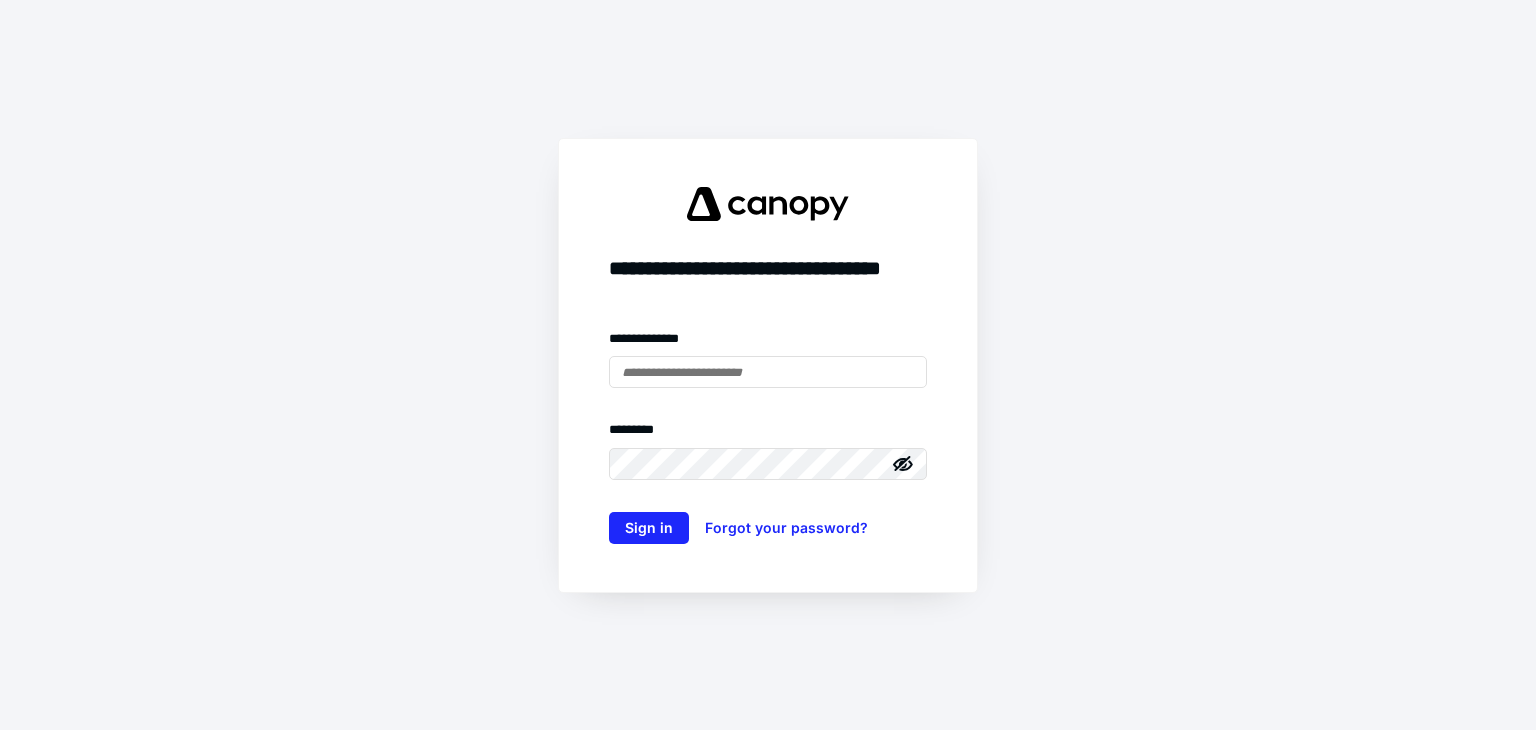 scroll, scrollTop: 0, scrollLeft: 0, axis: both 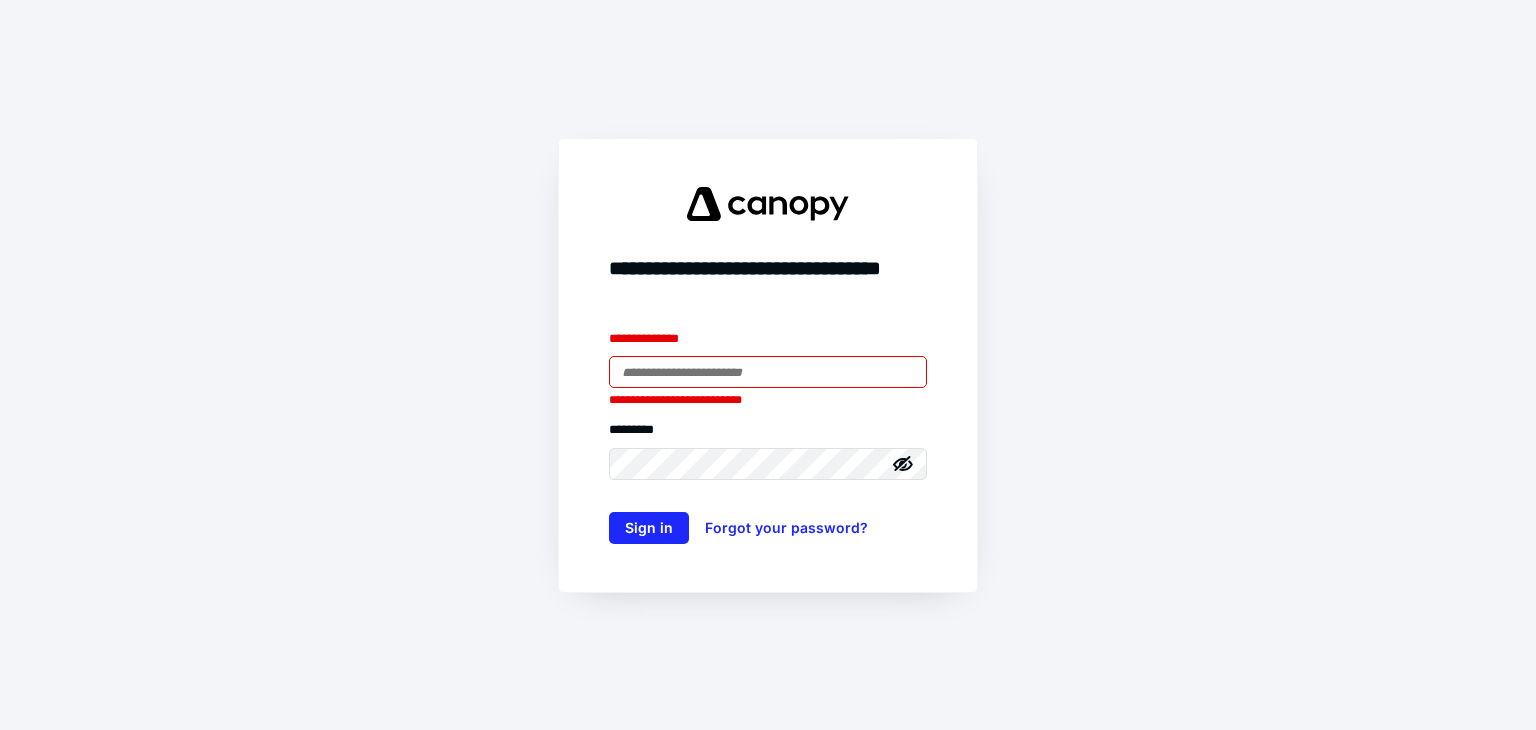 type on "**********" 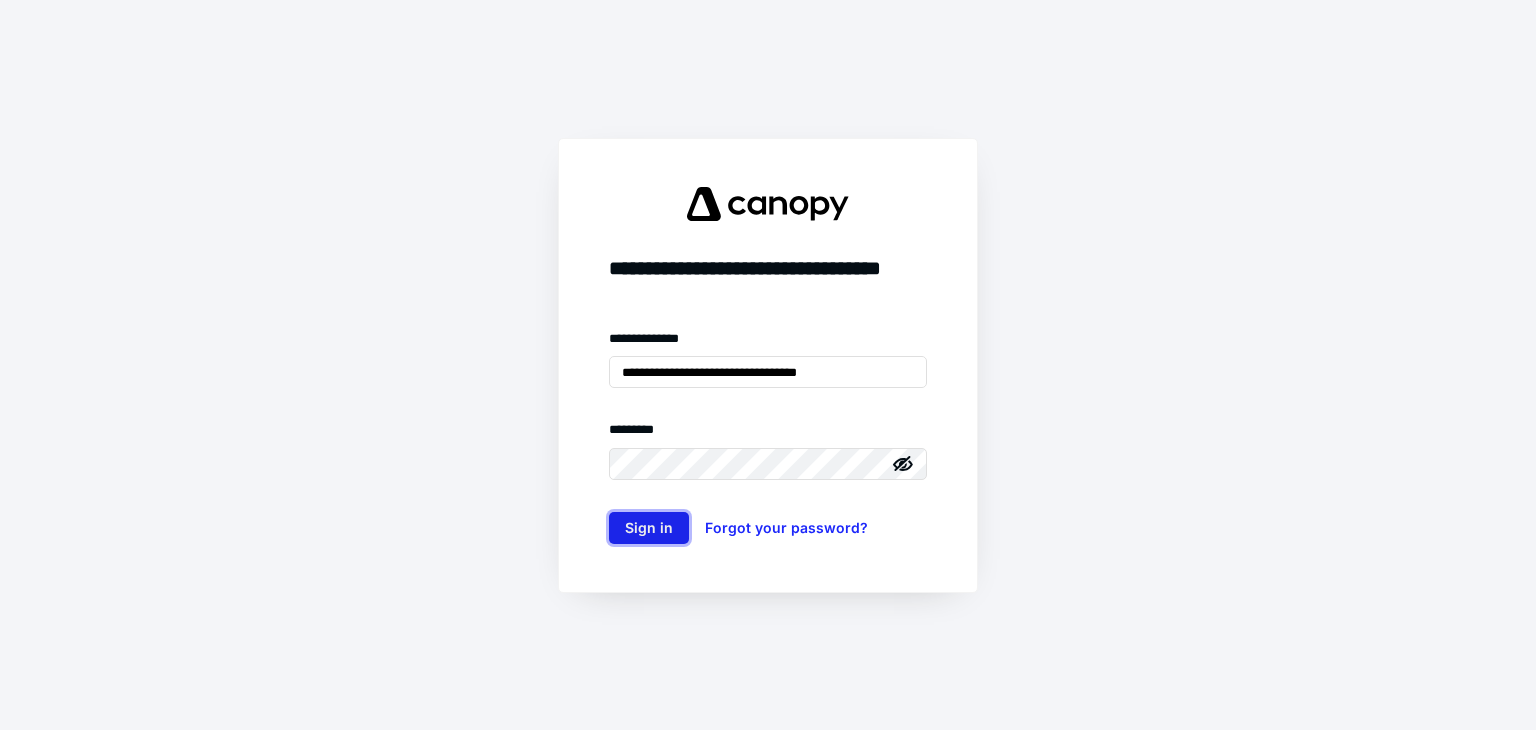 click on "Sign in" at bounding box center (649, 528) 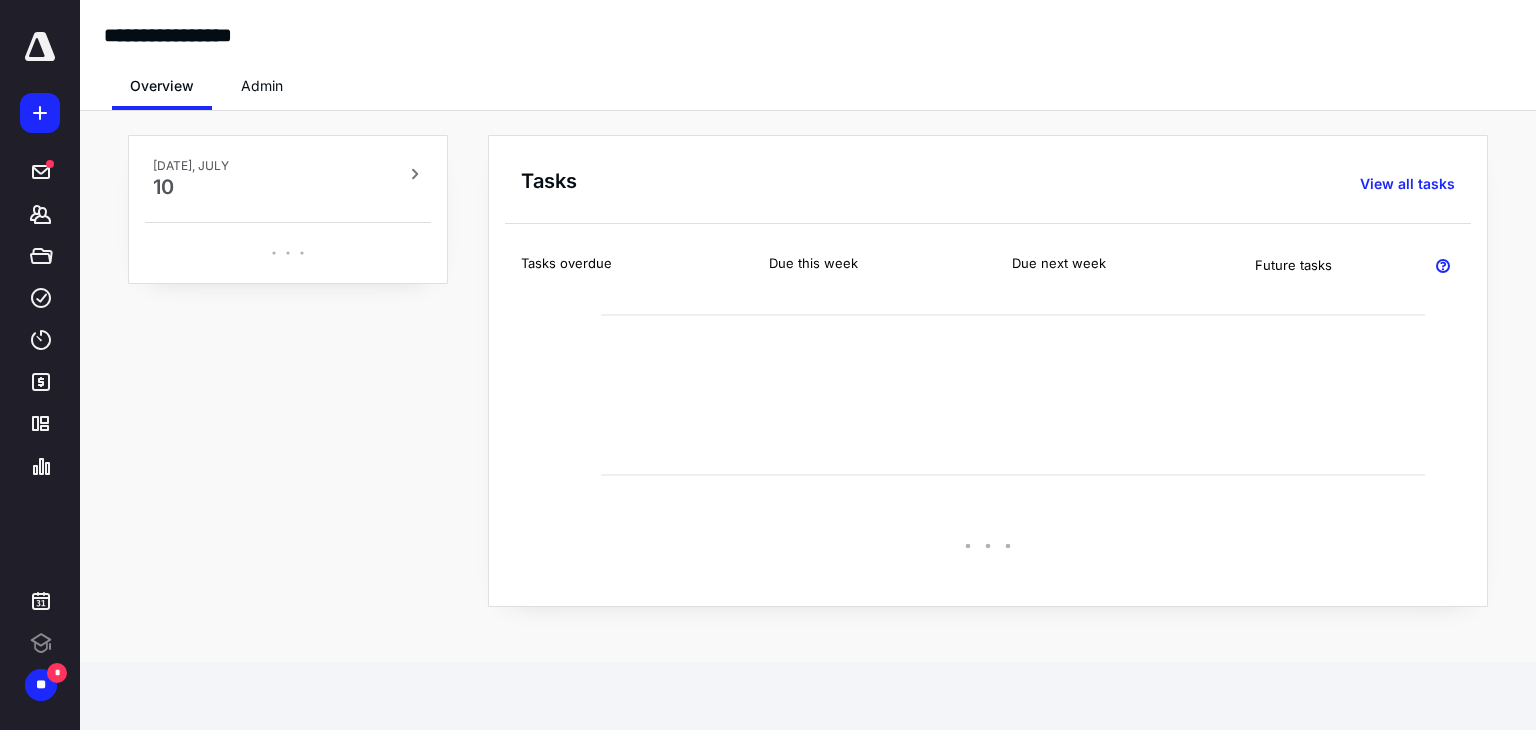 scroll, scrollTop: 0, scrollLeft: 0, axis: both 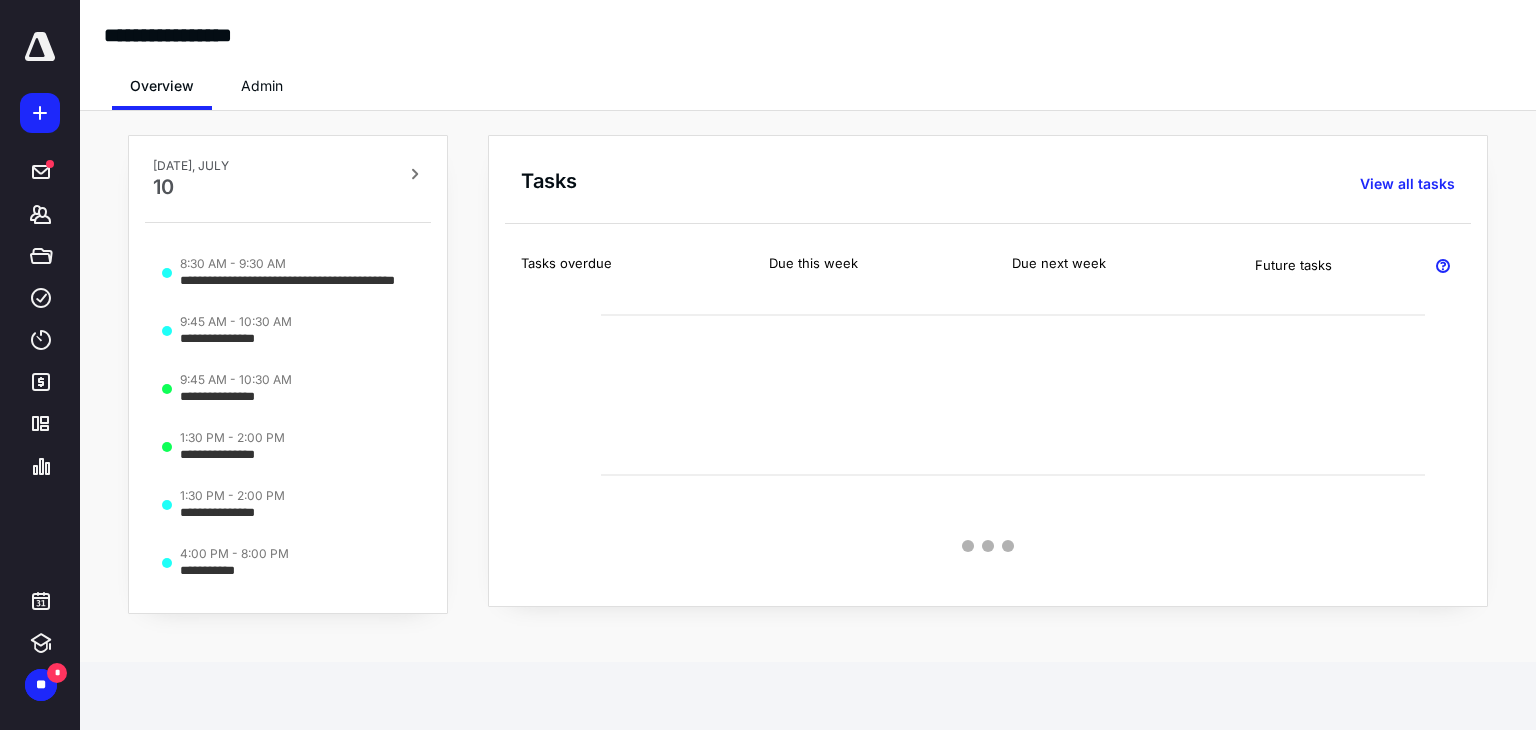 click at bounding box center [40, 47] 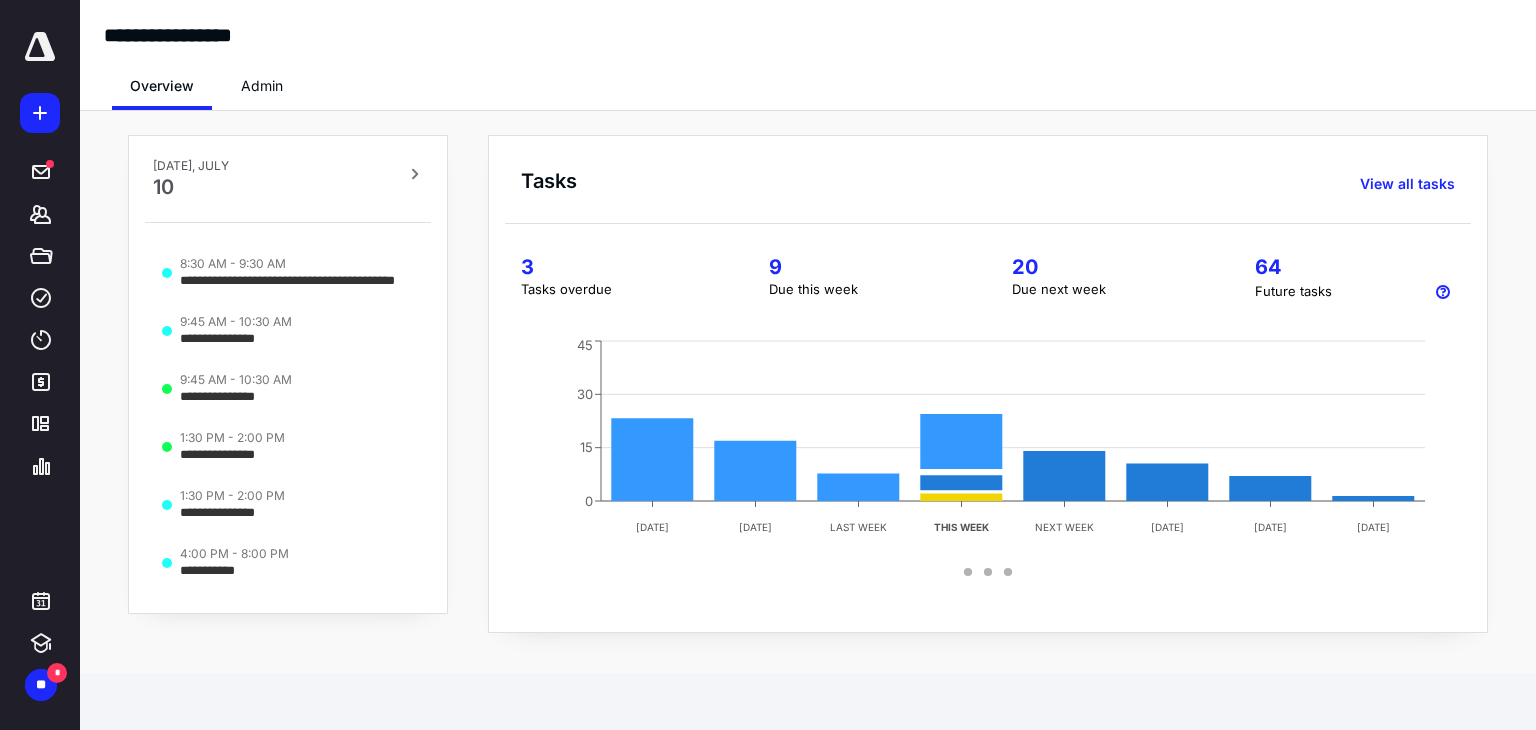 click on "**********" at bounding box center (808, 384) 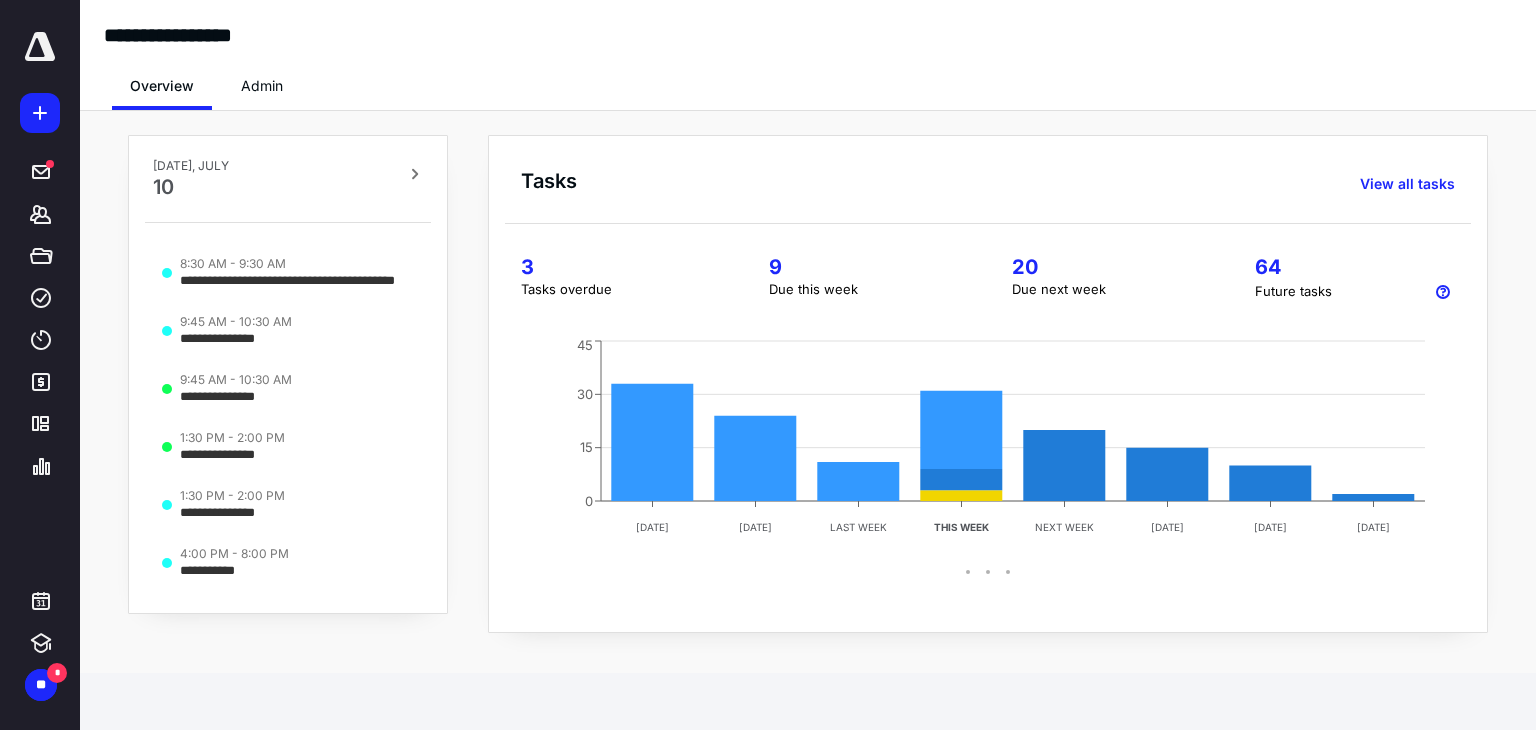 click on "Admin" at bounding box center (262, 86) 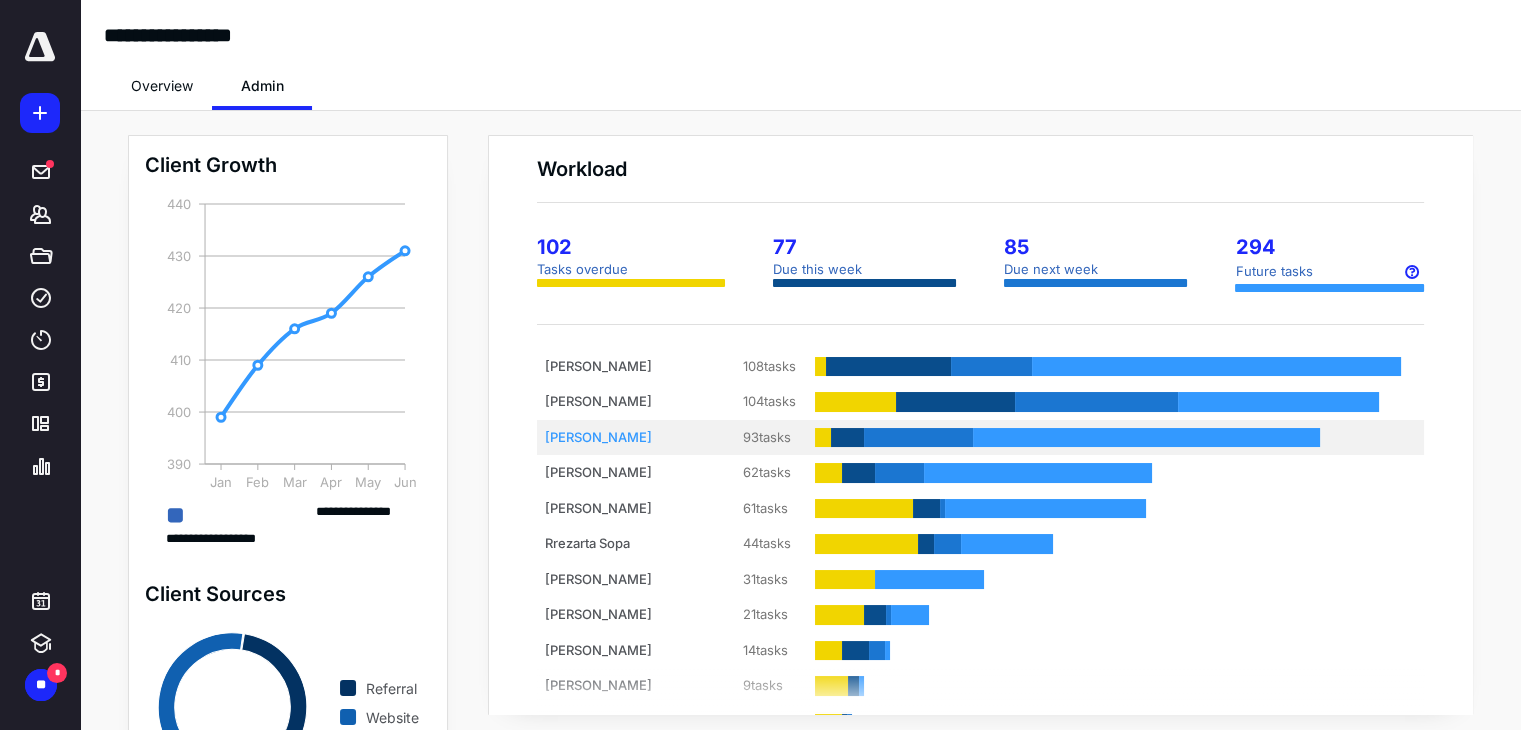 click on "93  tasks" at bounding box center [755, 438] 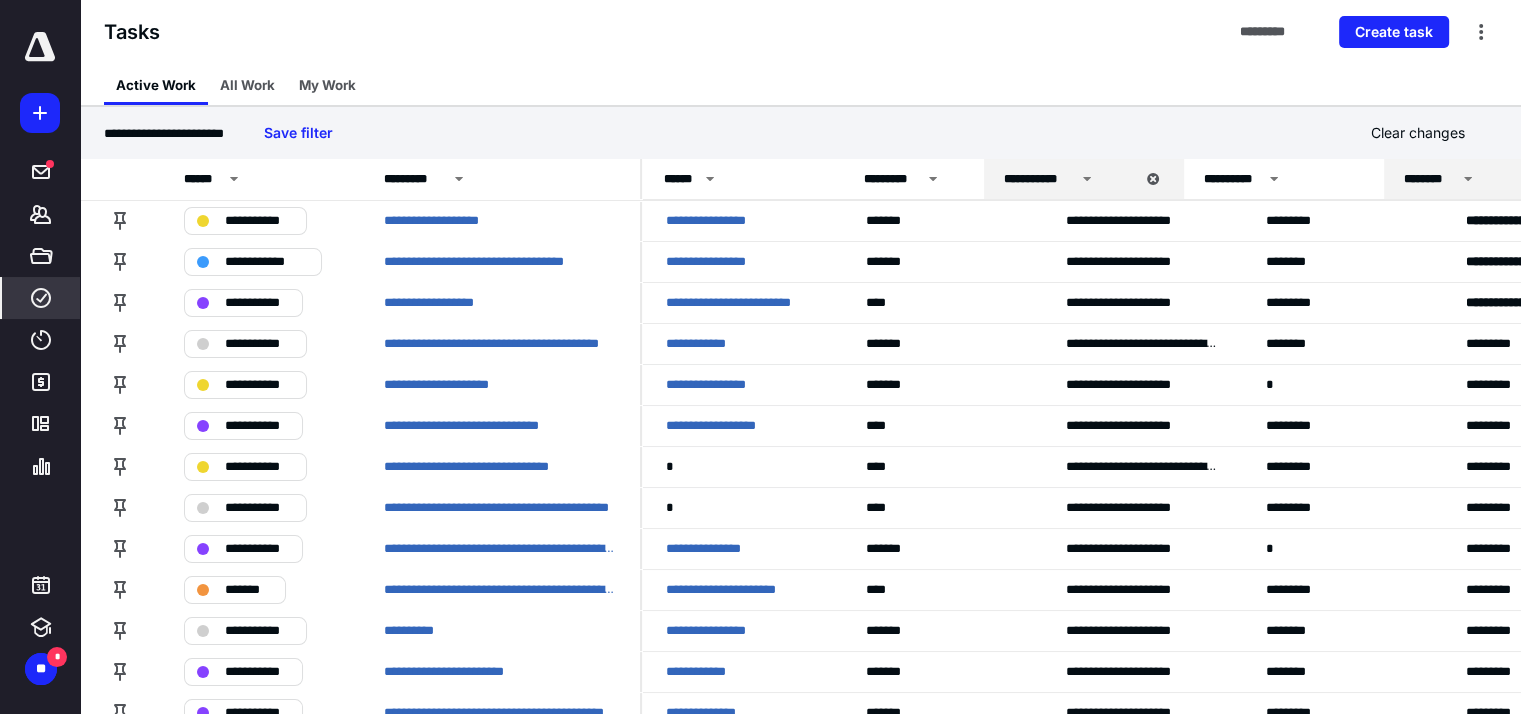 drag, startPoint x: 1038, startPoint y: 177, endPoint x: 978, endPoint y: 152, distance: 65 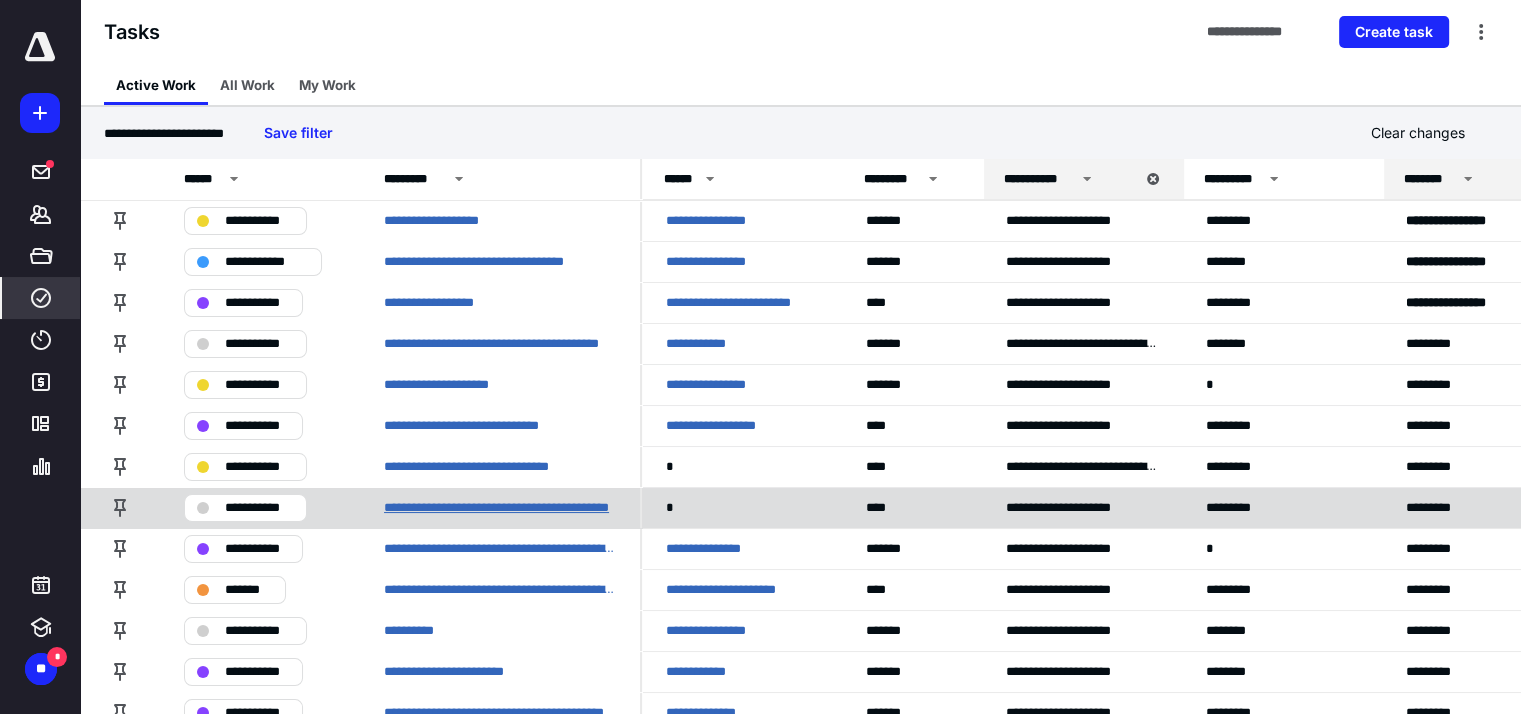 click on "**********" at bounding box center [500, 508] 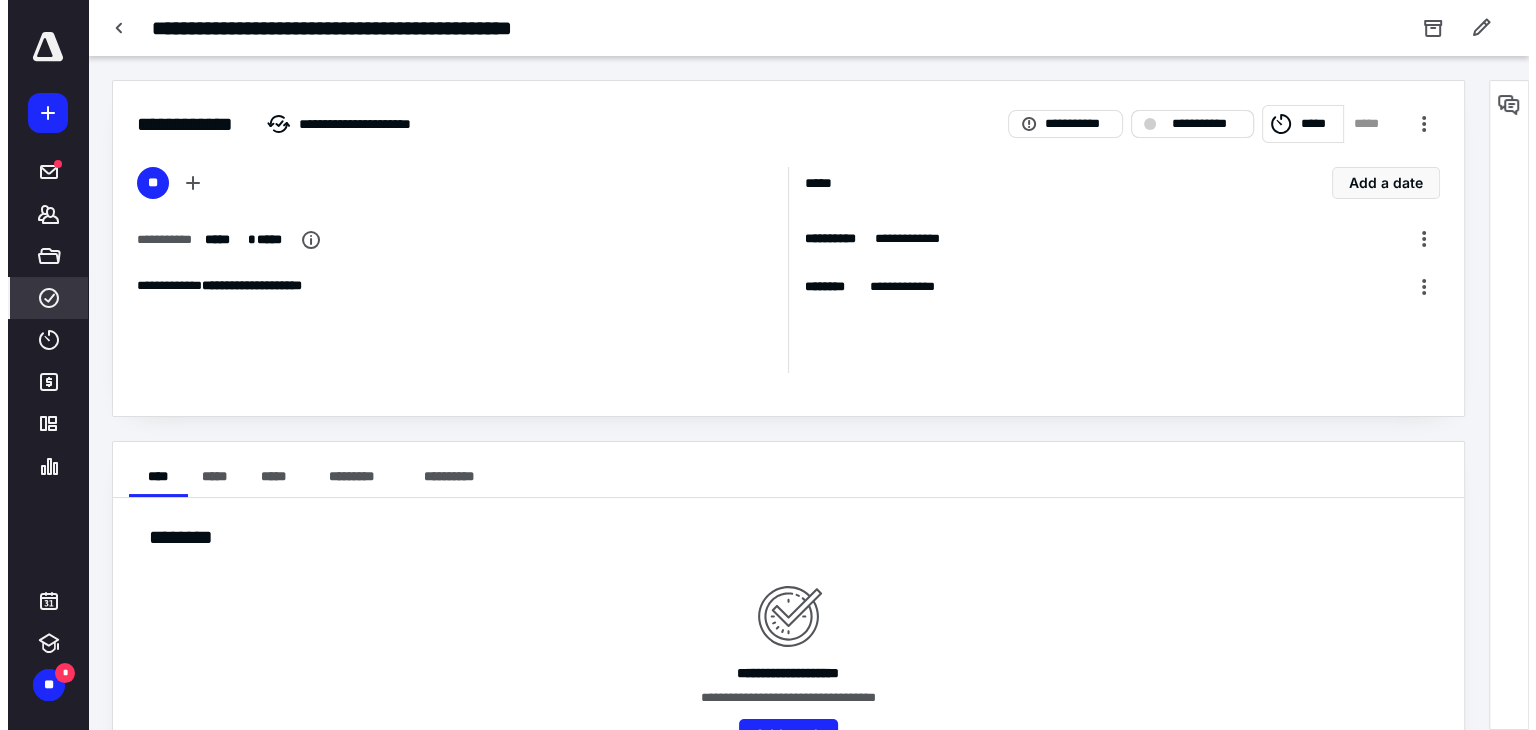 scroll, scrollTop: 0, scrollLeft: 0, axis: both 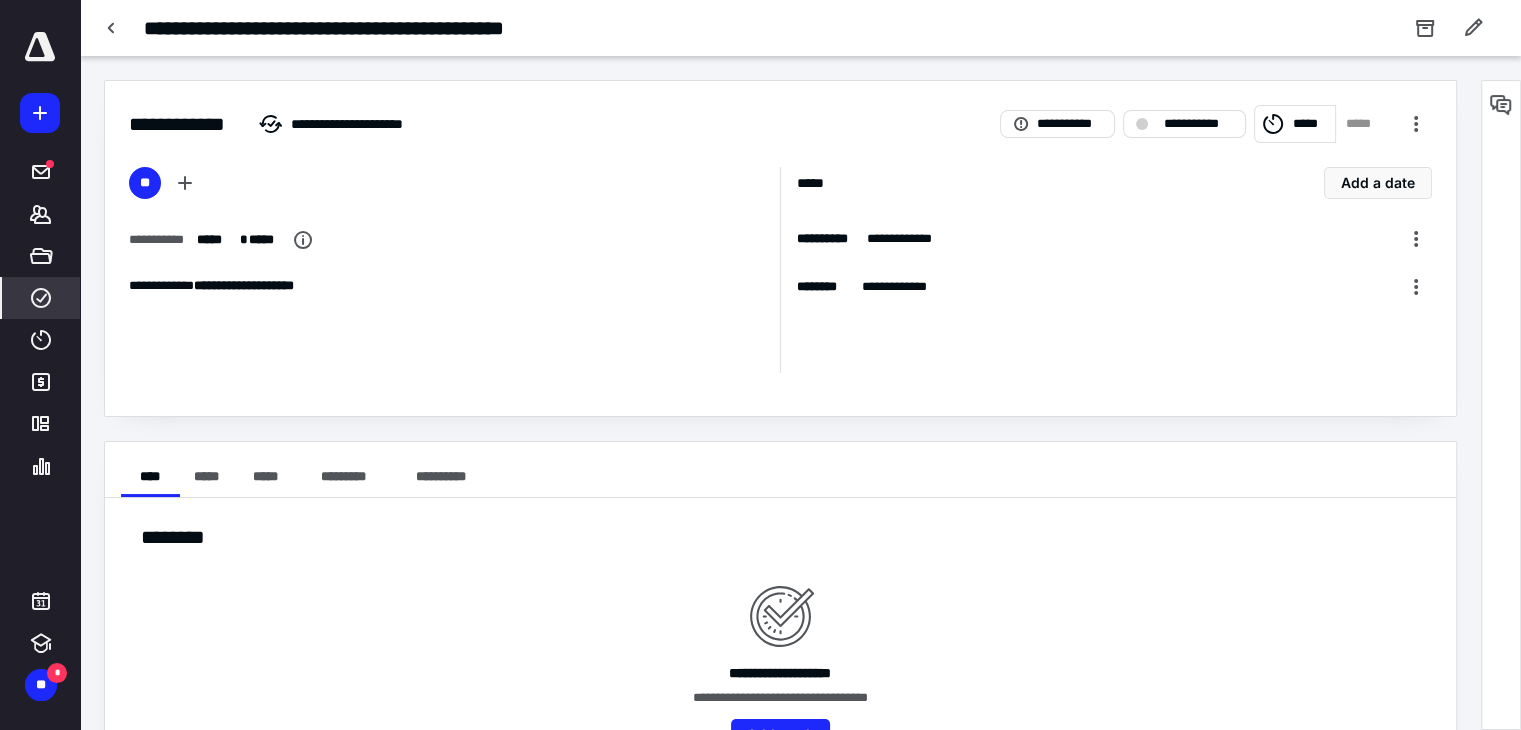 click on "*****" at bounding box center [1295, 124] 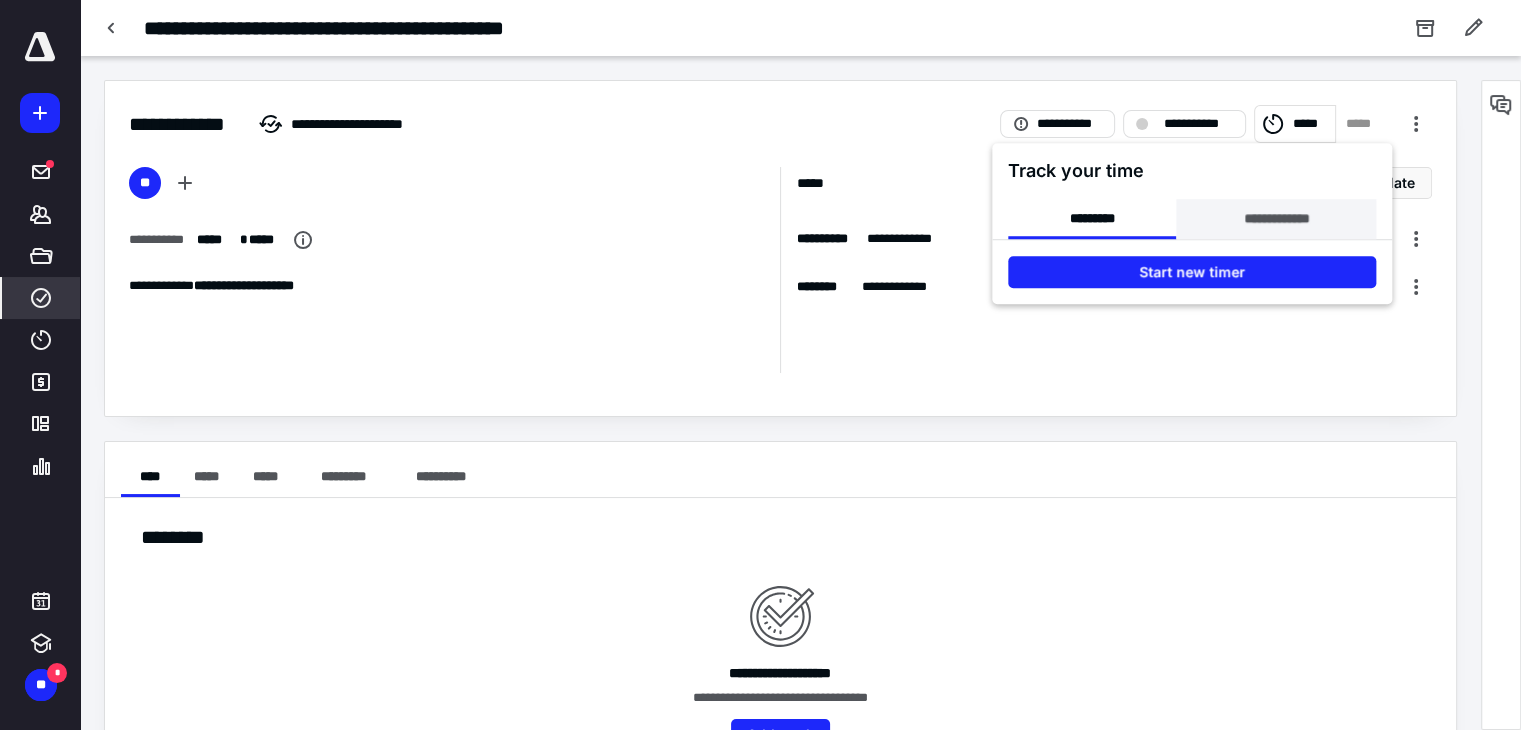 click on "**********" at bounding box center [1276, 219] 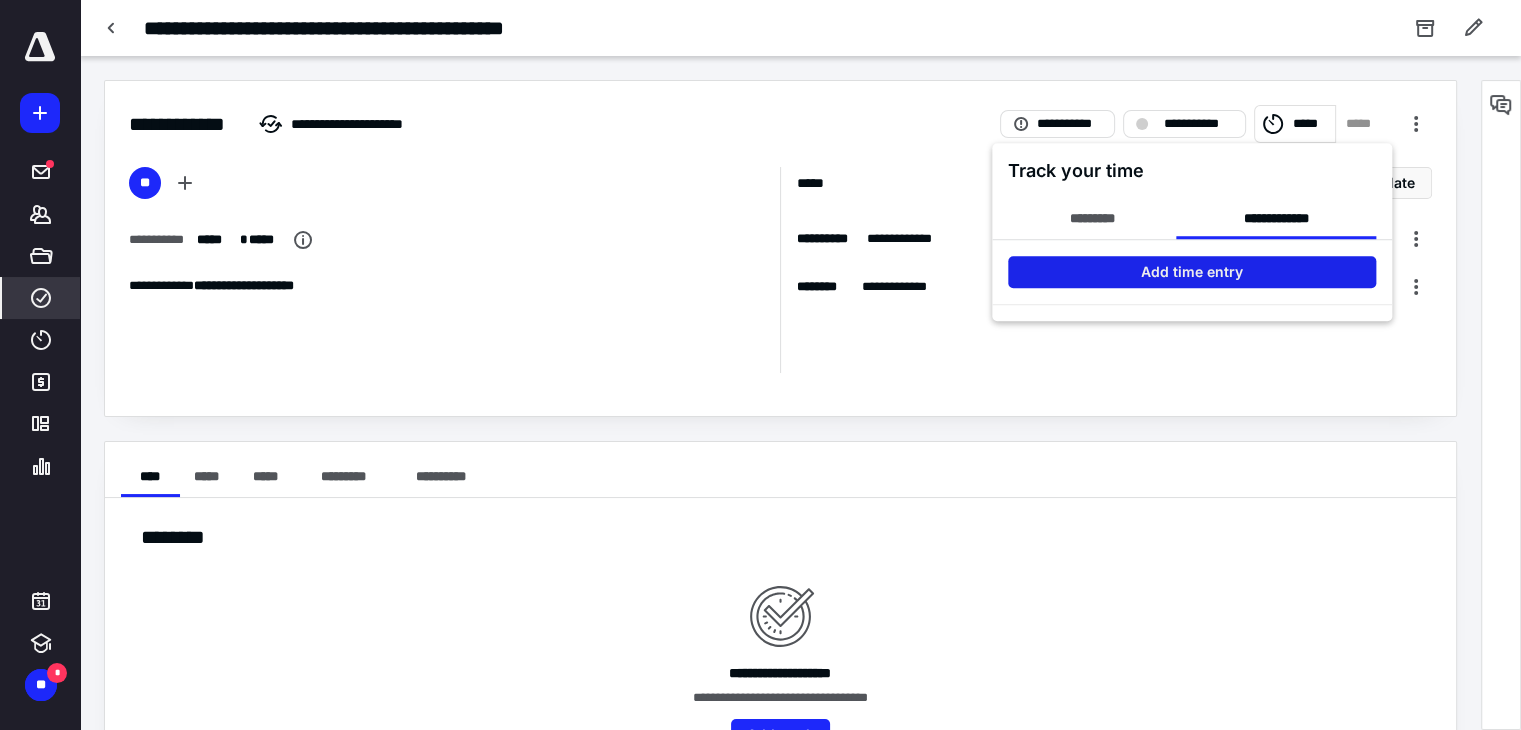 click on "Add time entry" at bounding box center [1192, 272] 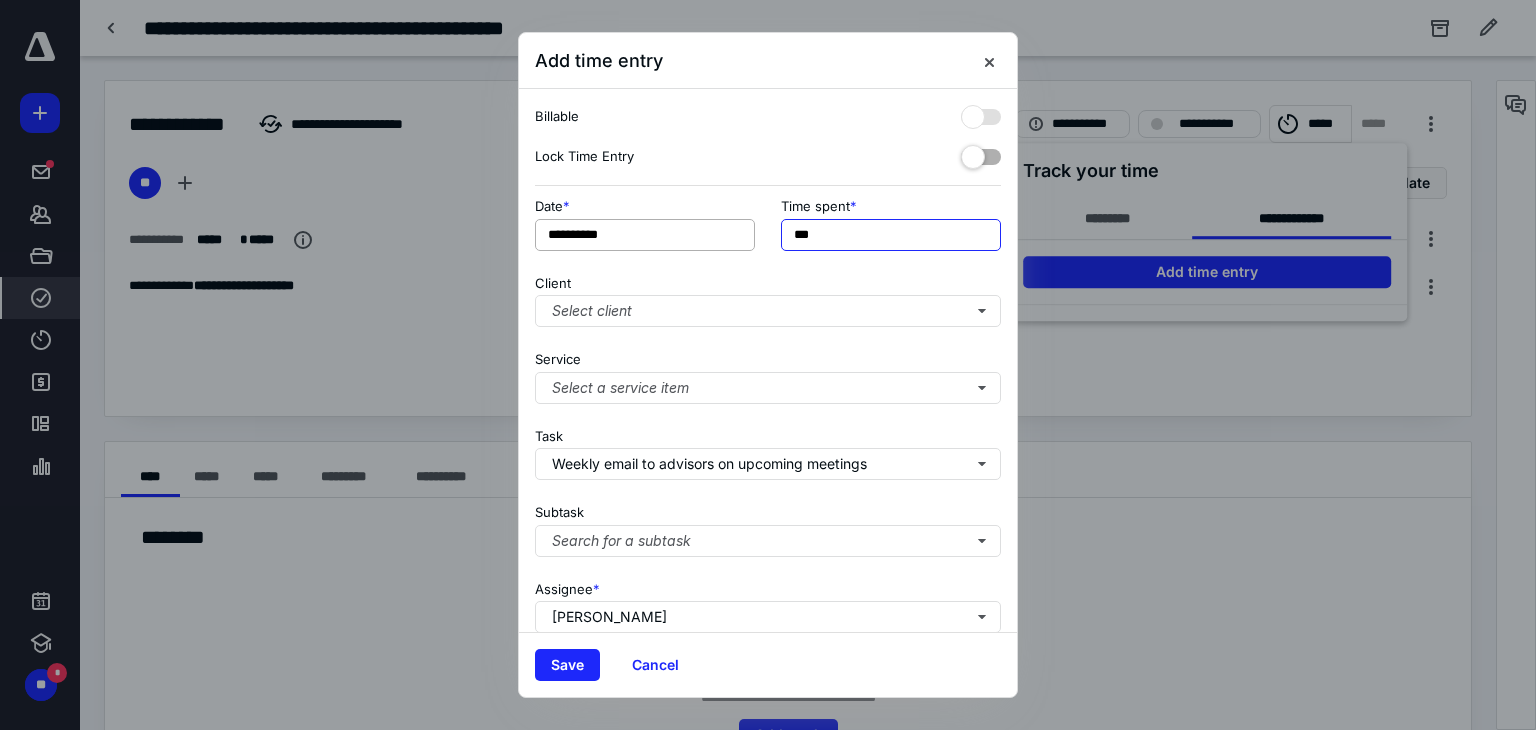 drag, startPoint x: 802, startPoint y: 241, endPoint x: 740, endPoint y: 231, distance: 62.801273 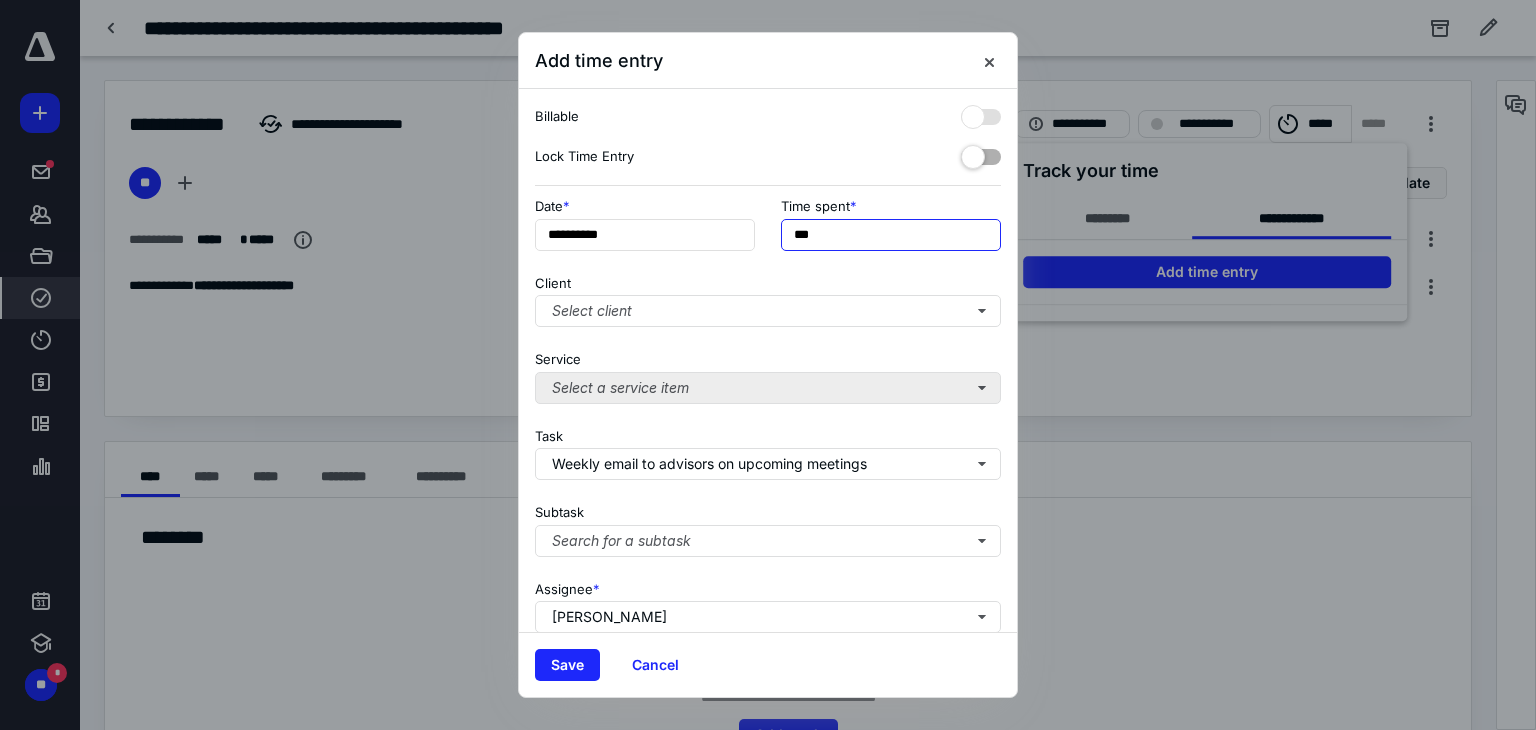 type on "***" 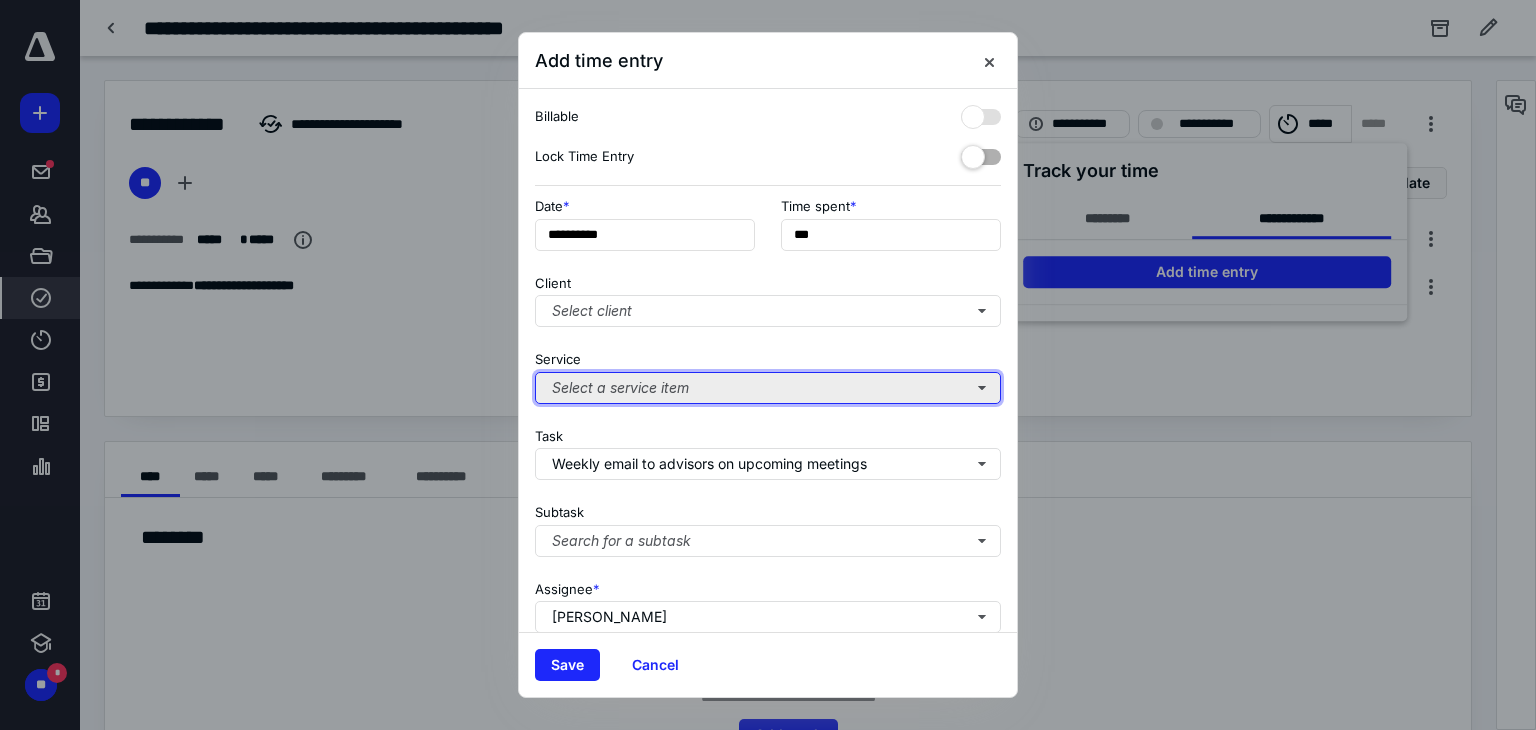 click on "Select a service item" at bounding box center (768, 388) 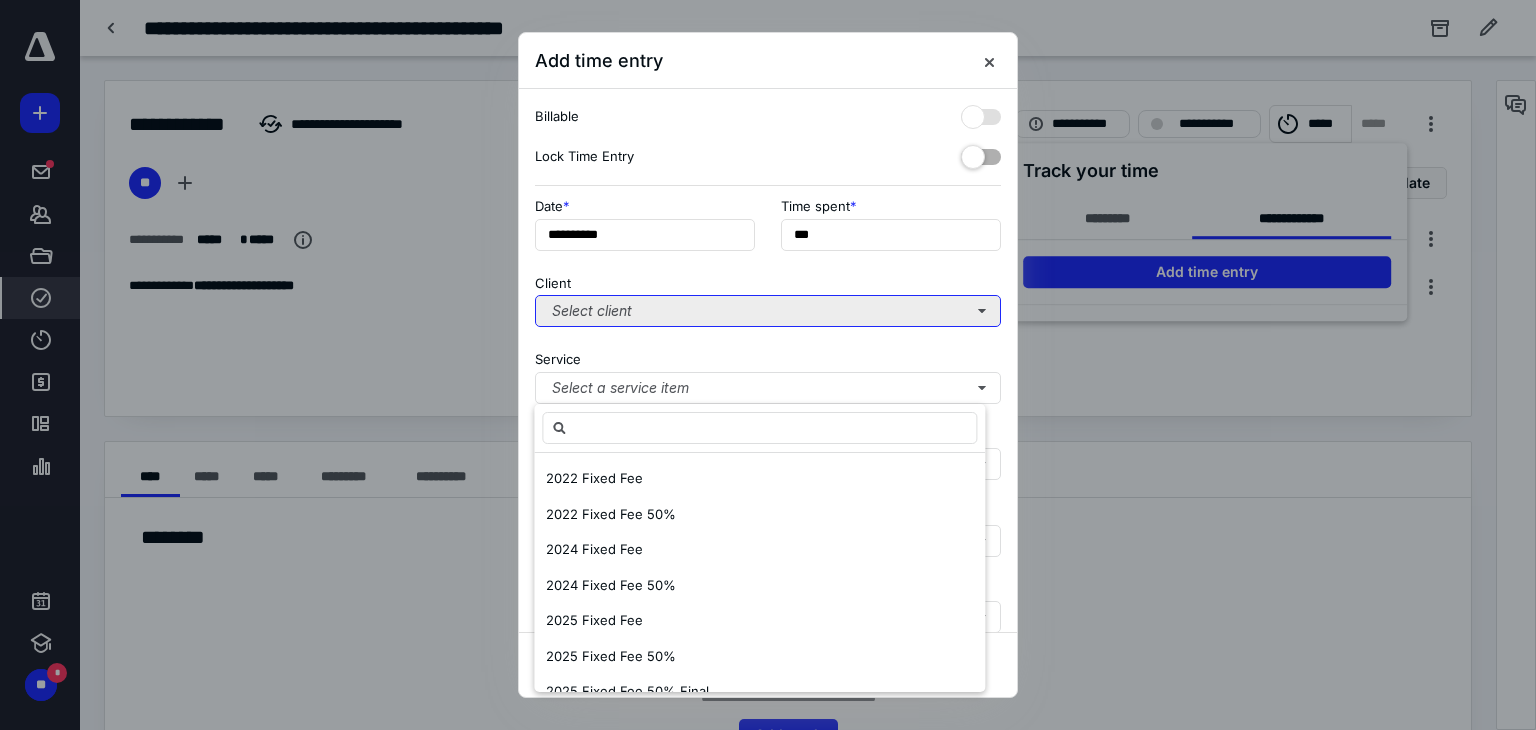 click on "Select client" at bounding box center (768, 311) 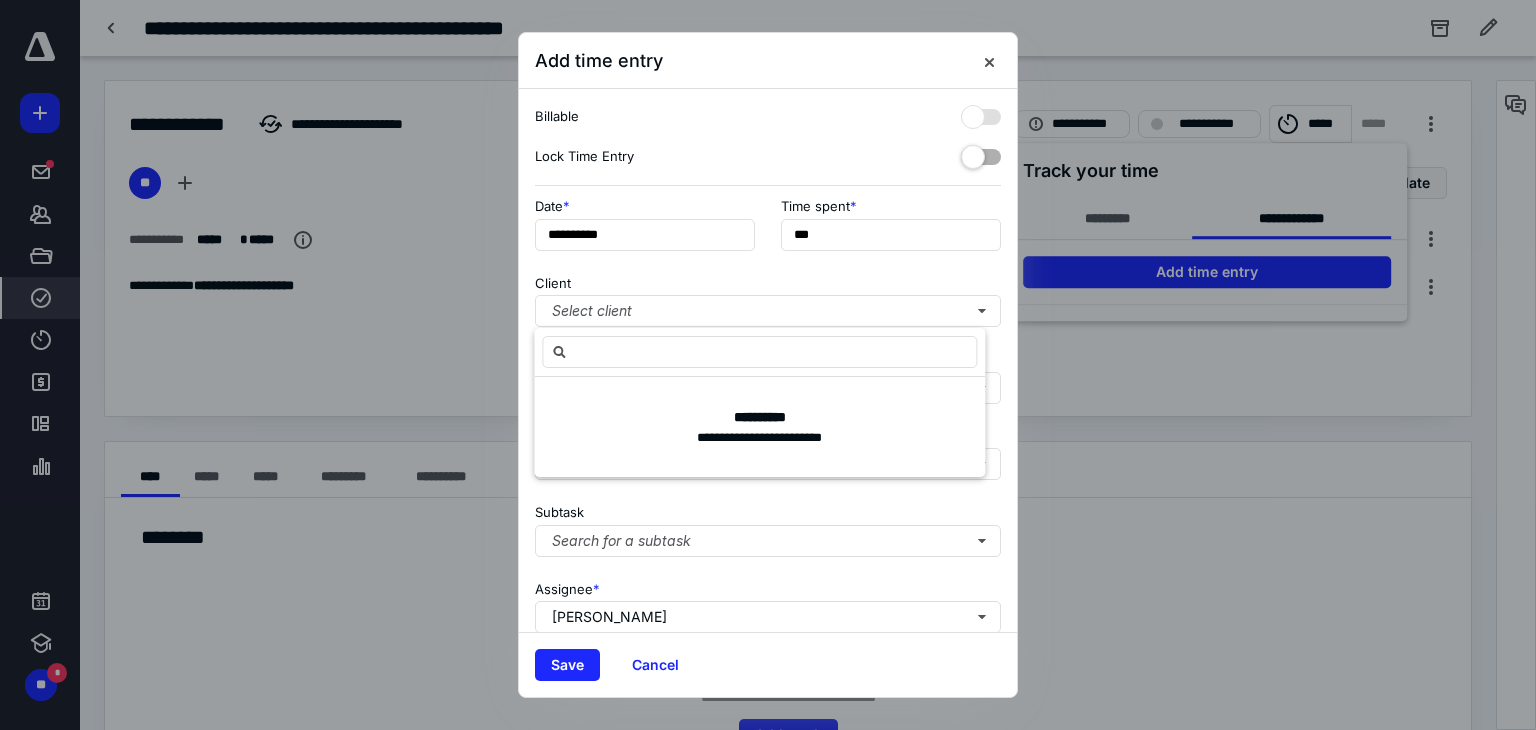 click on "Subtask Search for a subtask" at bounding box center (768, 526) 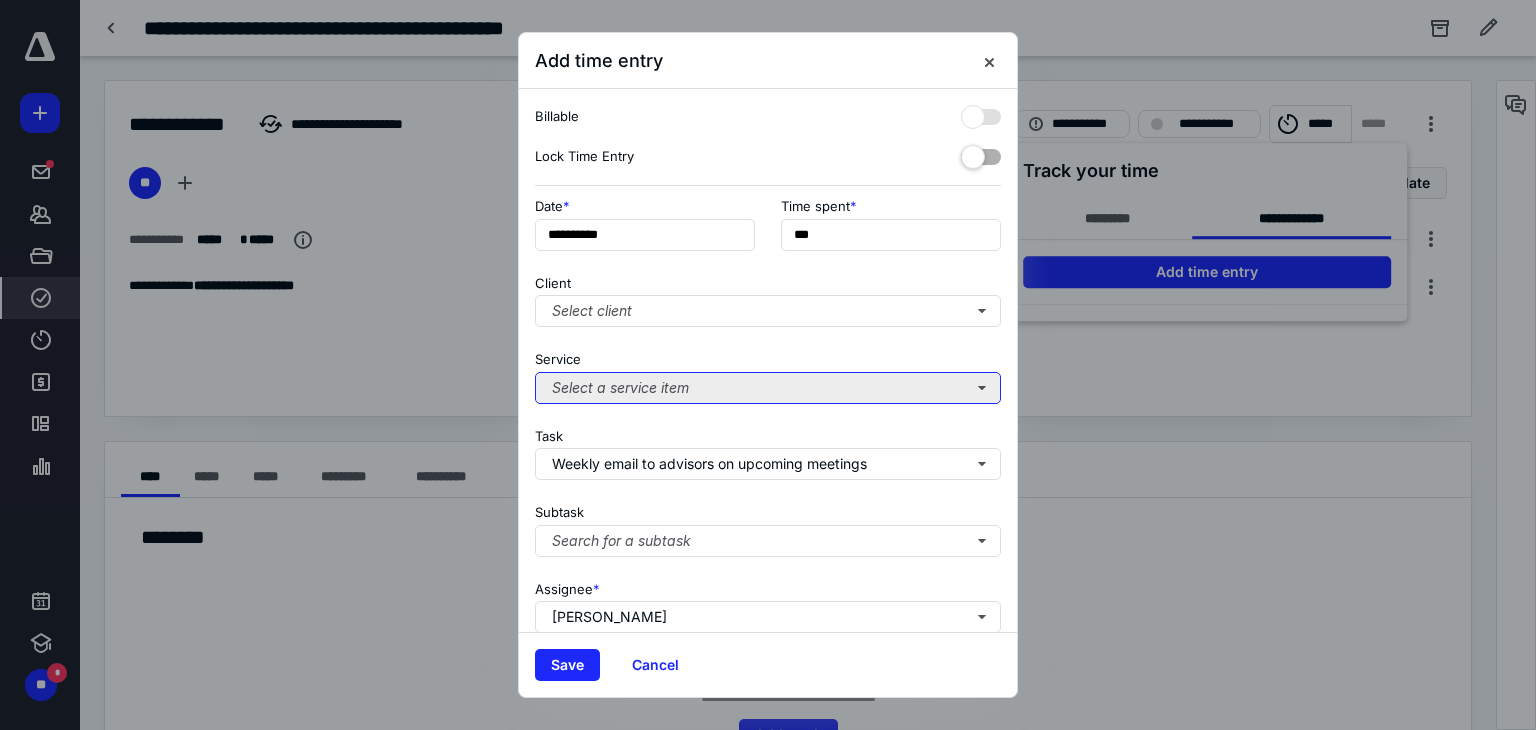 click on "Select a service item" at bounding box center (768, 388) 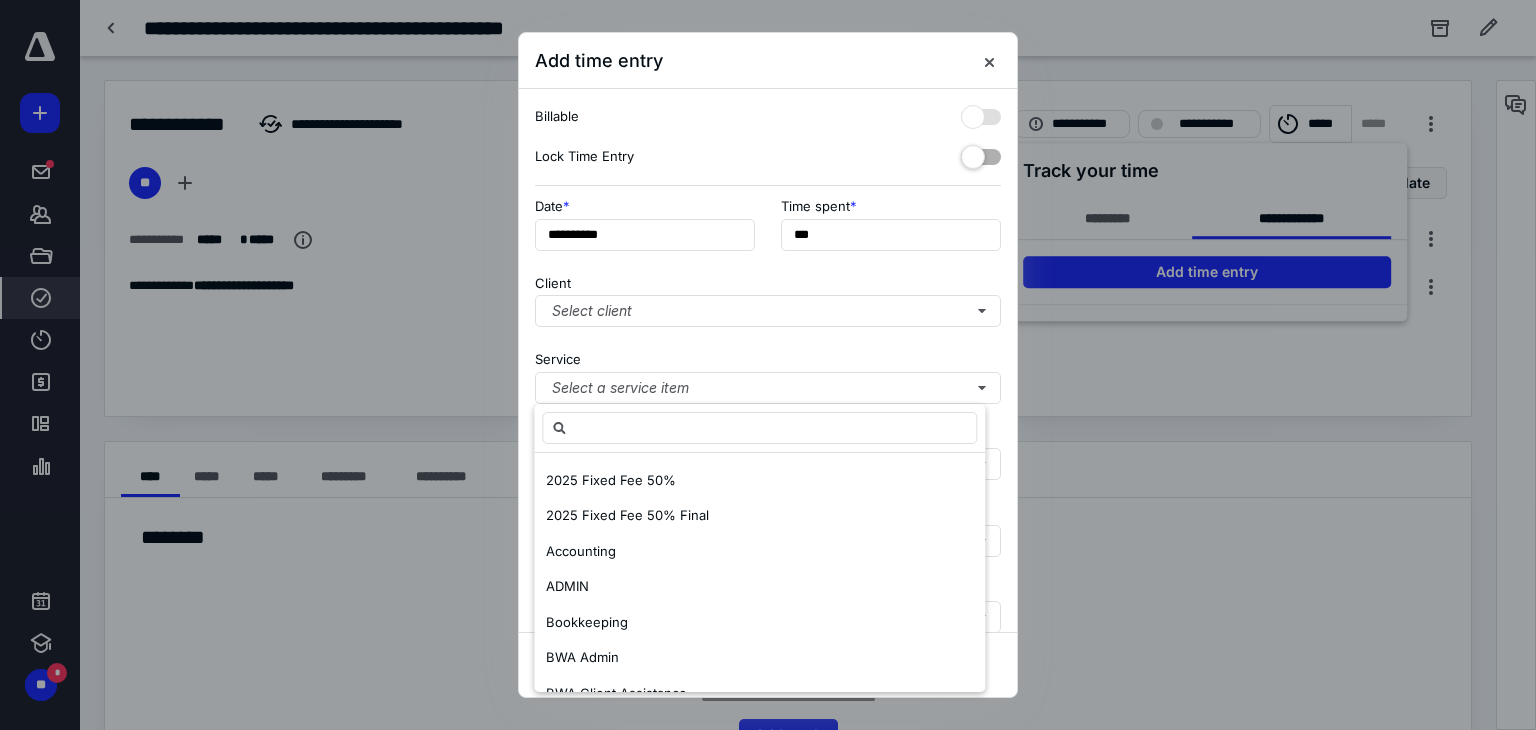 scroll, scrollTop: 184, scrollLeft: 0, axis: vertical 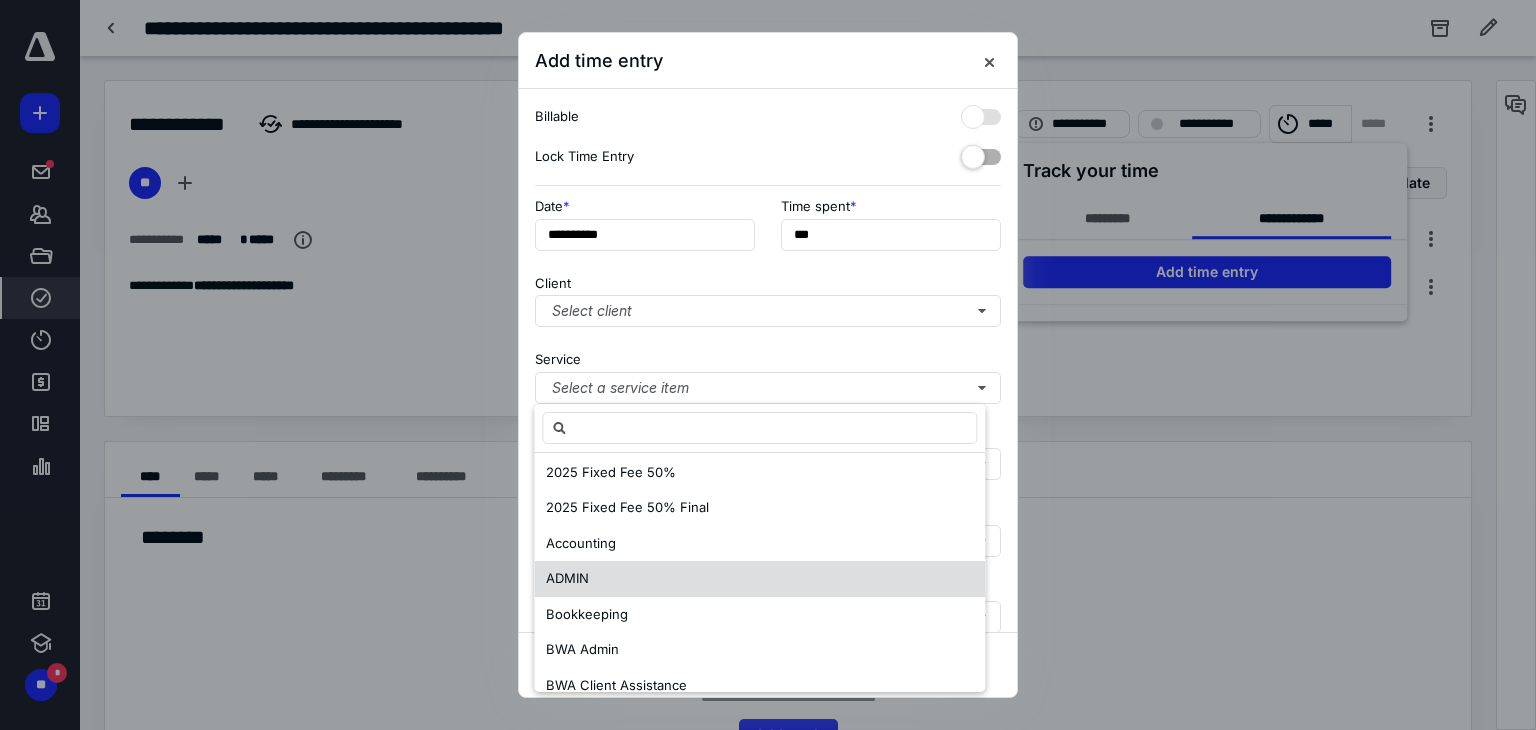 click on "ADMIN" at bounding box center (759, 579) 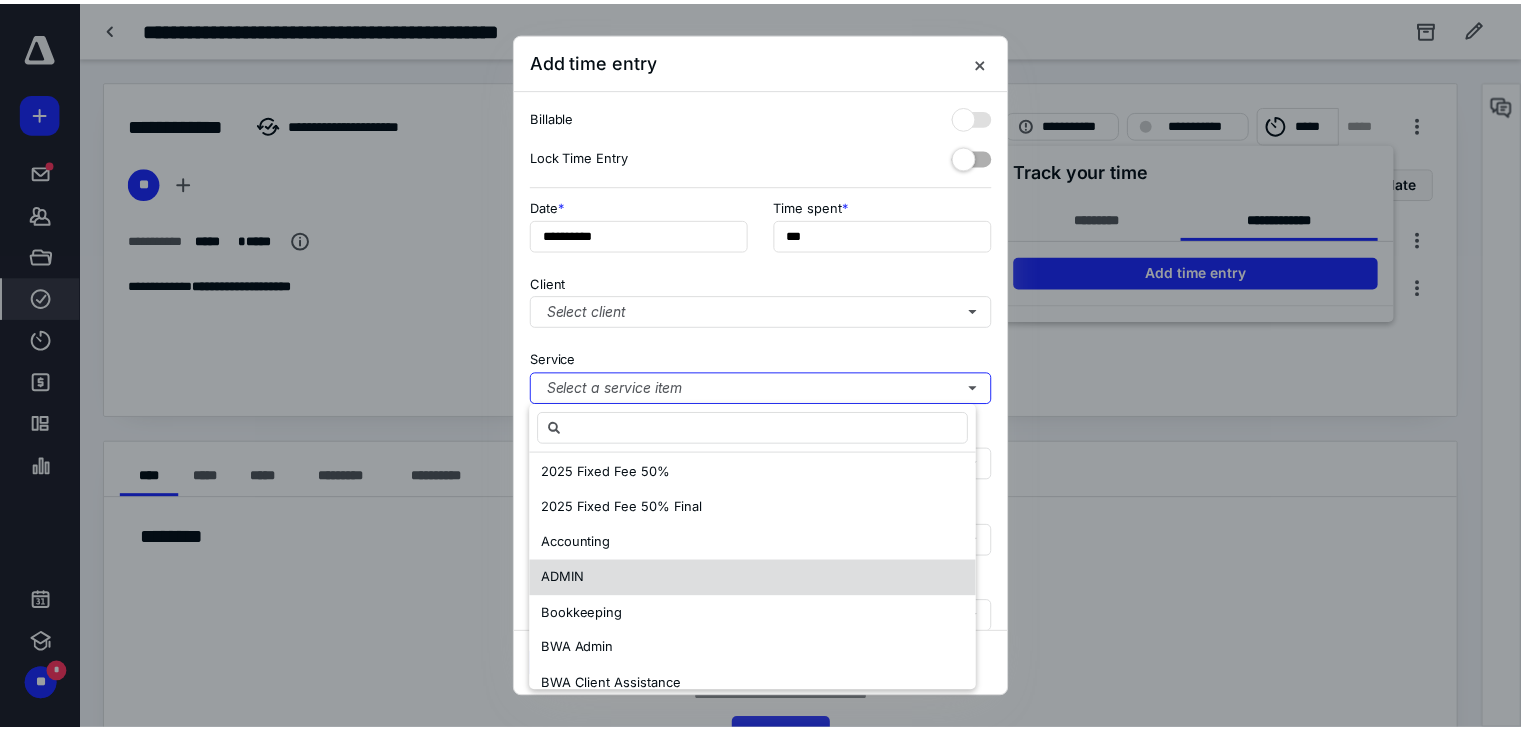 scroll, scrollTop: 0, scrollLeft: 0, axis: both 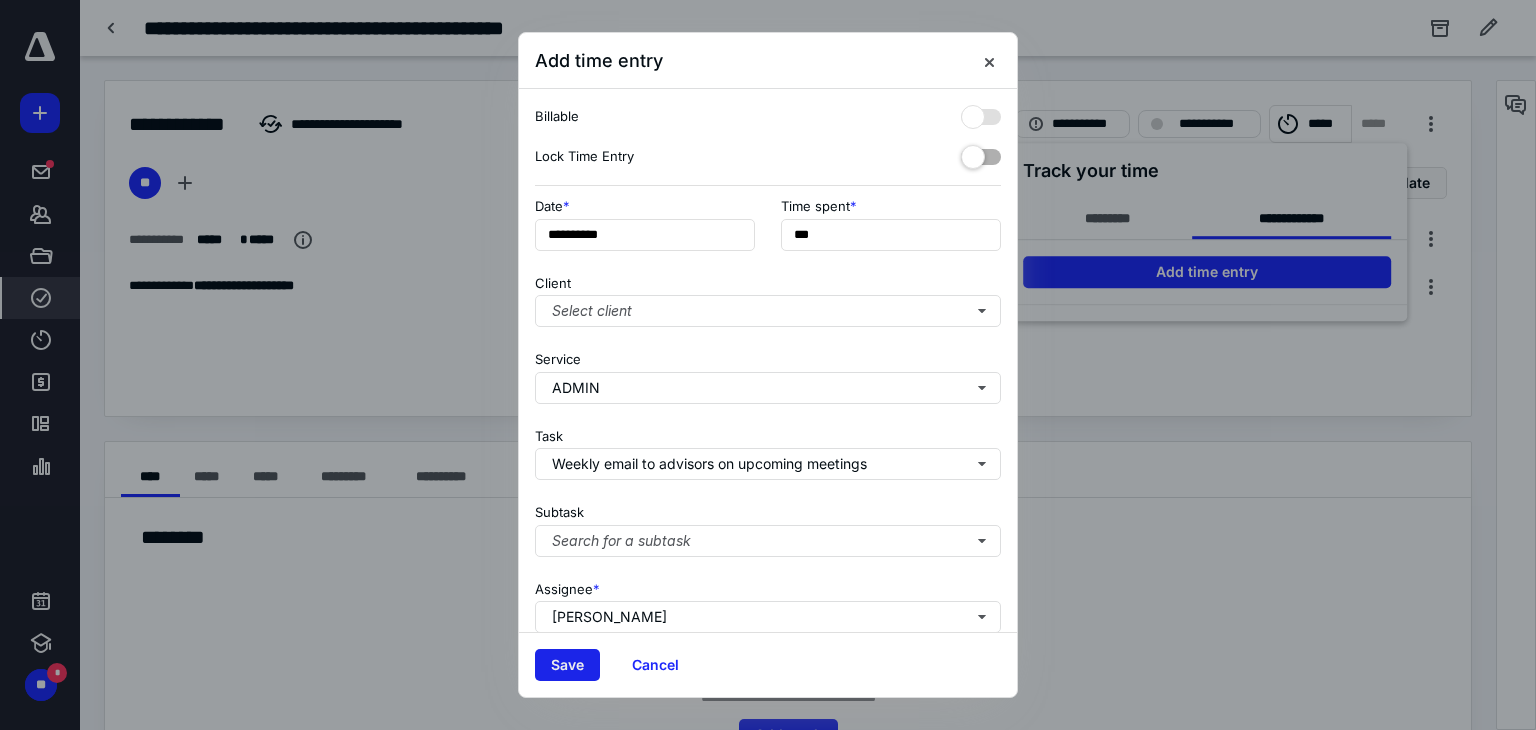 click on "Save" at bounding box center [567, 665] 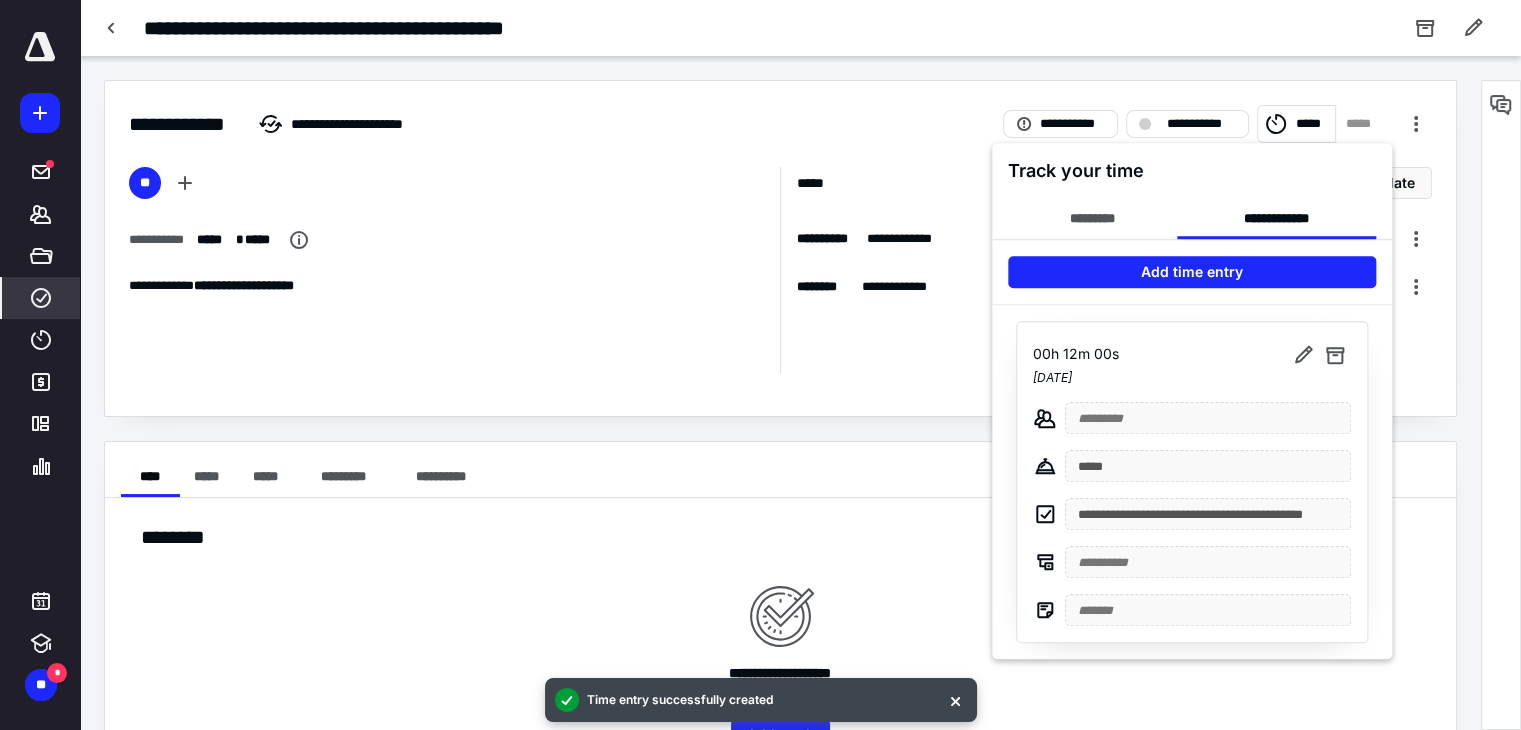 click at bounding box center [760, 365] 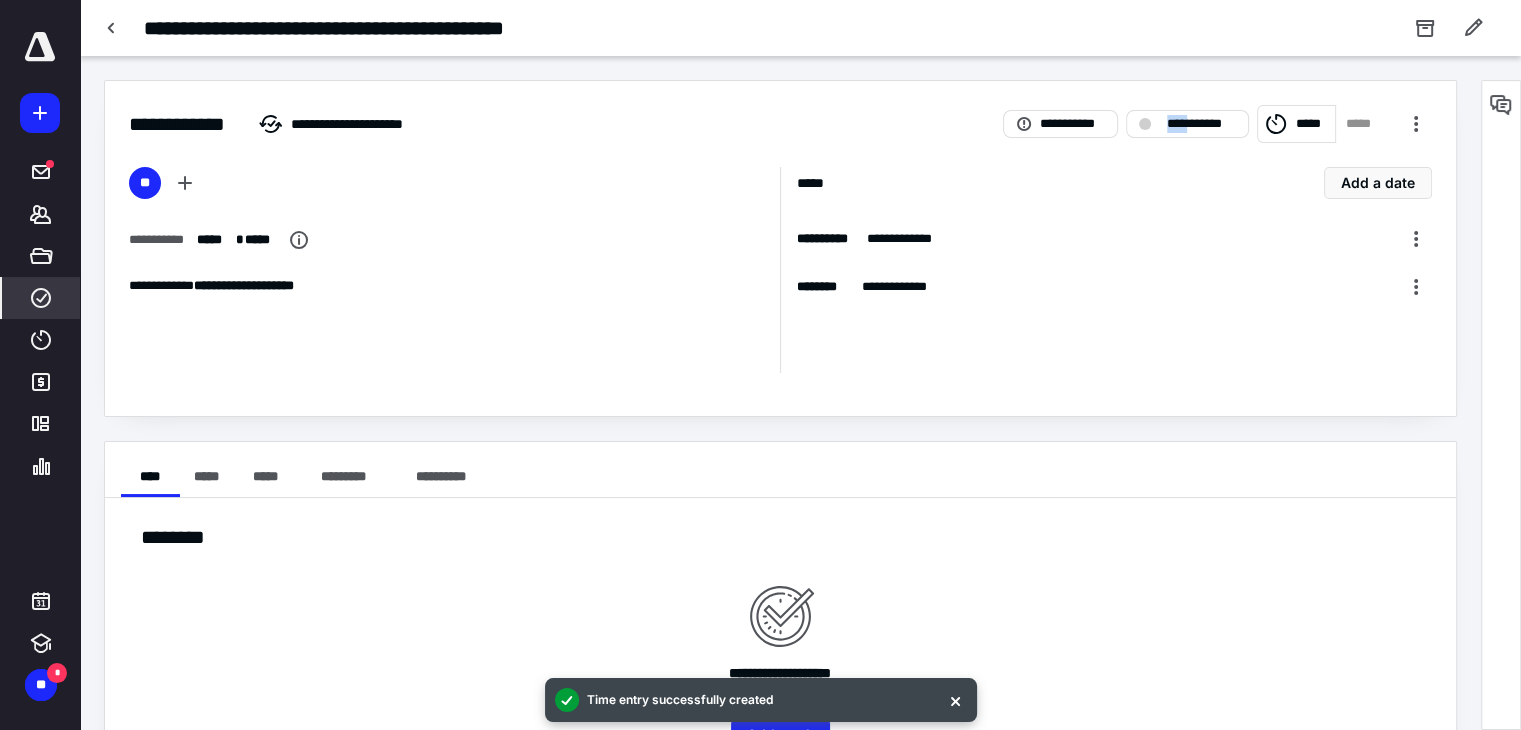 click on "**********" at bounding box center [1201, 124] 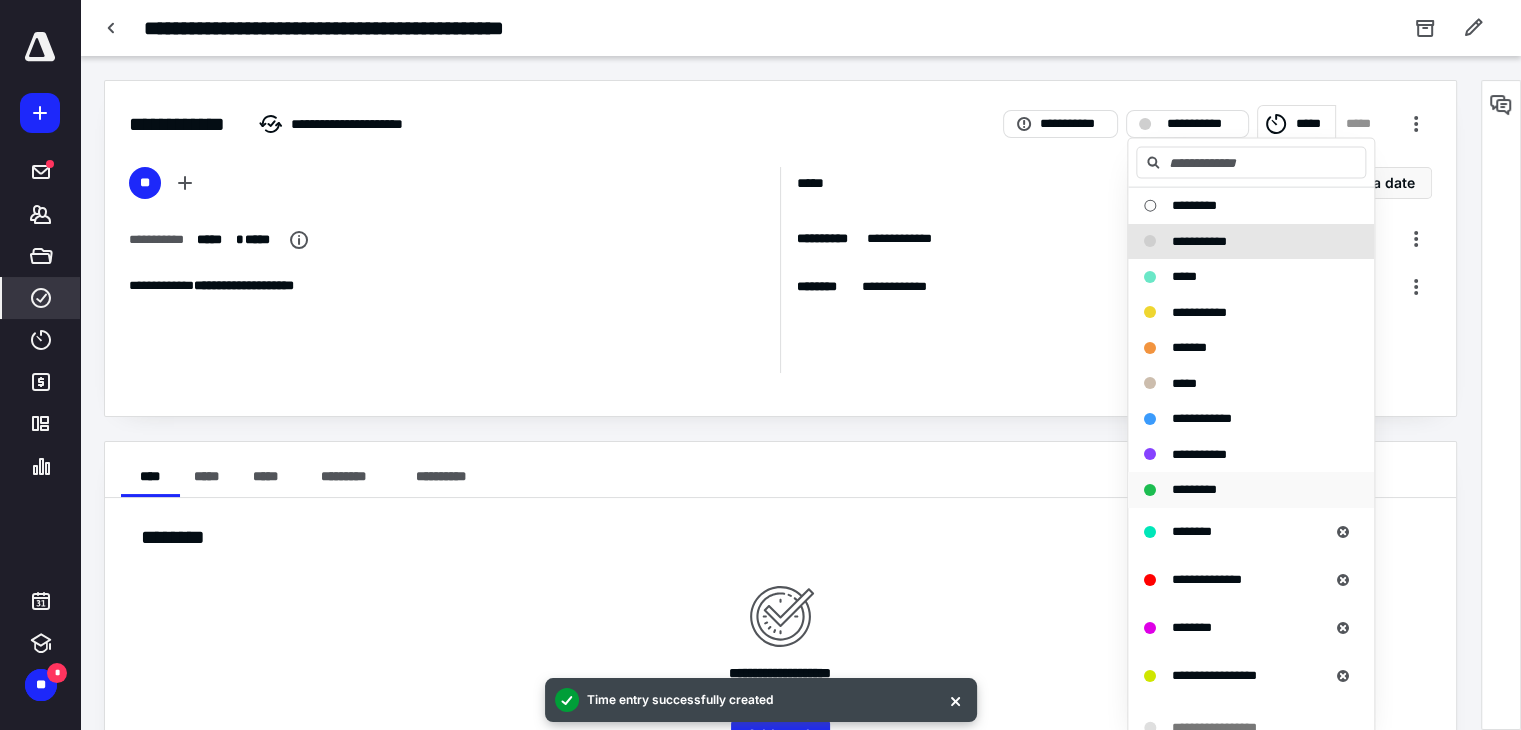 click on "*********" at bounding box center (1194, 489) 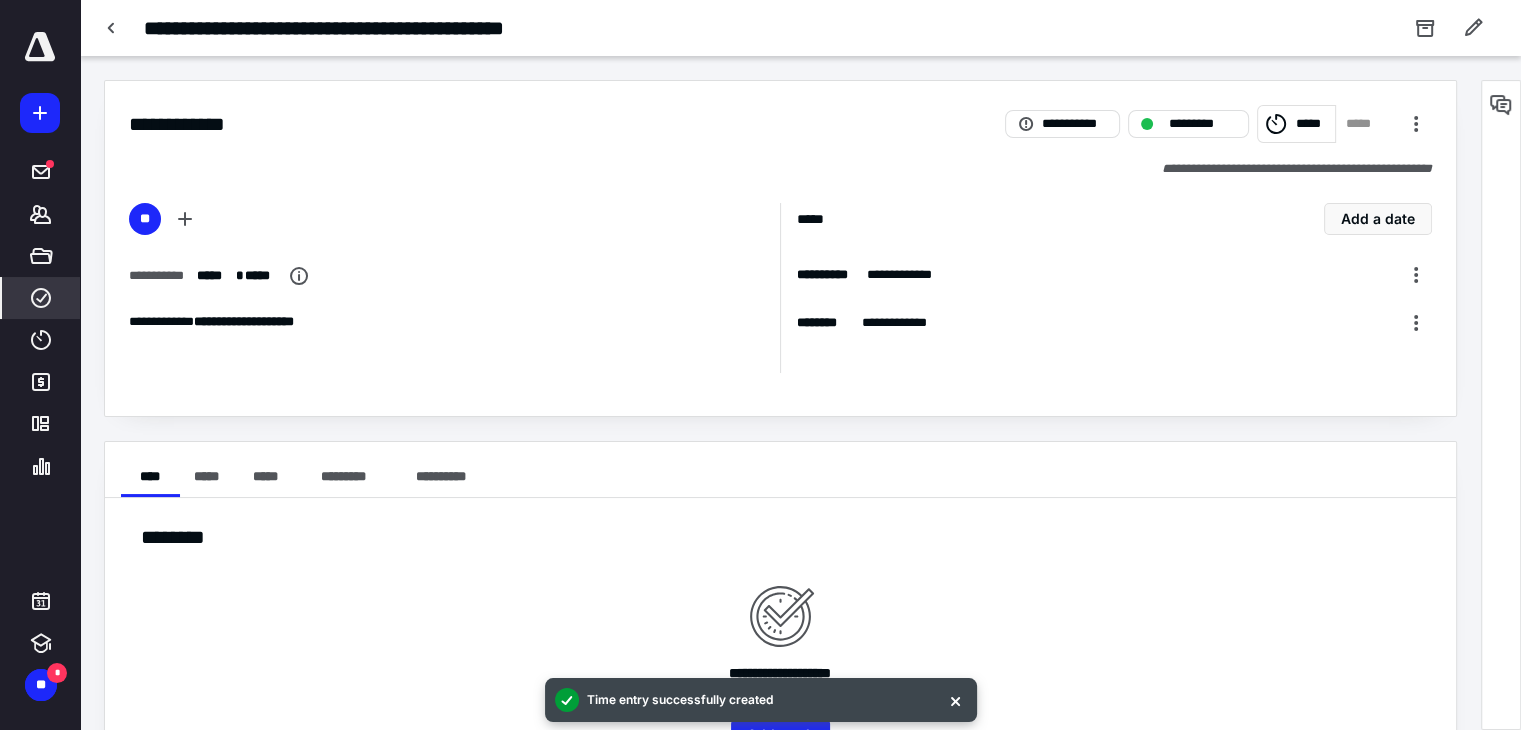 click at bounding box center [40, 47] 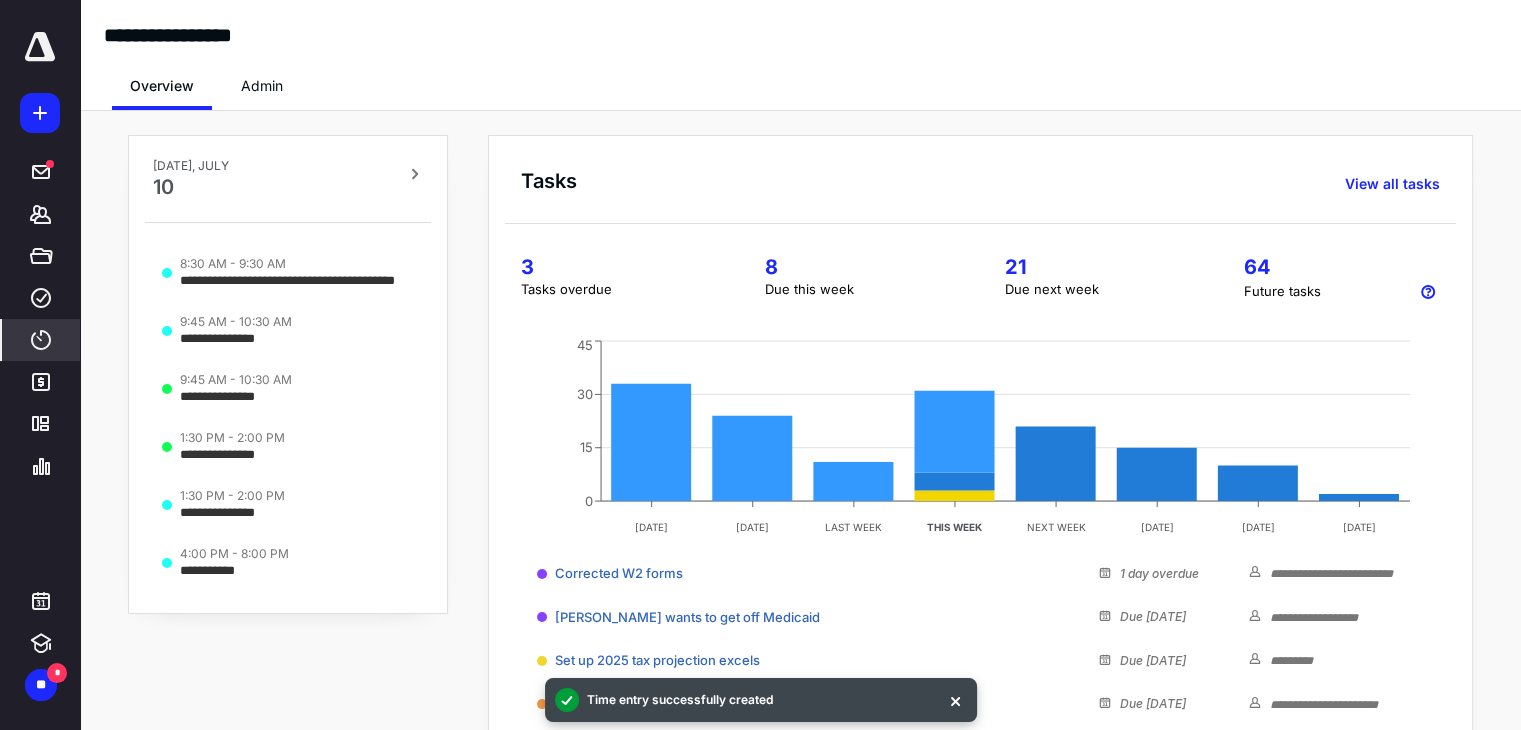 click 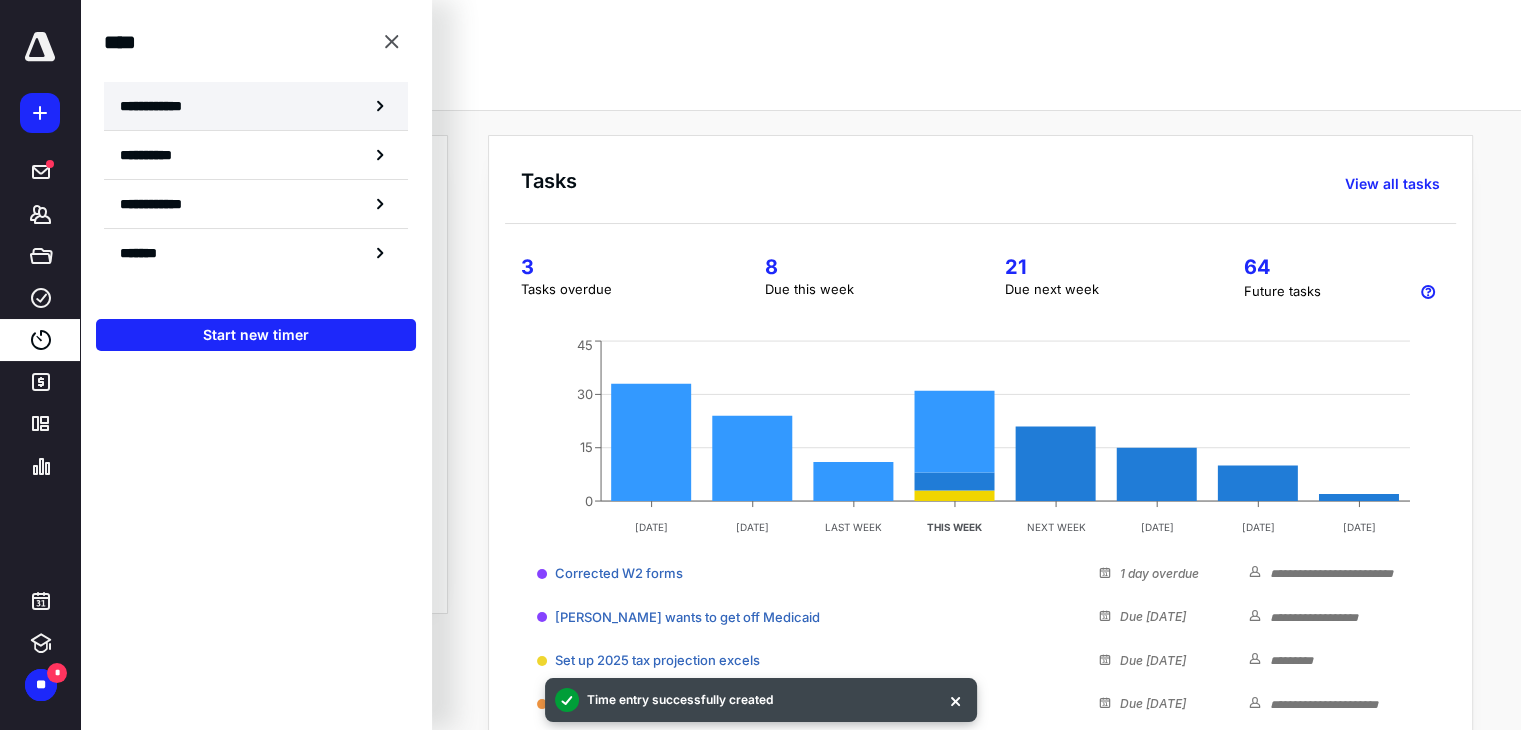 click on "**********" at bounding box center (256, 106) 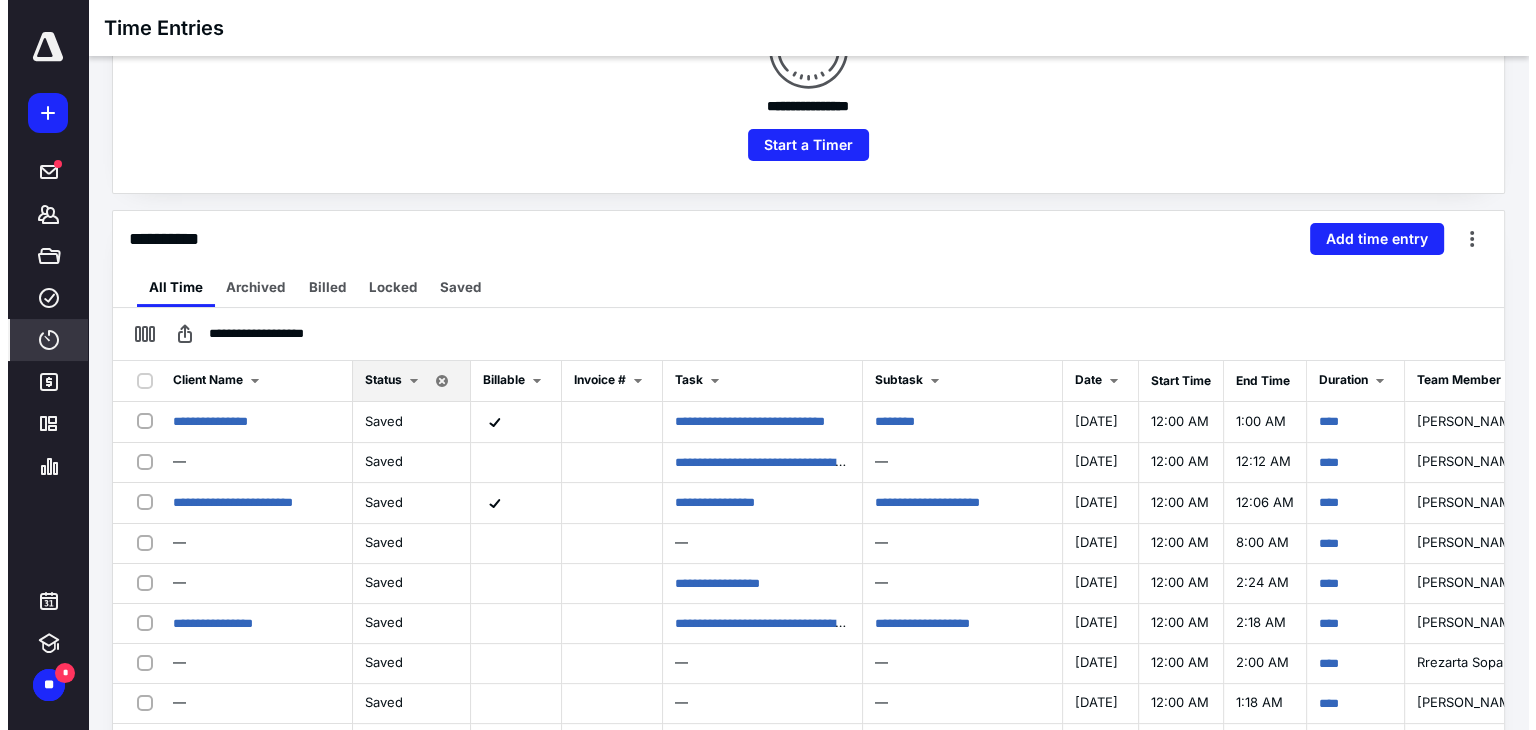scroll, scrollTop: 295, scrollLeft: 0, axis: vertical 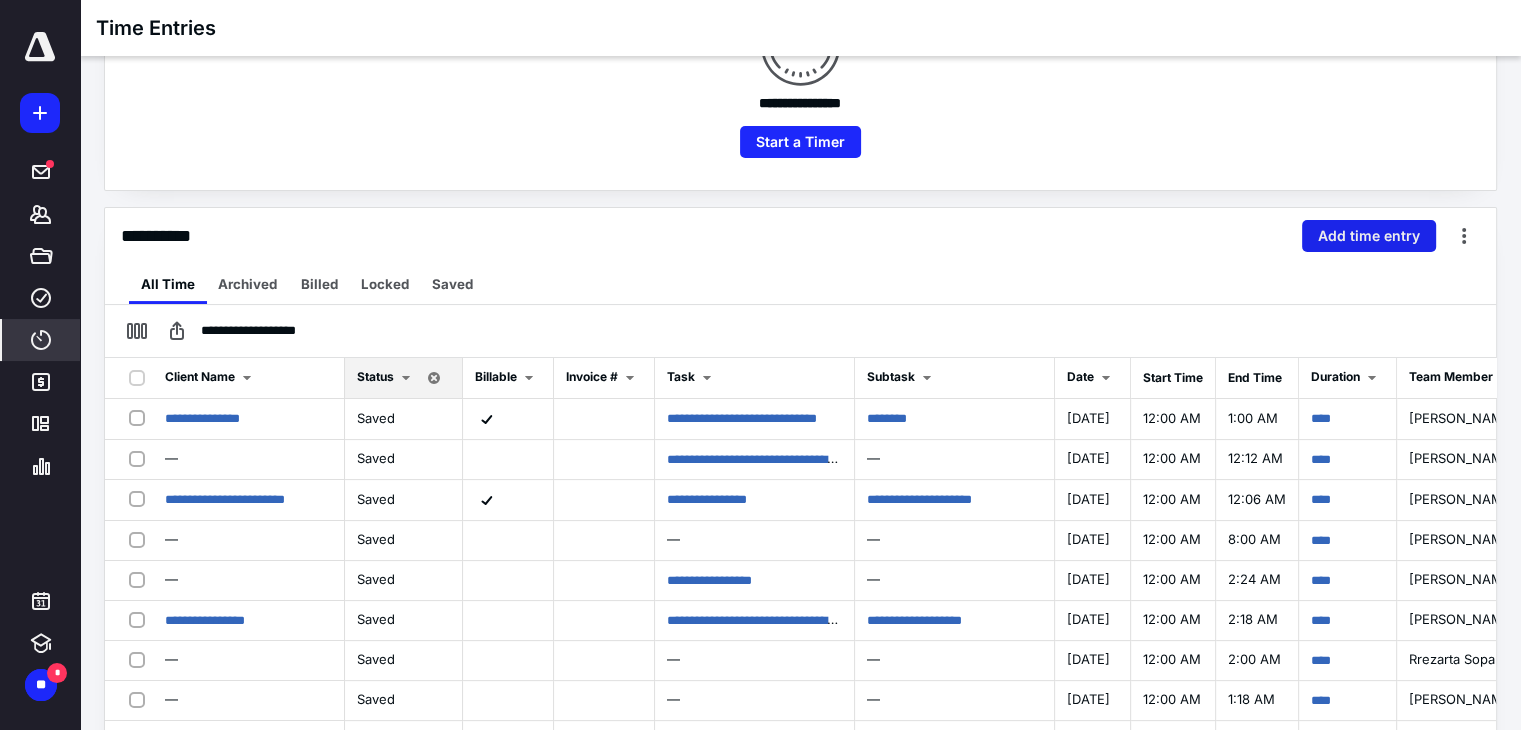 click on "Add time entry" at bounding box center [1369, 236] 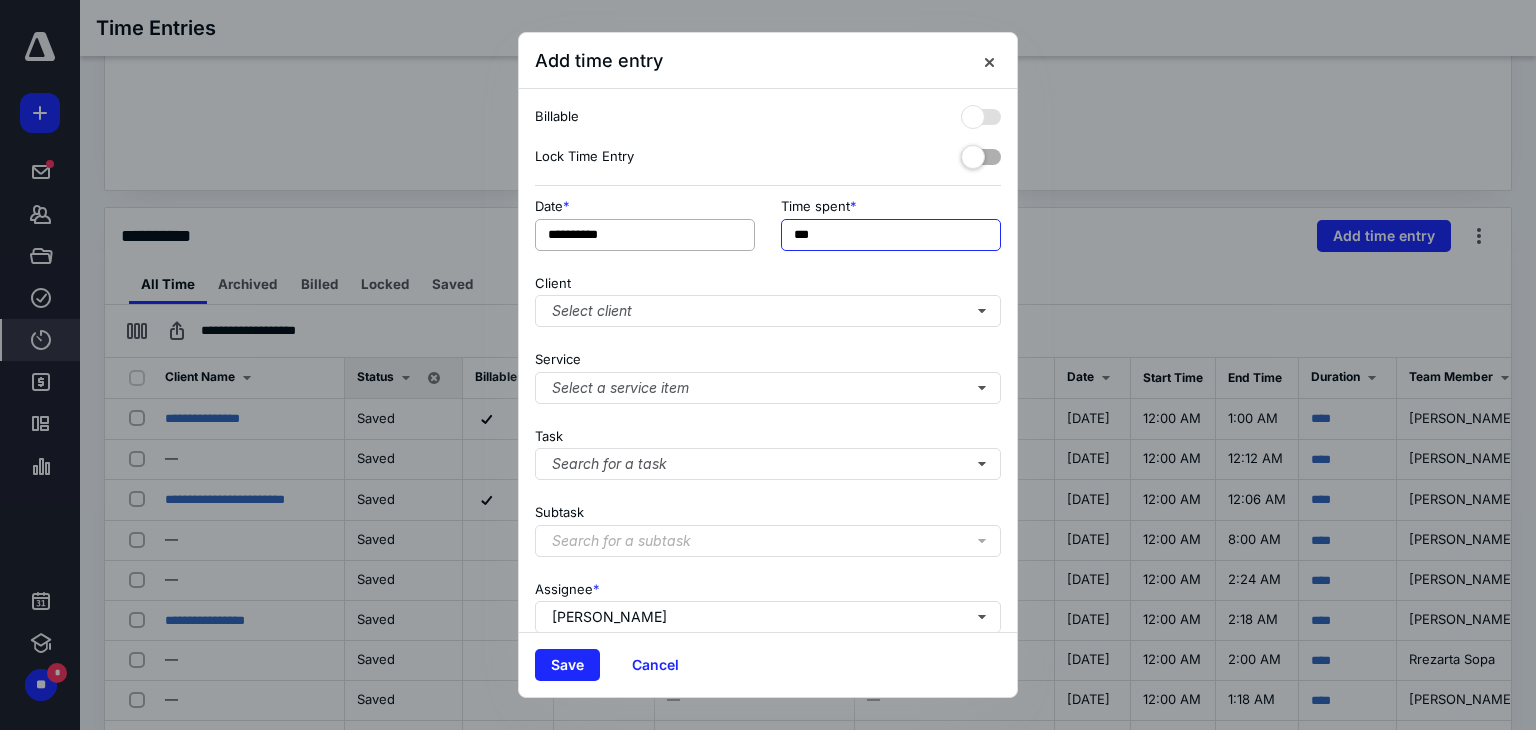 drag, startPoint x: 811, startPoint y: 238, endPoint x: 748, endPoint y: 221, distance: 65.25335 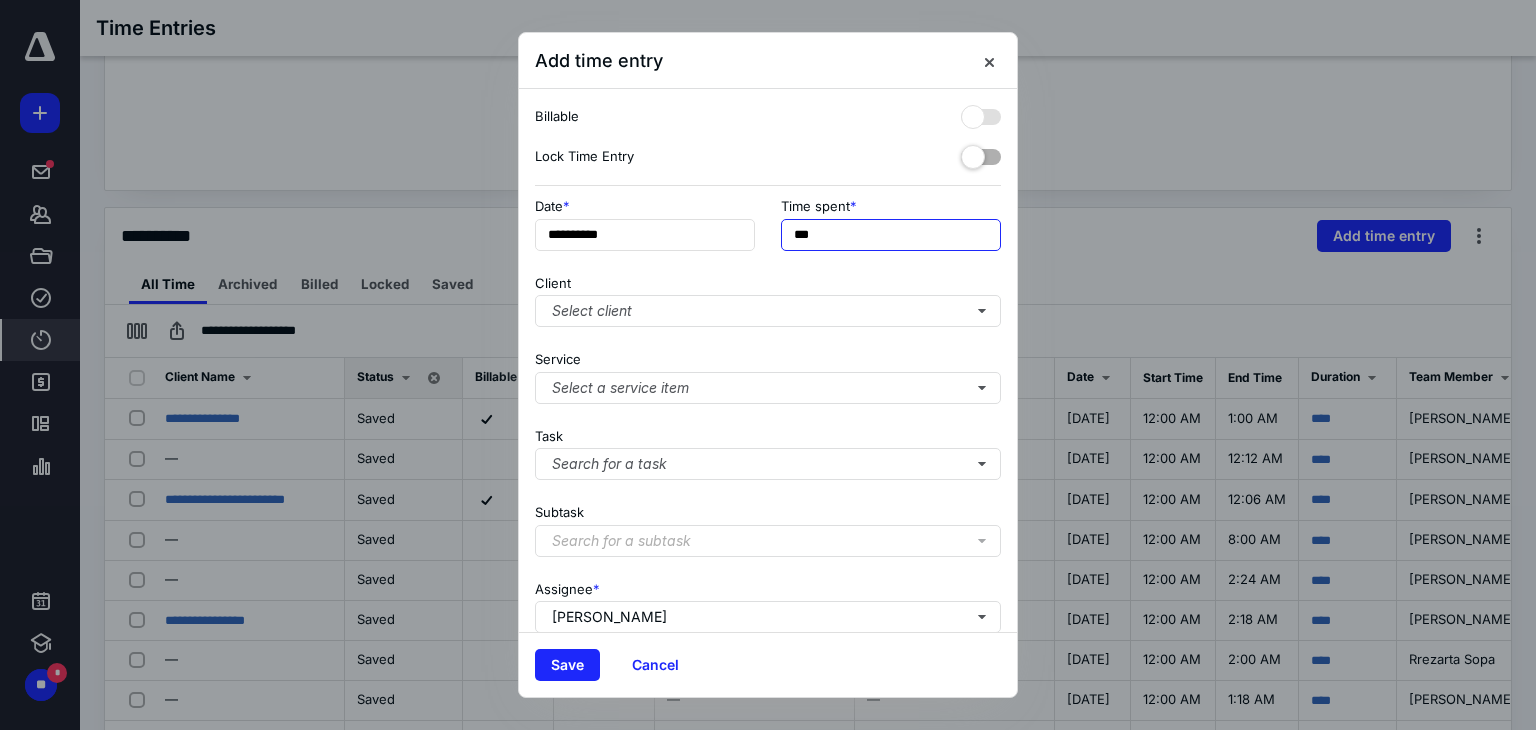 type on "***" 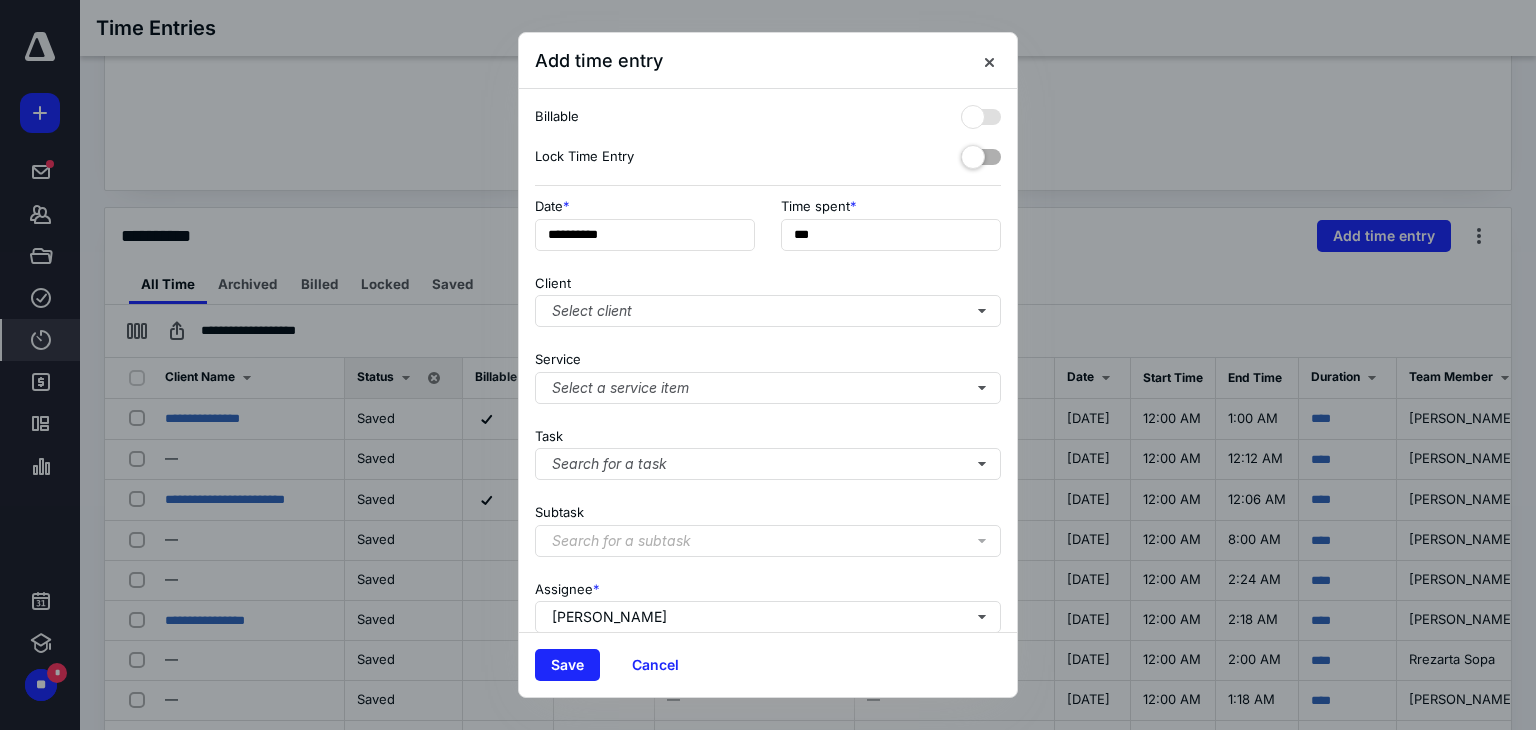 click on "**********" at bounding box center (768, 360) 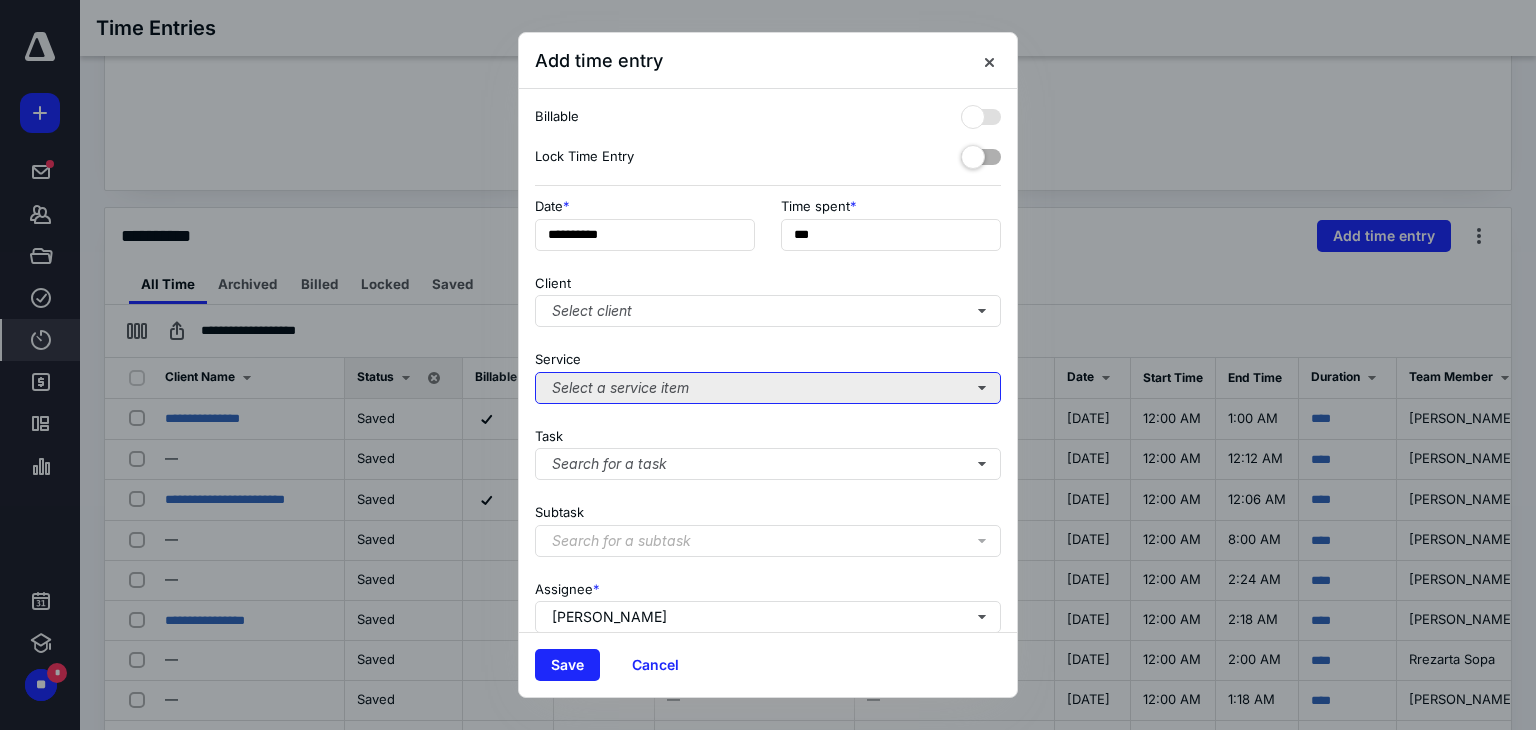 click on "Select a service item" at bounding box center [768, 388] 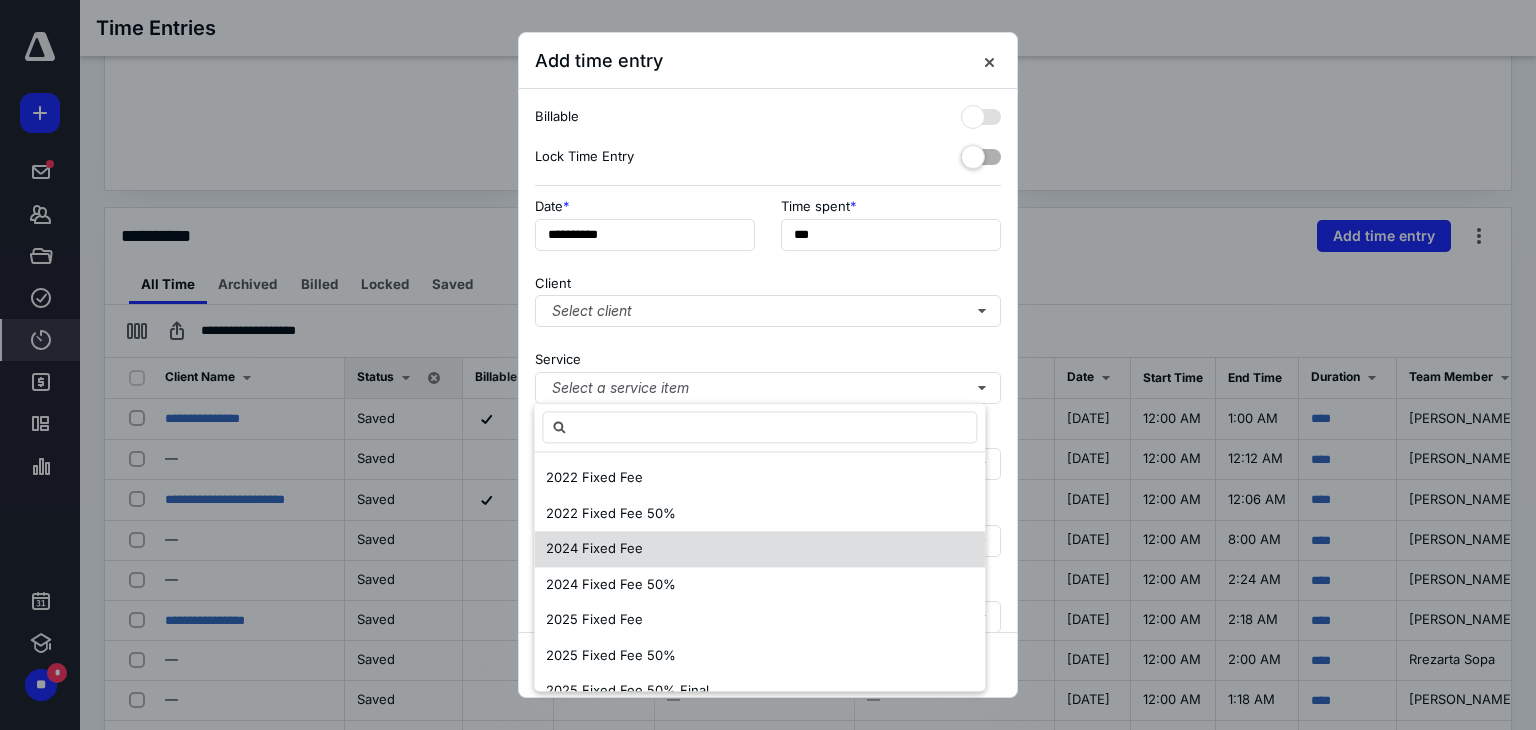 scroll, scrollTop: 132, scrollLeft: 0, axis: vertical 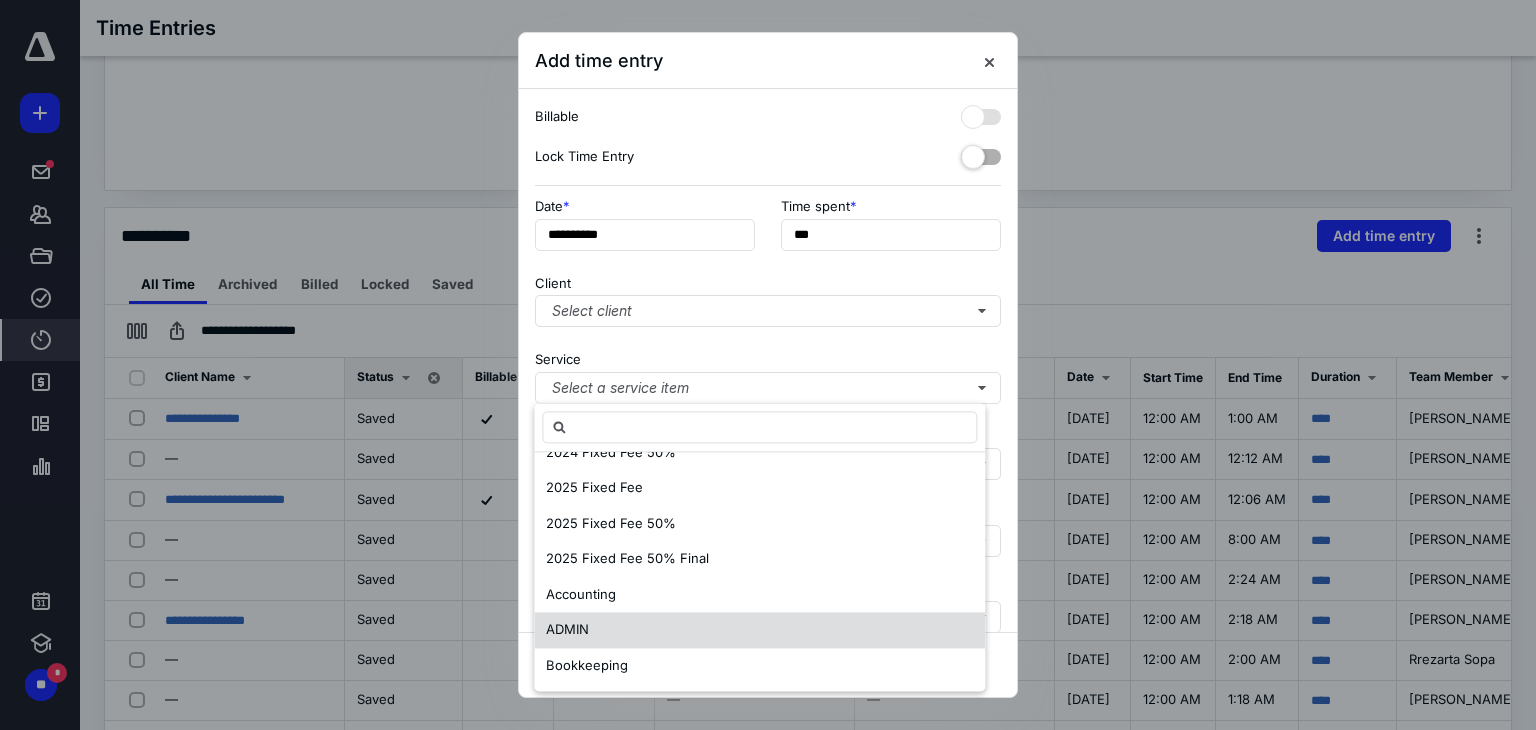 click on "ADMIN" at bounding box center [567, 629] 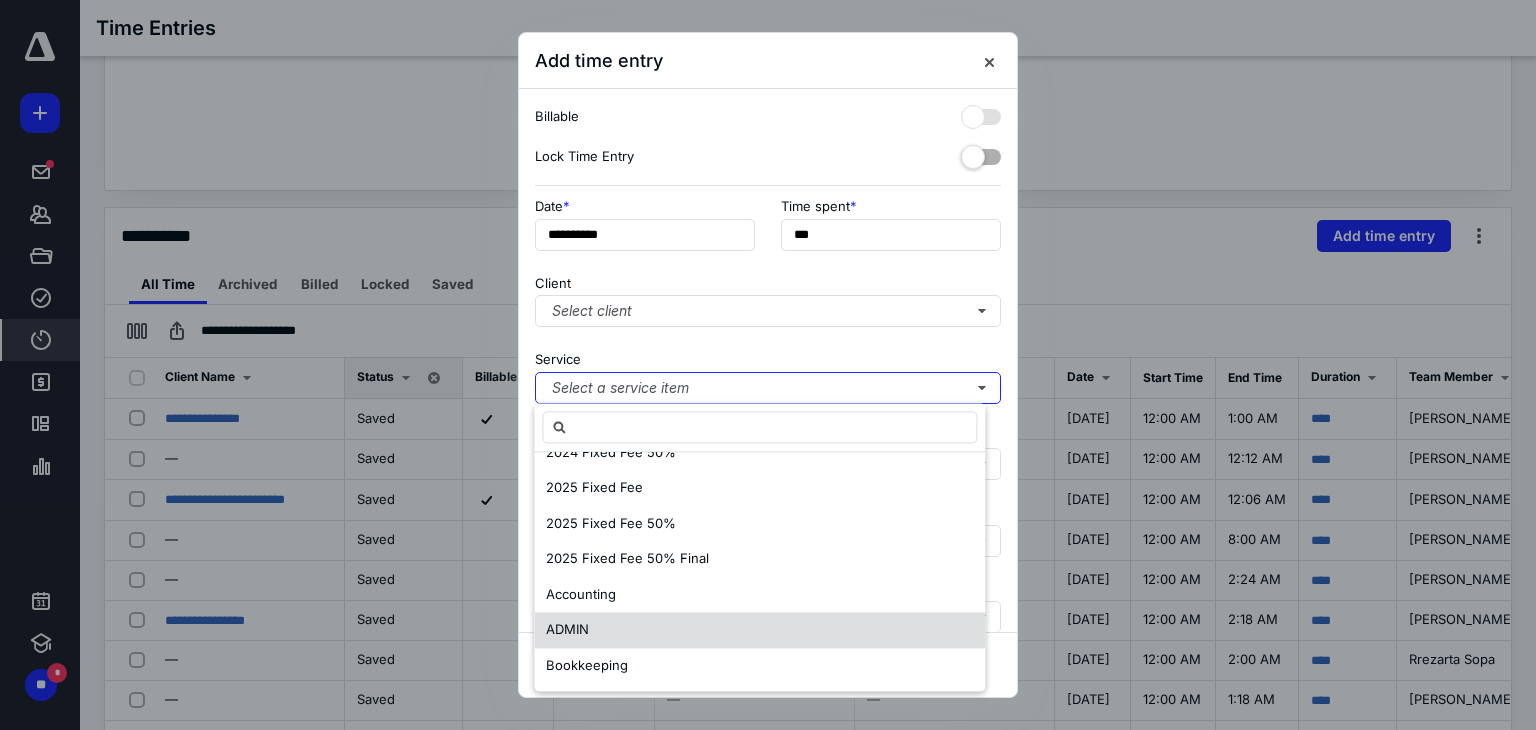 scroll, scrollTop: 0, scrollLeft: 0, axis: both 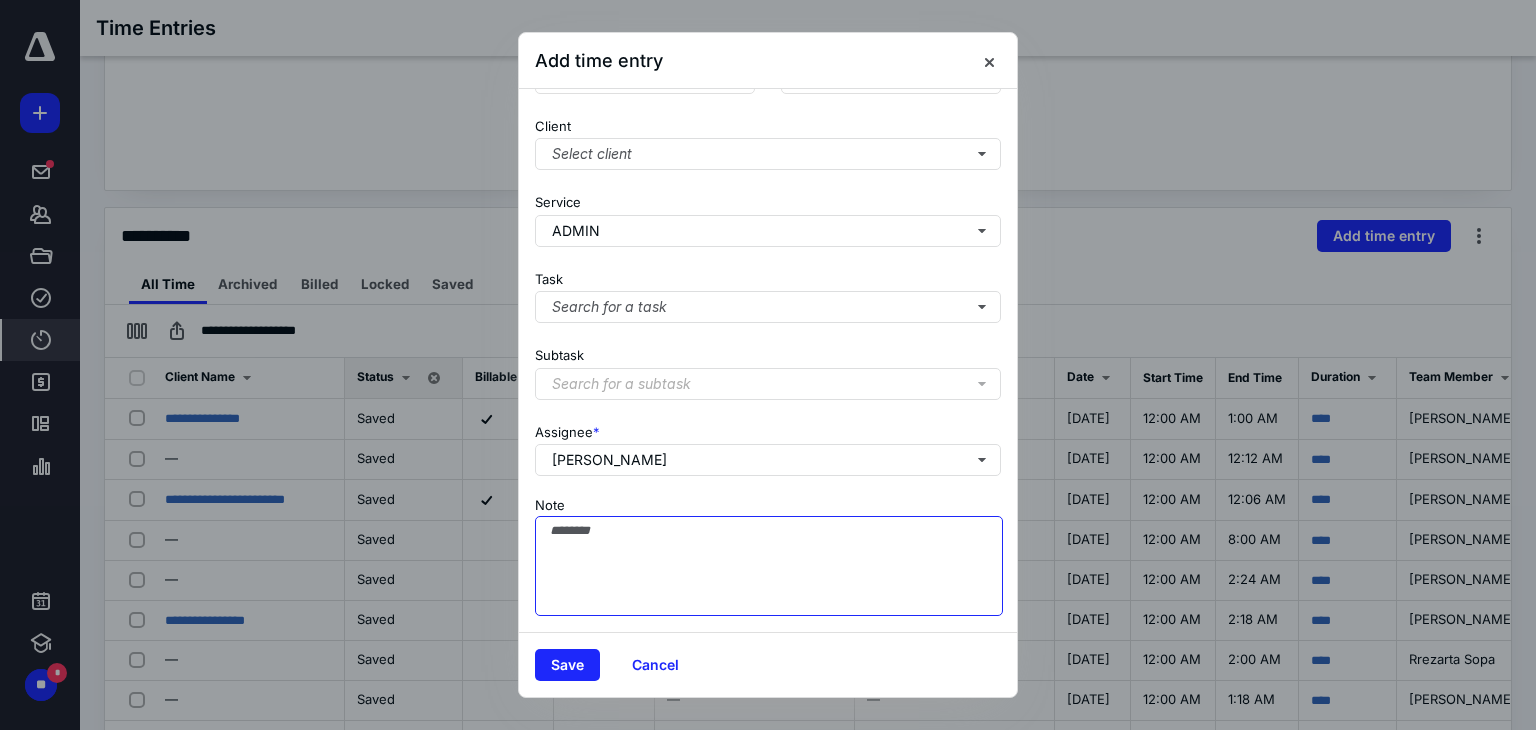 click on "Note" at bounding box center [769, 566] 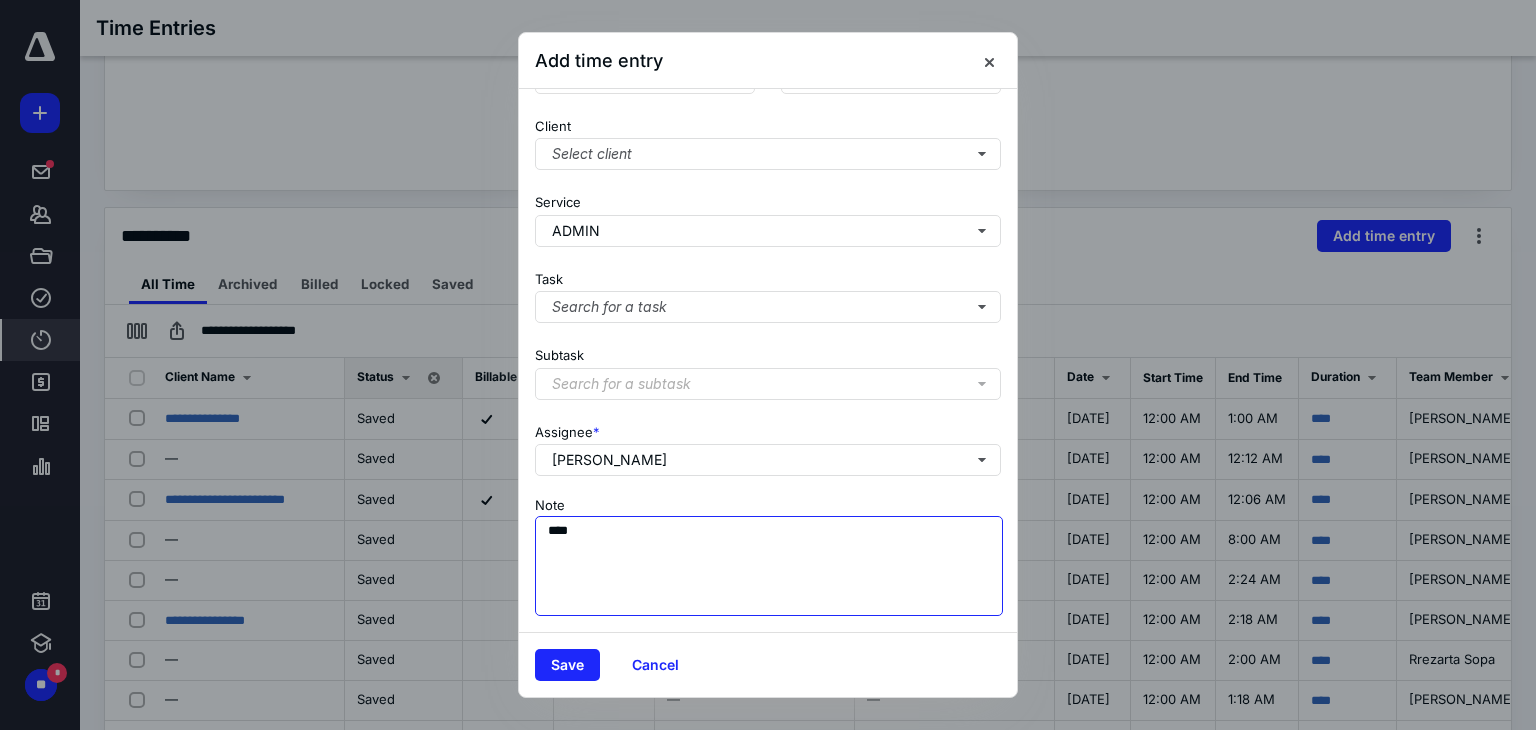 scroll, scrollTop: 171, scrollLeft: 0, axis: vertical 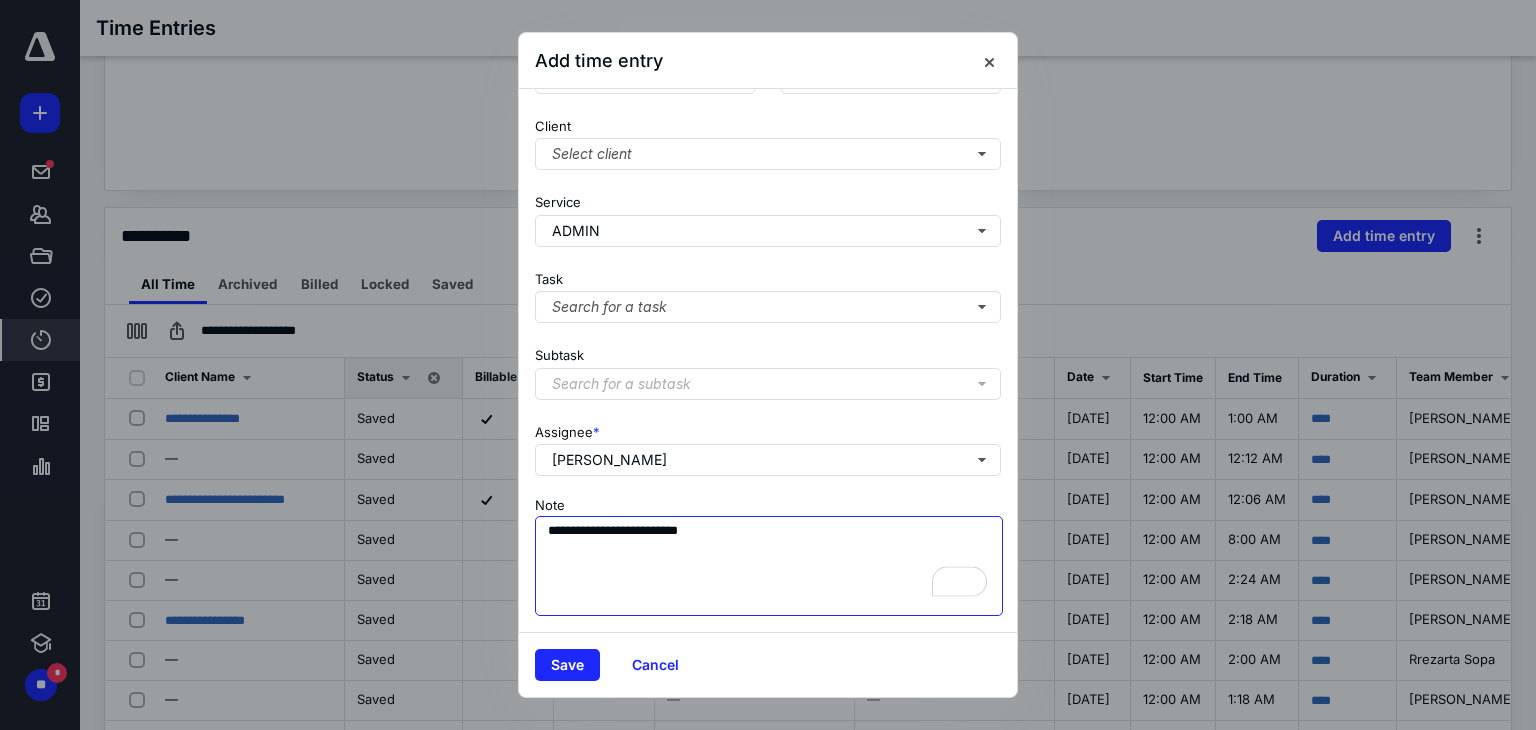 type on "**********" 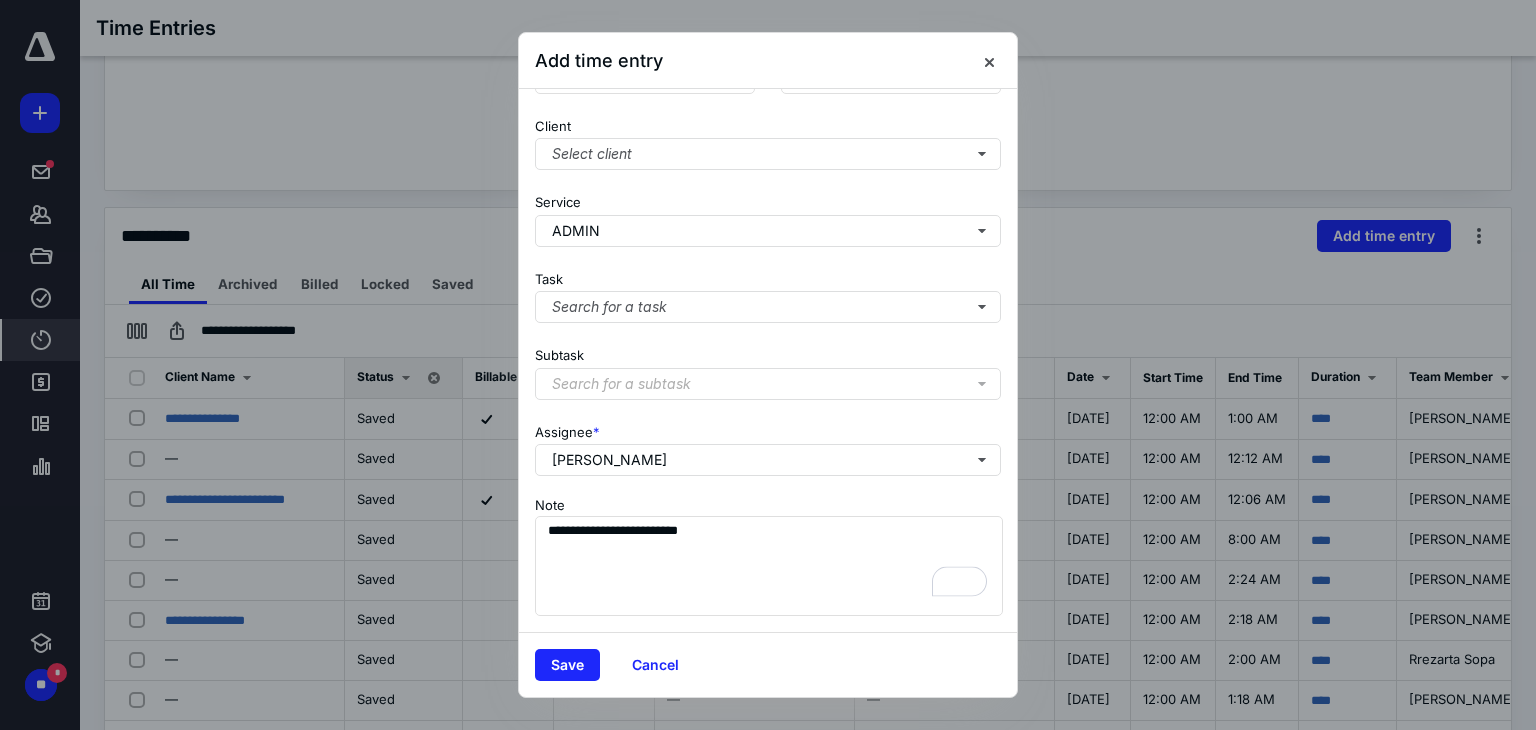 click on "Save Cancel" at bounding box center (768, 664) 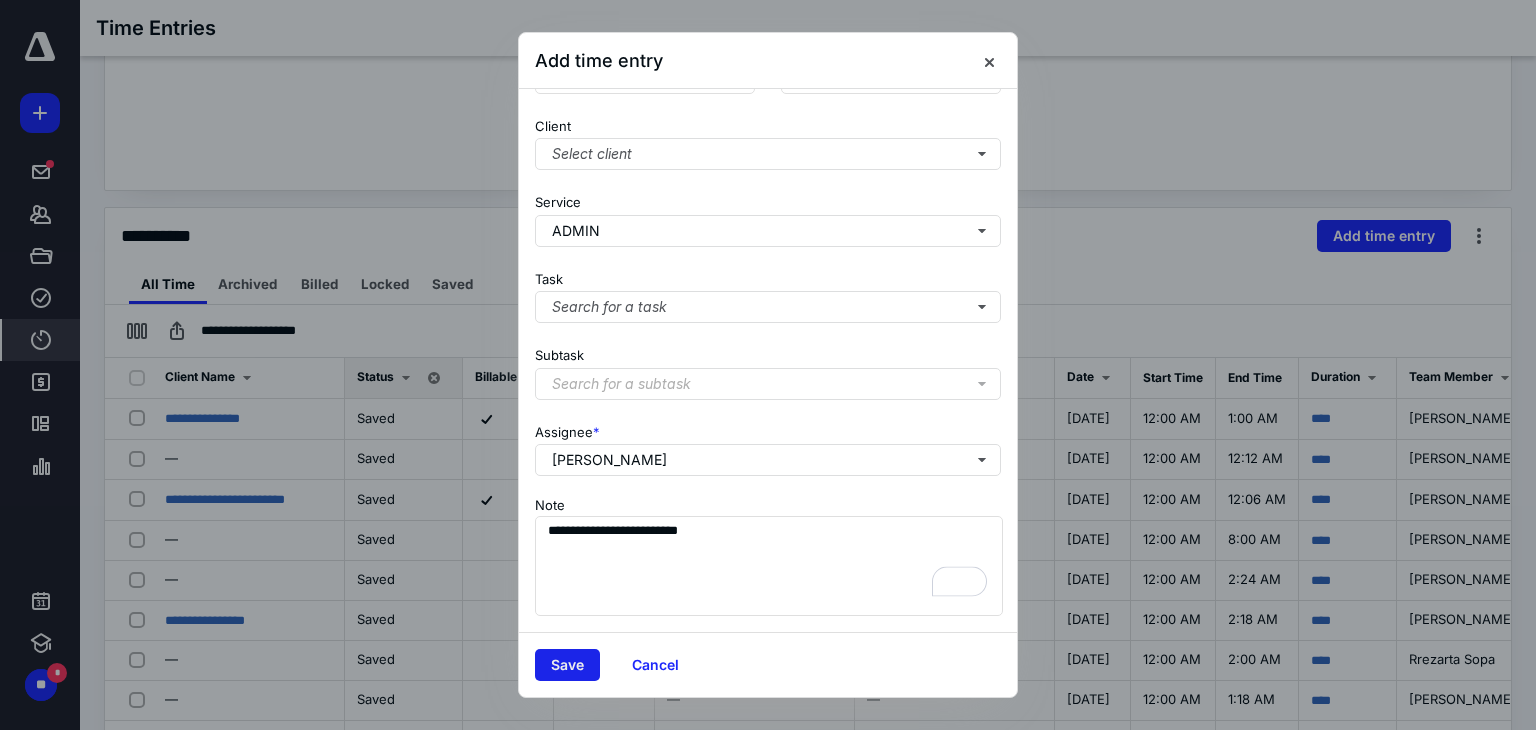 click on "Save" at bounding box center (567, 665) 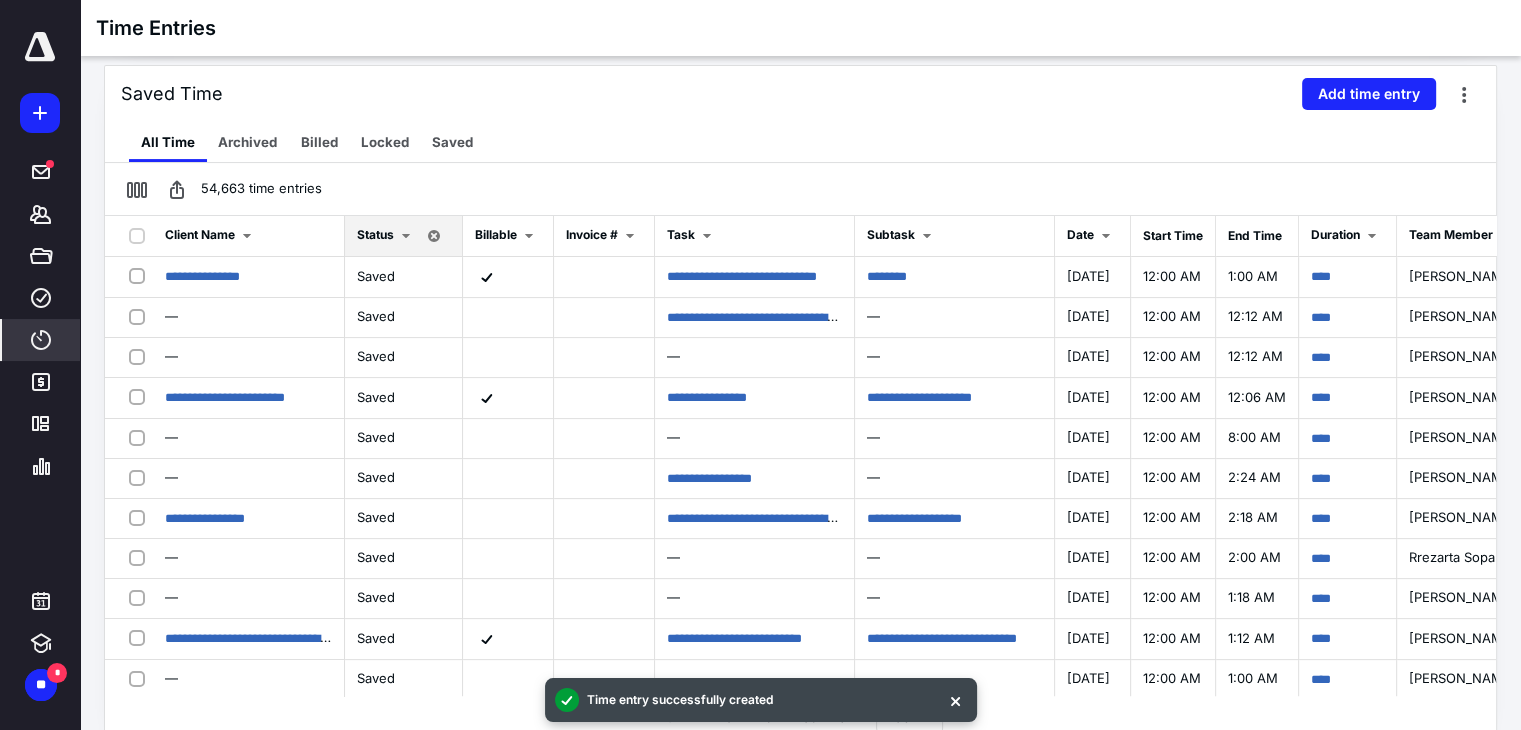 scroll, scrollTop: 443, scrollLeft: 0, axis: vertical 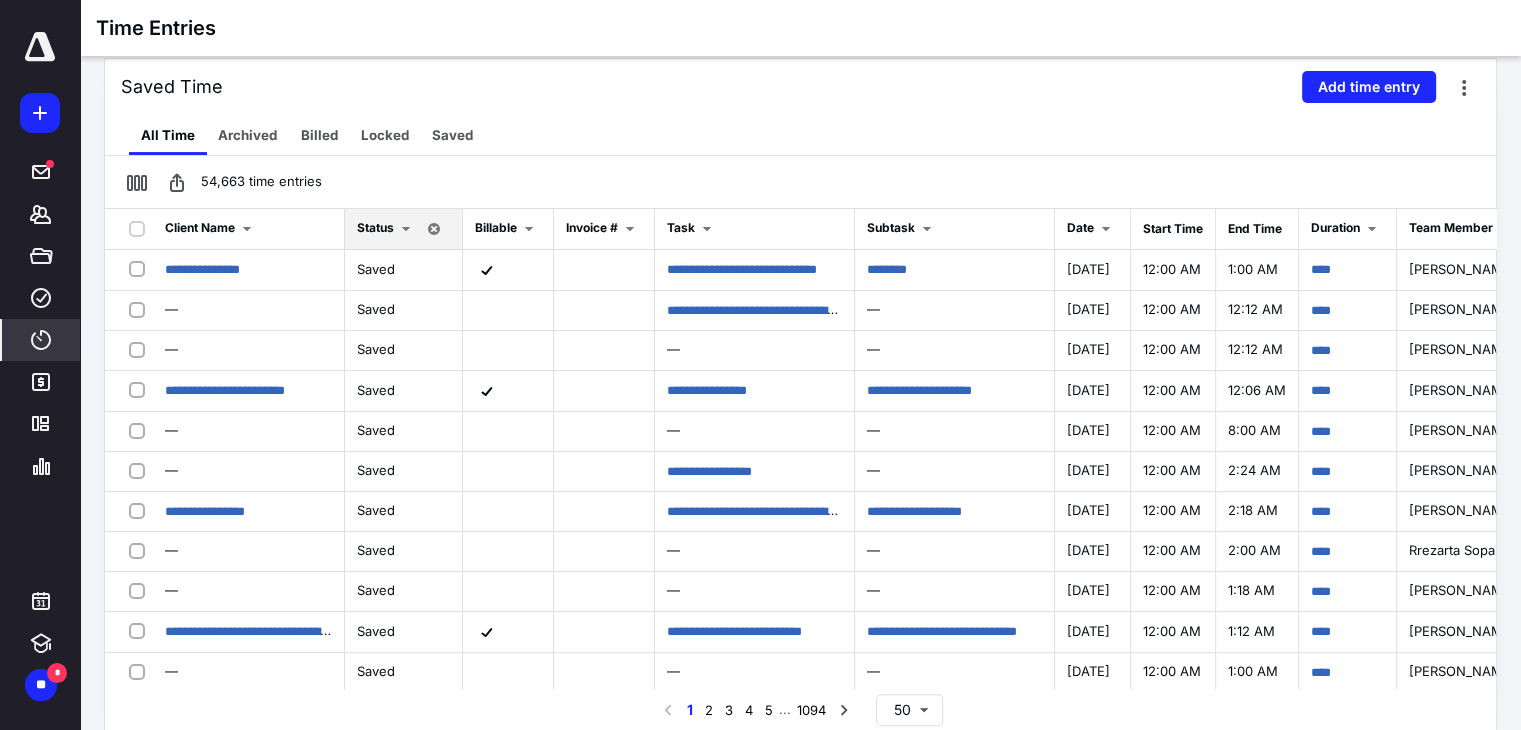 click at bounding box center (40, 47) 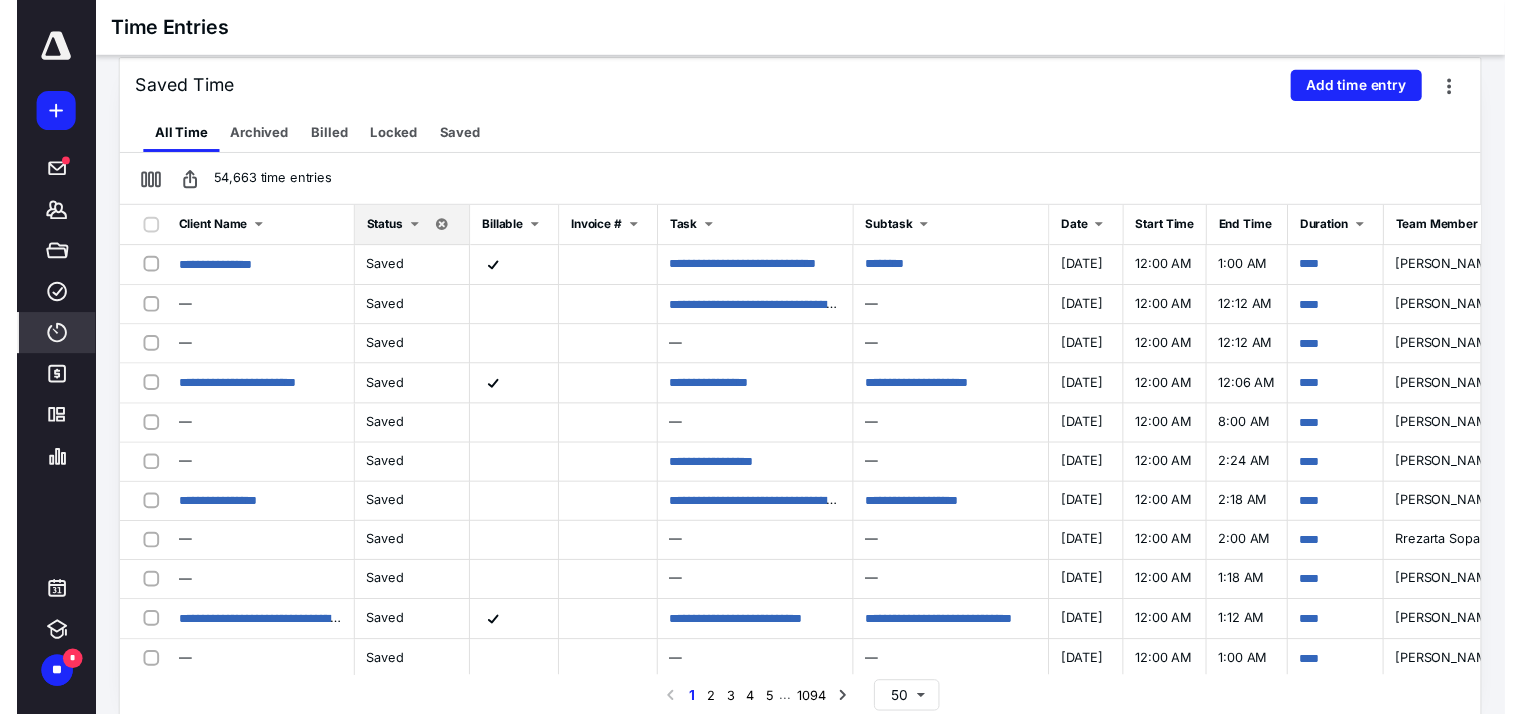 scroll, scrollTop: 0, scrollLeft: 0, axis: both 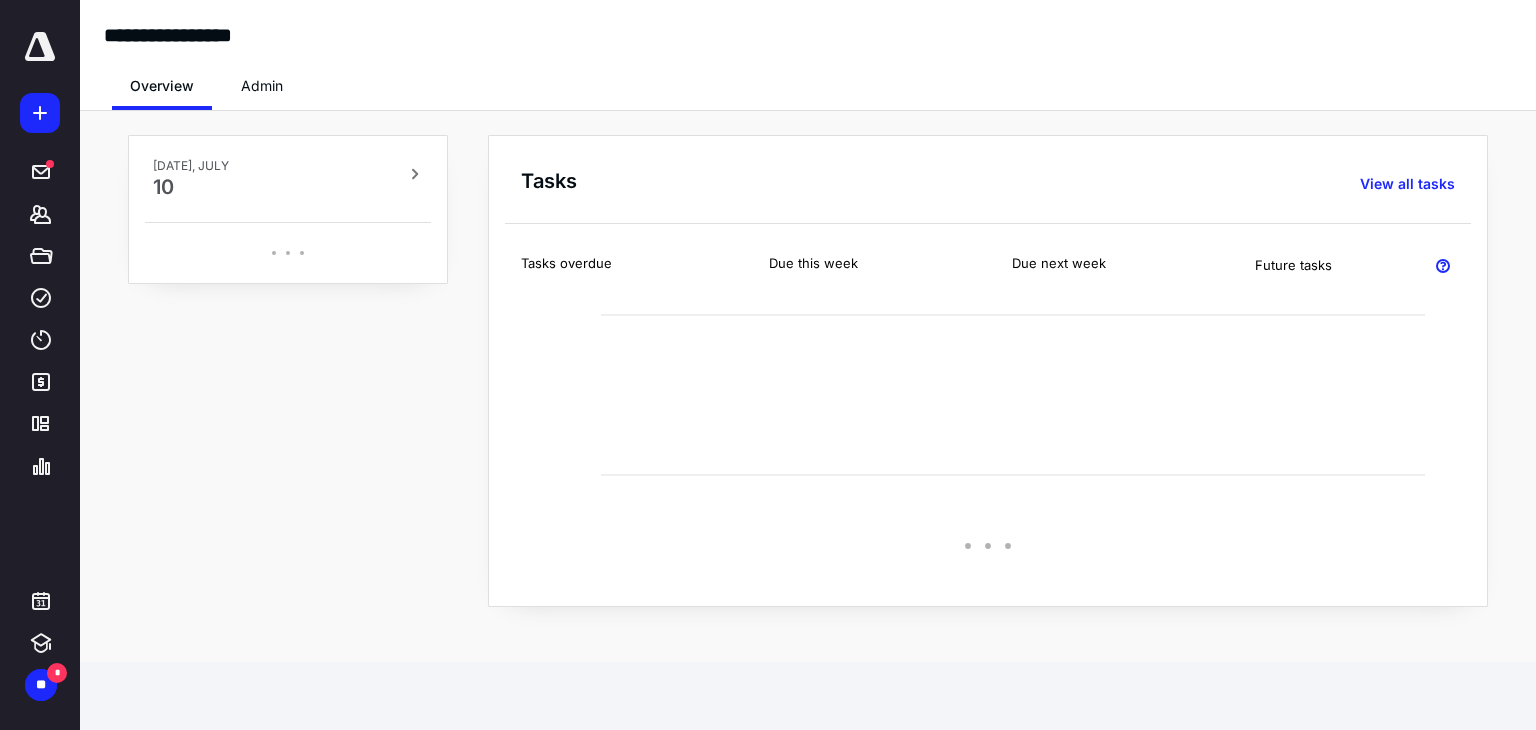 click on "Admin" at bounding box center [262, 86] 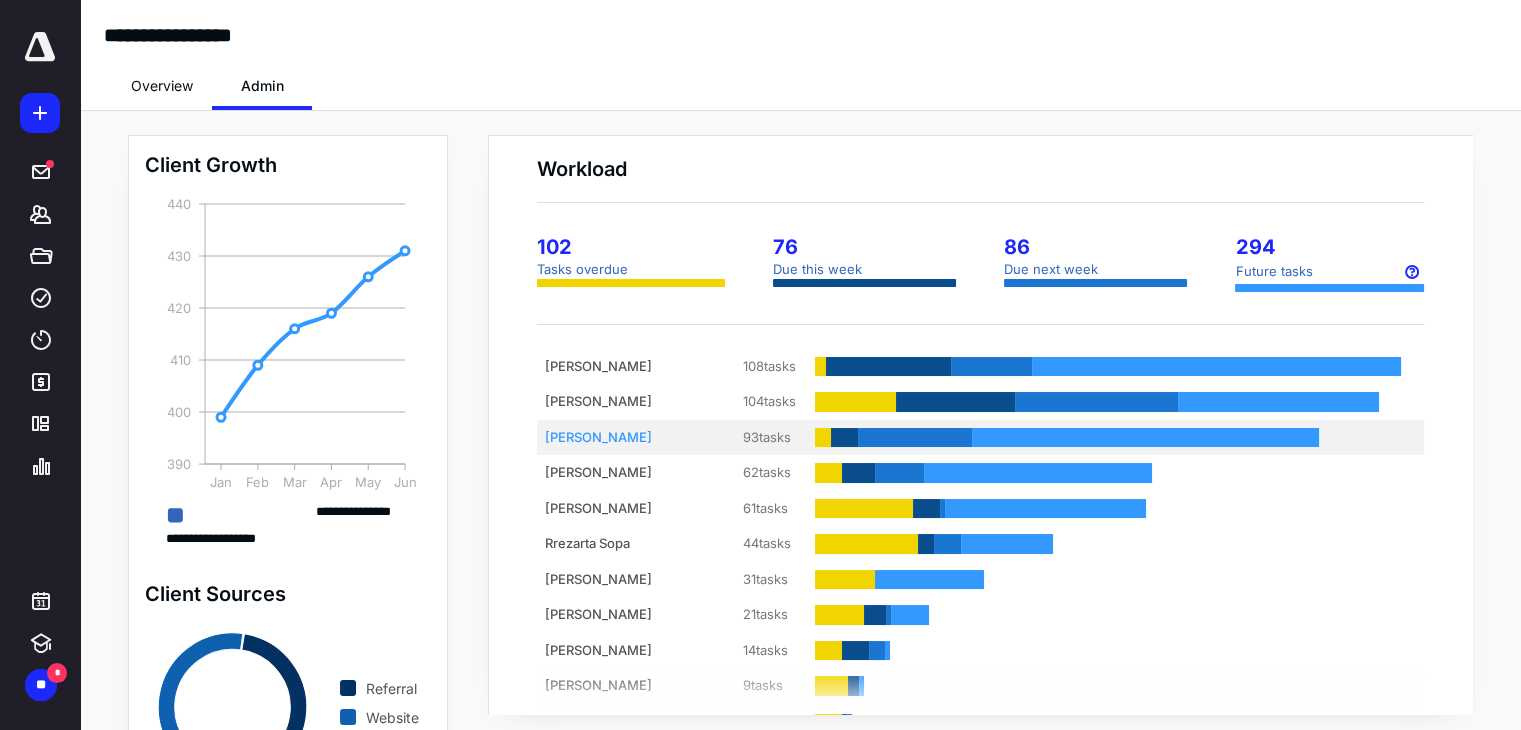 click on "Kirsten Willhide 93  tasks" at bounding box center (980, 438) 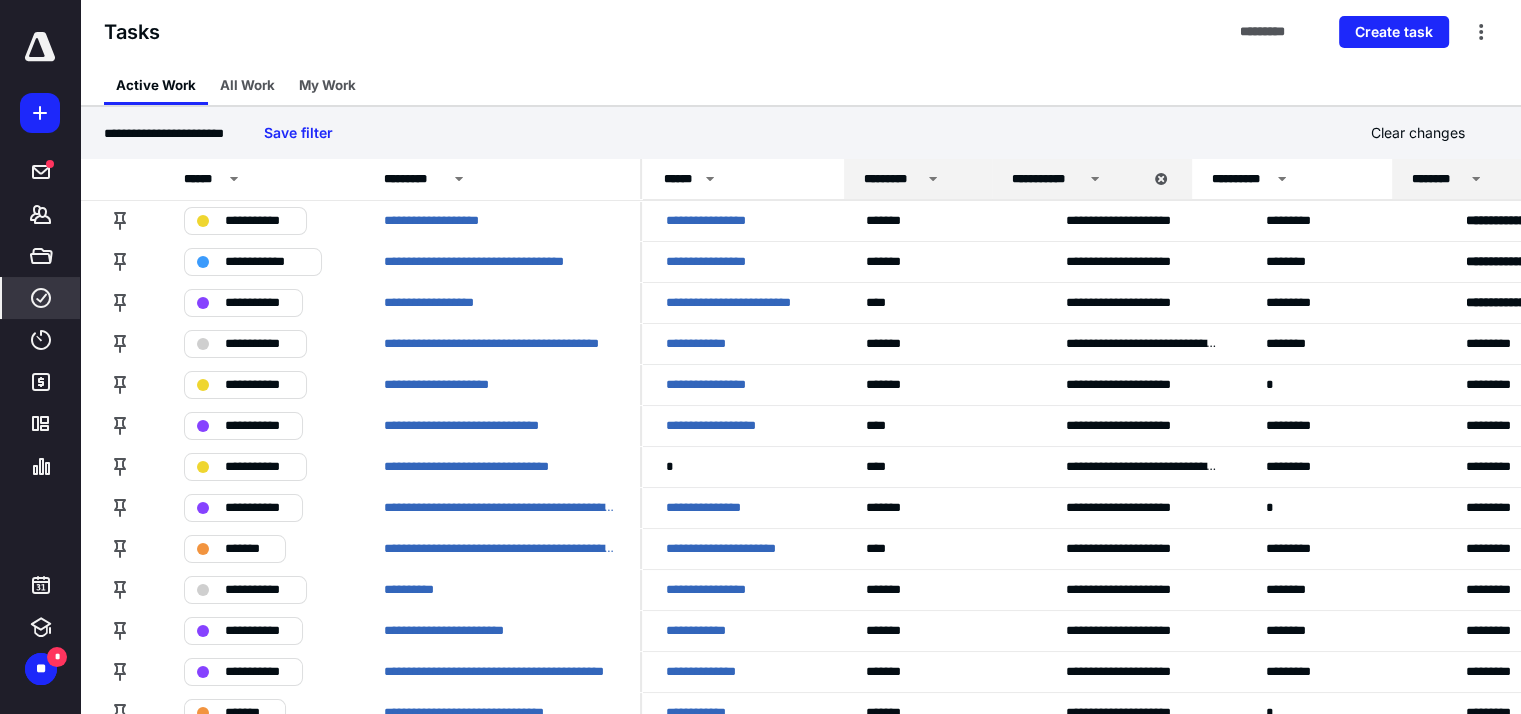 drag, startPoint x: 1038, startPoint y: 181, endPoint x: 975, endPoint y: 161, distance: 66.09841 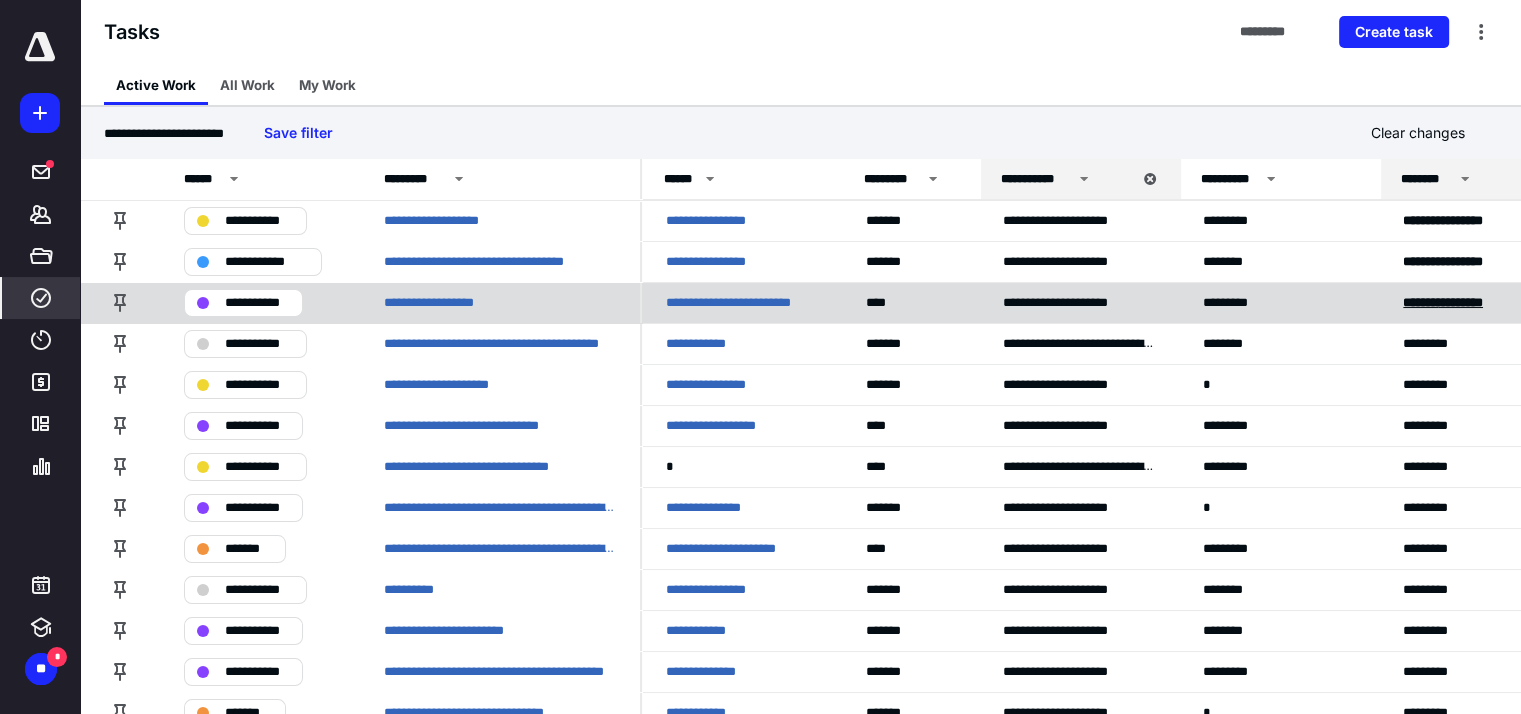 click on "******* ********" at bounding box center (1443, 302) 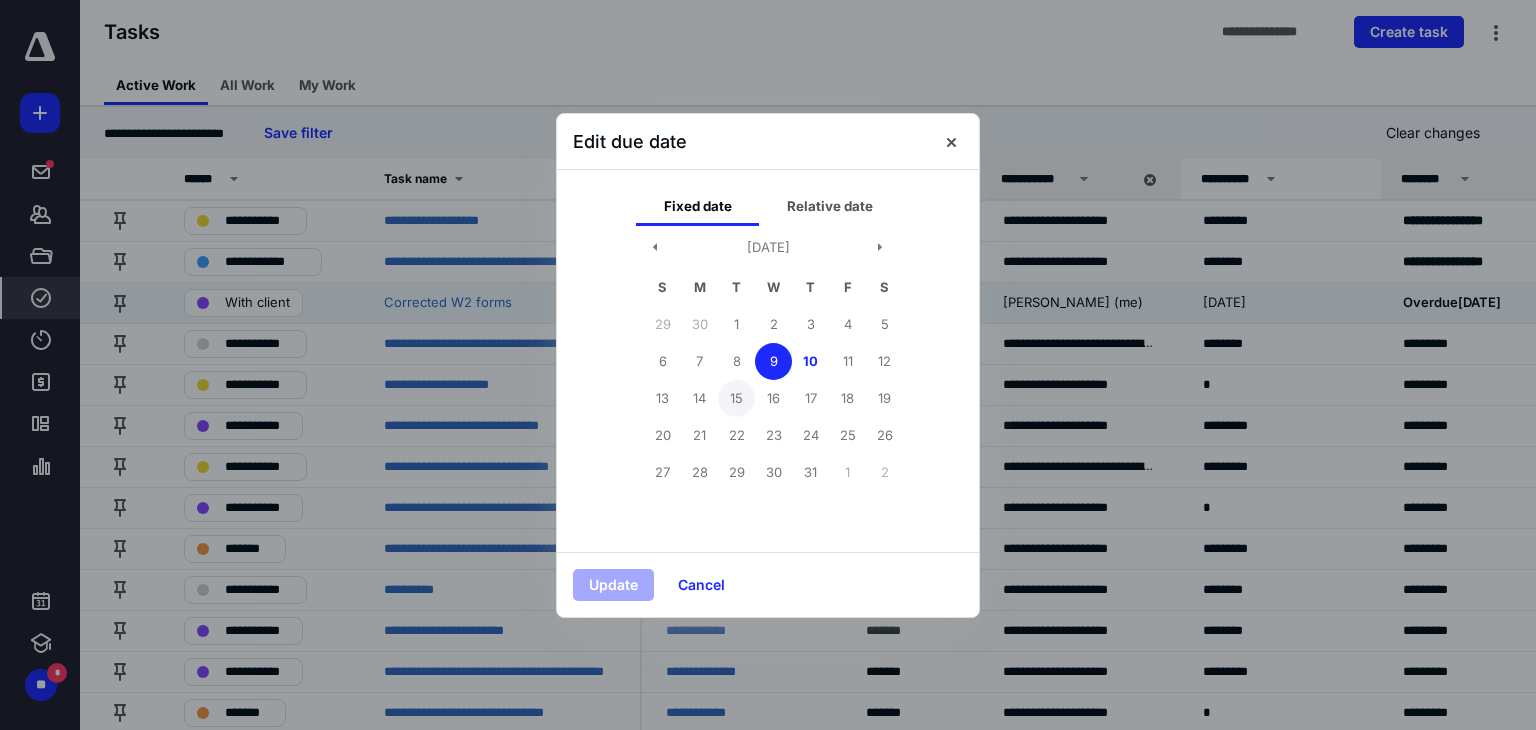 click on "15" at bounding box center (736, 398) 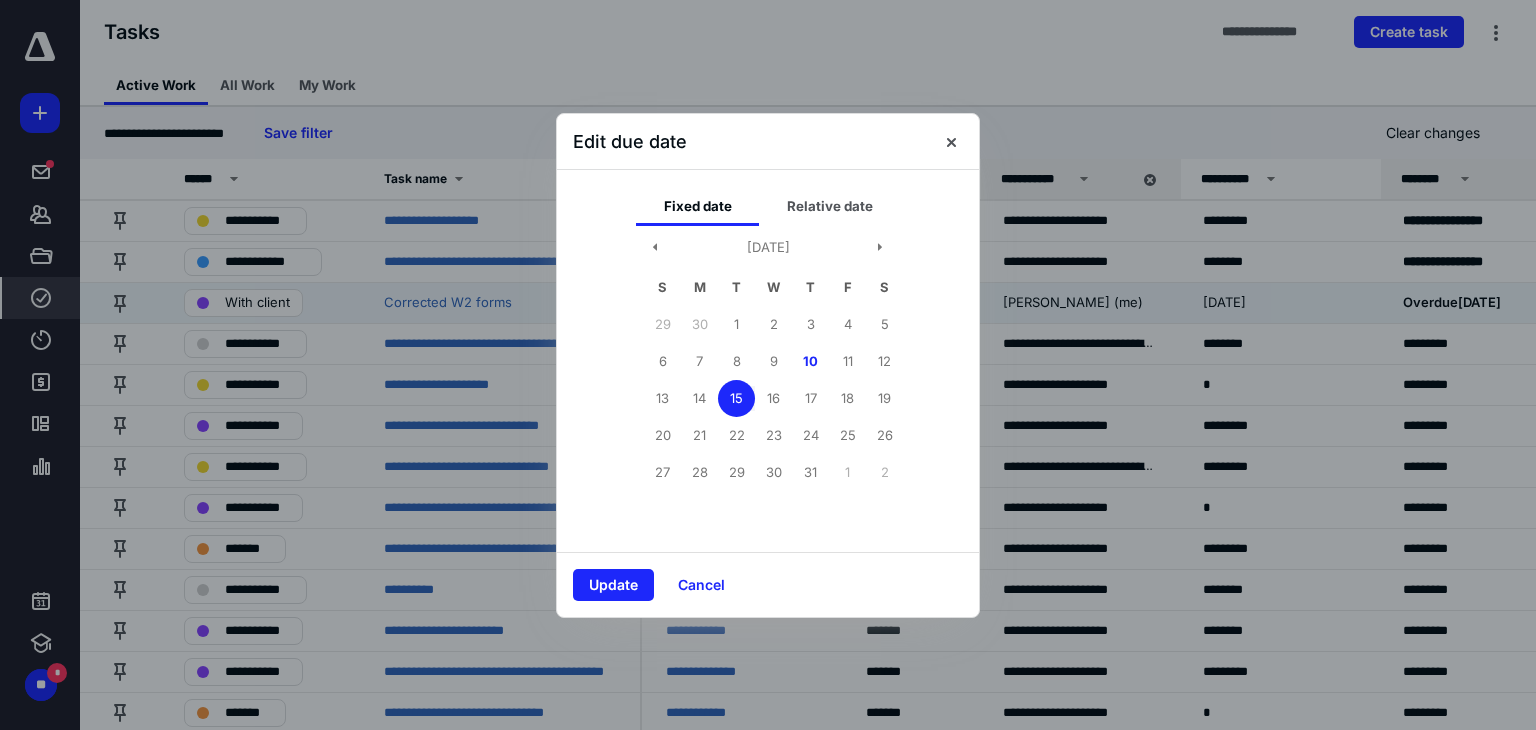 click on "Update Cancel" at bounding box center (768, 584) 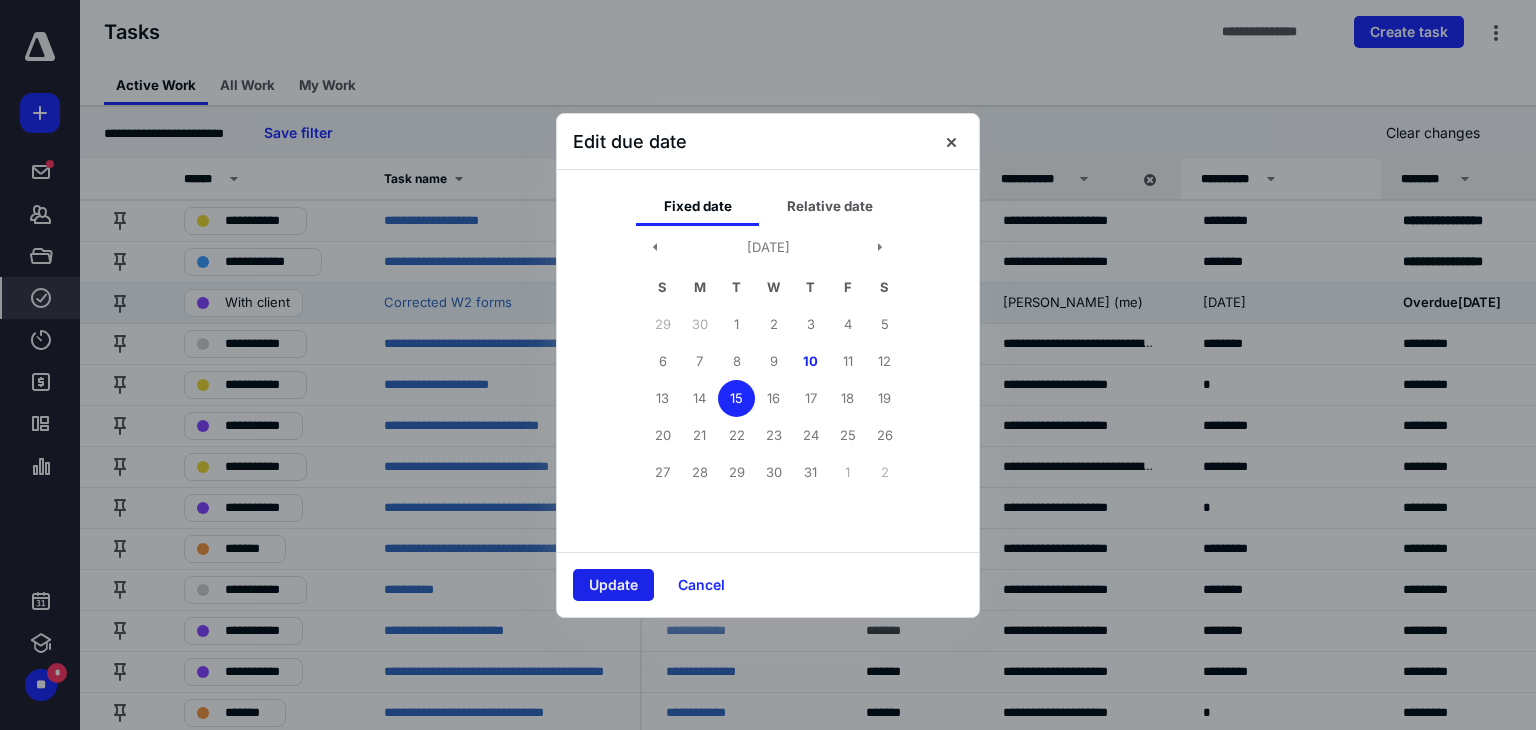 click on "Update" at bounding box center (613, 585) 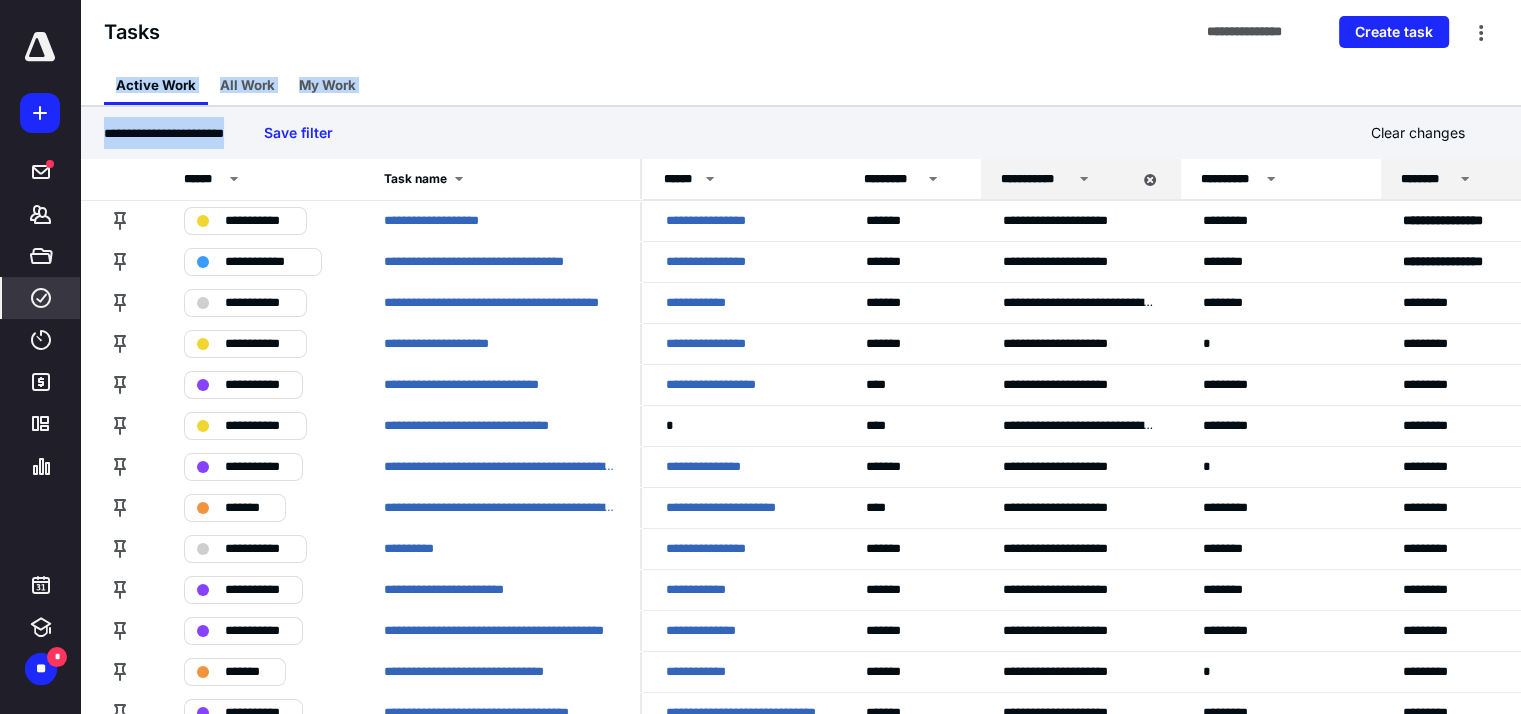 drag, startPoint x: 550, startPoint y: 94, endPoint x: 751, endPoint y: 141, distance: 206.4219 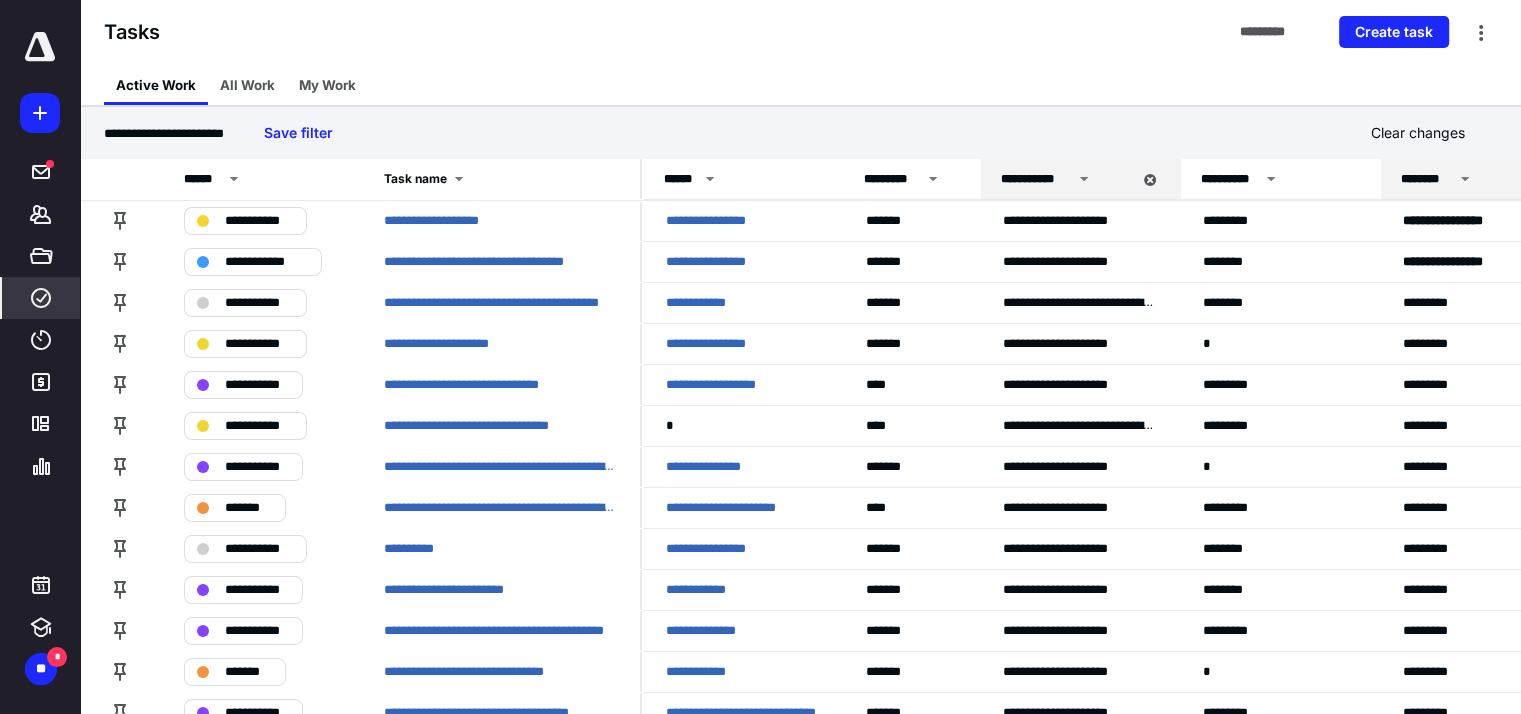 click on "Tasks ********* Create task" at bounding box center [800, 32] 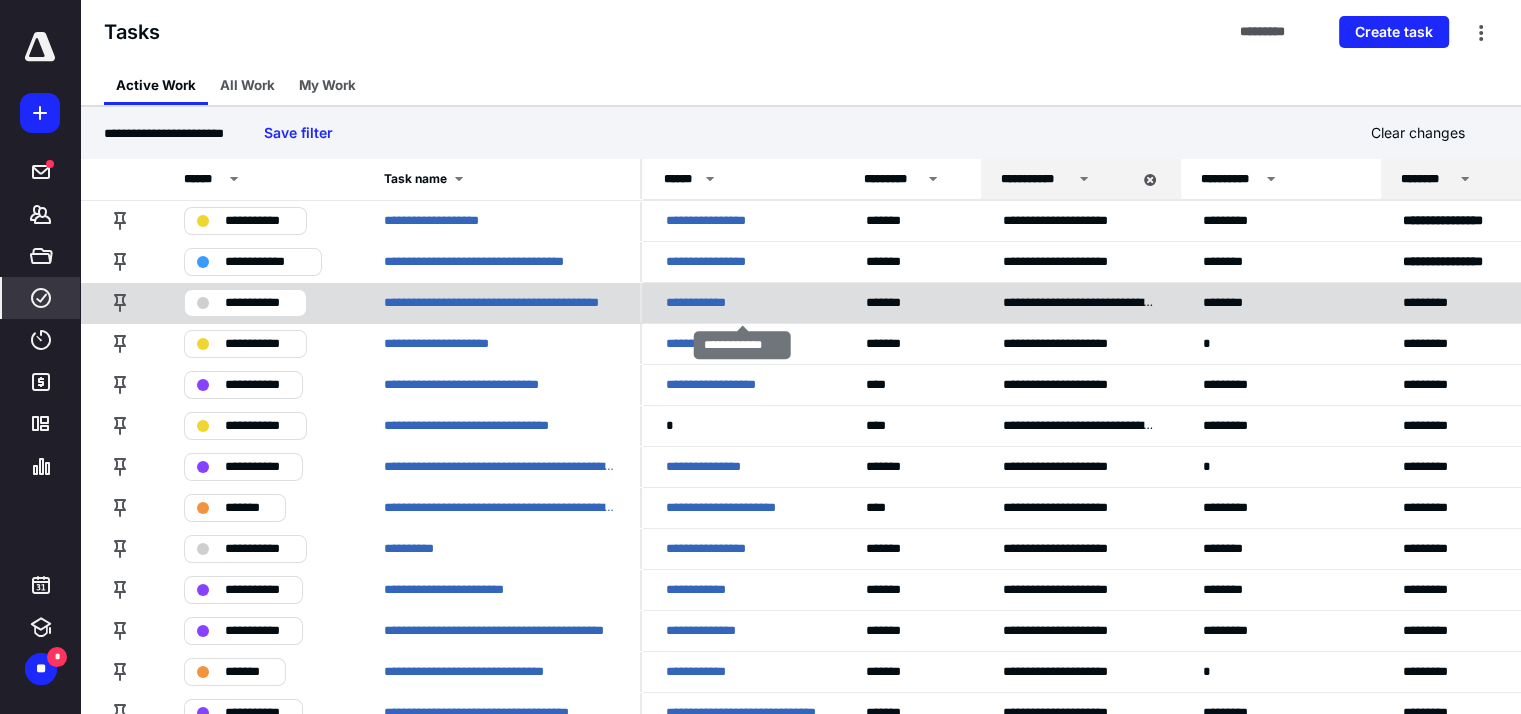 scroll, scrollTop: 36, scrollLeft: 0, axis: vertical 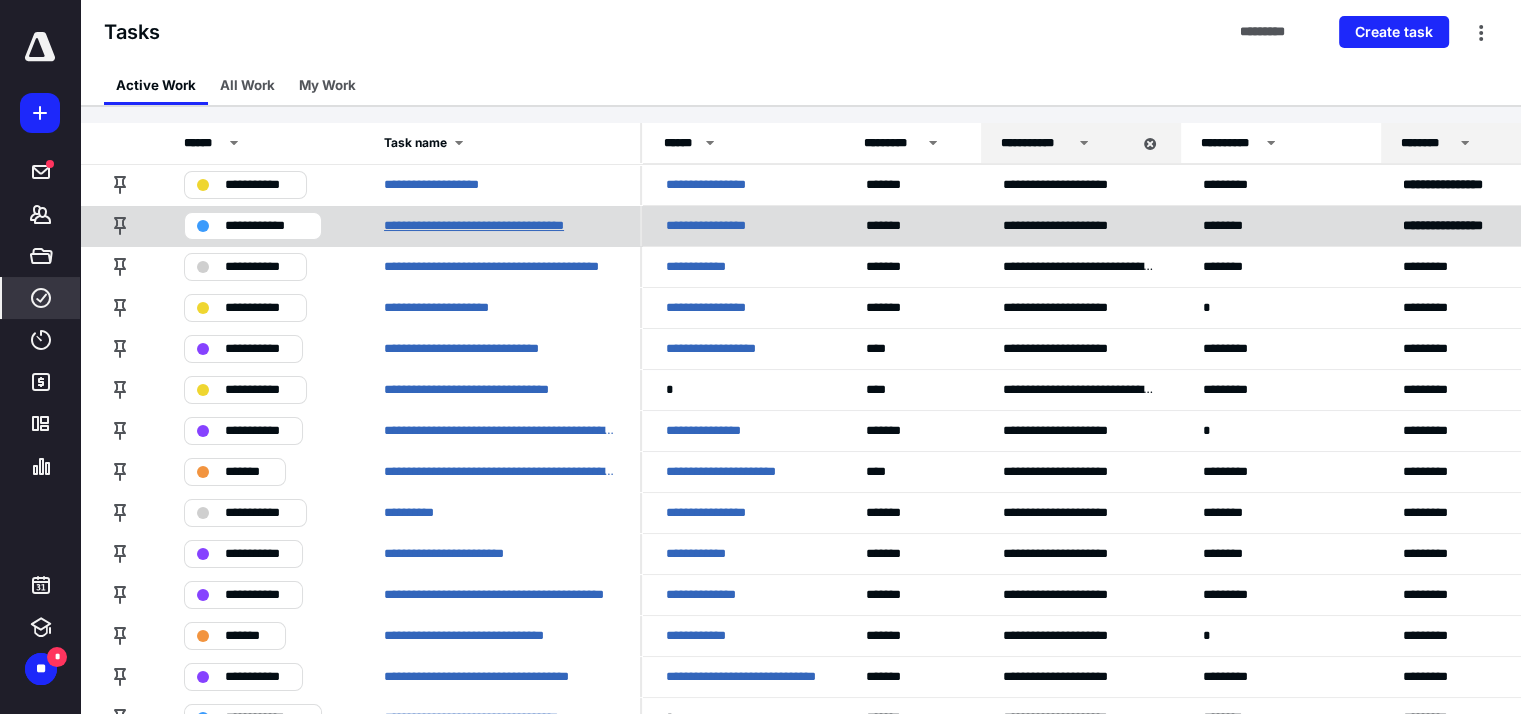 click on "**********" at bounding box center [500, 226] 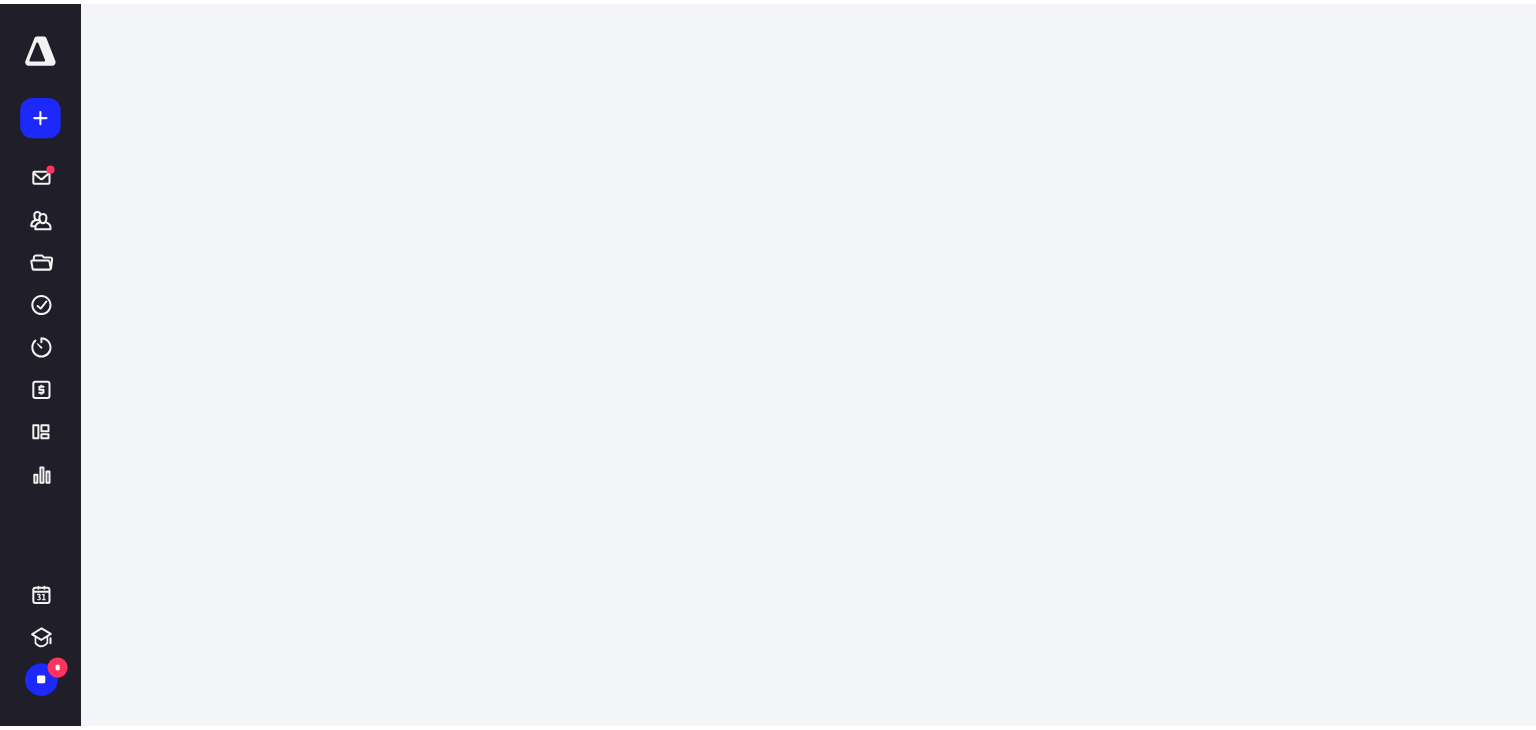 scroll, scrollTop: 0, scrollLeft: 0, axis: both 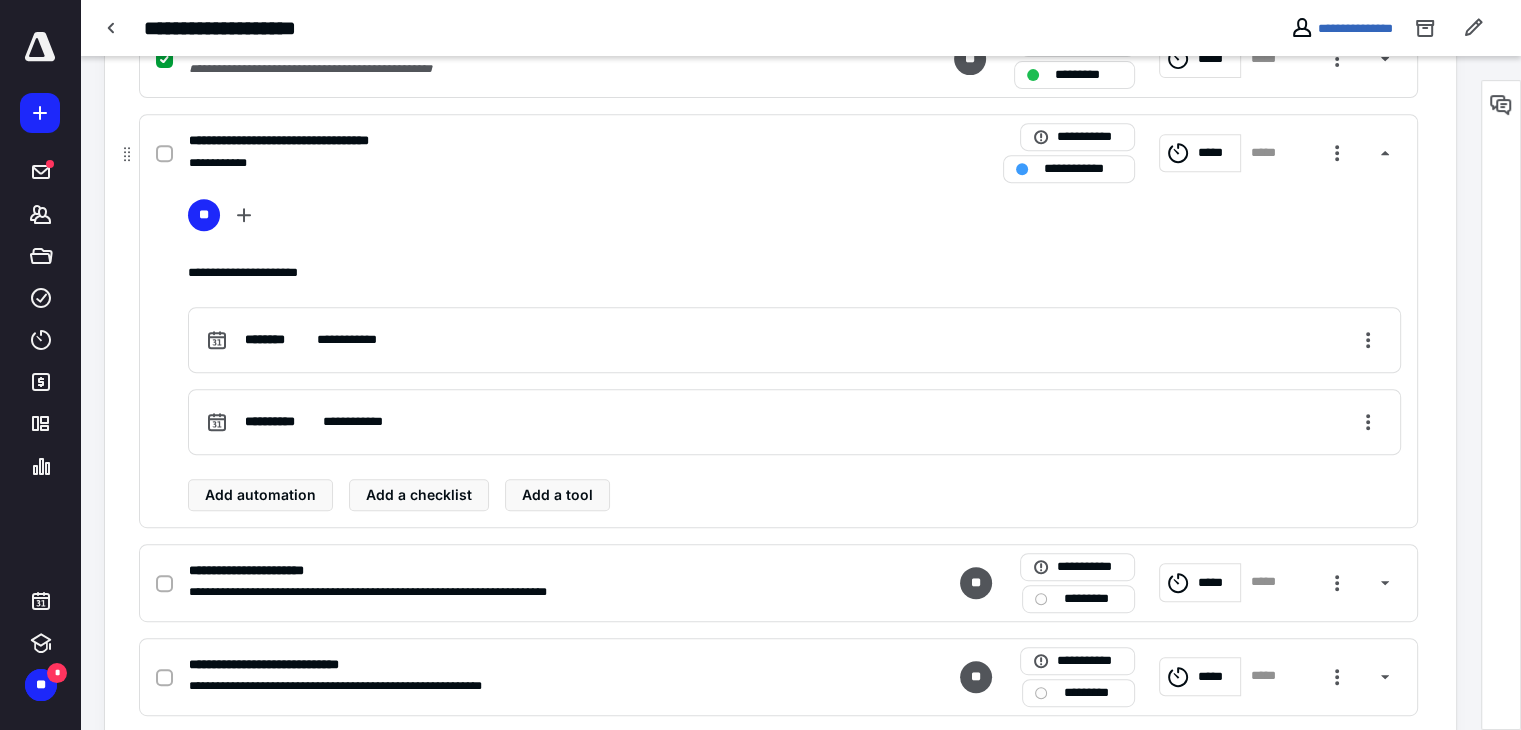 click on "**********" at bounding box center [516, 163] 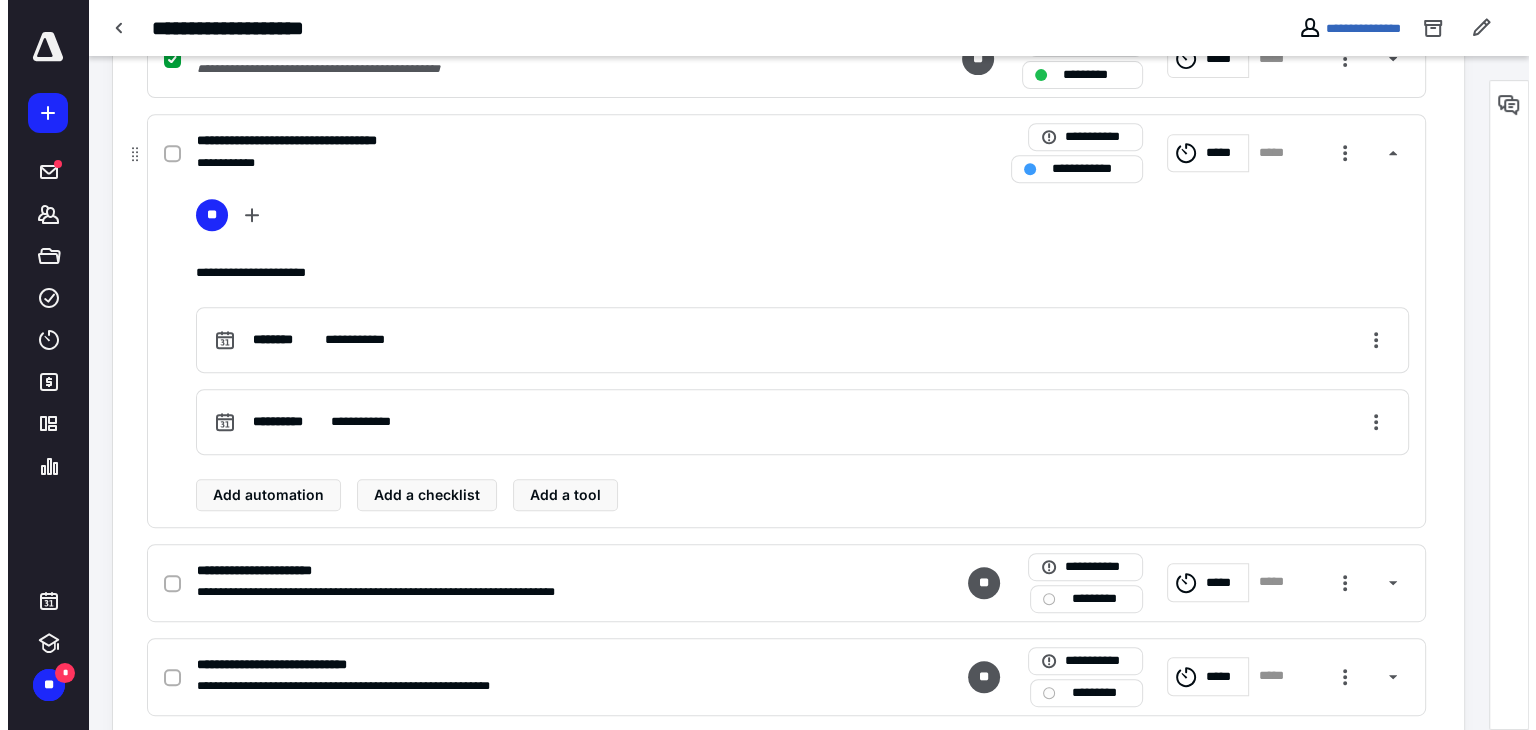 scroll, scrollTop: 632, scrollLeft: 0, axis: vertical 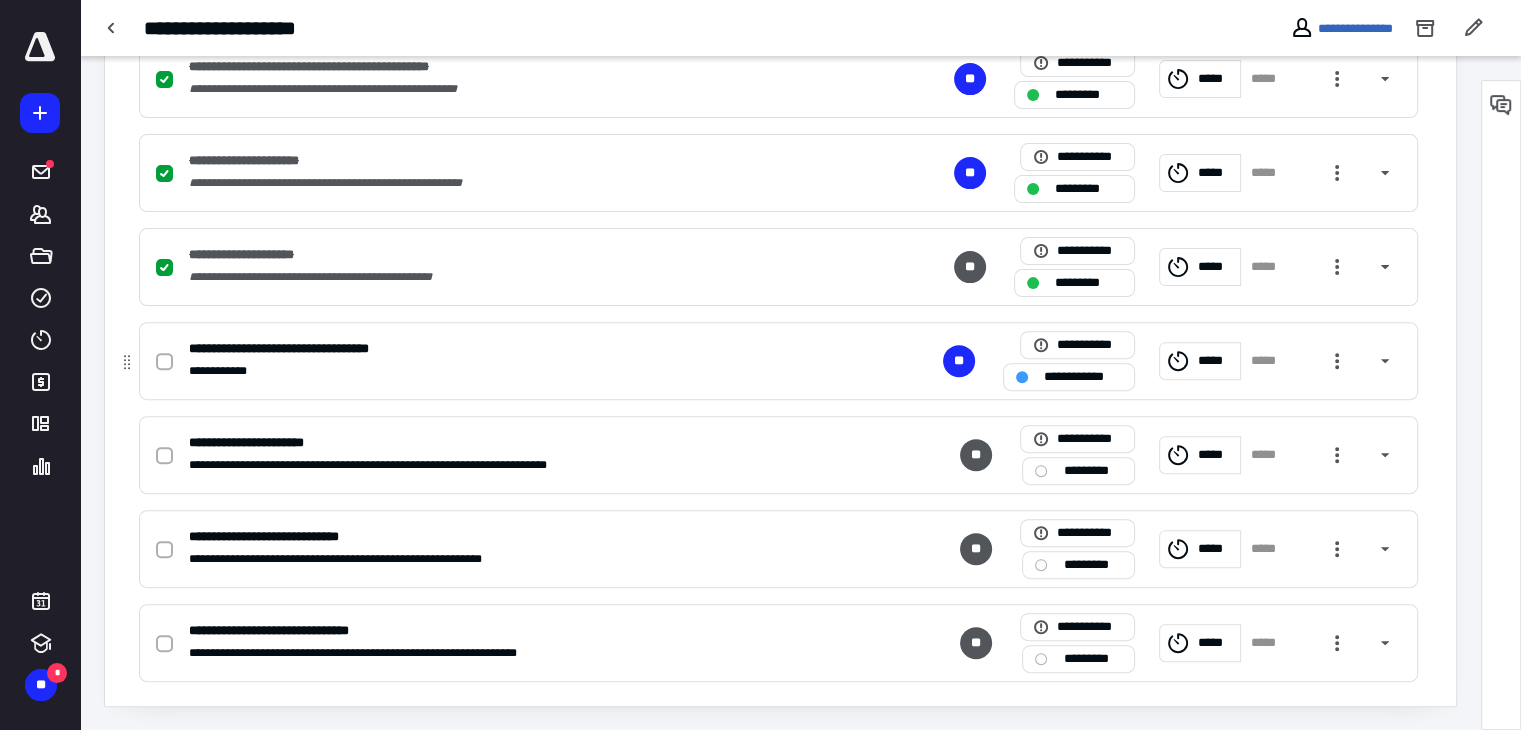 click at bounding box center (168, 361) 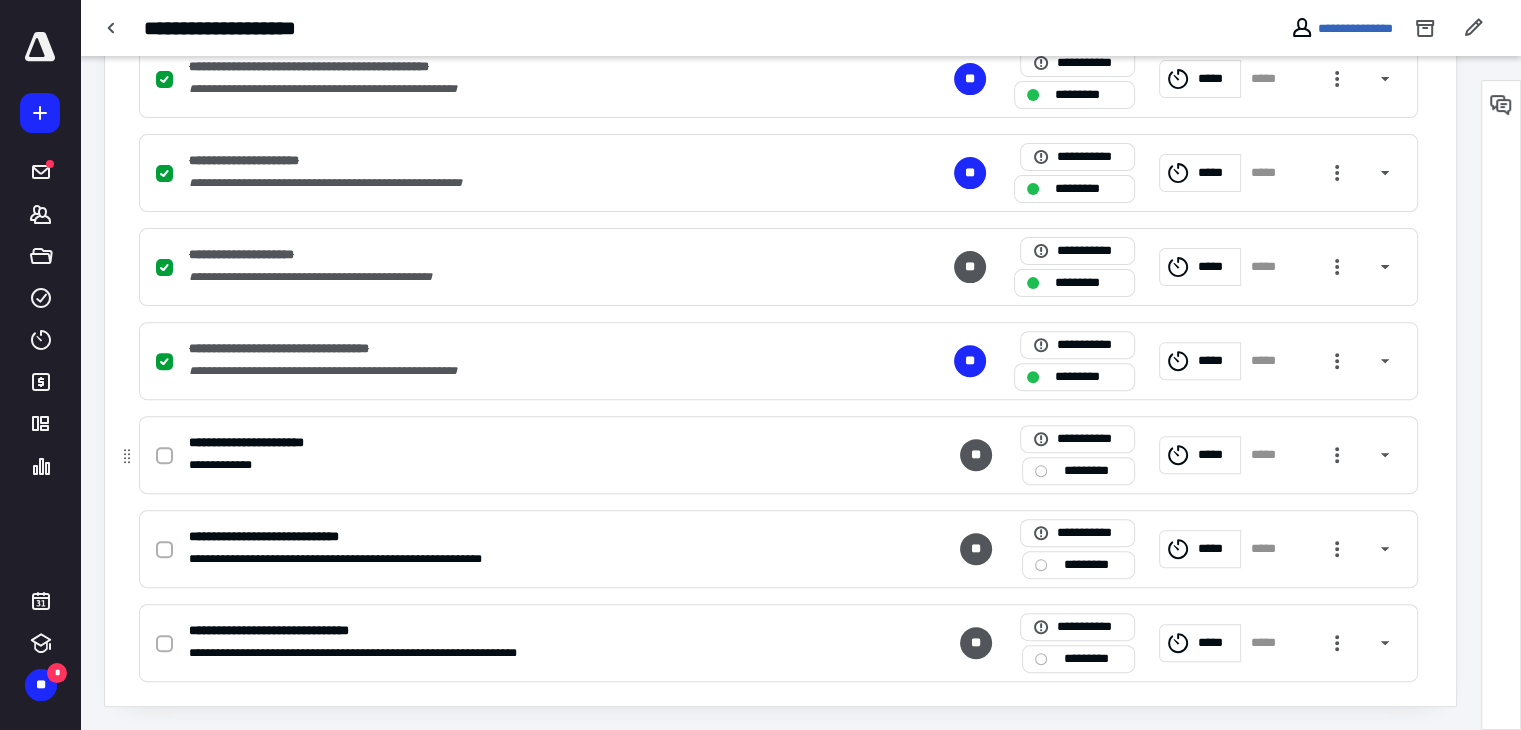 click at bounding box center (164, 456) 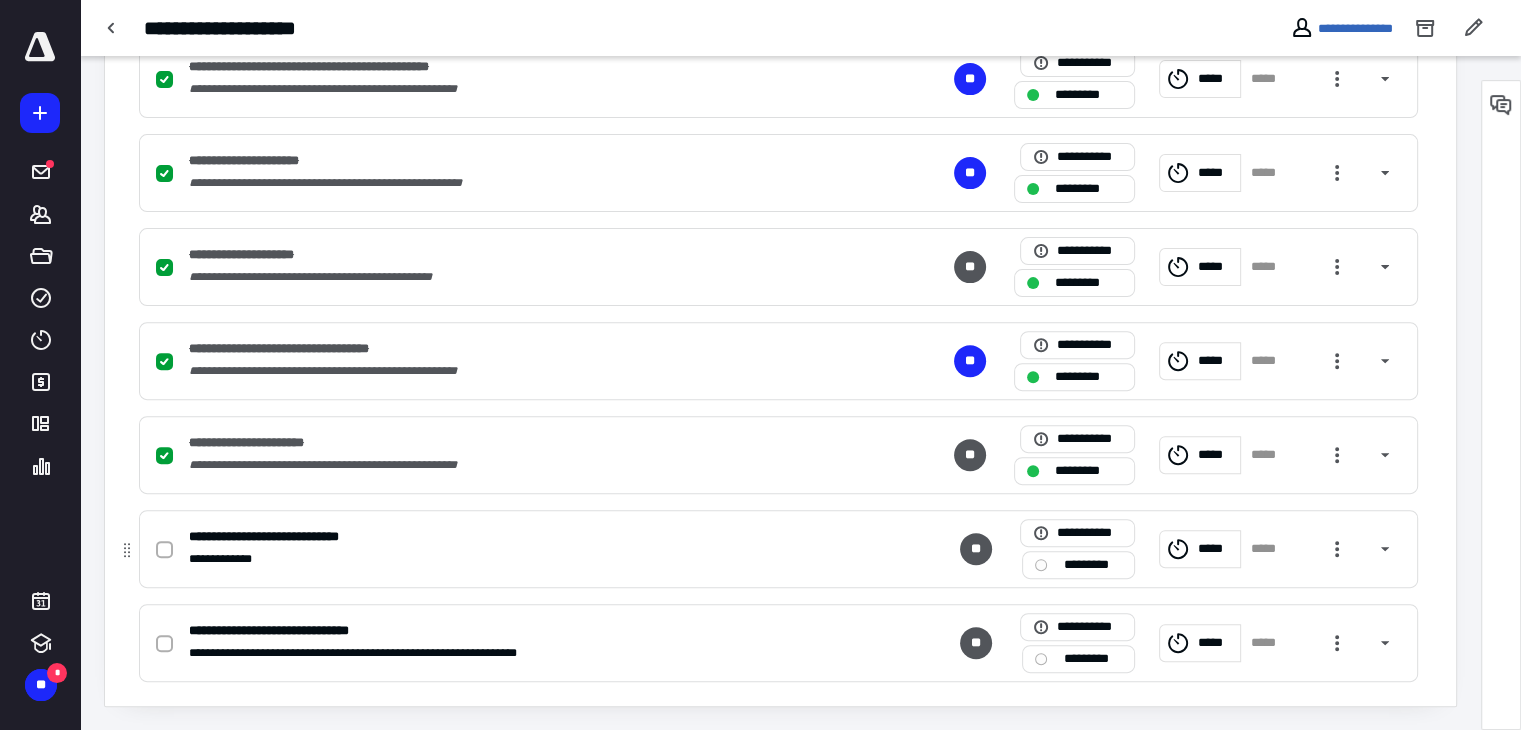 click 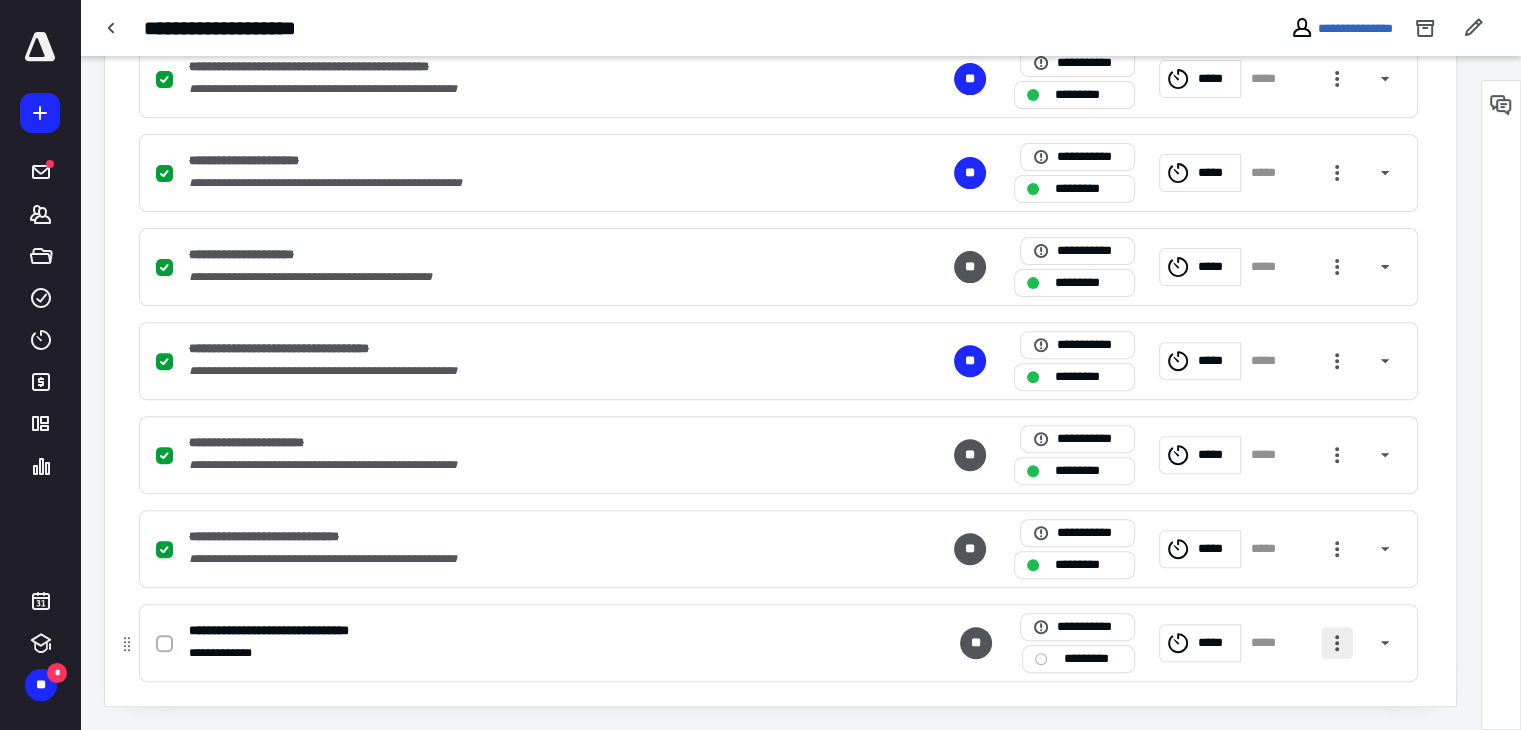 click at bounding box center (1337, 643) 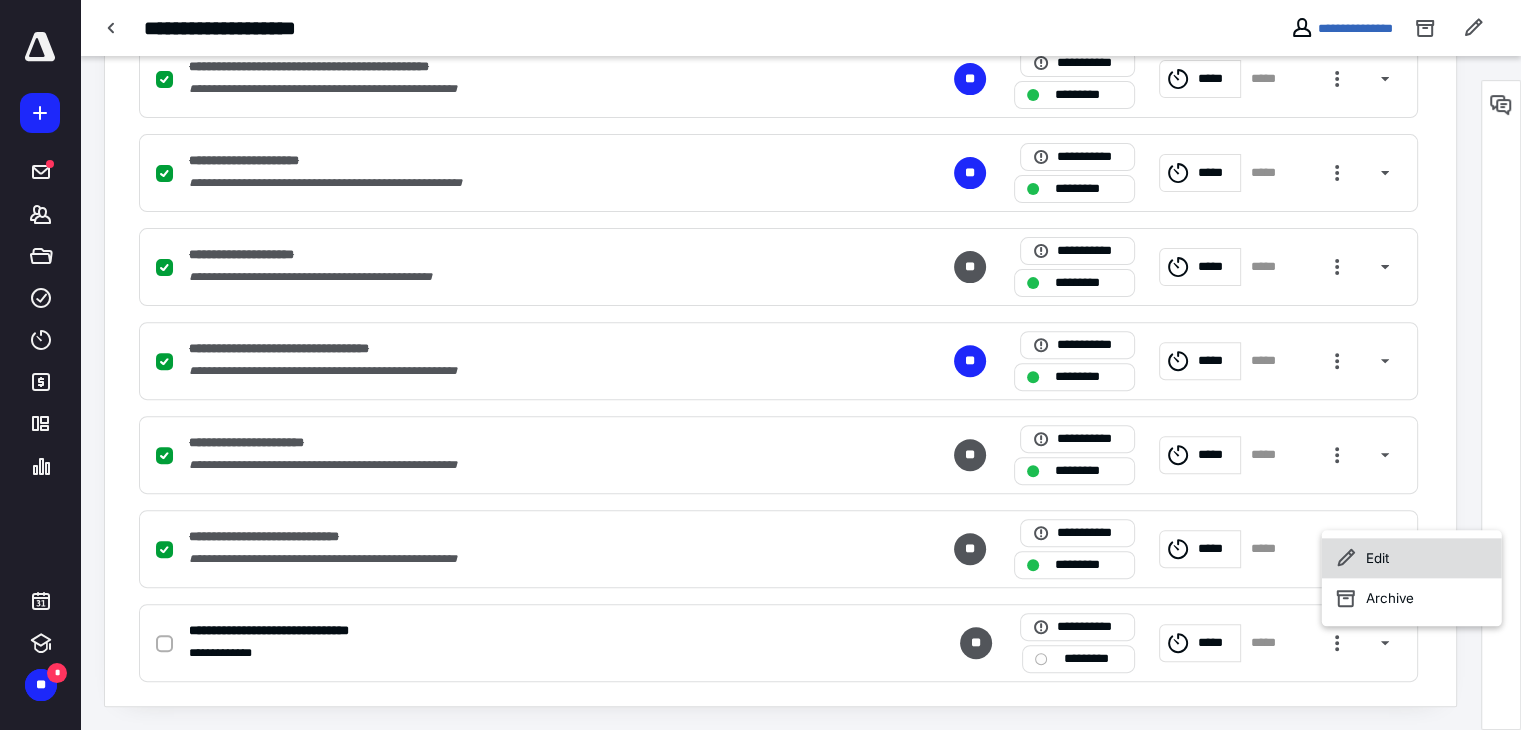 click 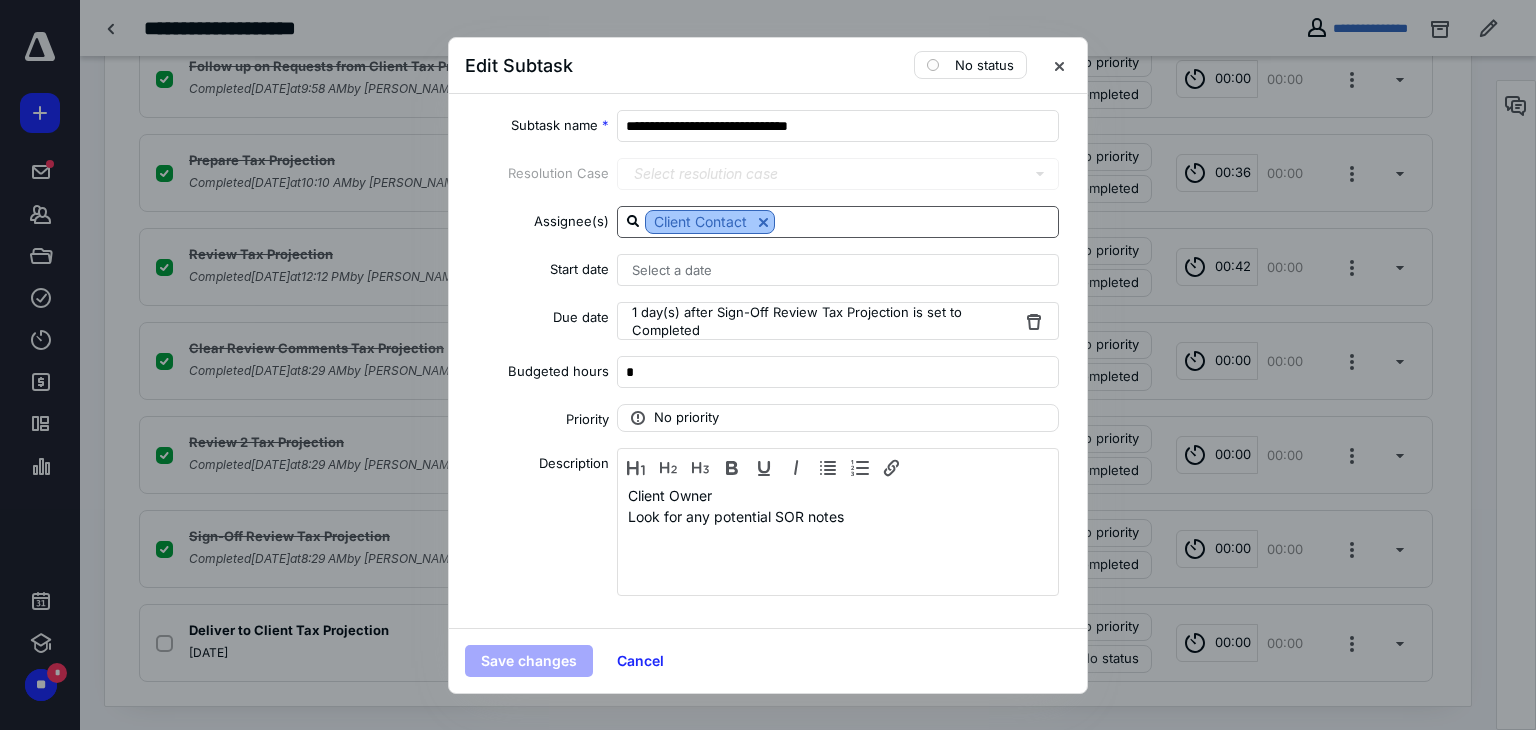 click at bounding box center [763, 222] 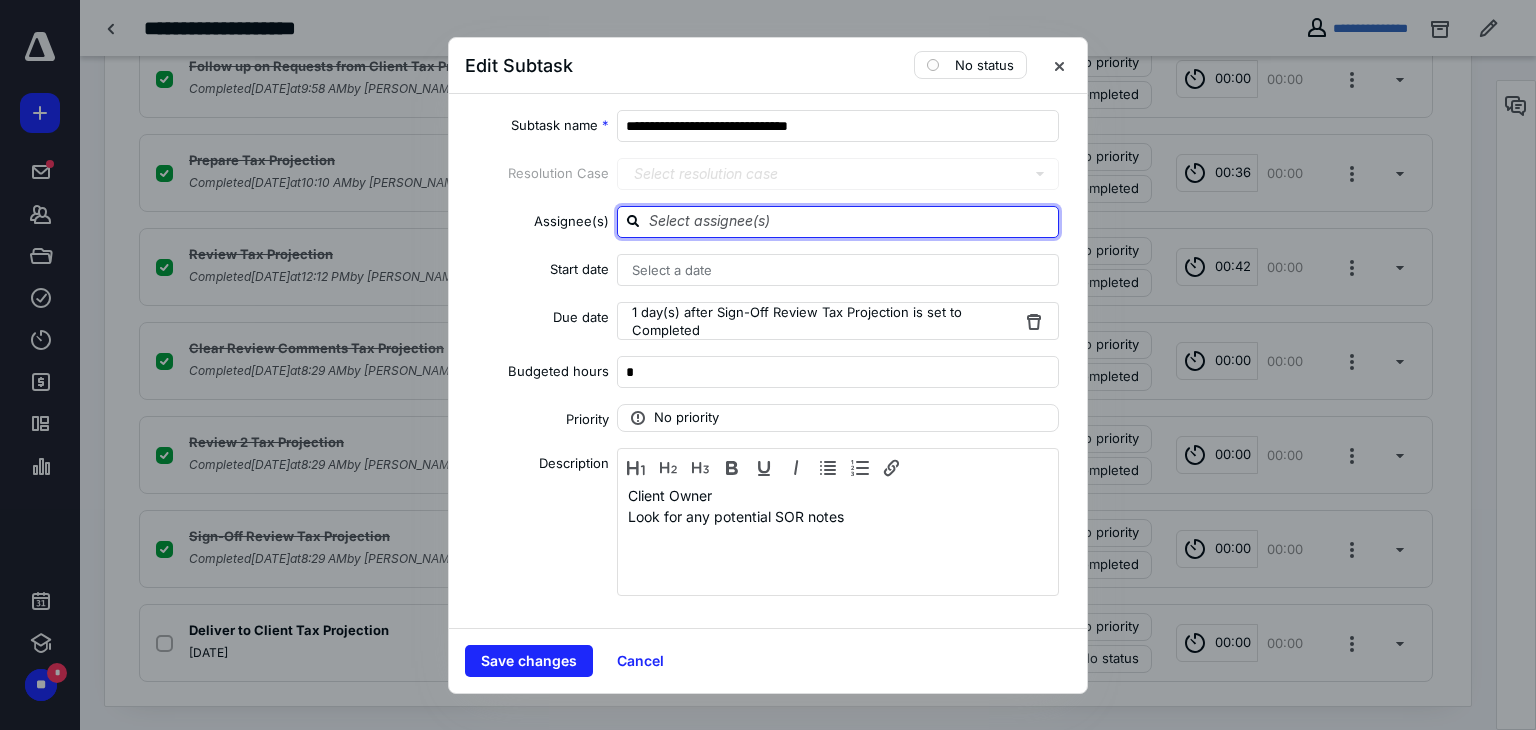 click at bounding box center [850, 221] 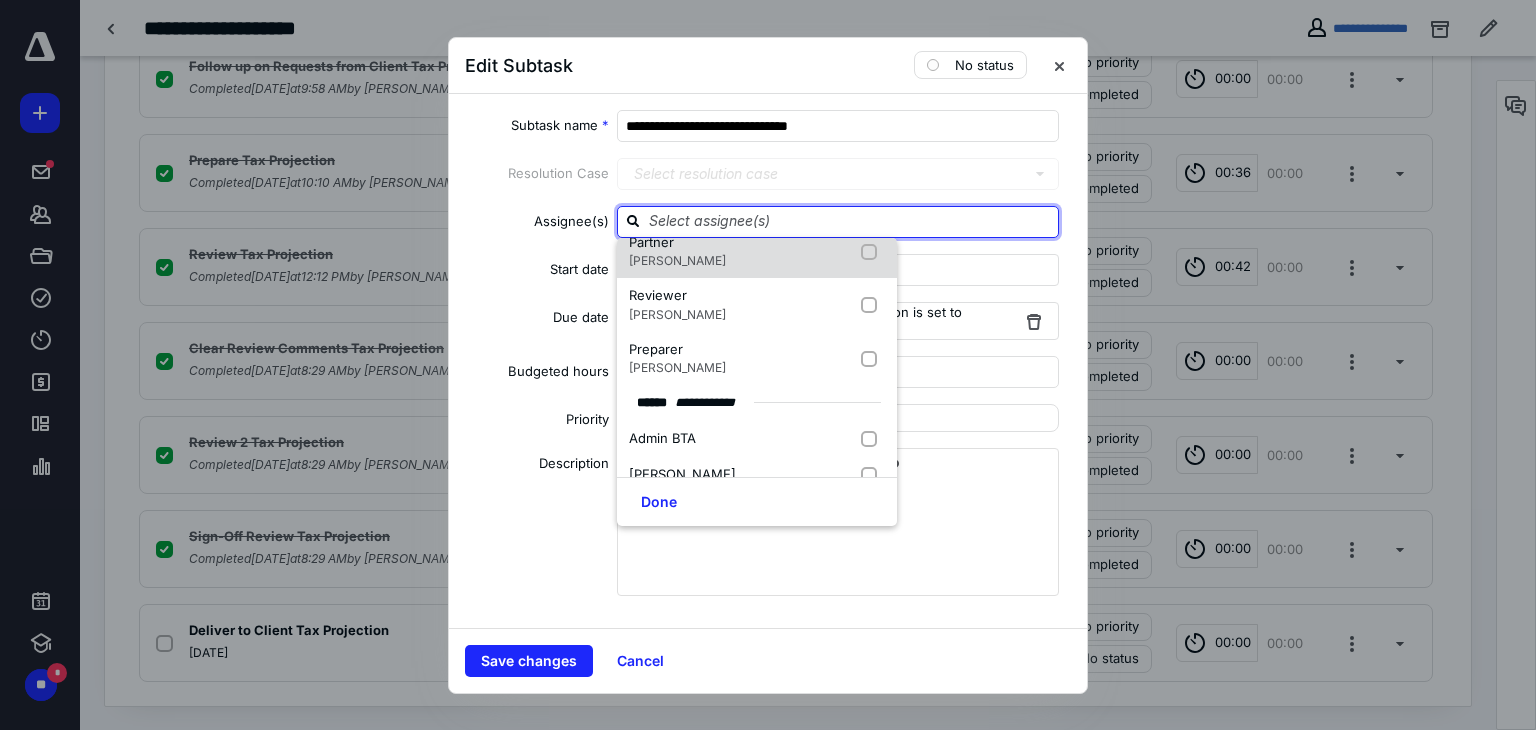 scroll, scrollTop: 120, scrollLeft: 0, axis: vertical 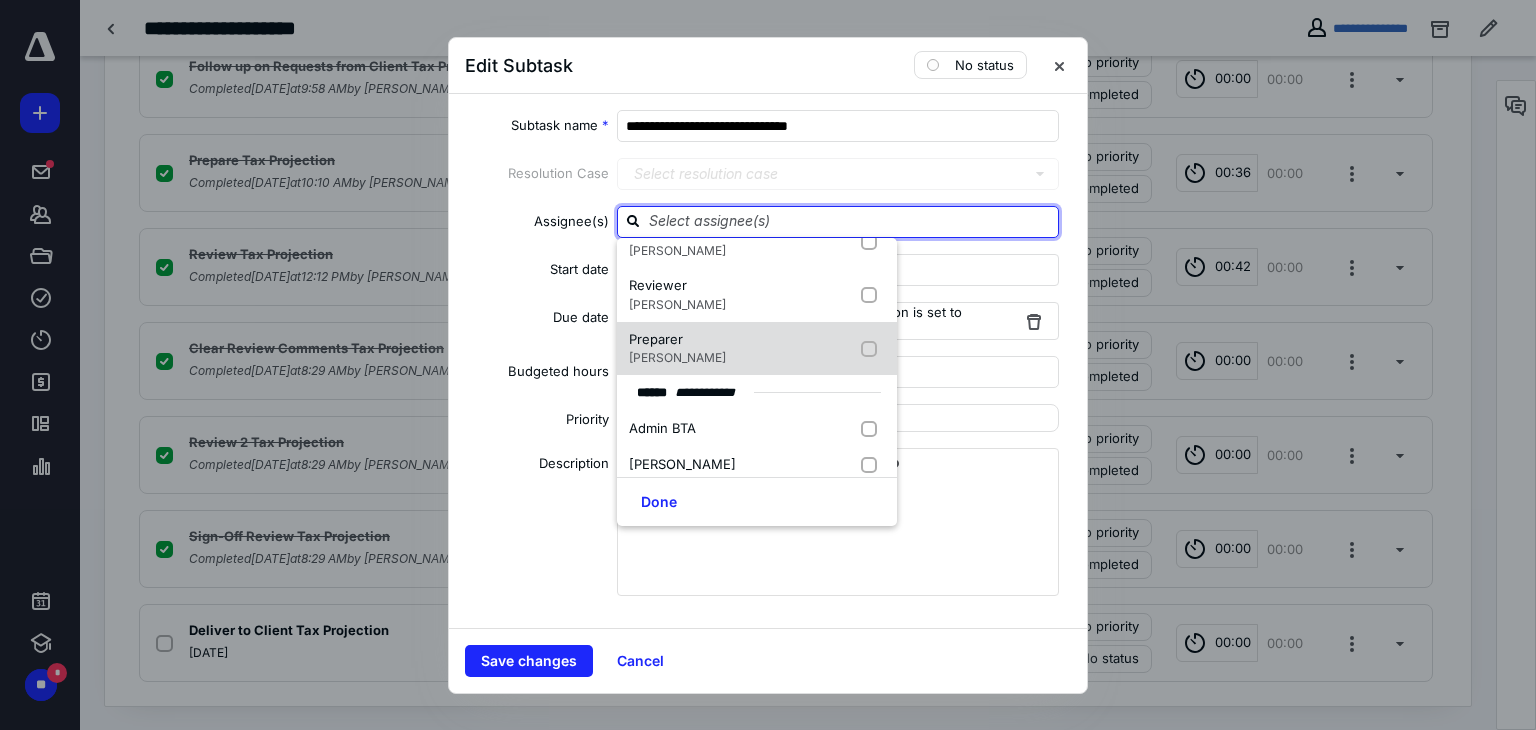 click on "Preparer Kirsten Willhide" at bounding box center (757, 349) 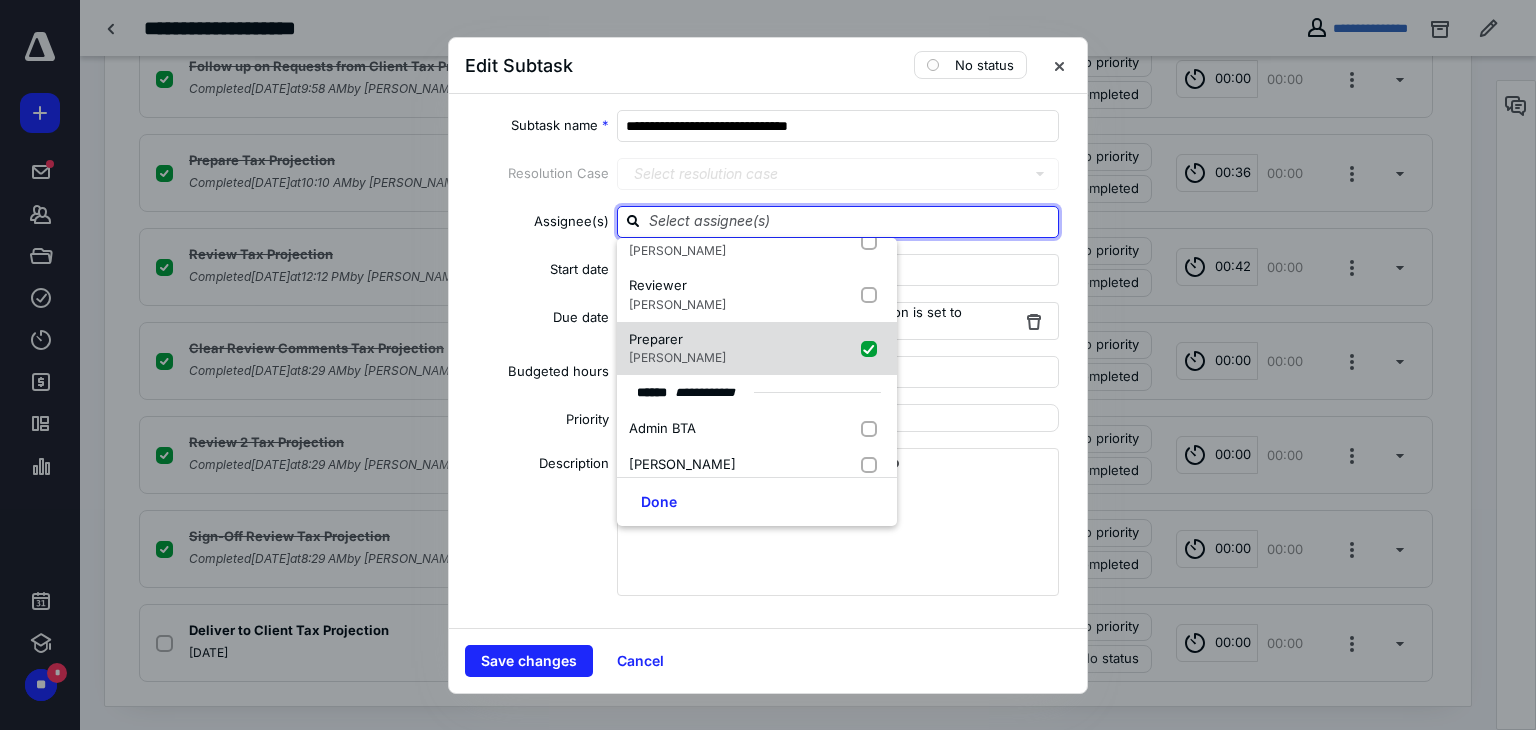 checkbox on "true" 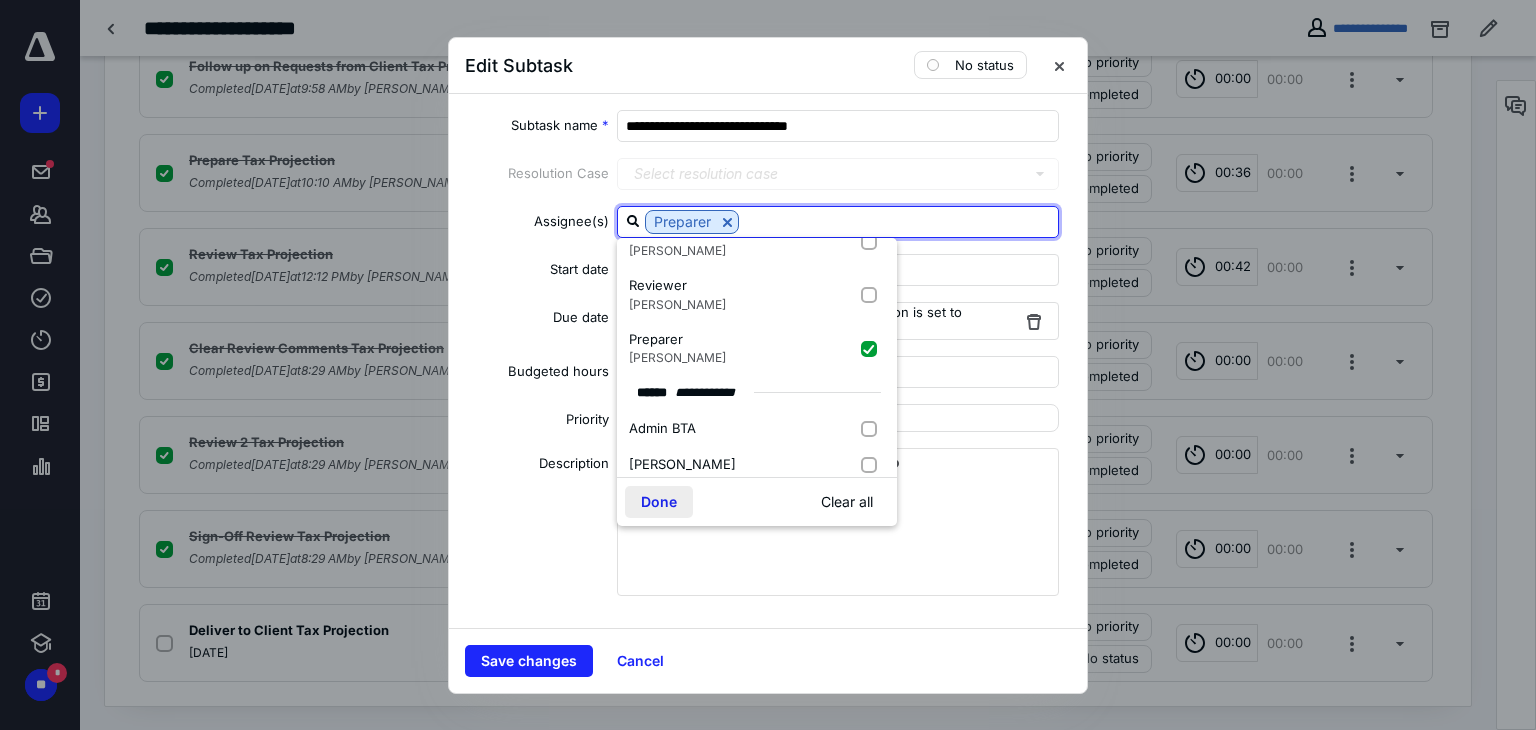 click on "Done" at bounding box center [659, 502] 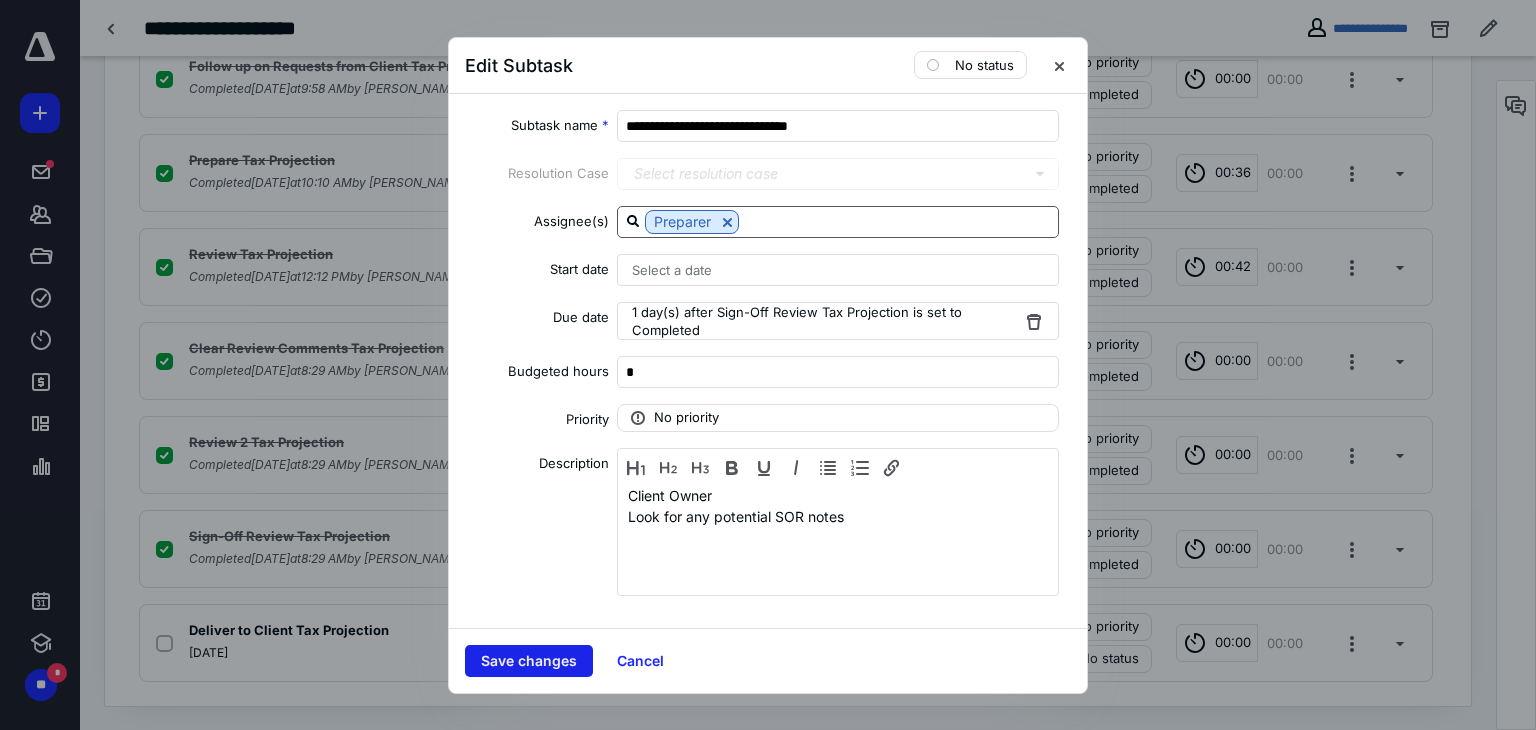 click on "Save changes" at bounding box center [529, 661] 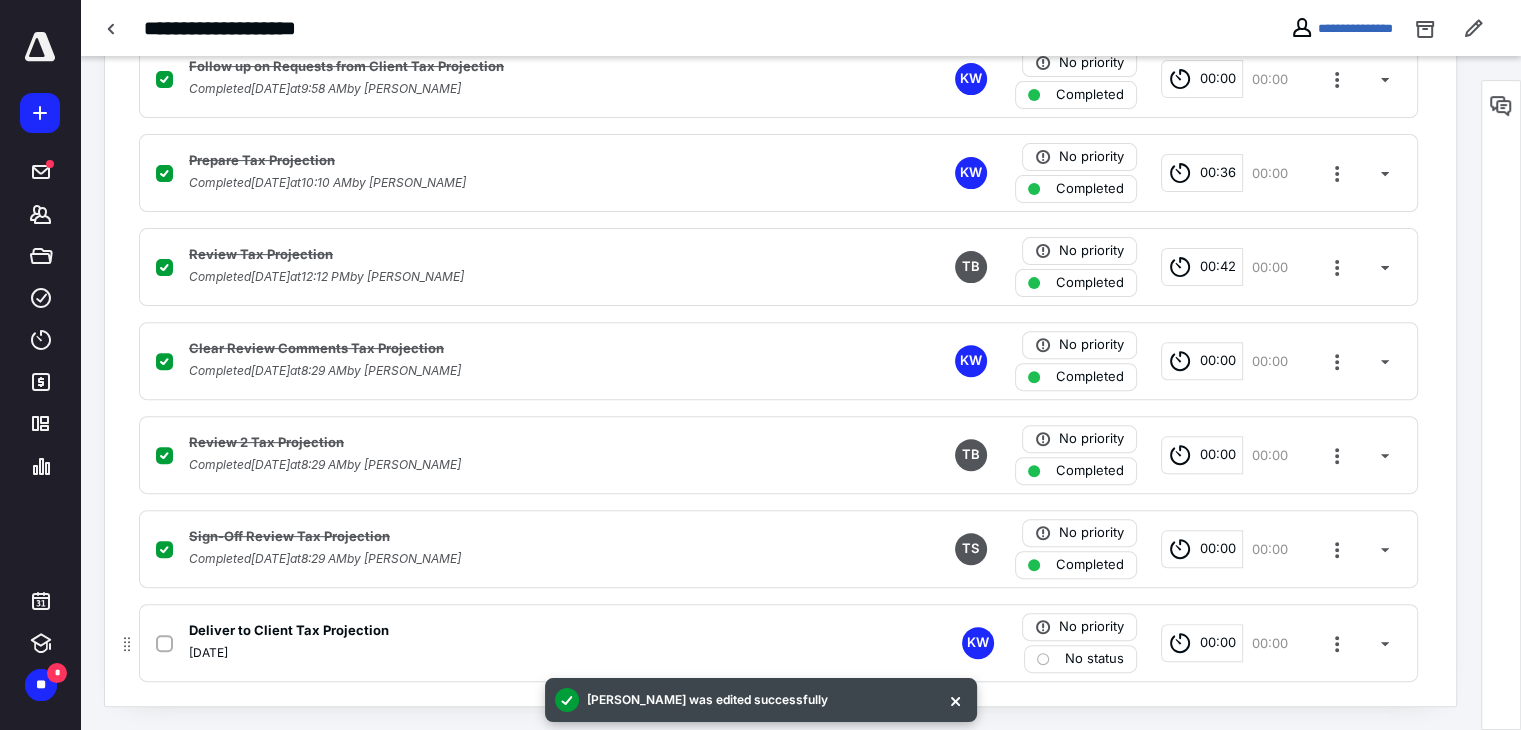click on "00:00" at bounding box center (1218, 643) 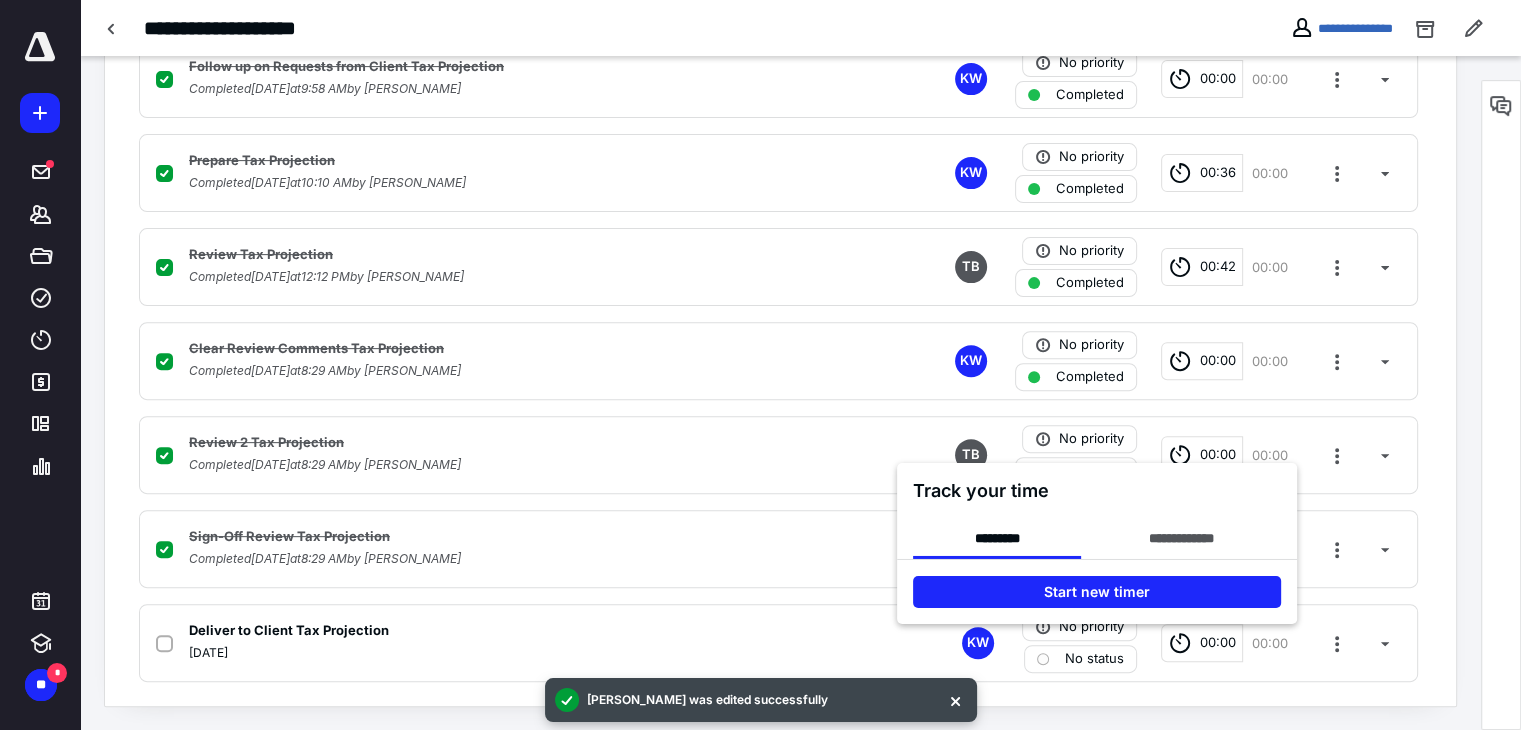 click on "Track your time" at bounding box center (1097, 490) 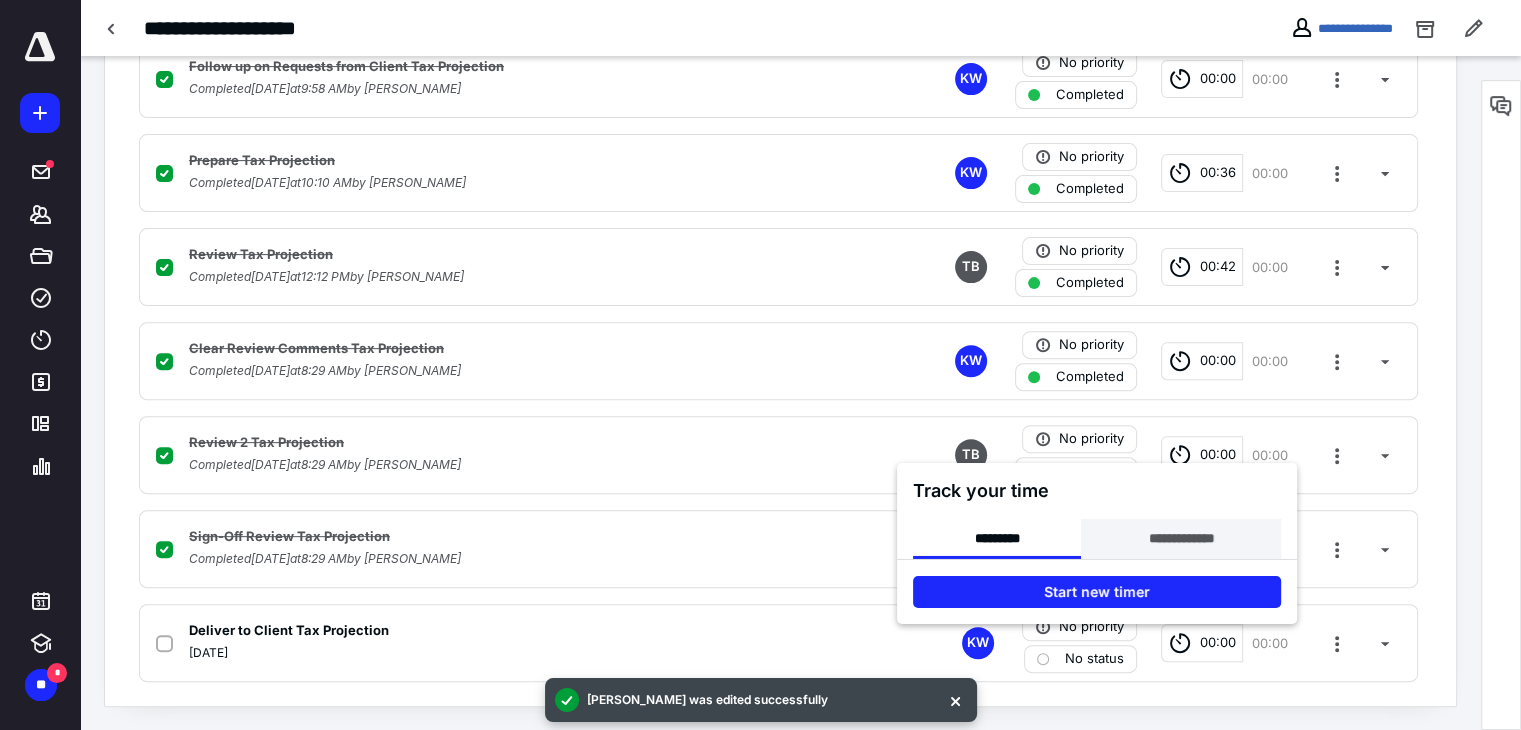 click on "**********" at bounding box center (1180, 538) 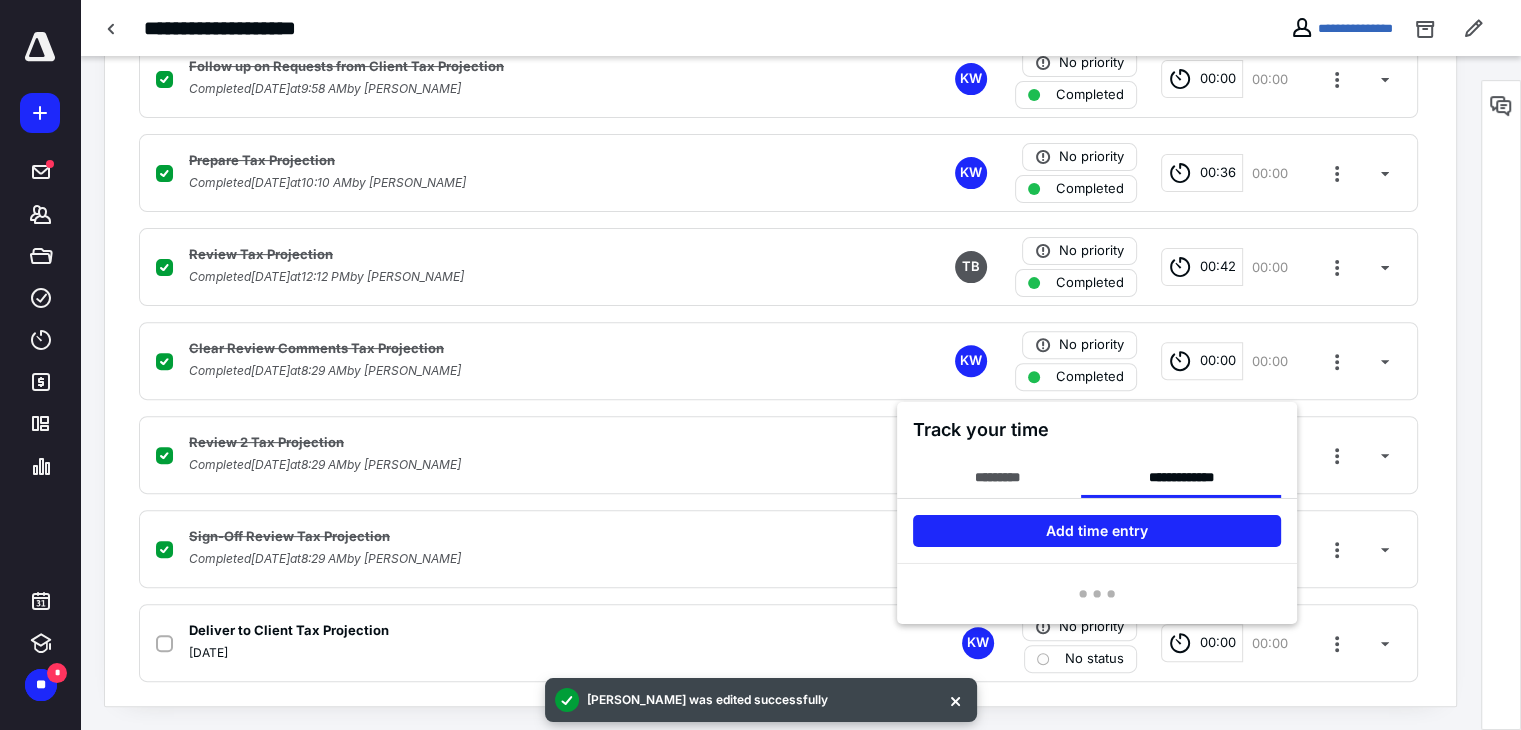 click on "Add time entry" at bounding box center (1097, 530) 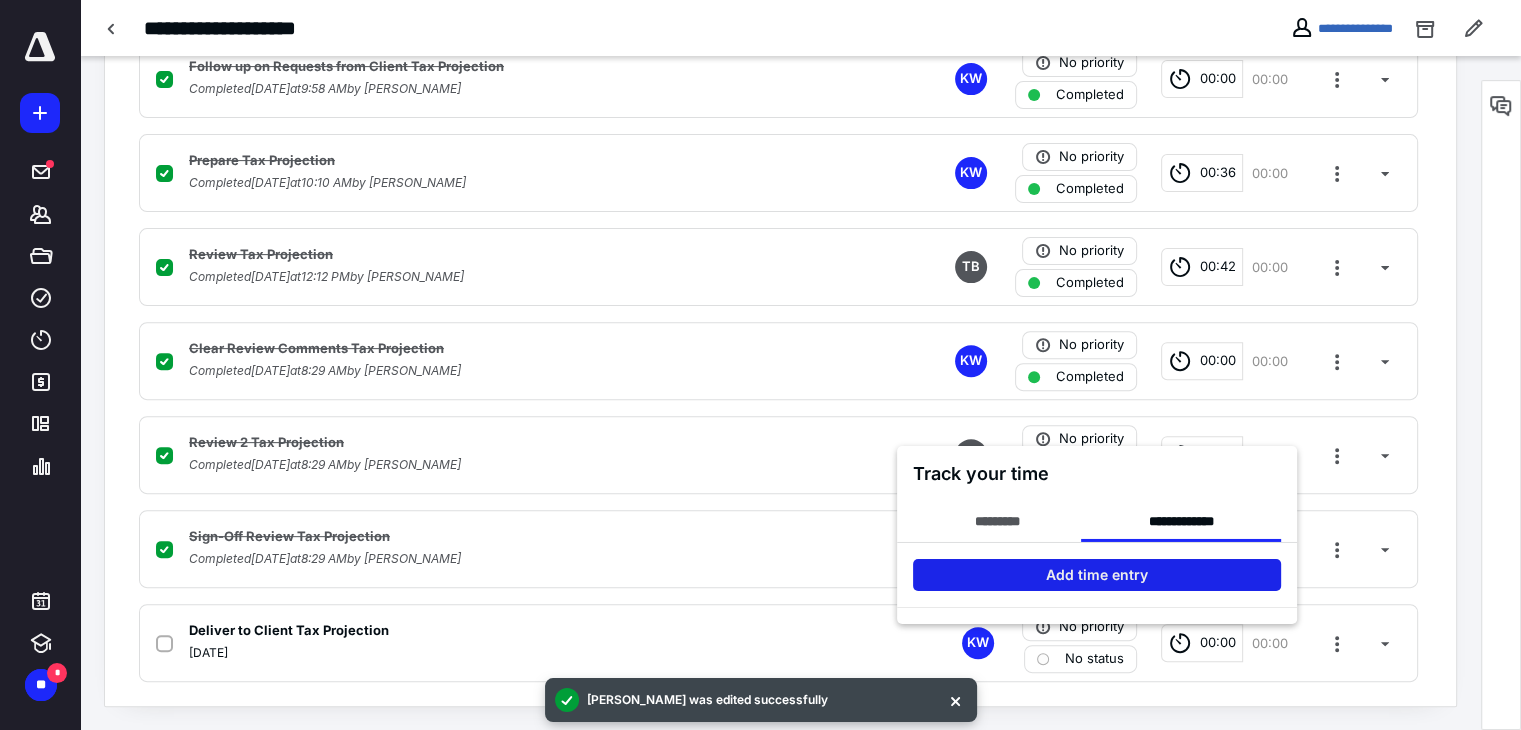 click on "Add time entry" at bounding box center [1097, 574] 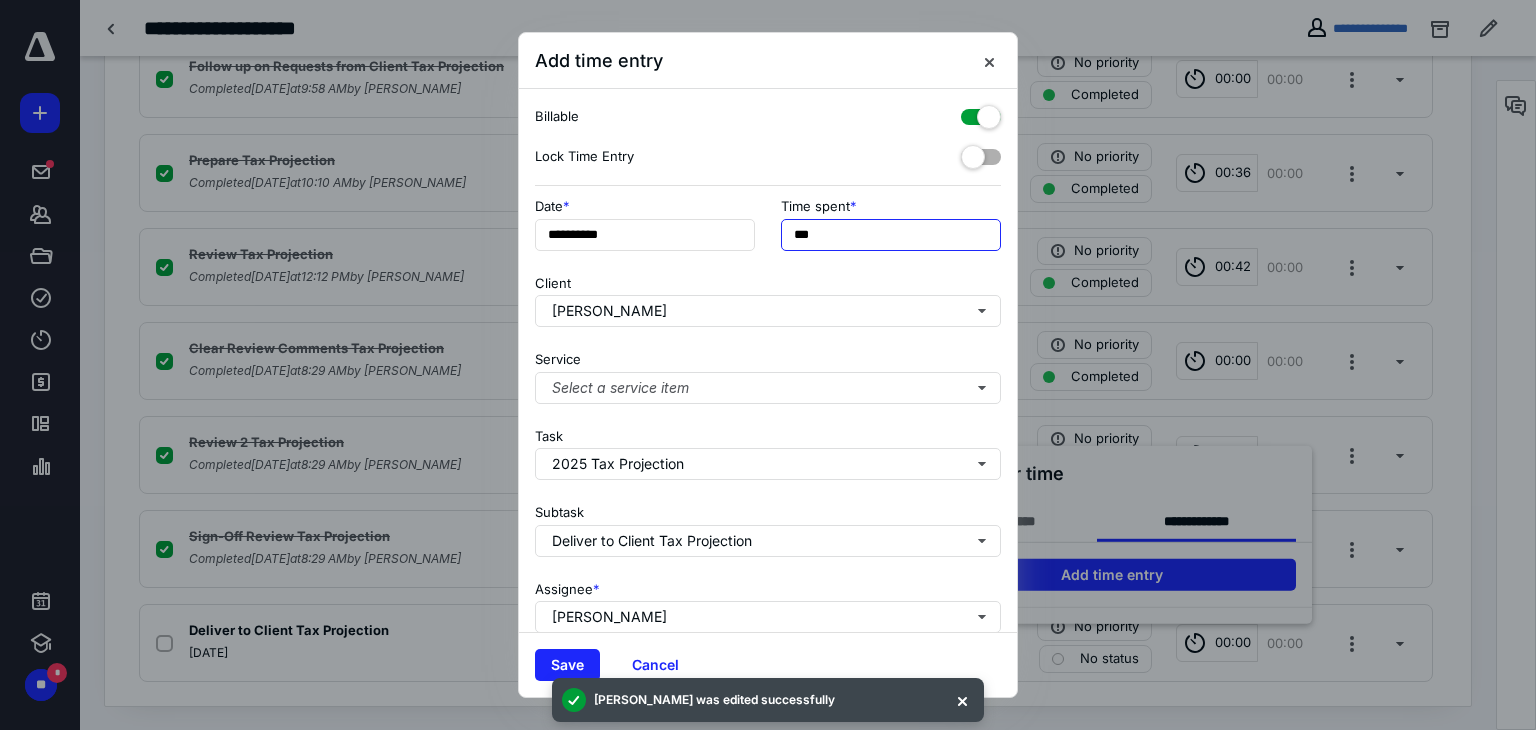 drag, startPoint x: 807, startPoint y: 221, endPoint x: 770, endPoint y: 215, distance: 37.48333 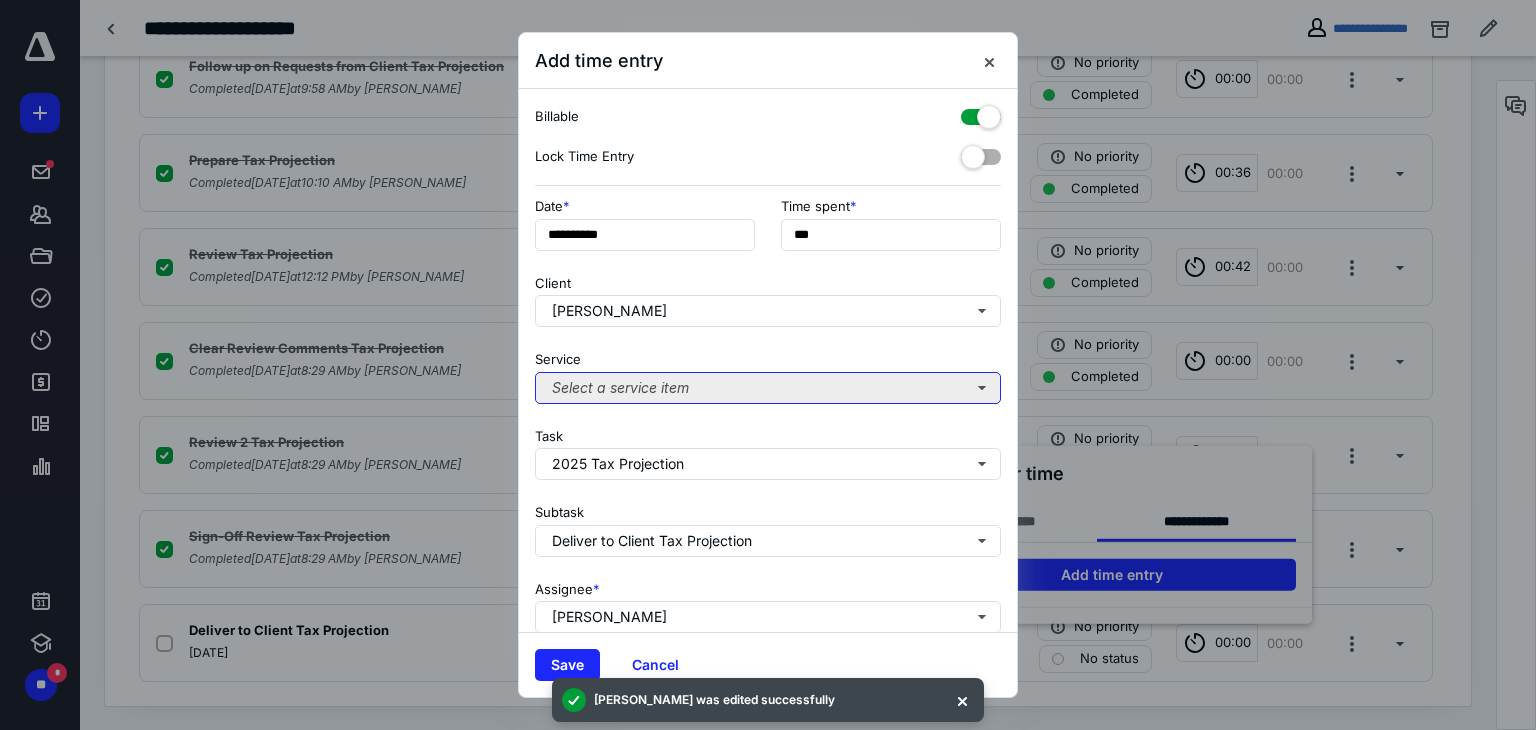 click on "Select a service item" at bounding box center [768, 388] 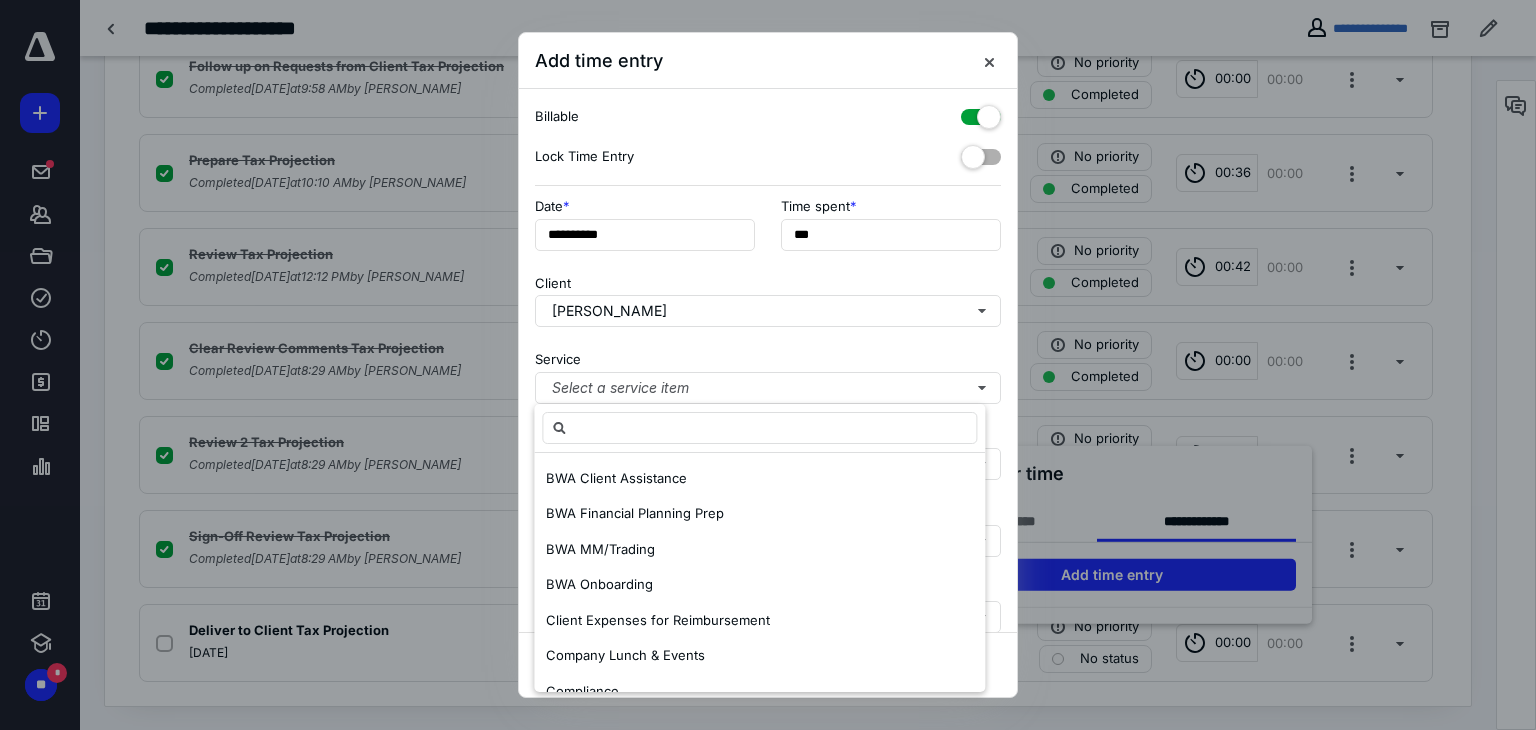 scroll, scrollTop: 390, scrollLeft: 0, axis: vertical 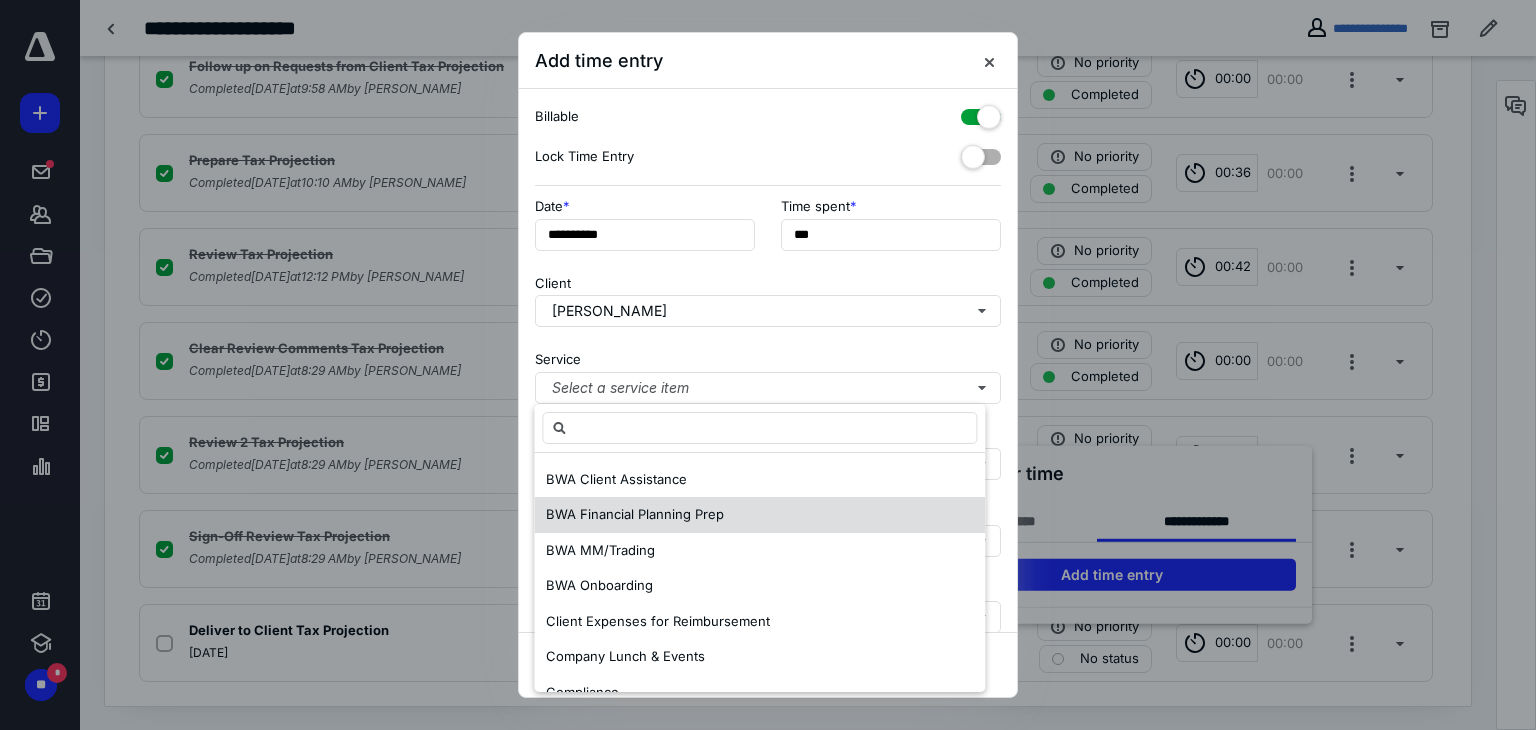 click on "BWA Financial Planning Prep" at bounding box center [635, 514] 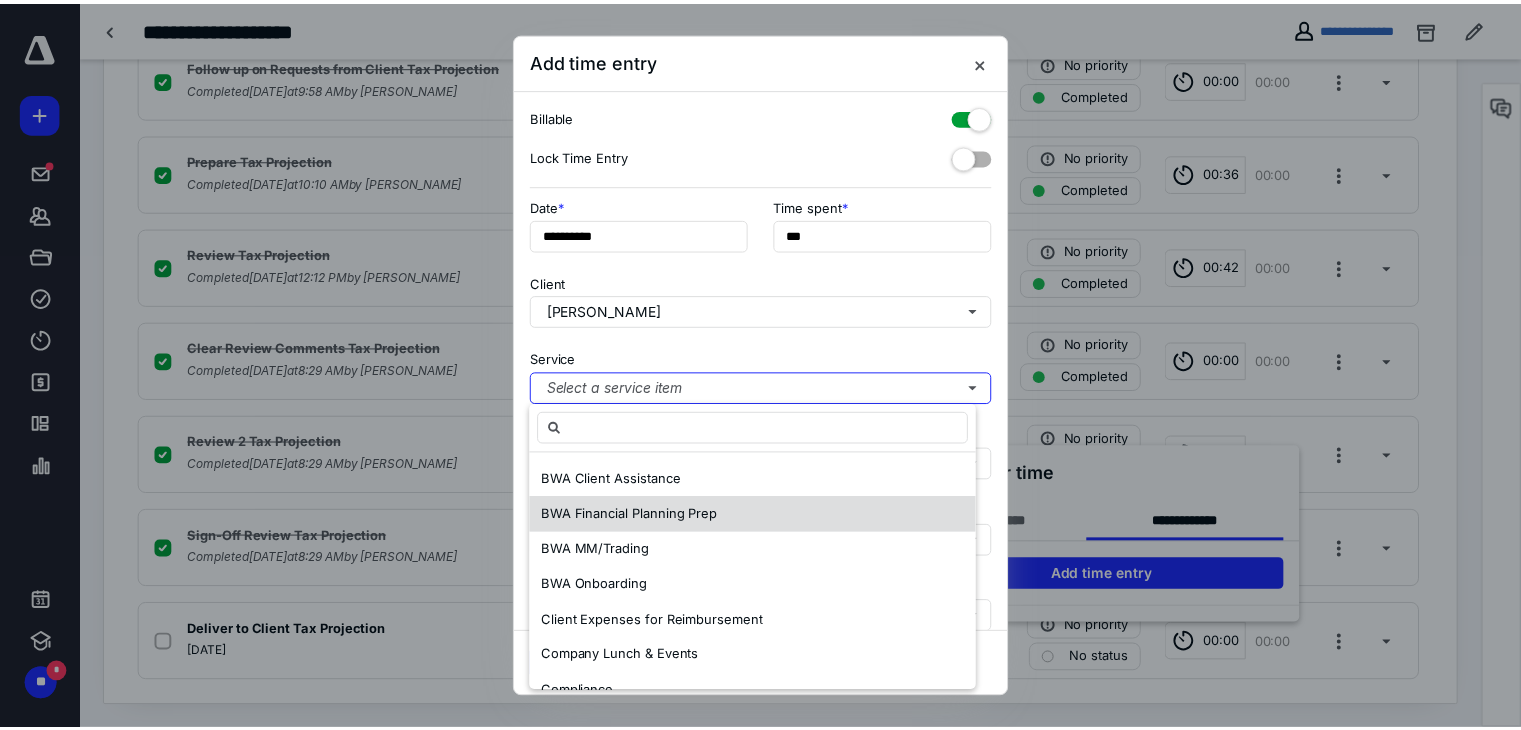 scroll, scrollTop: 0, scrollLeft: 0, axis: both 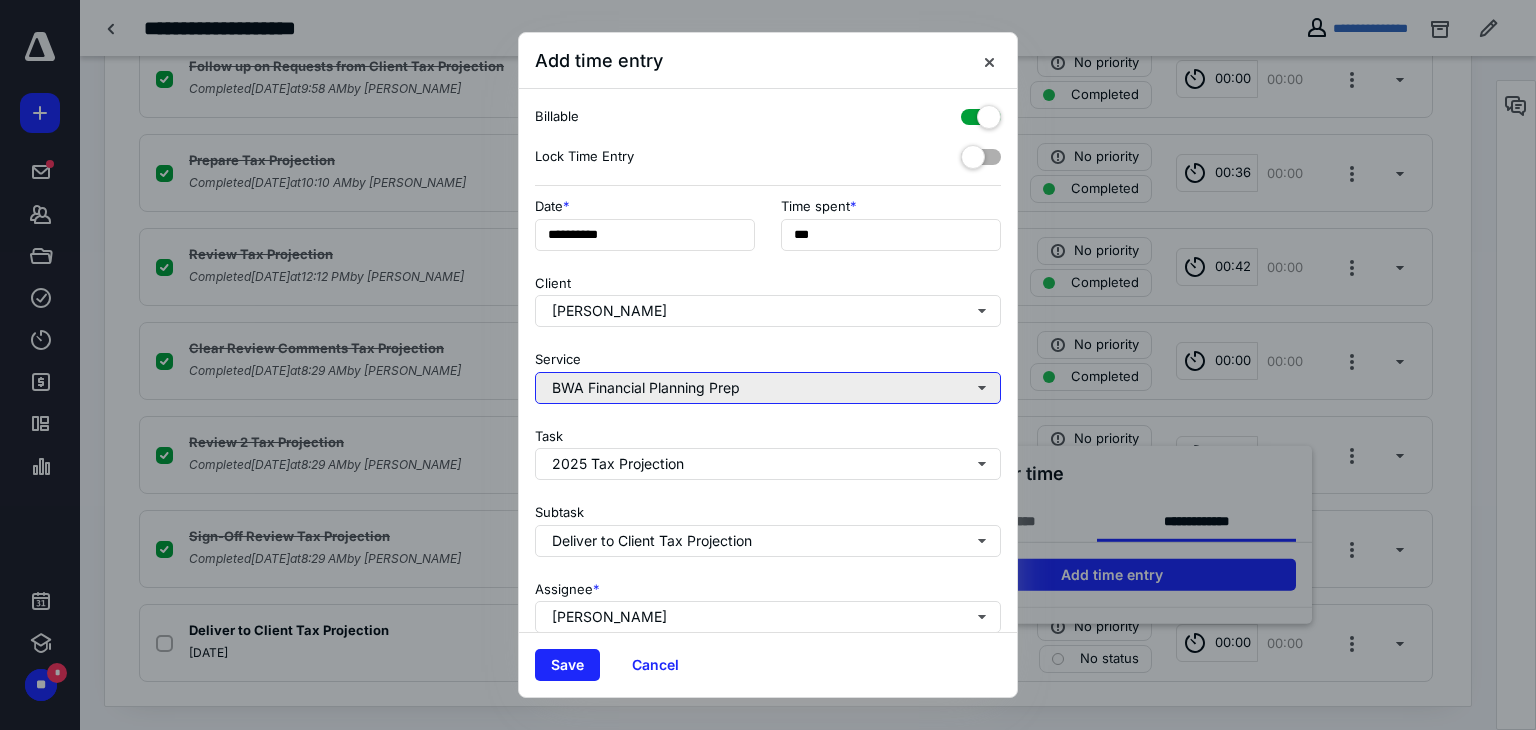 click on "BWA Financial Planning Prep" at bounding box center (768, 388) 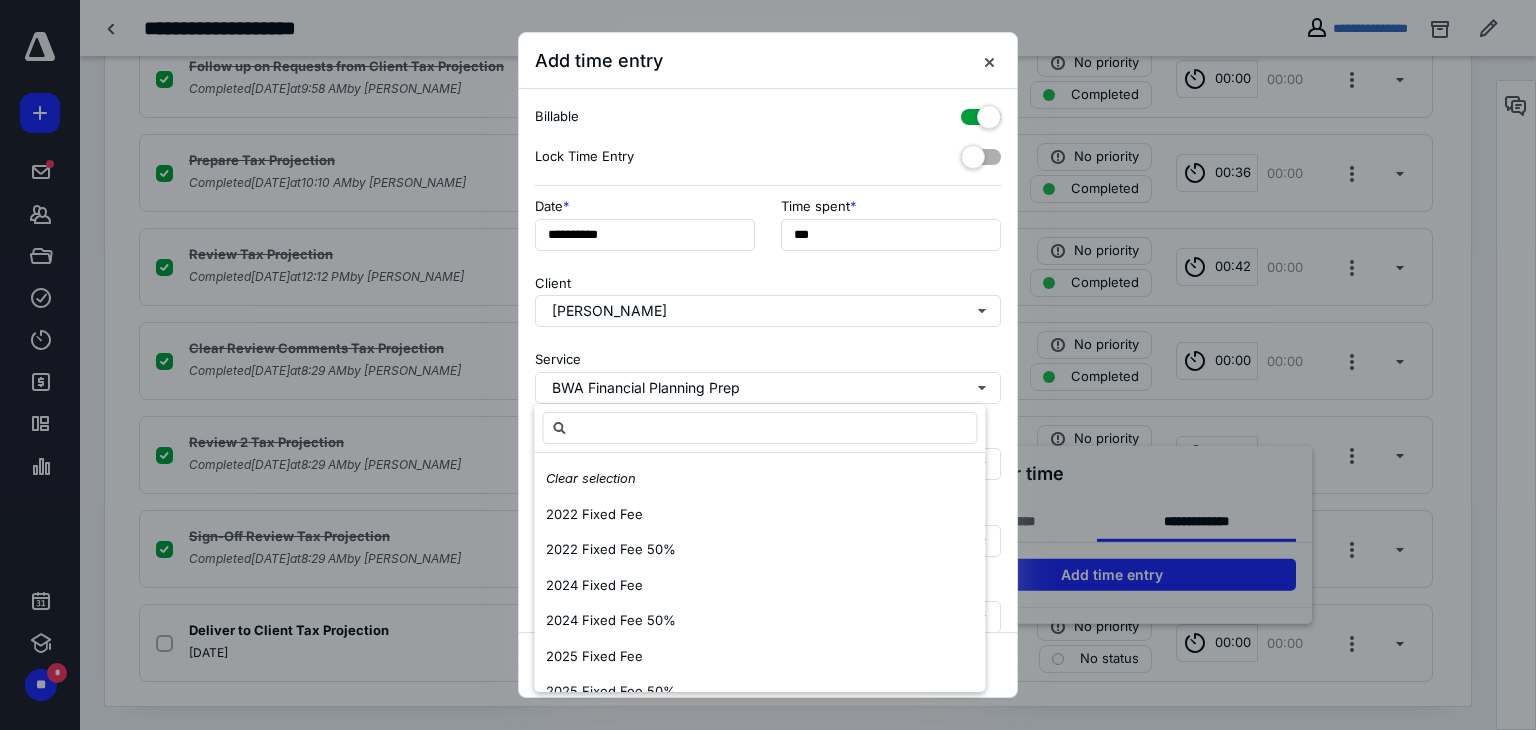 click on "Client Michael Pascual" at bounding box center (768, 297) 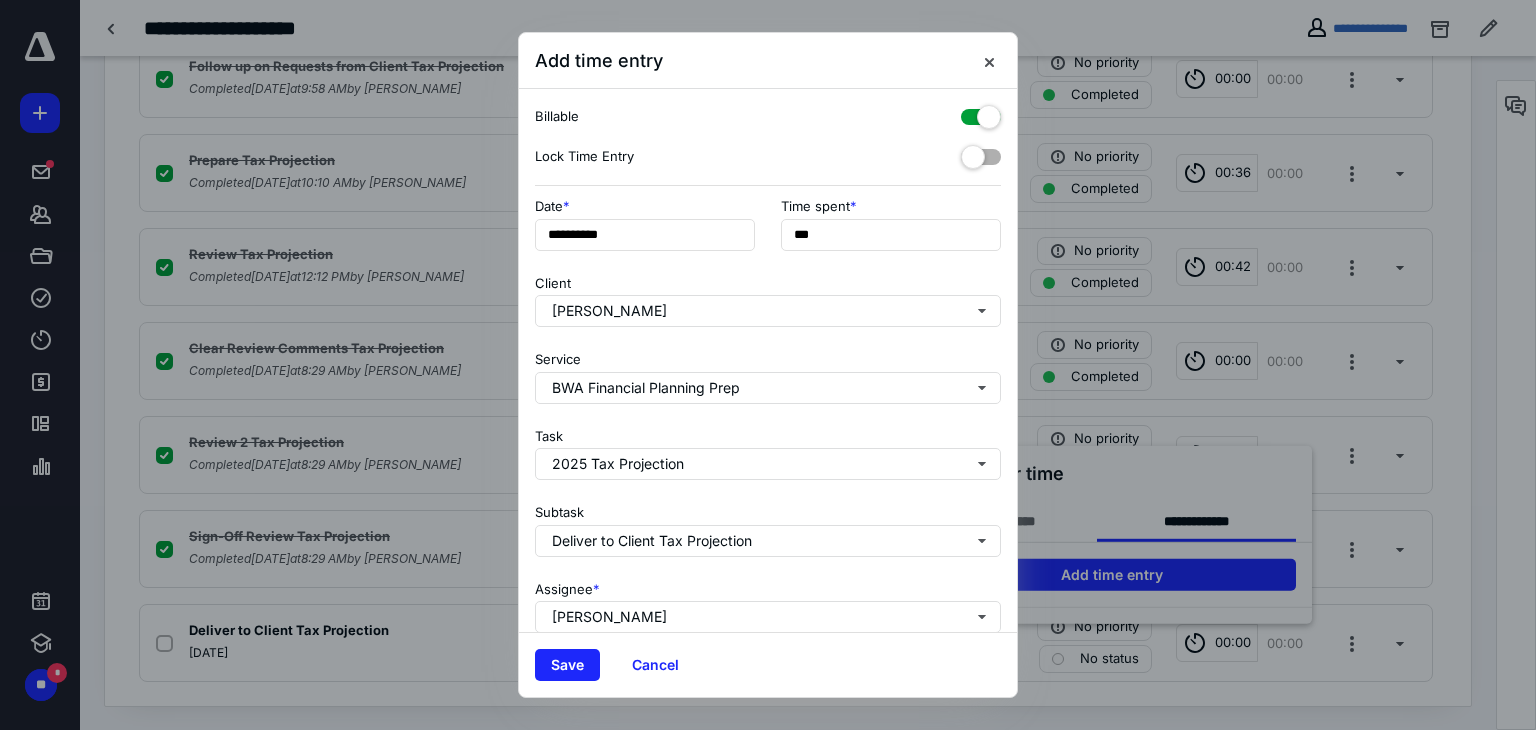 click at bounding box center (981, 113) 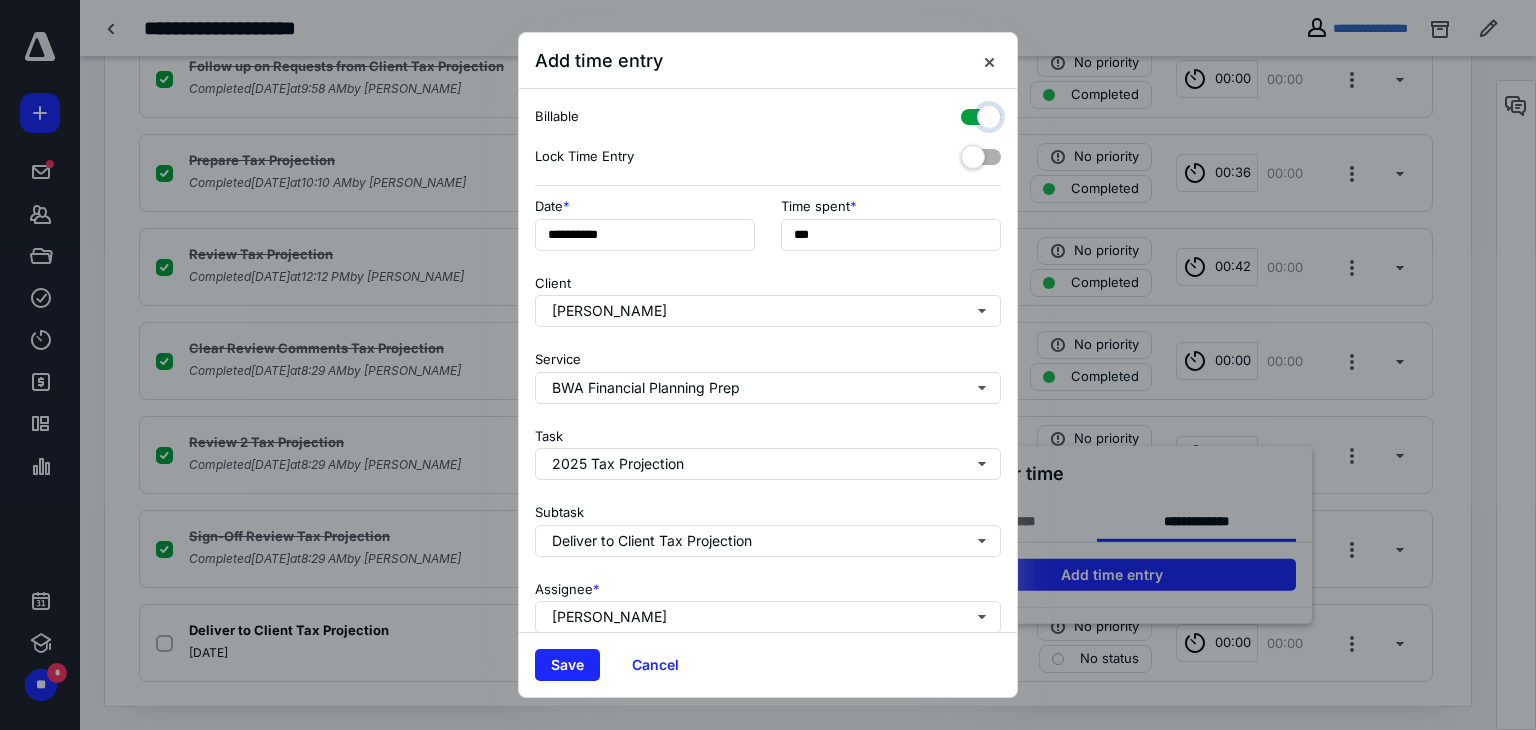click at bounding box center [971, 114] 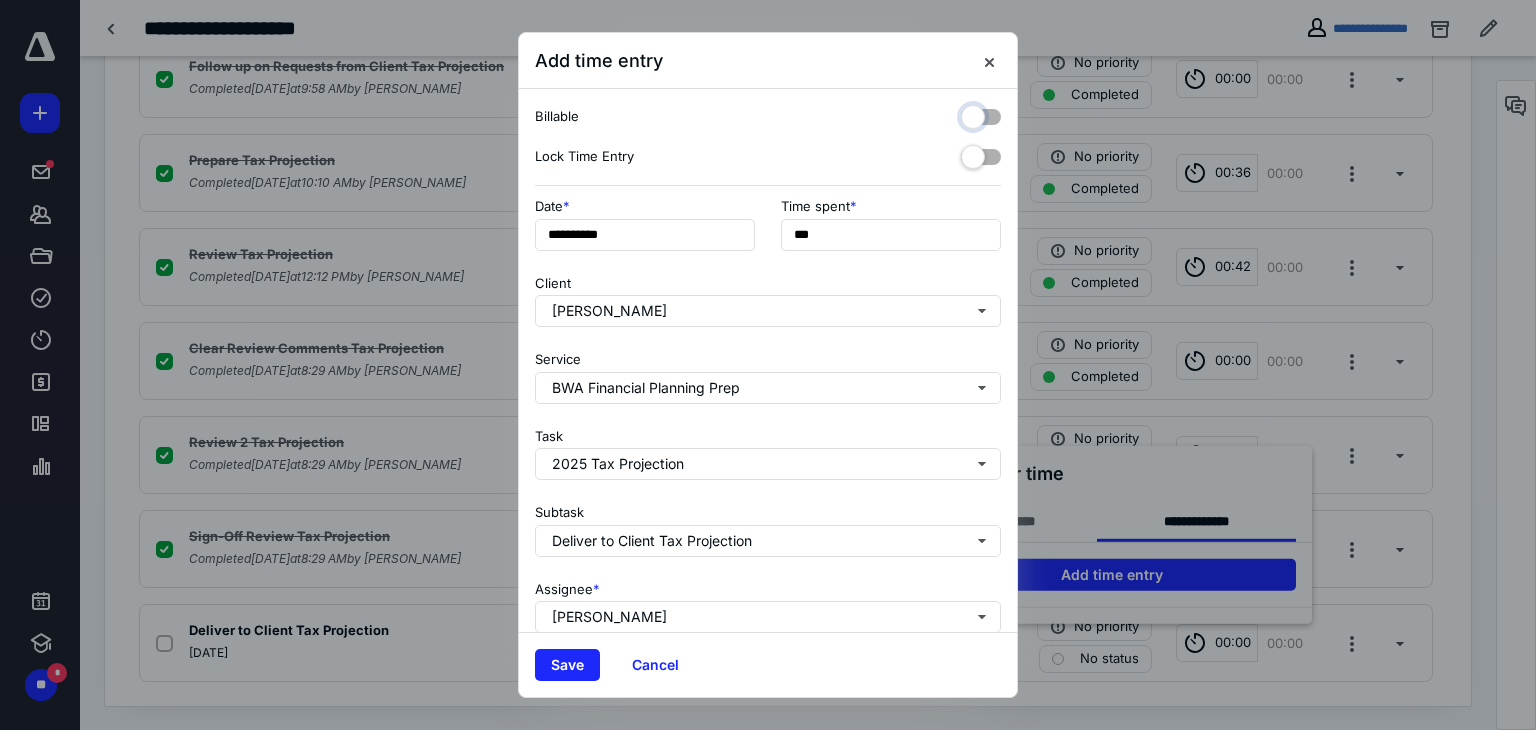 checkbox on "false" 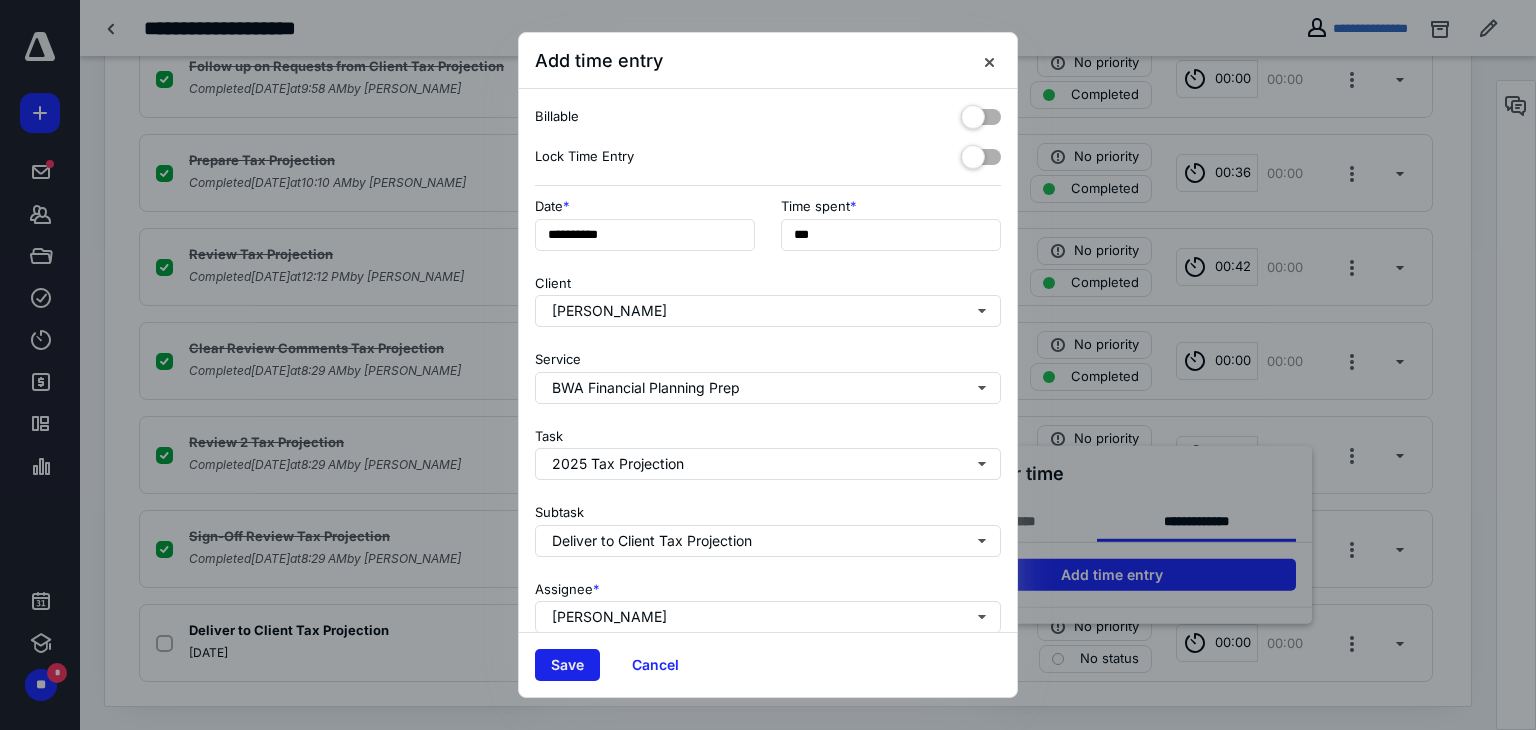 click on "Save" at bounding box center (567, 665) 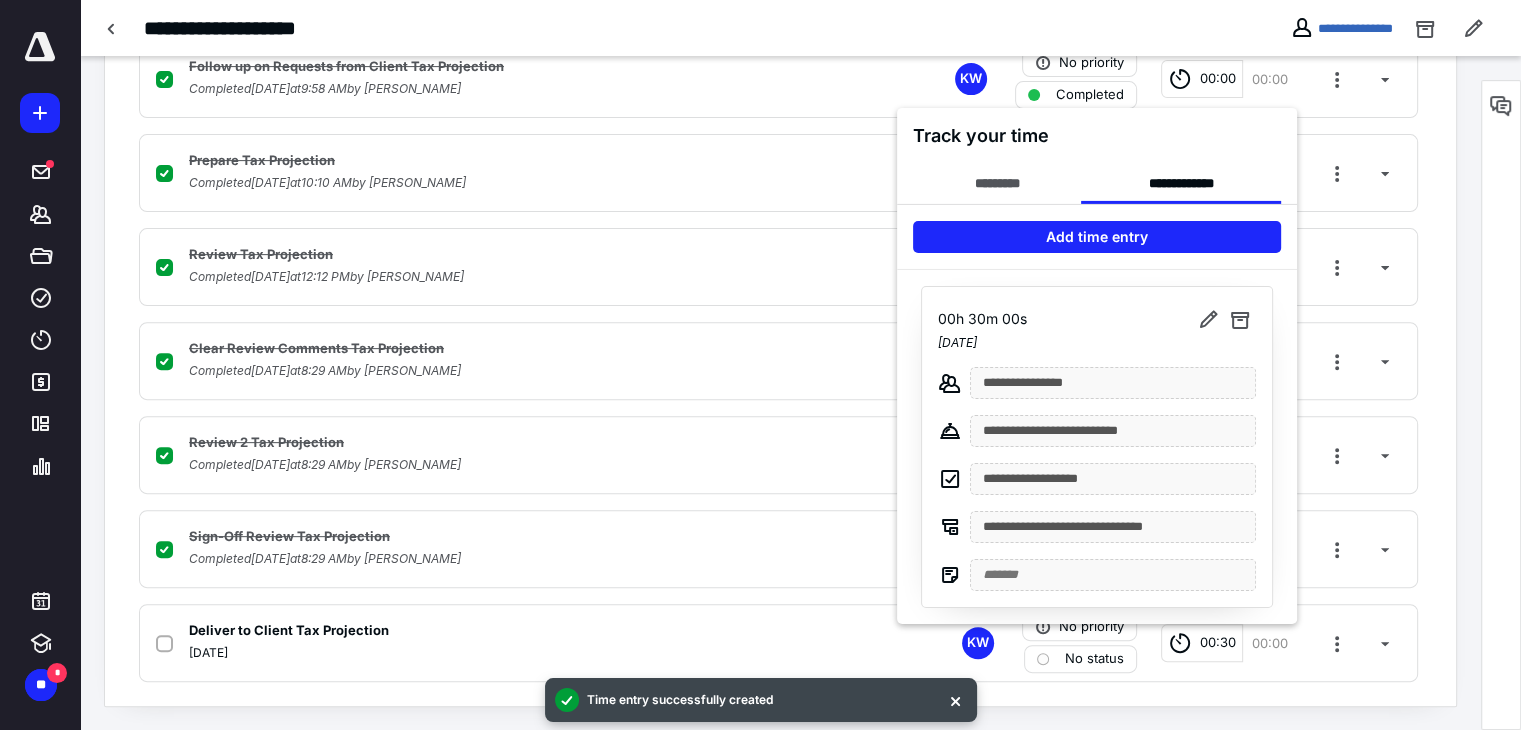 click at bounding box center (760, 365) 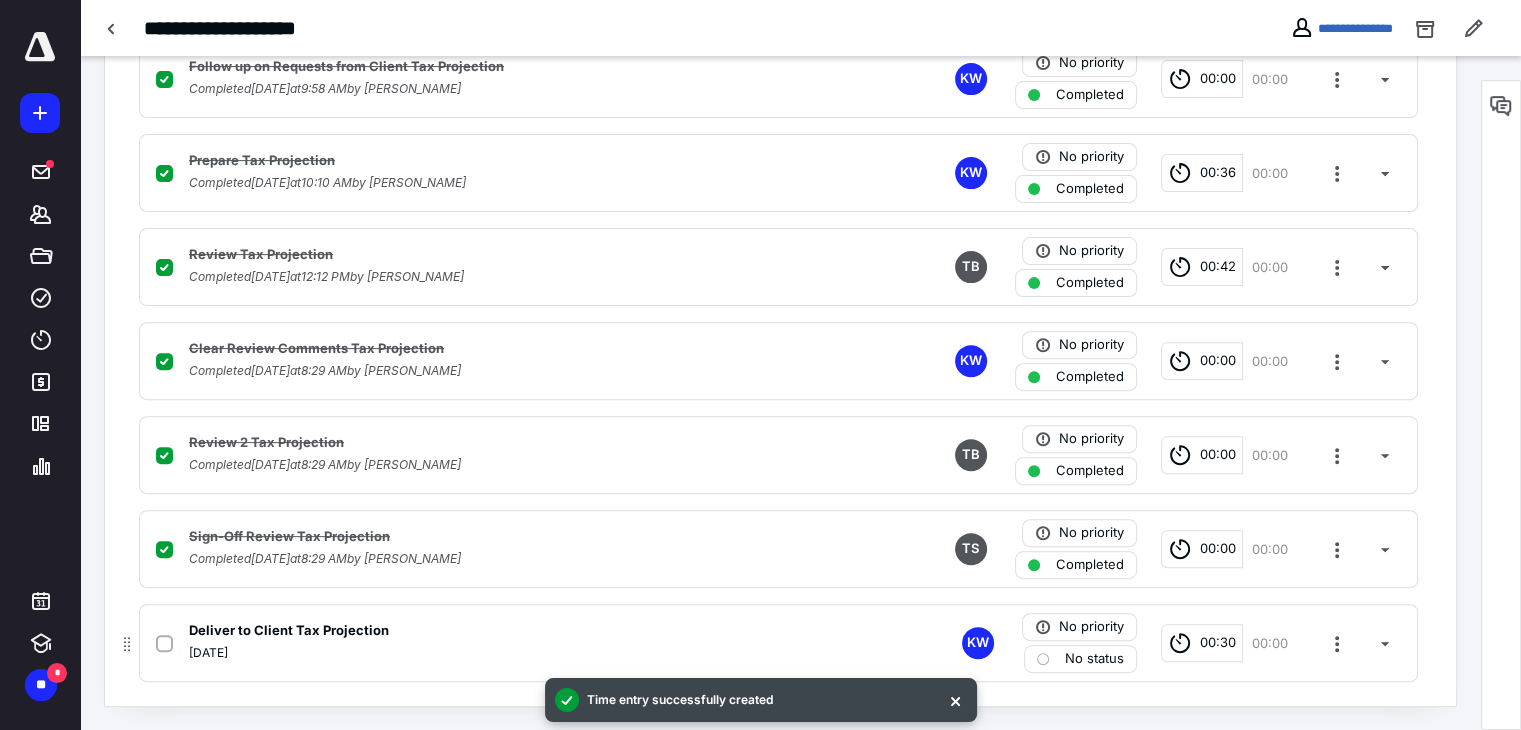 click at bounding box center [164, 644] 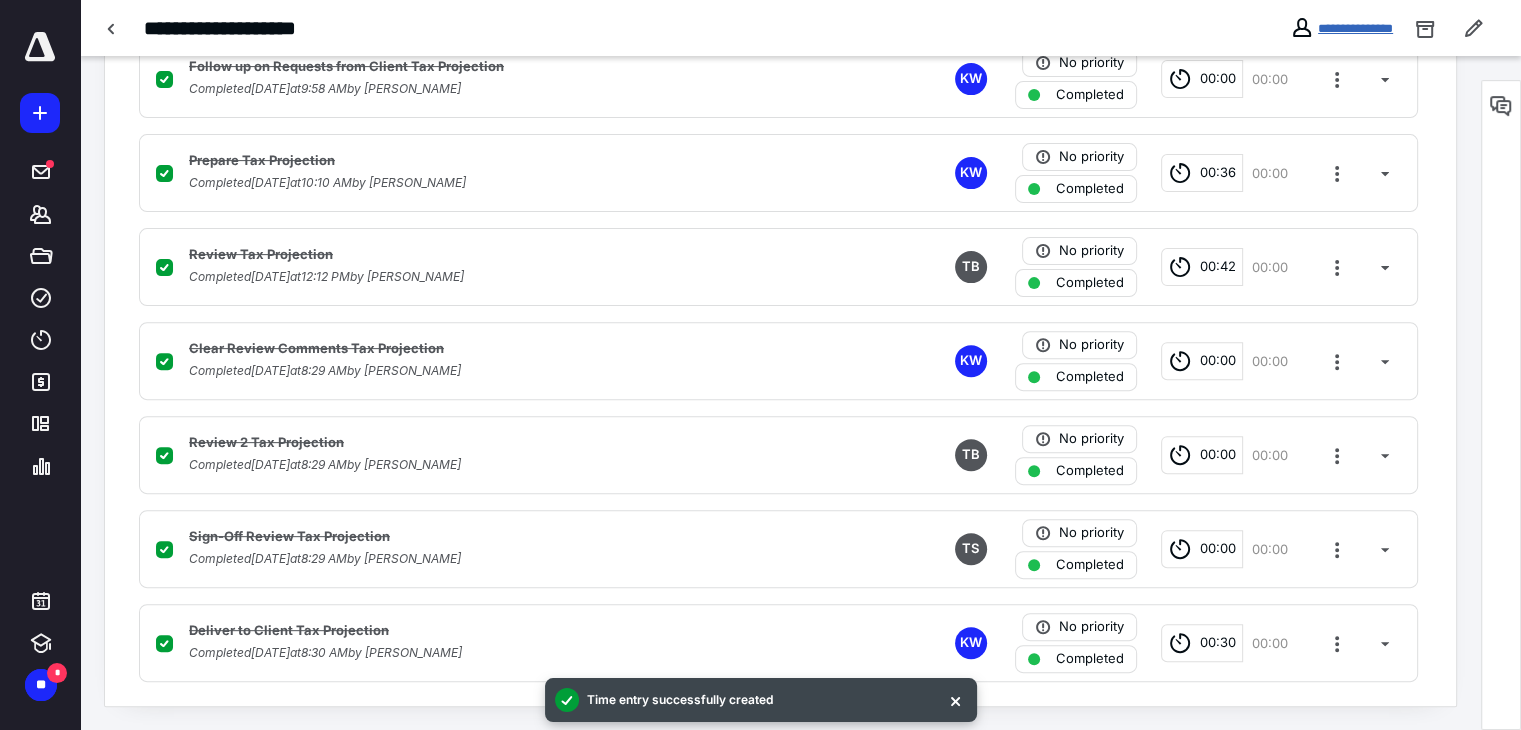 click on "**********" at bounding box center [1355, 28] 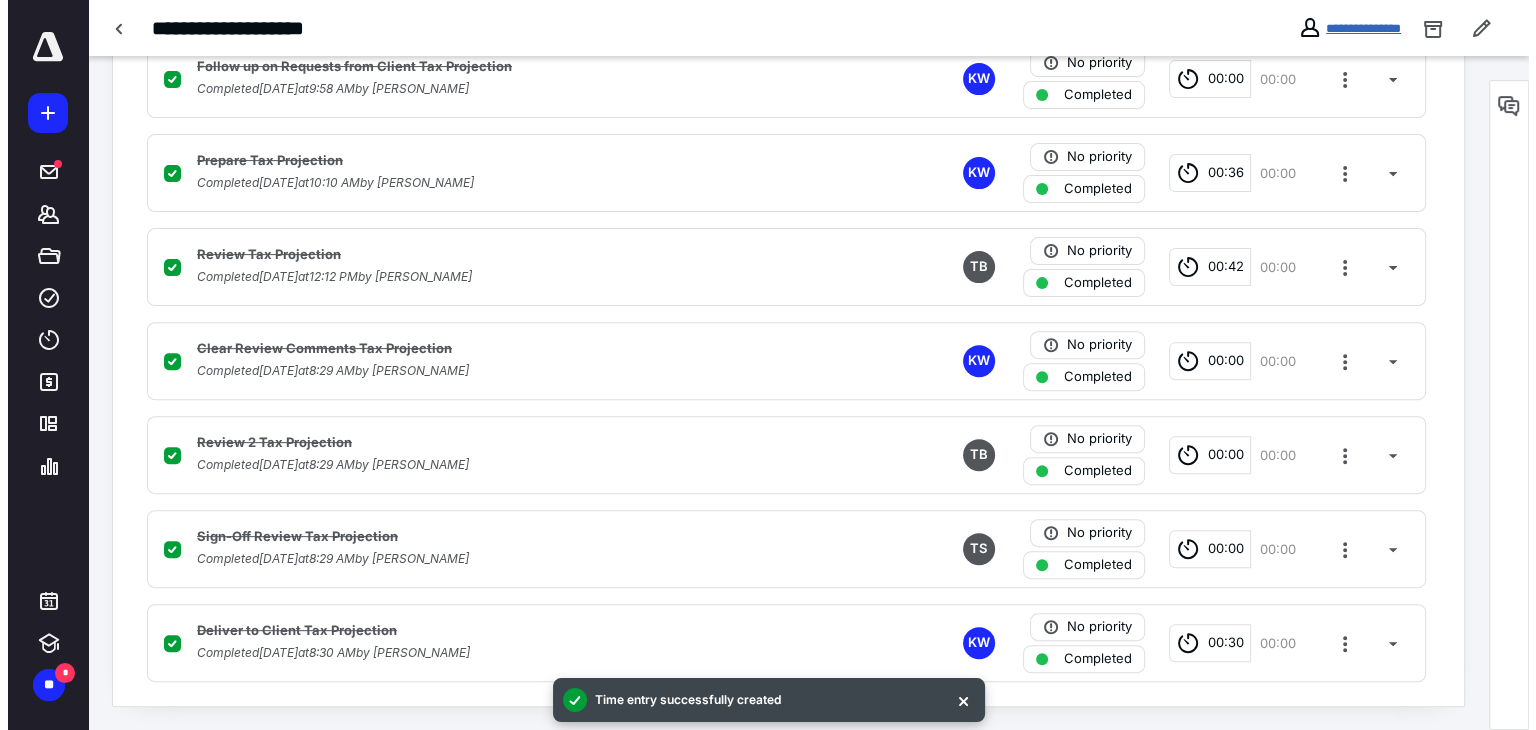 scroll, scrollTop: 0, scrollLeft: 0, axis: both 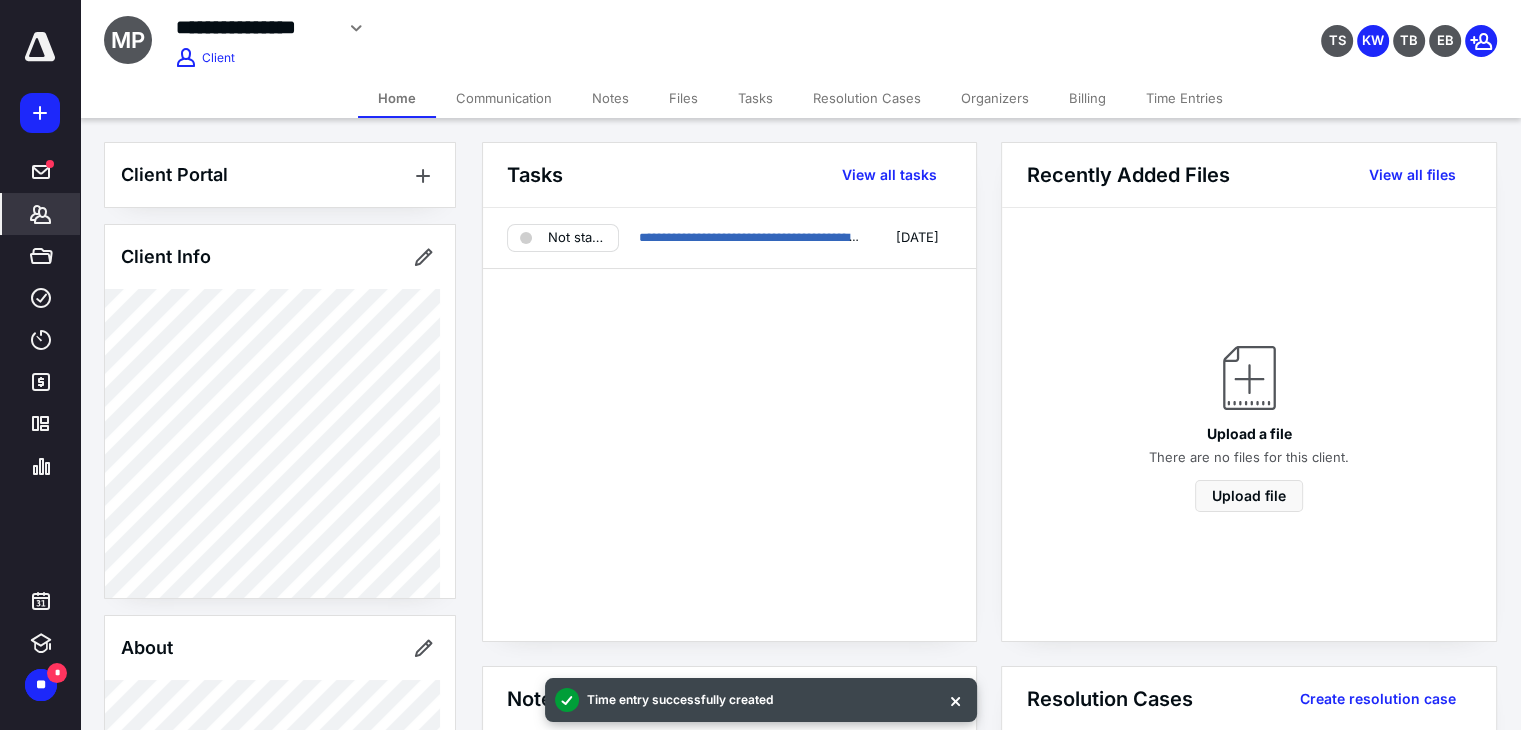 click 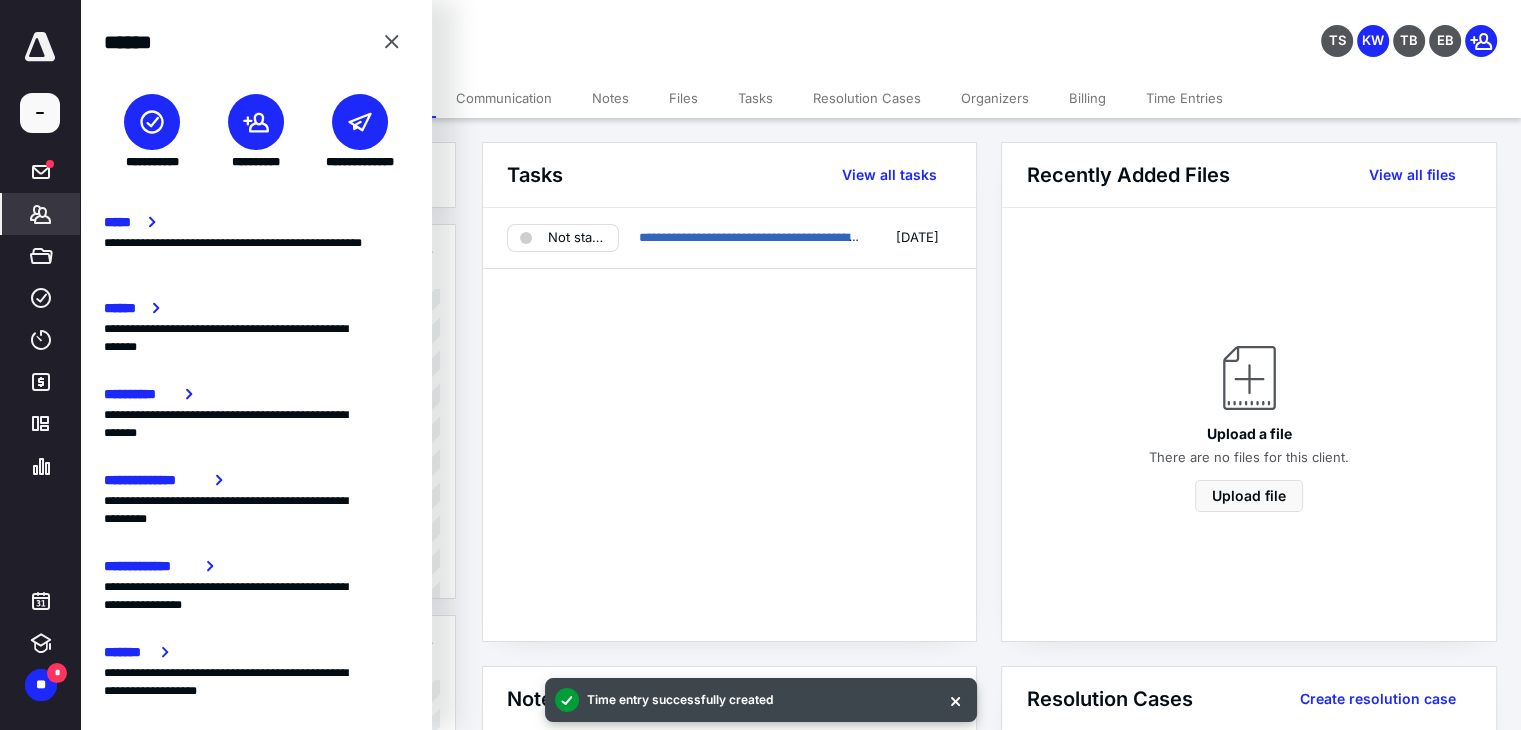 click 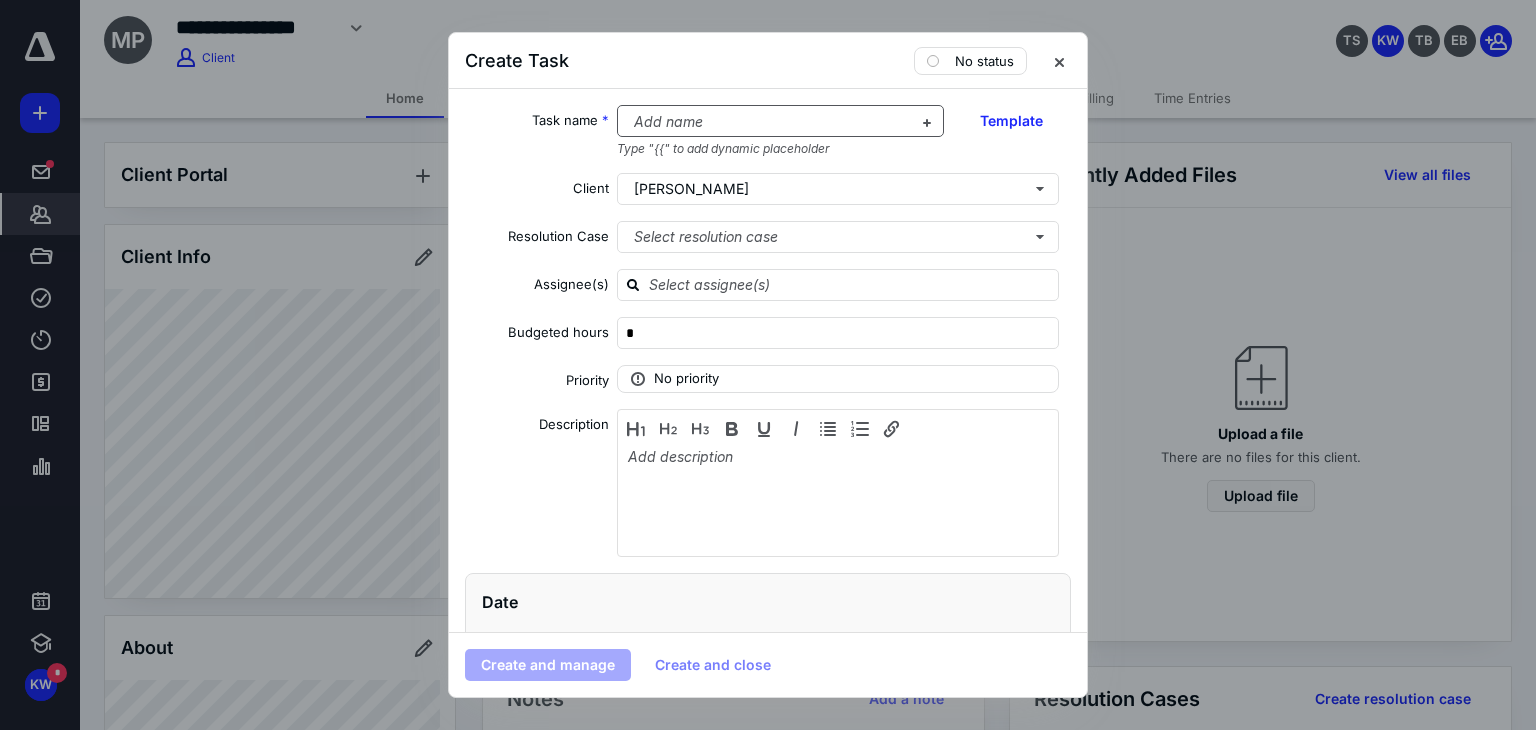click at bounding box center (769, 122) 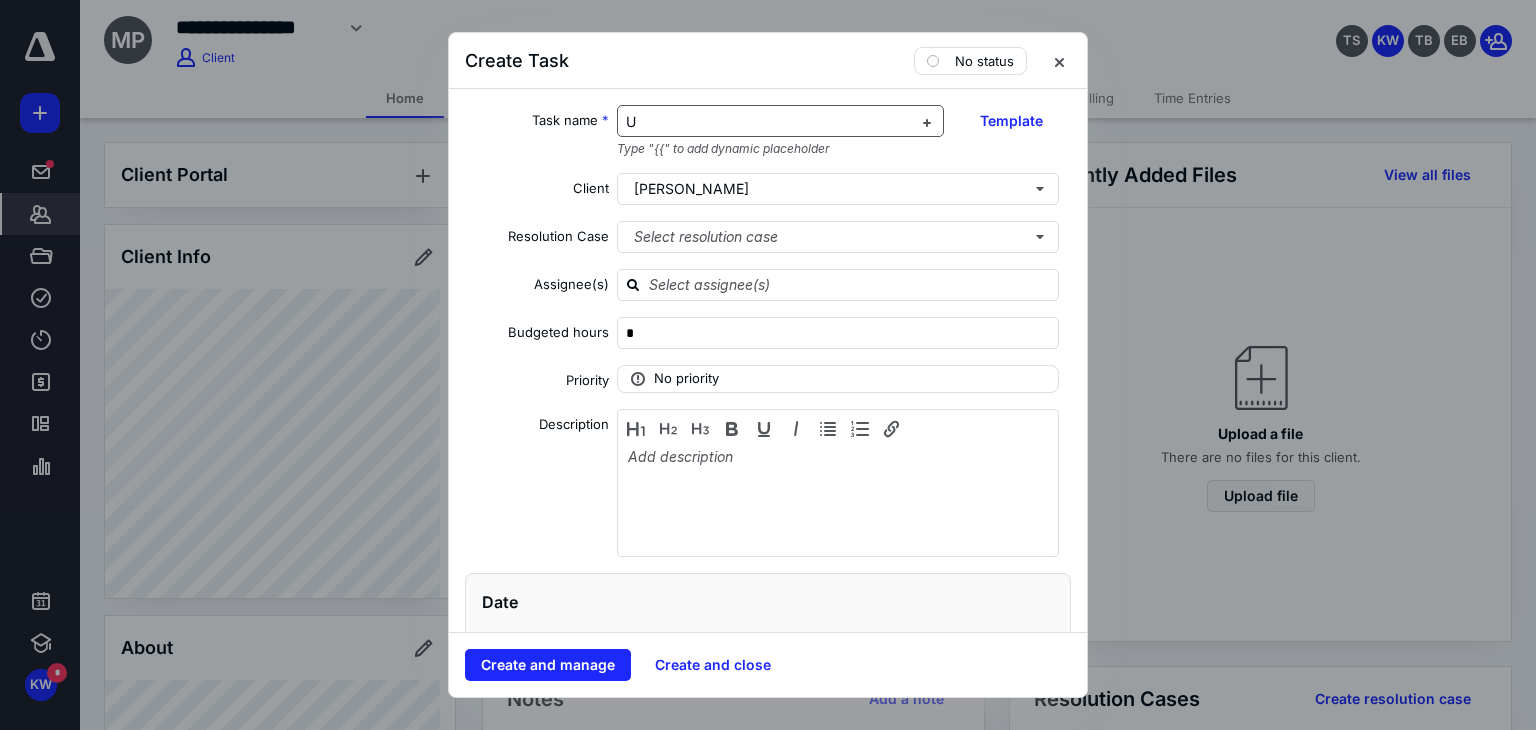 type 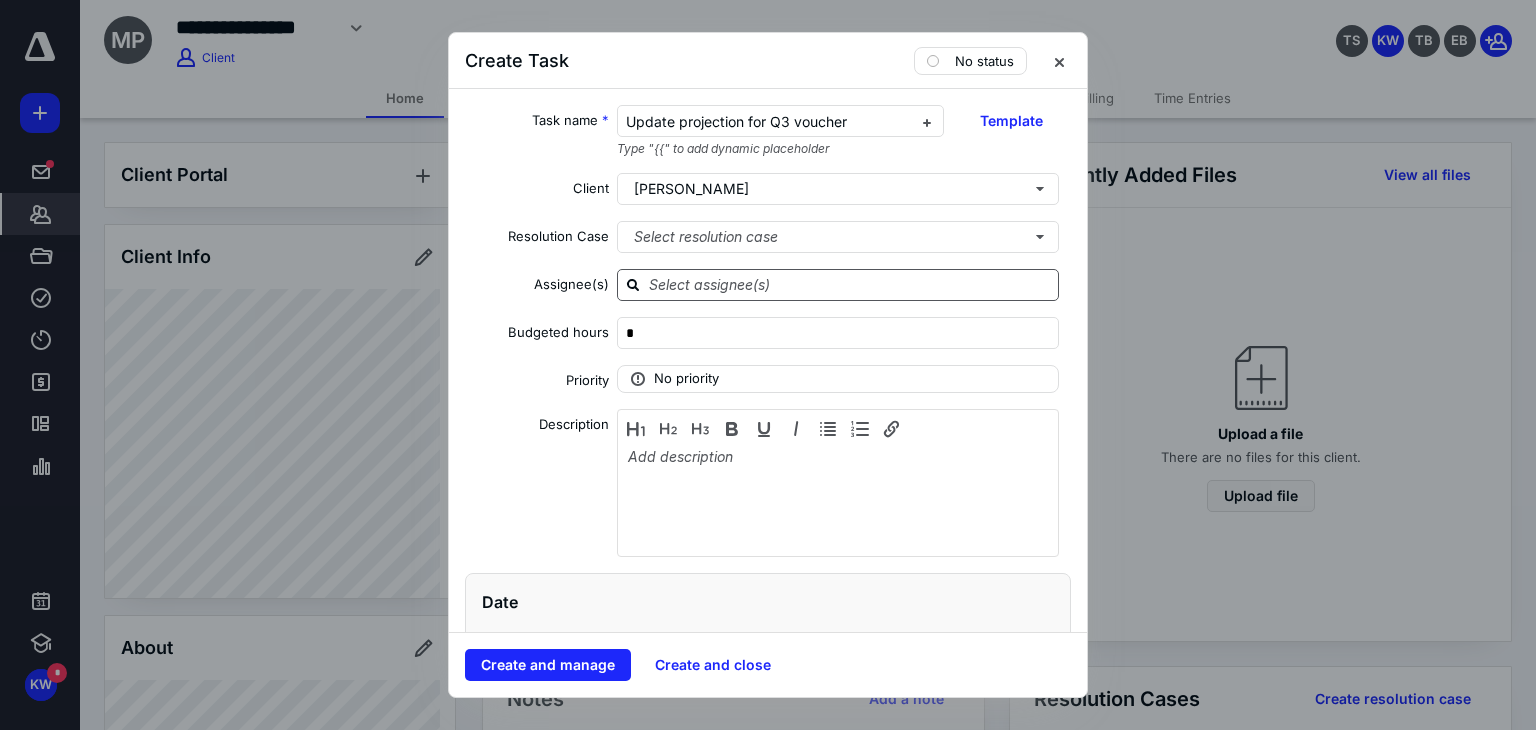 click 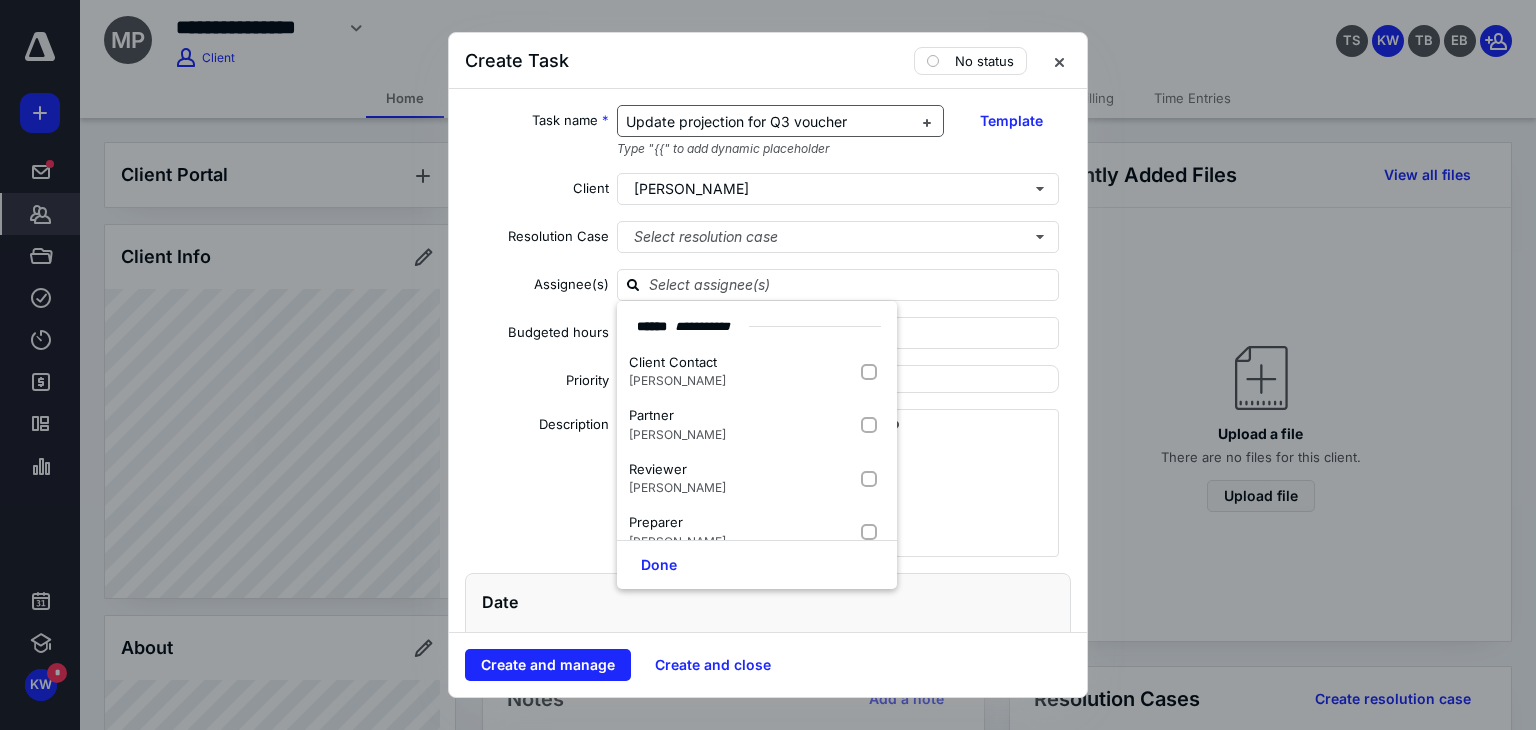 click on "Update projection for Q3 voucher" at bounding box center (769, 122) 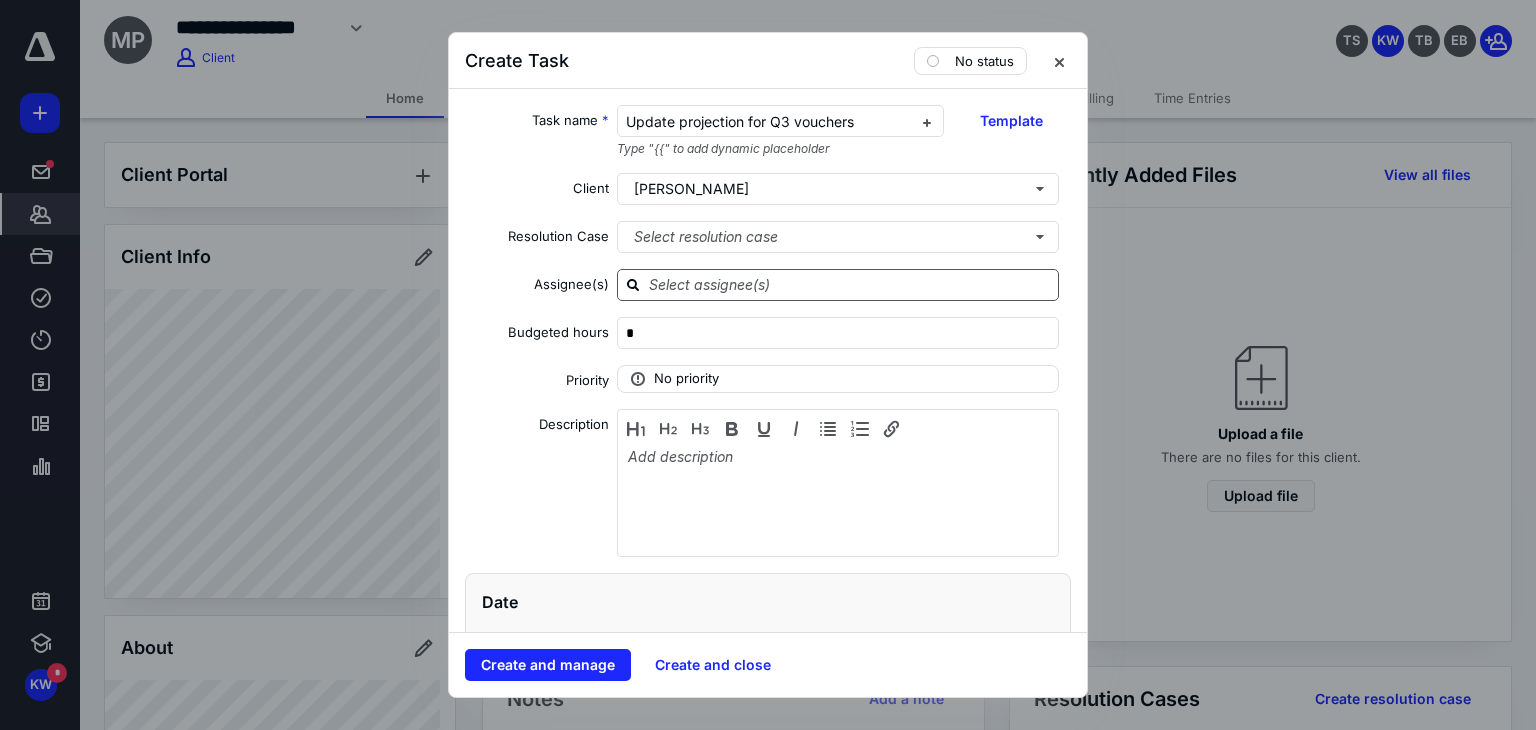click at bounding box center (838, 285) 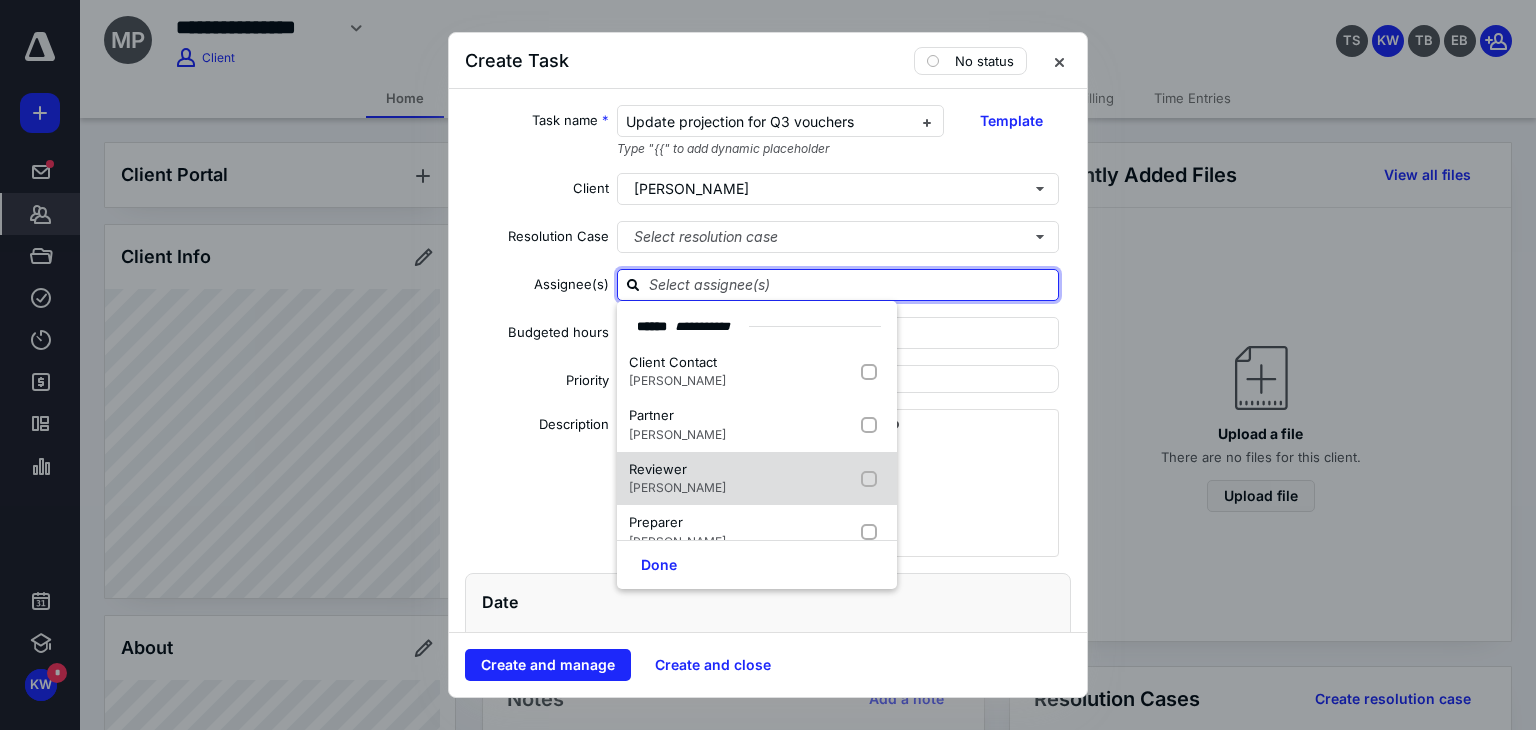 scroll, scrollTop: 122, scrollLeft: 0, axis: vertical 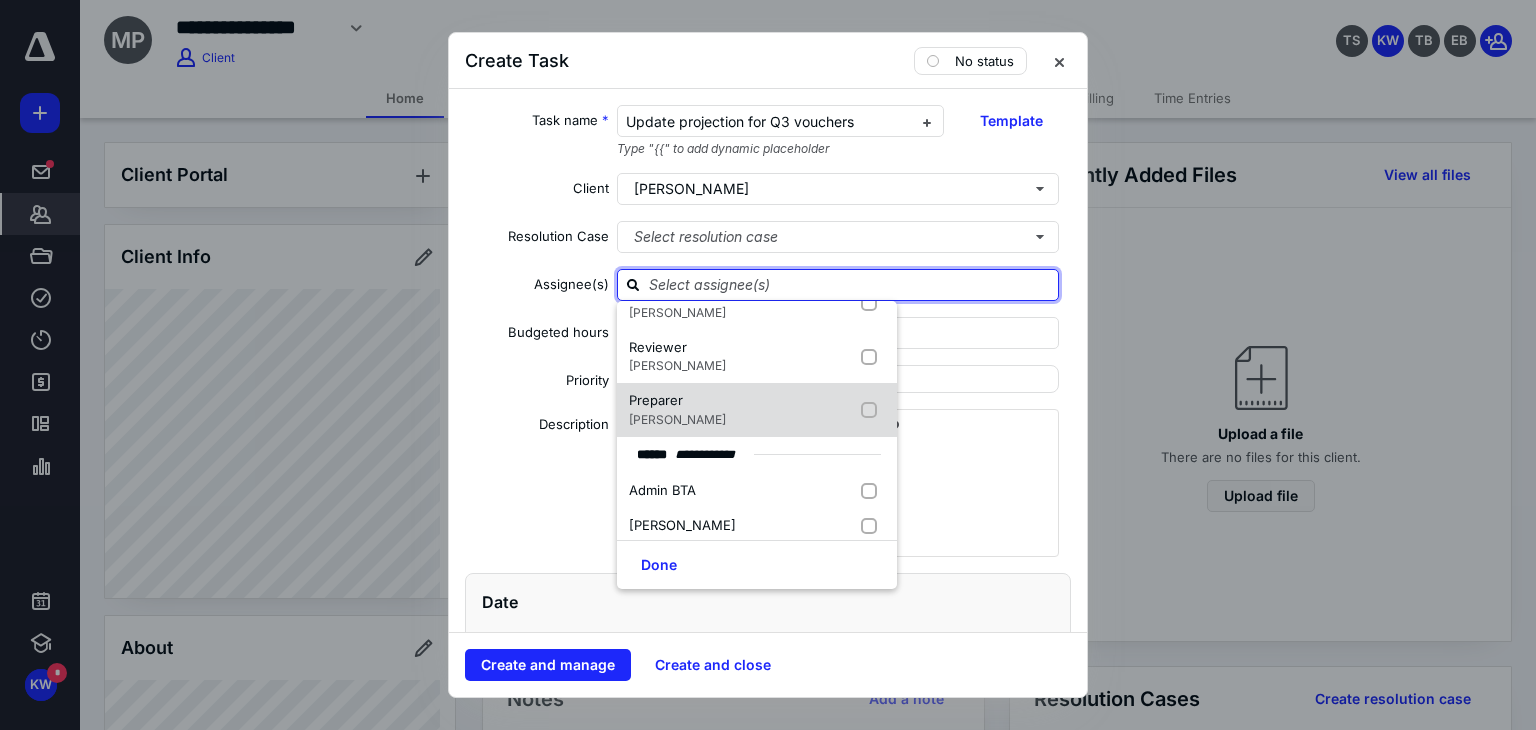 click on "Preparer Kirsten Willhide" at bounding box center (757, 410) 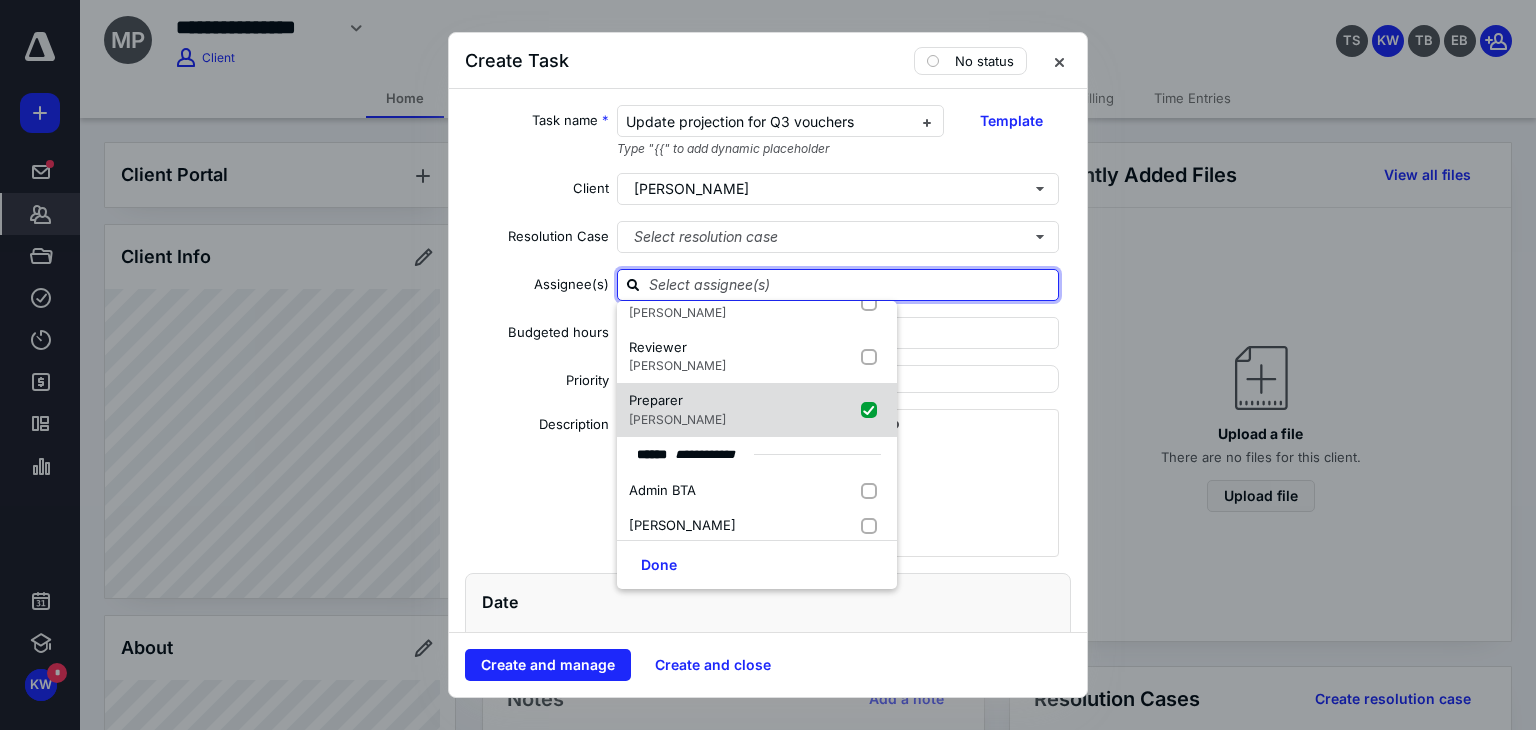 checkbox on "true" 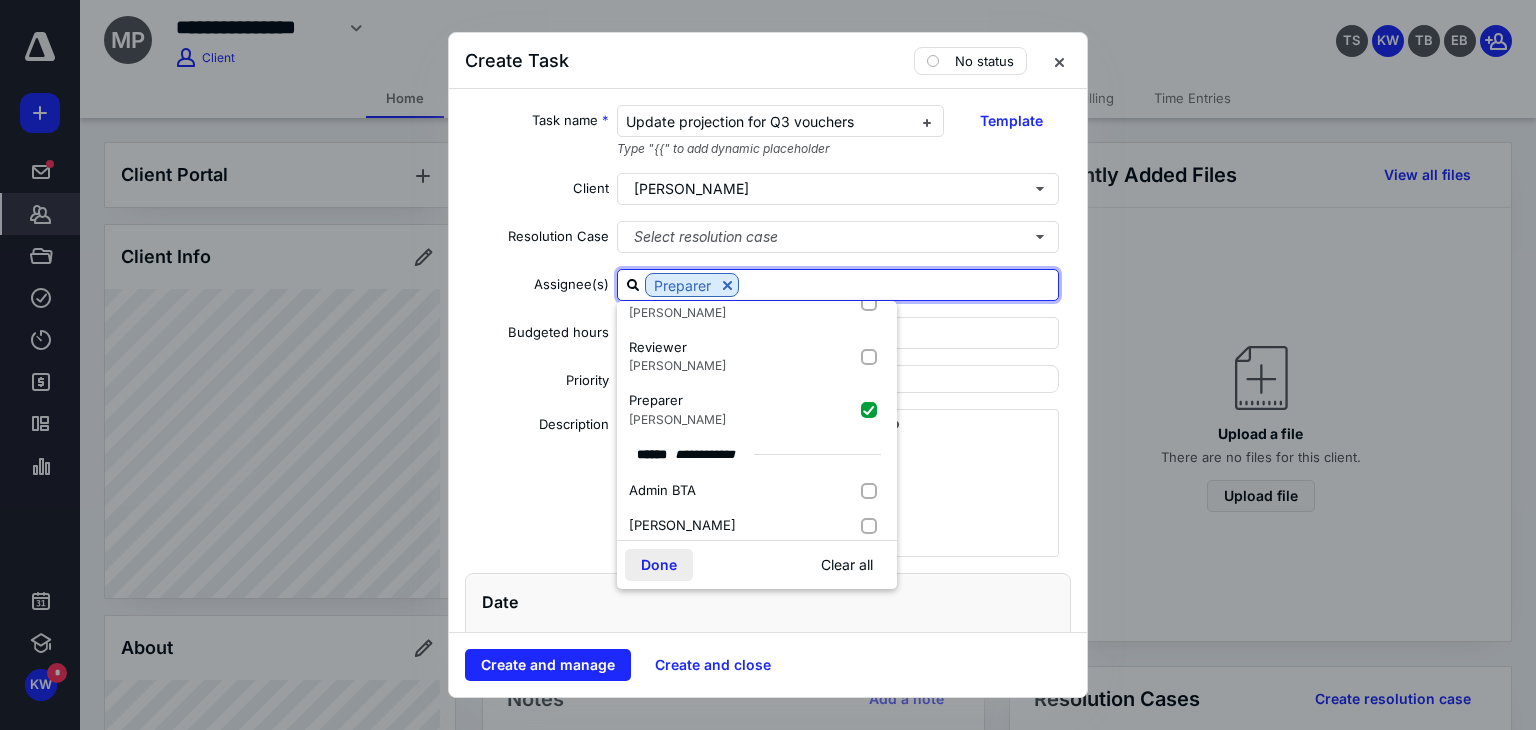 click on "Done" at bounding box center (659, 565) 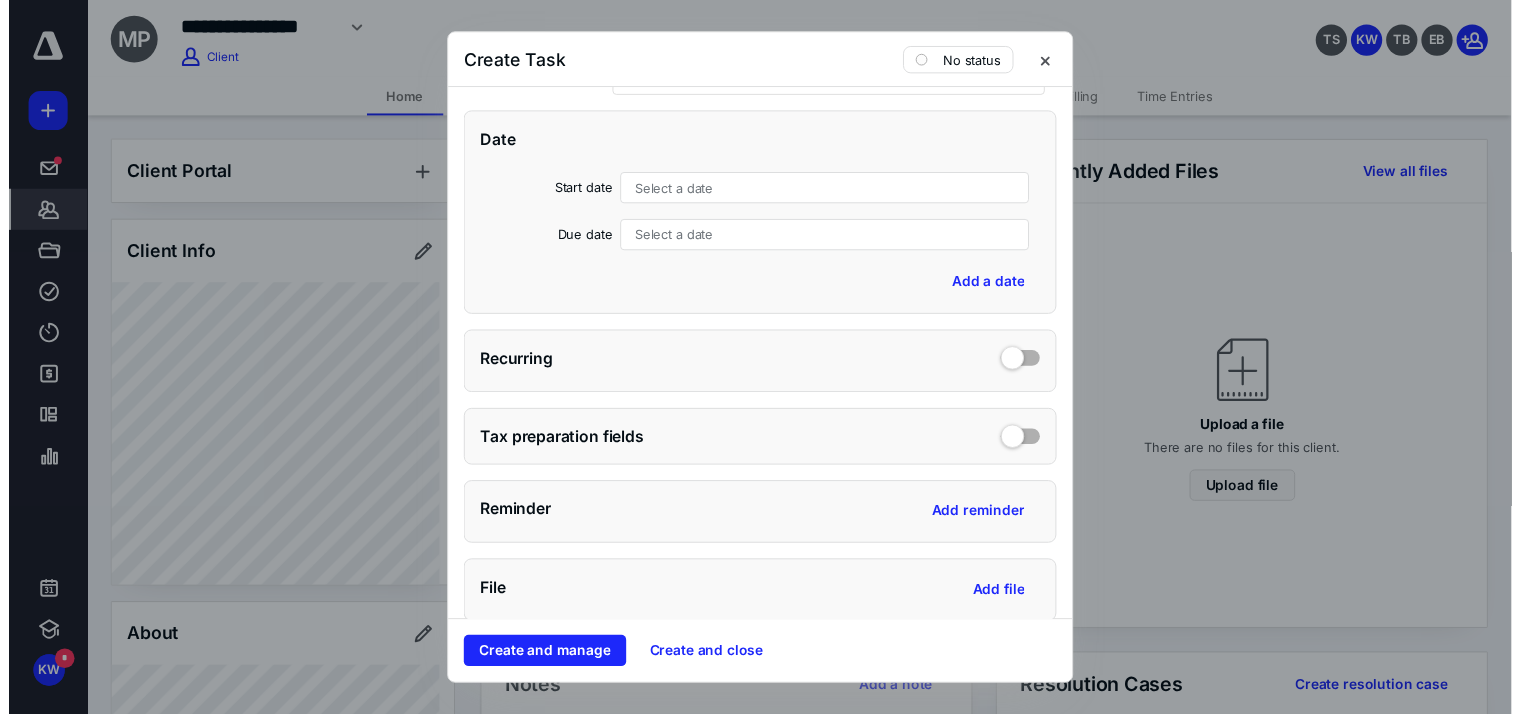 scroll, scrollTop: 471, scrollLeft: 0, axis: vertical 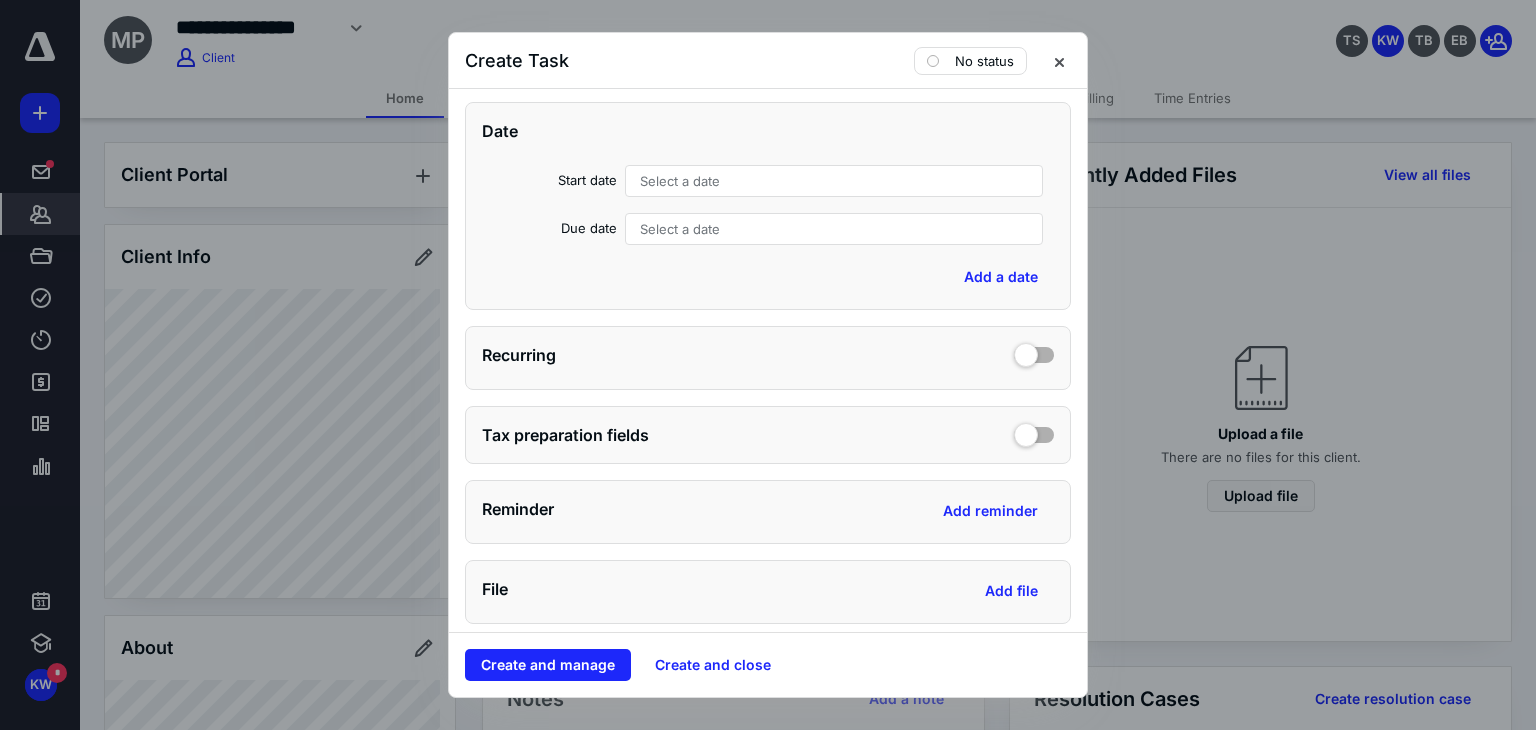 click on "Select a date" at bounding box center [834, 181] 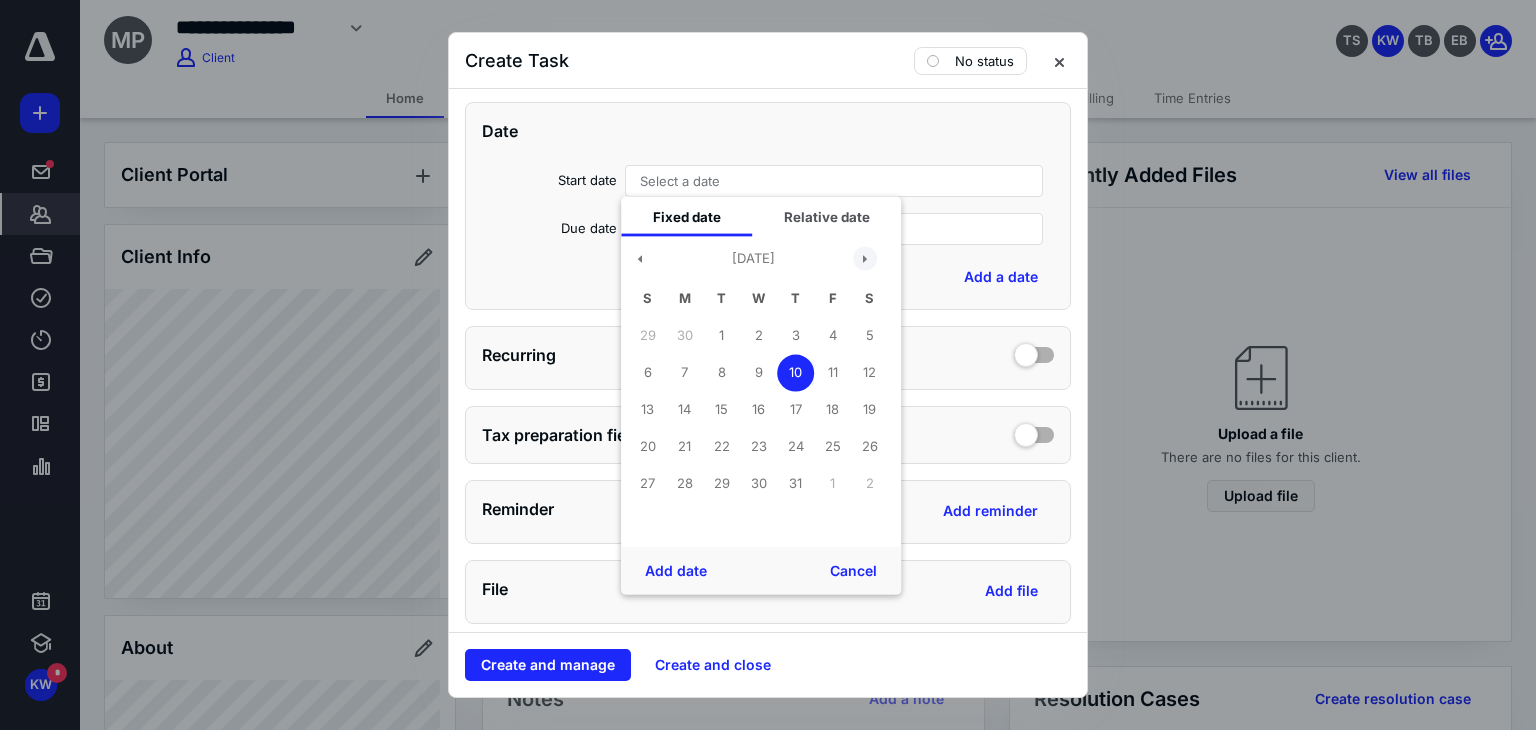click at bounding box center (865, 258) 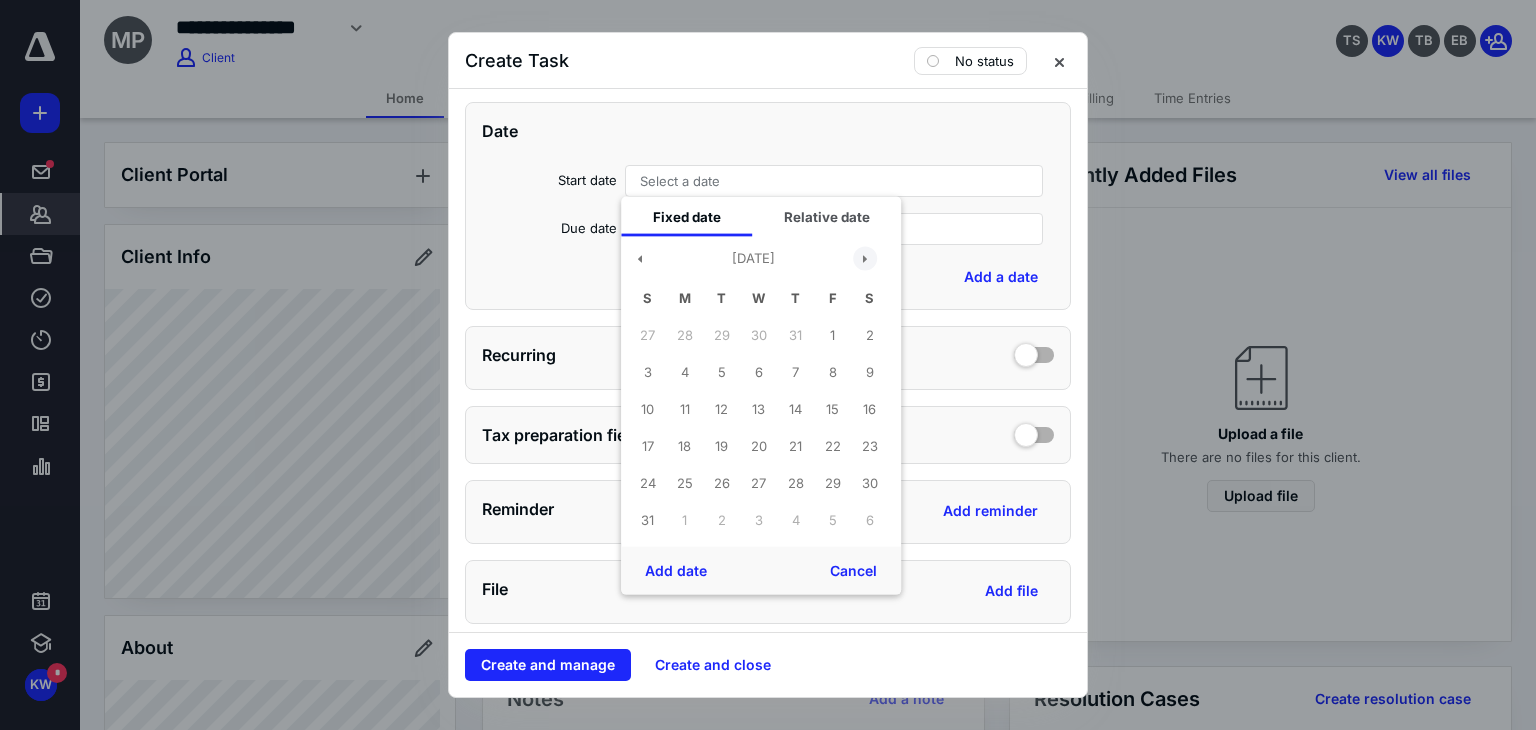 click at bounding box center [865, 258] 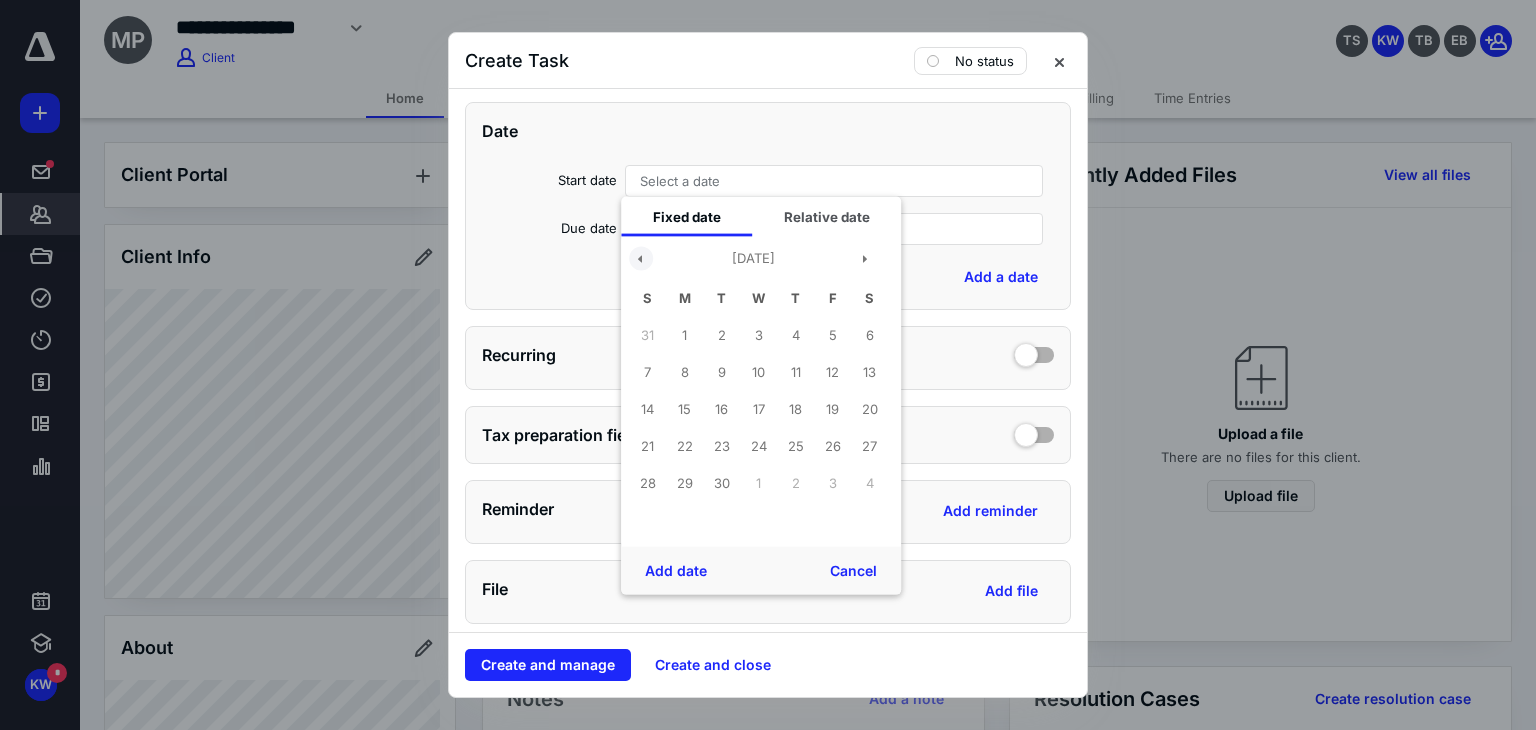 click at bounding box center (641, 258) 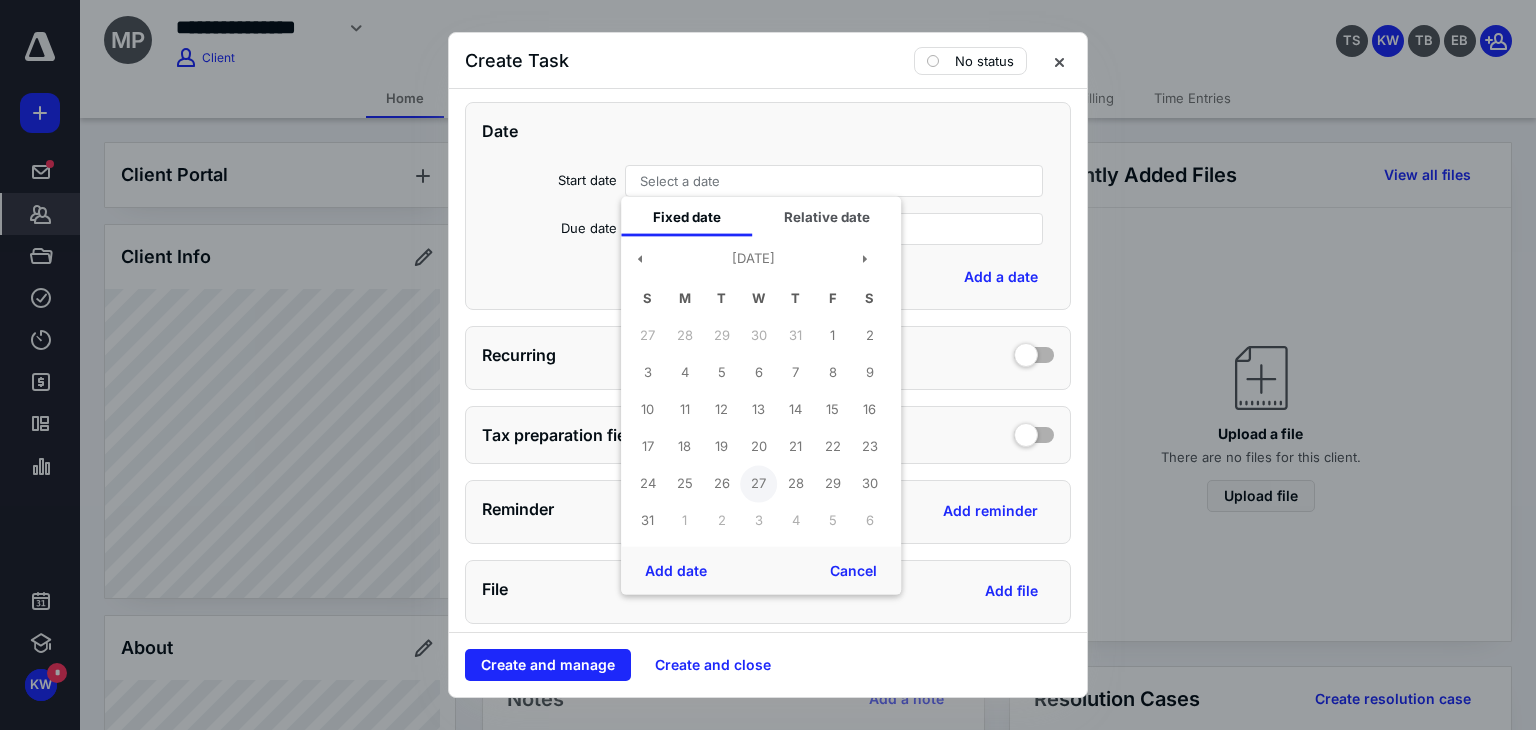 click on "27" at bounding box center (758, 483) 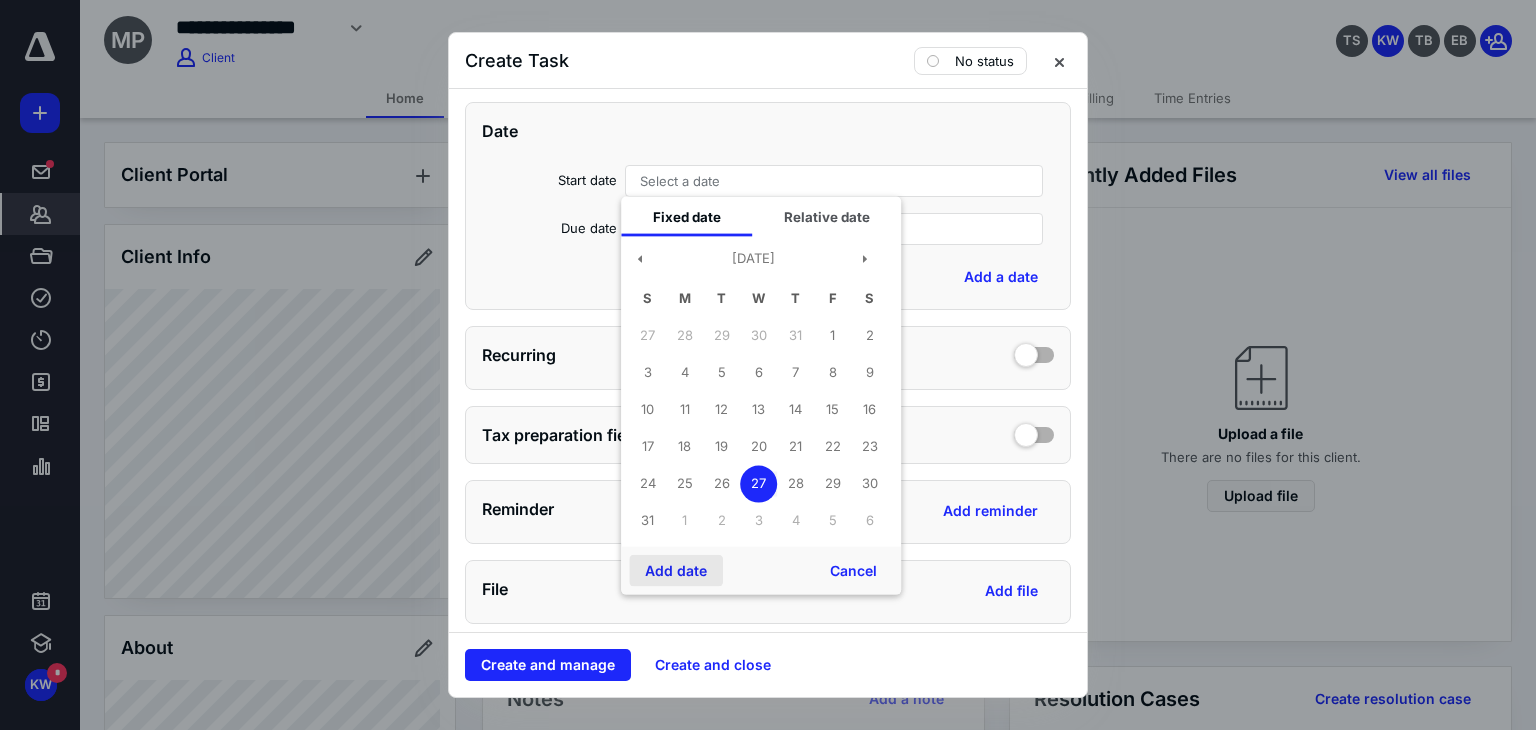 click on "Add date" at bounding box center (676, 571) 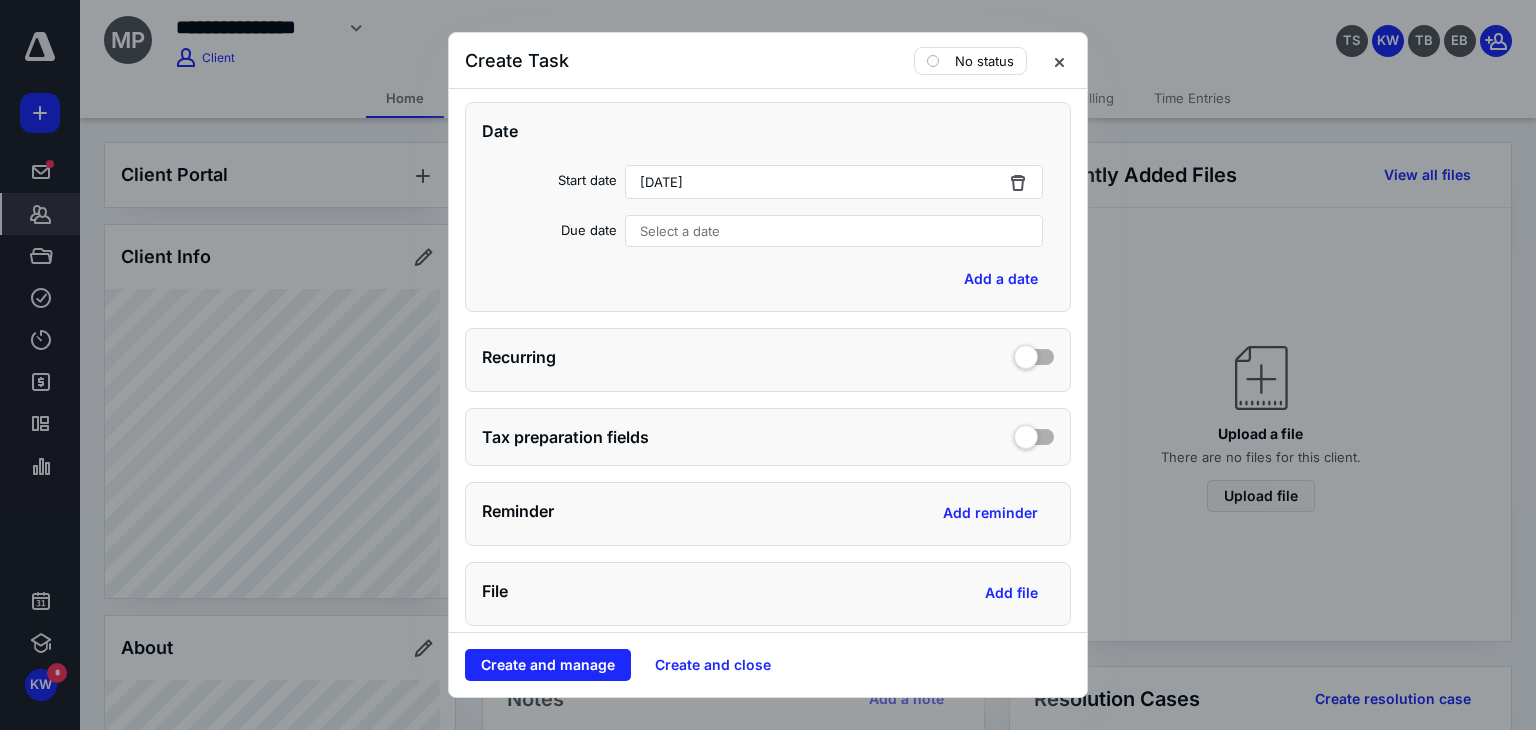 click on "Select a date" at bounding box center (680, 231) 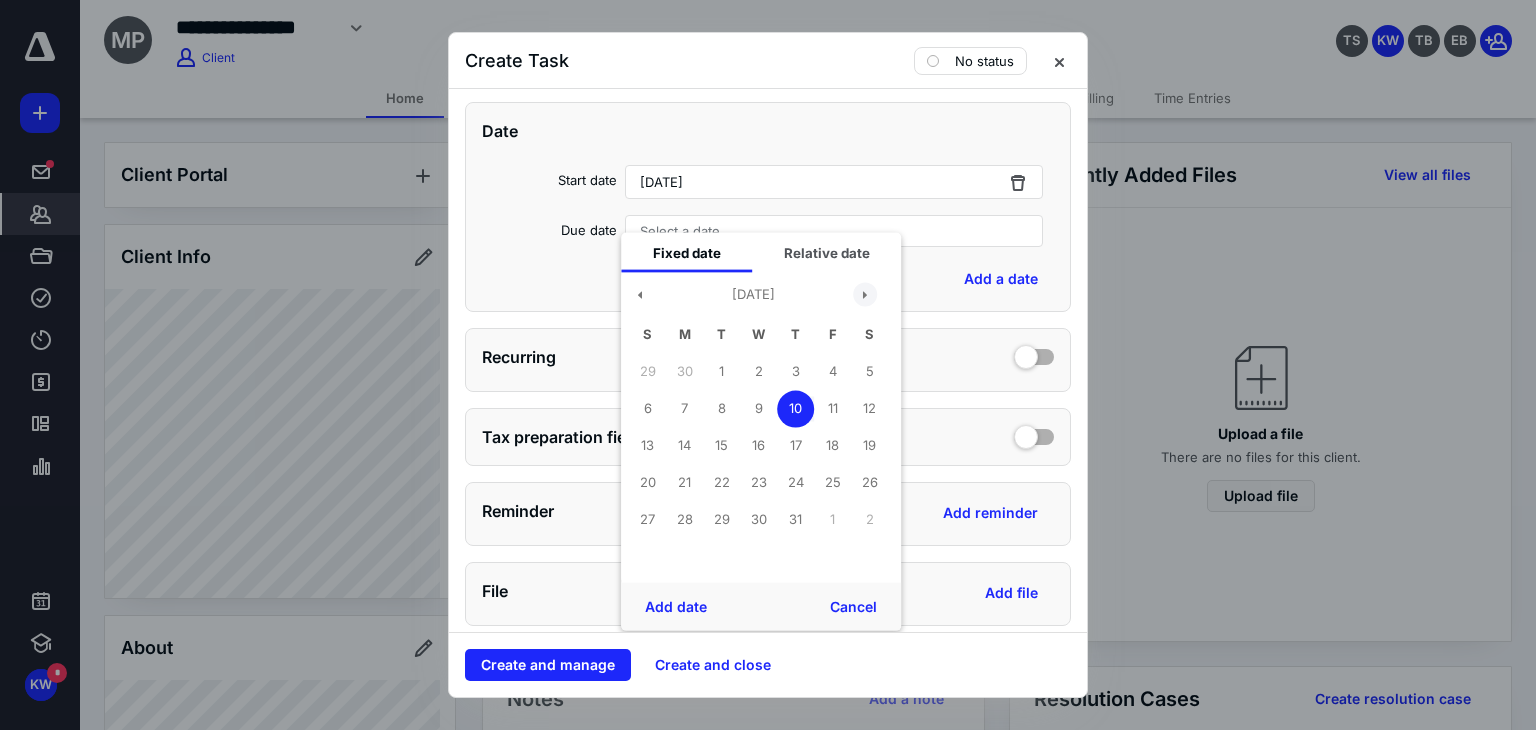 click at bounding box center (865, 294) 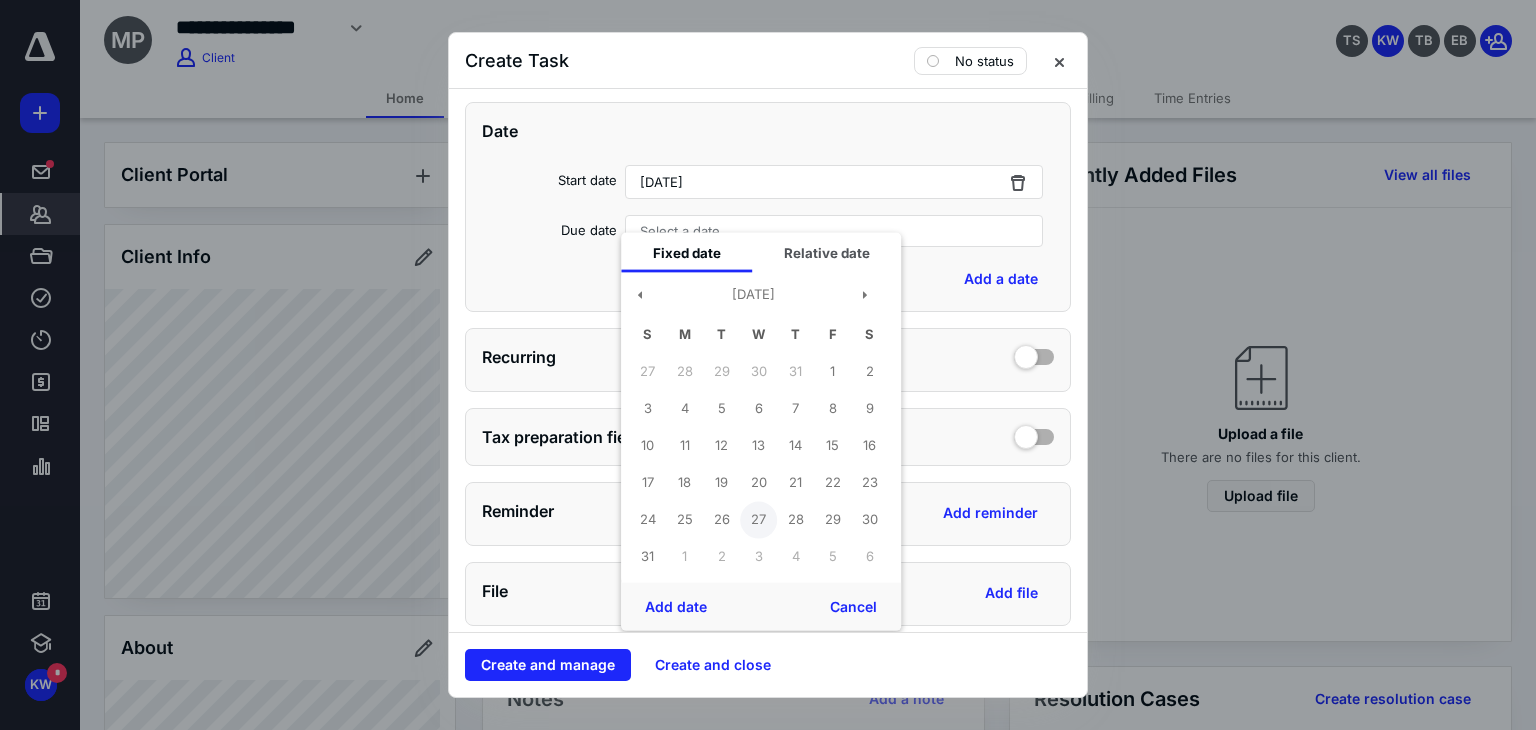 click on "27" at bounding box center (758, 519) 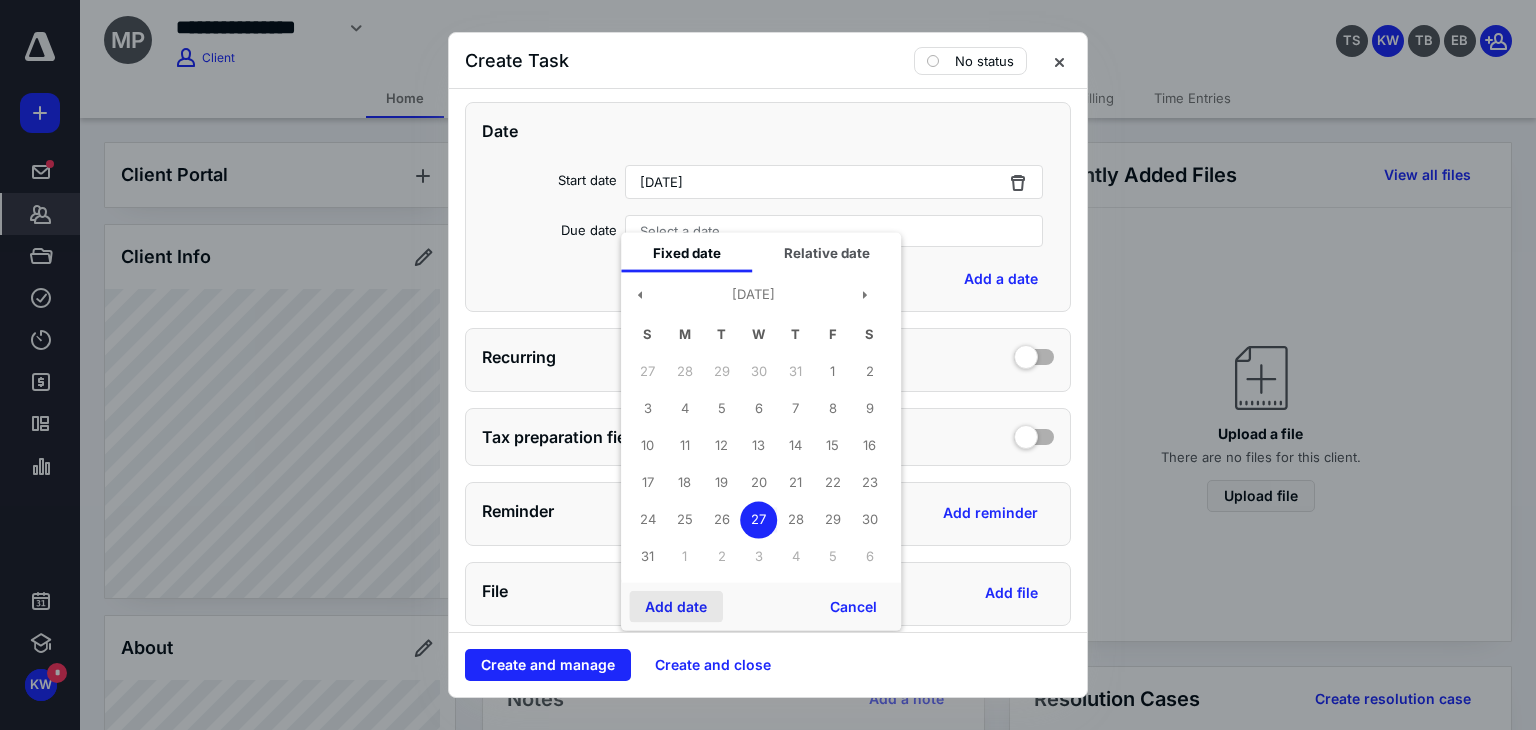 click on "Add date" at bounding box center [676, 607] 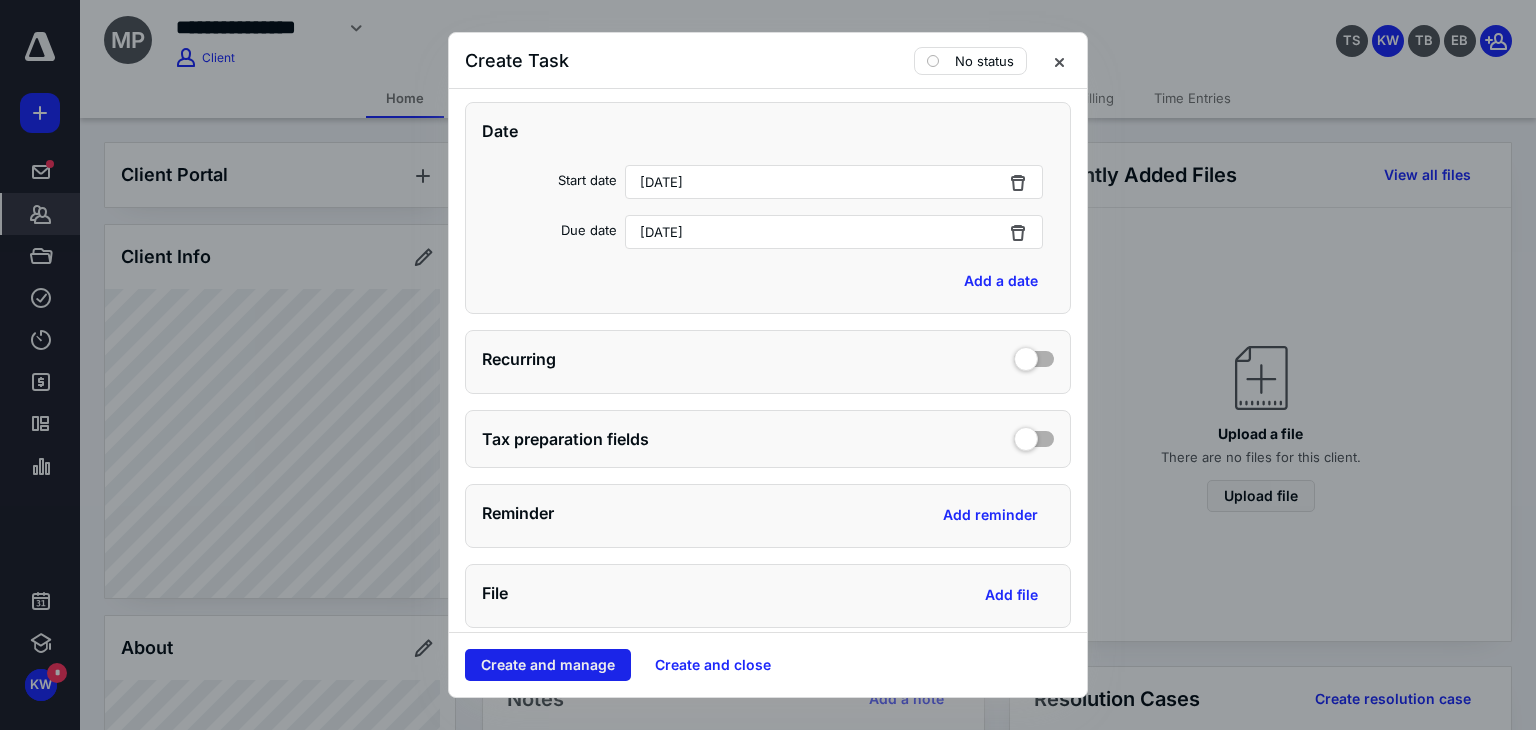 click on "Create and manage" at bounding box center [548, 665] 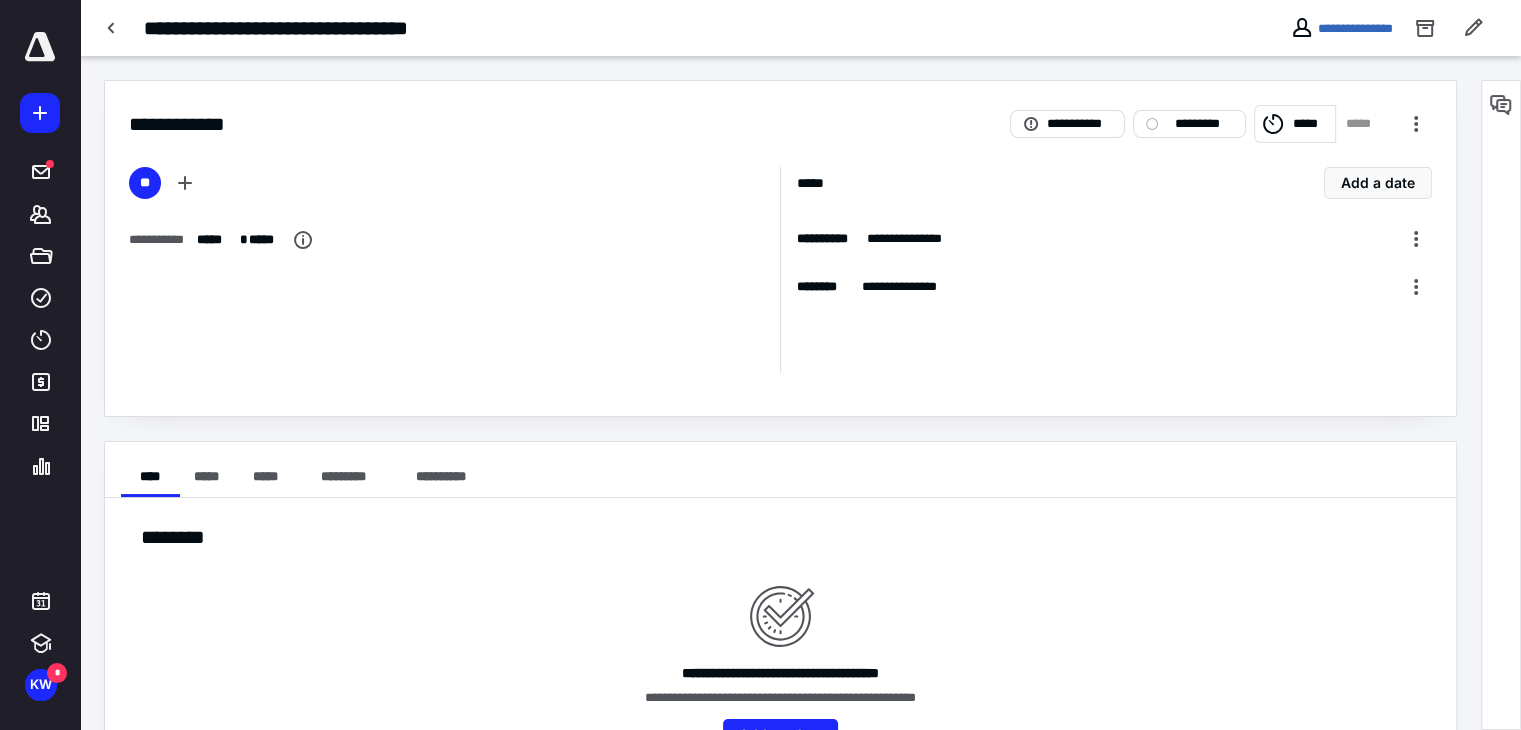 click at bounding box center [40, 47] 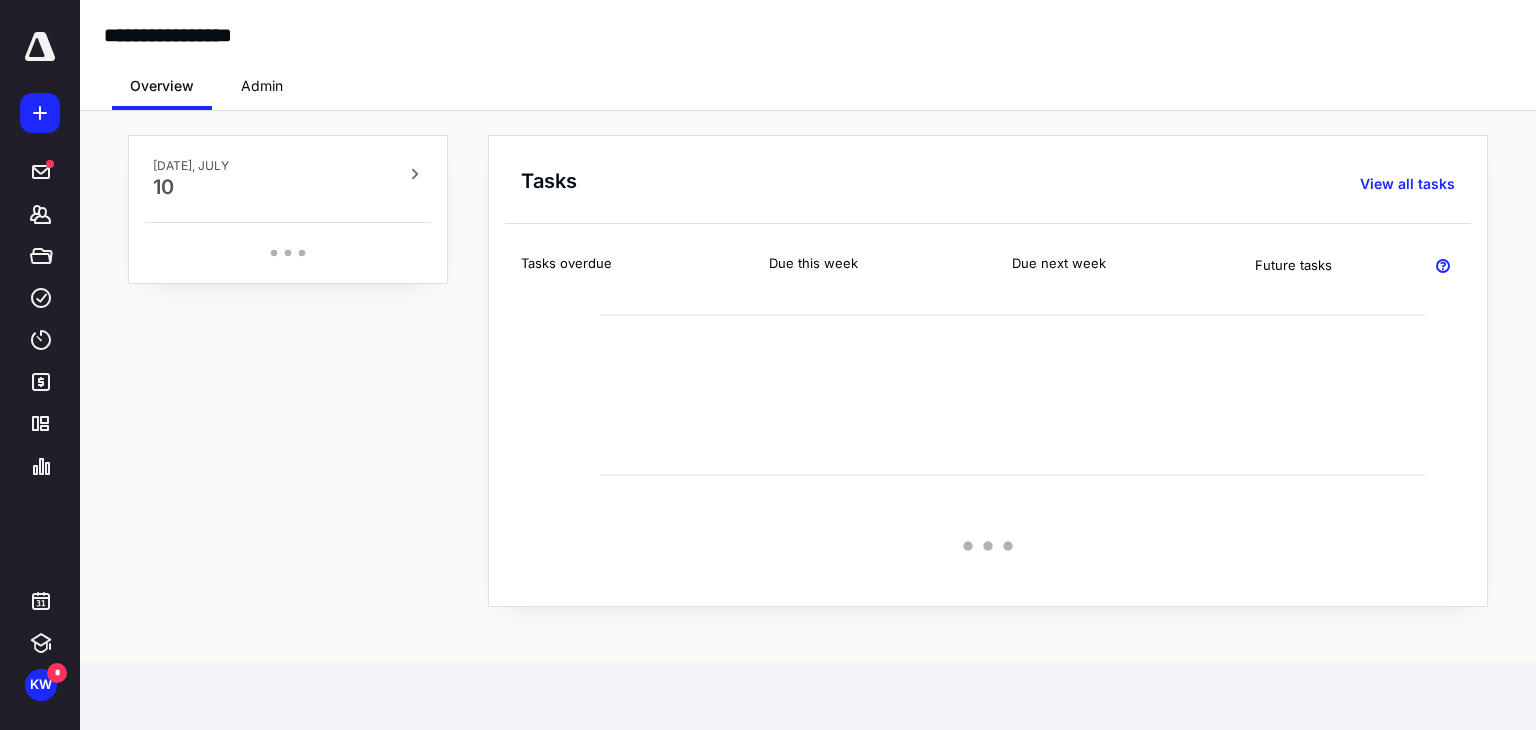 click on "Admin" at bounding box center [262, 86] 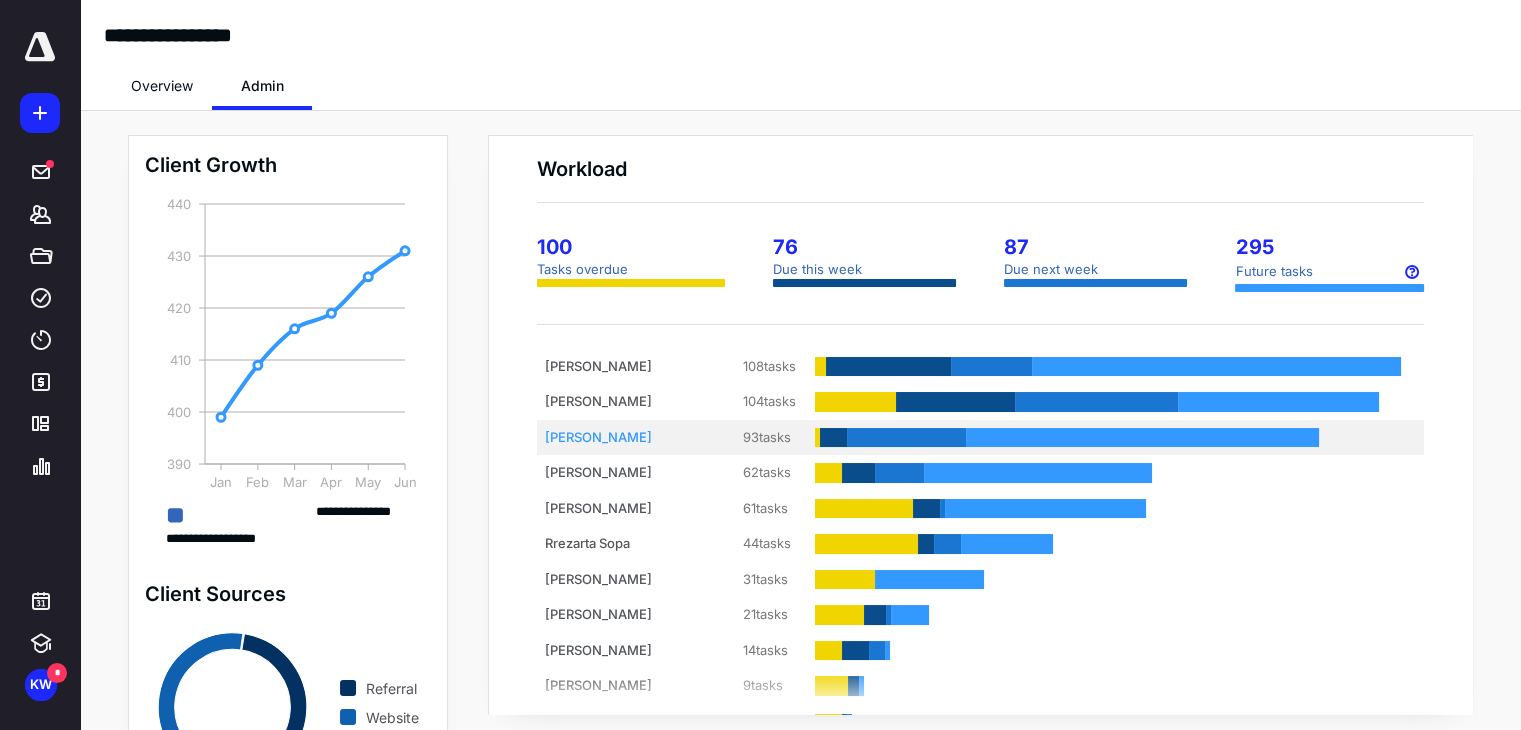 click on "[PERSON_NAME]" at bounding box center [620, 438] 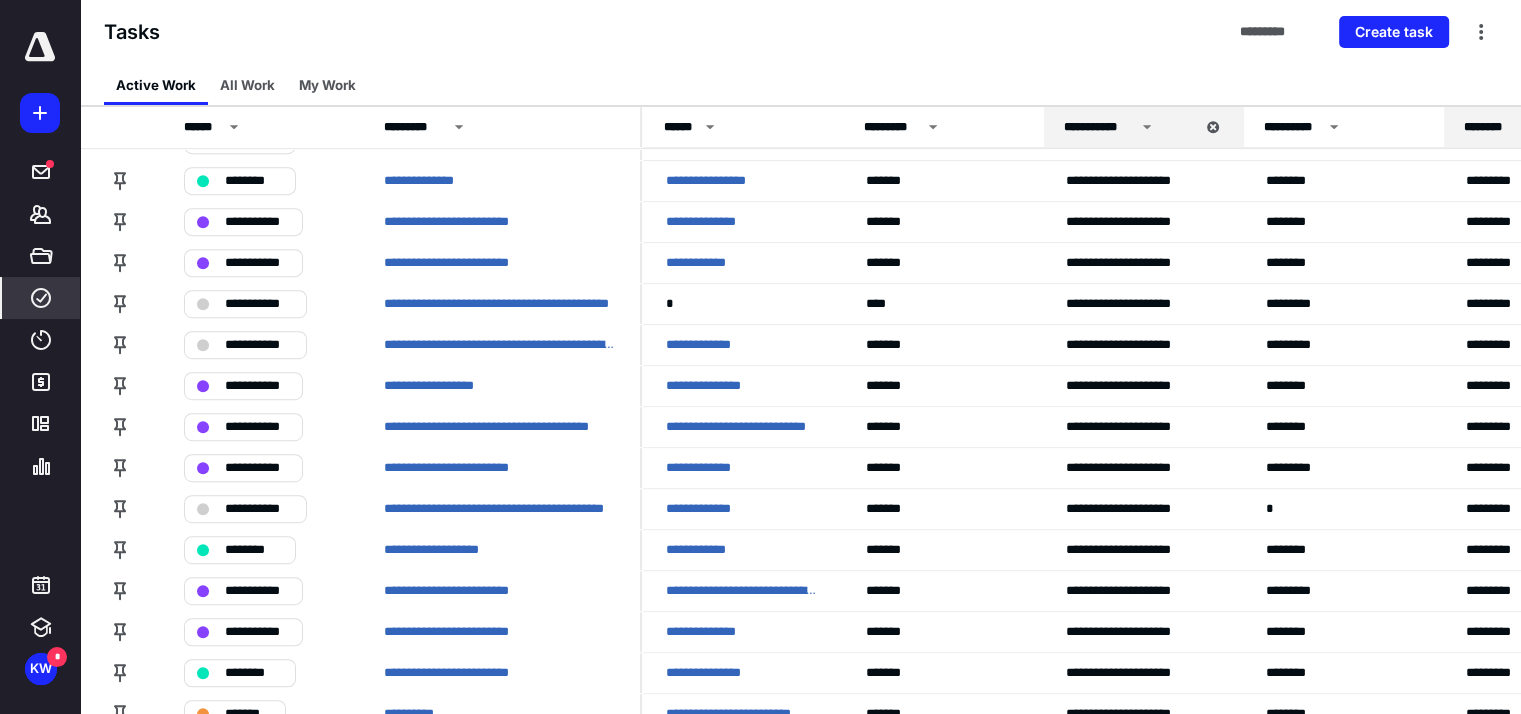 scroll, scrollTop: 1005, scrollLeft: 0, axis: vertical 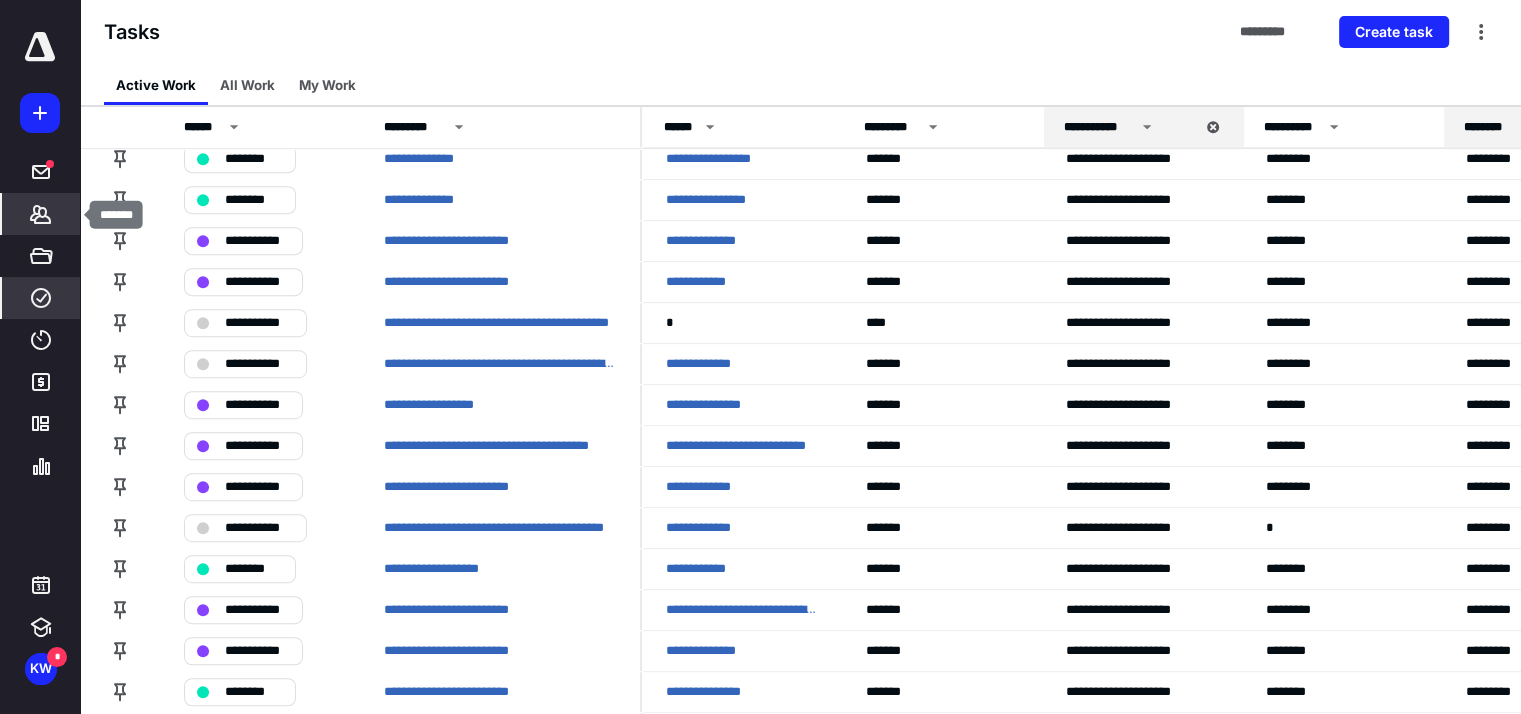 click 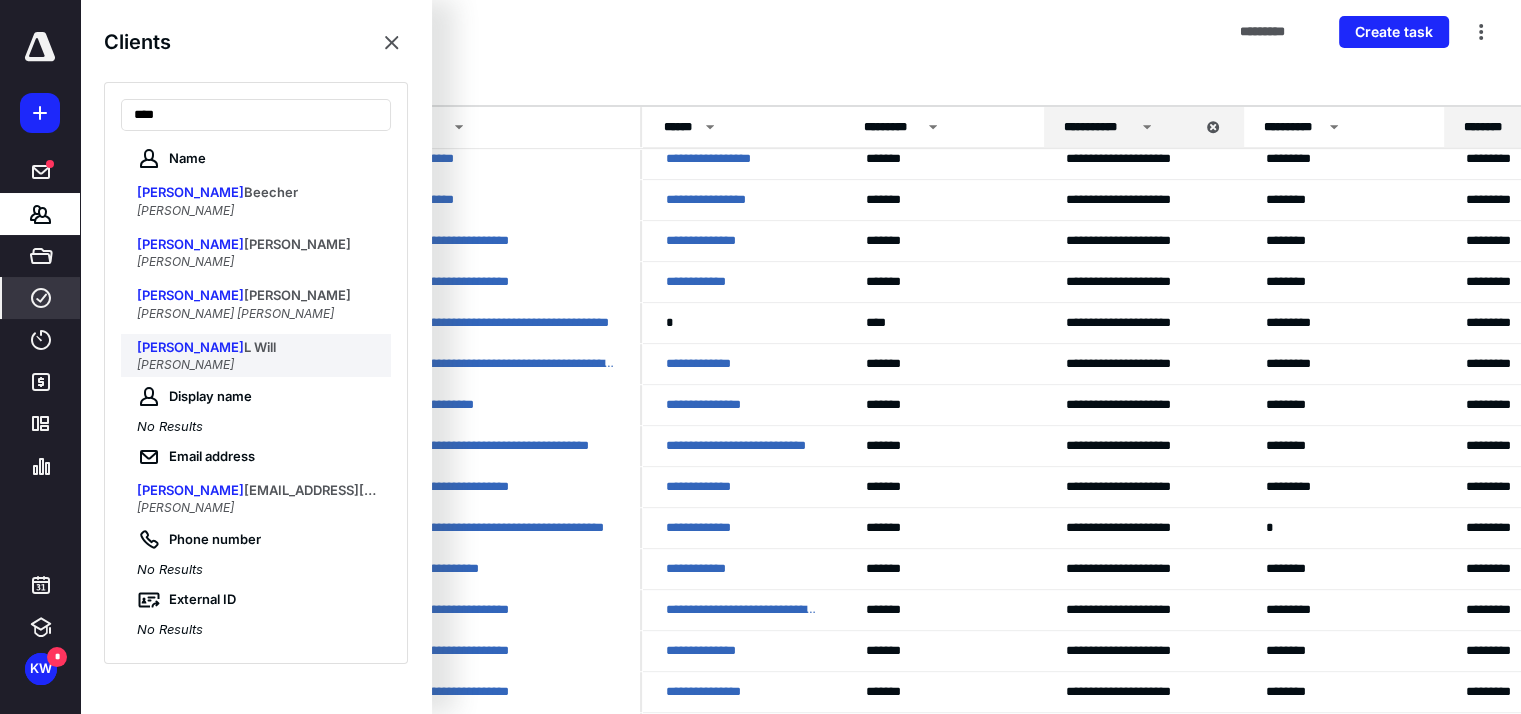 type on "****" 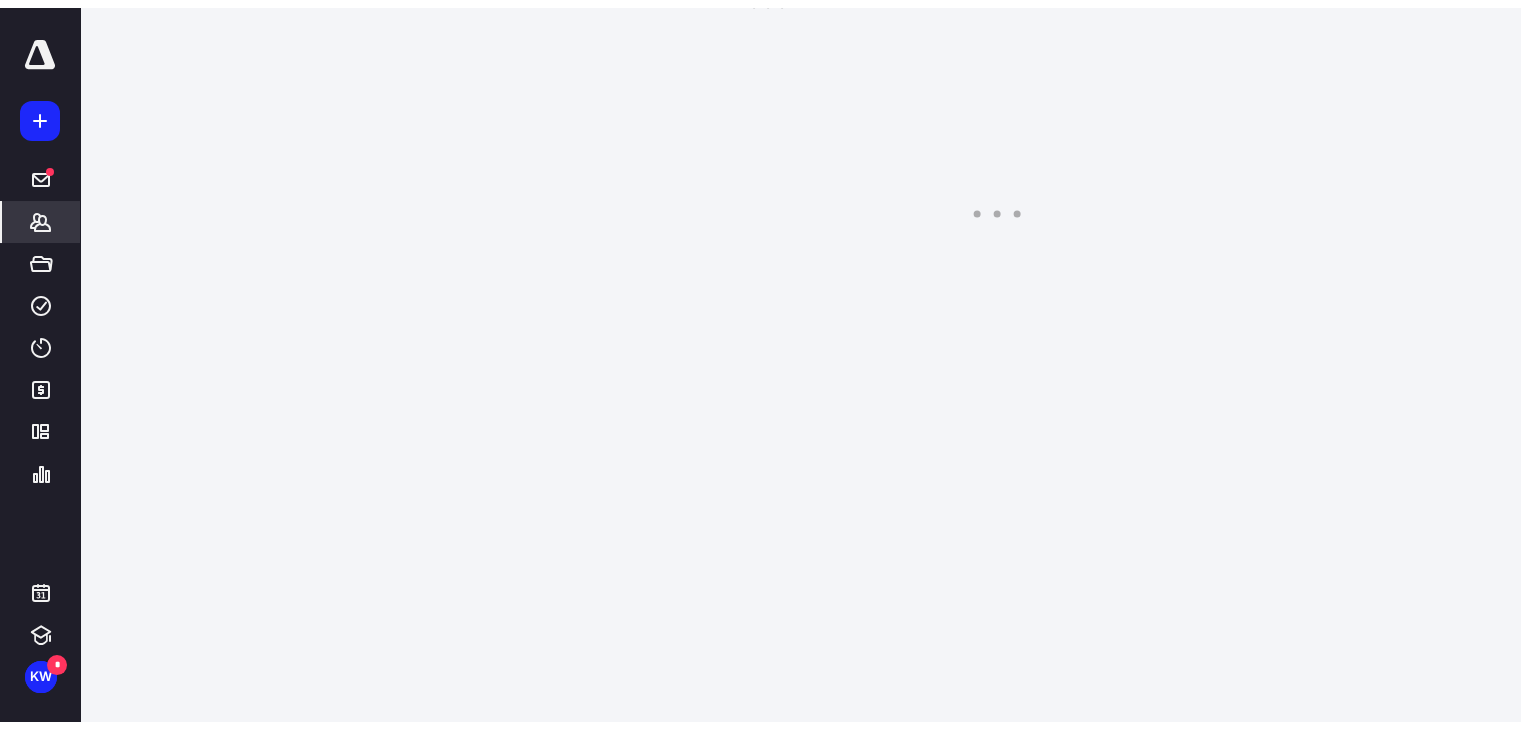 scroll, scrollTop: 0, scrollLeft: 0, axis: both 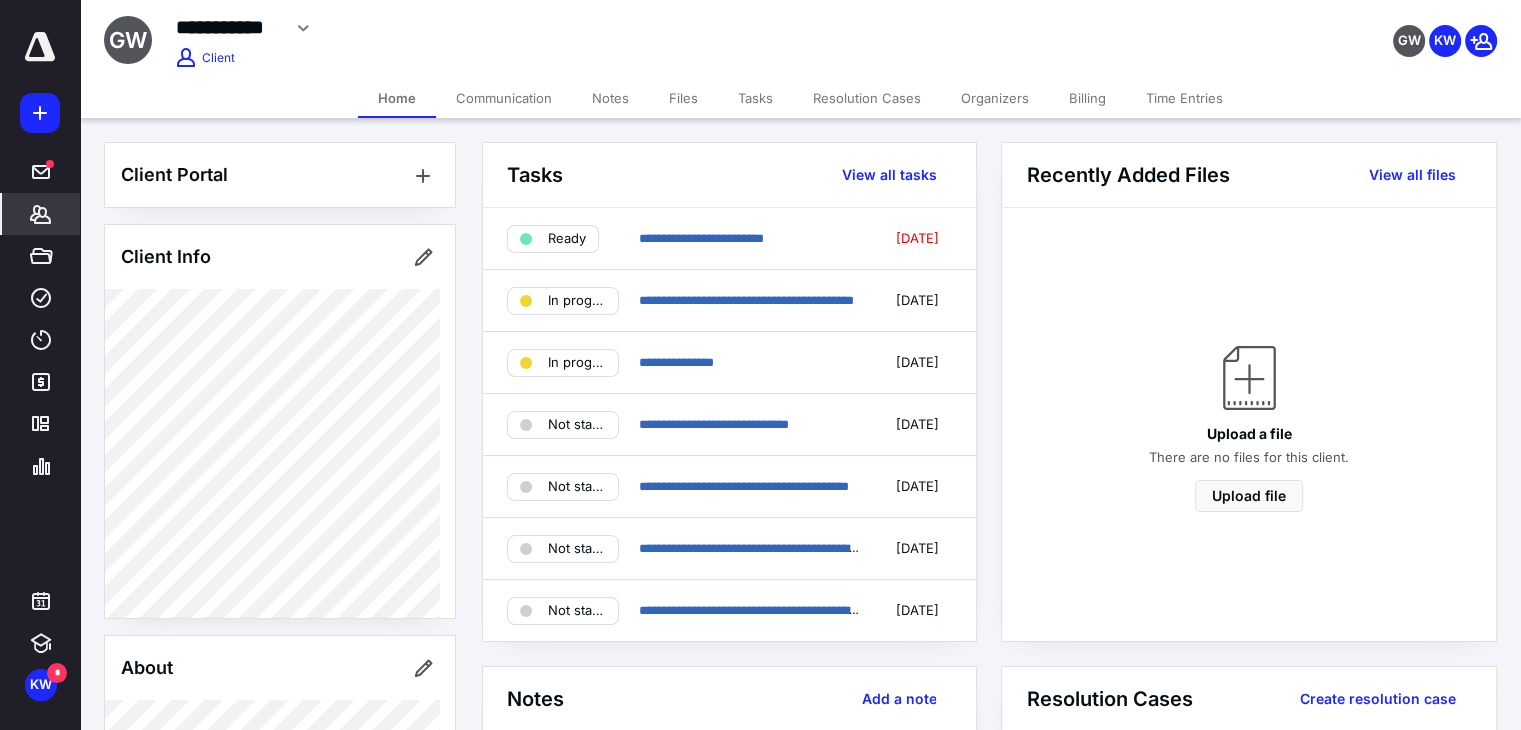 click on "**********" at bounding box center (1000, 884) 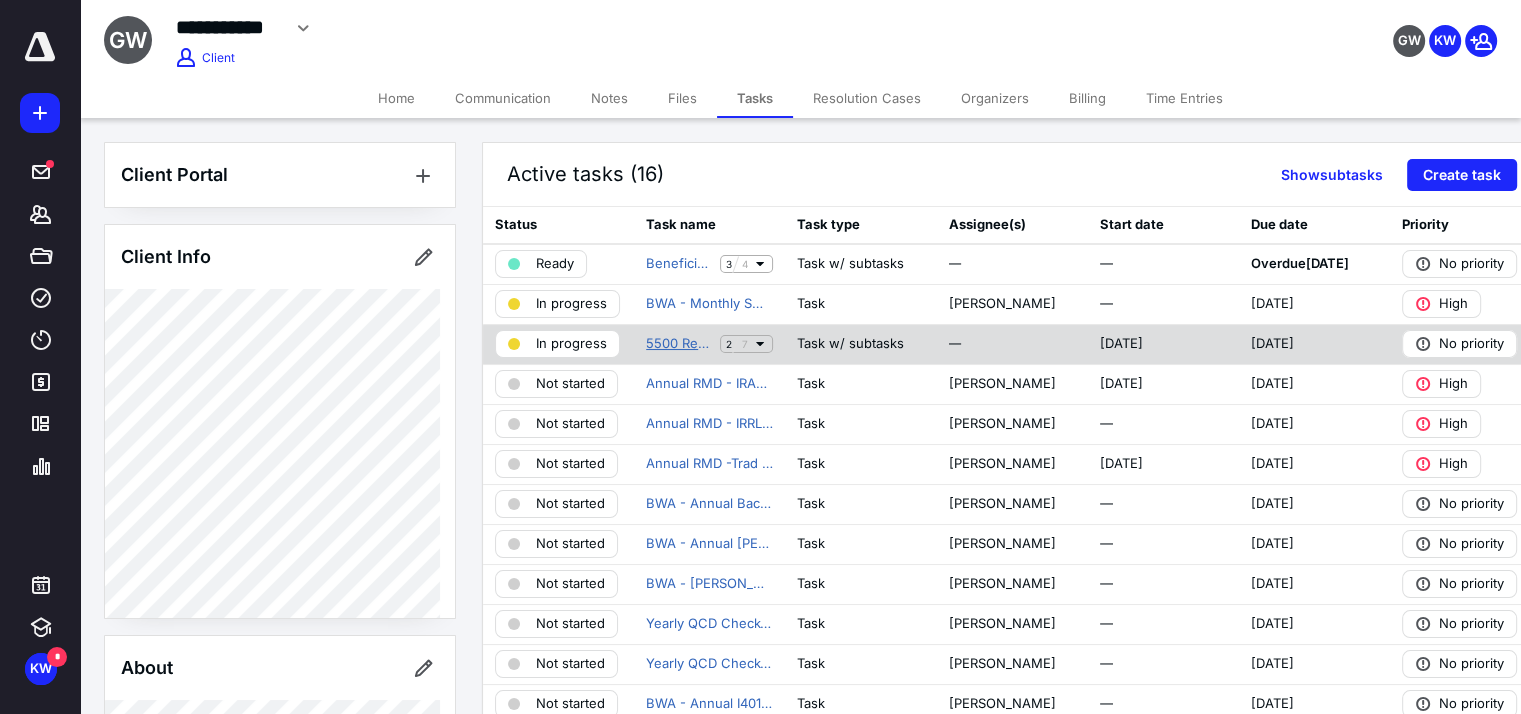 click on "5500 Return BTA" at bounding box center (679, 344) 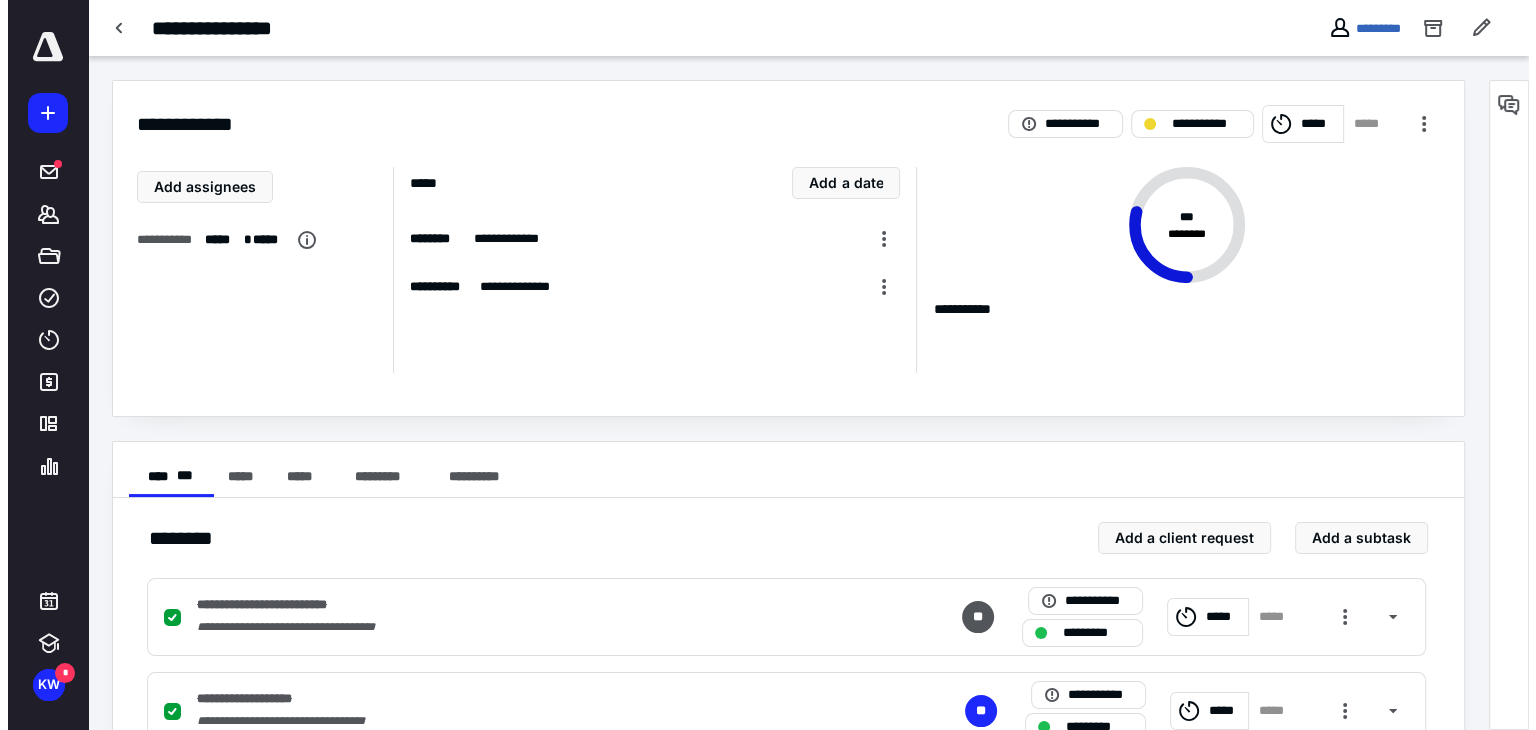 scroll, scrollTop: 336, scrollLeft: 0, axis: vertical 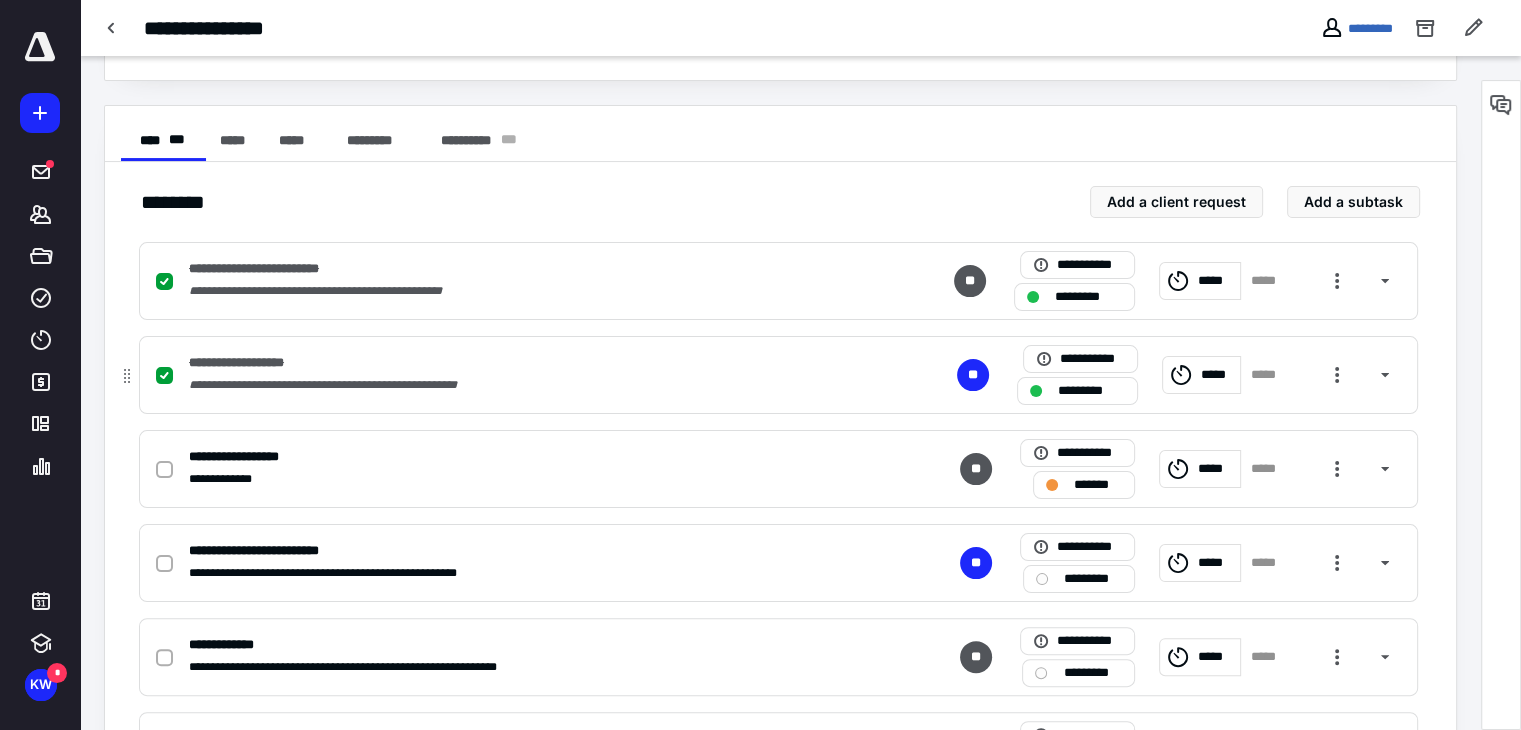 click on "*****" at bounding box center [1218, 375] 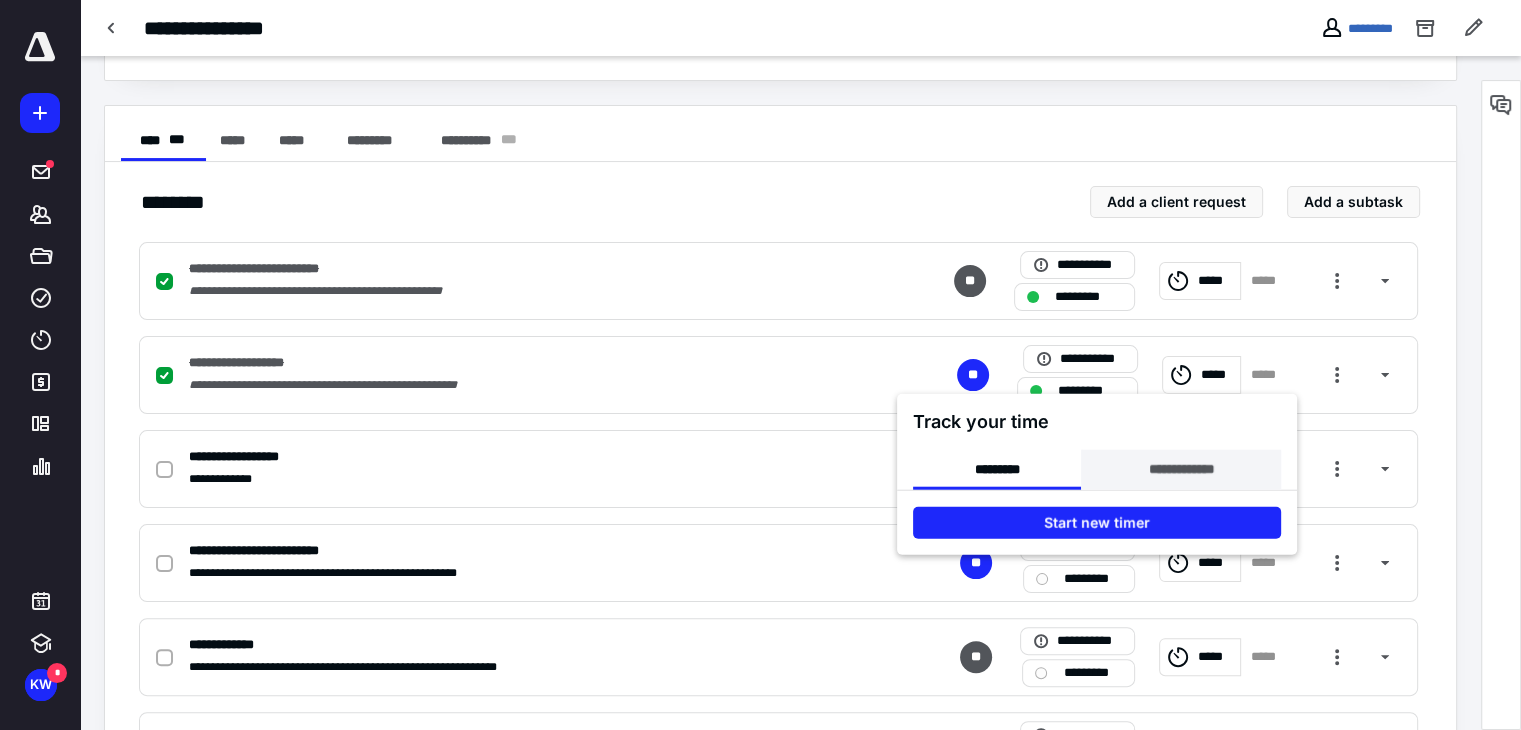click on "**********" at bounding box center [1180, 470] 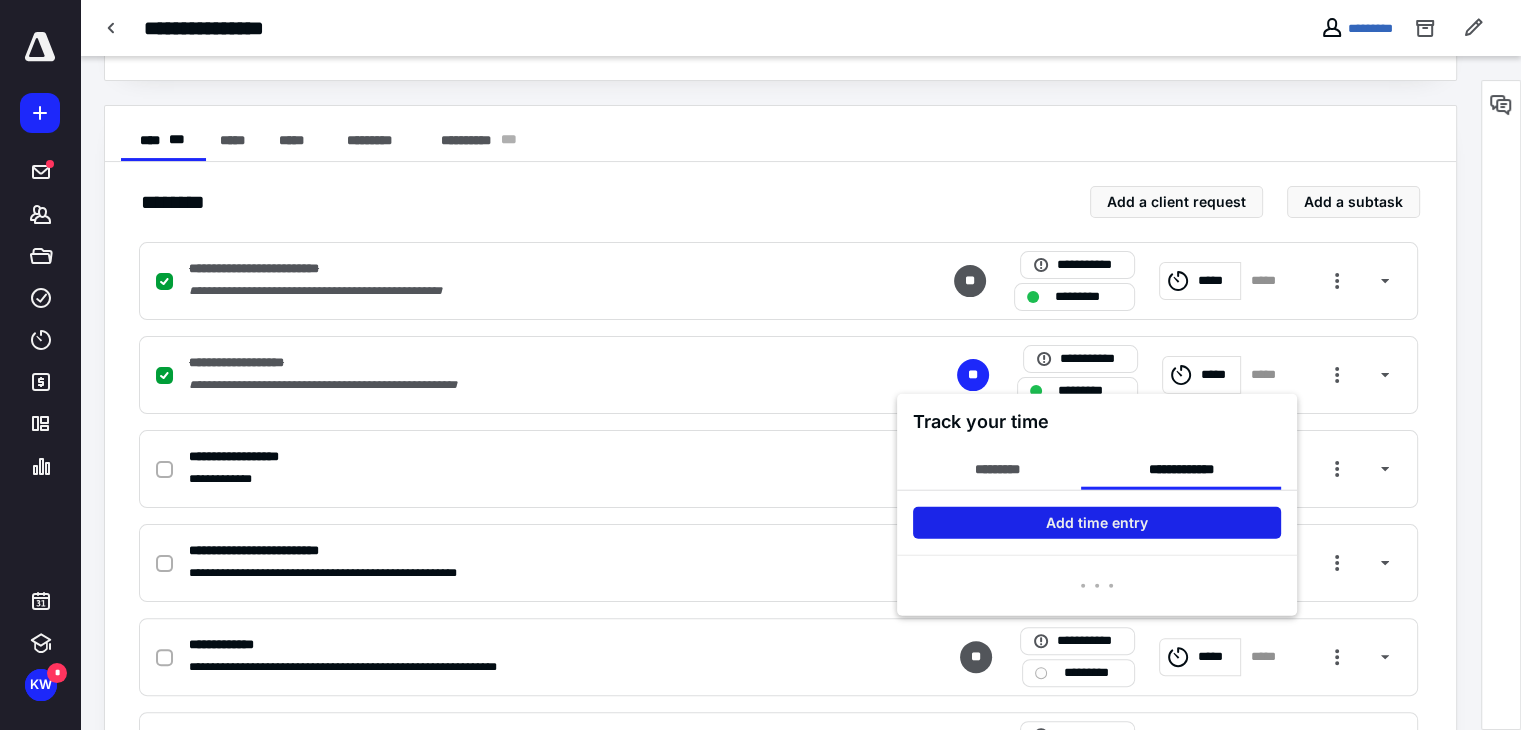 click on "Add time entry" at bounding box center [1097, 523] 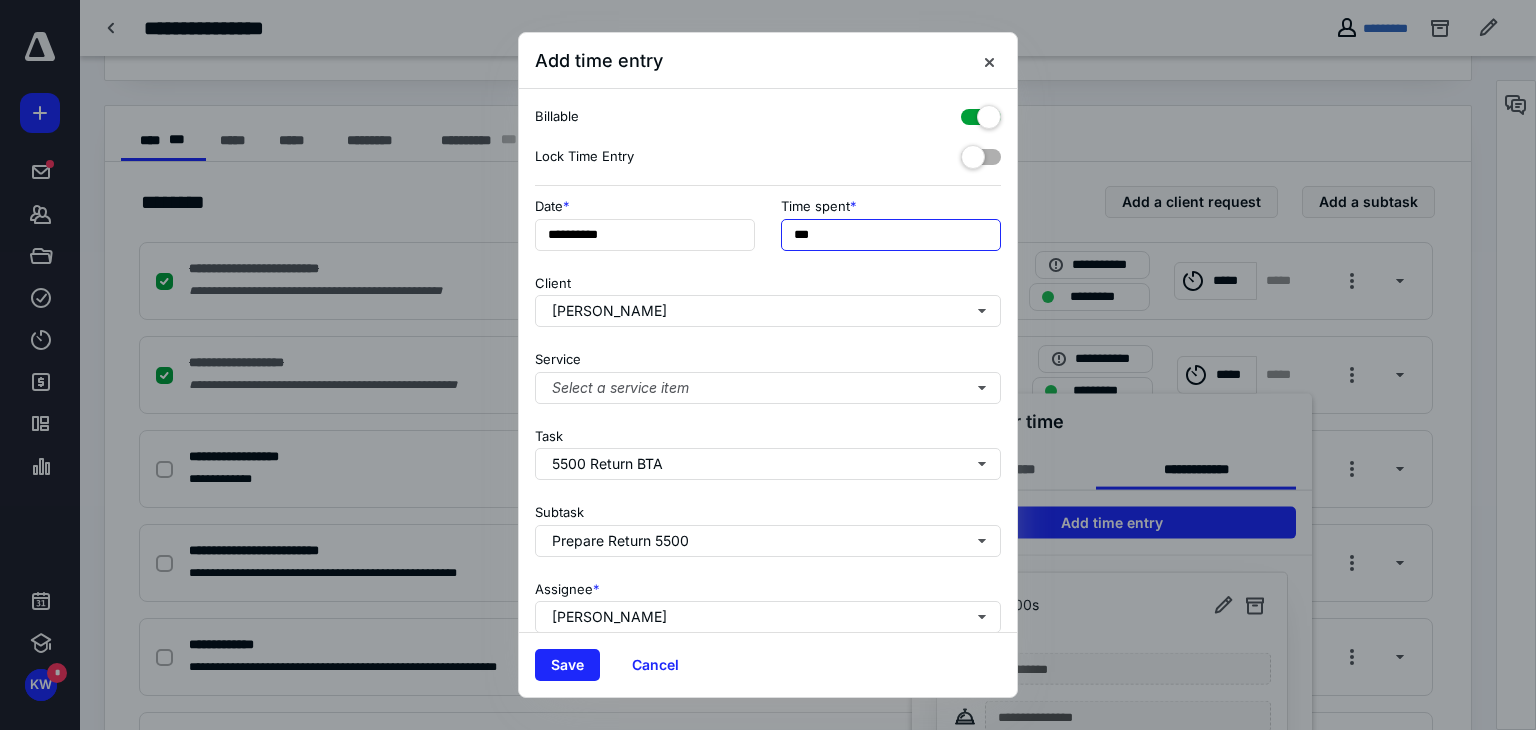 drag, startPoint x: 805, startPoint y: 237, endPoint x: 763, endPoint y: 240, distance: 42.107006 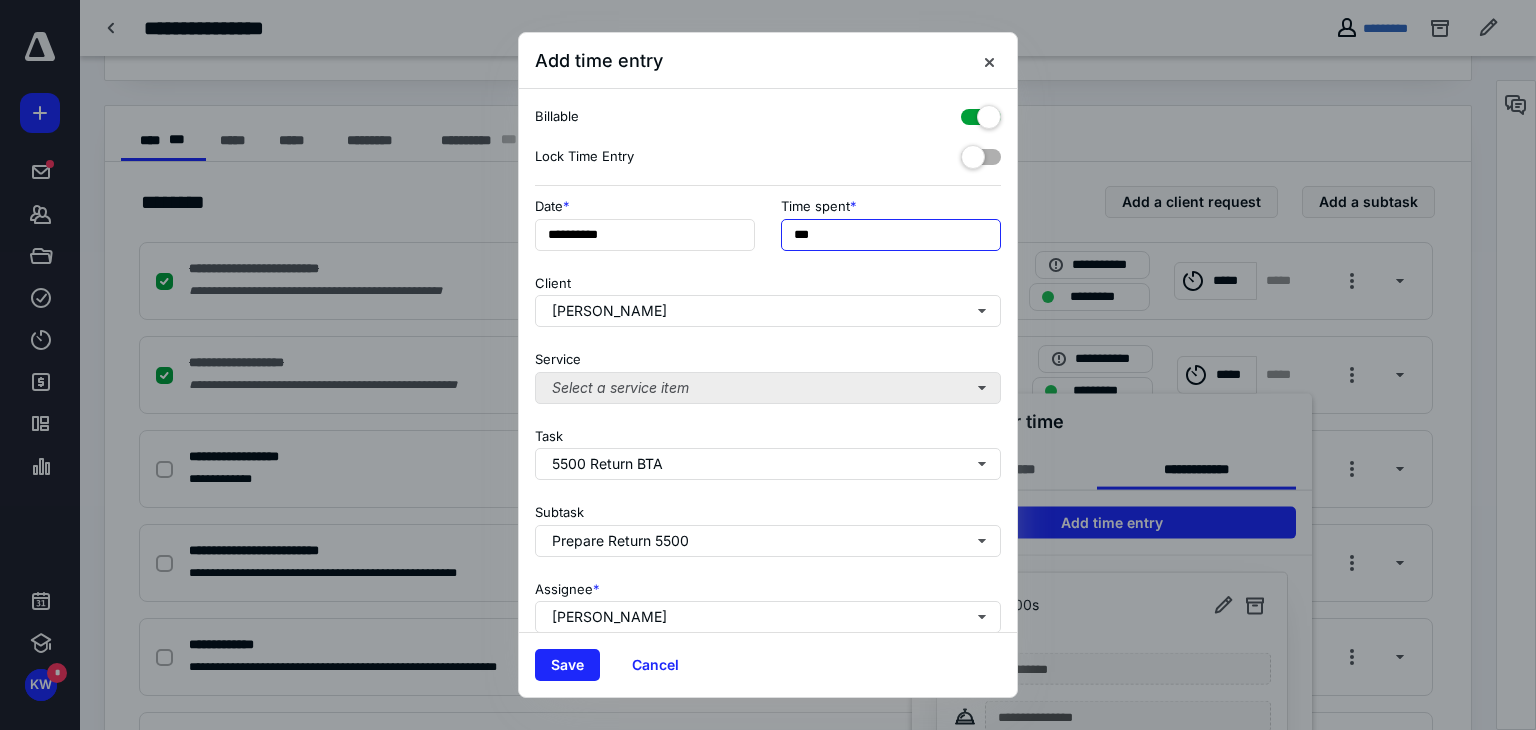scroll, scrollTop: 171, scrollLeft: 0, axis: vertical 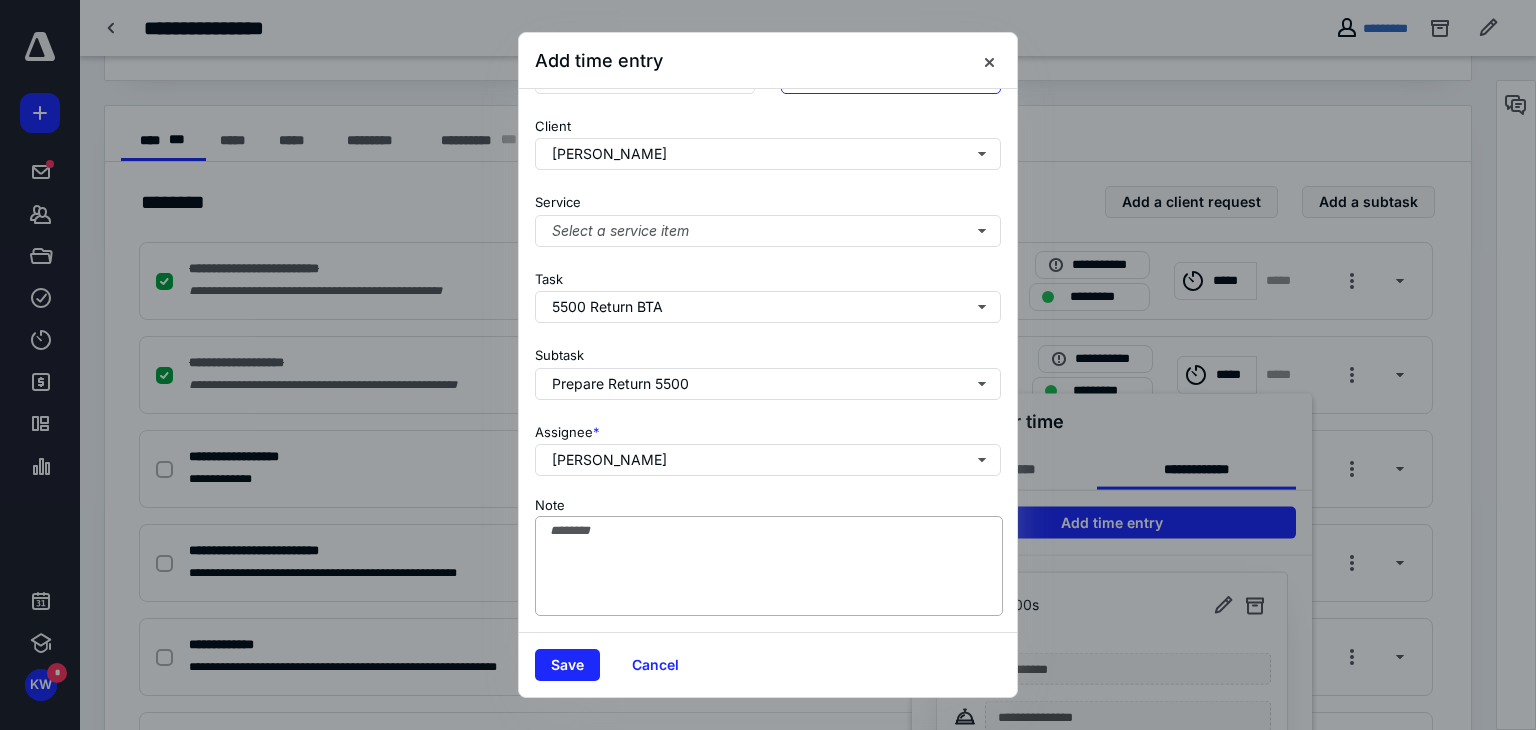 type on "***" 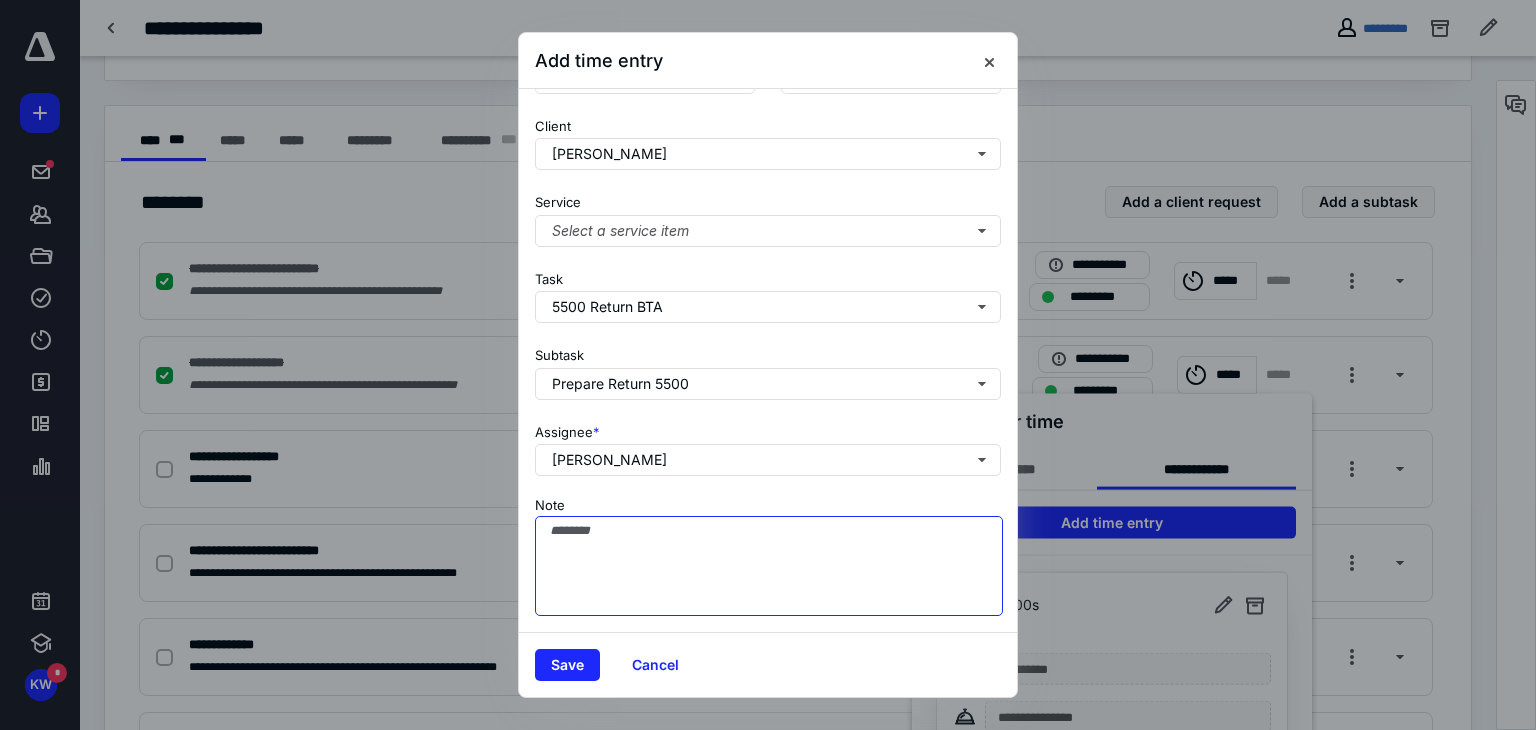 click on "Note" at bounding box center (769, 566) 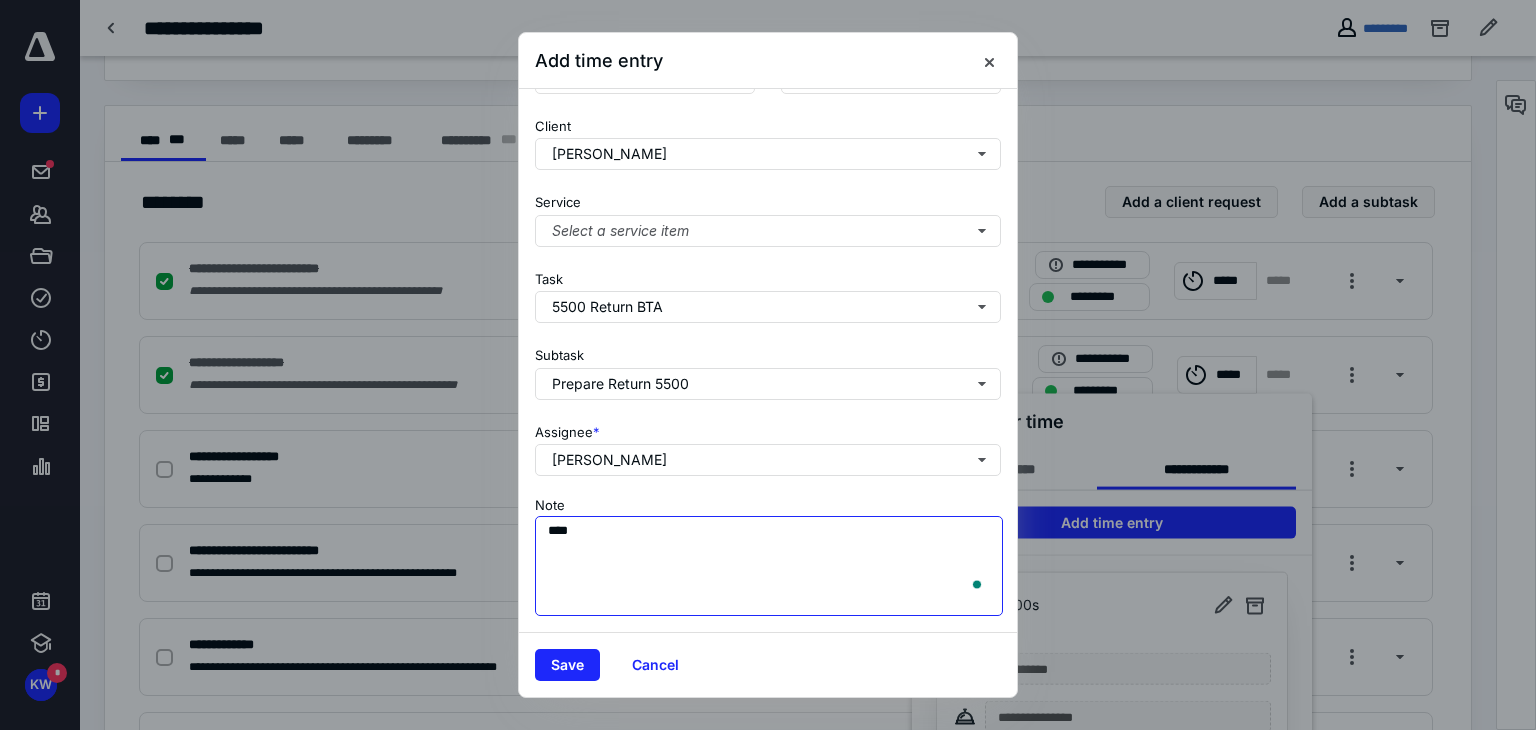 scroll, scrollTop: 171, scrollLeft: 0, axis: vertical 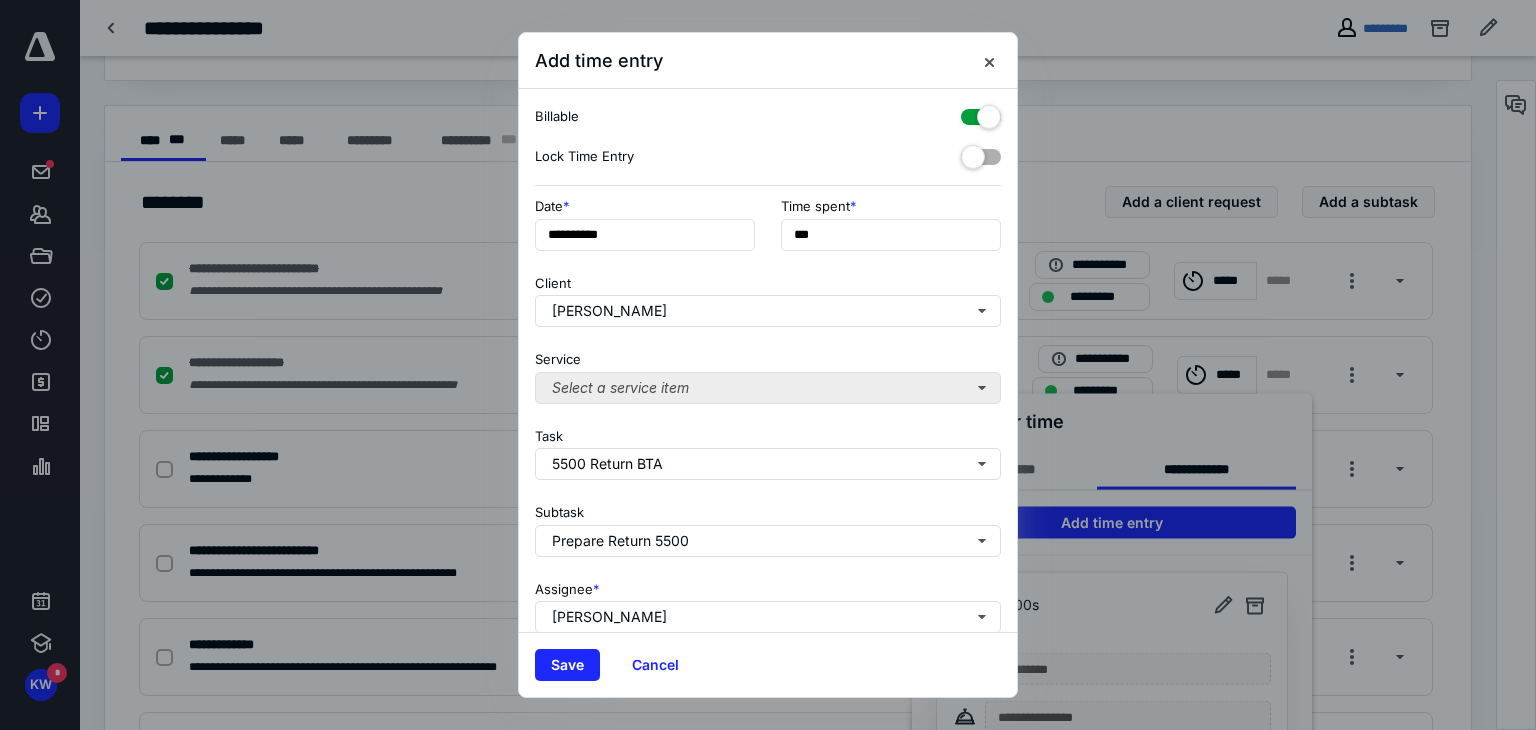type on "**********" 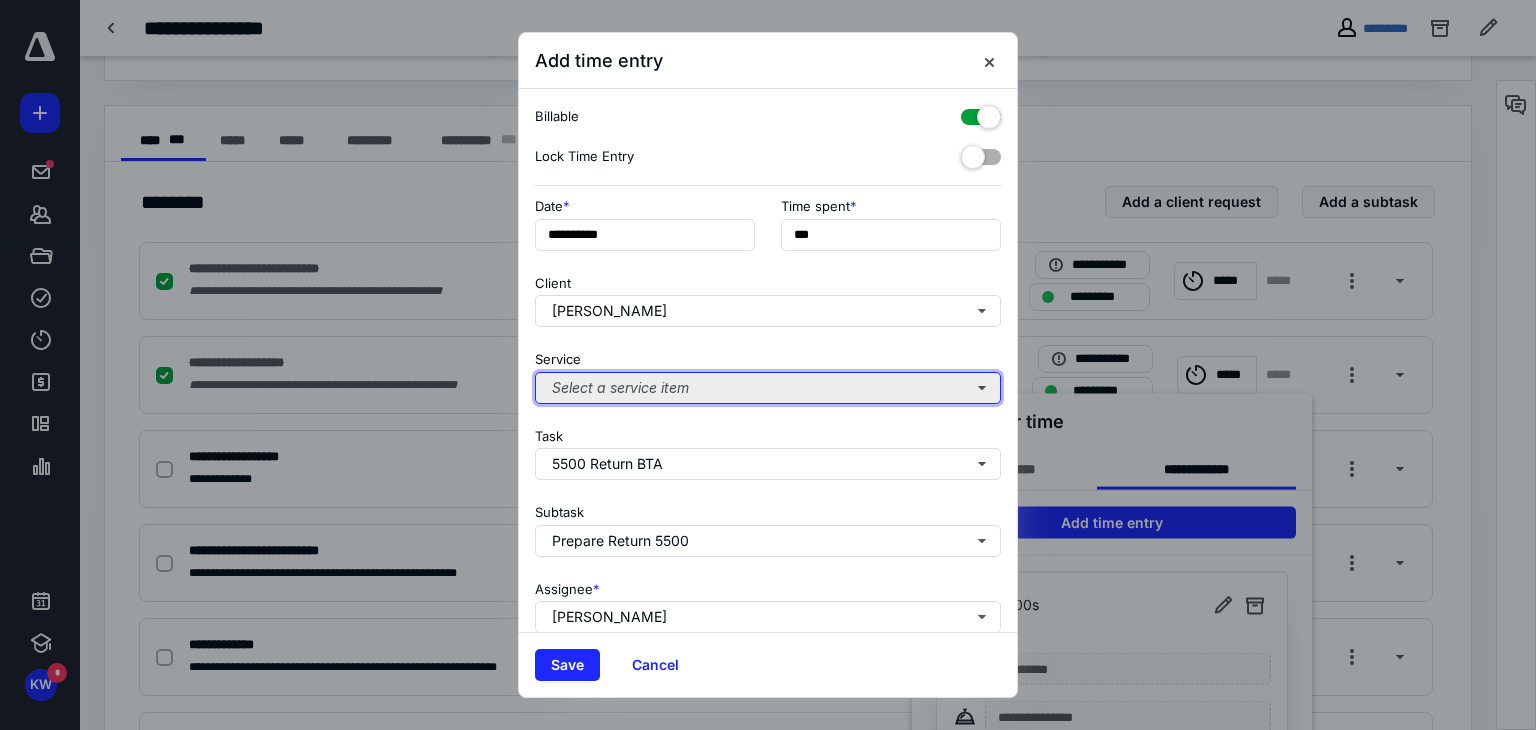 click on "Select a service item" at bounding box center (768, 388) 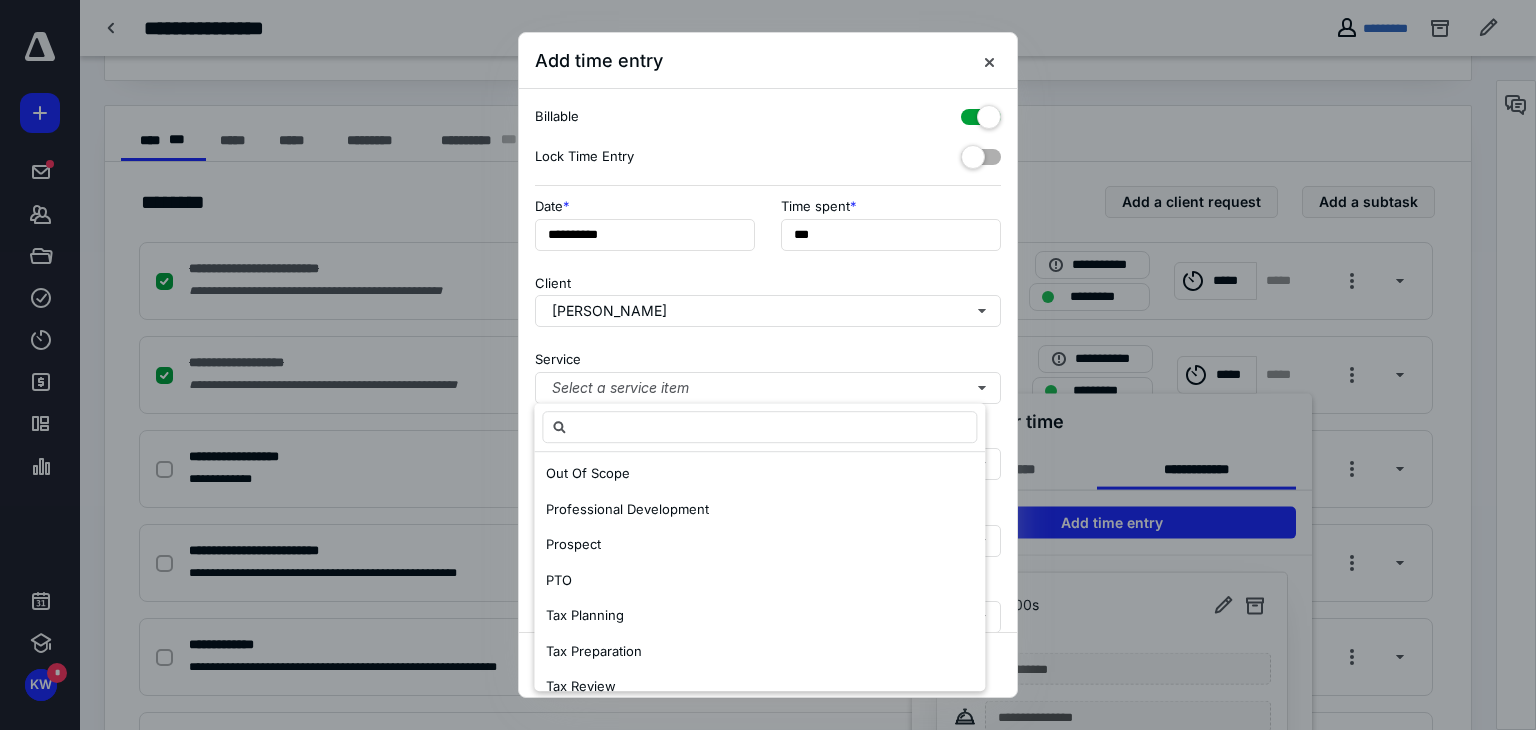 scroll, scrollTop: 877, scrollLeft: 0, axis: vertical 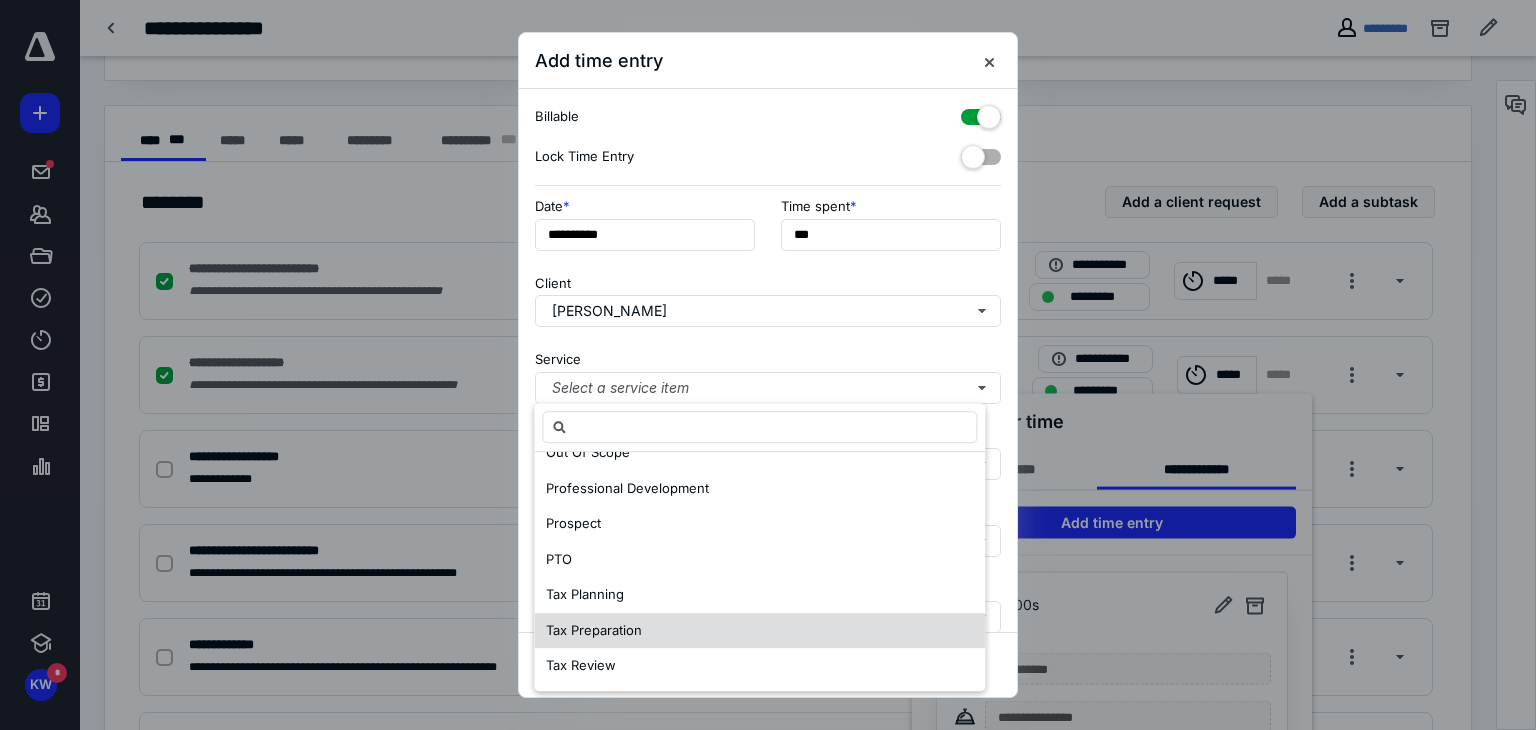 click on "Tax Preparation" at bounding box center [594, 630] 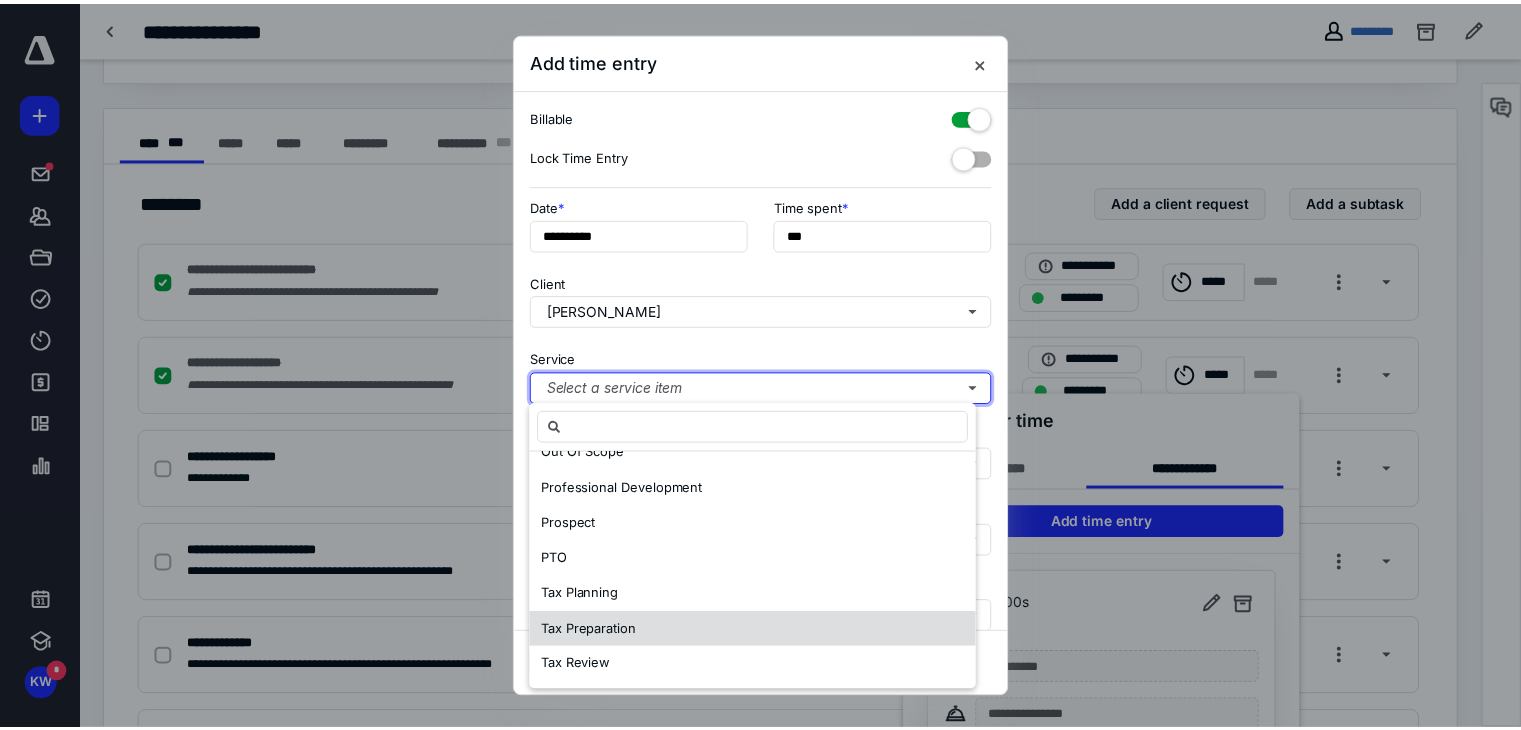scroll, scrollTop: 0, scrollLeft: 0, axis: both 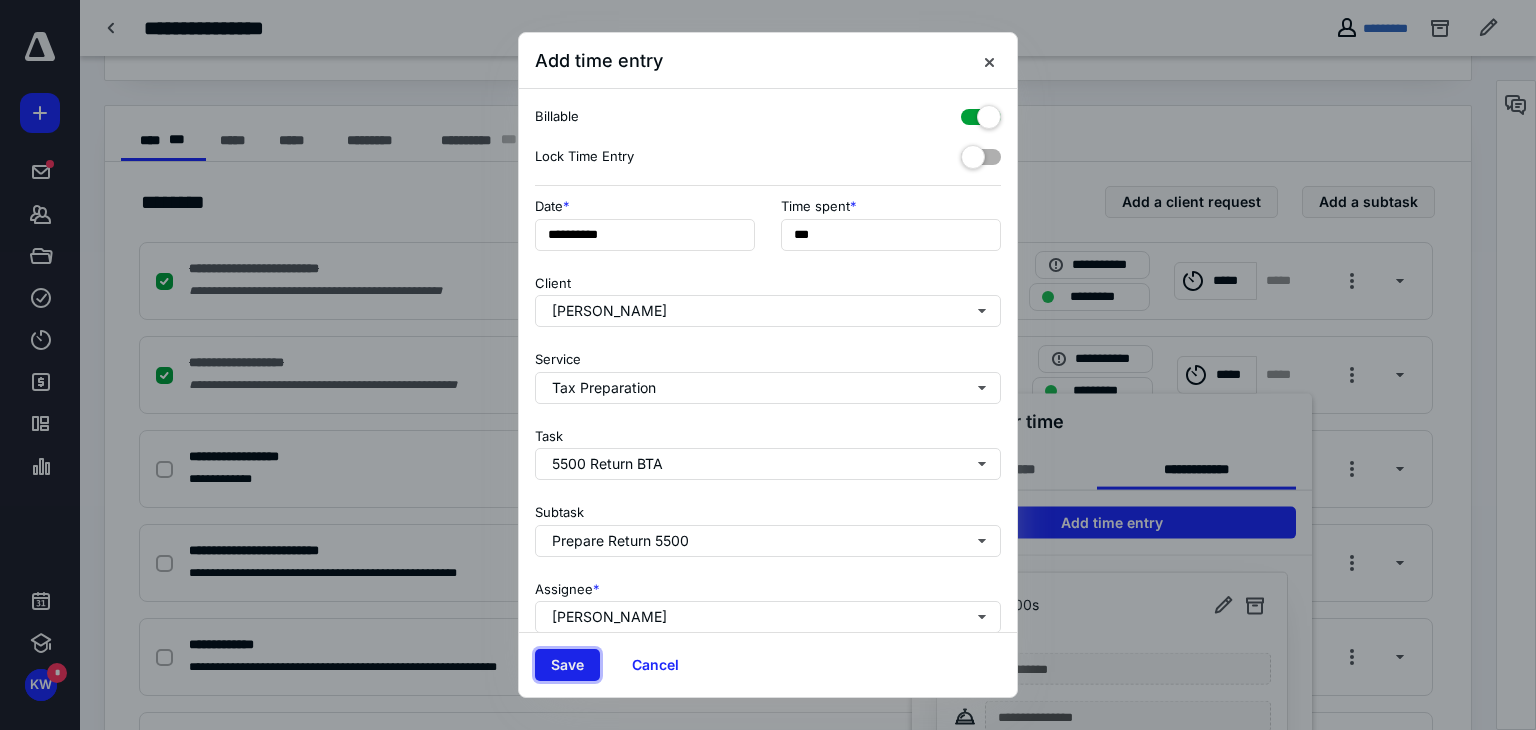 click on "Save" at bounding box center [567, 665] 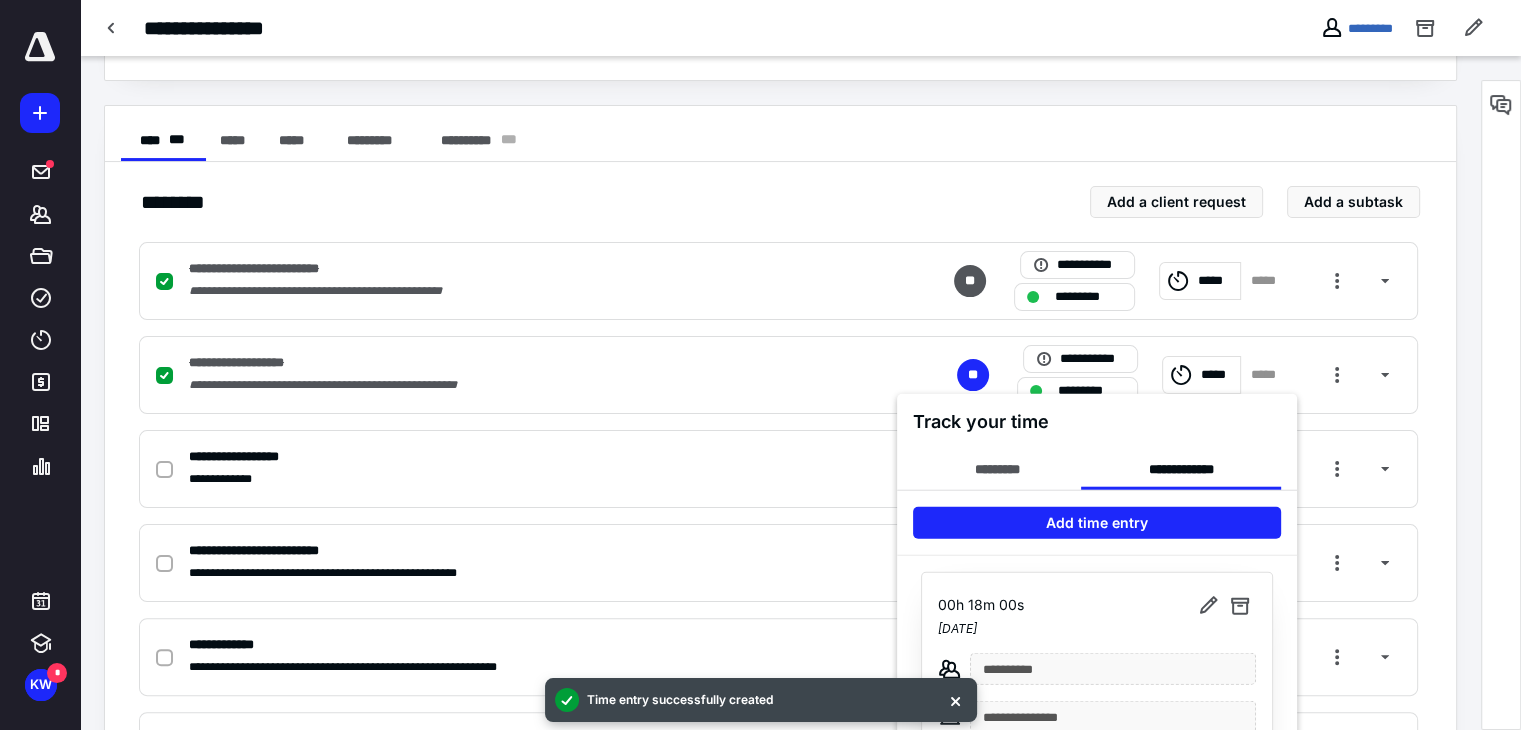 click at bounding box center (760, 365) 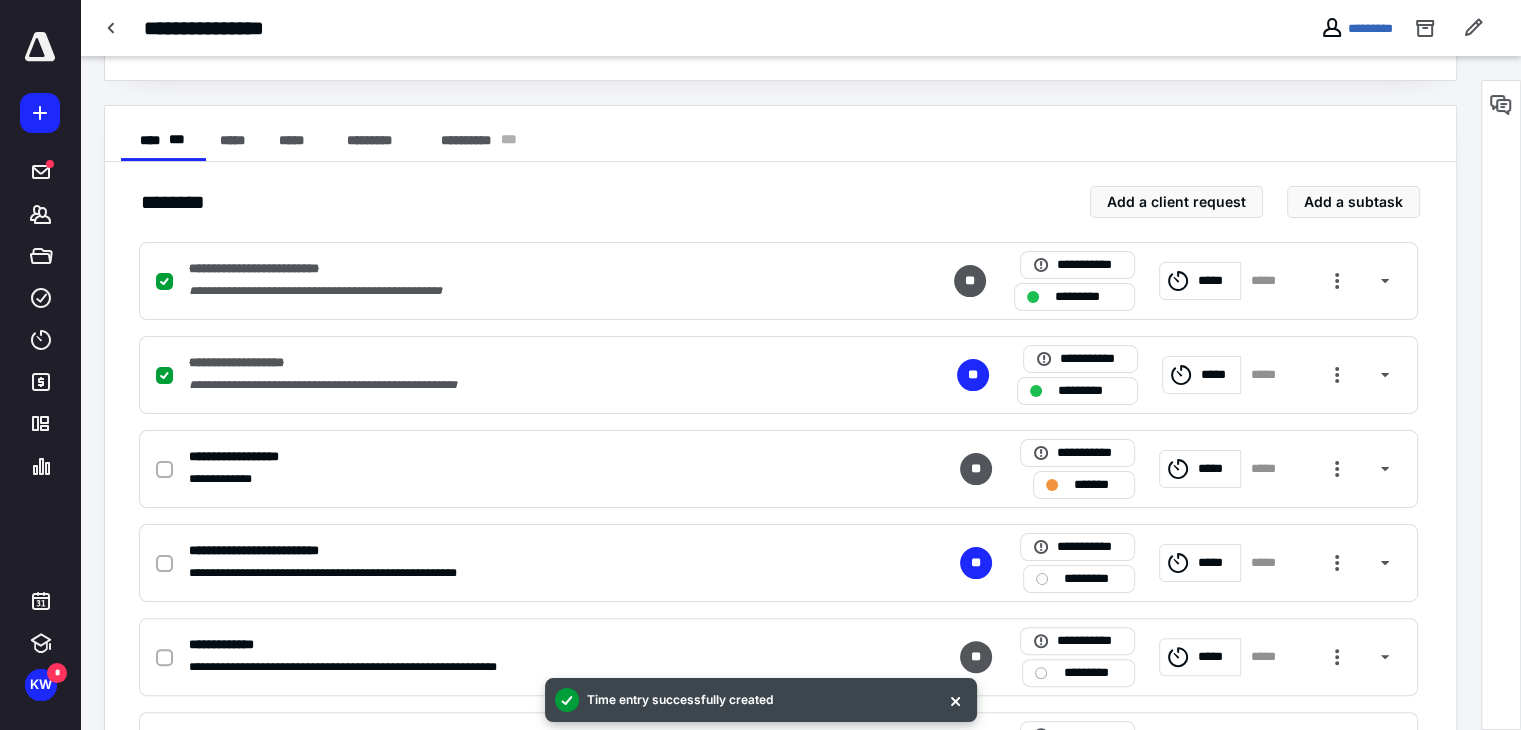 click at bounding box center (40, 47) 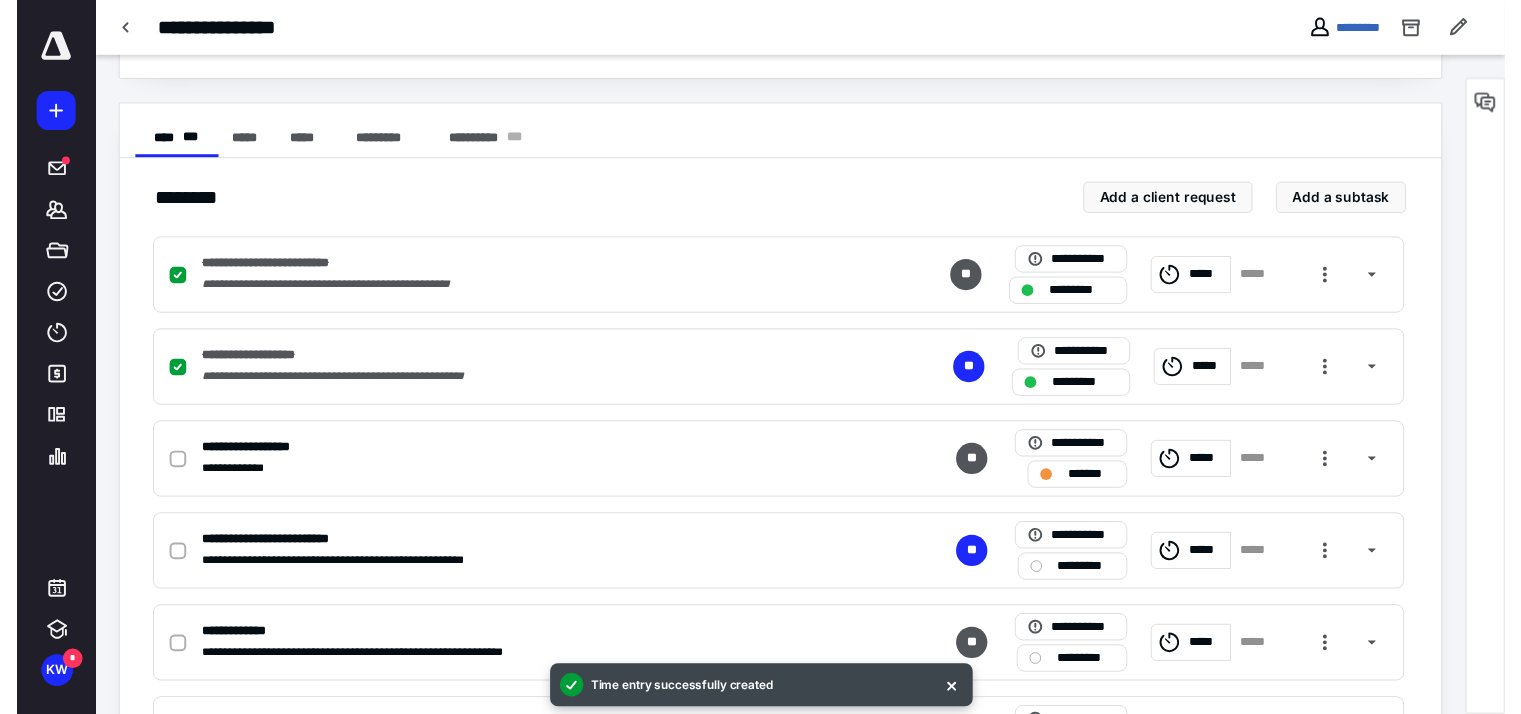 scroll, scrollTop: 0, scrollLeft: 0, axis: both 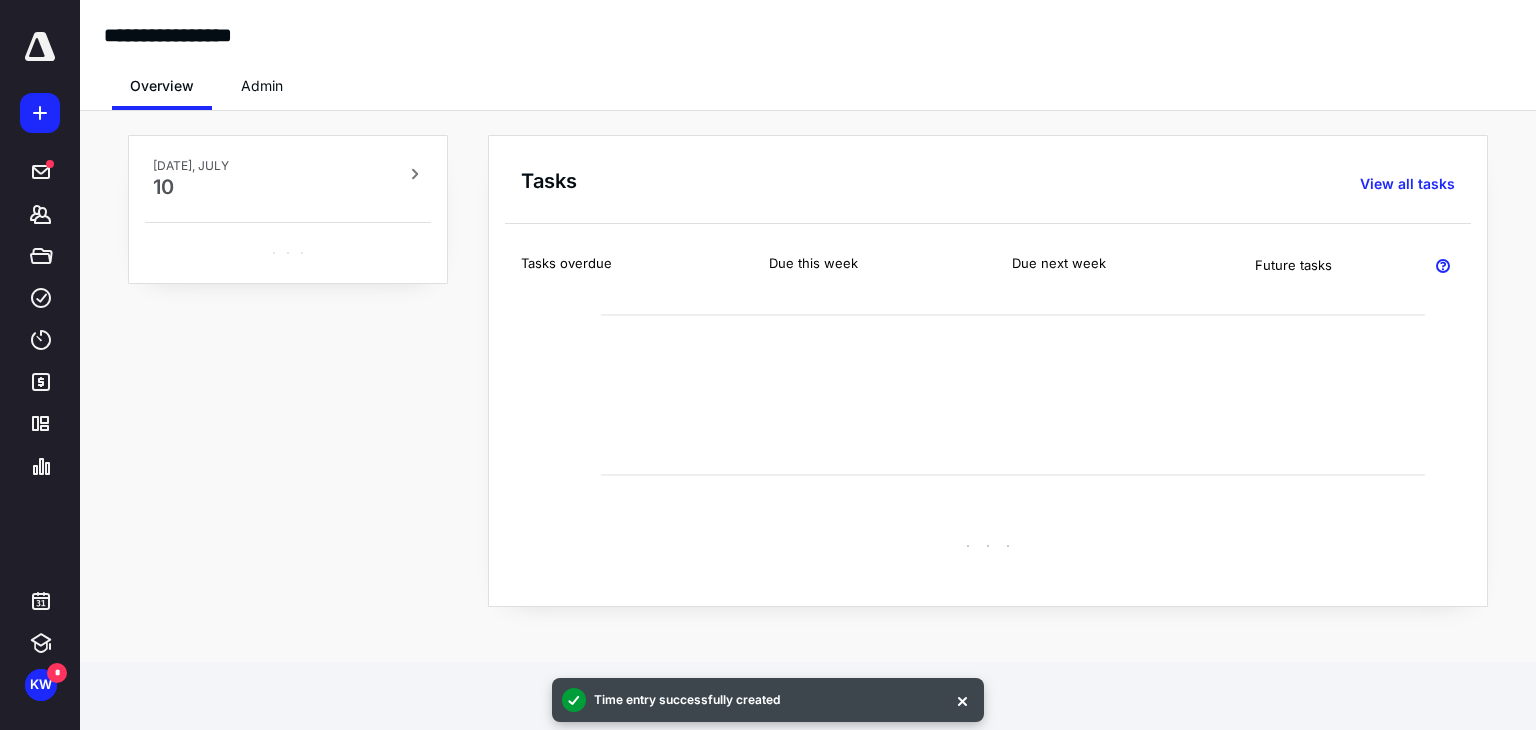 click on "Admin" at bounding box center [262, 86] 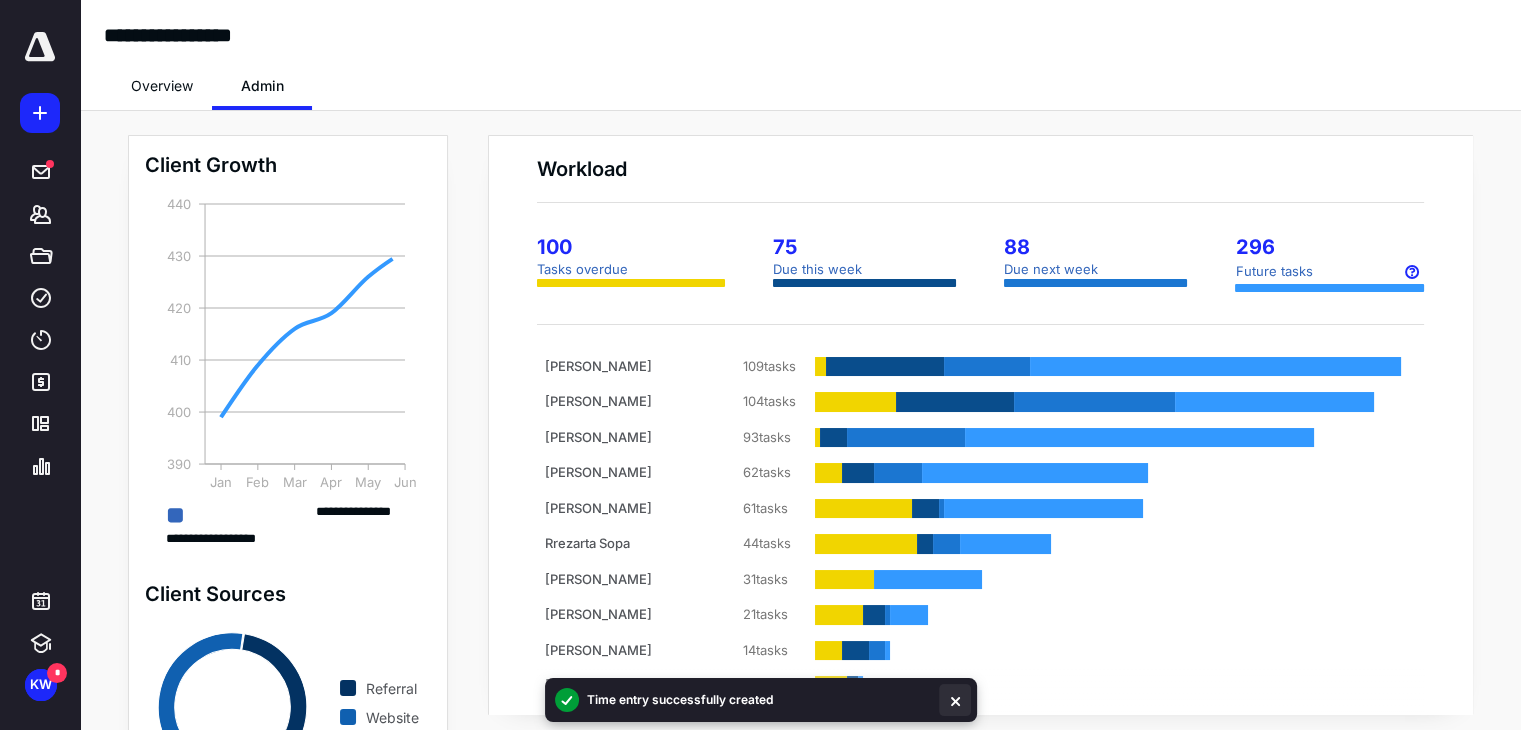 click at bounding box center (955, 700) 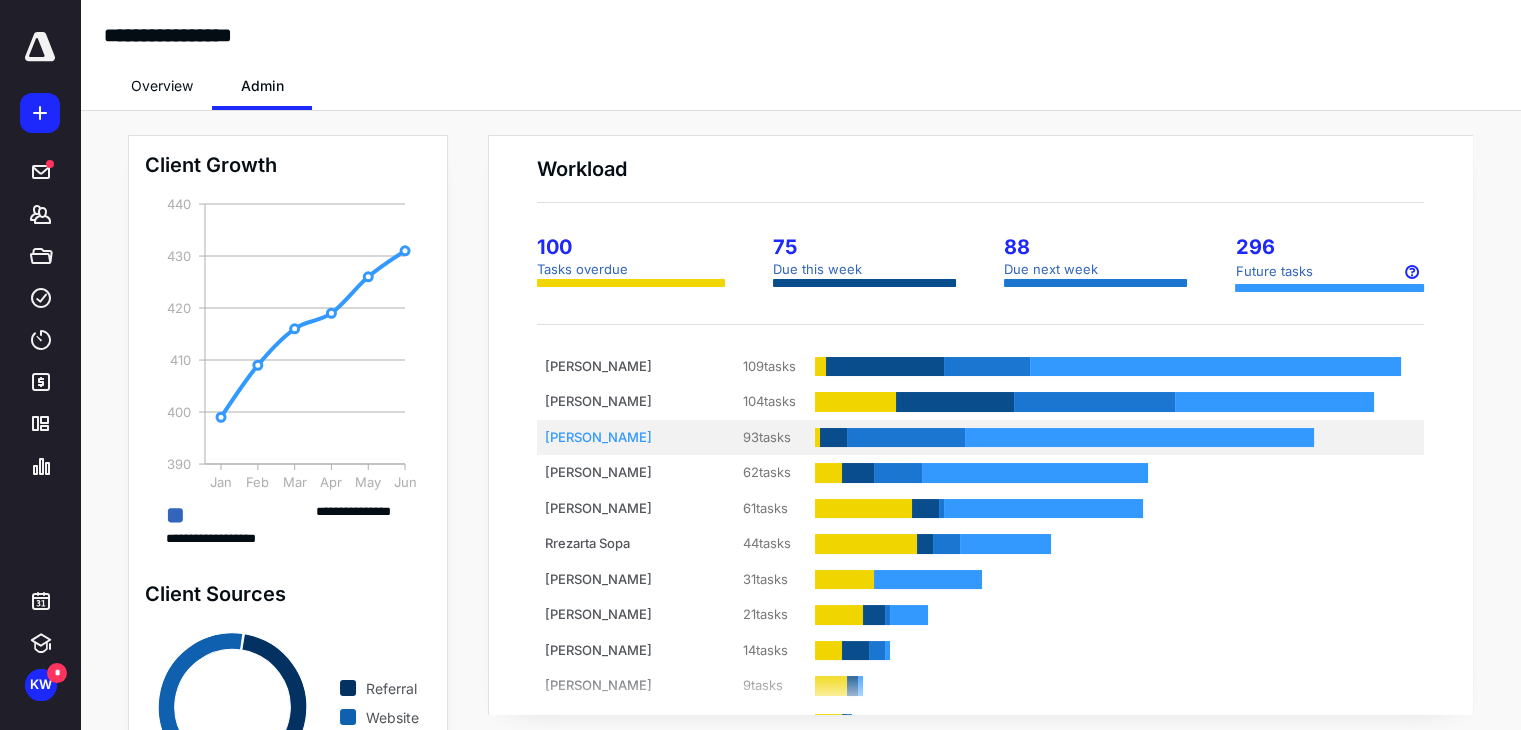 click on "[PERSON_NAME]" at bounding box center [620, 438] 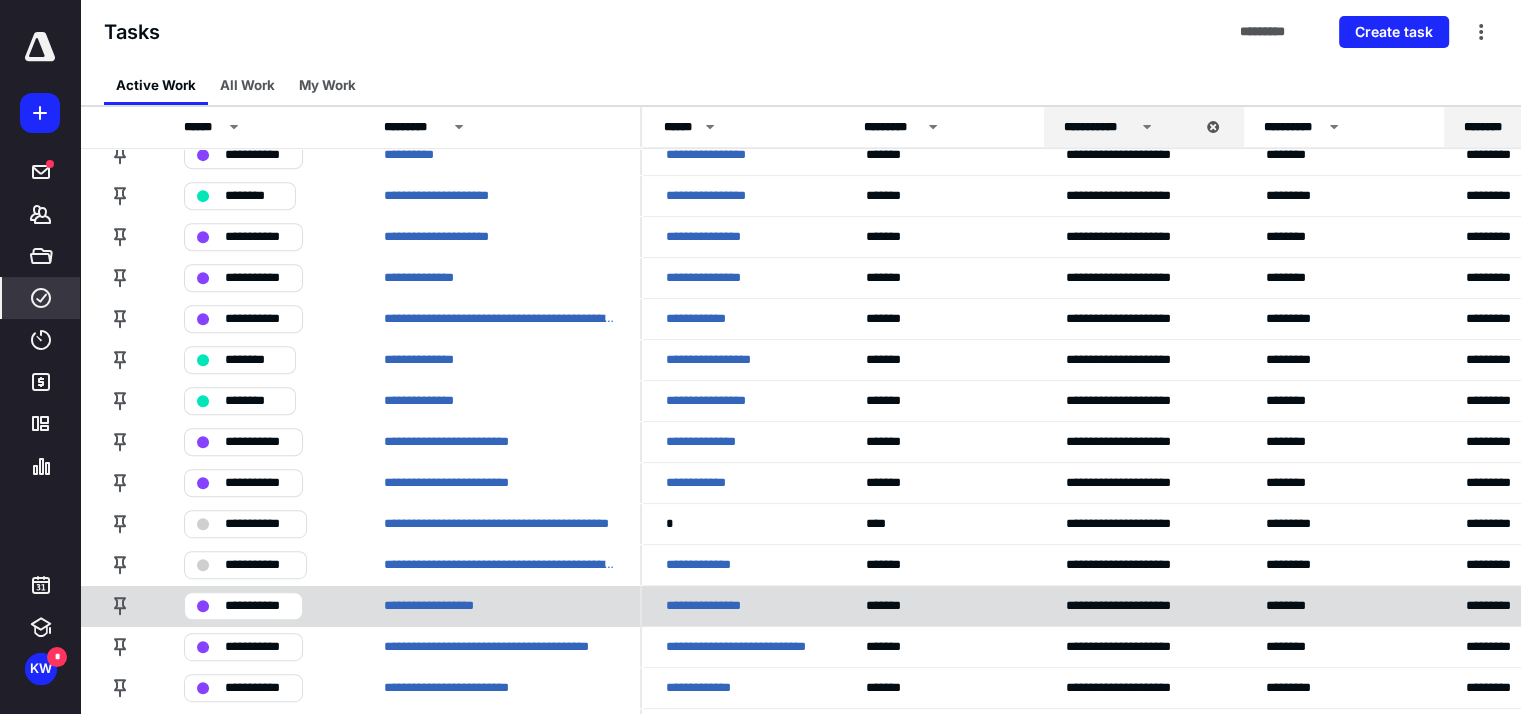 scroll, scrollTop: 805, scrollLeft: 0, axis: vertical 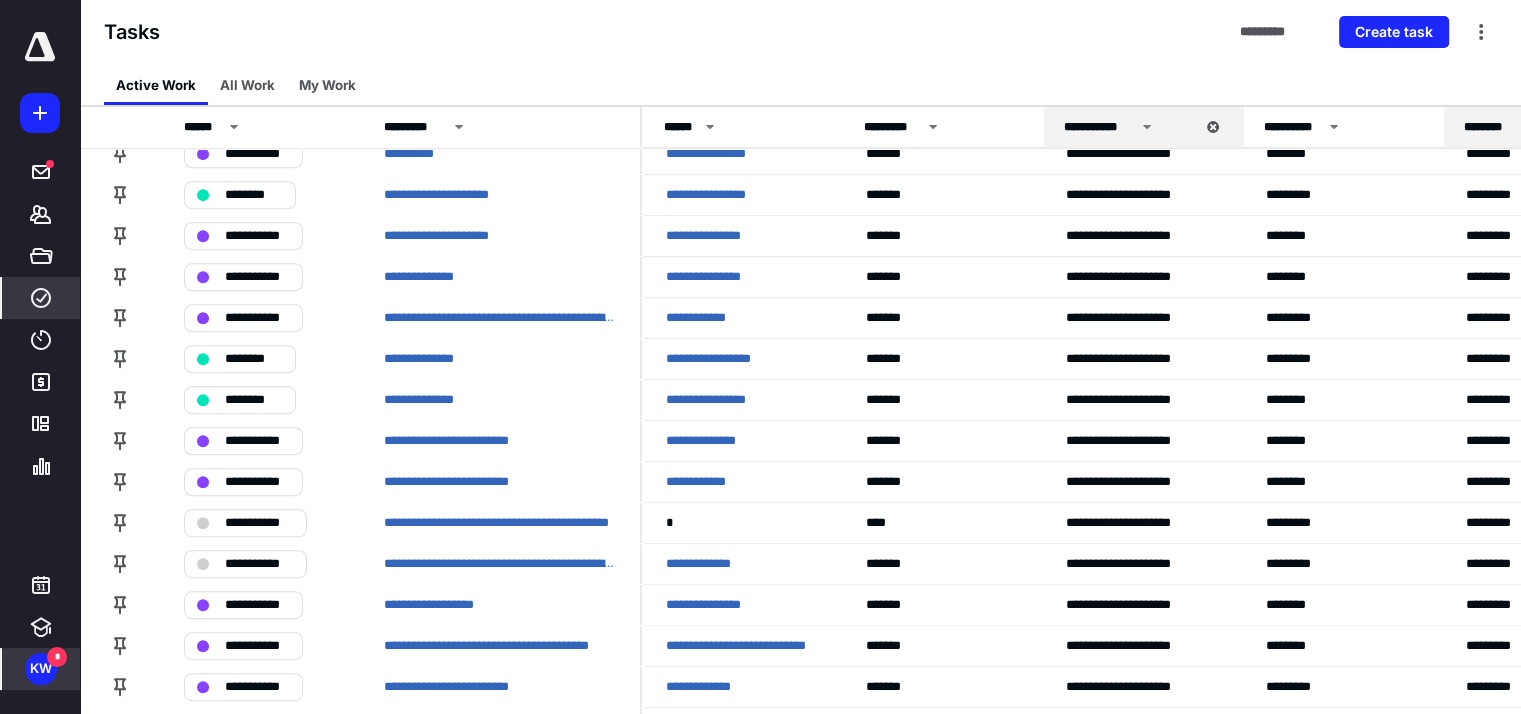 click on "KW" at bounding box center (41, 669) 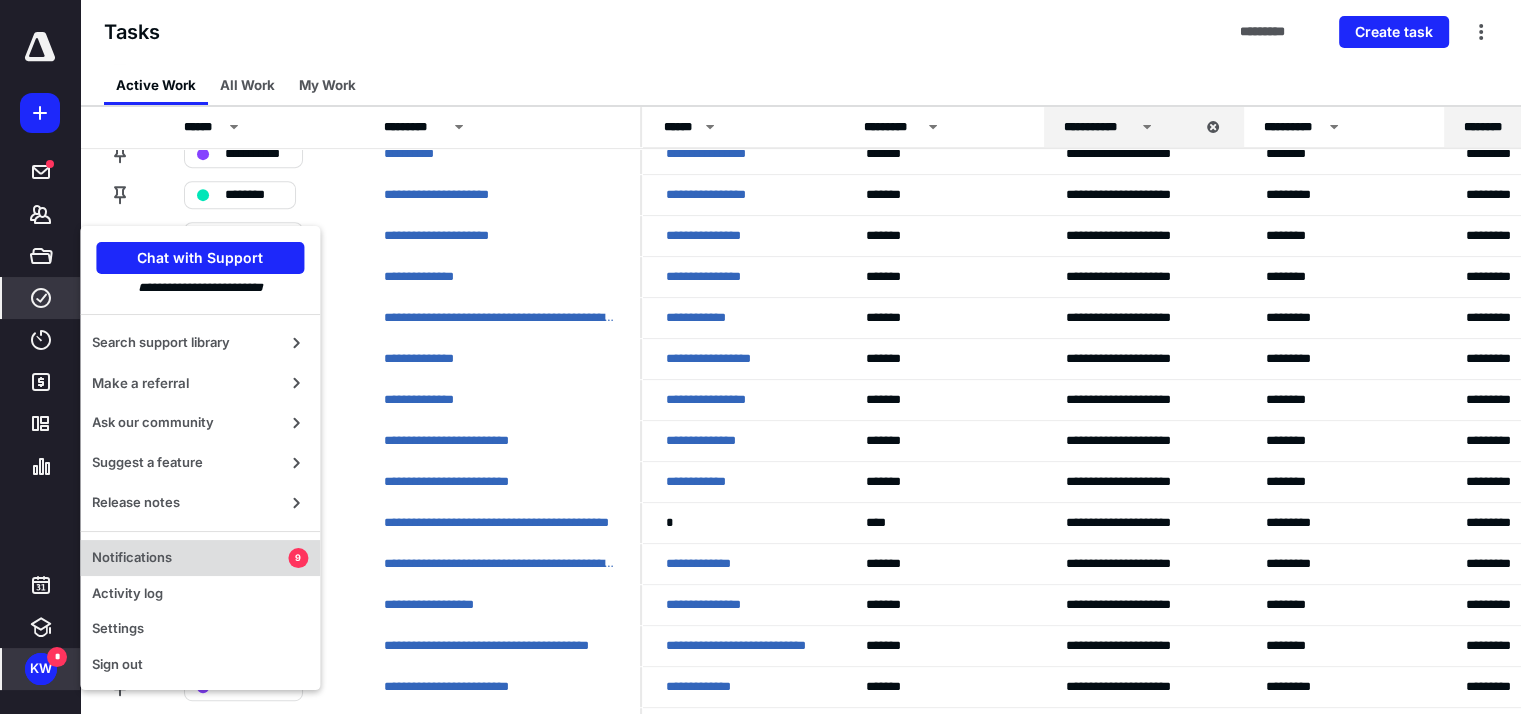 click on "Notifications" at bounding box center (190, 558) 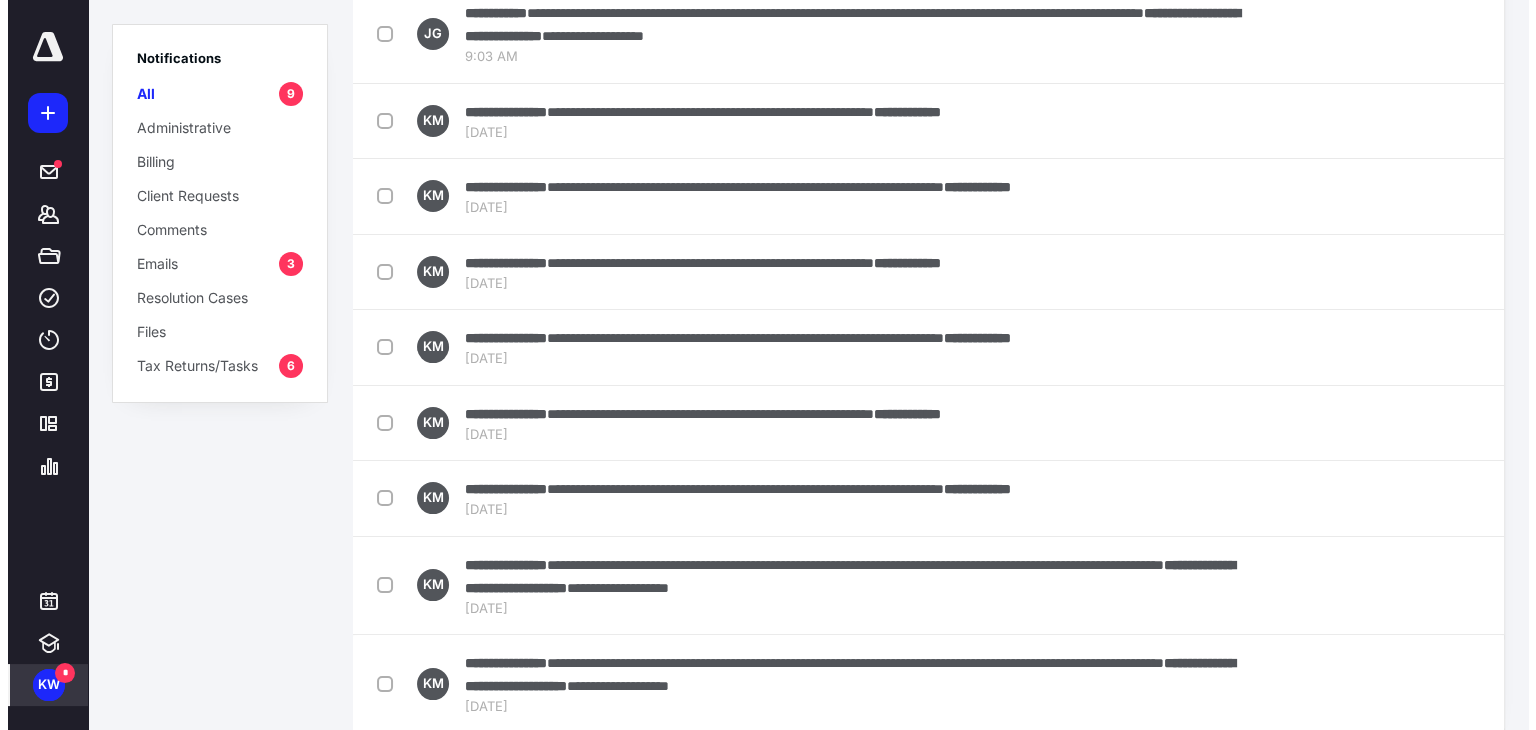 scroll, scrollTop: 0, scrollLeft: 0, axis: both 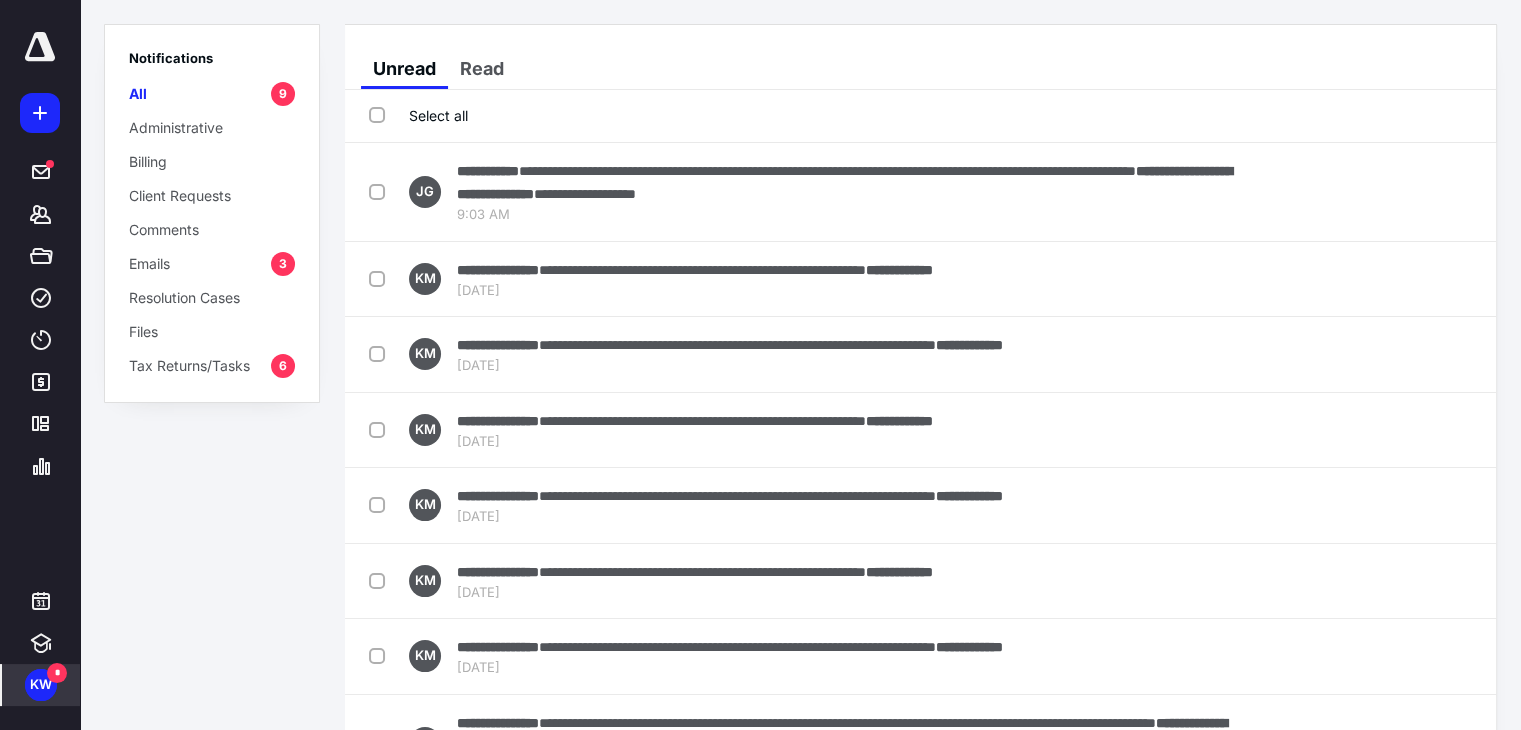 click on "Select all" at bounding box center [418, 115] 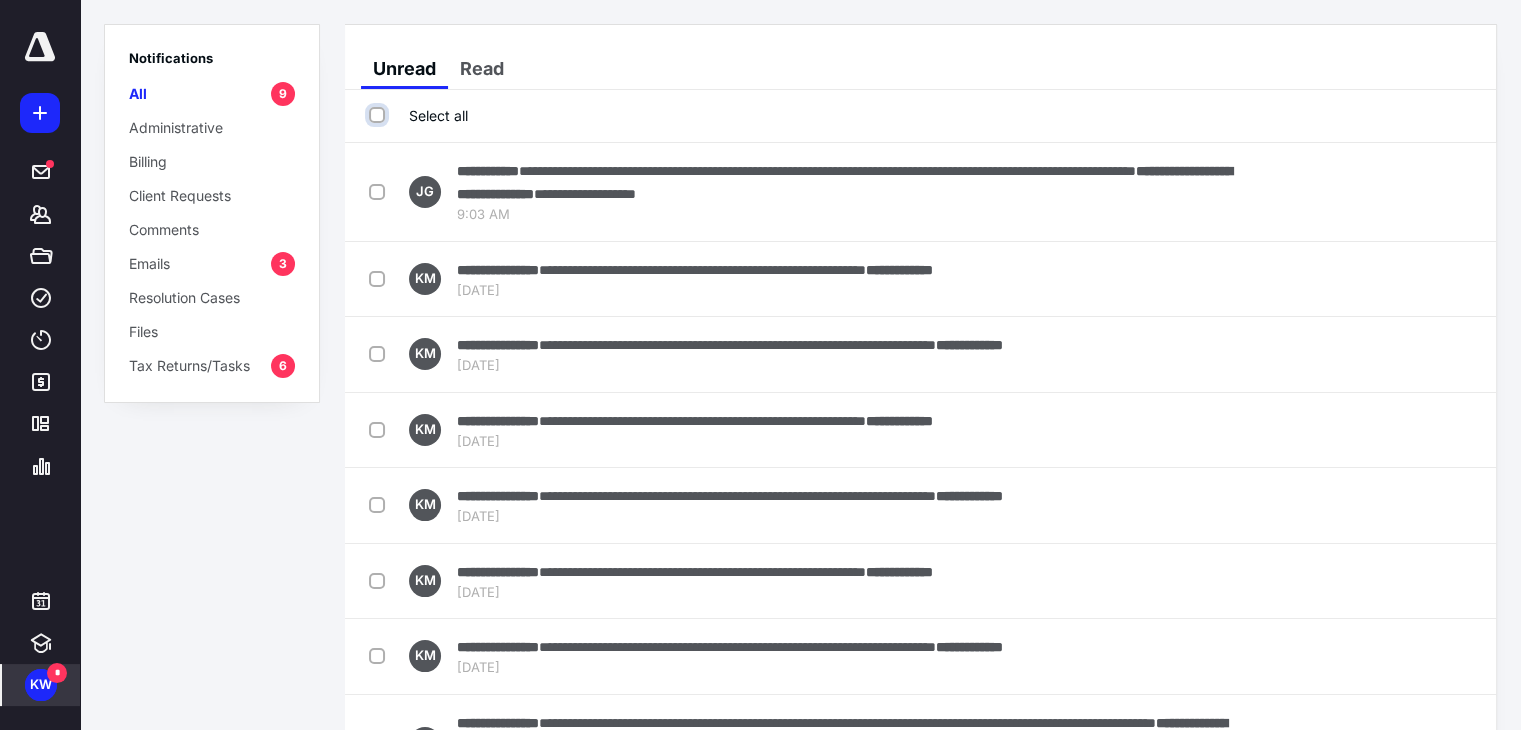 click on "Select all" at bounding box center [379, 115] 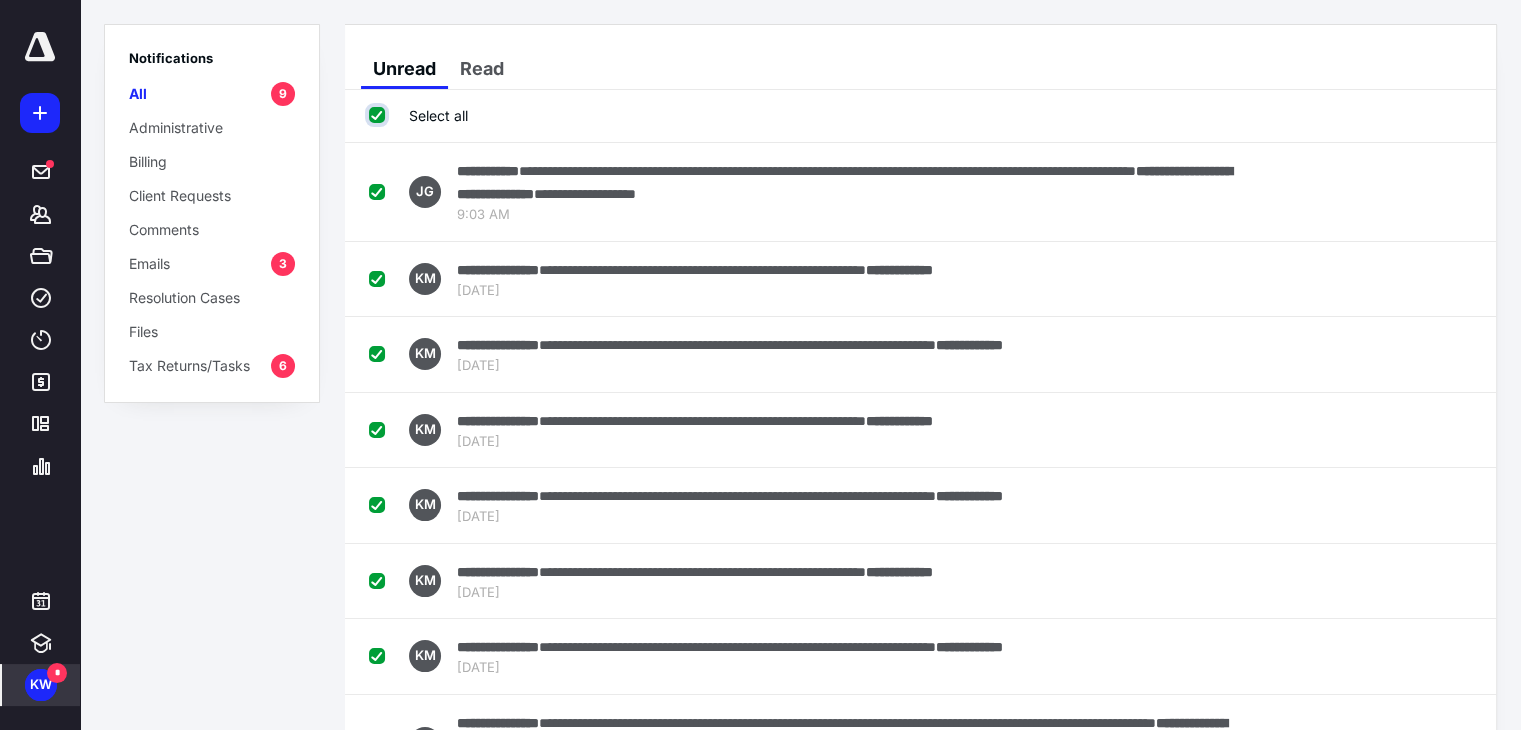 checkbox on "true" 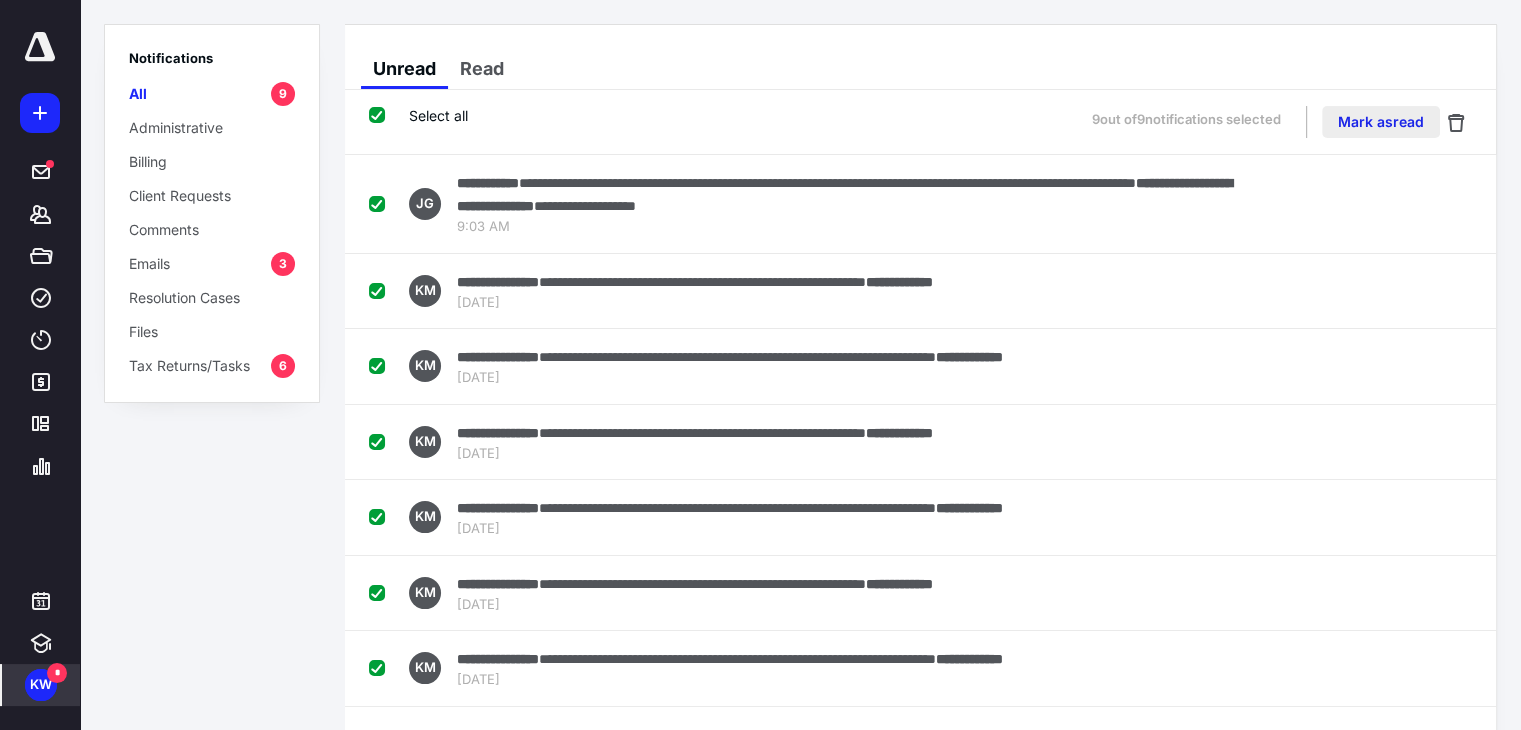 click on "Mark as  read" at bounding box center (1381, 122) 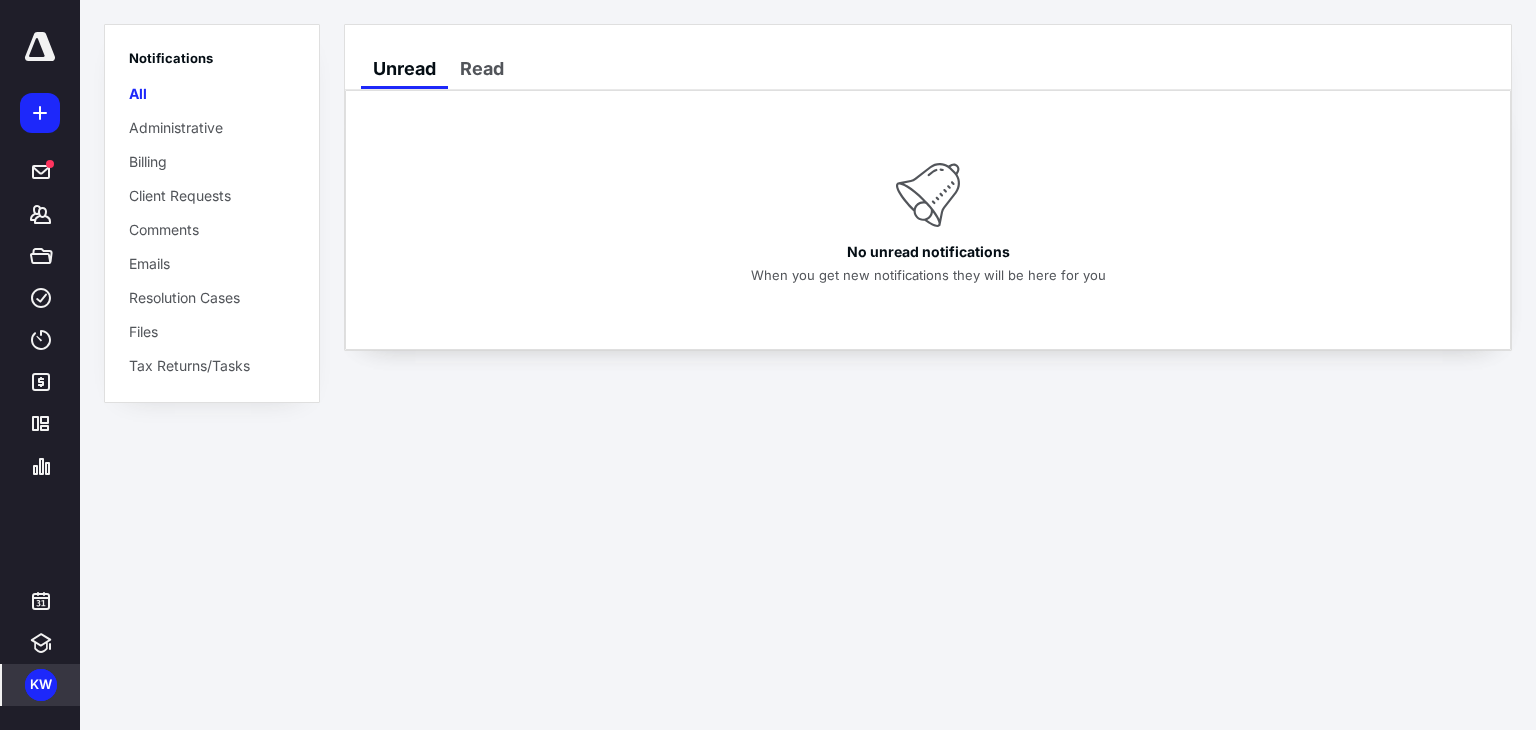 click on "KW" at bounding box center (41, 685) 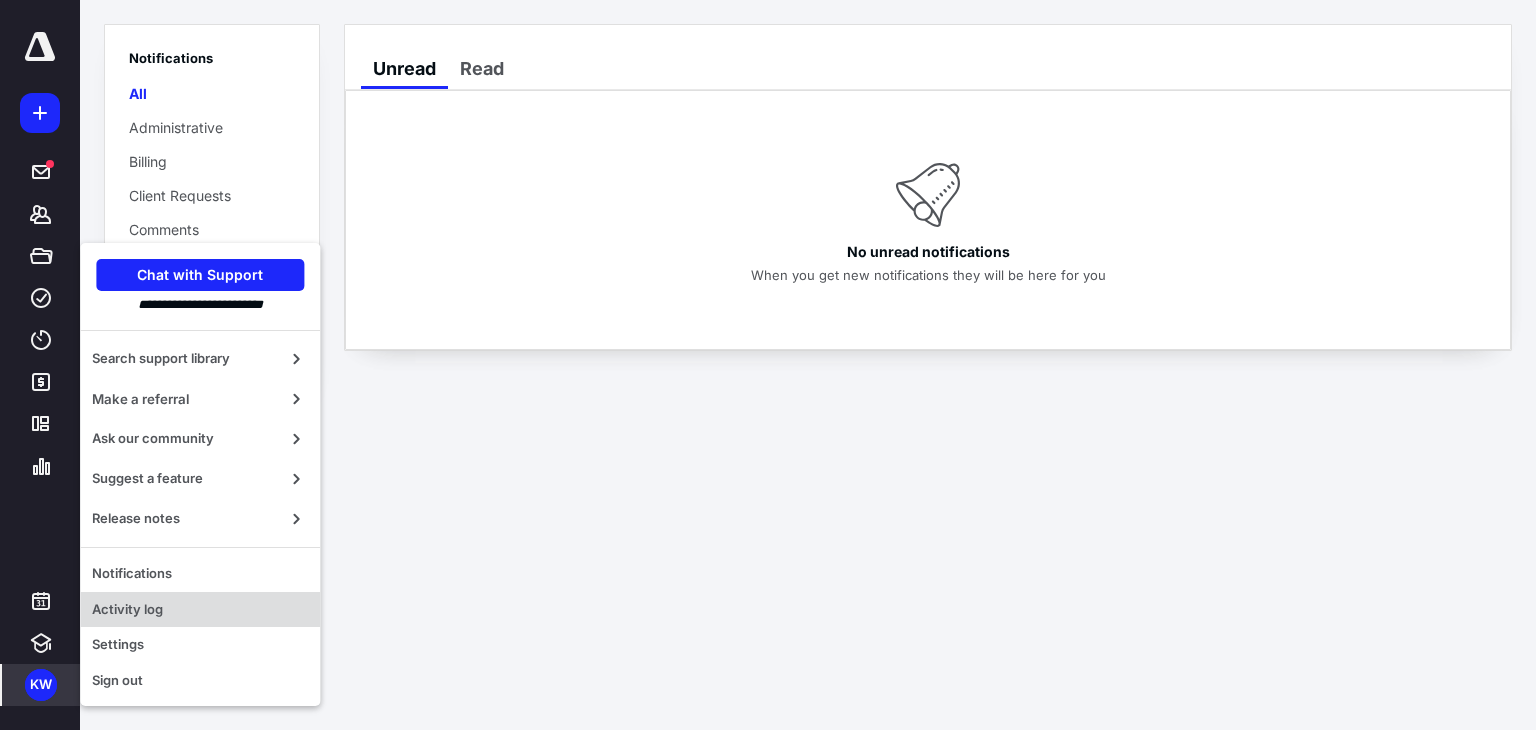 click on "Activity log" at bounding box center (200, 610) 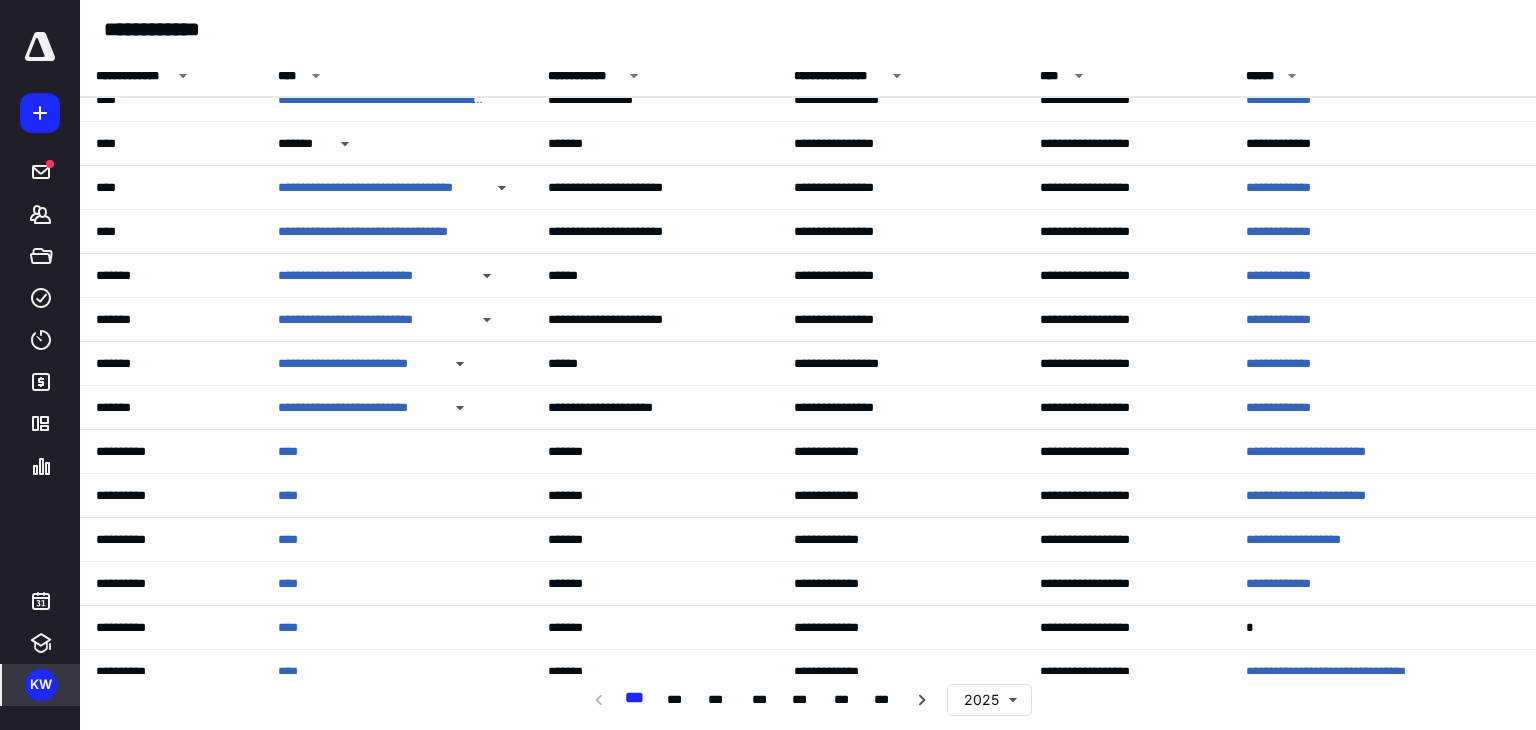 scroll, scrollTop: 3321, scrollLeft: 0, axis: vertical 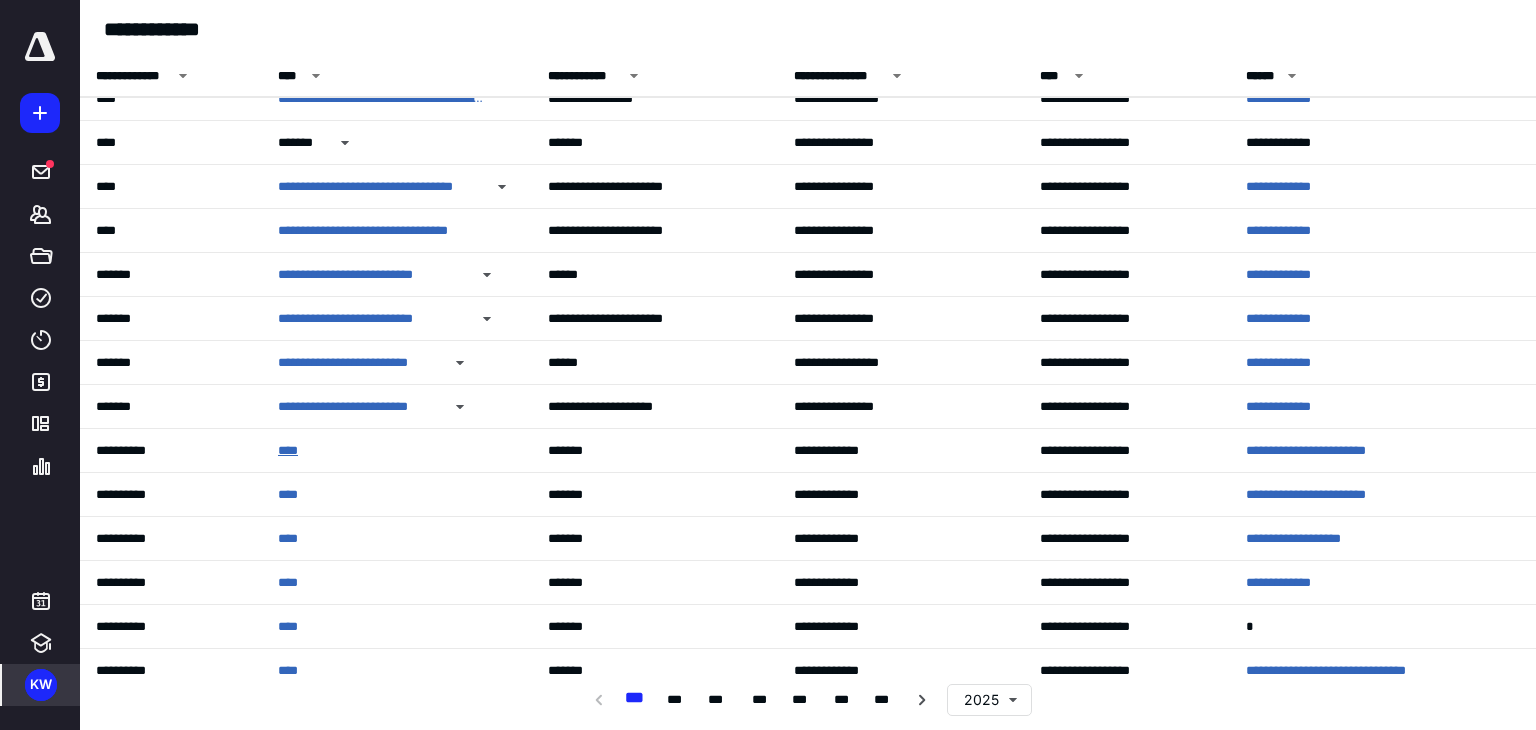 click on "****" at bounding box center [292, 451] 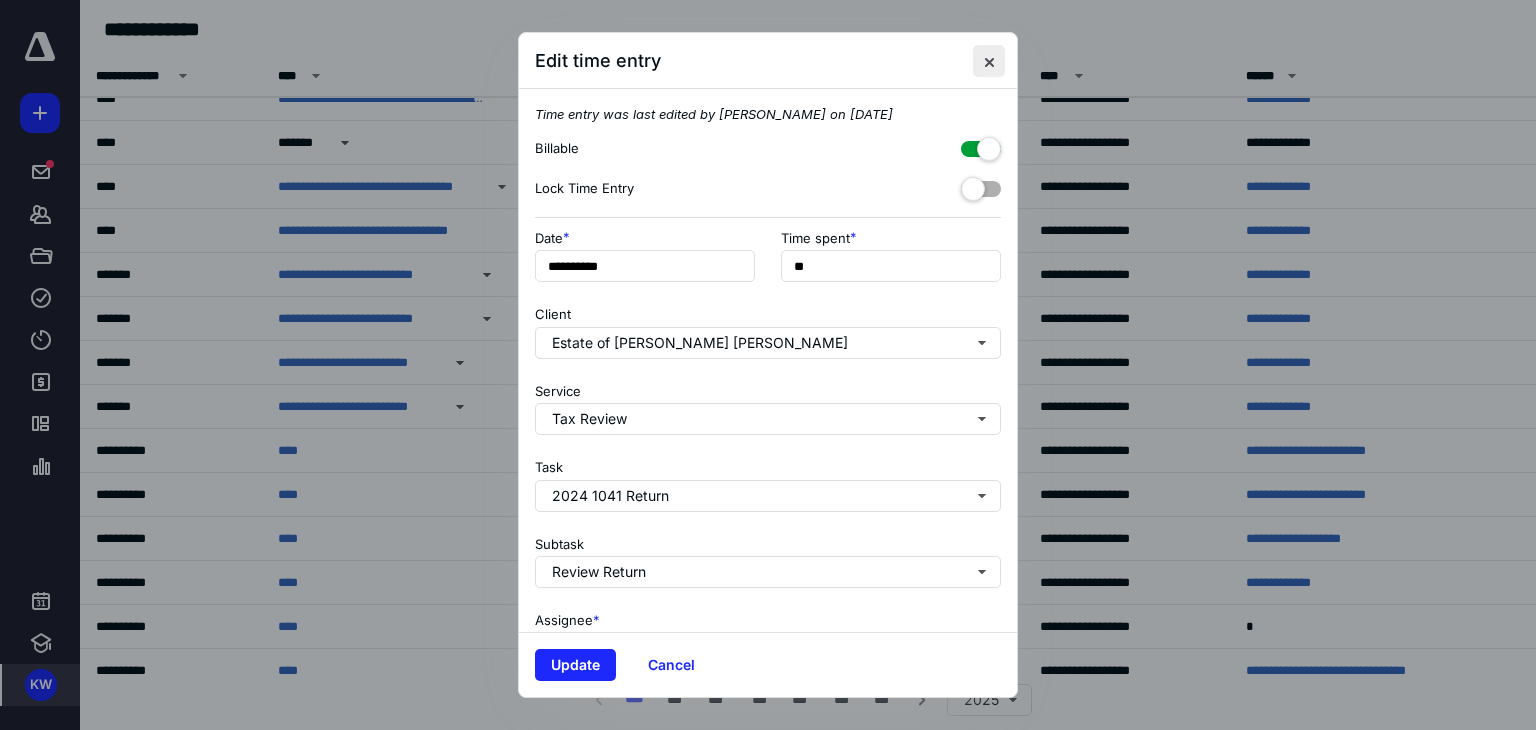 click at bounding box center (989, 61) 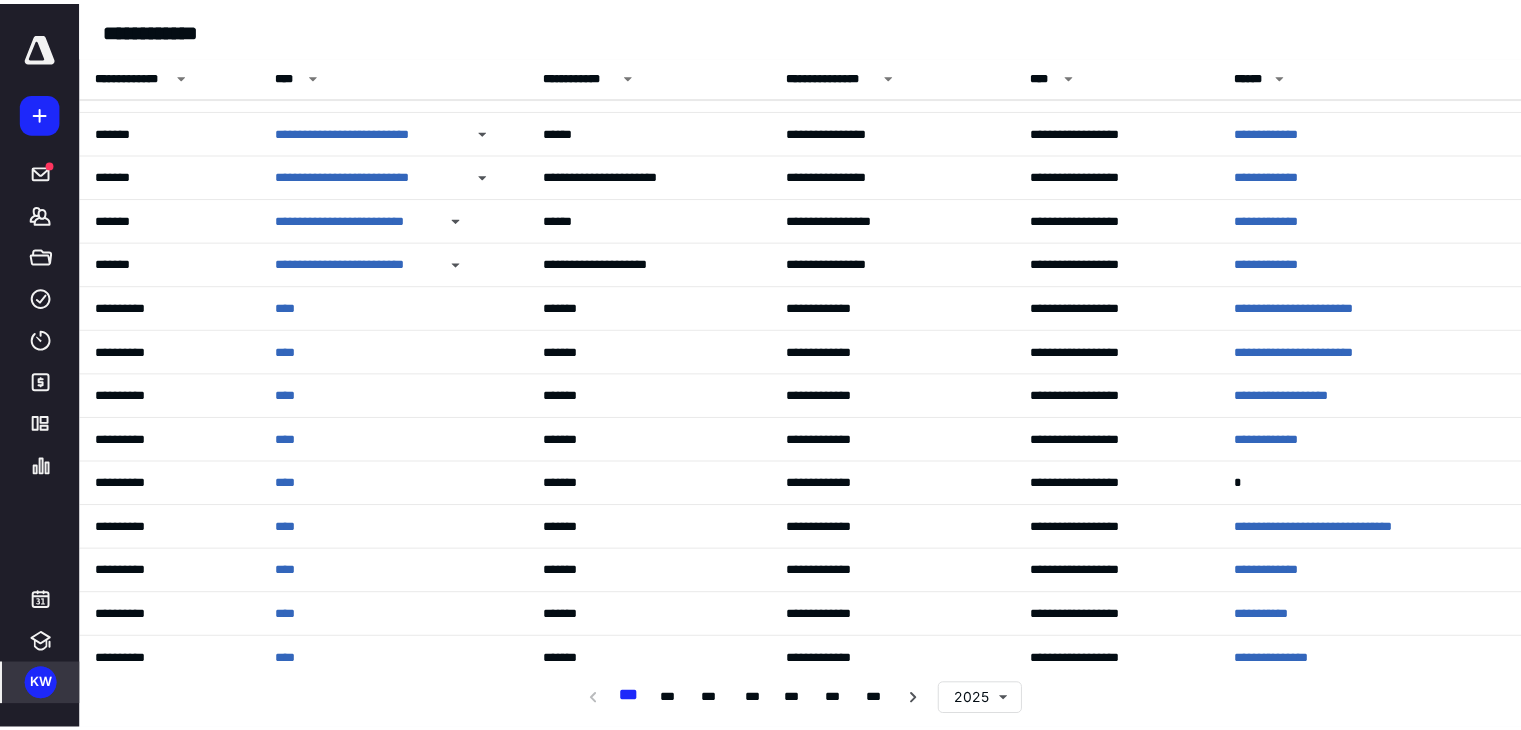 scroll, scrollTop: 3465, scrollLeft: 0, axis: vertical 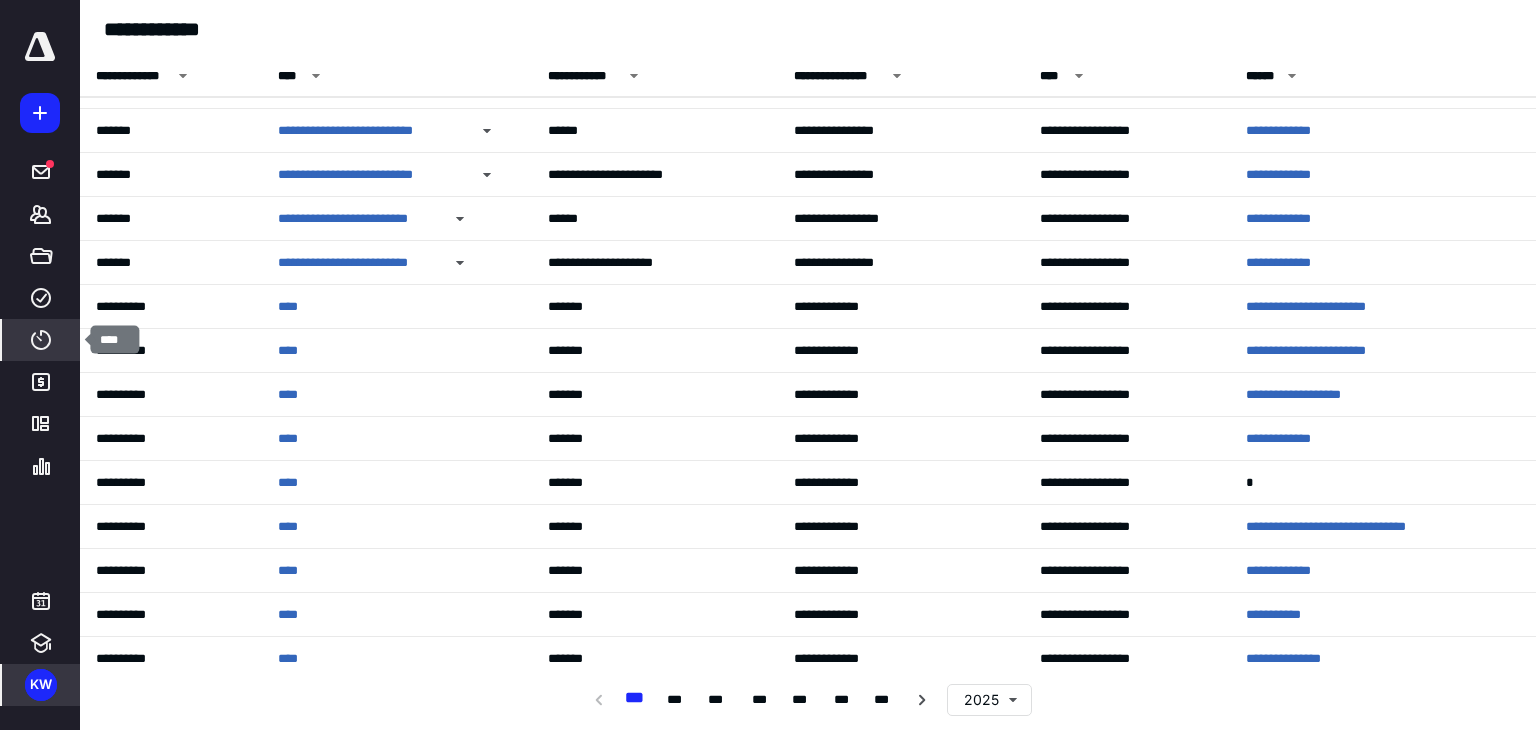 click 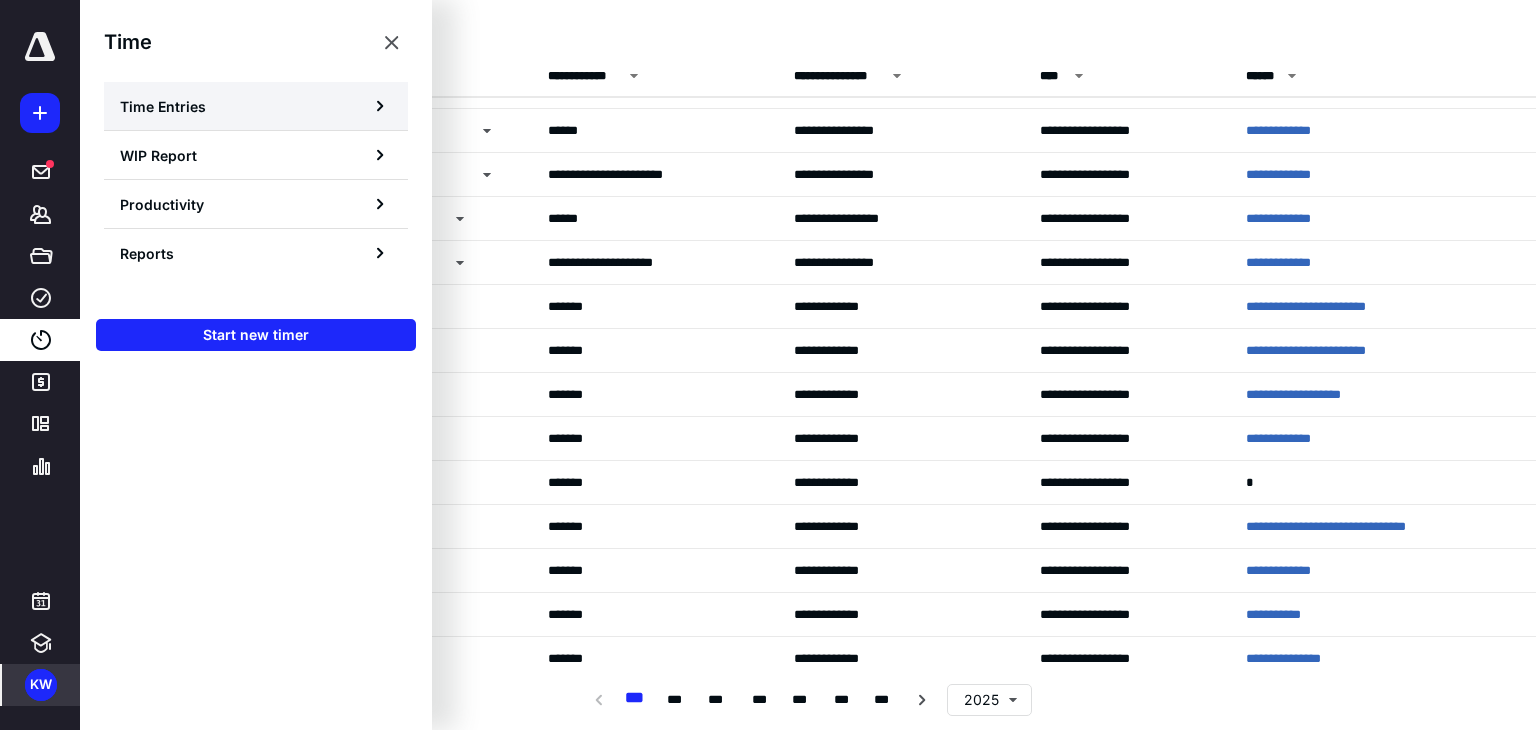 click on "Time Entries" at bounding box center (163, 106) 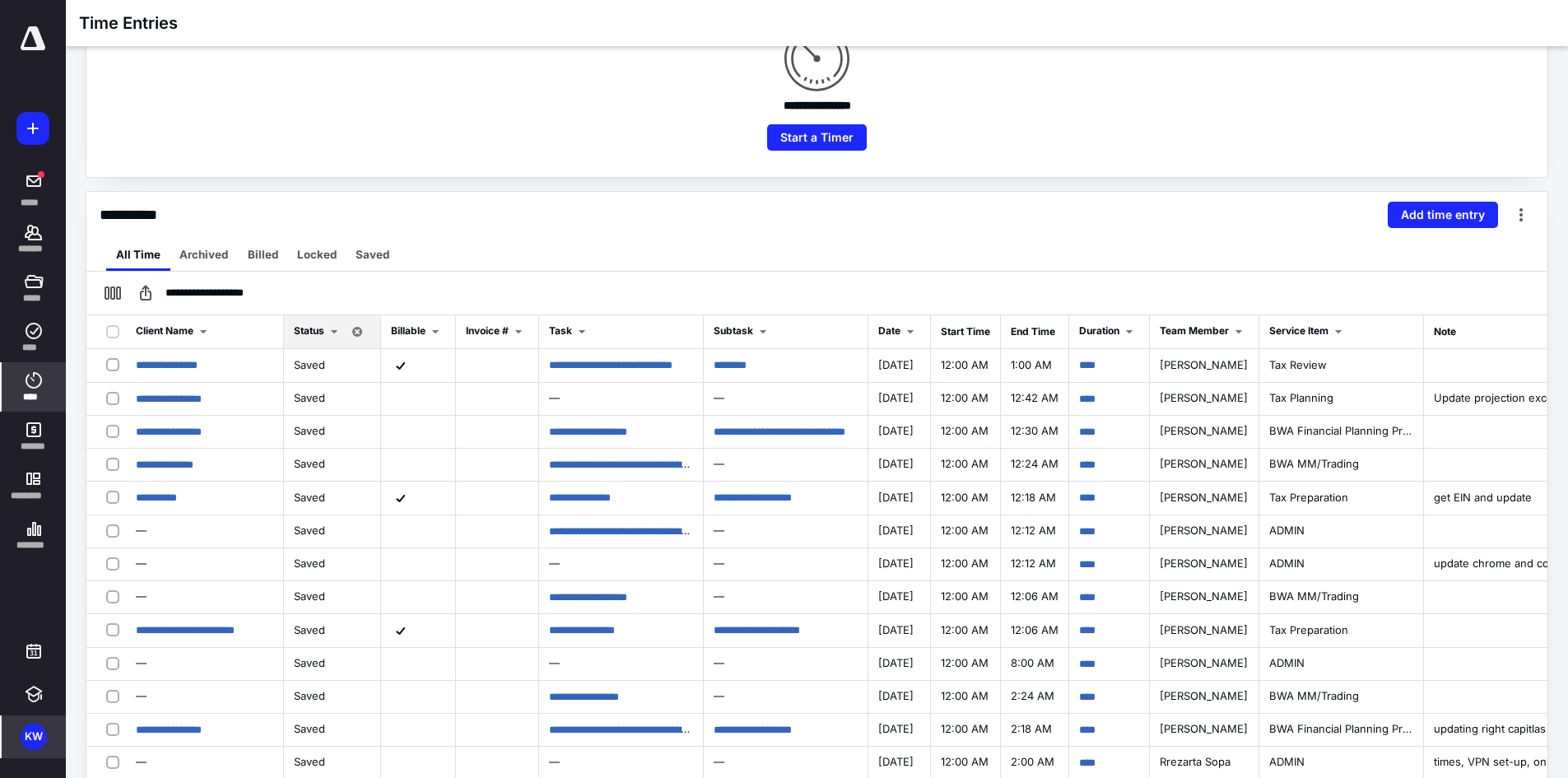 scroll, scrollTop: 223, scrollLeft: 0, axis: vertical 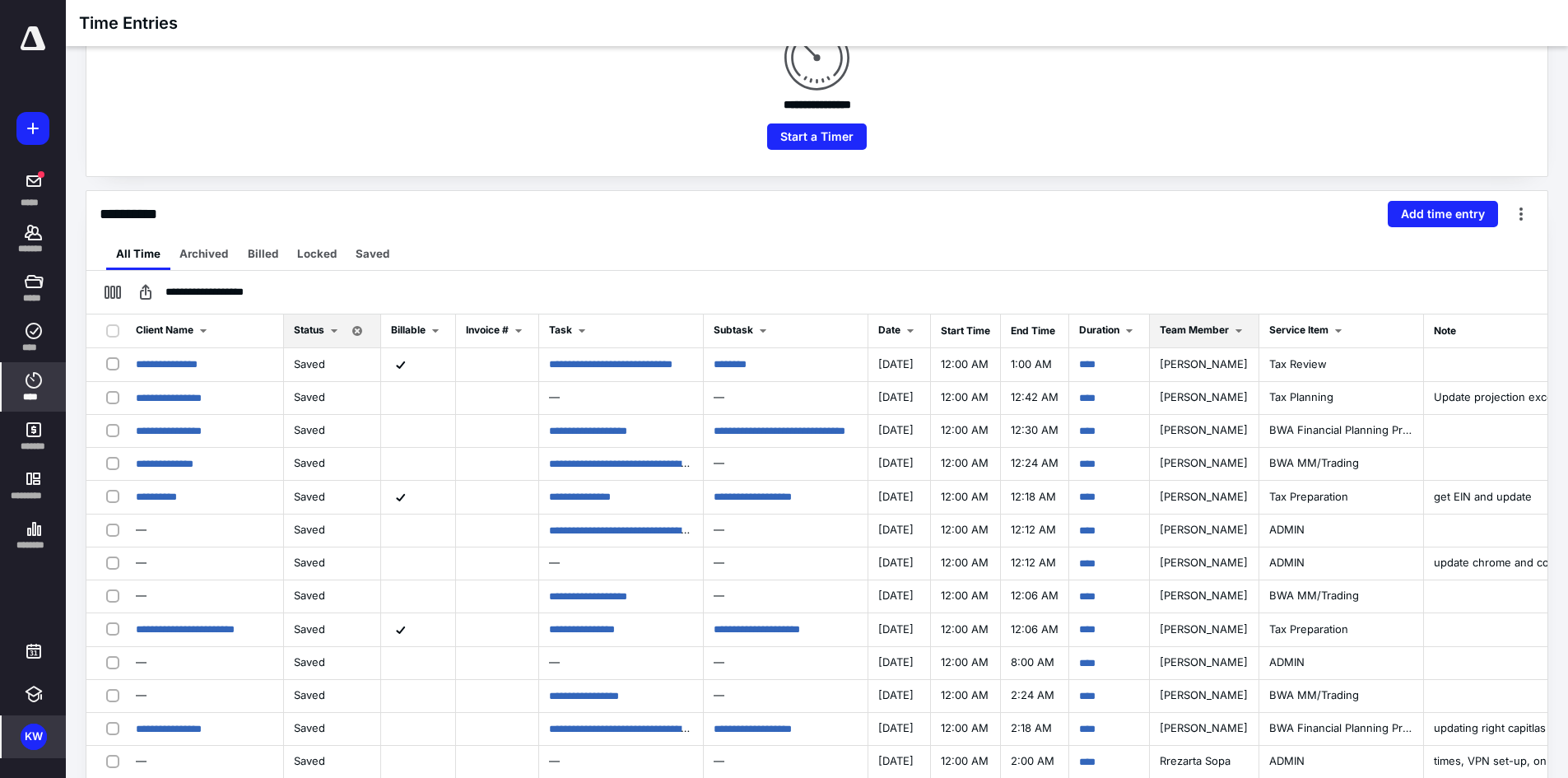 click on "Team Member" at bounding box center (1194, 329) 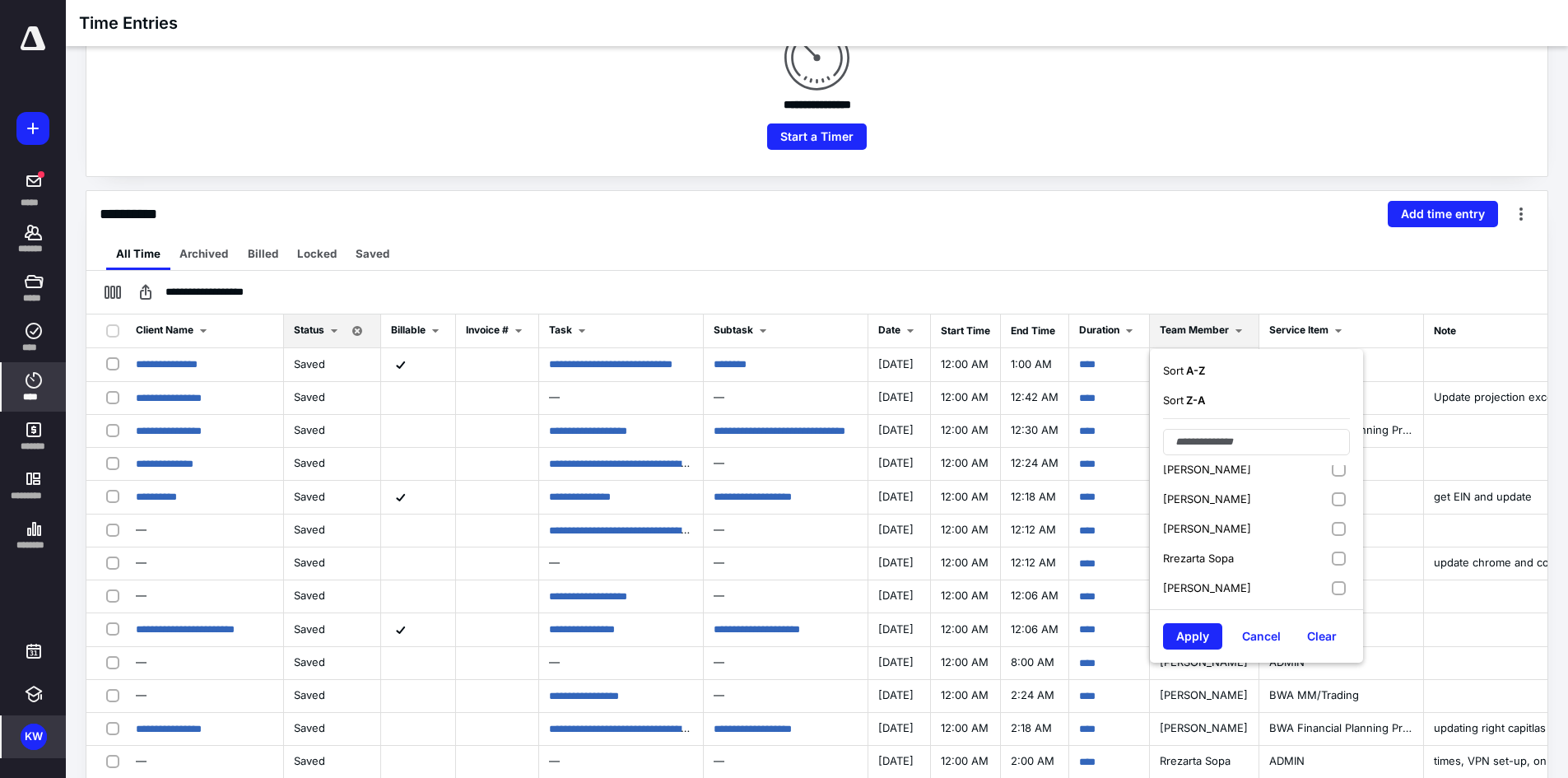 scroll, scrollTop: 397, scrollLeft: 0, axis: vertical 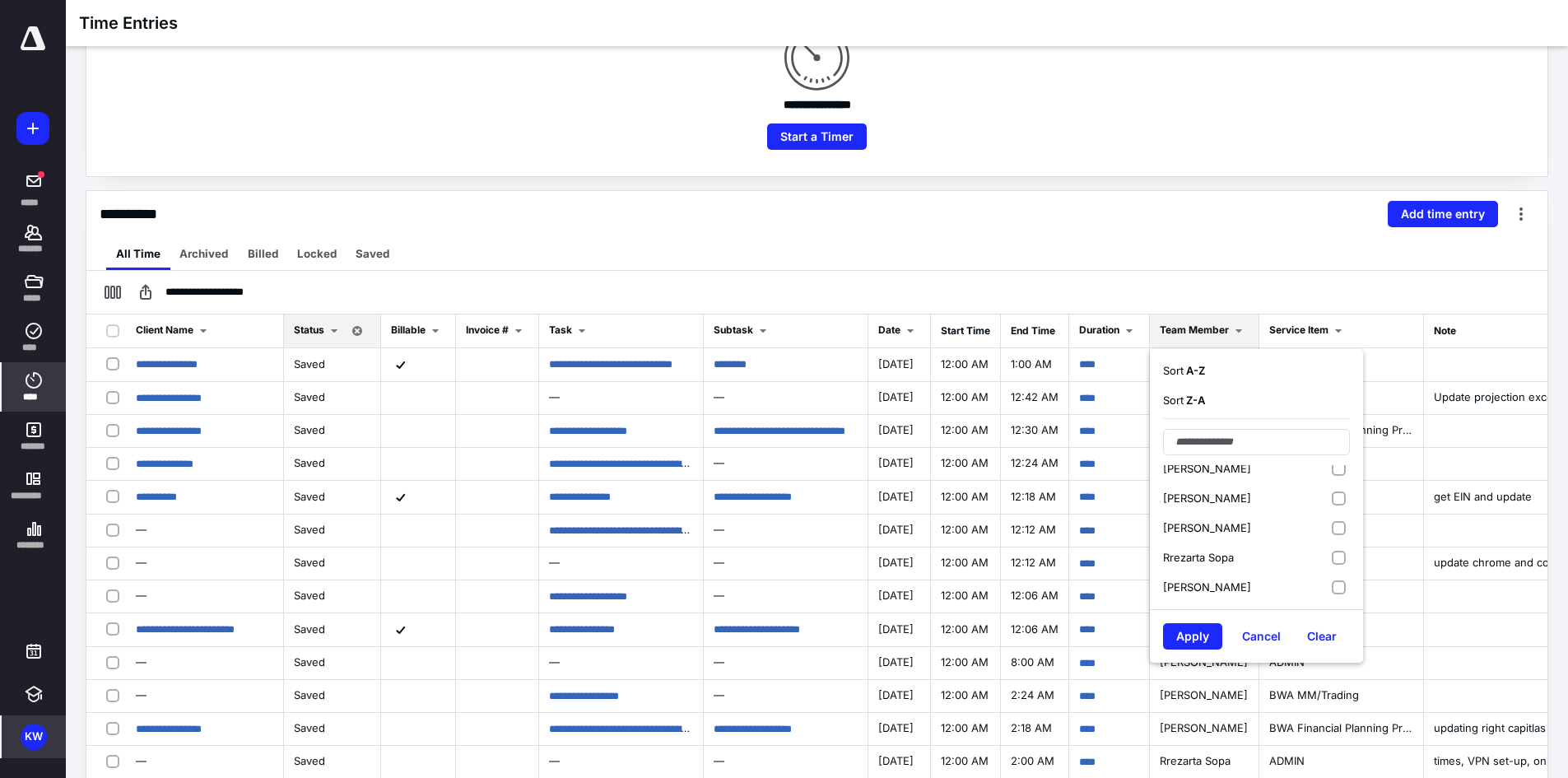 click on "Rrezarta Sopa" at bounding box center (1256, 557) 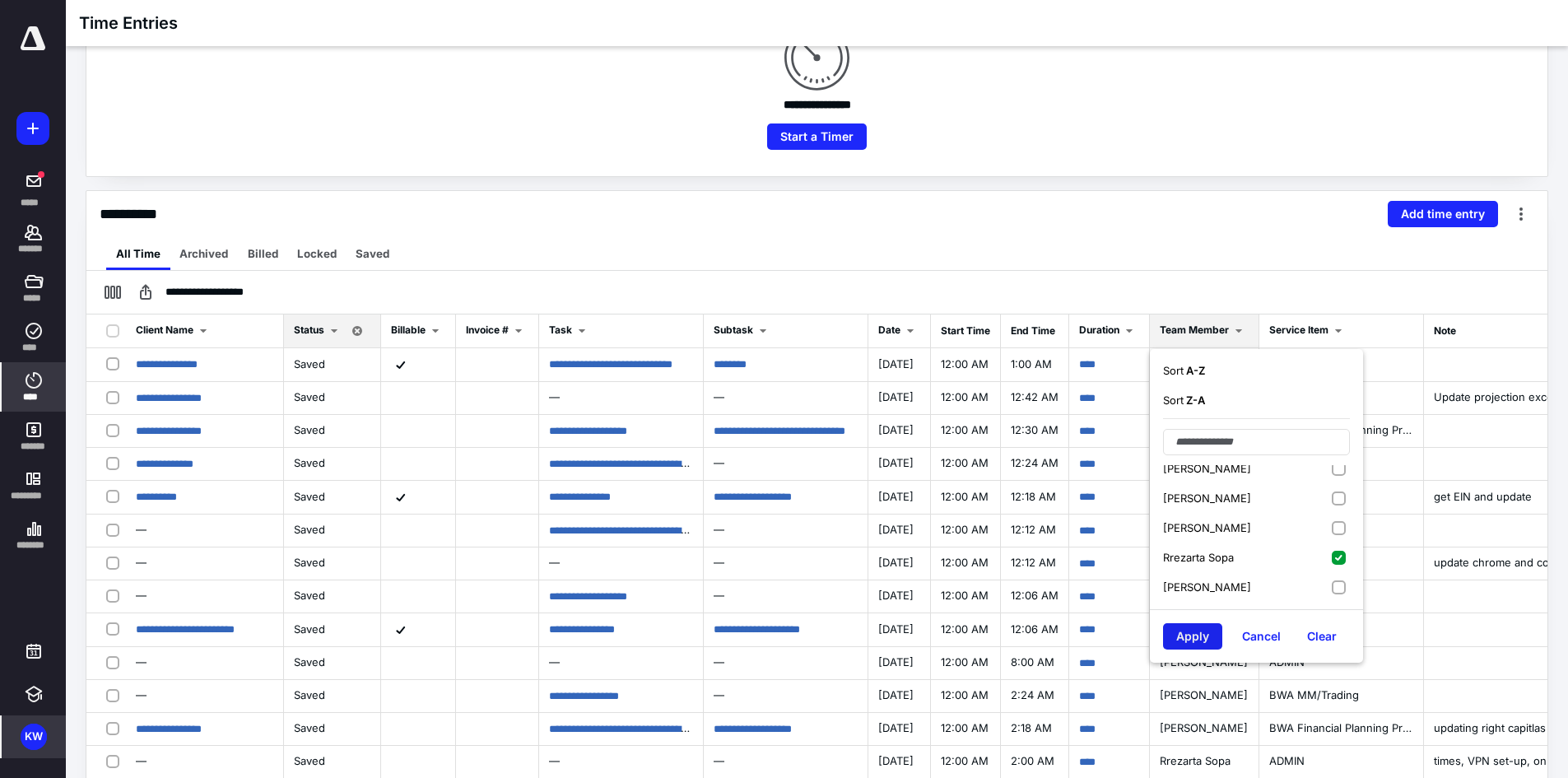 click on "Apply" at bounding box center (1193, 636) 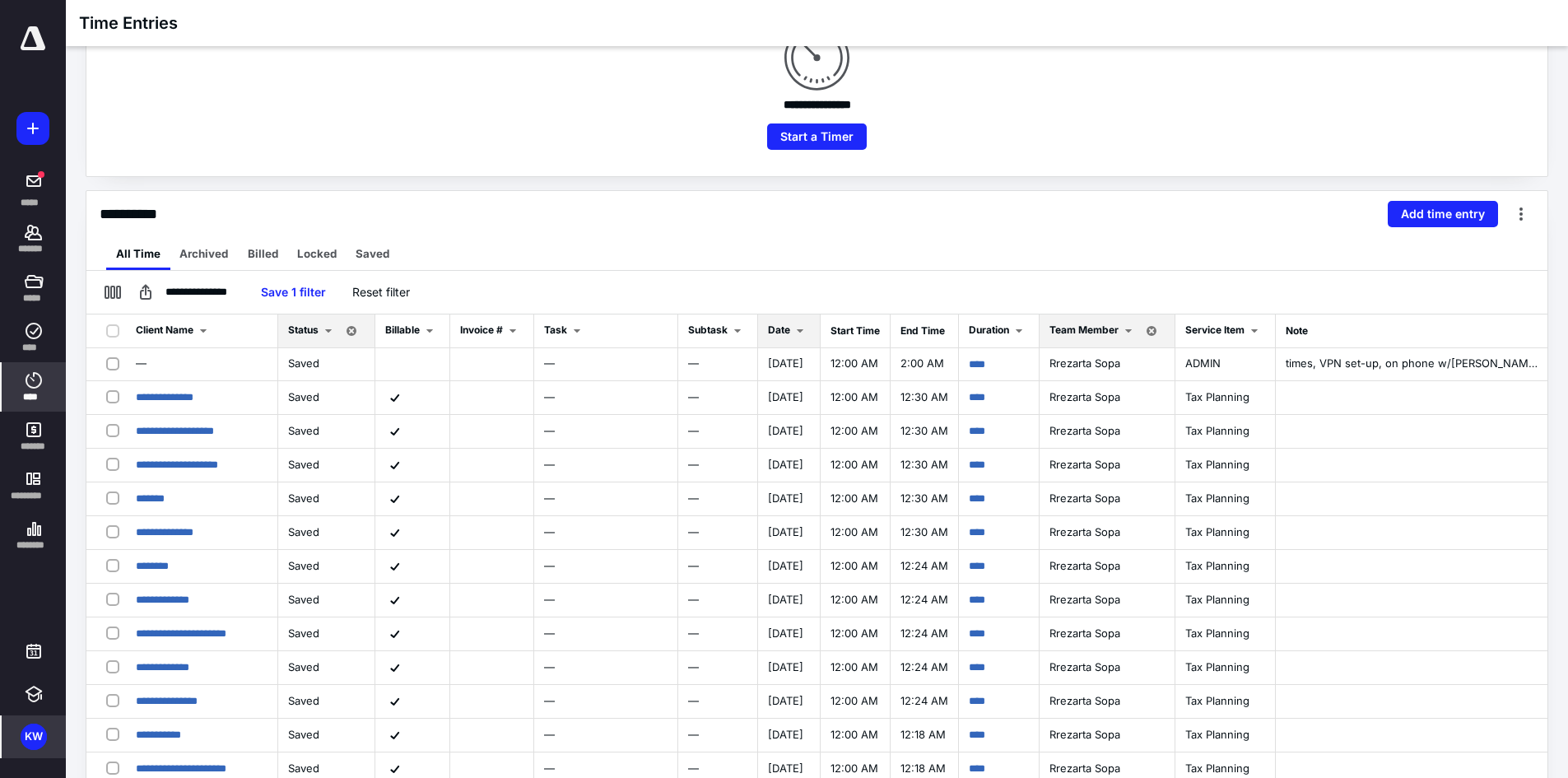click on "Date" at bounding box center [789, 331] 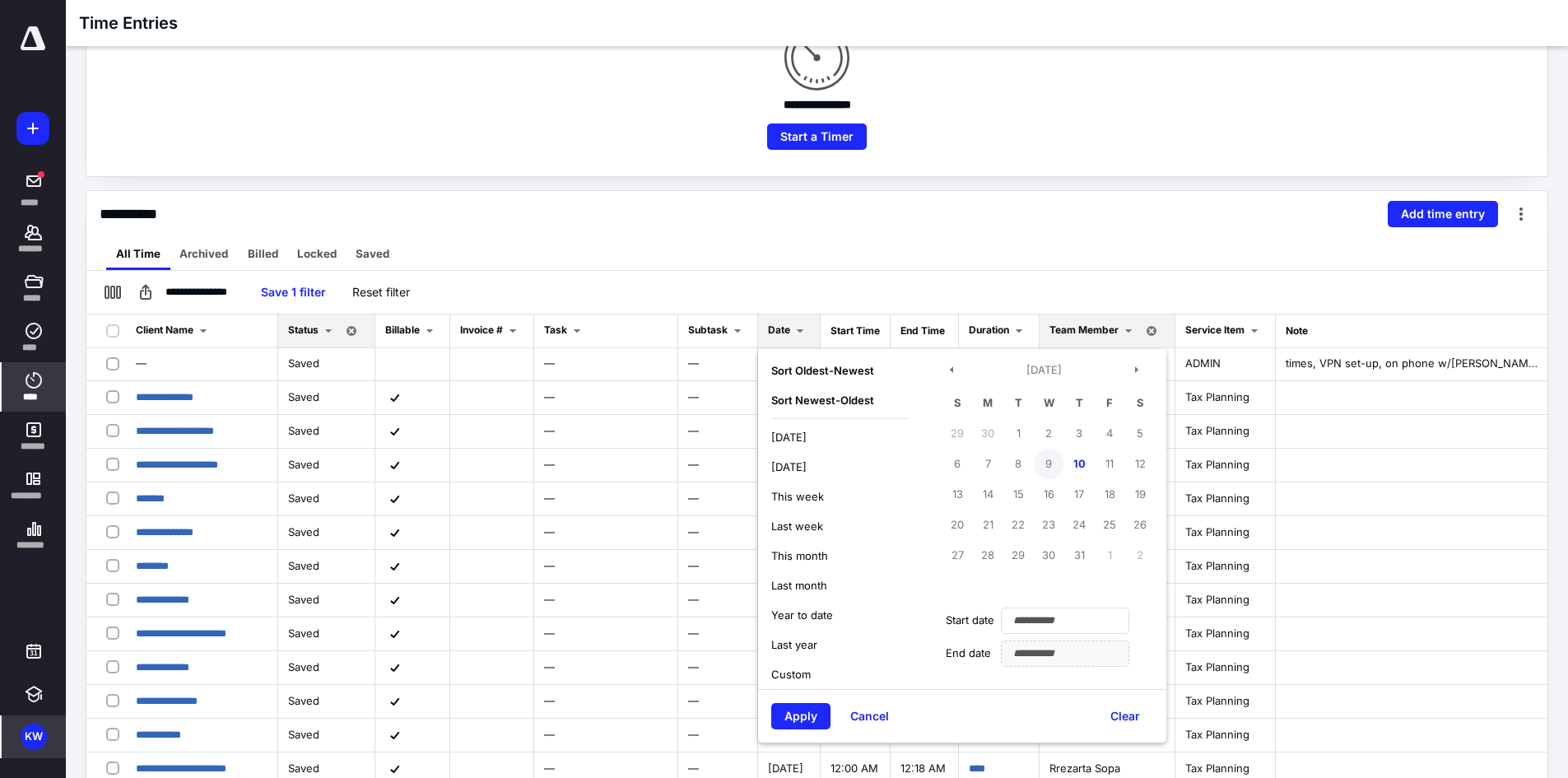click on "9" at bounding box center (1049, 464) 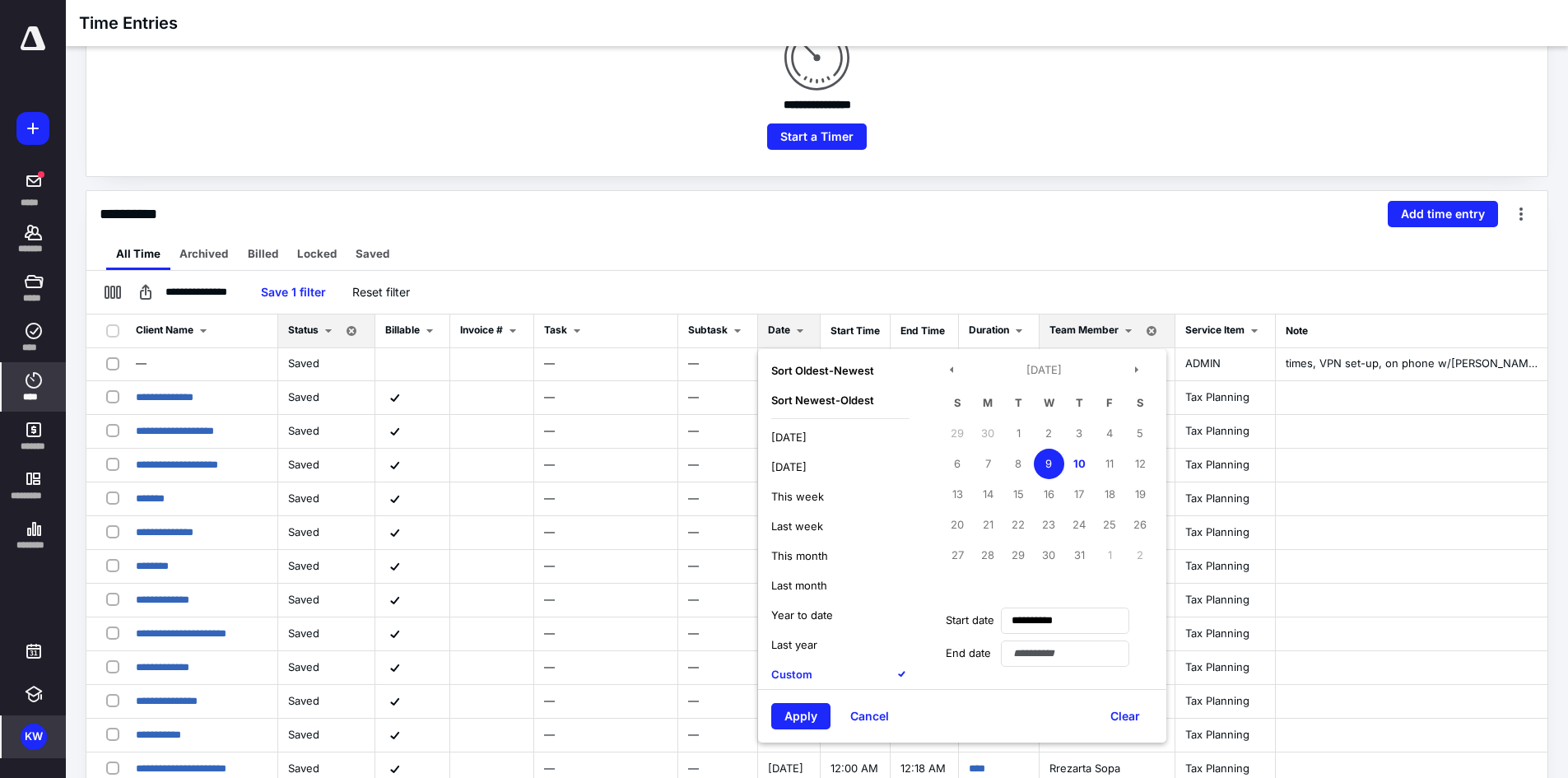 click on "9" at bounding box center [1049, 464] 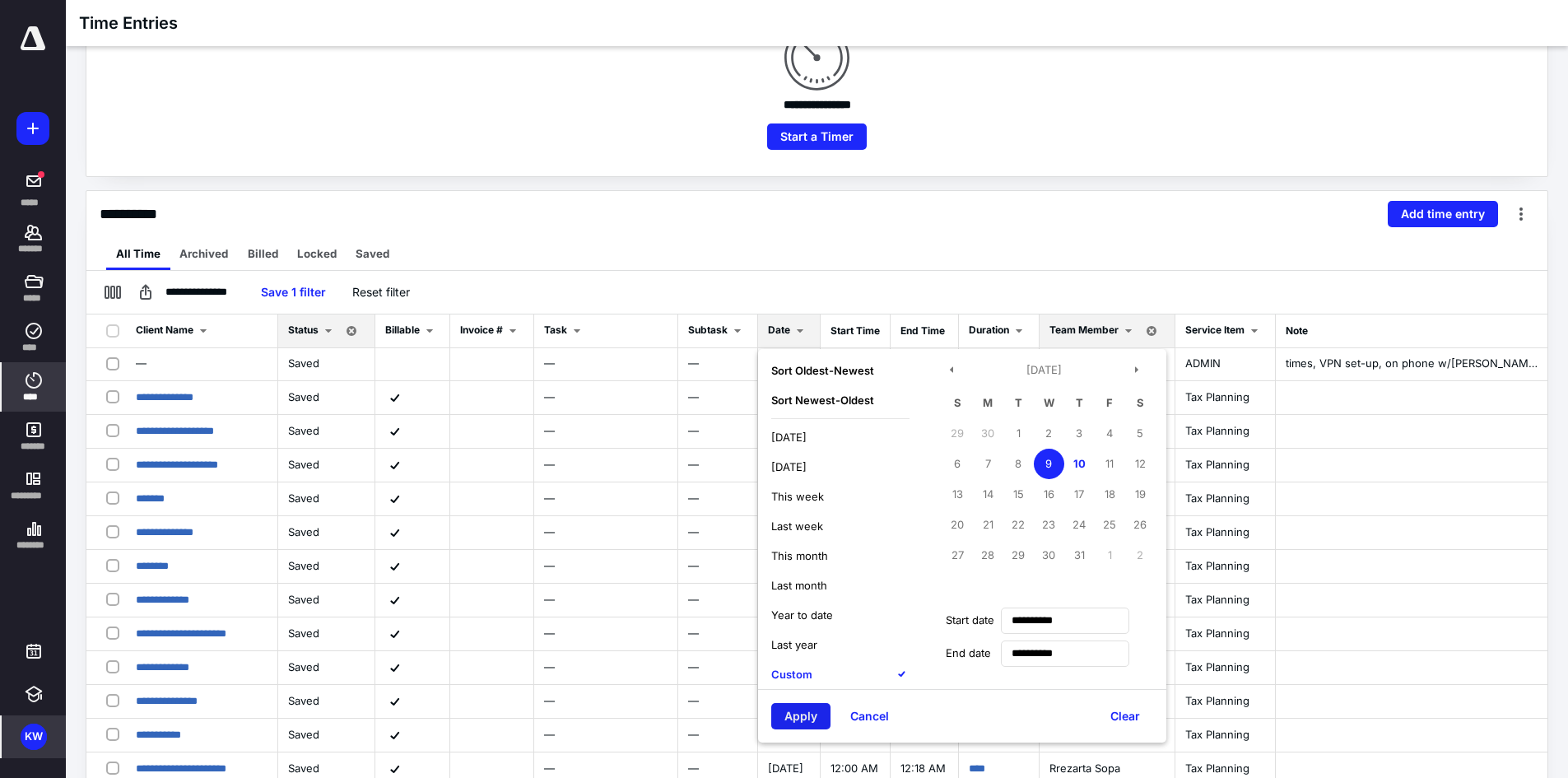 click on "Apply" at bounding box center [801, 716] 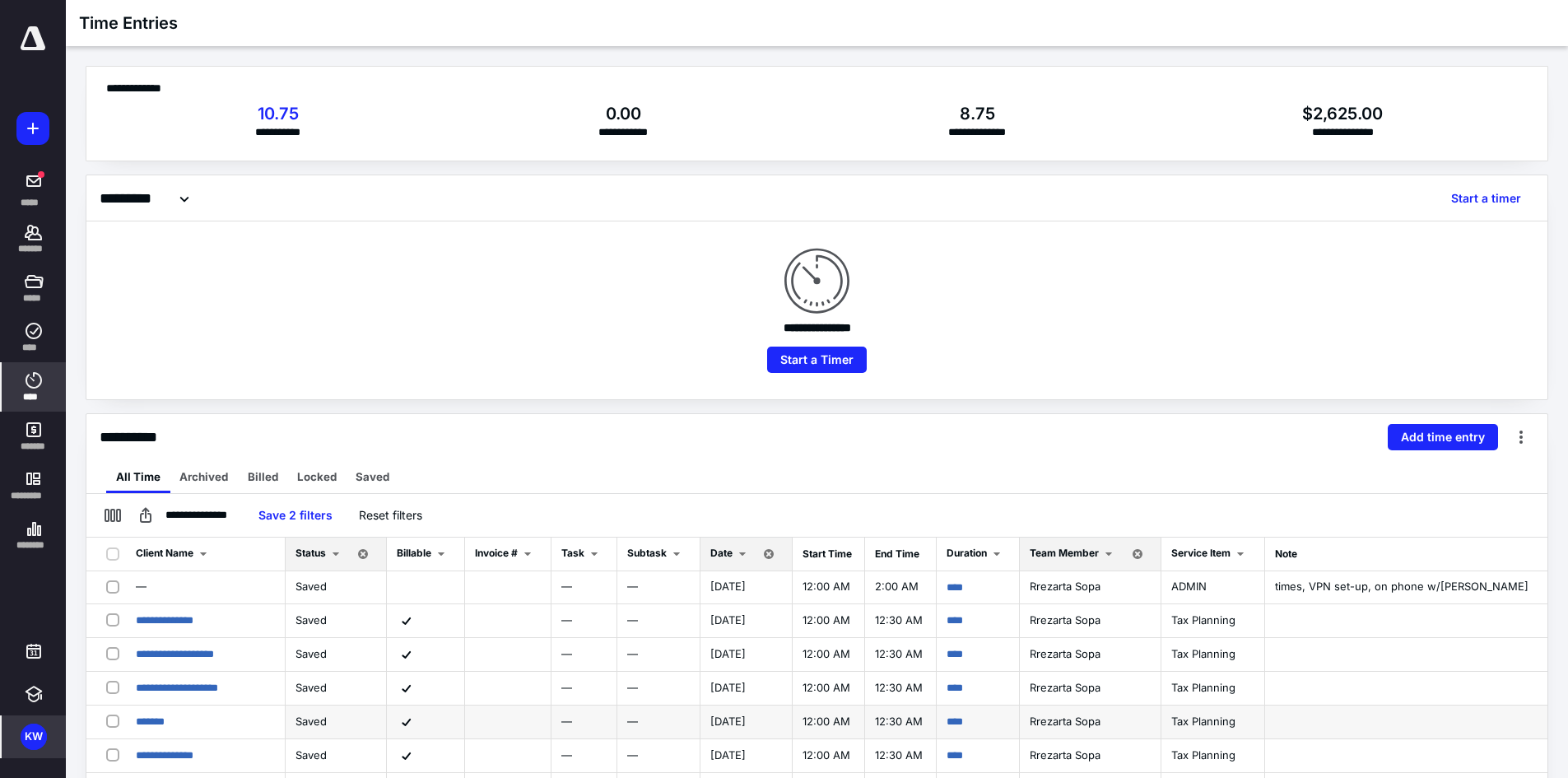 scroll, scrollTop: 366, scrollLeft: 0, axis: vertical 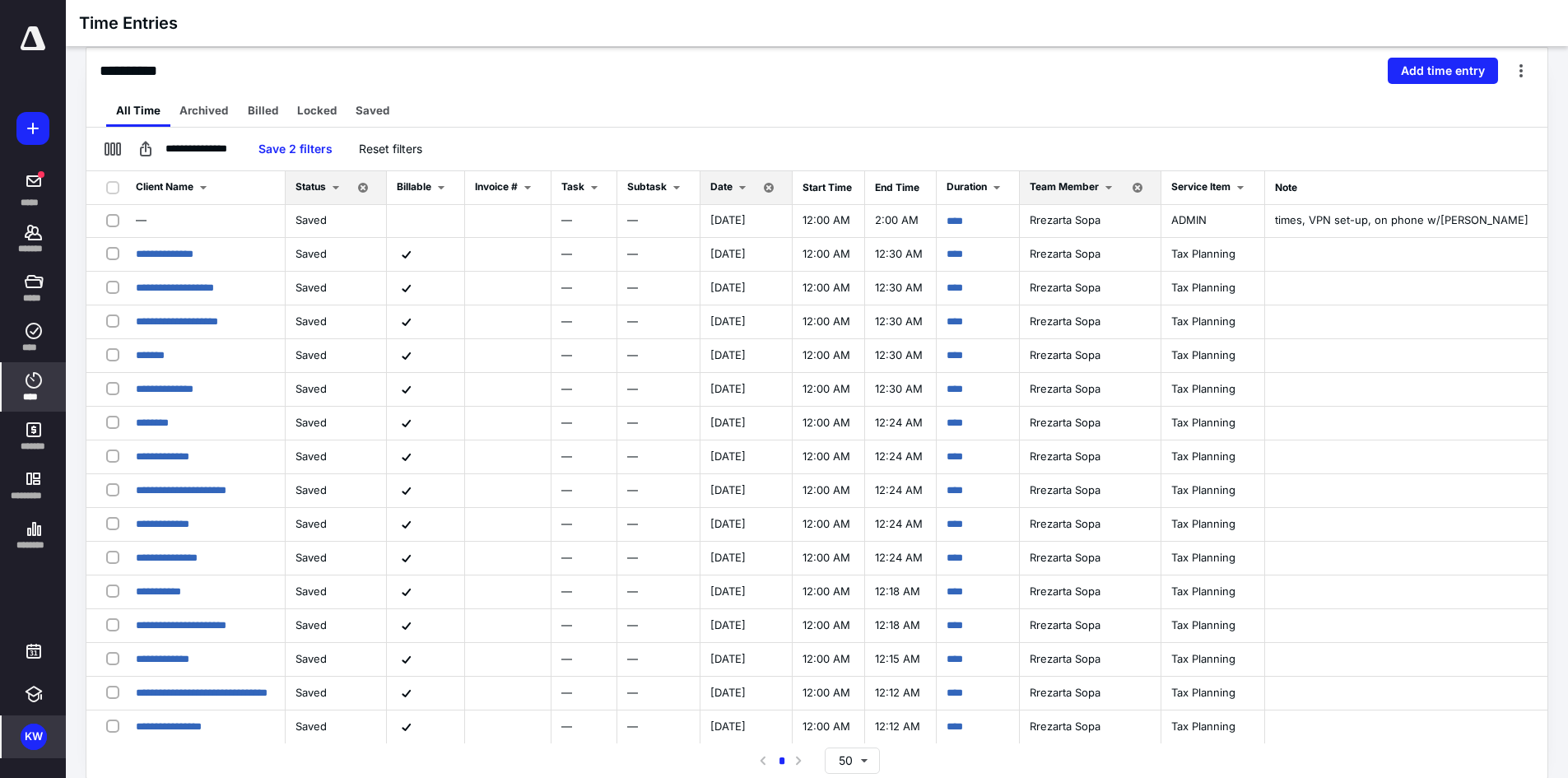 click at bounding box center (742, 188) 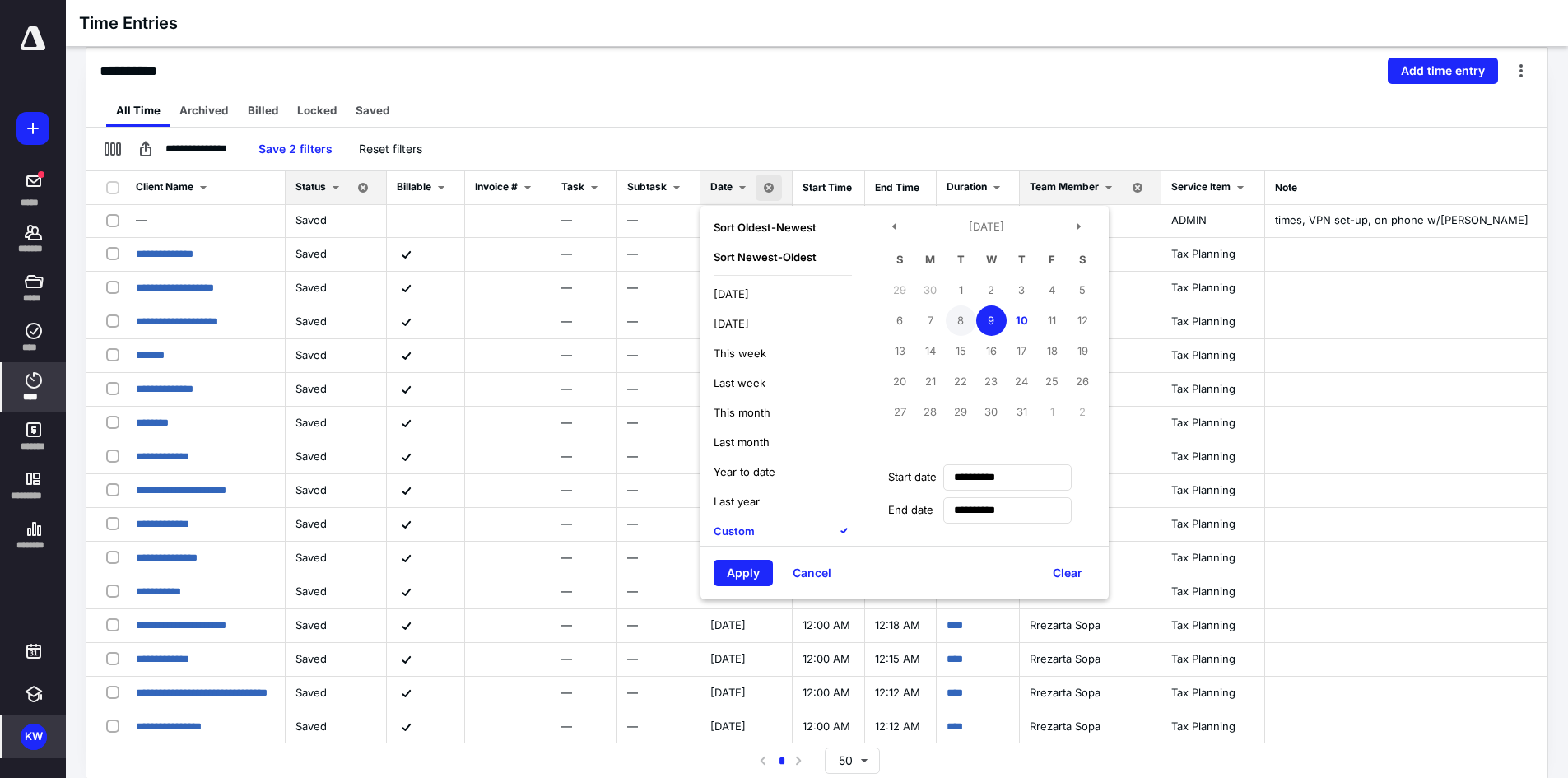 click on "8" at bounding box center (961, 320) 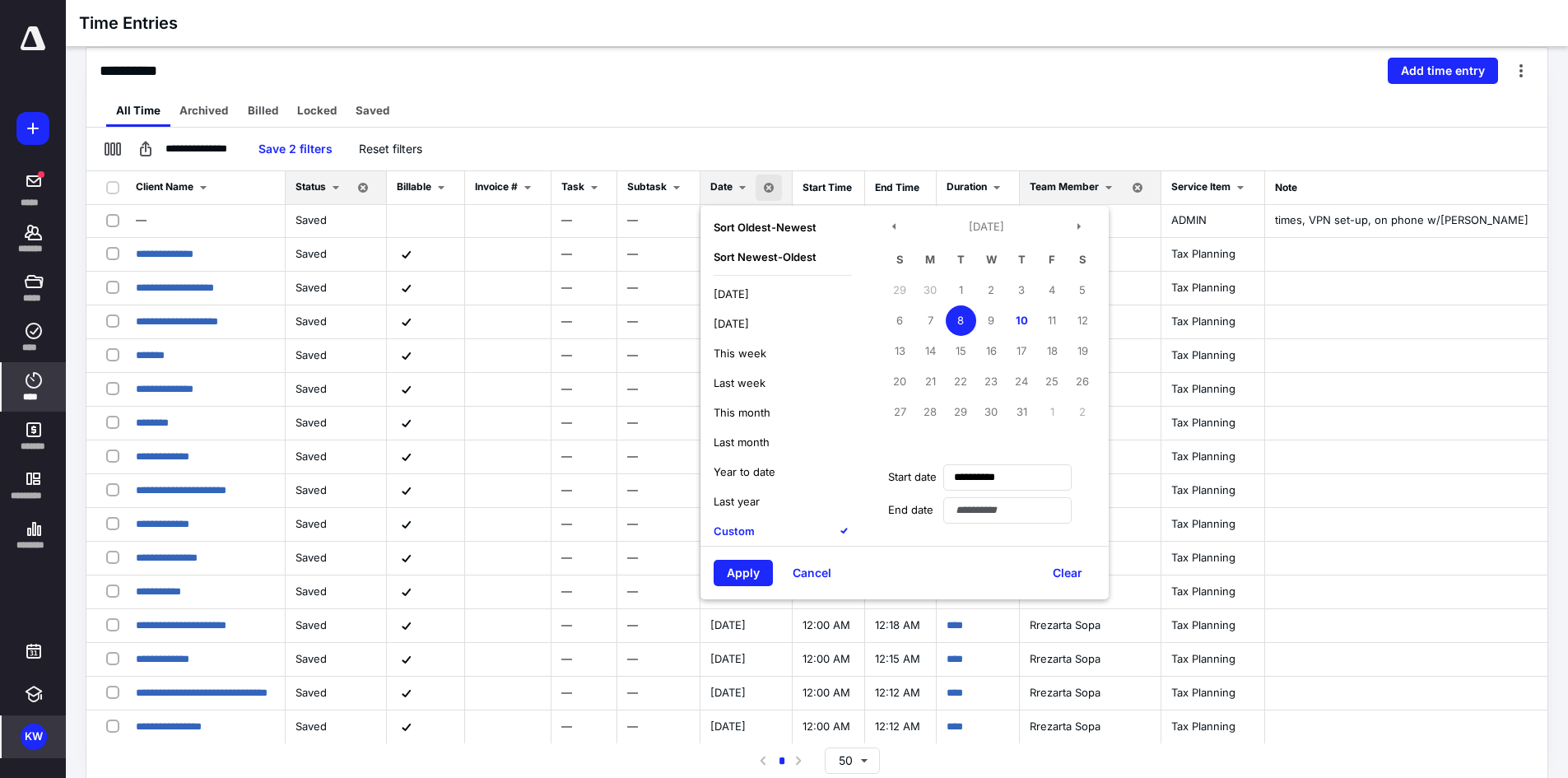 click on "8" at bounding box center [961, 320] 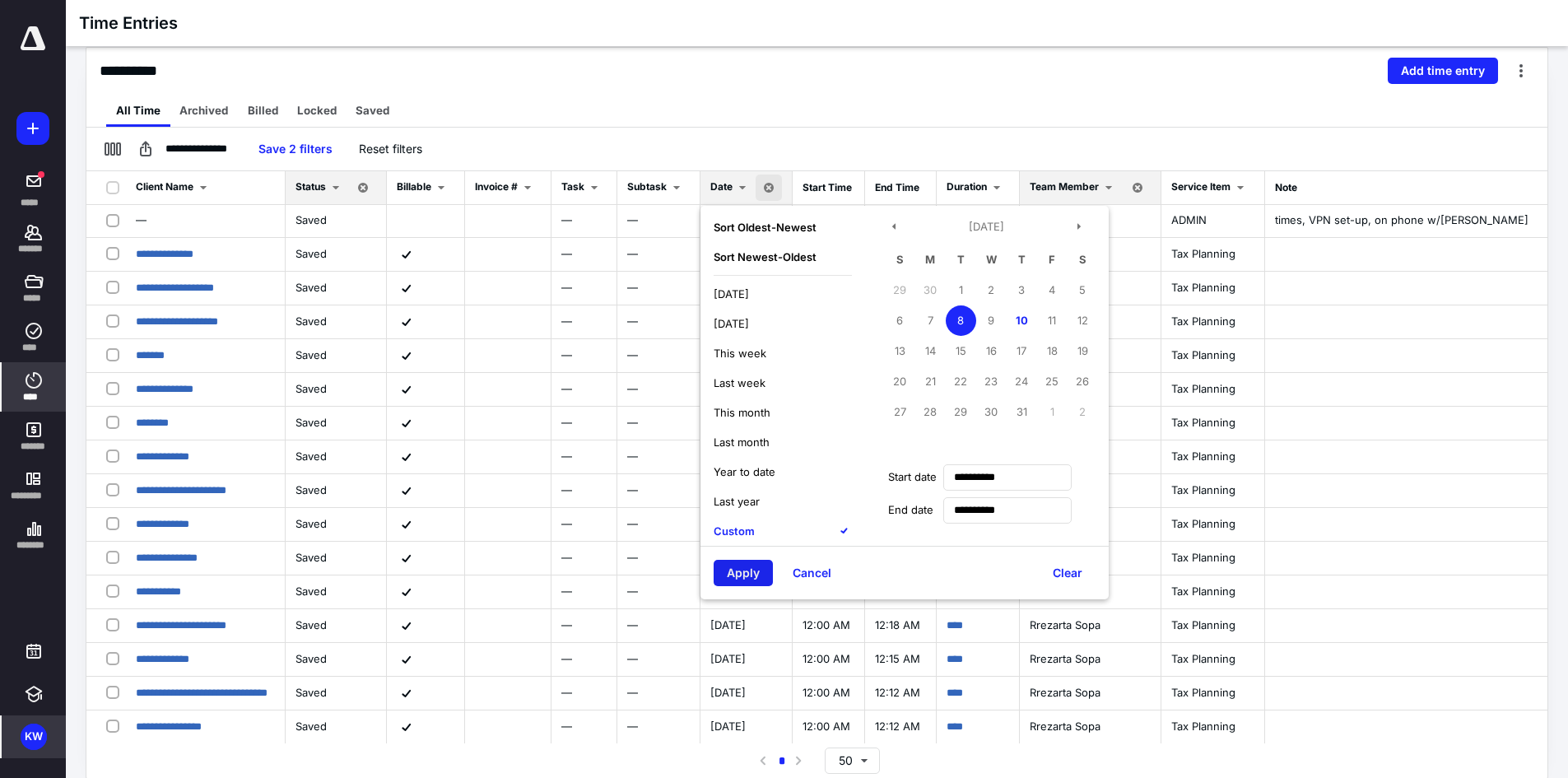 click on "Apply" at bounding box center (743, 573) 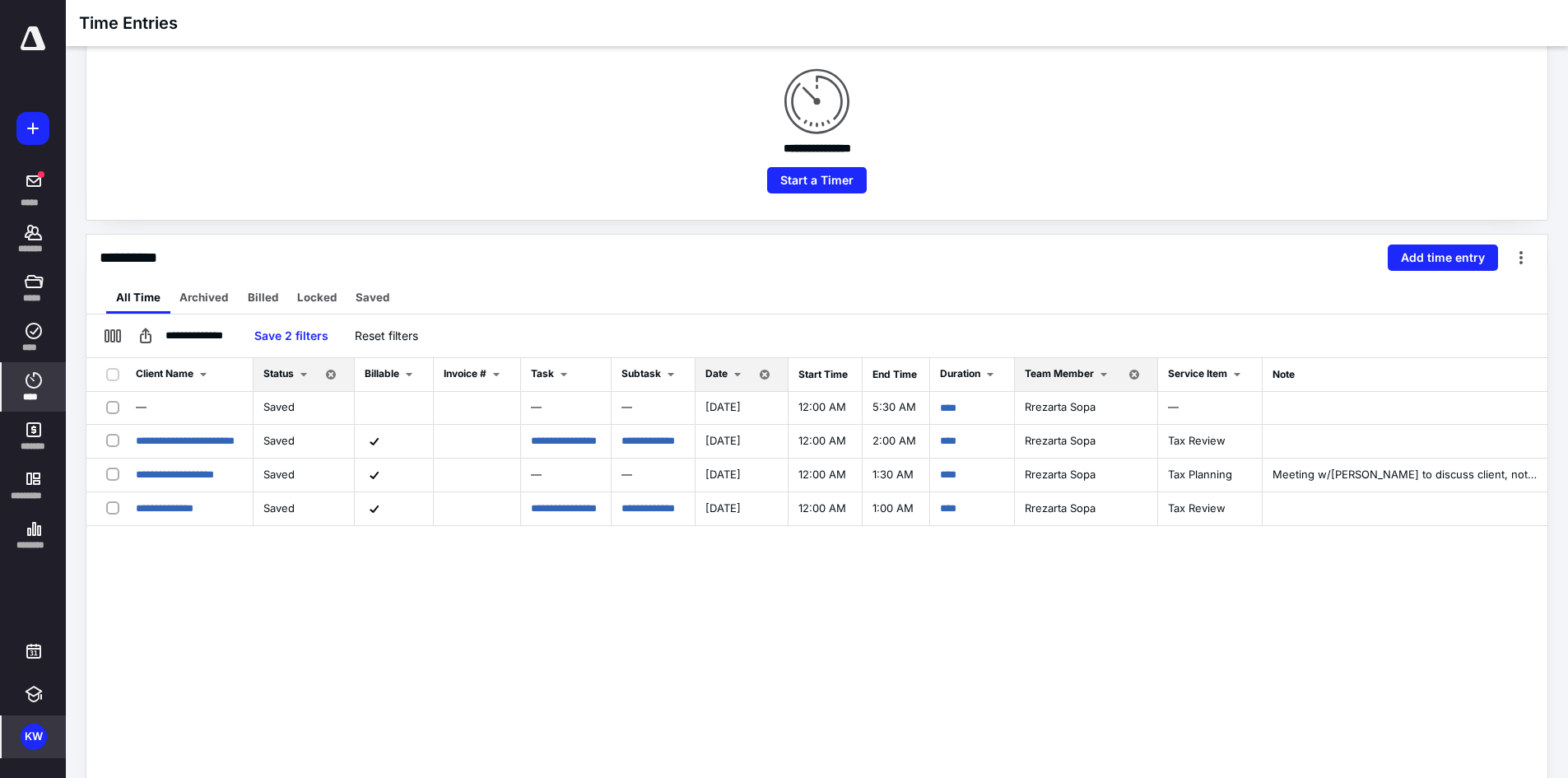 scroll, scrollTop: 189, scrollLeft: 0, axis: vertical 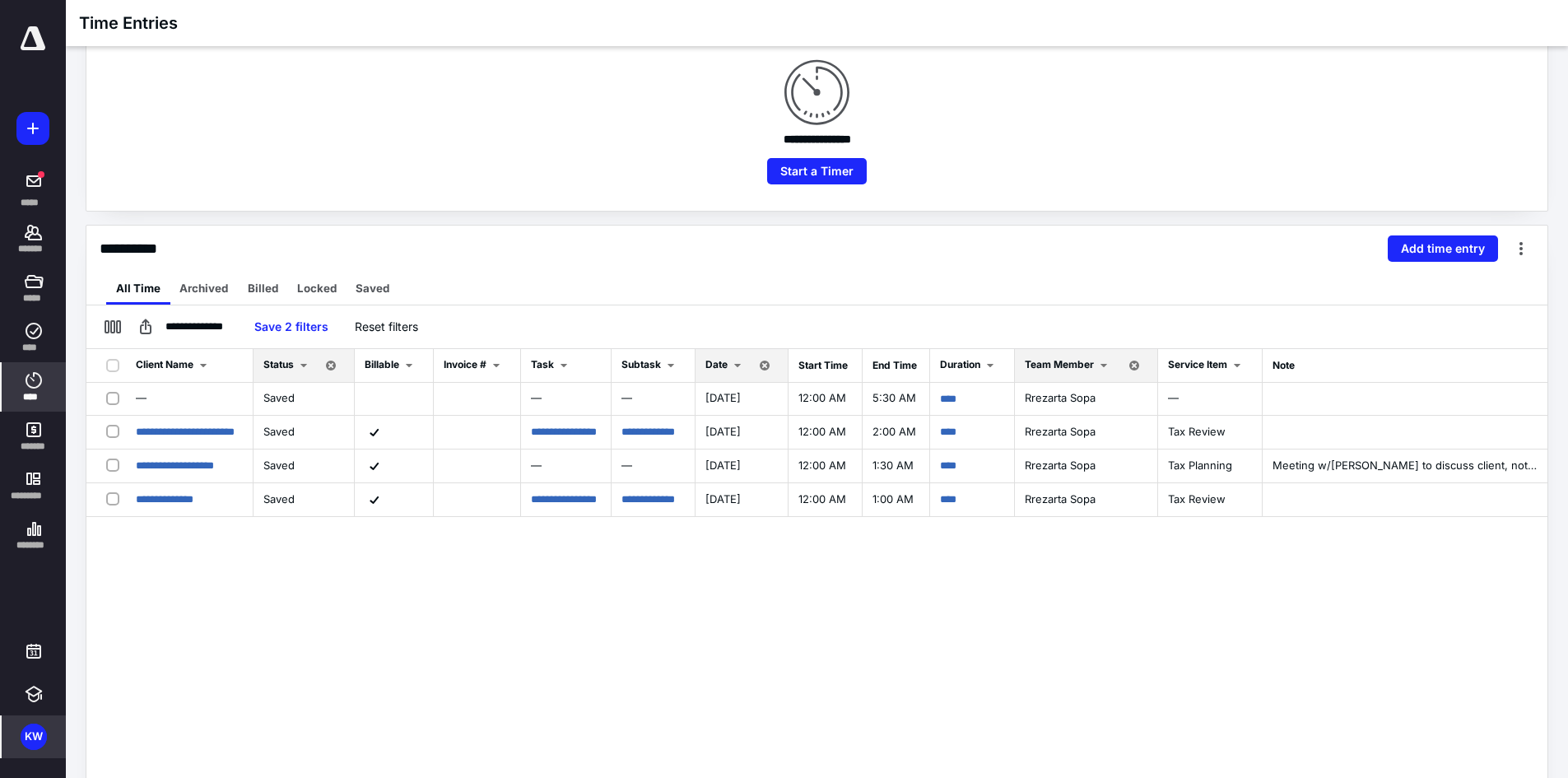 click on "Date" at bounding box center [716, 364] 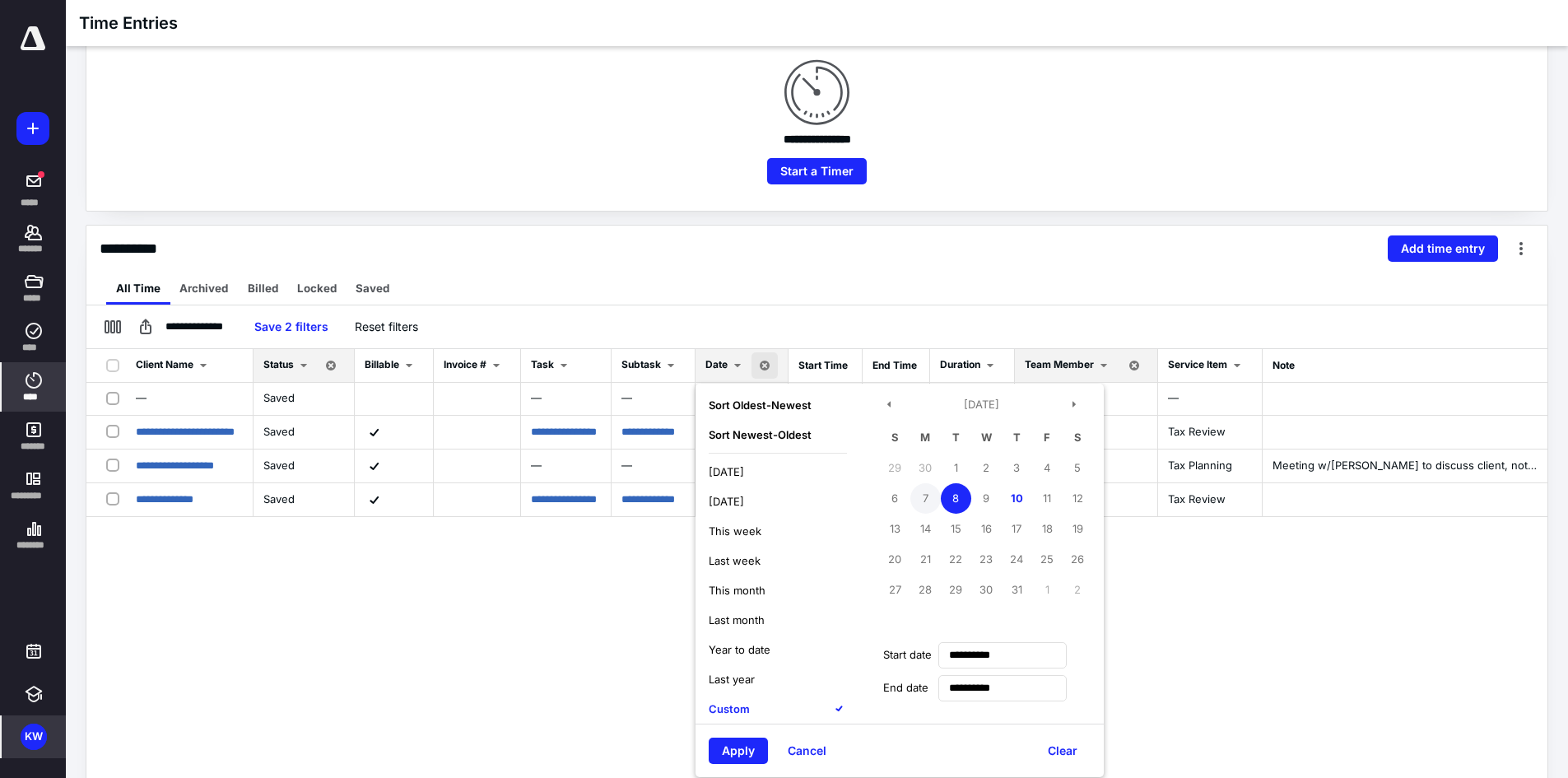 click on "7" at bounding box center [925, 498] 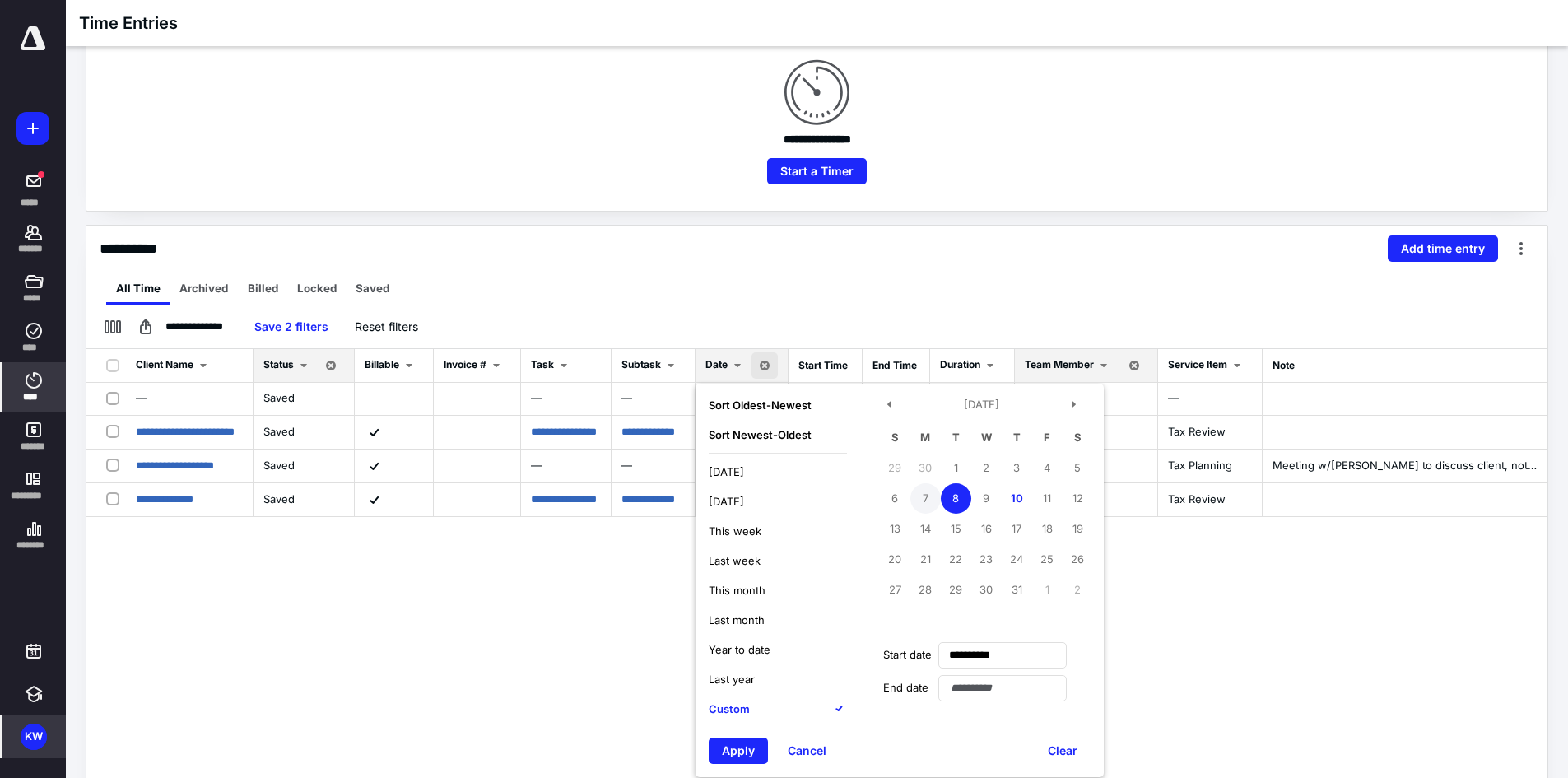 click on "7" at bounding box center [925, 498] 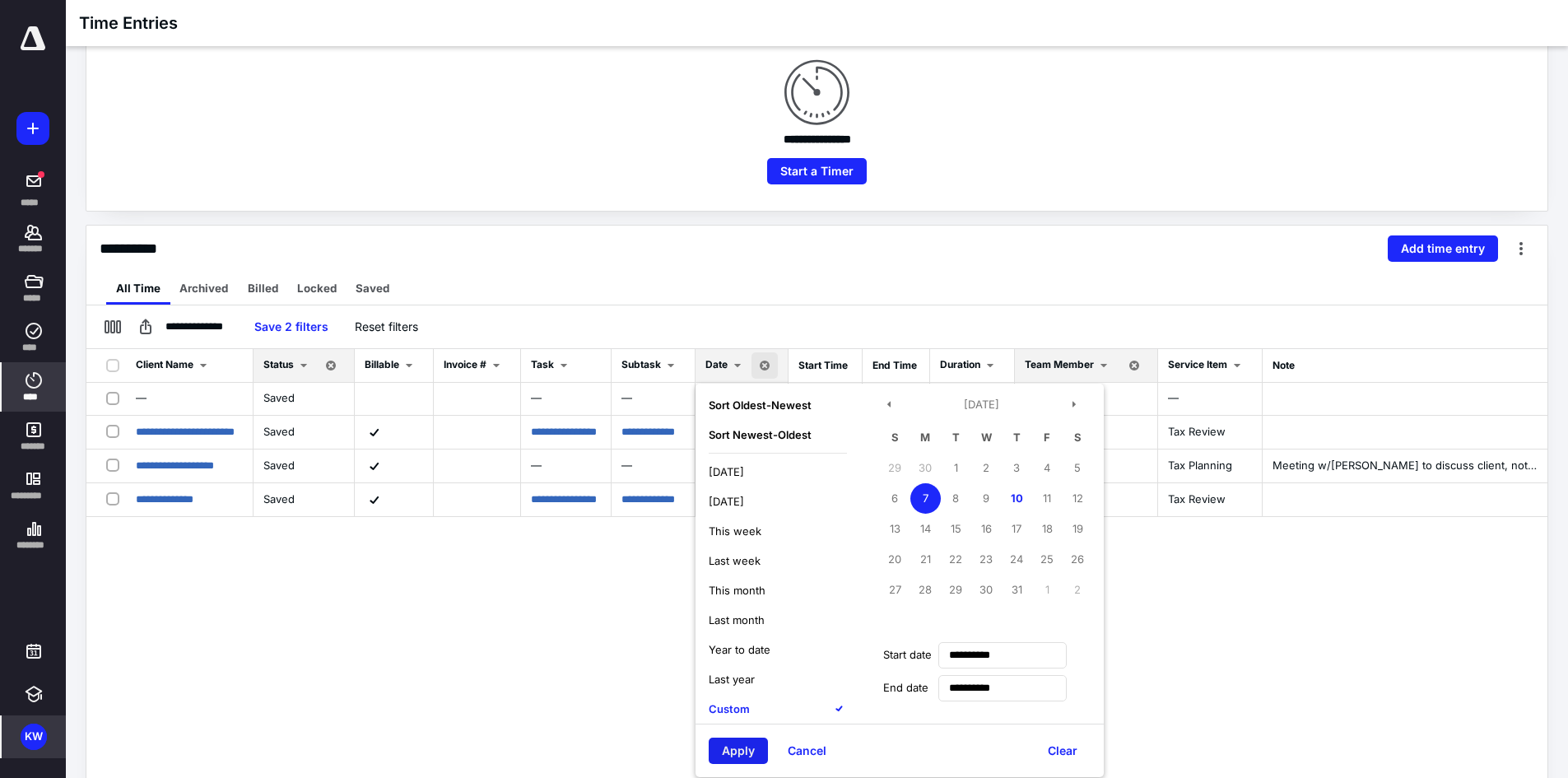 click on "Apply" at bounding box center [738, 751] 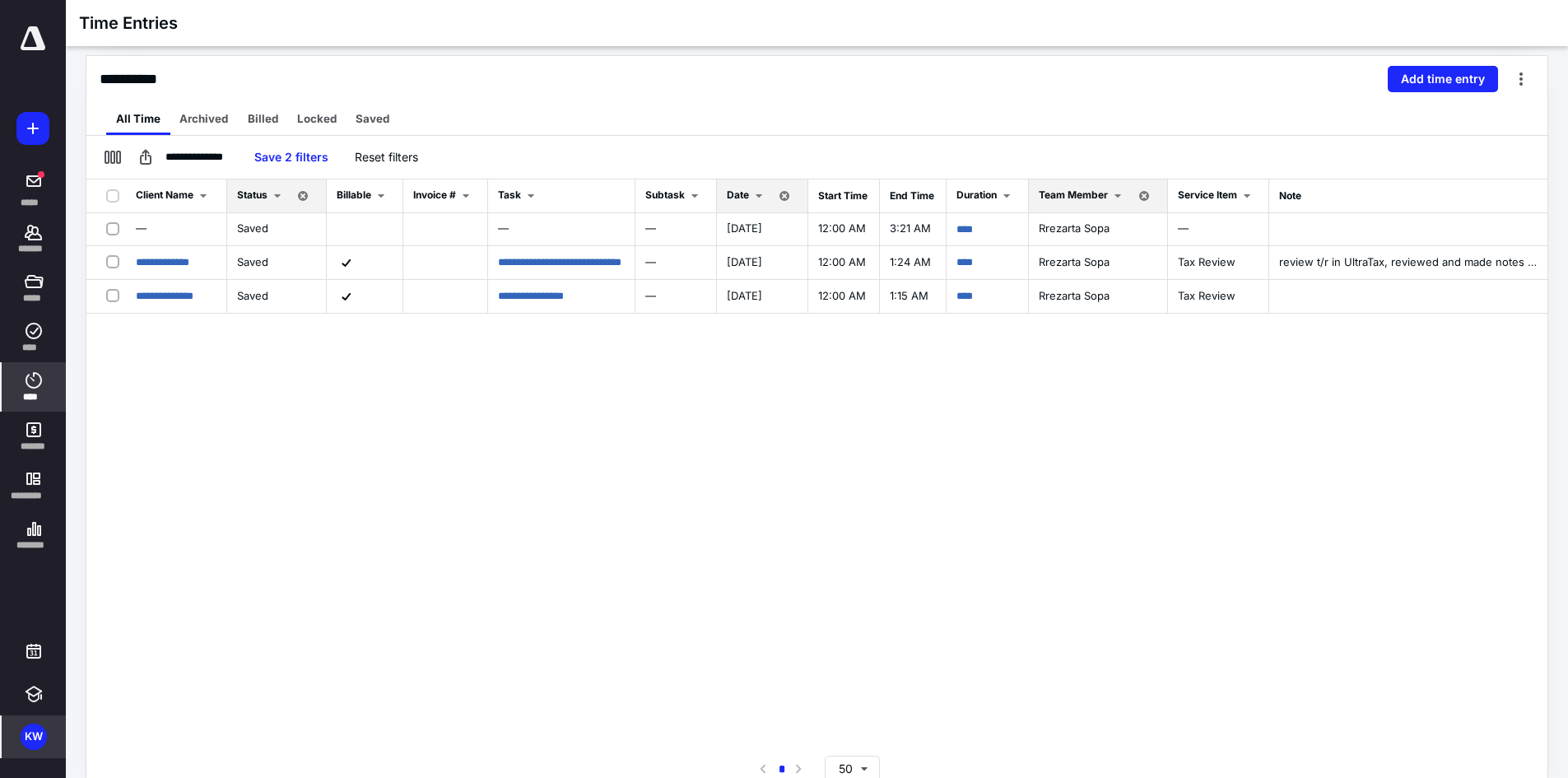 scroll, scrollTop: 366, scrollLeft: 0, axis: vertical 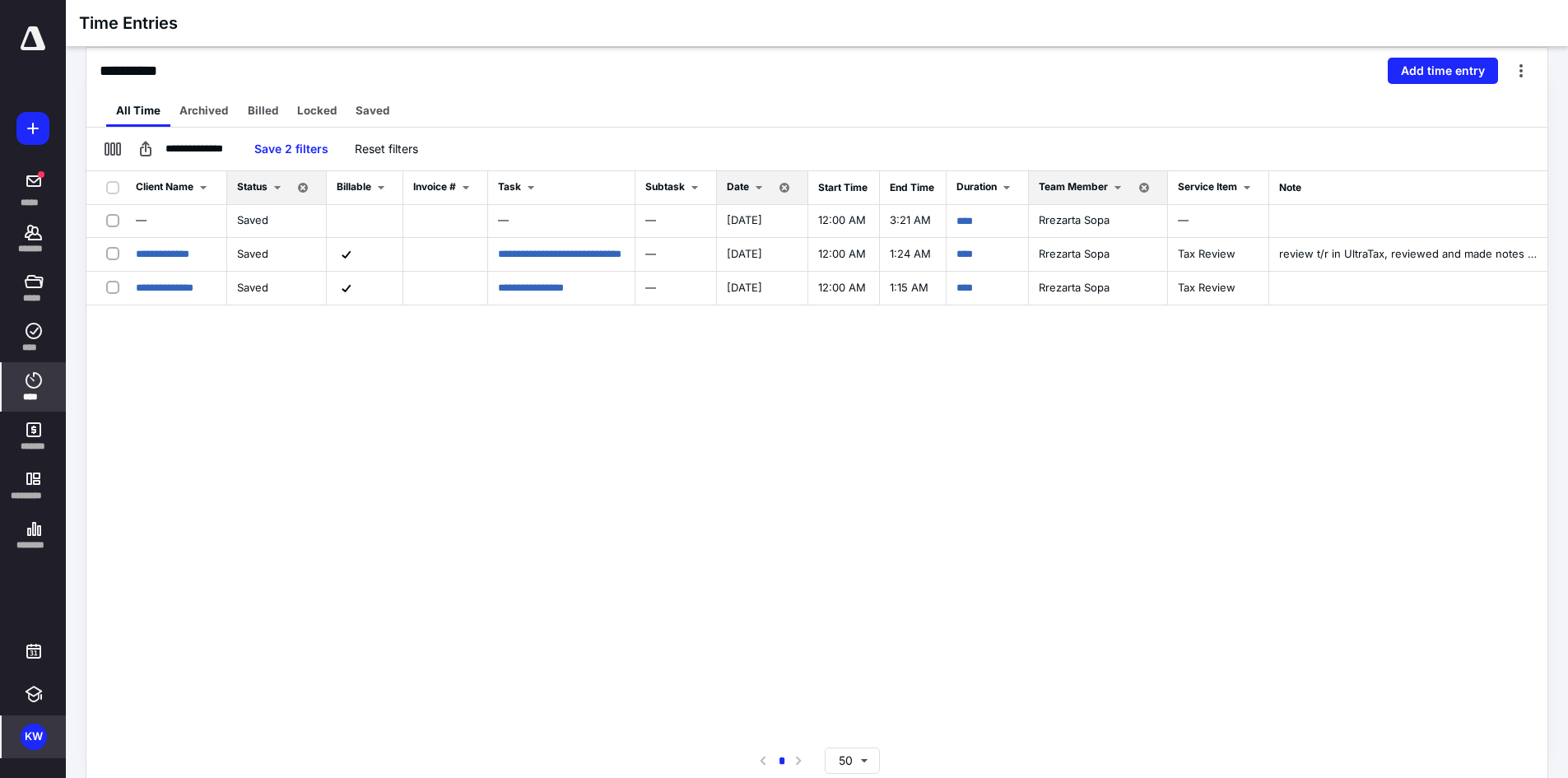 click at bounding box center [759, 188] 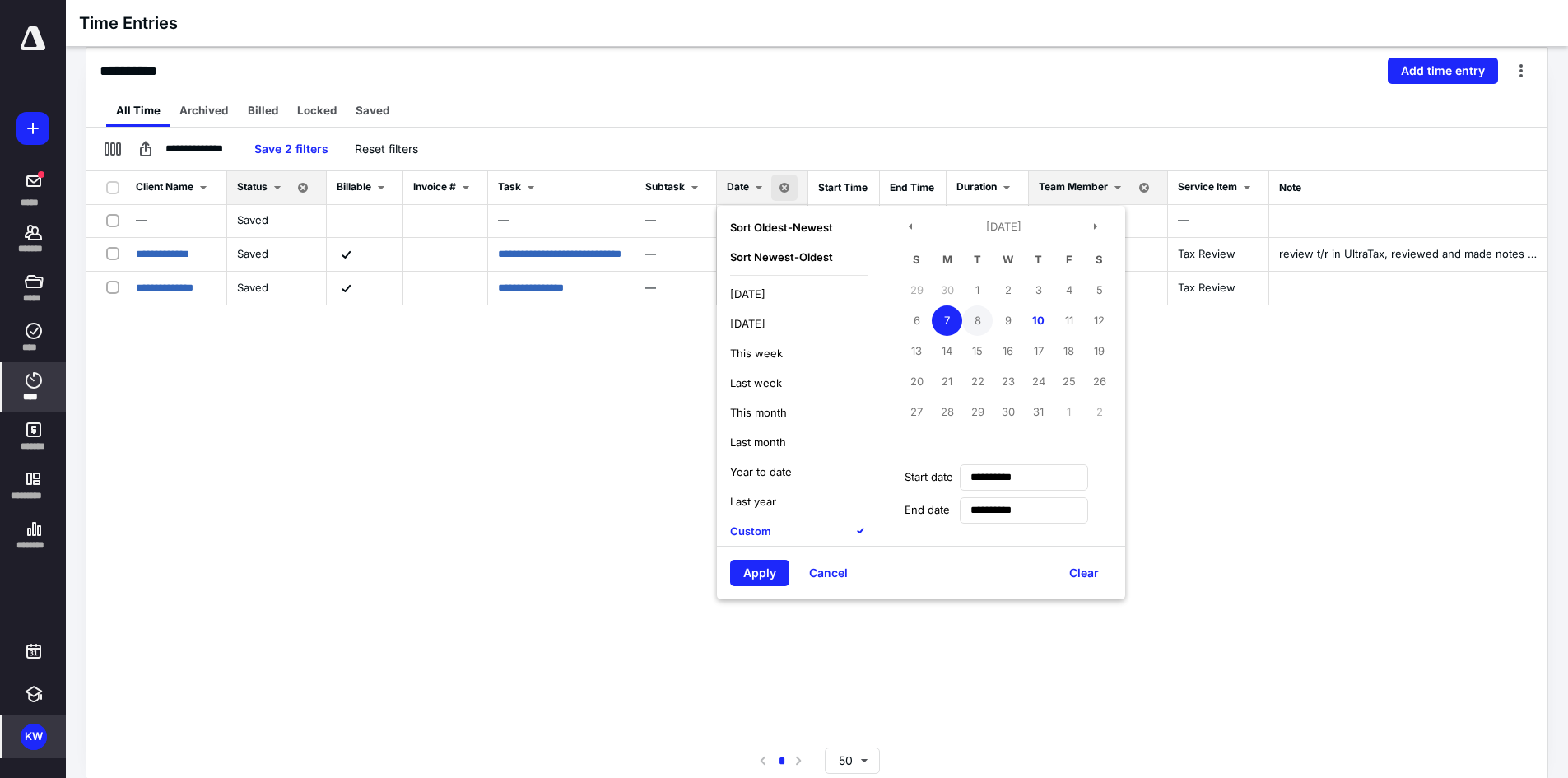 click on "8" at bounding box center [977, 320] 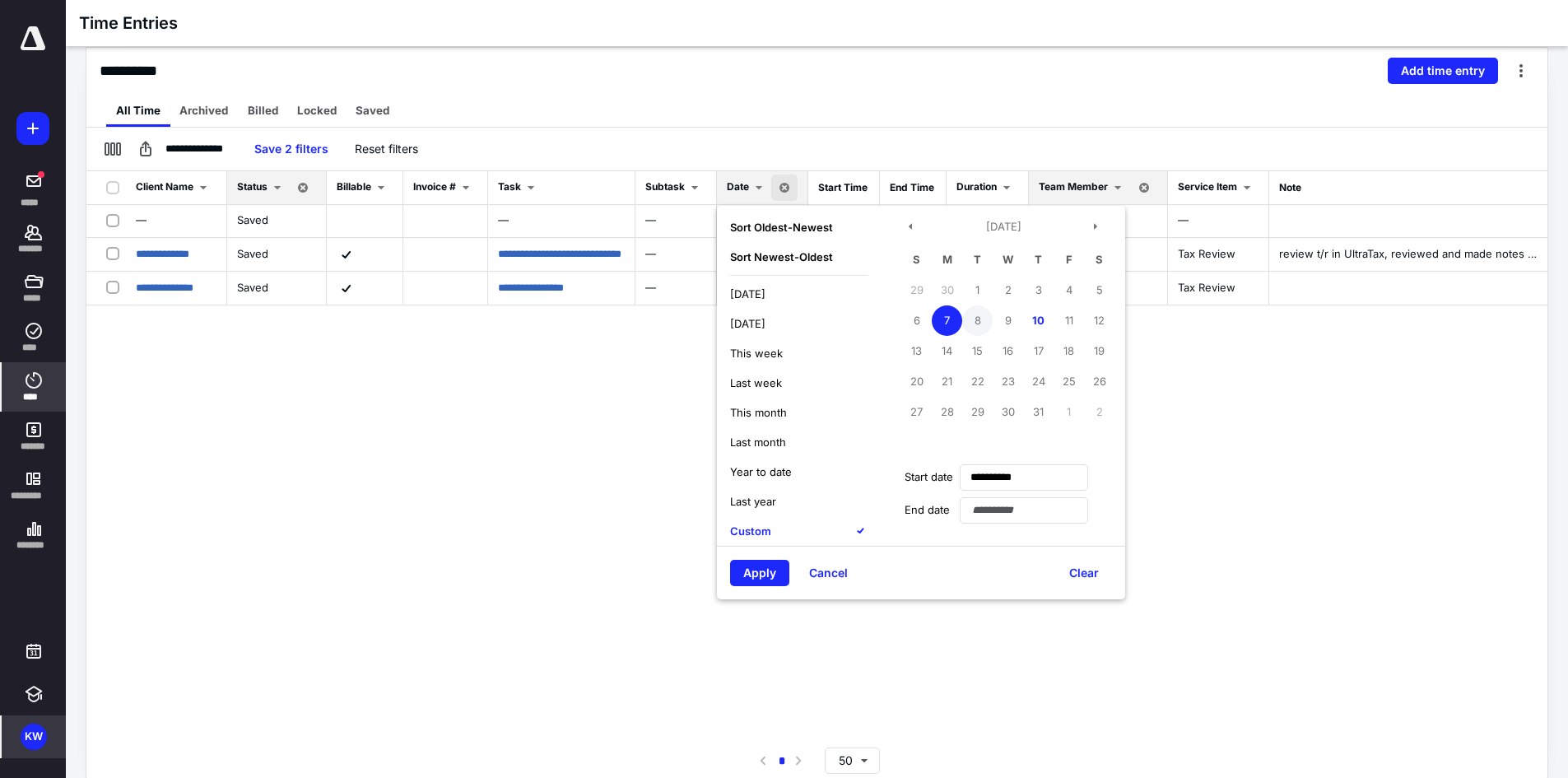 click on "8" at bounding box center (977, 320) 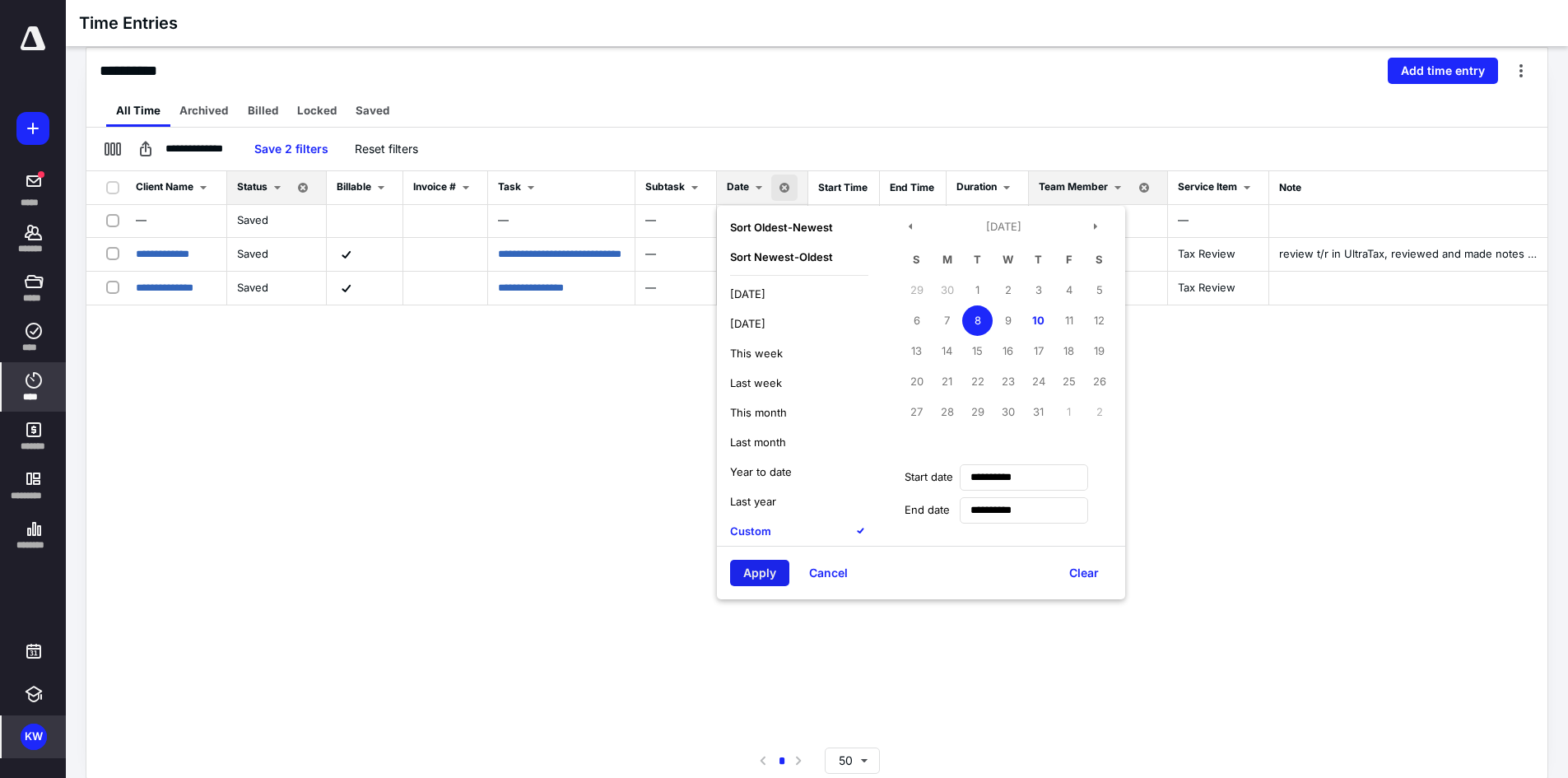 click on "Apply" at bounding box center [760, 573] 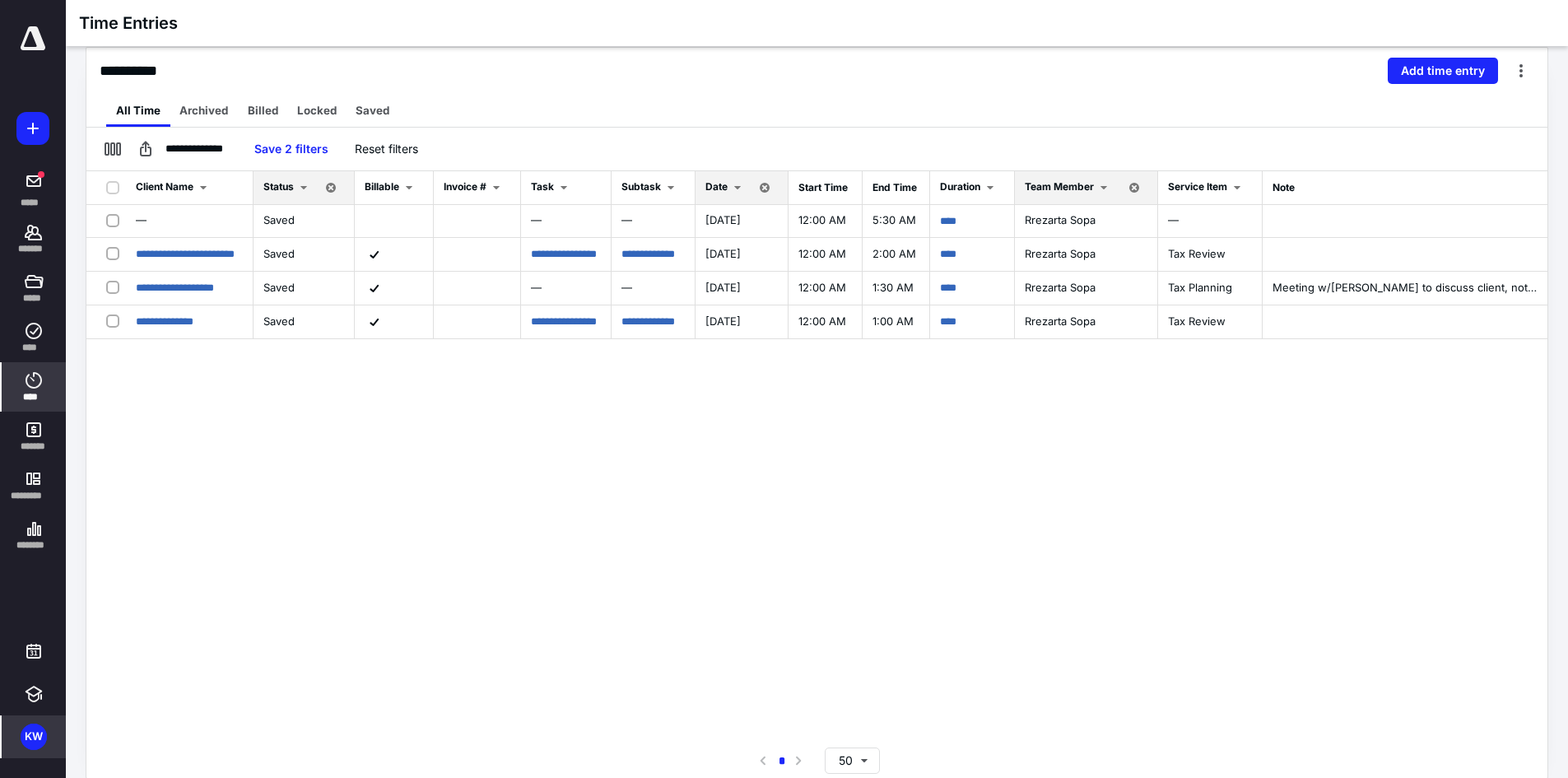click on "Date" at bounding box center [716, 186] 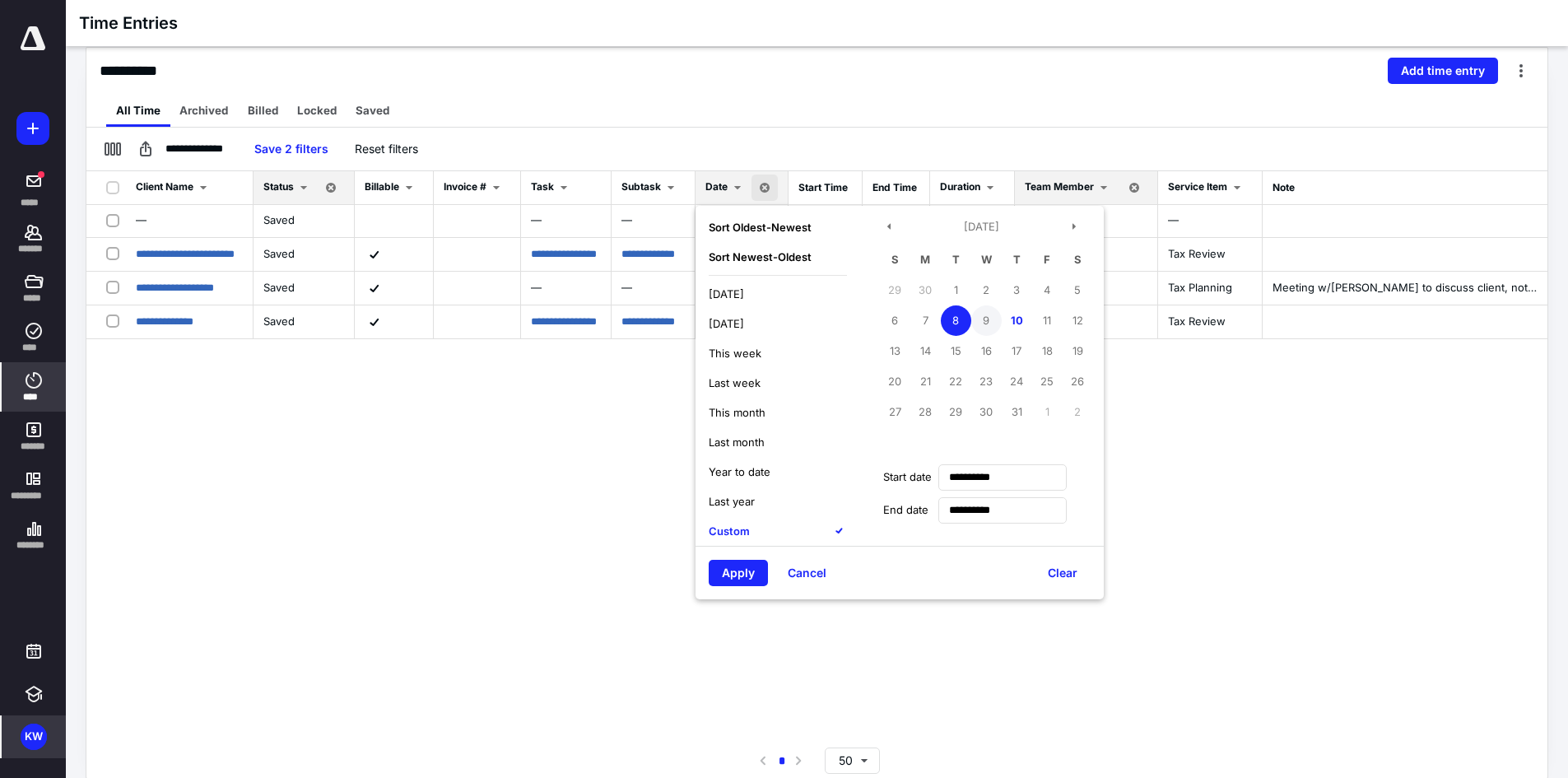 click on "9" at bounding box center [986, 320] 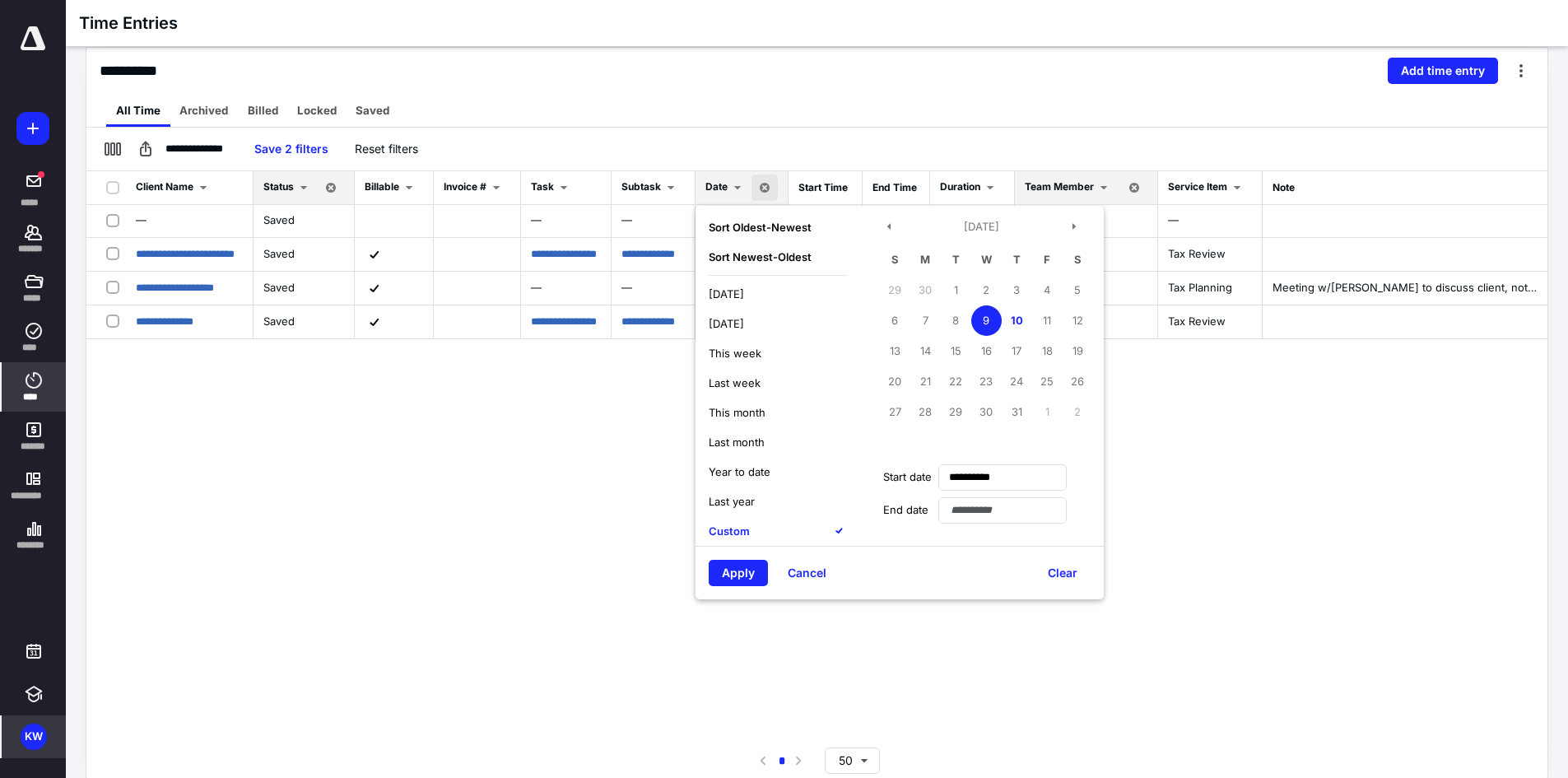 click on "9" at bounding box center (986, 320) 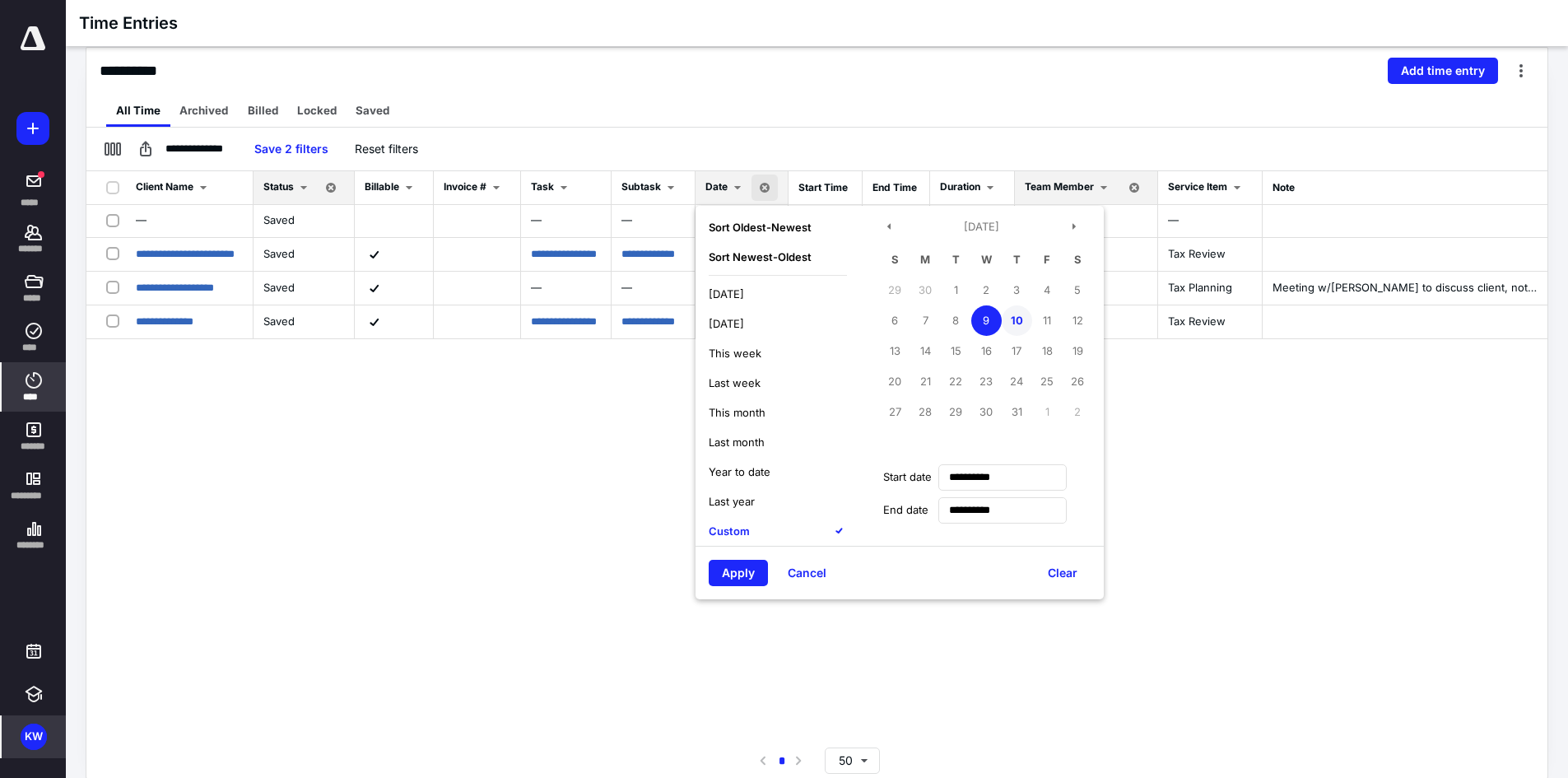 click on "10" at bounding box center [1017, 320] 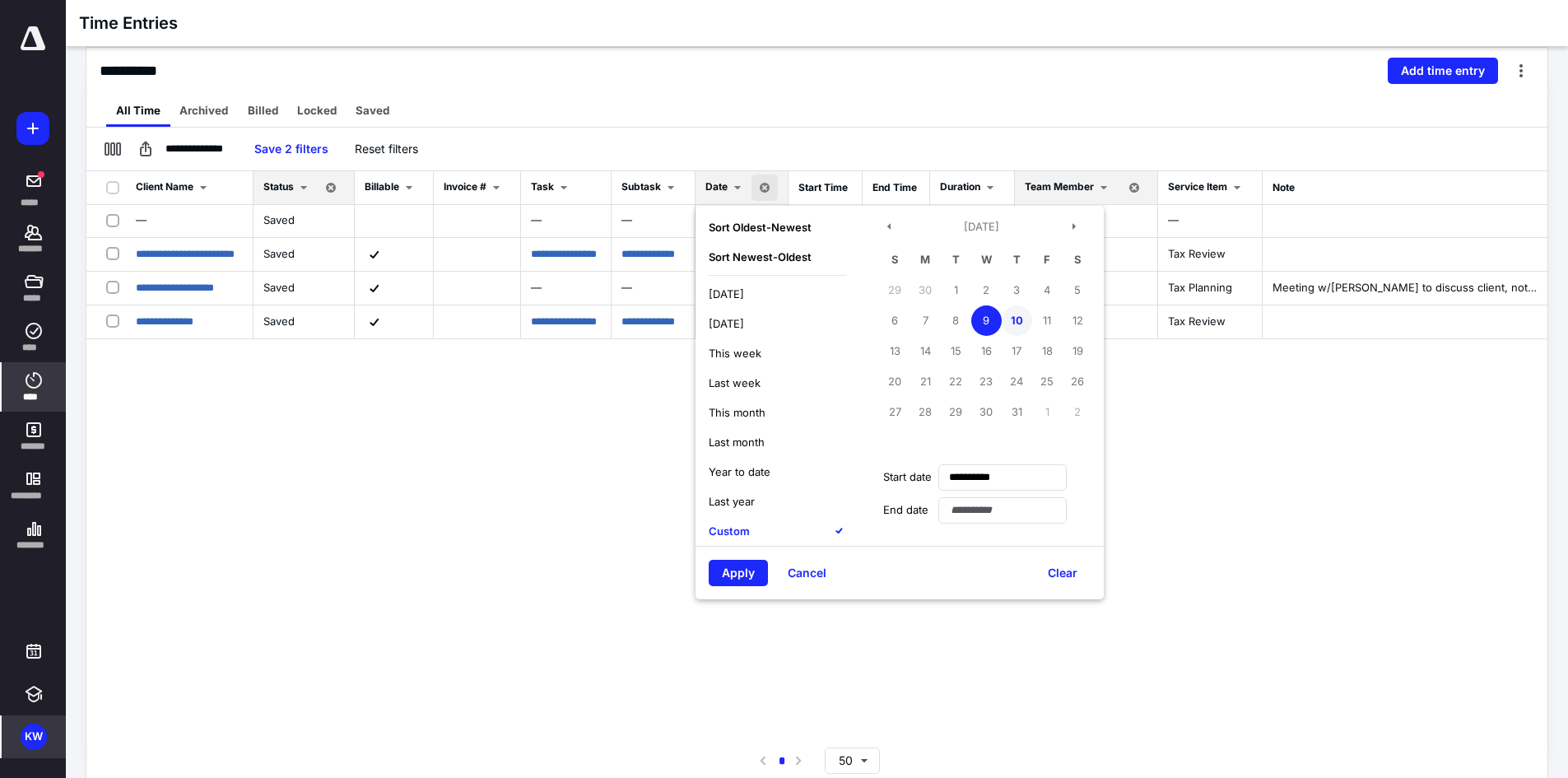 click on "10" at bounding box center (1017, 320) 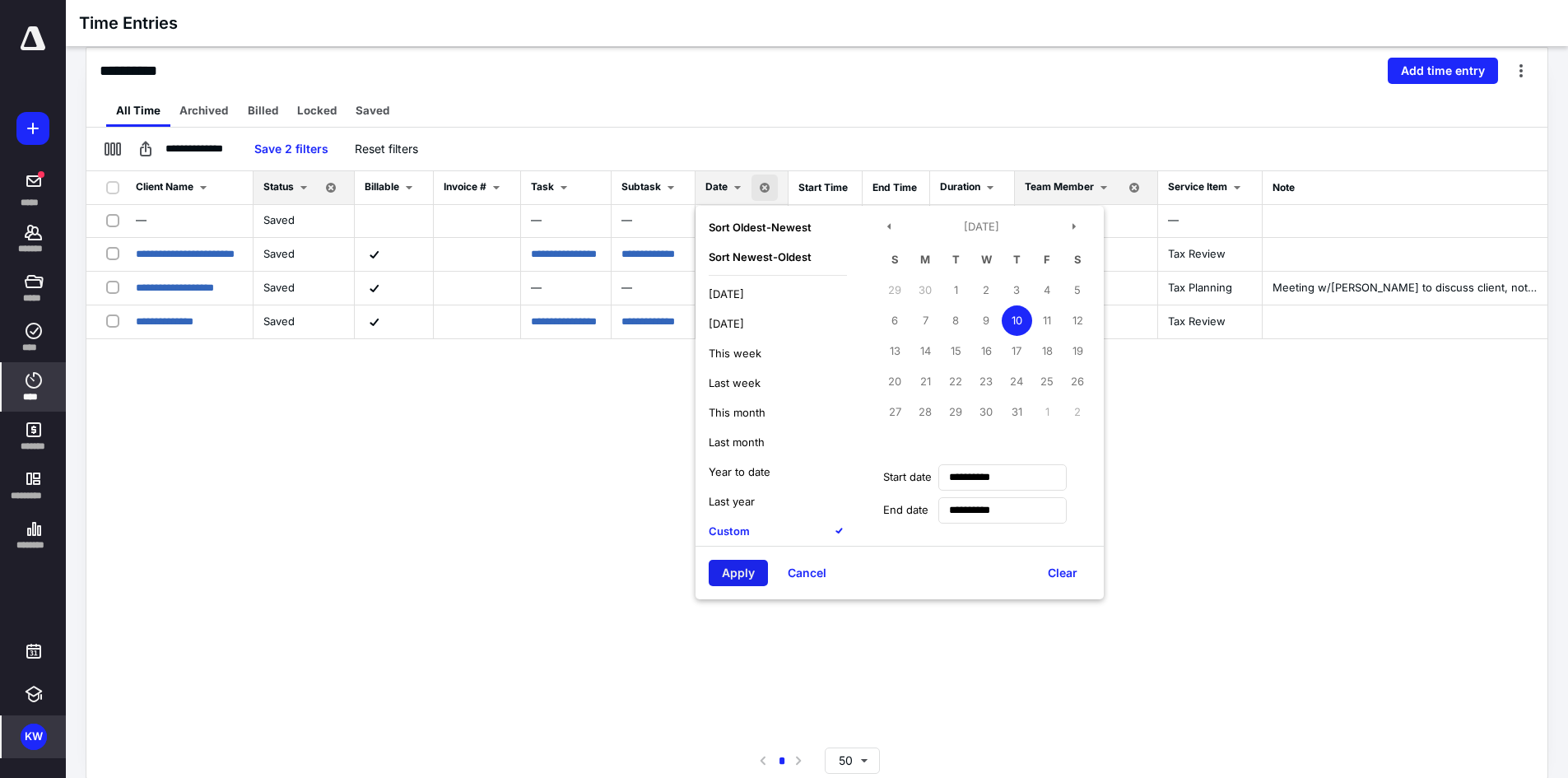click on "Apply" at bounding box center (738, 573) 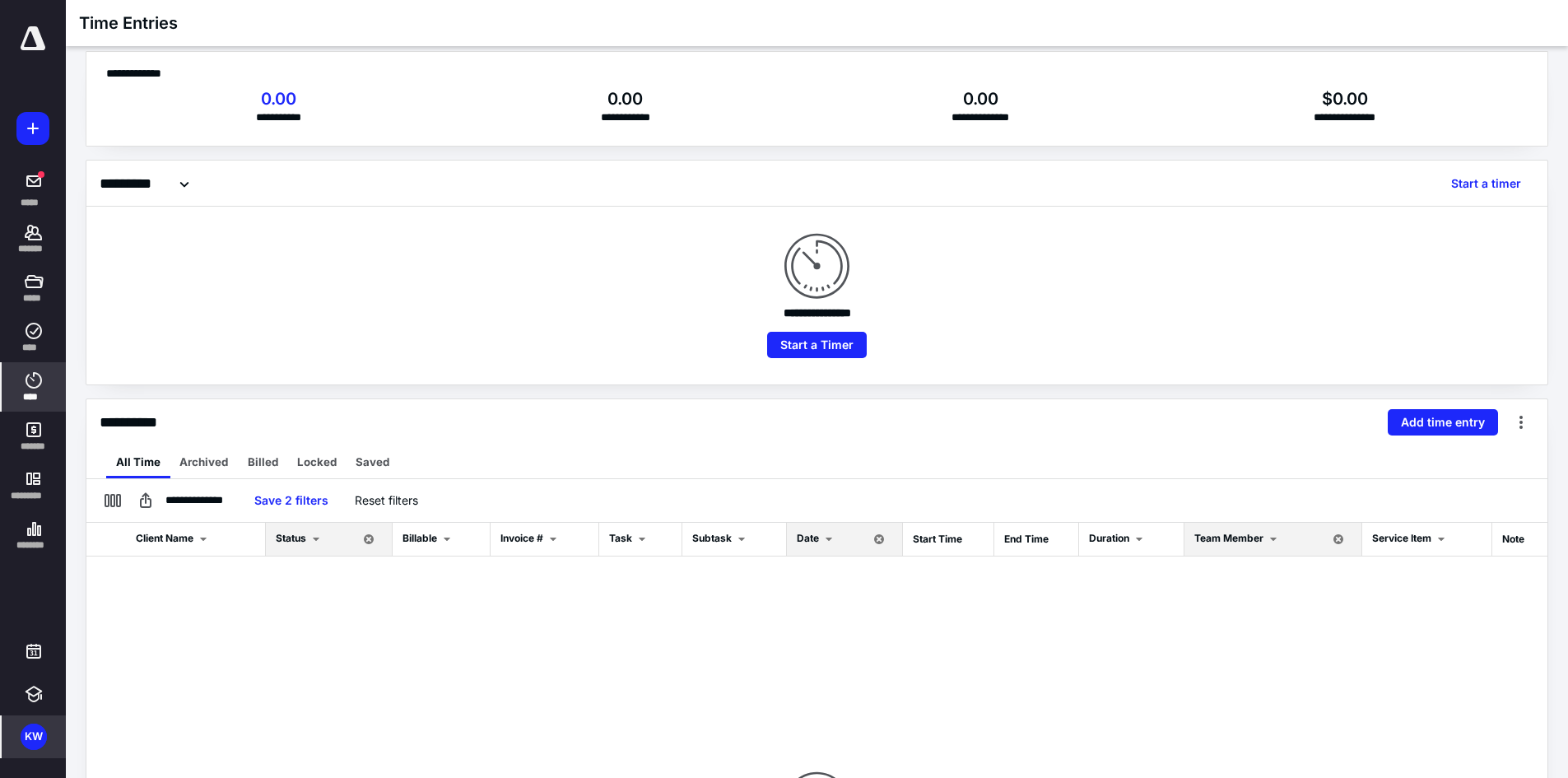 scroll, scrollTop: 0, scrollLeft: 0, axis: both 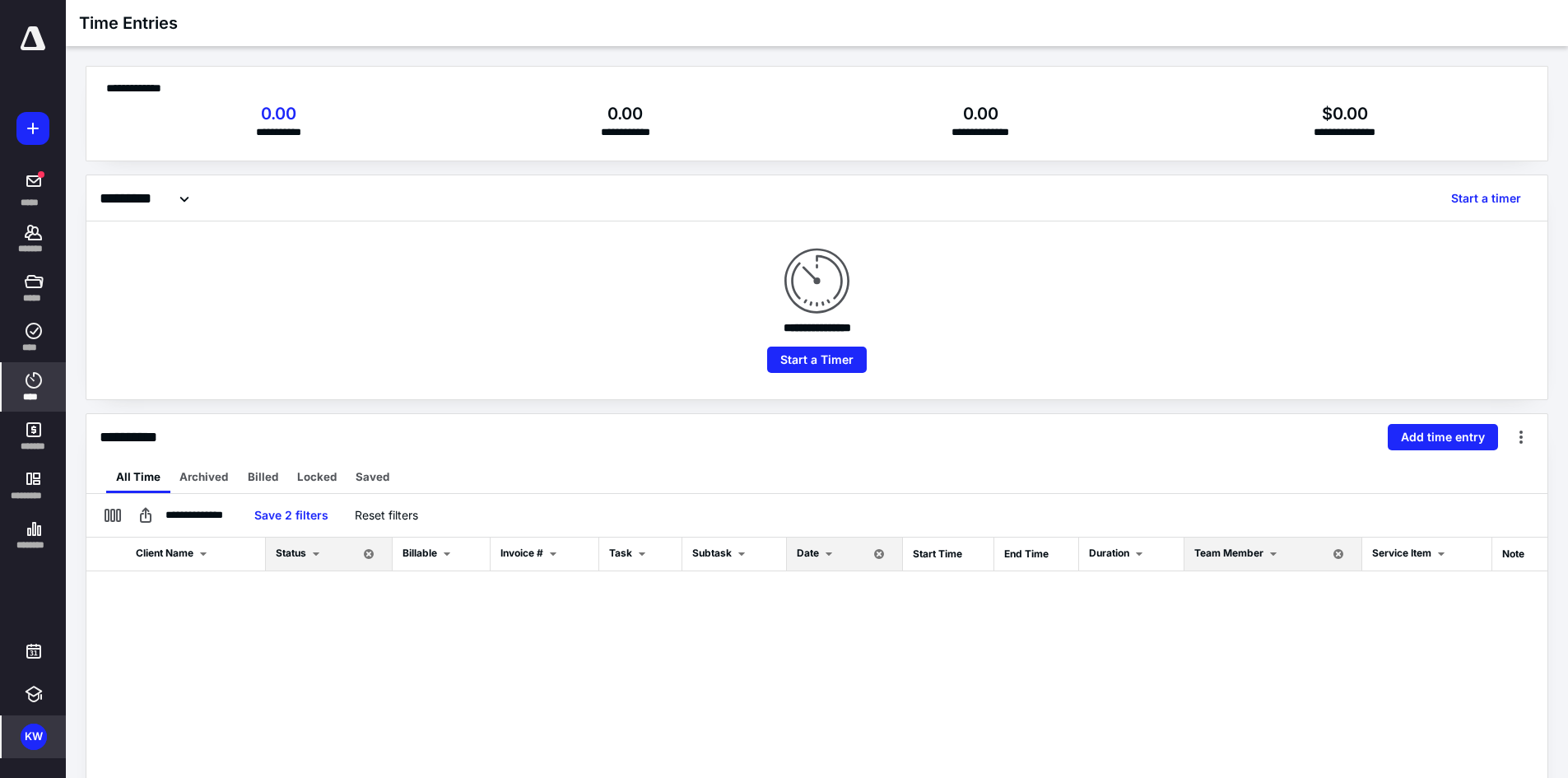click at bounding box center [33, 39] 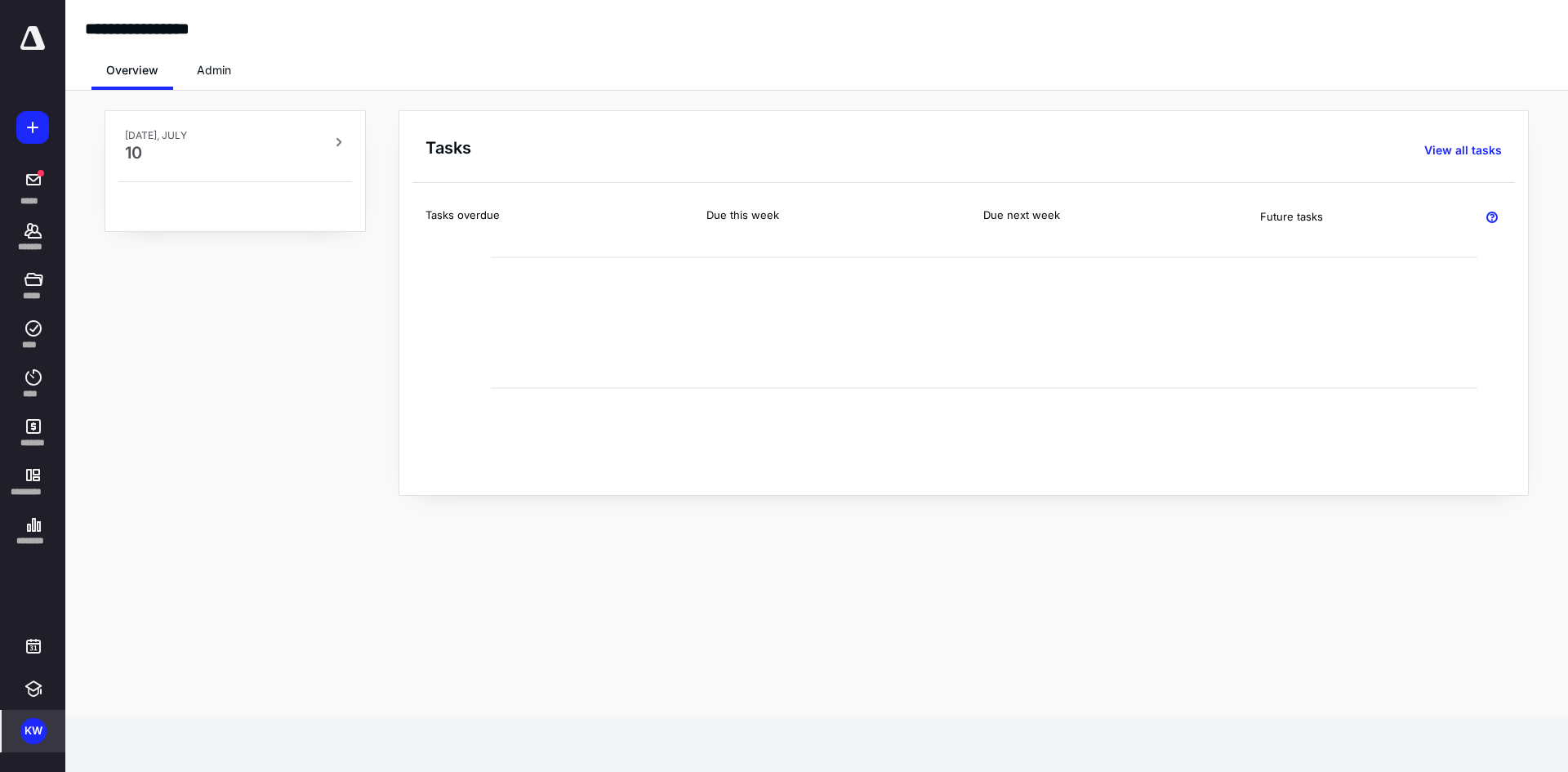 click on "Admin" at bounding box center [214, 70] 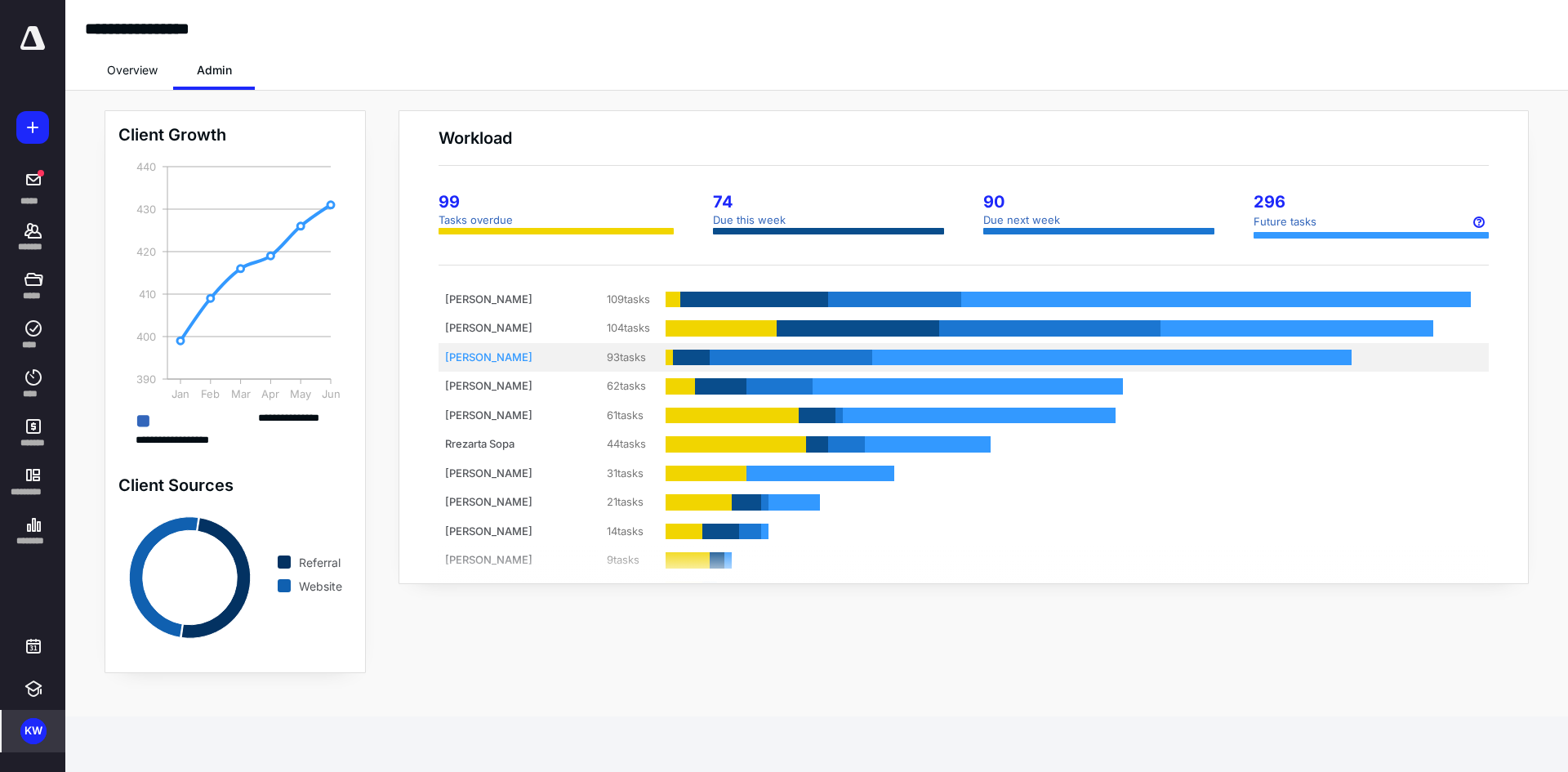 click on "Kirsten Willhide 93  tasks" at bounding box center (964, 358) 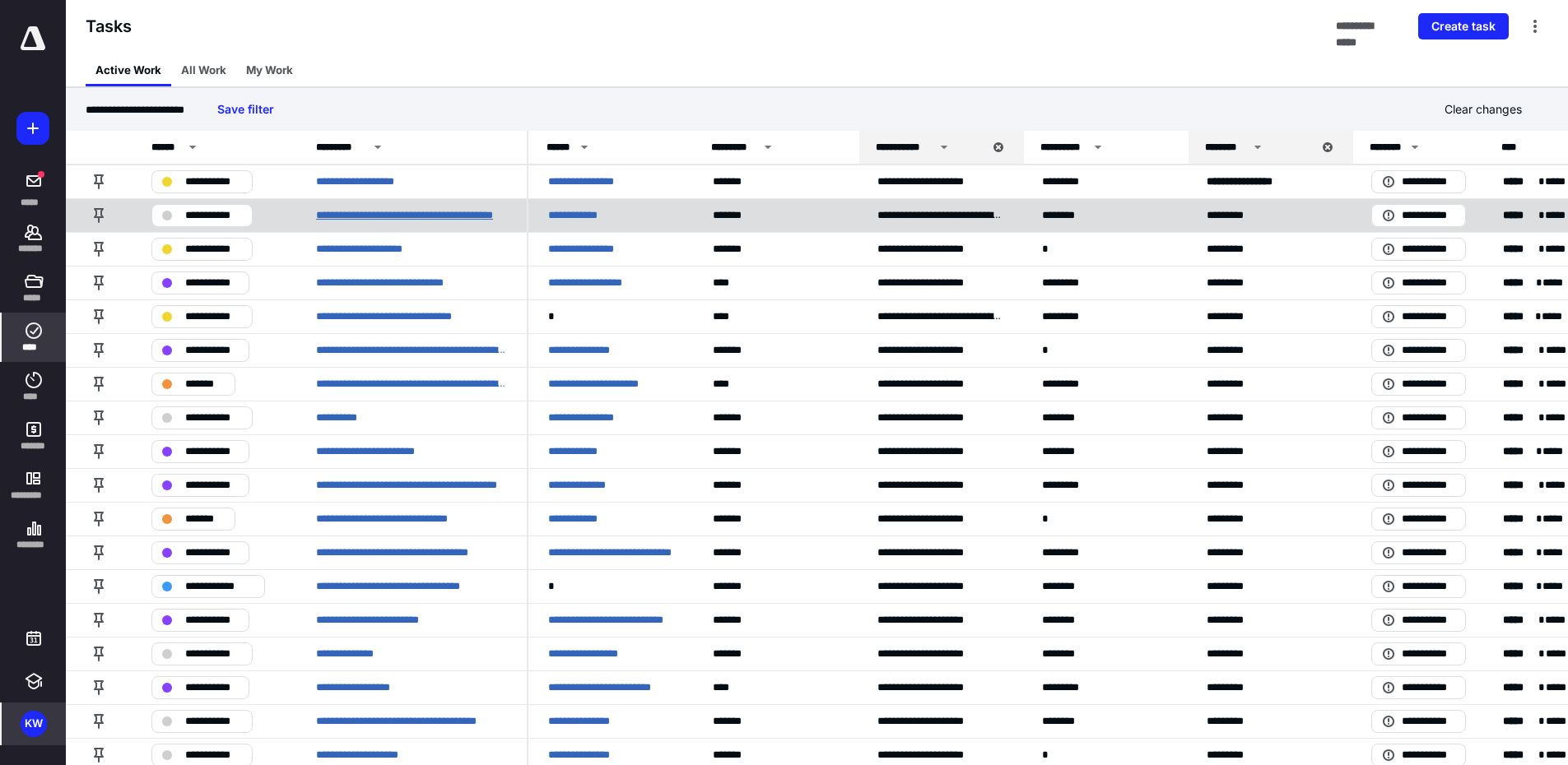 click on "**********" at bounding box center (412, 216) 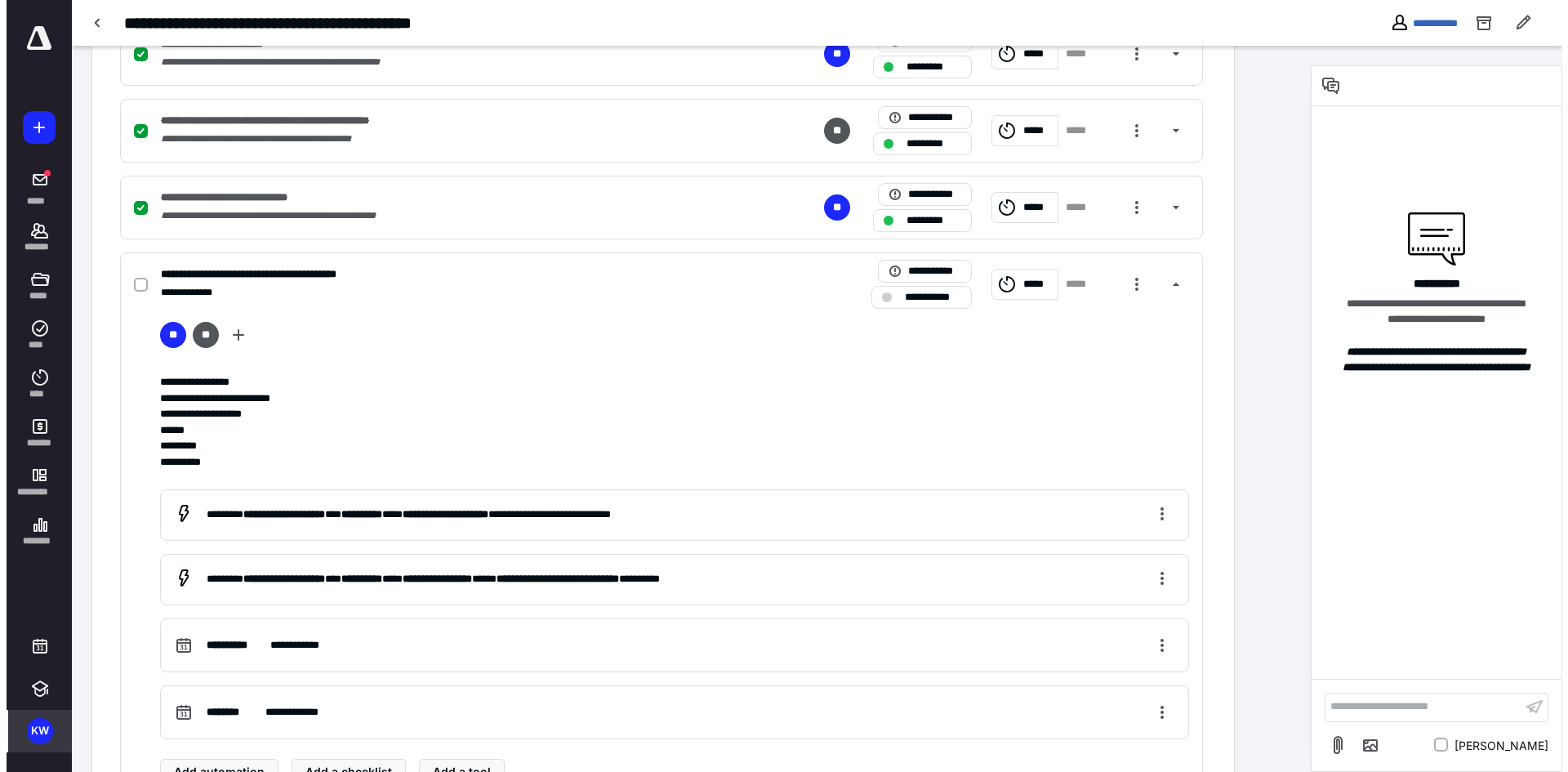 scroll, scrollTop: 978, scrollLeft: 0, axis: vertical 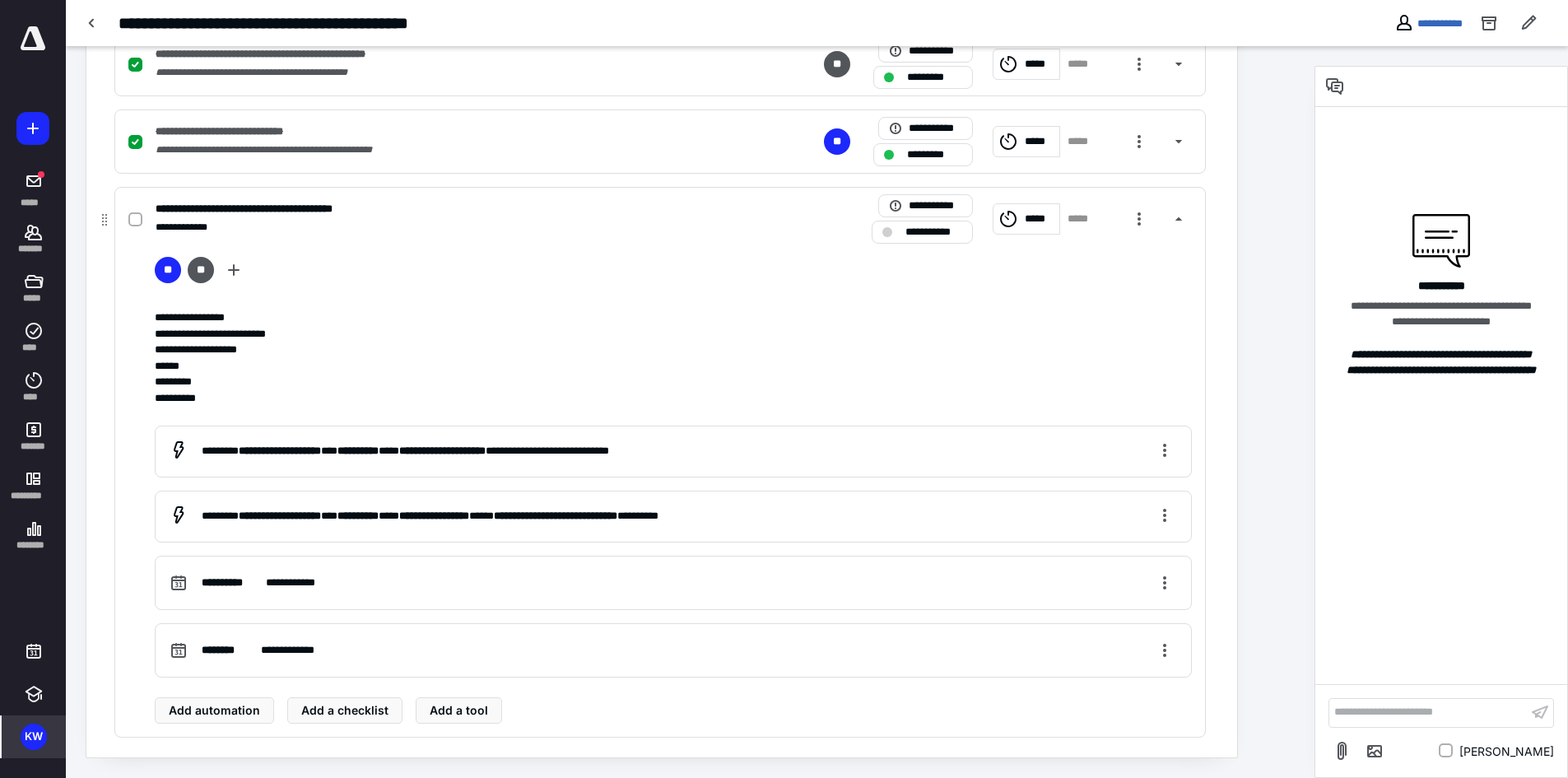 click on "**********" at bounding box center [1021, 219] 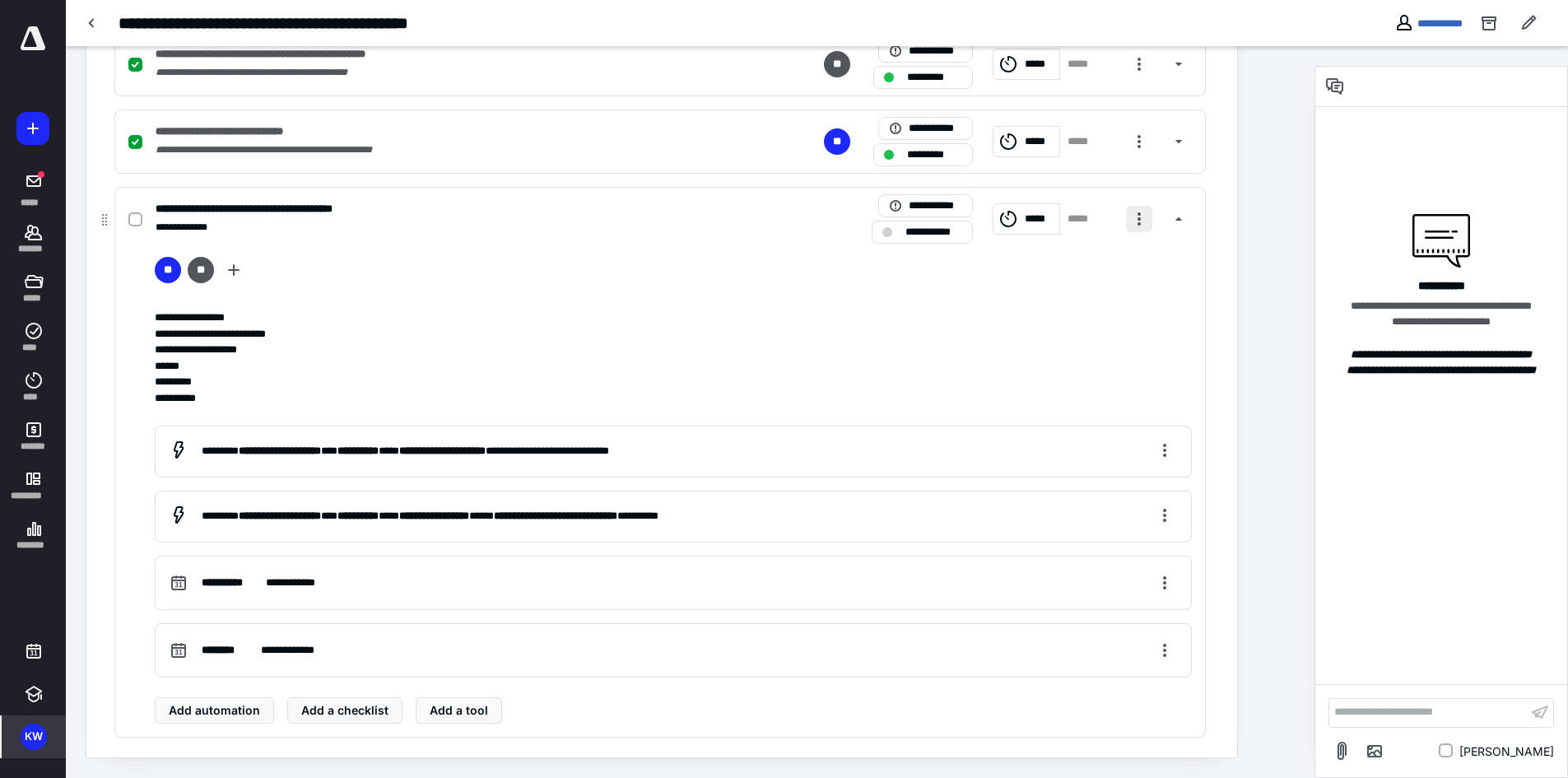 click at bounding box center (1139, 219) 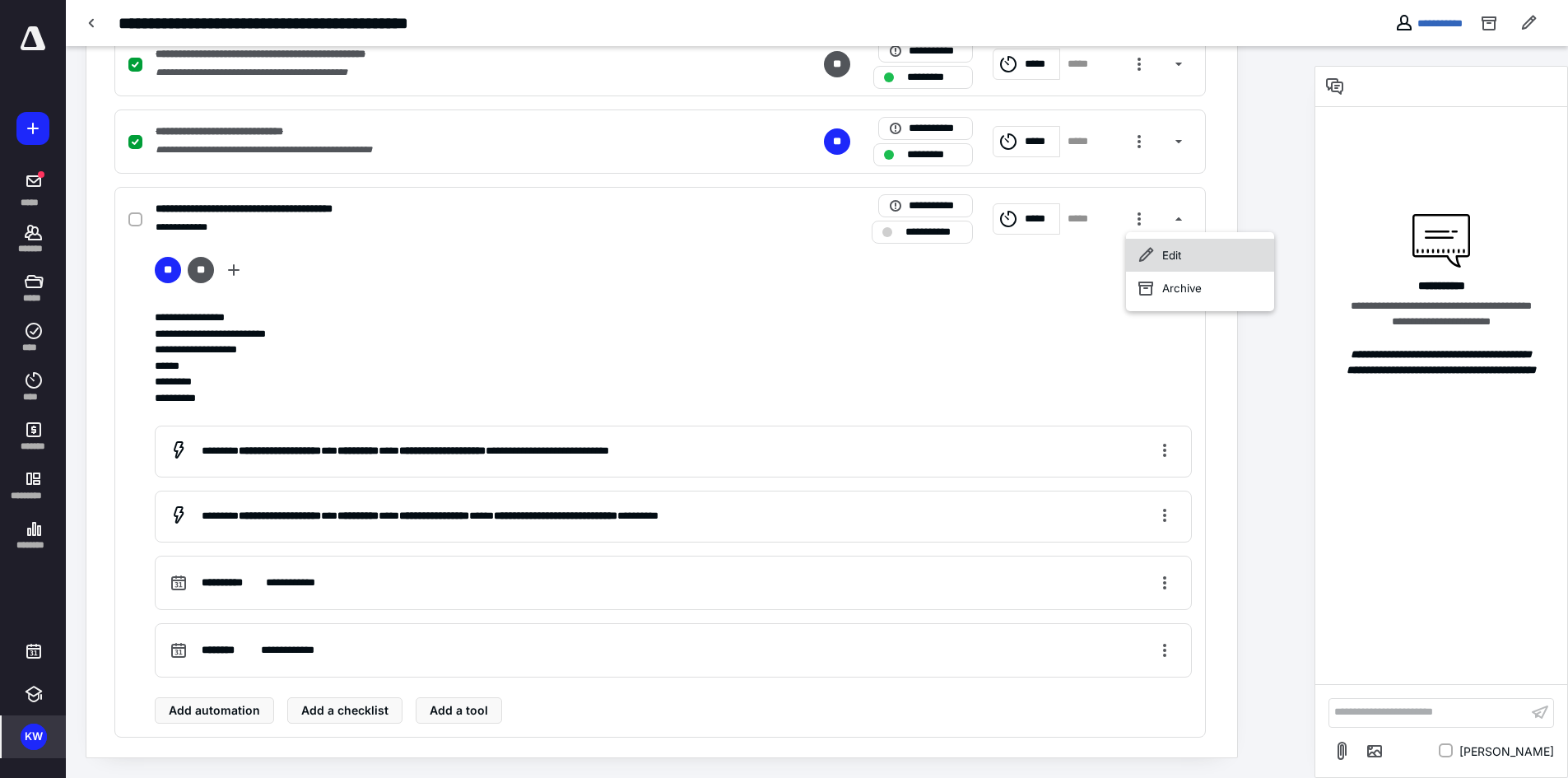 click on "Edit" at bounding box center (1200, 255) 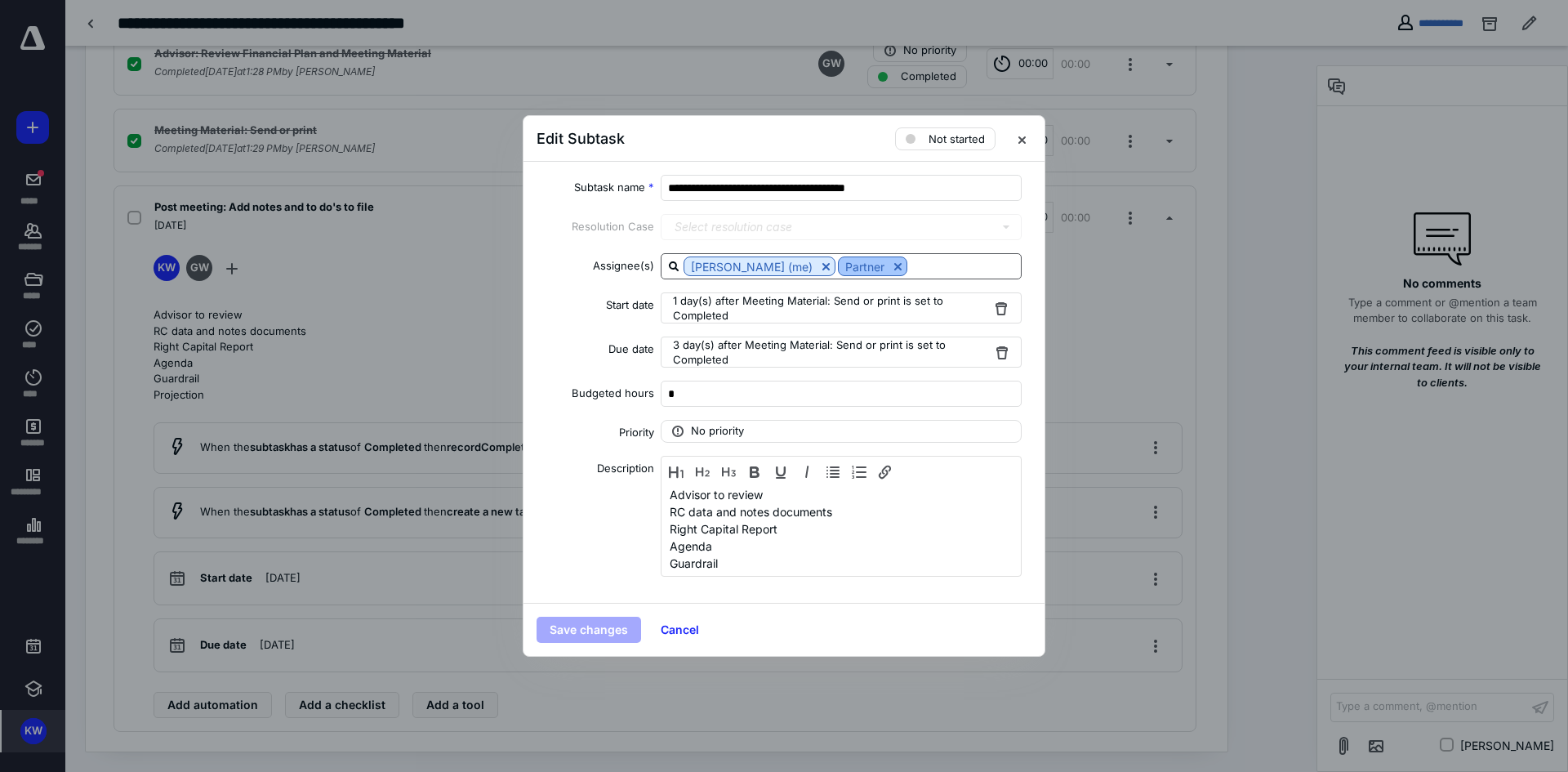 click at bounding box center (898, 266) 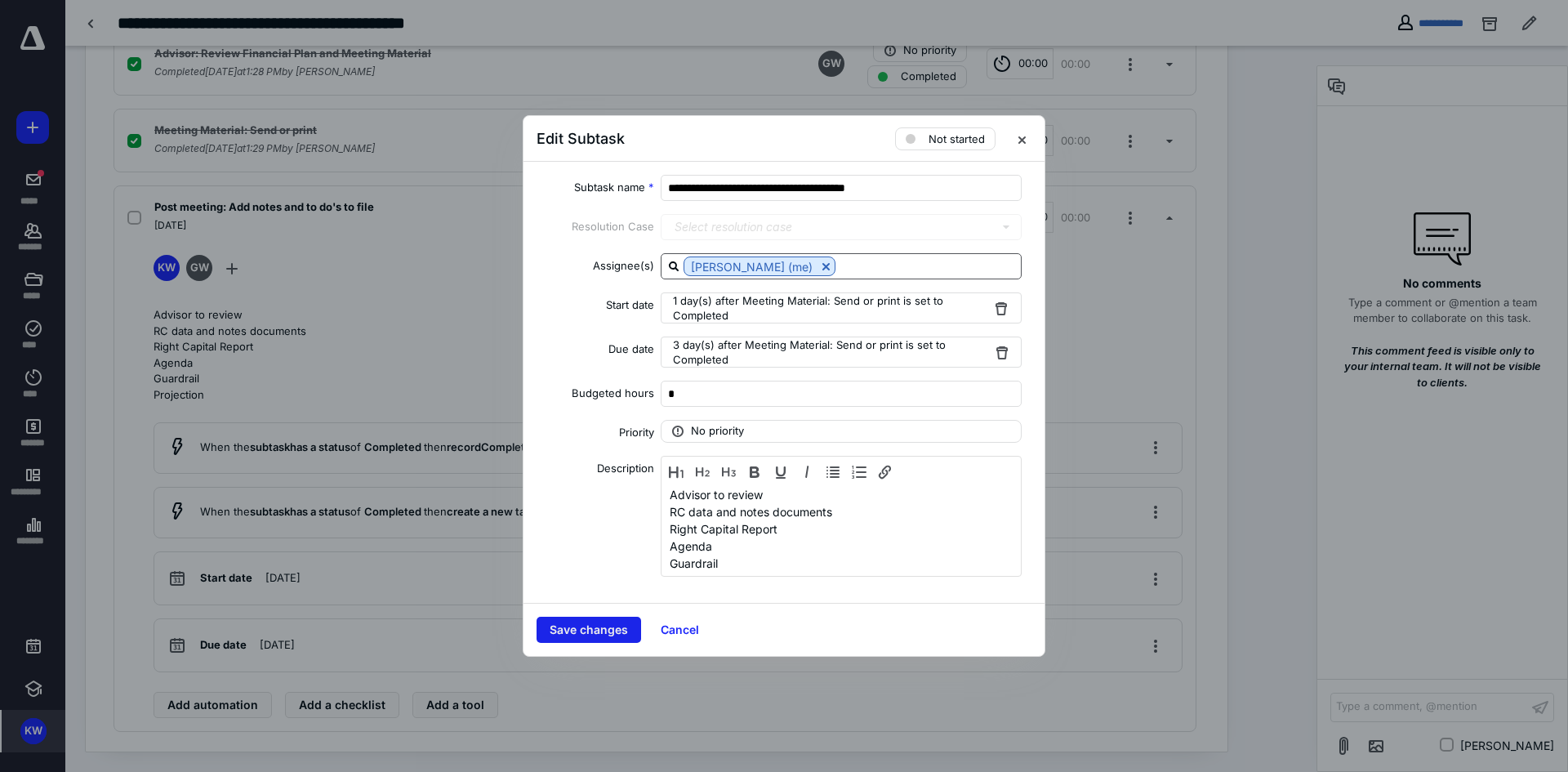 click on "Save changes" at bounding box center [589, 630] 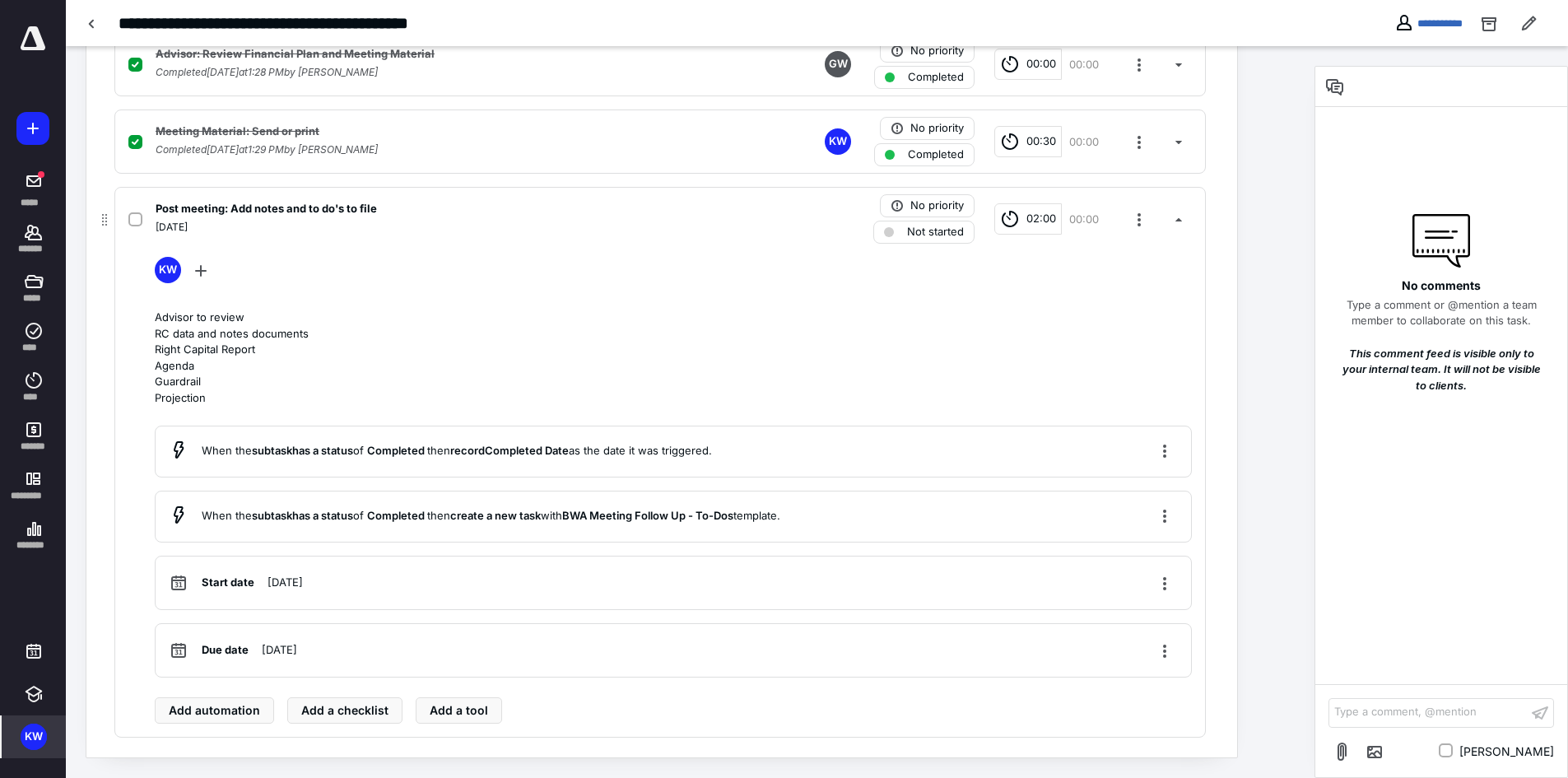 click on "02:00" at bounding box center [1028, 219] 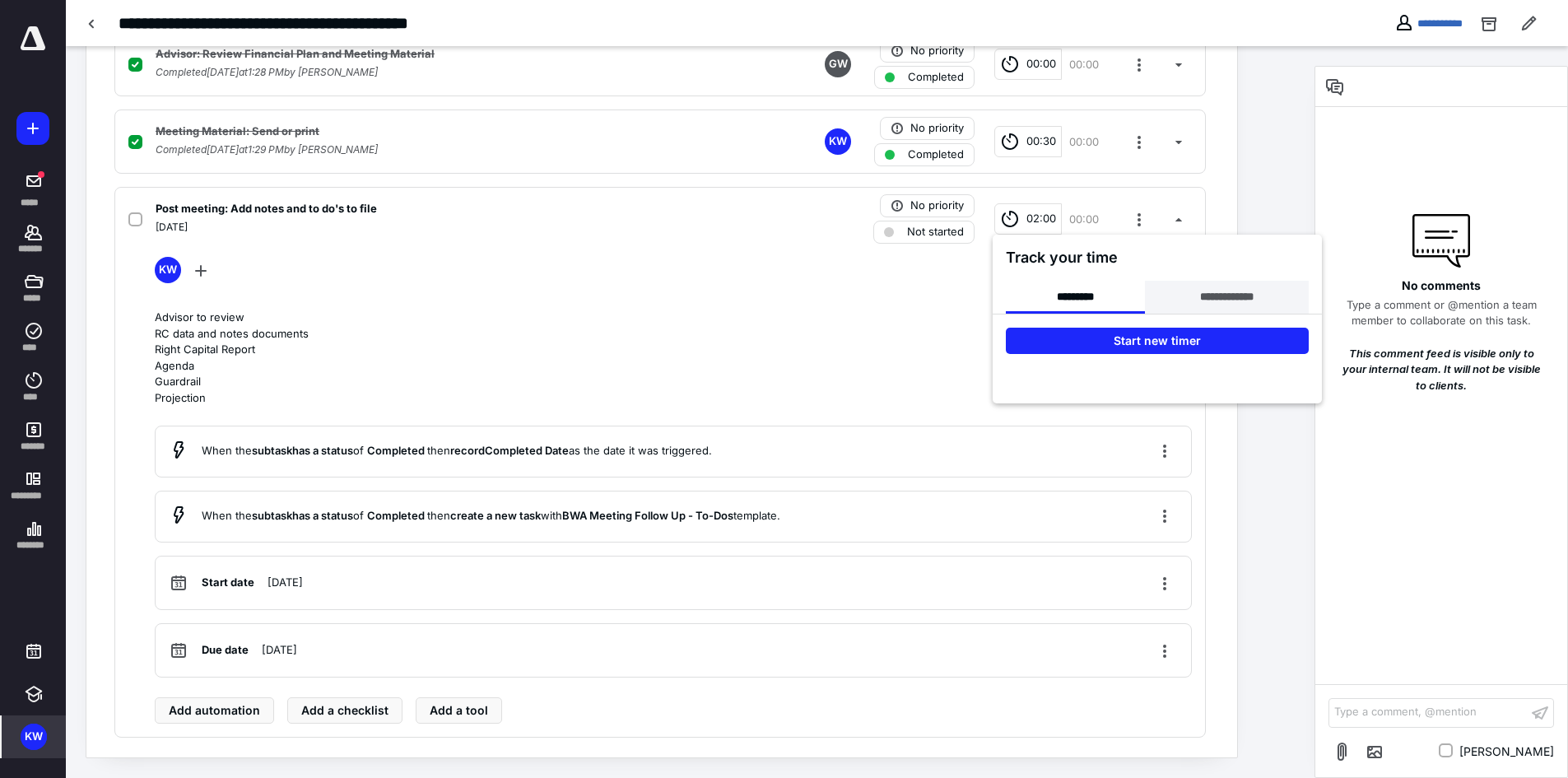 click on "**********" at bounding box center (1226, 297) 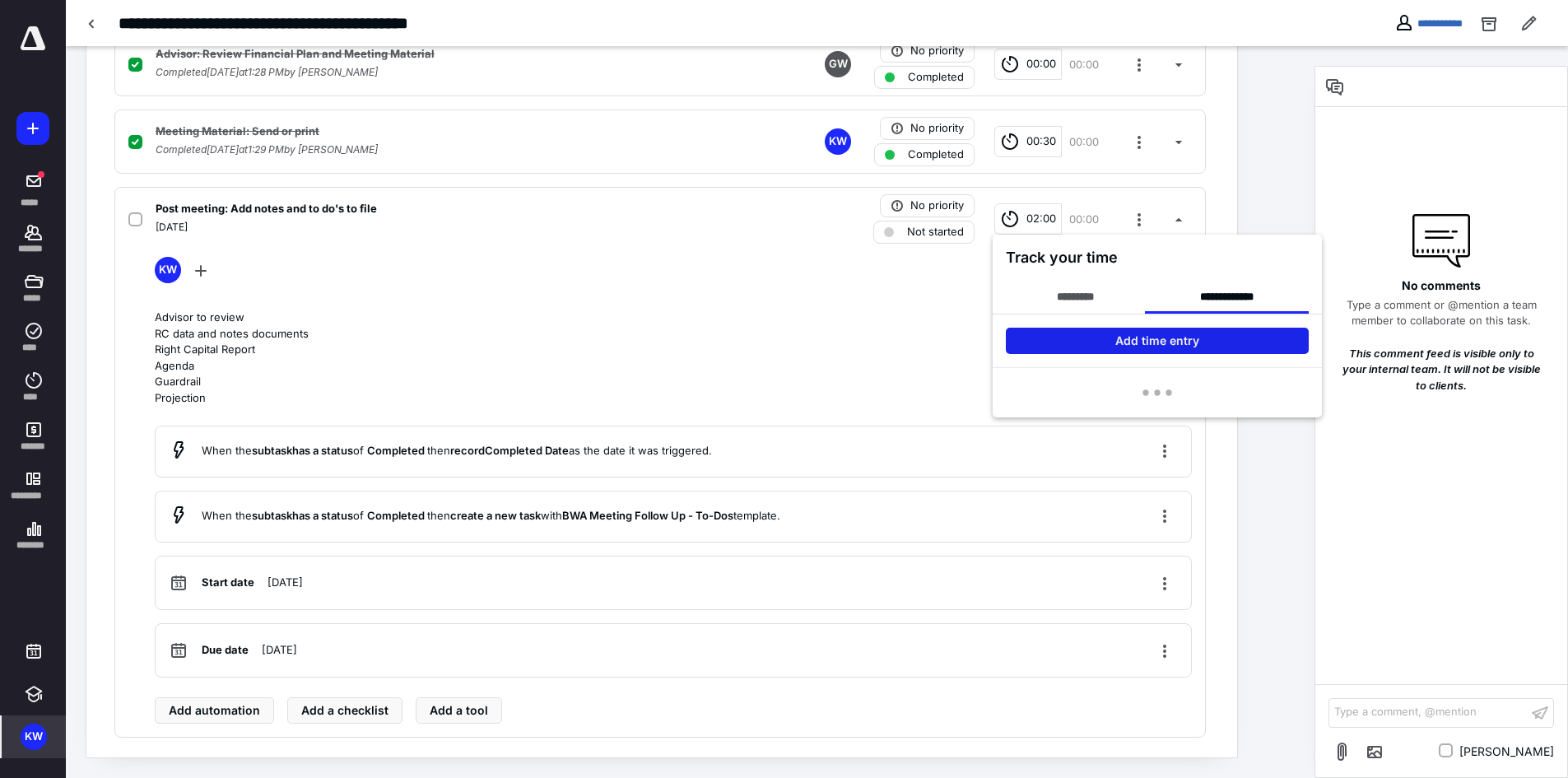 click on "Add time entry" at bounding box center [1157, 341] 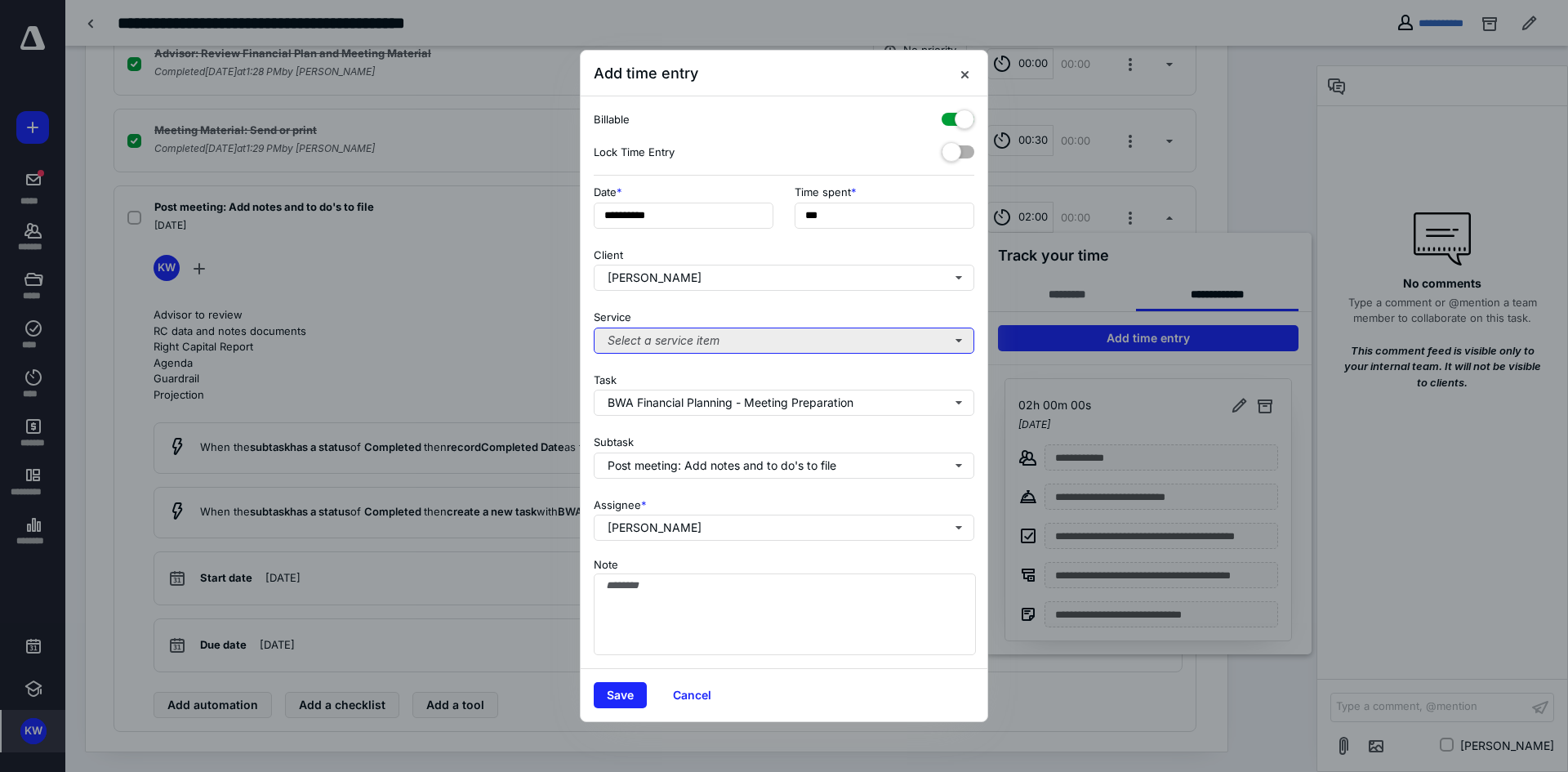 click on "Select a service item" at bounding box center (784, 341) 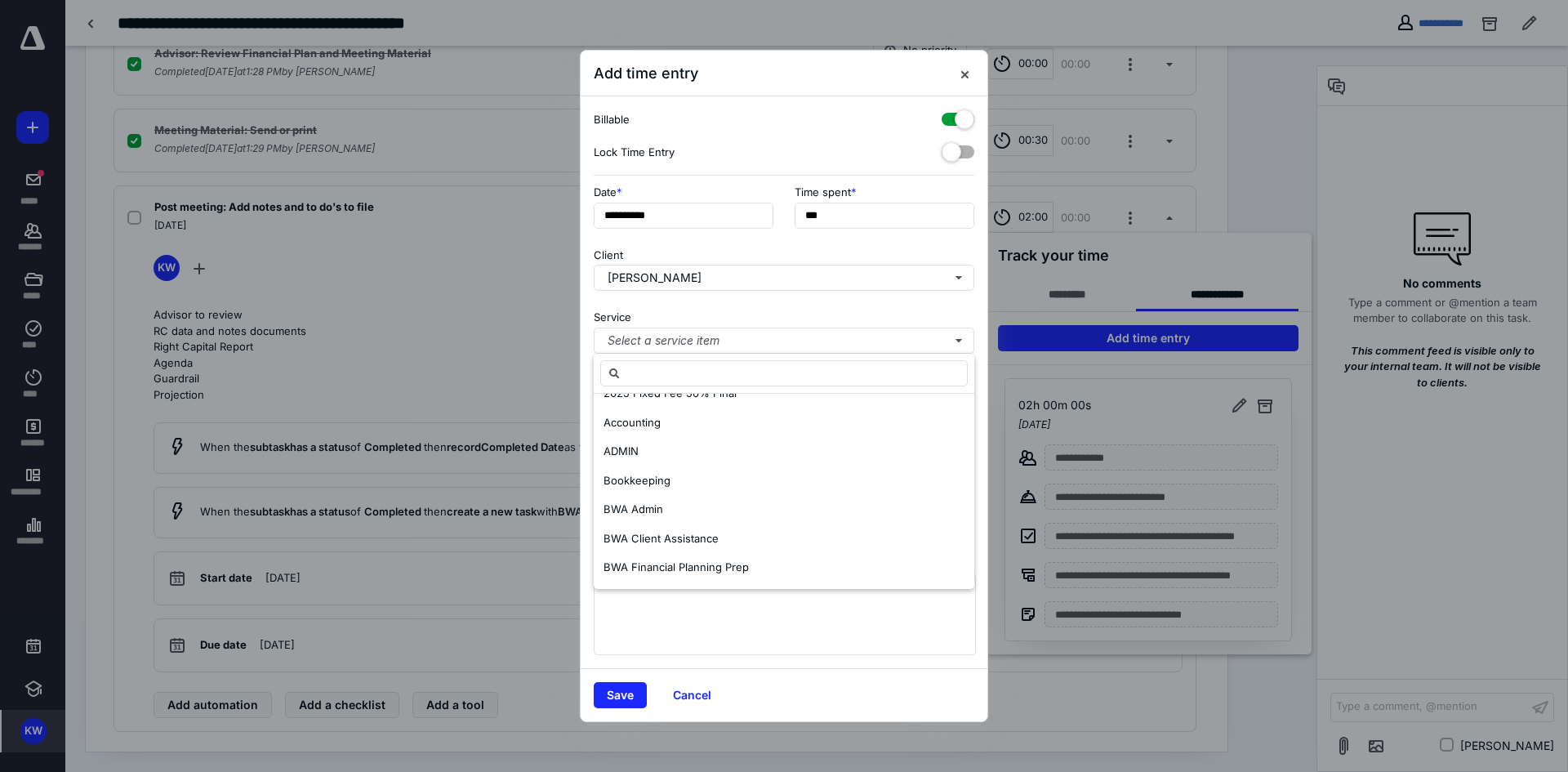 scroll, scrollTop: 238, scrollLeft: 0, axis: vertical 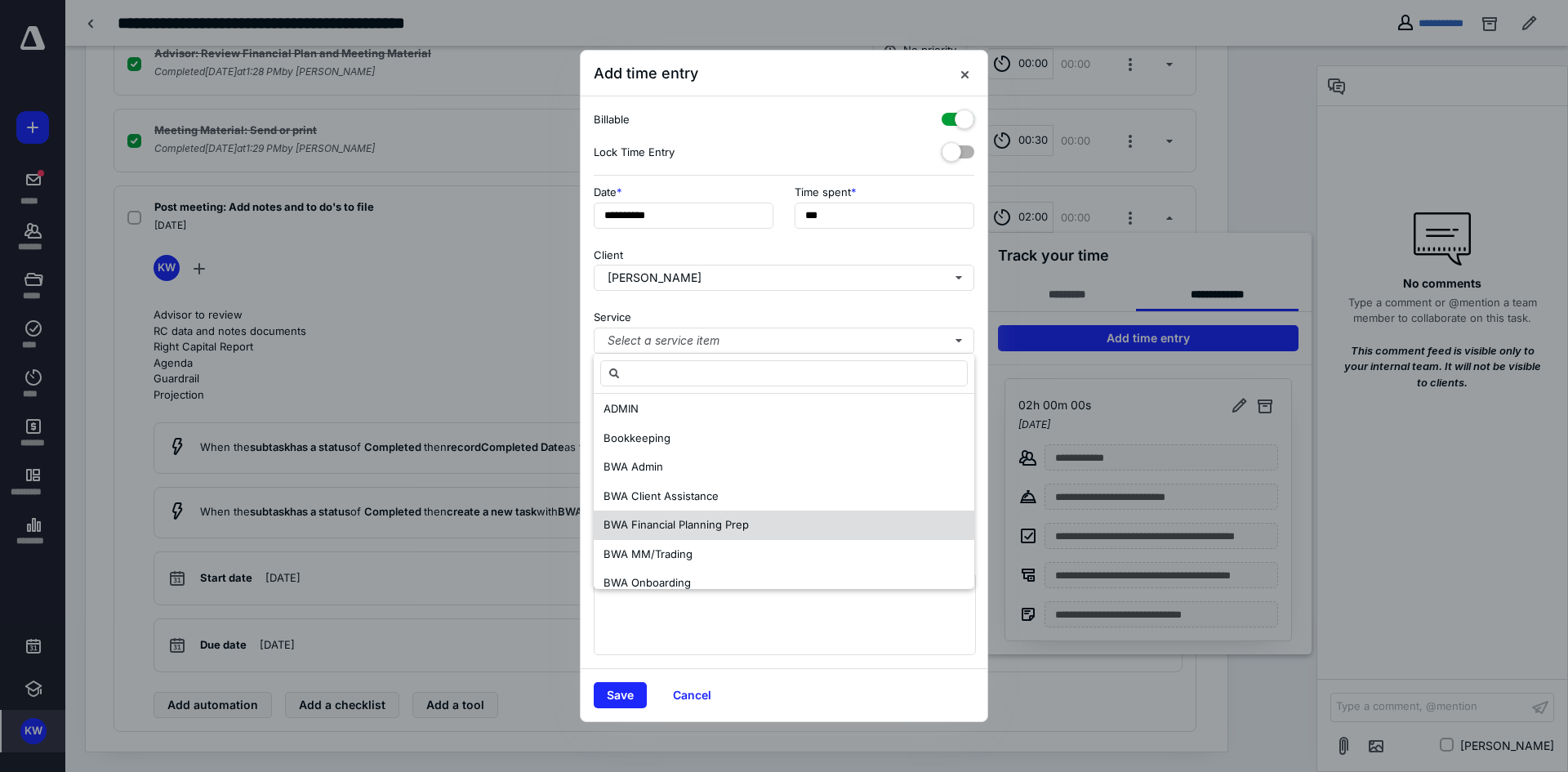 click on "BWA Financial Planning Prep" at bounding box center (676, 524) 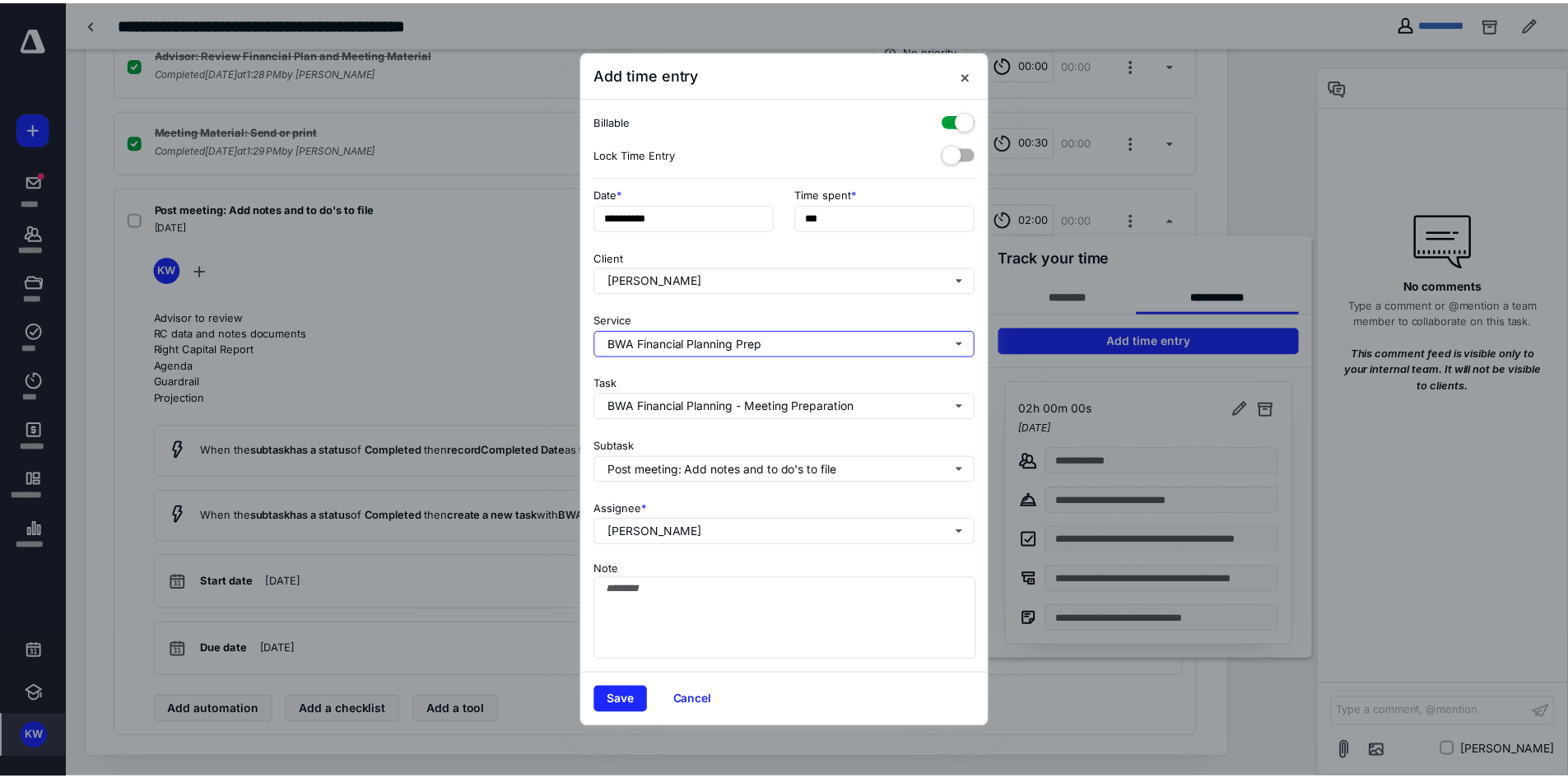scroll, scrollTop: 0, scrollLeft: 0, axis: both 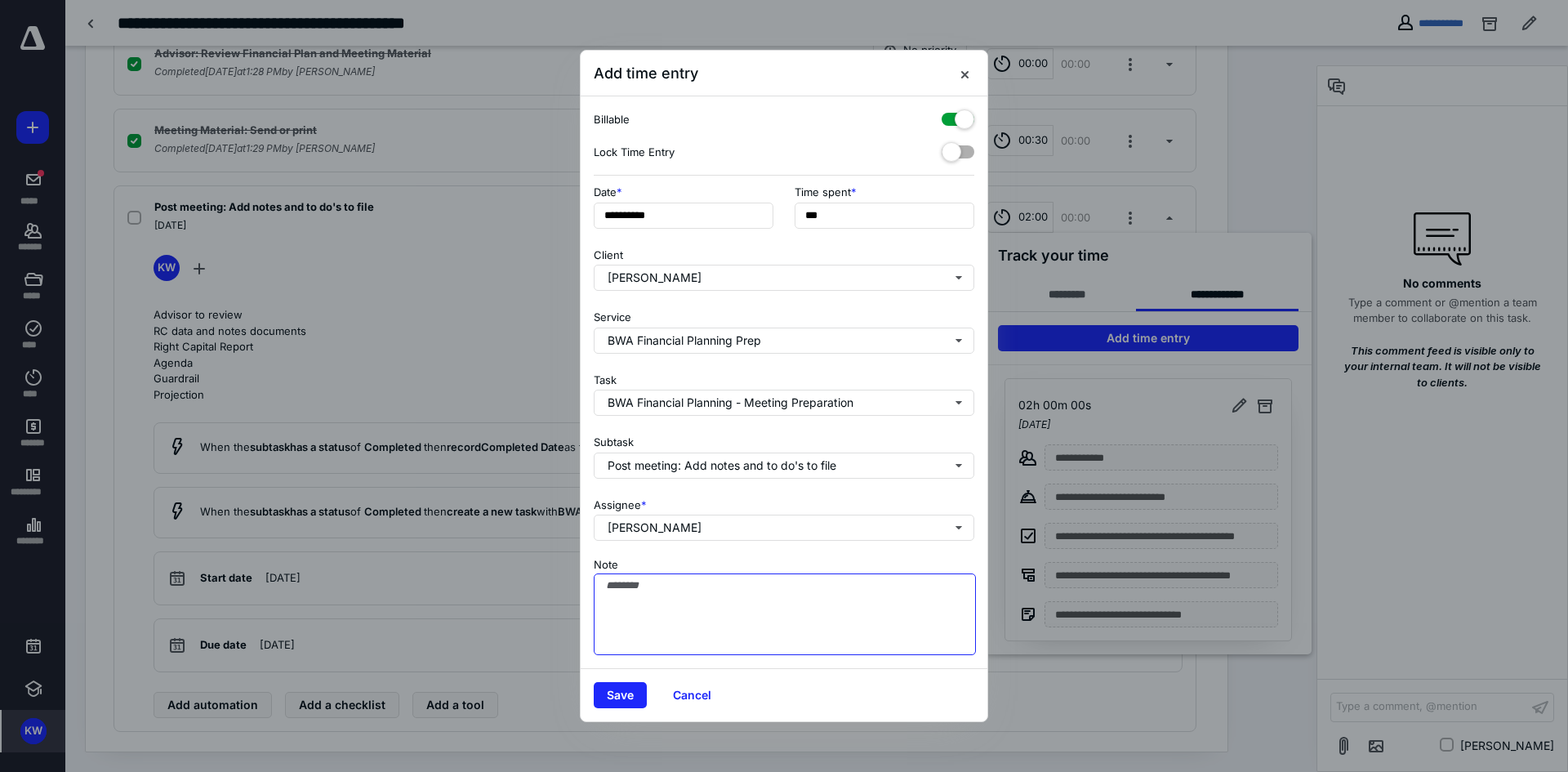 click on "Note" at bounding box center (785, 614) 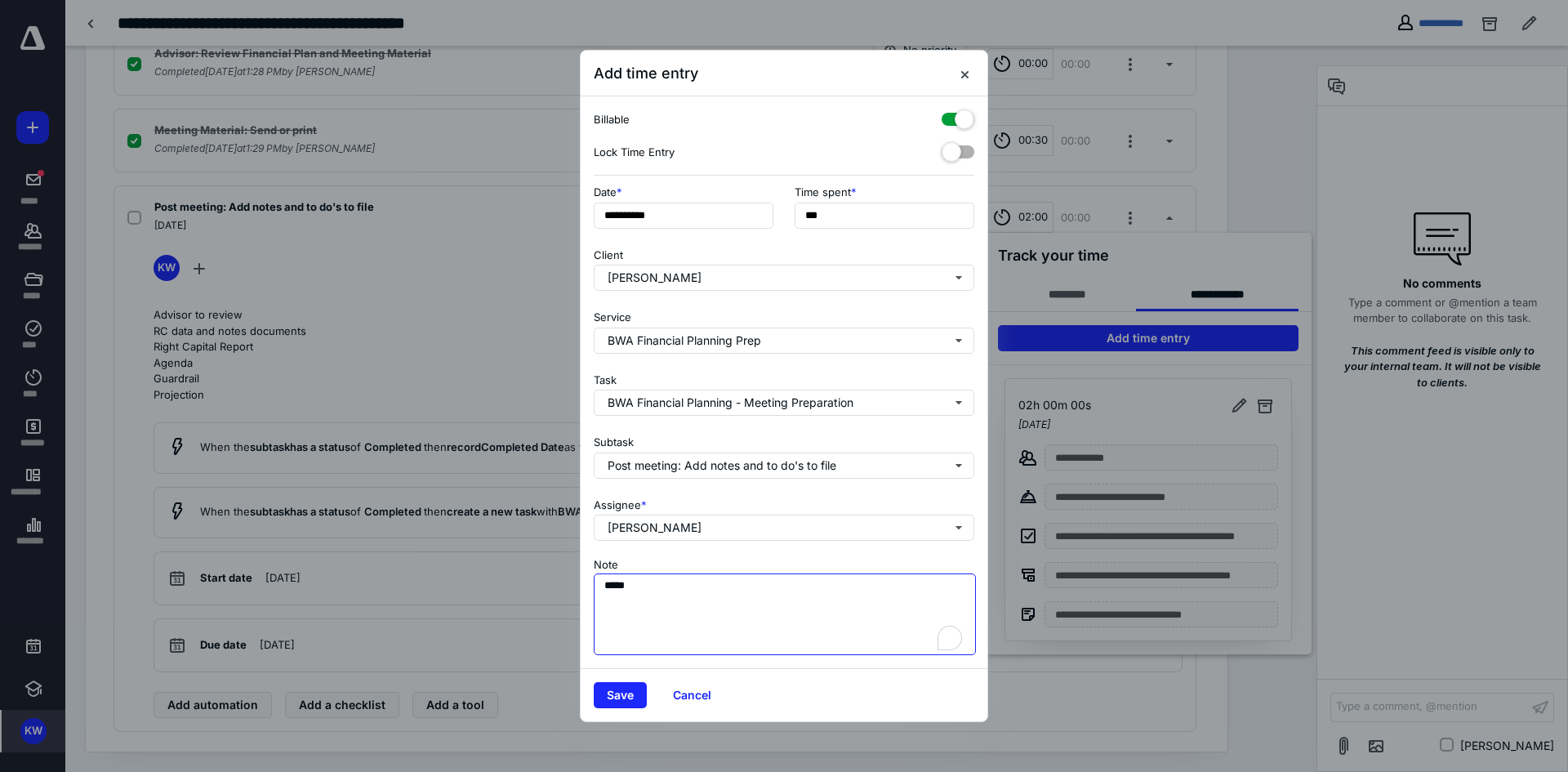 type on "*****" 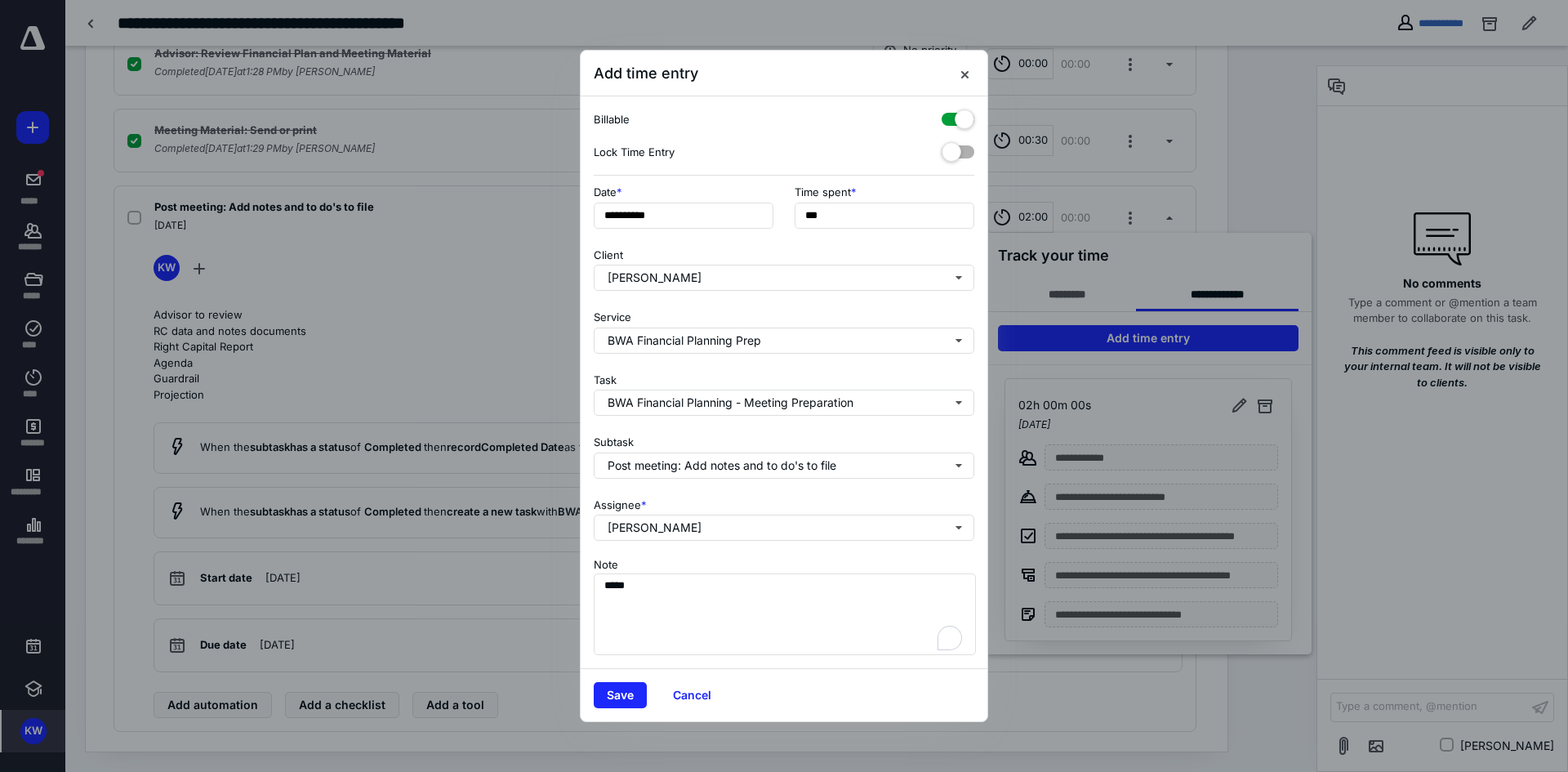 click at bounding box center (958, 116) 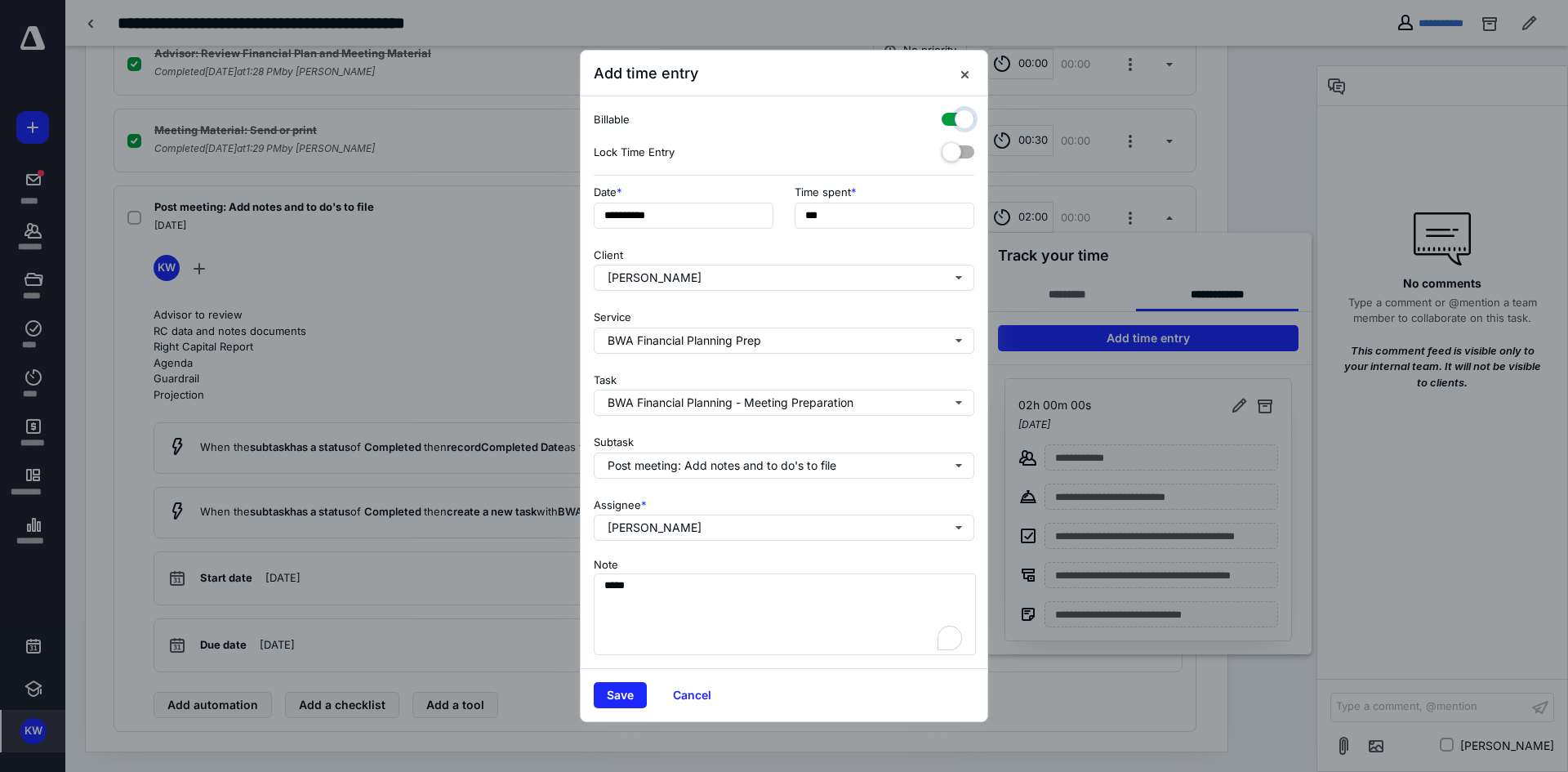 click at bounding box center [950, 117] 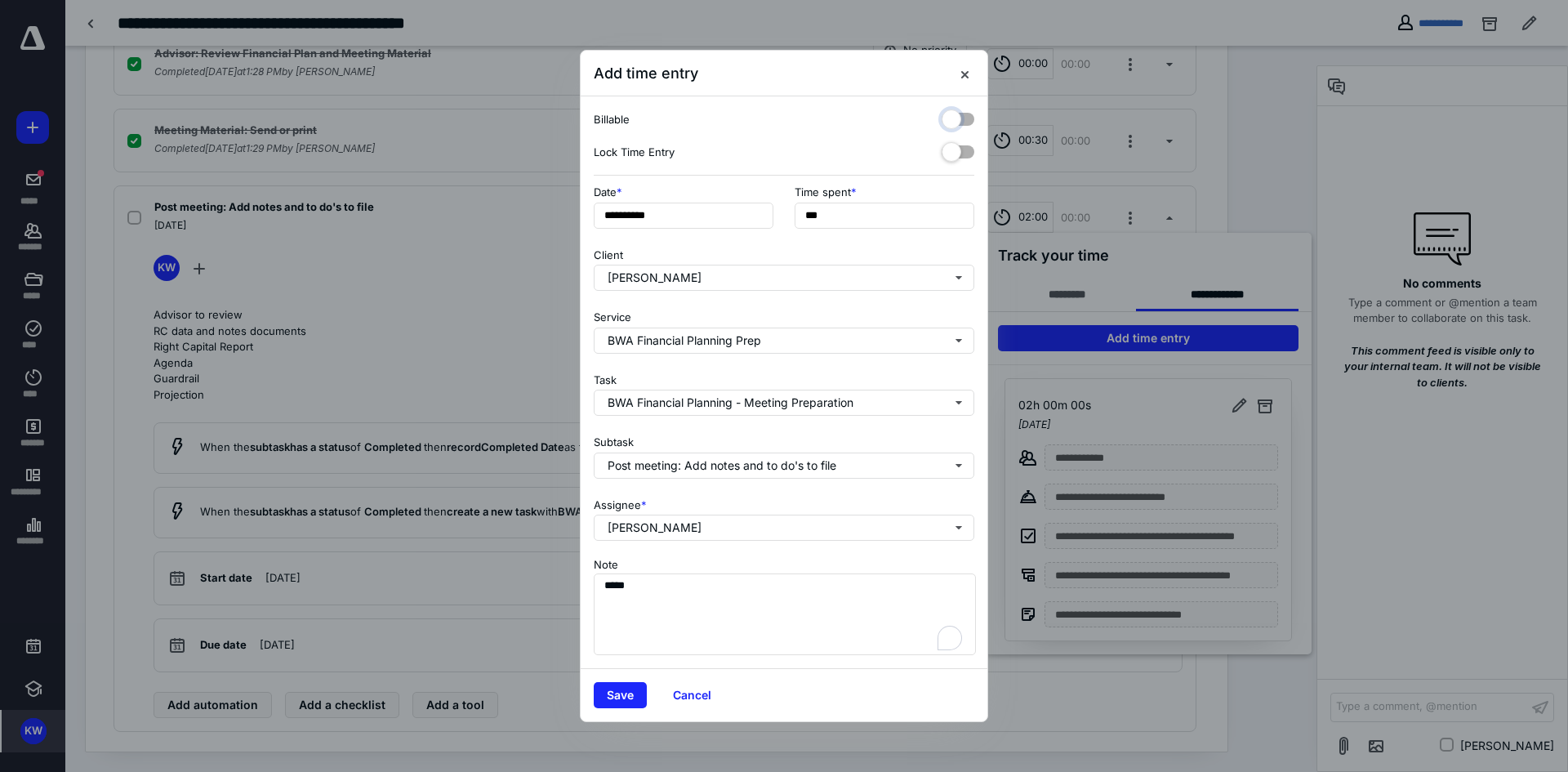 checkbox on "false" 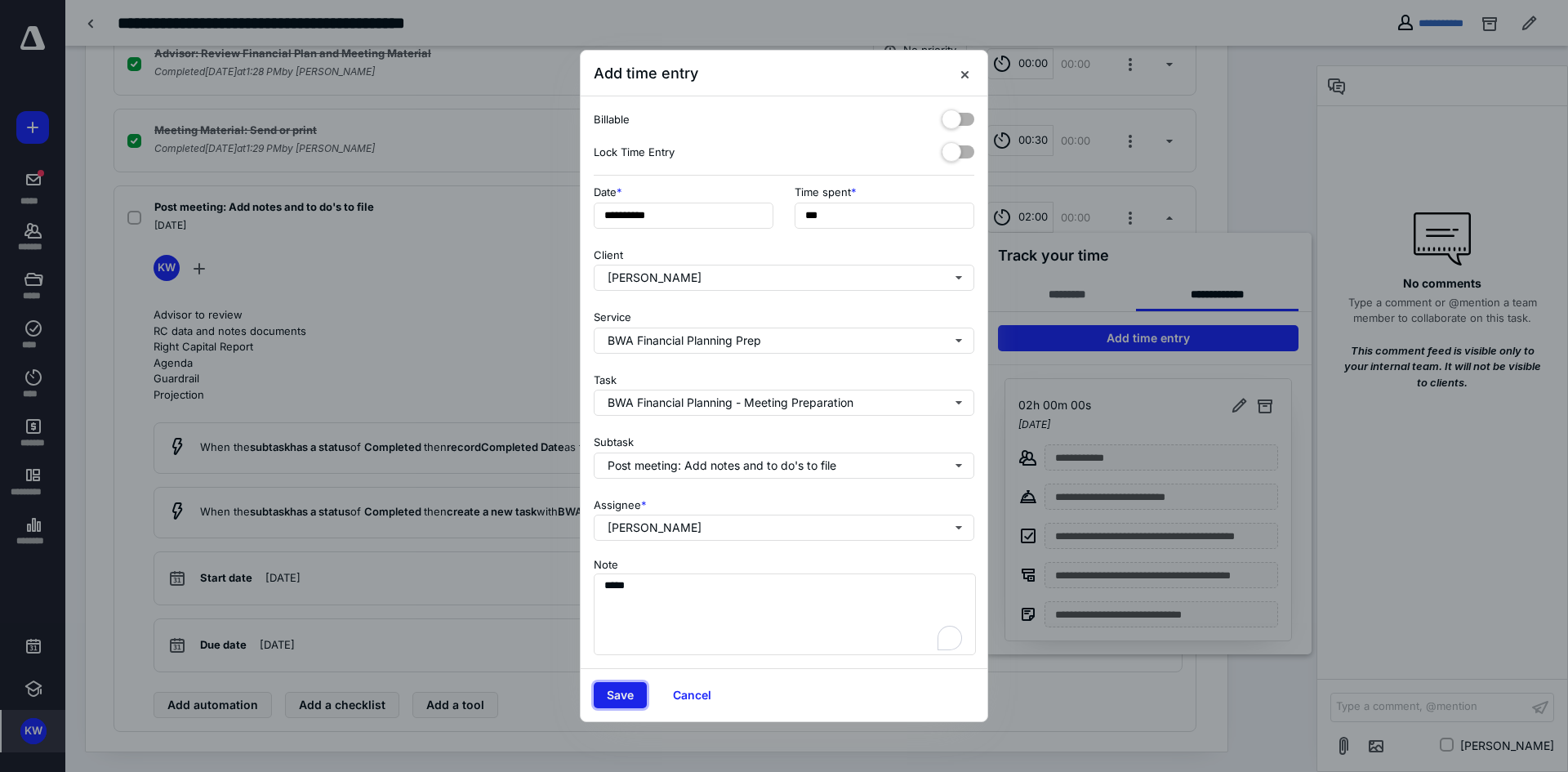click on "Save" at bounding box center (620, 695) 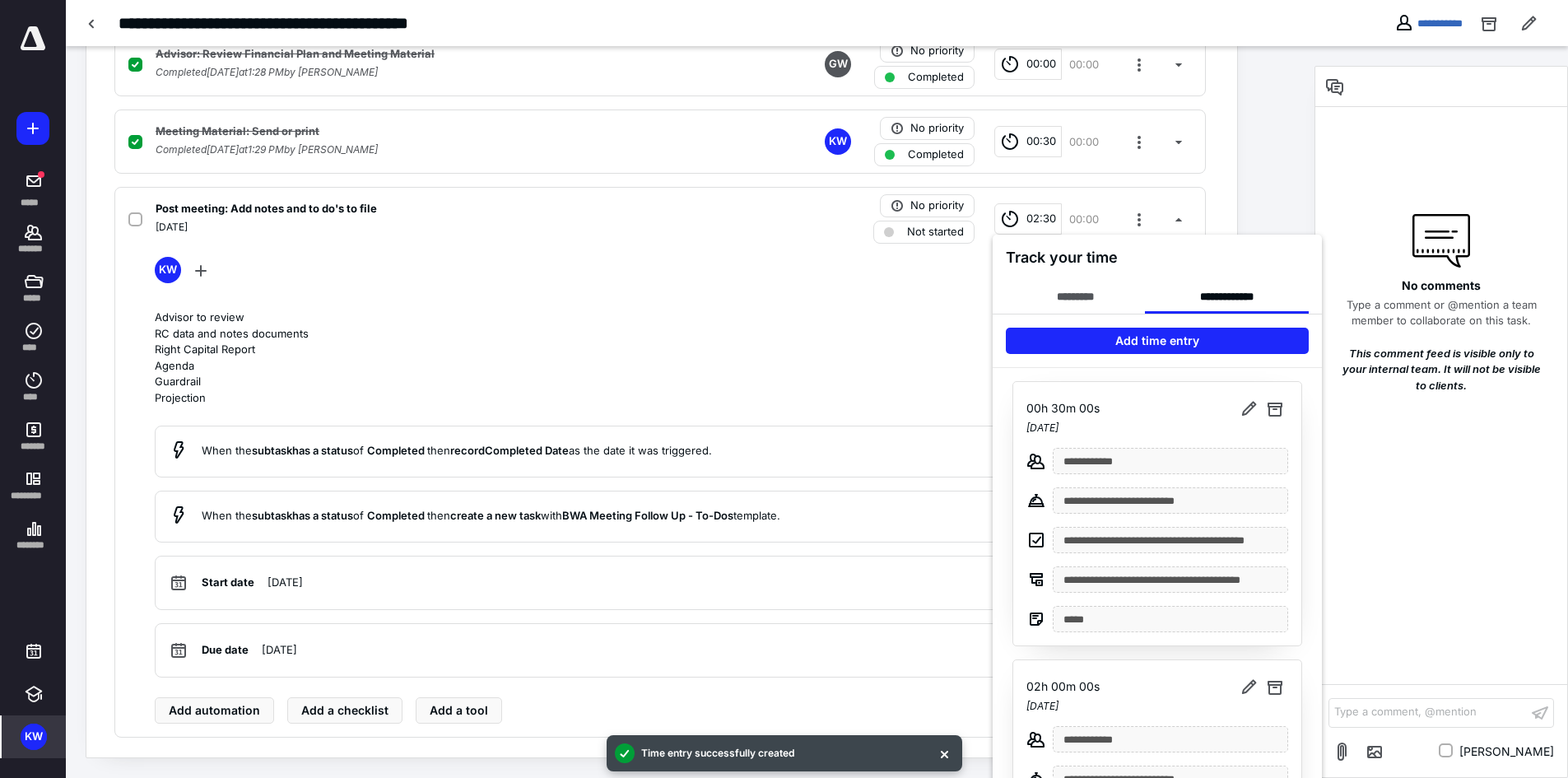 click at bounding box center [784, 389] 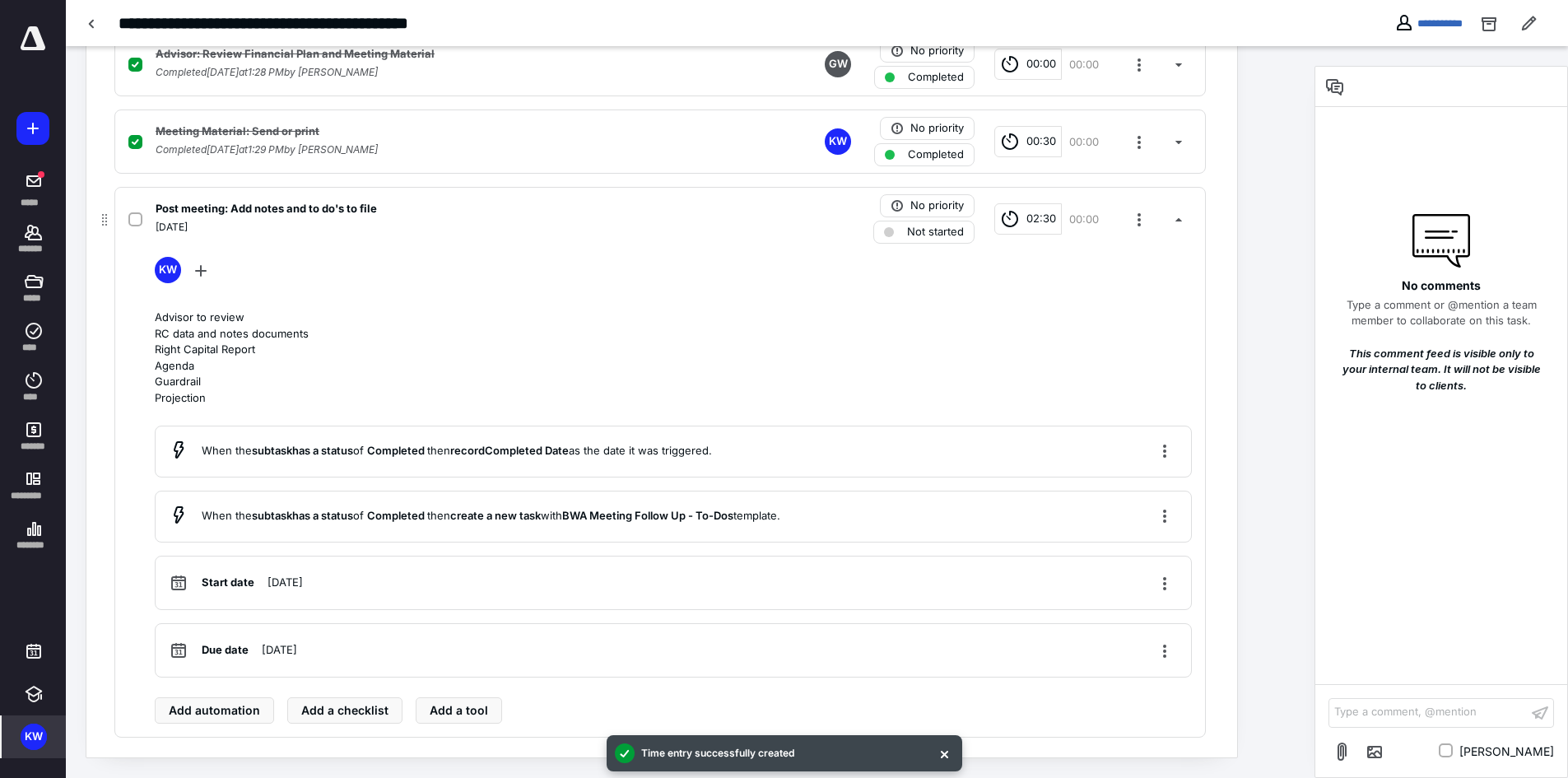 click 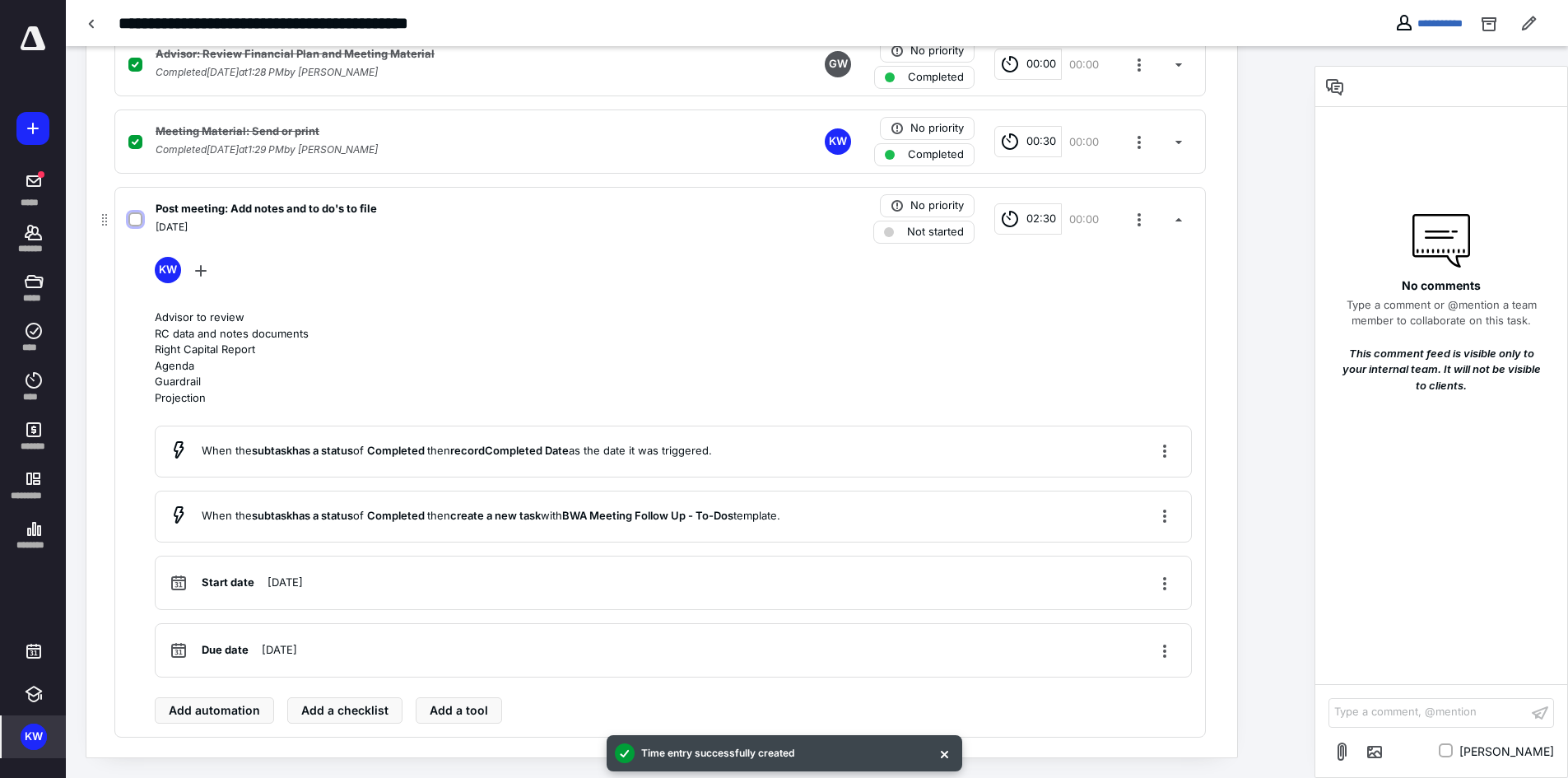 click at bounding box center [135, 220] 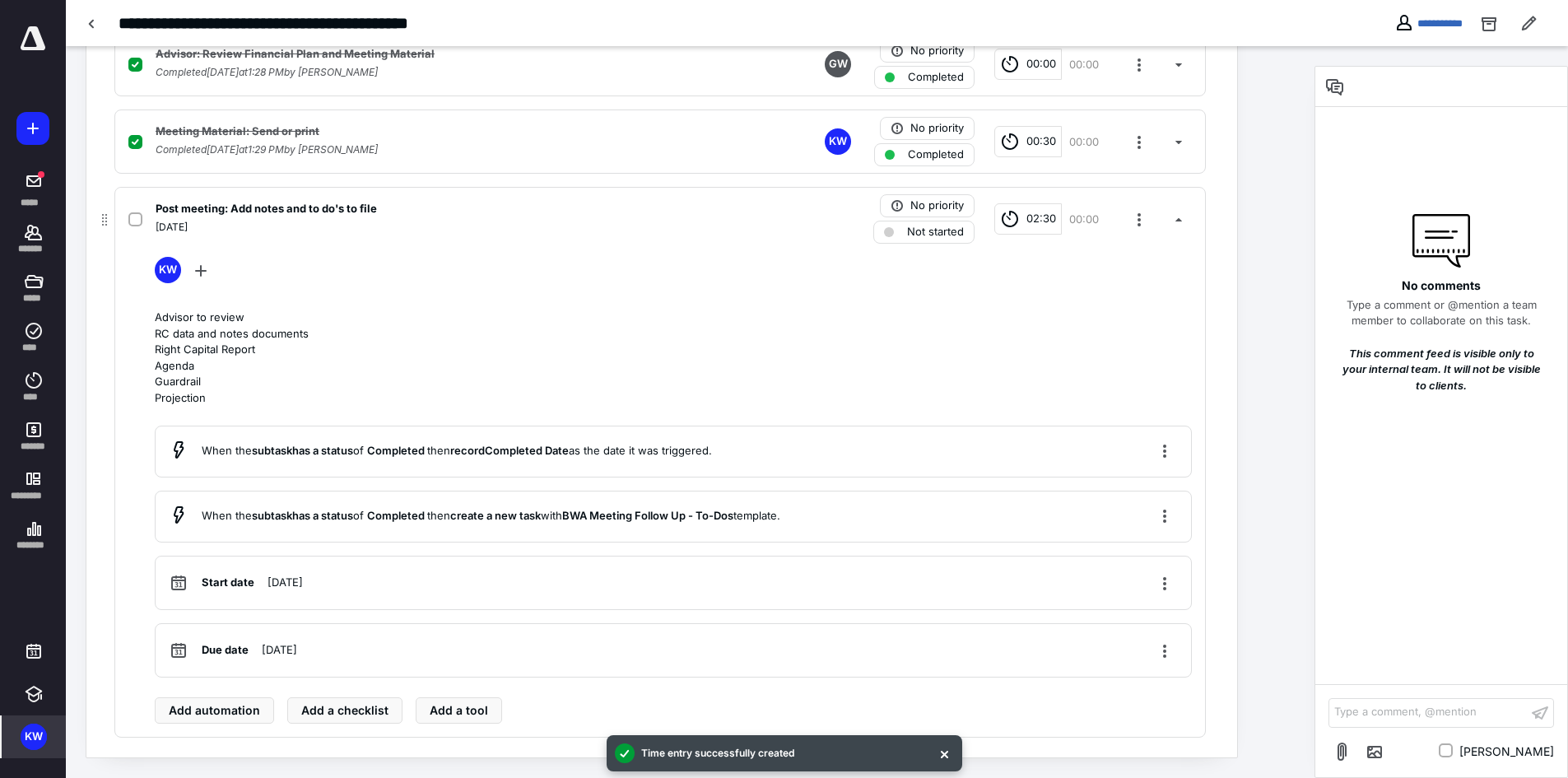 checkbox on "true" 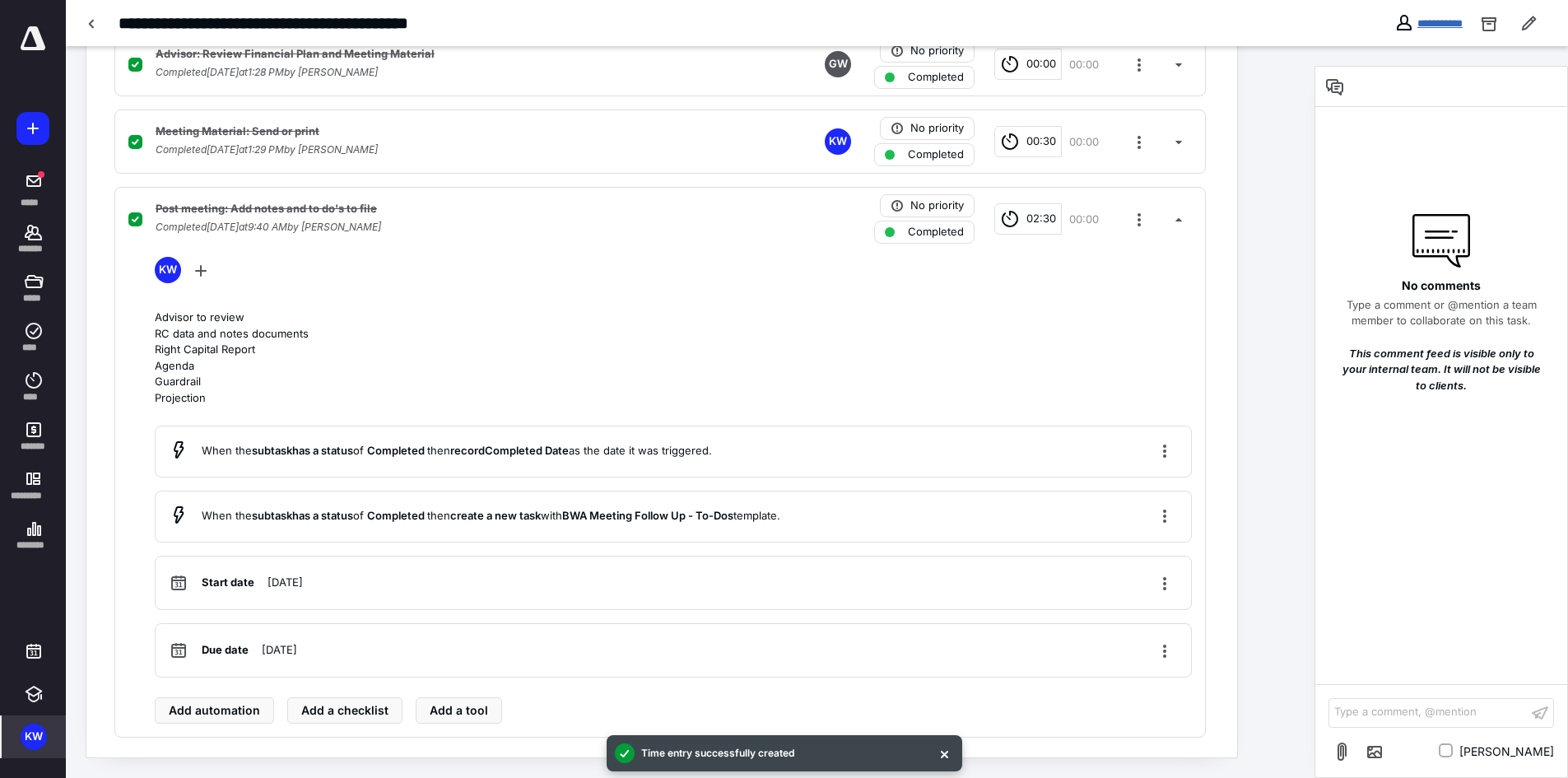 click on "**********" at bounding box center (1440, 23) 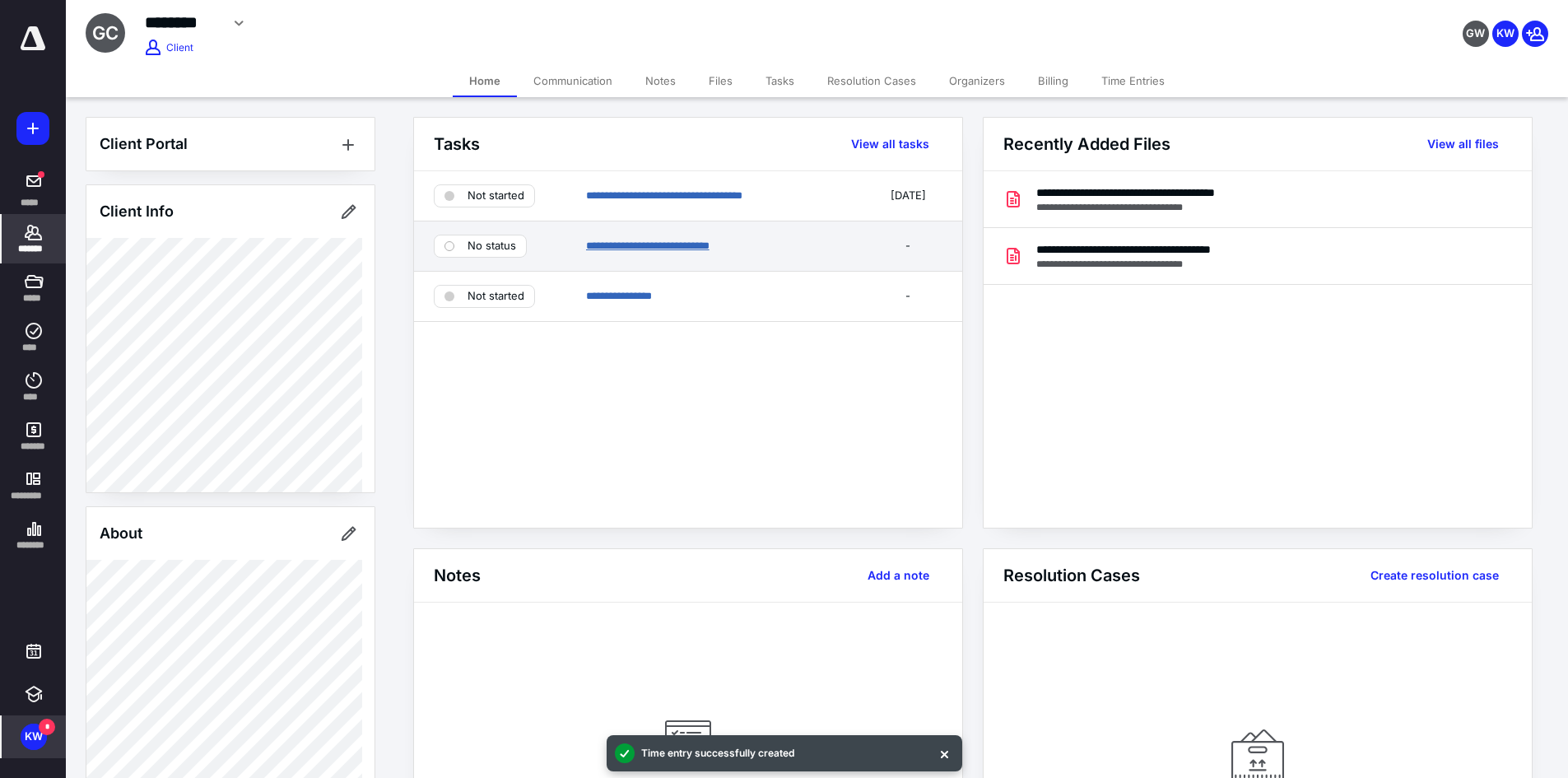 click on "**********" at bounding box center (648, 245) 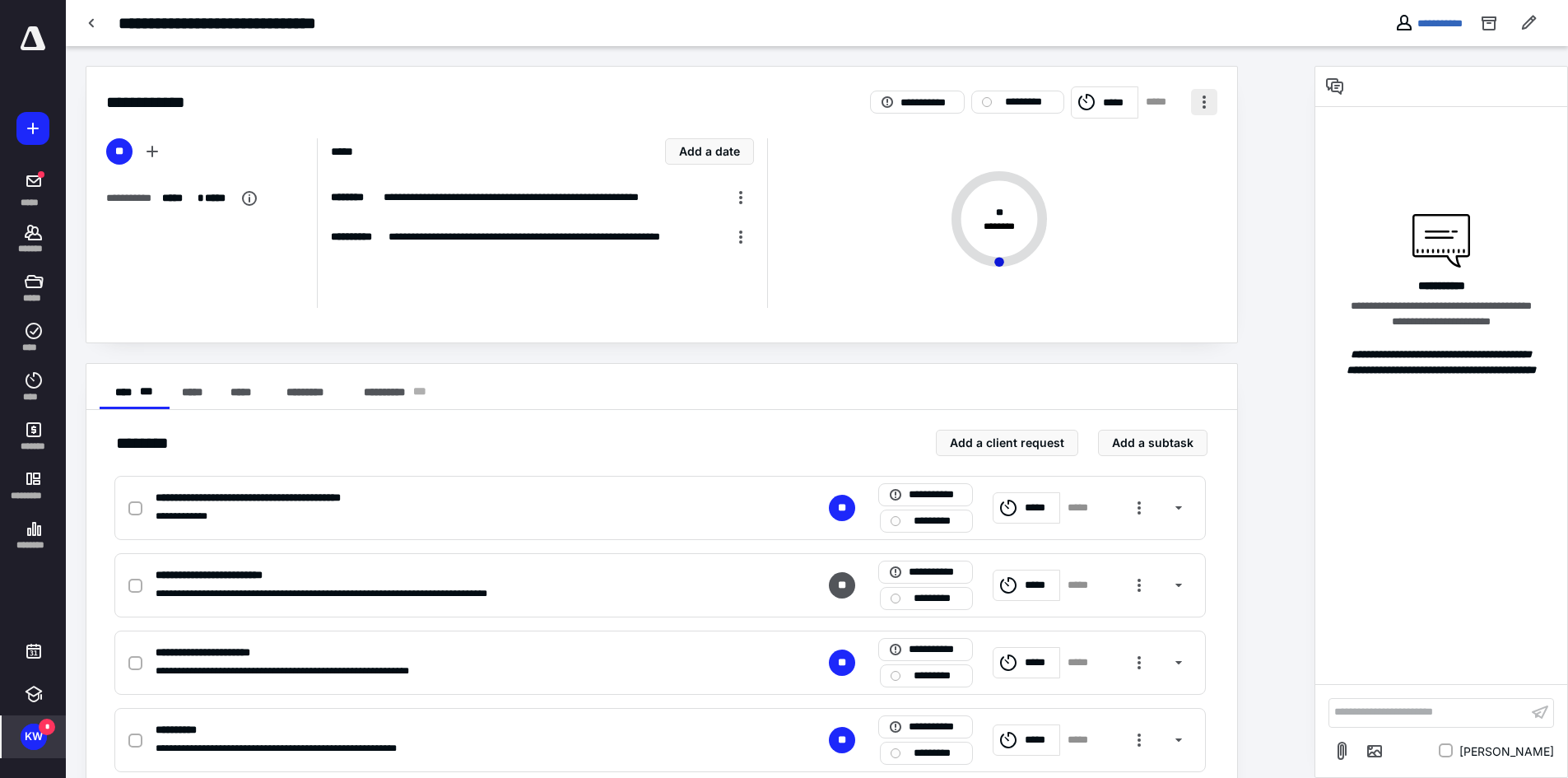 click at bounding box center (1204, 102) 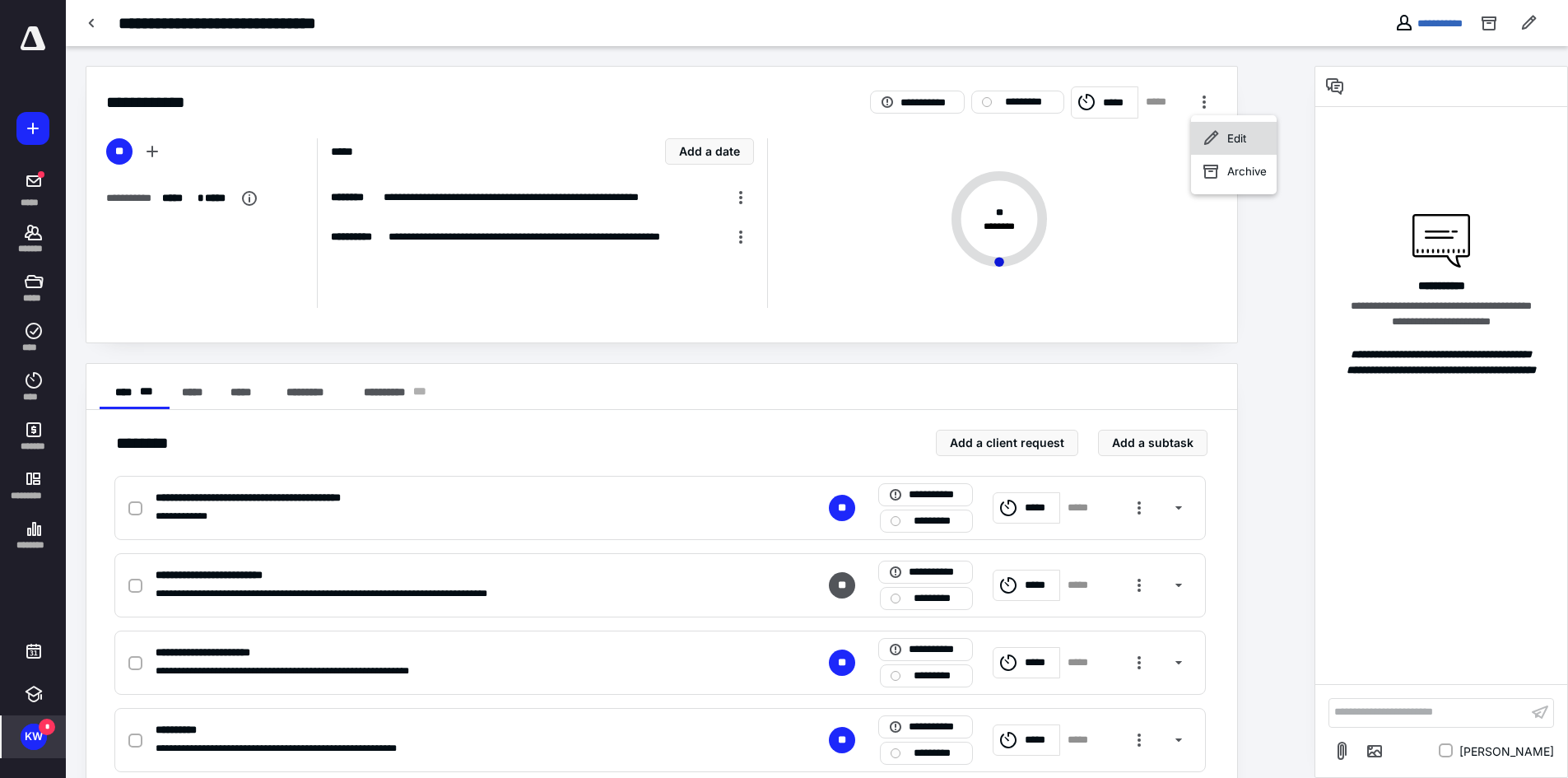 click 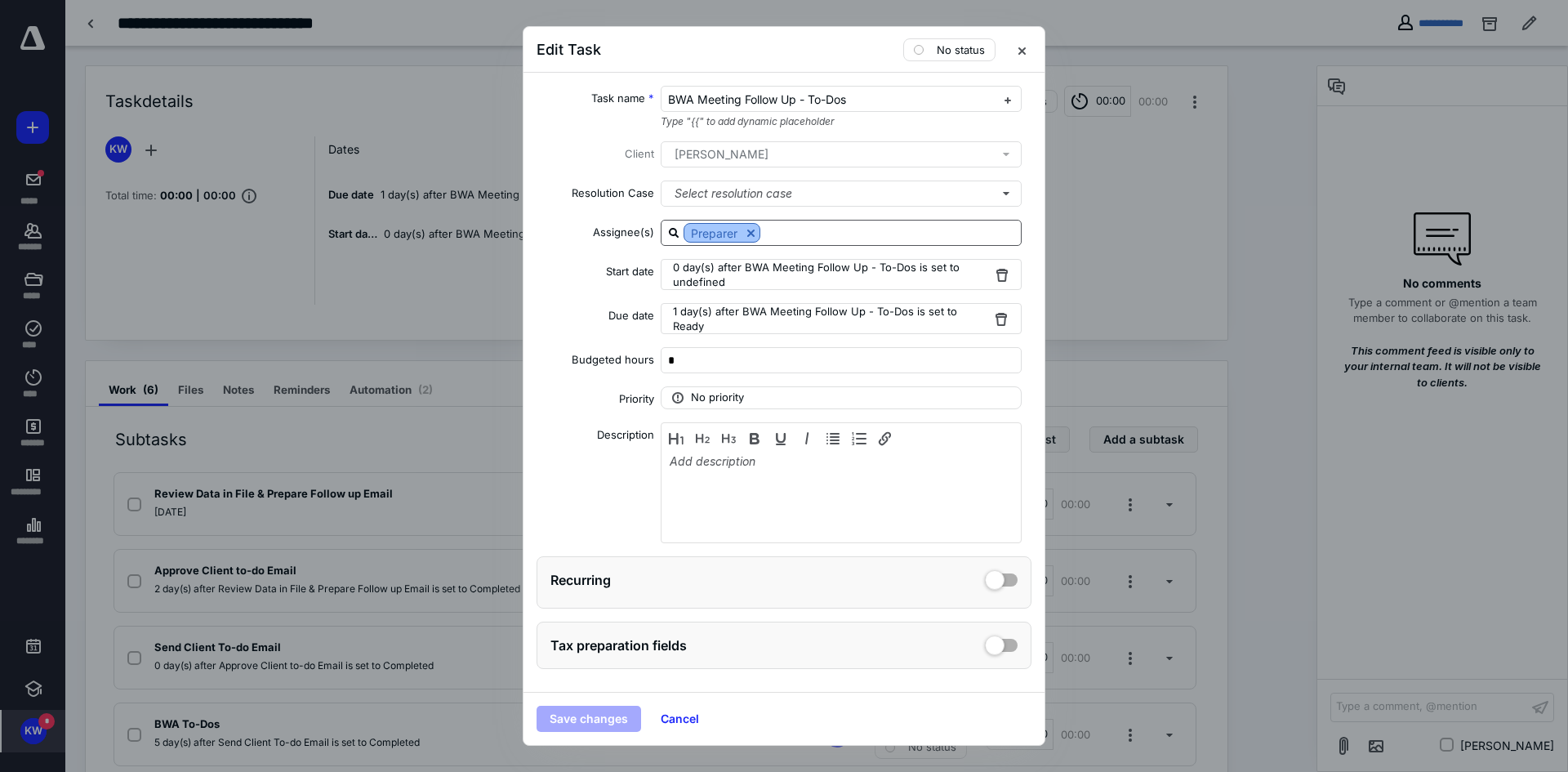 click at bounding box center [751, 233] 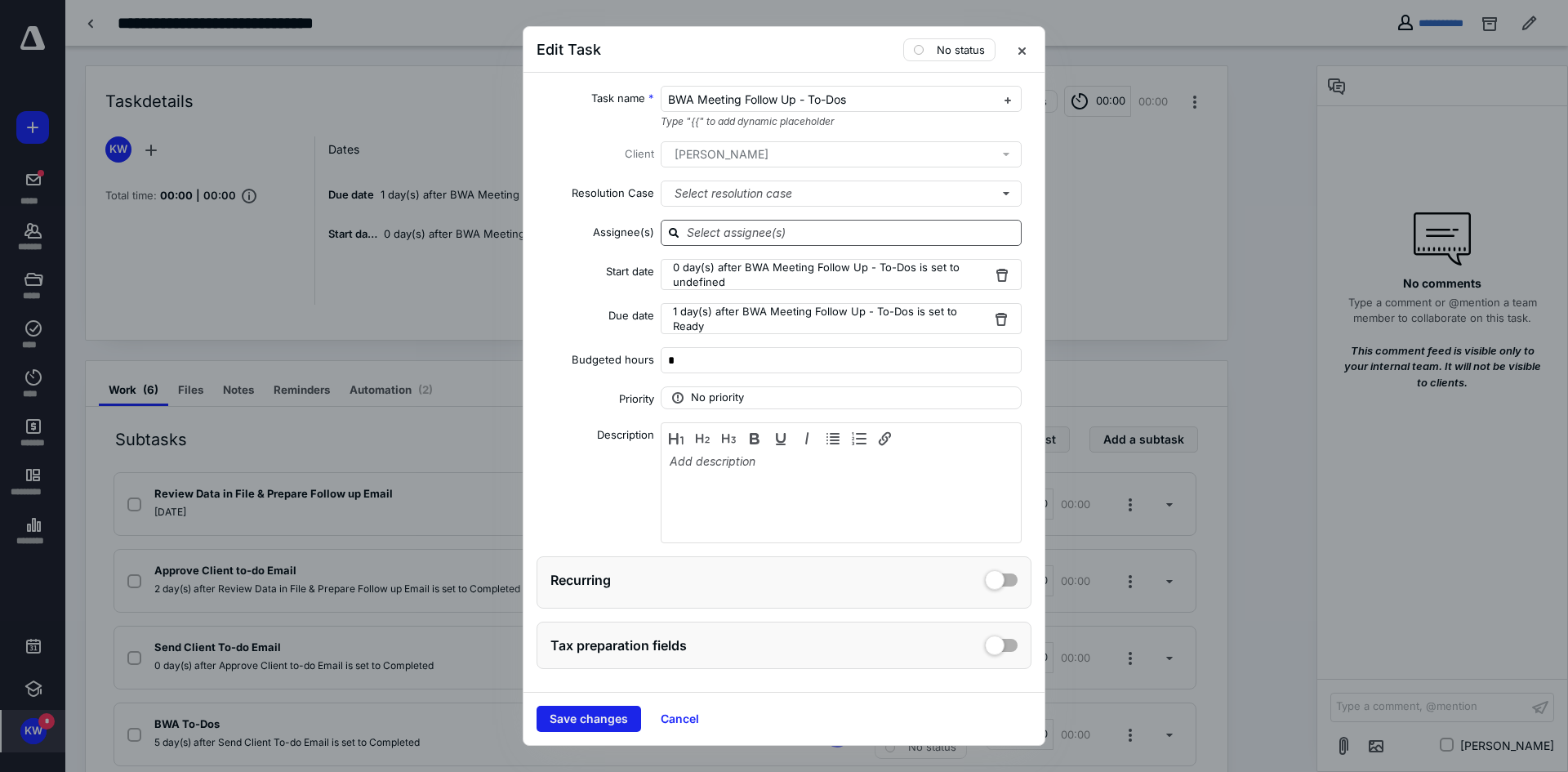 click on "Save changes" at bounding box center [589, 719] 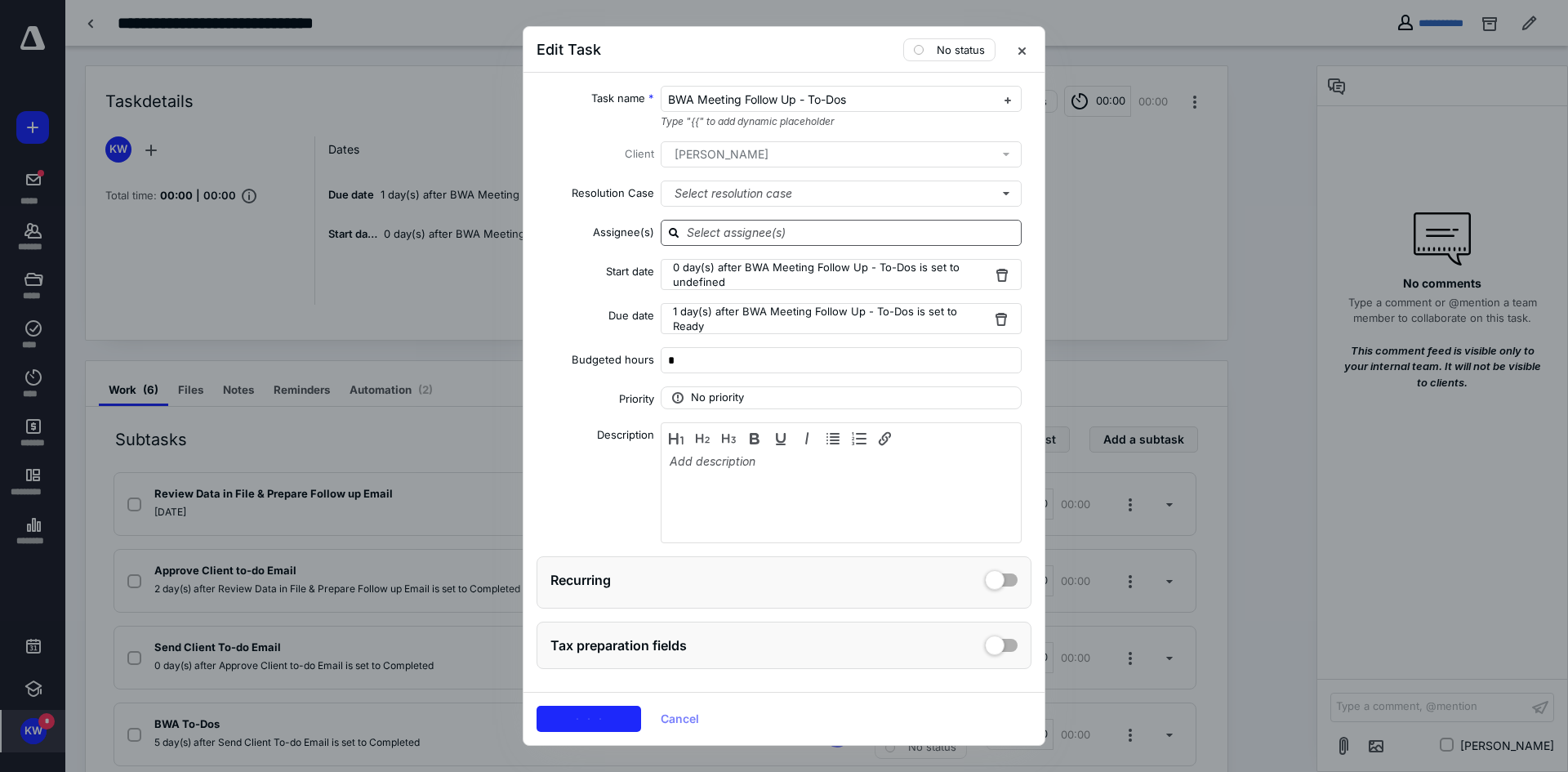 click at bounding box center [784, 386] 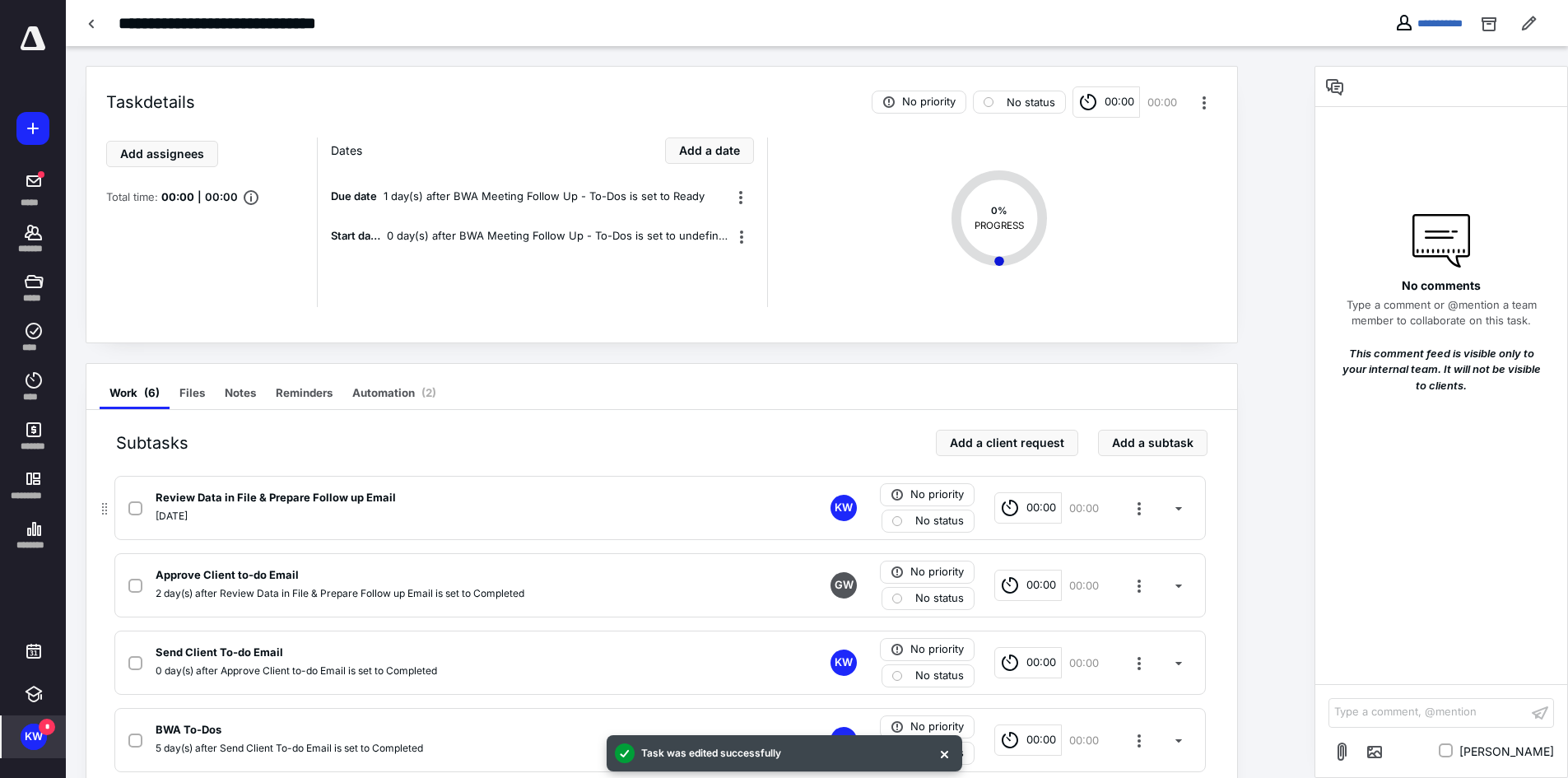 click 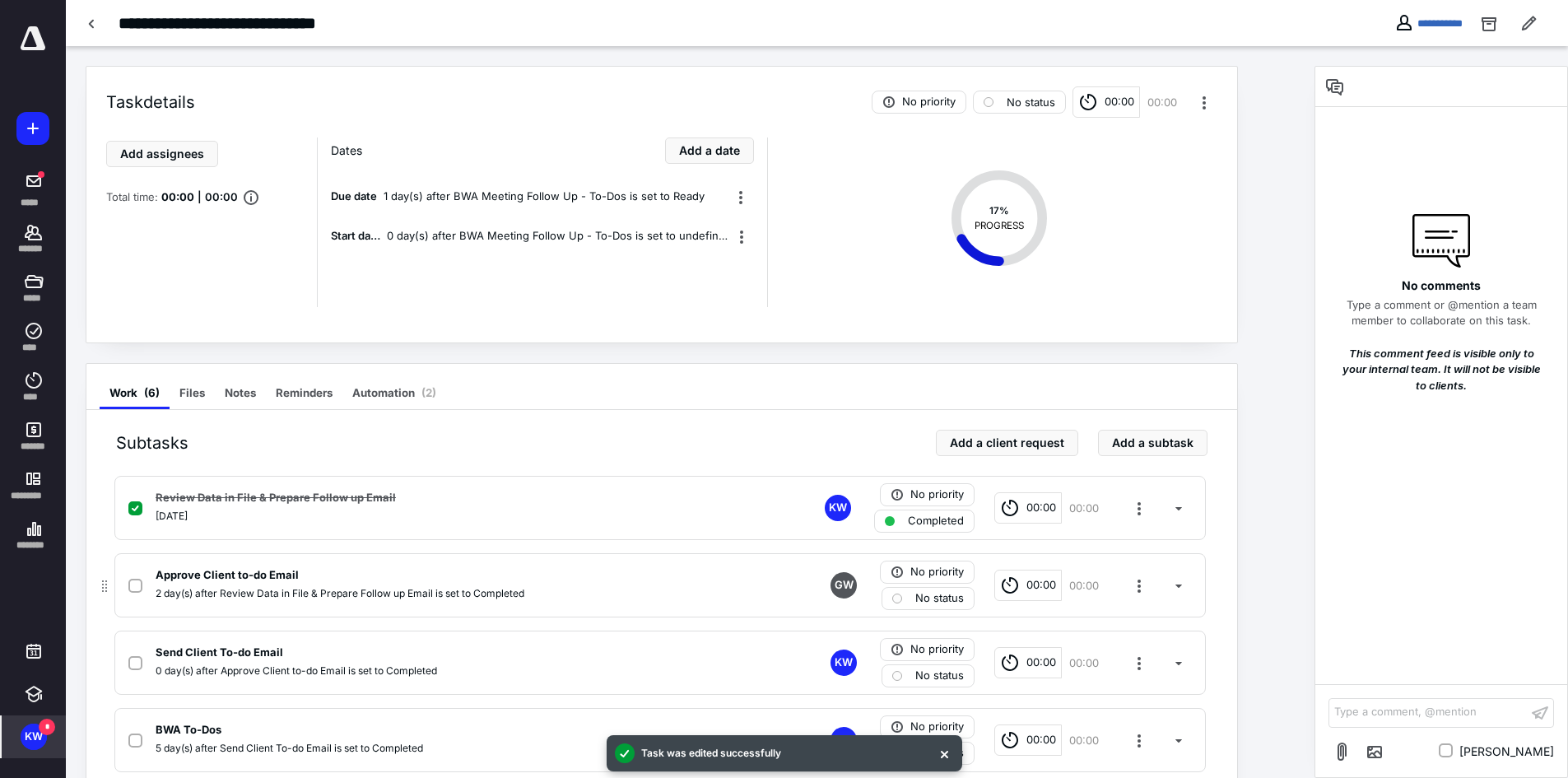 scroll, scrollTop: 189, scrollLeft: 0, axis: vertical 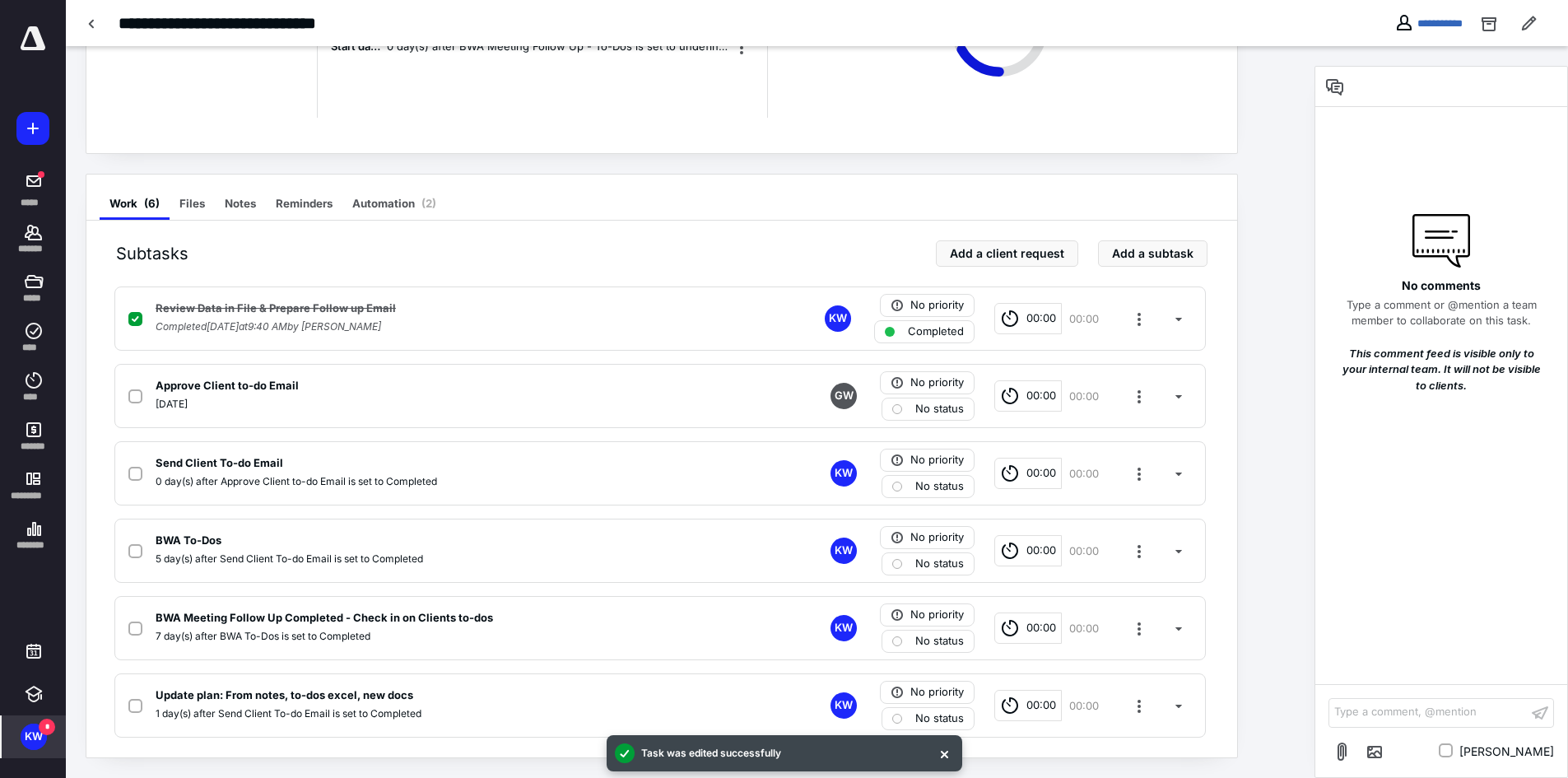 click on "**********" at bounding box center (1474, 23) 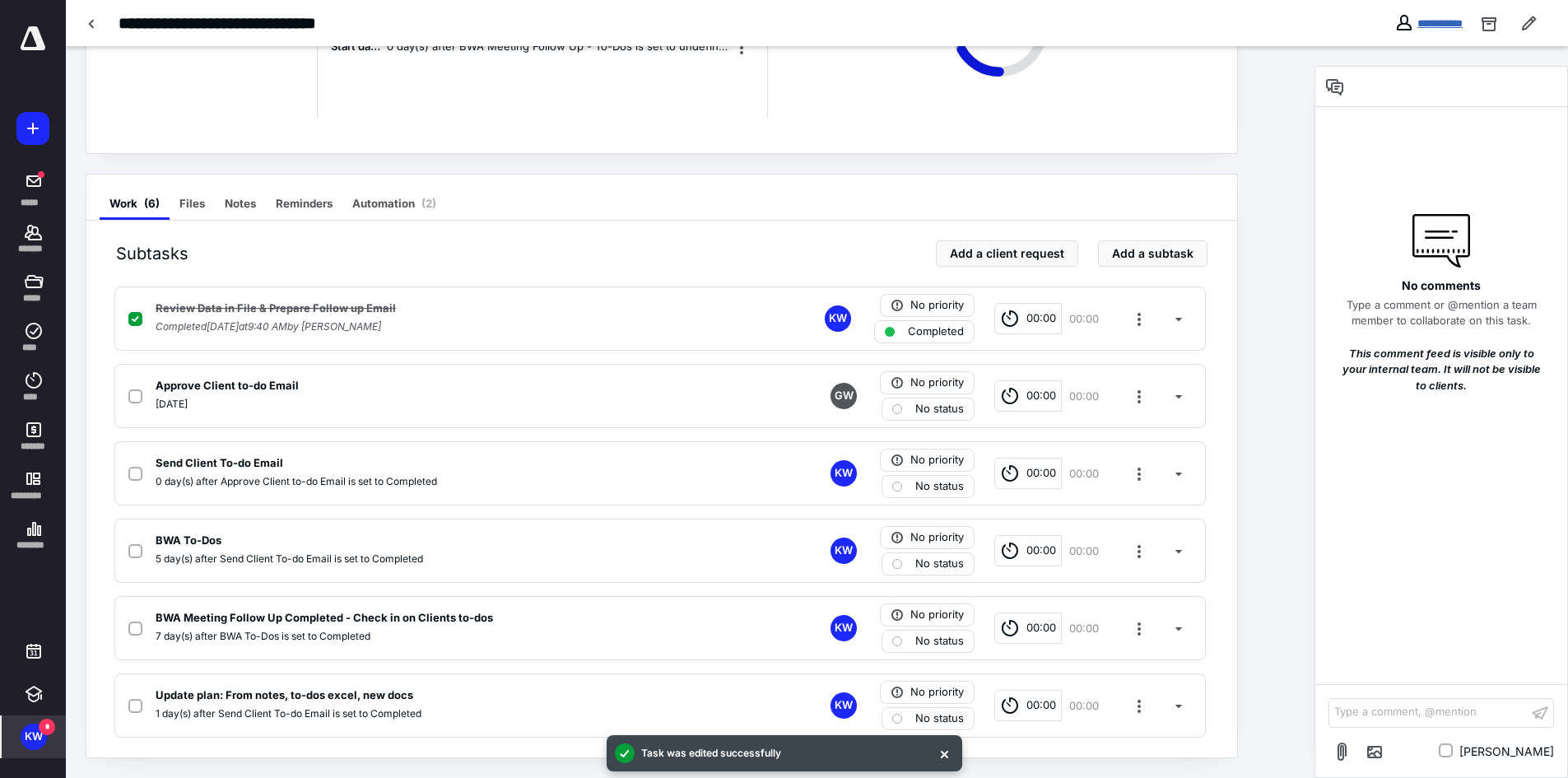 click on "**********" at bounding box center (1440, 23) 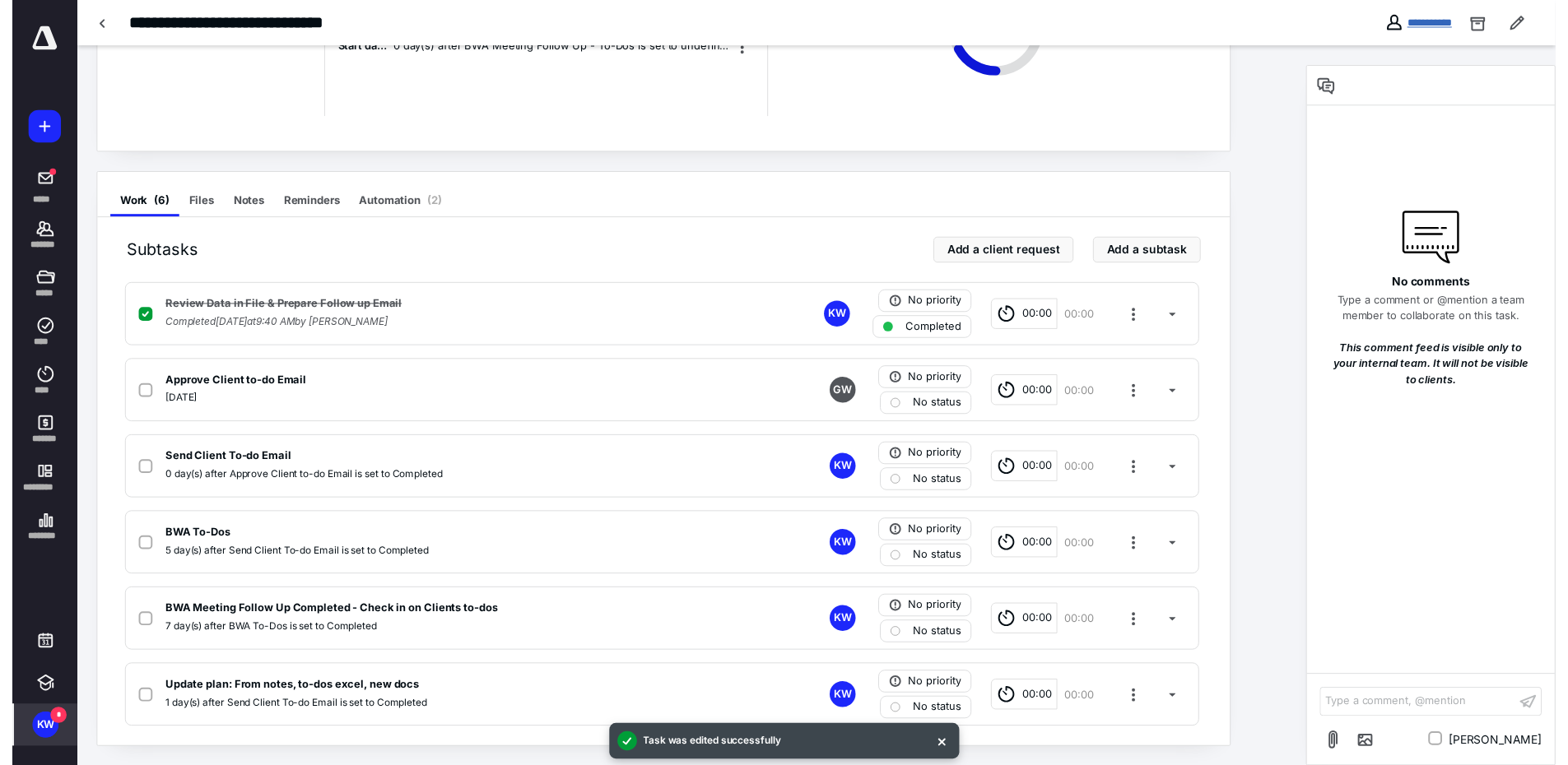 scroll, scrollTop: 0, scrollLeft: 0, axis: both 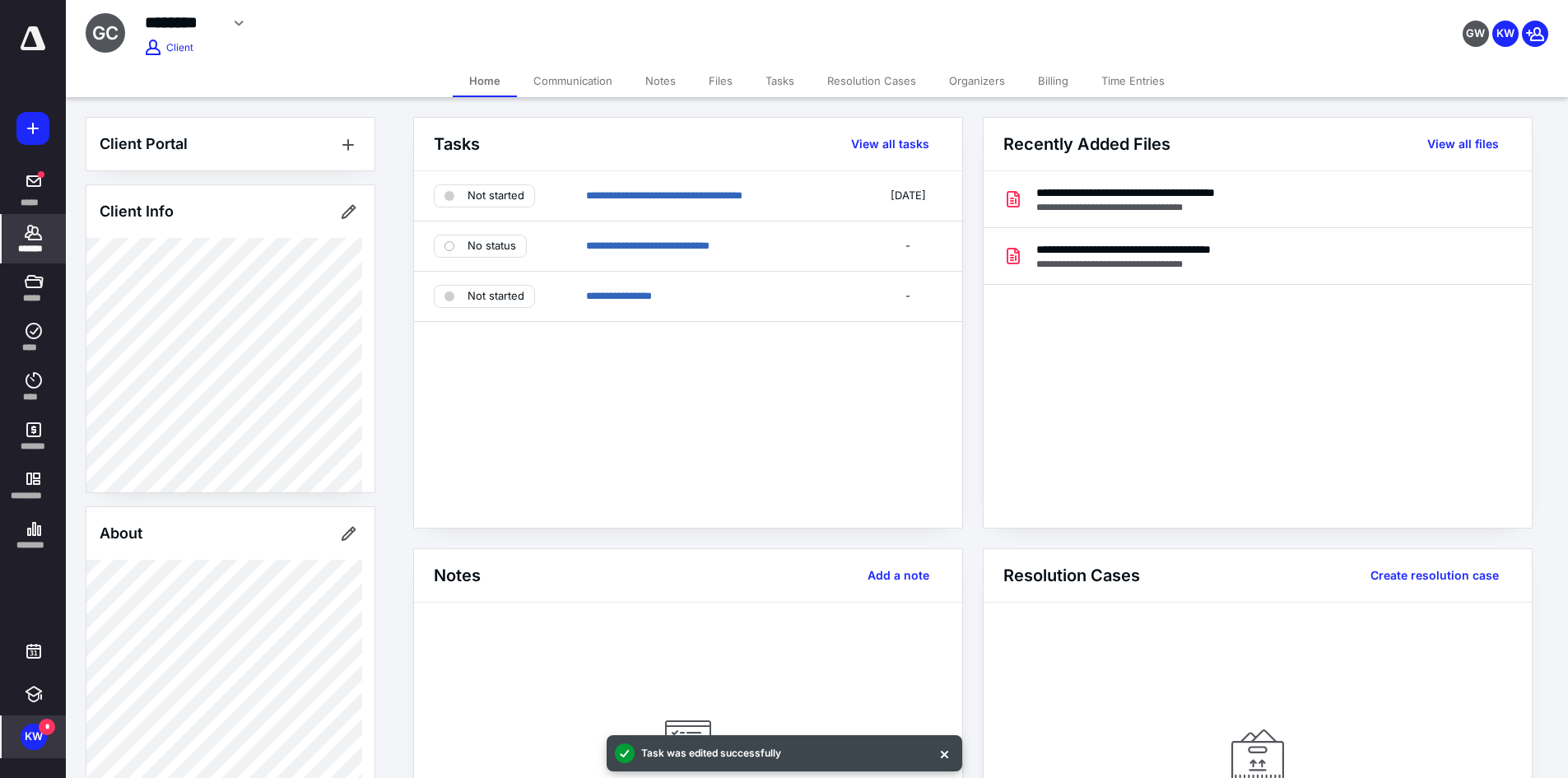 click on "***** ******* ***** **** **** ******* ********* ********" at bounding box center (33, 293) 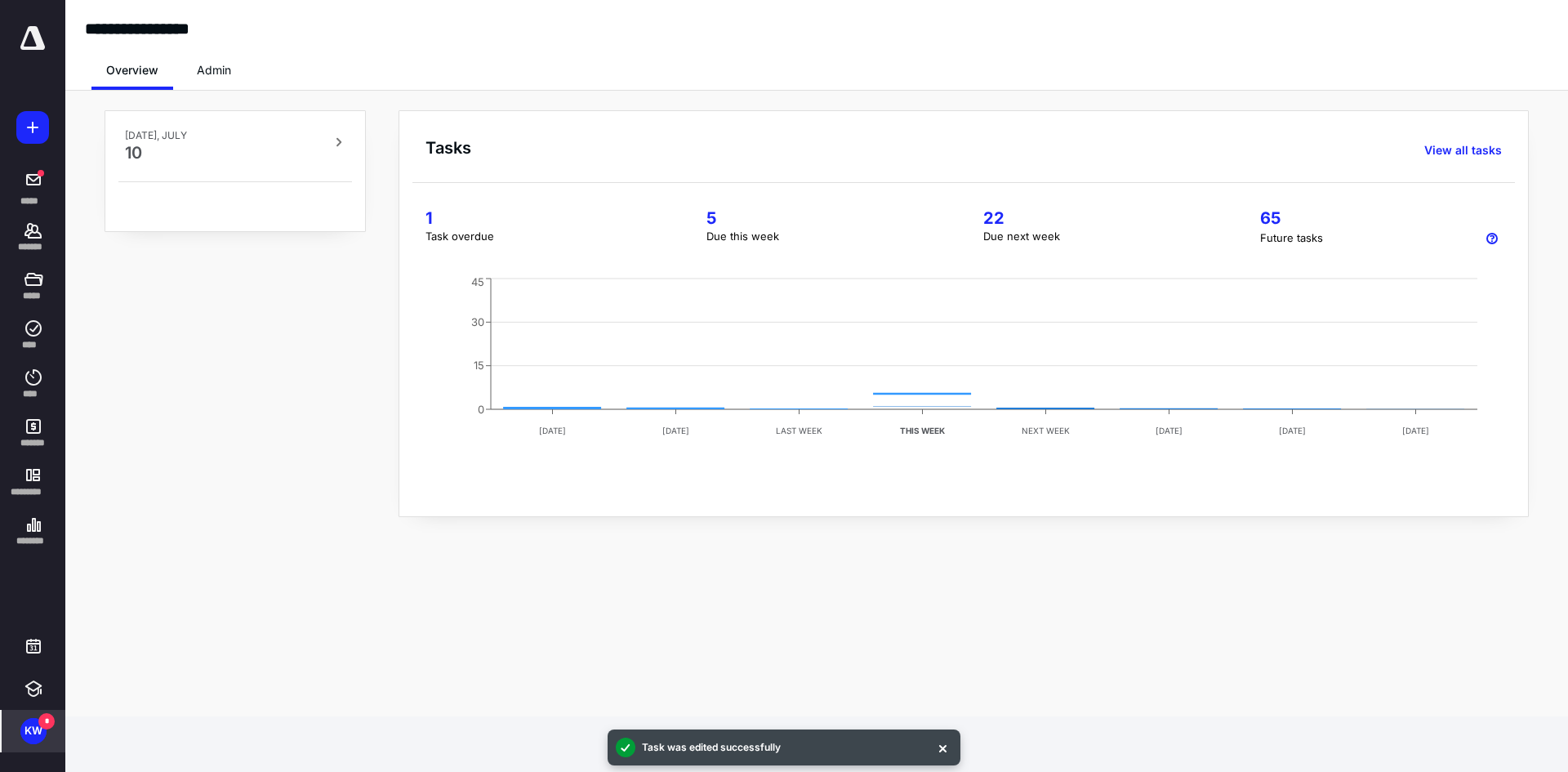 click on "Admin" at bounding box center [214, 70] 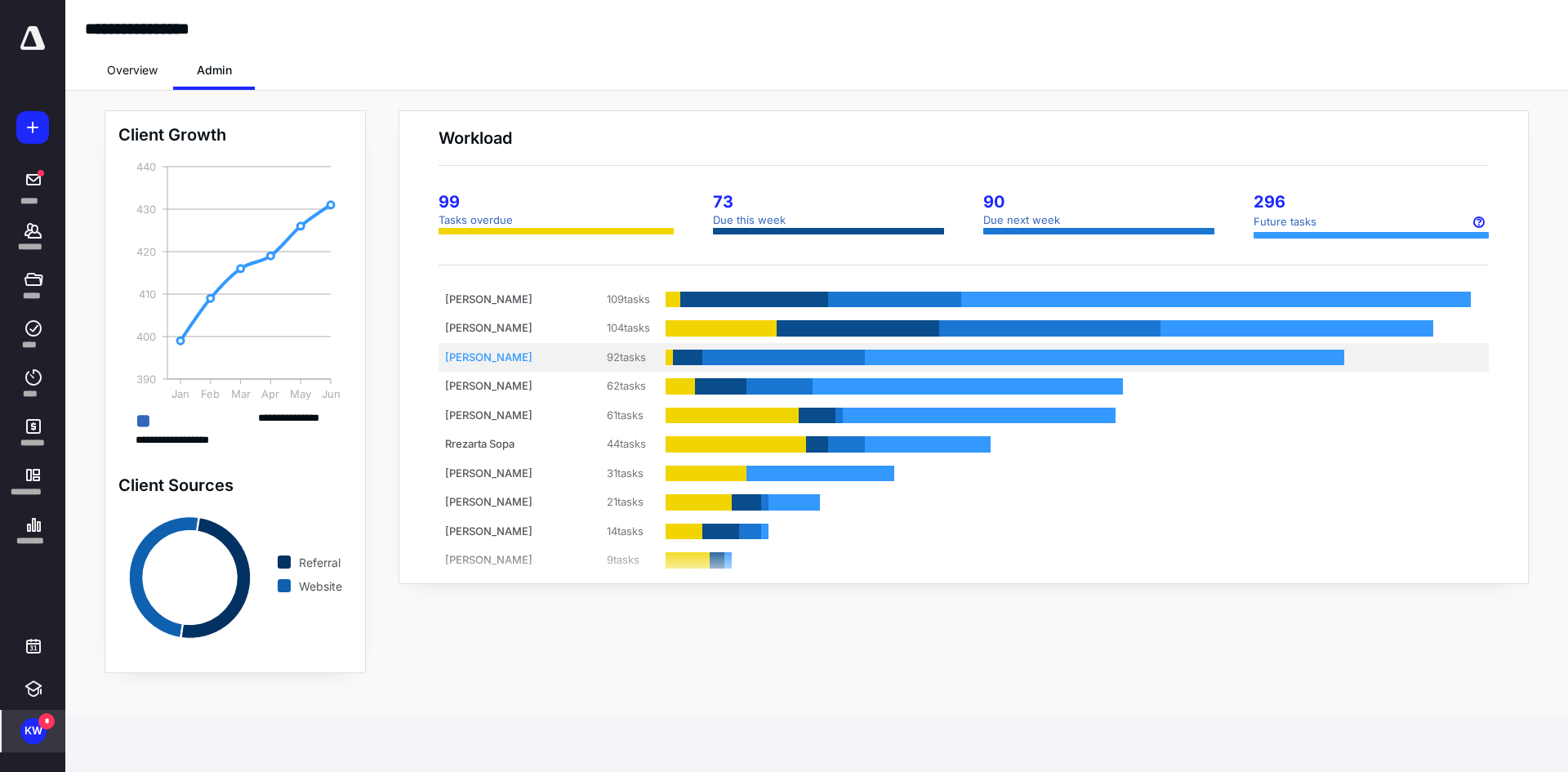 click on "[PERSON_NAME]" at bounding box center (506, 358) 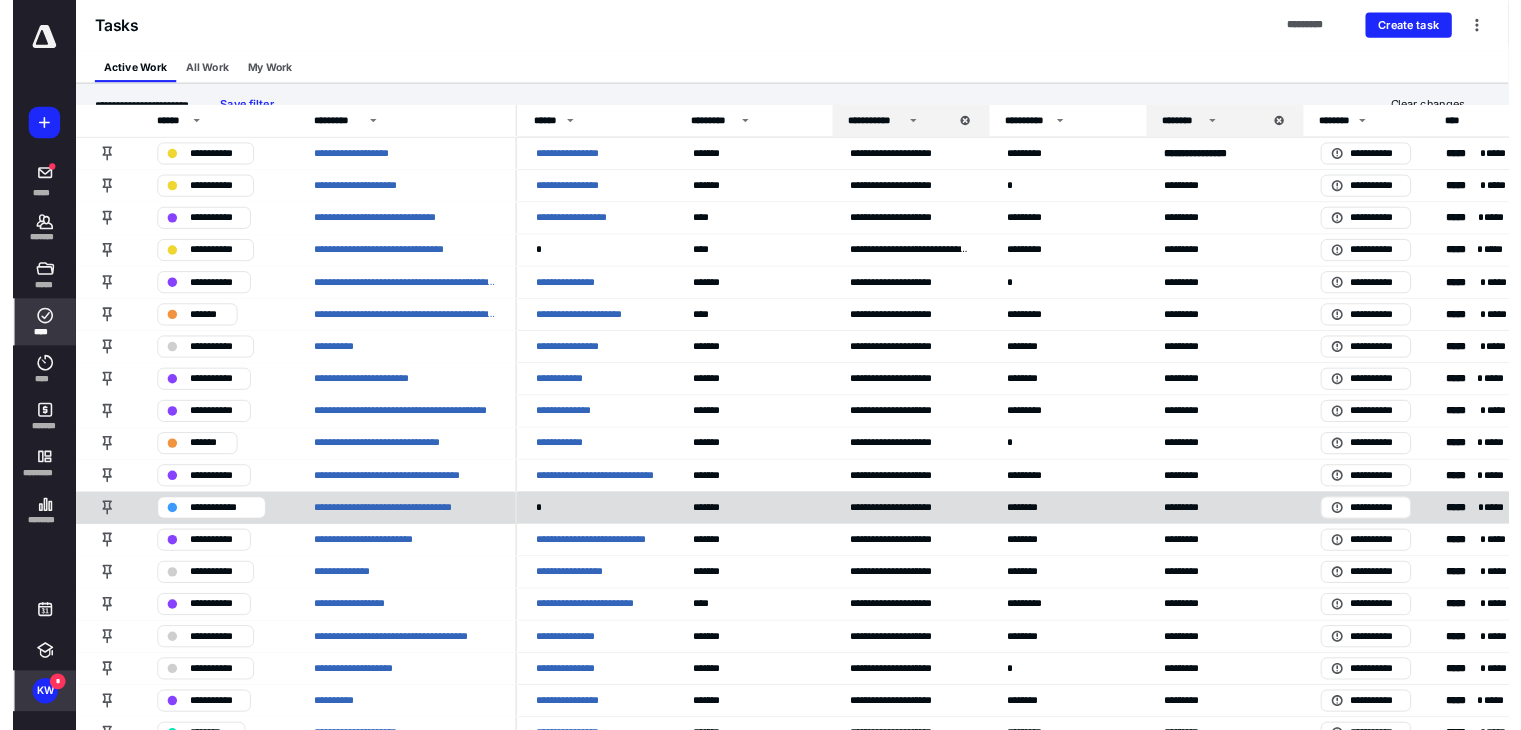 scroll, scrollTop: 0, scrollLeft: 0, axis: both 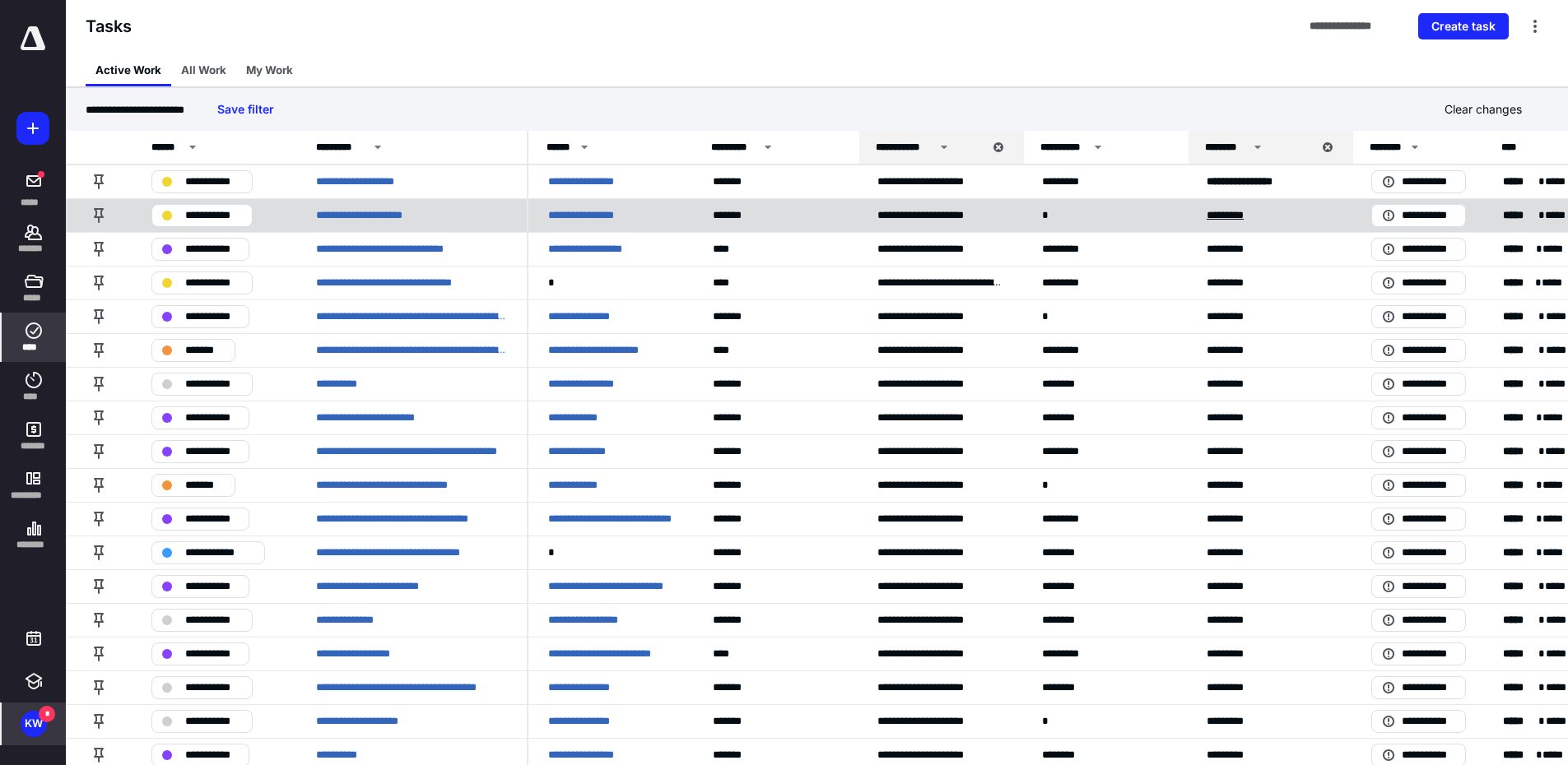 click on "*********" at bounding box center [1231, 216] 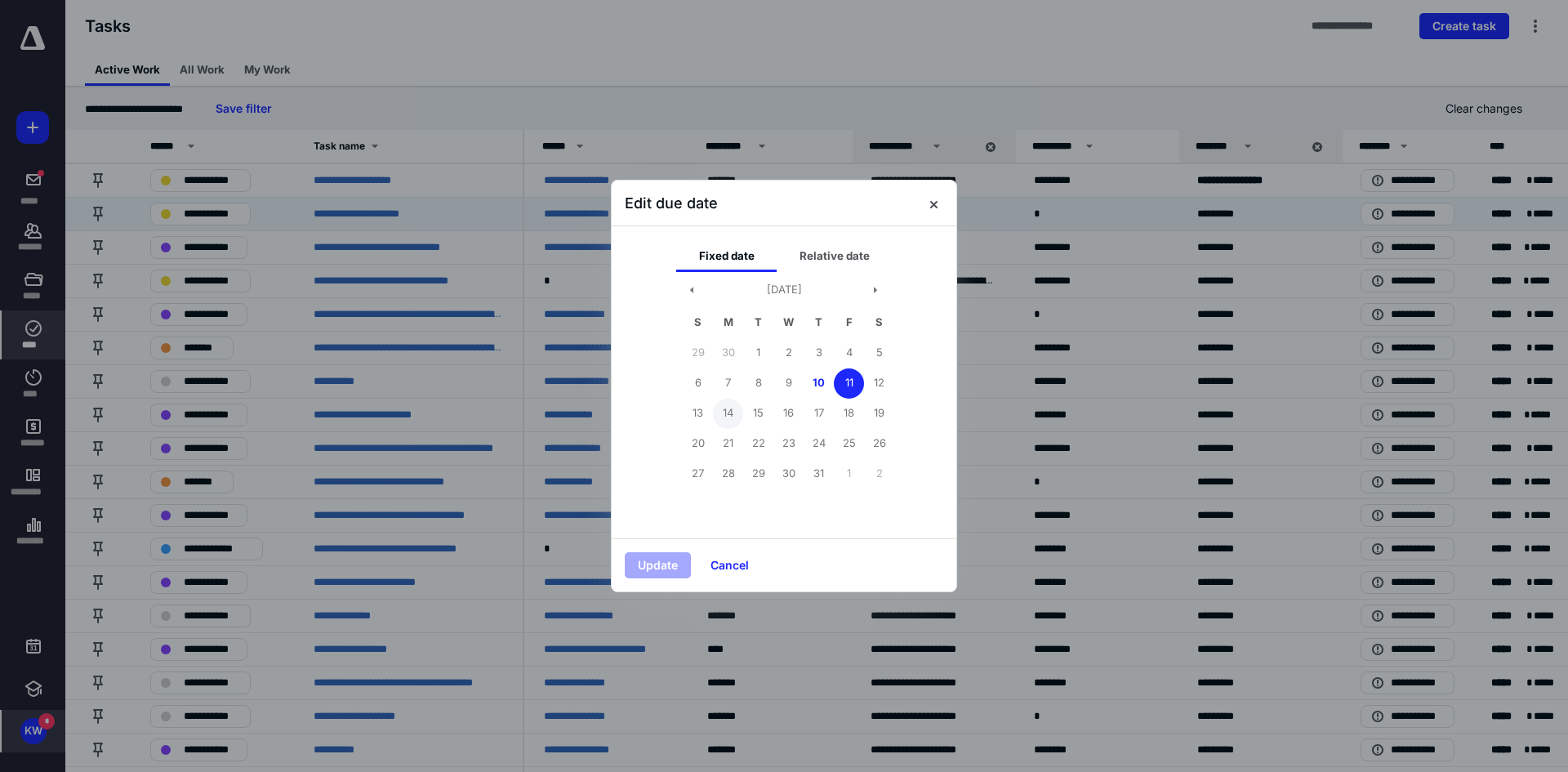 click on "14" at bounding box center (728, 413) 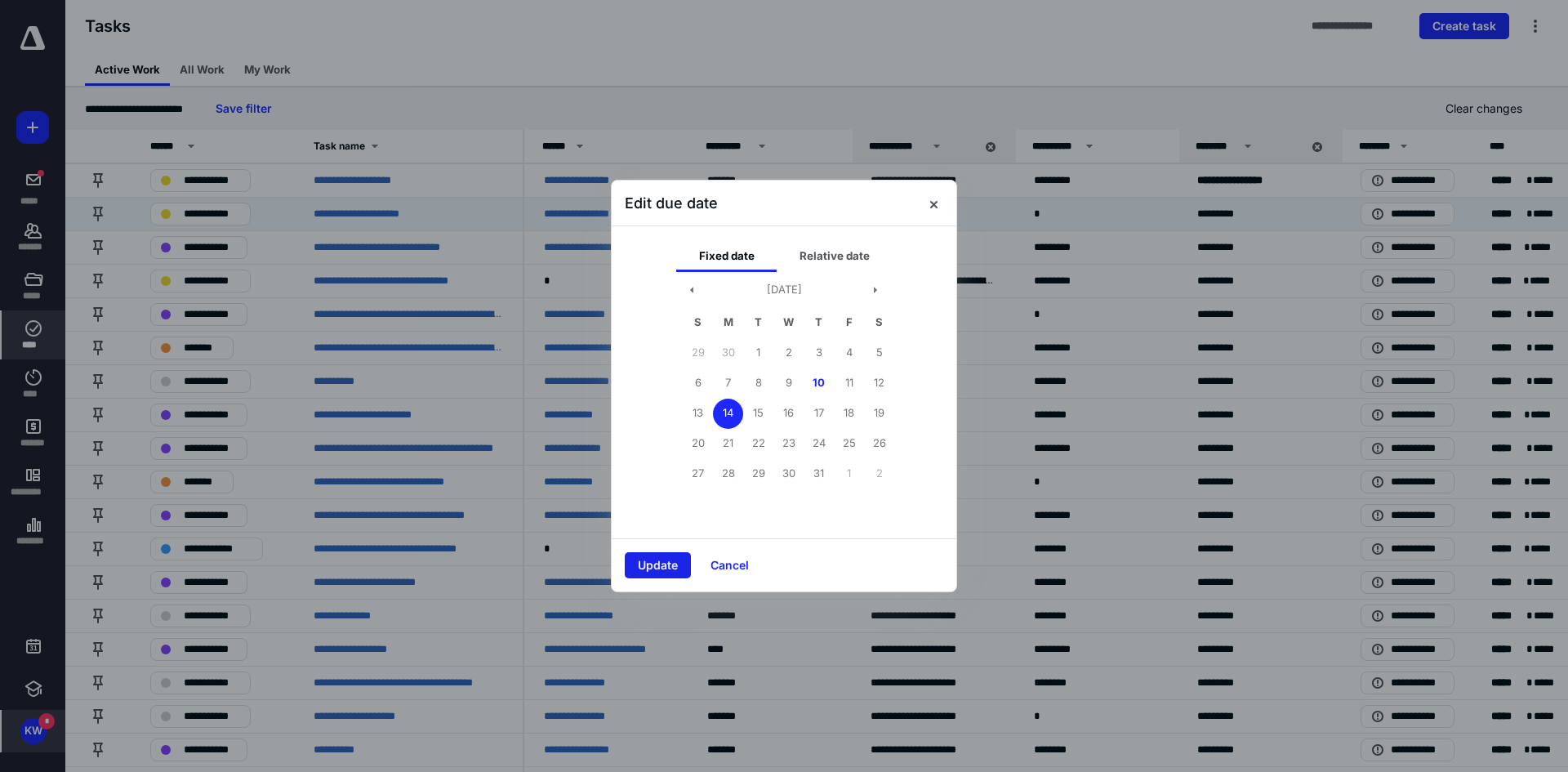 click on "Update" at bounding box center [657, 565] 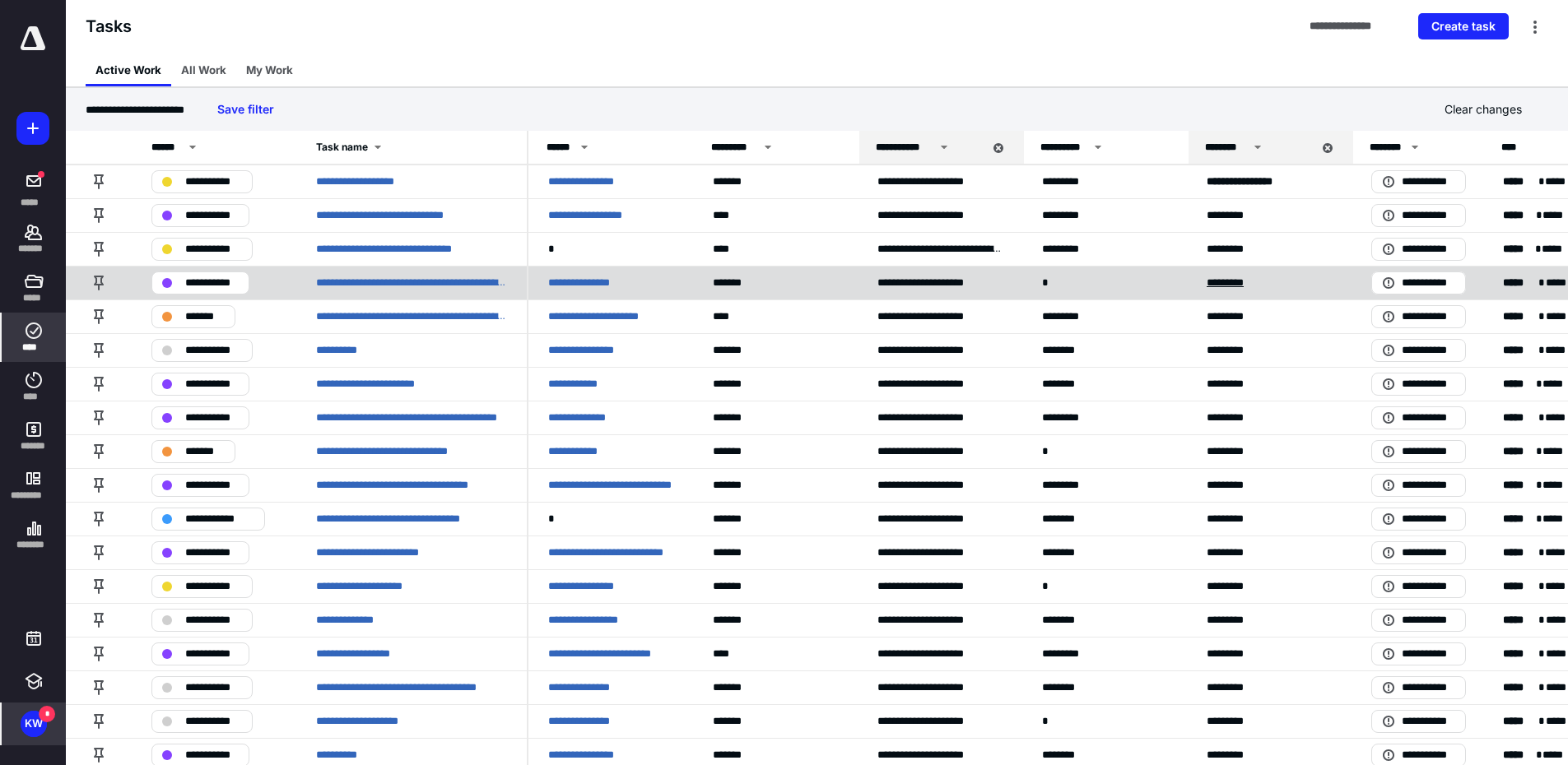 click on "*********" at bounding box center (1232, 283) 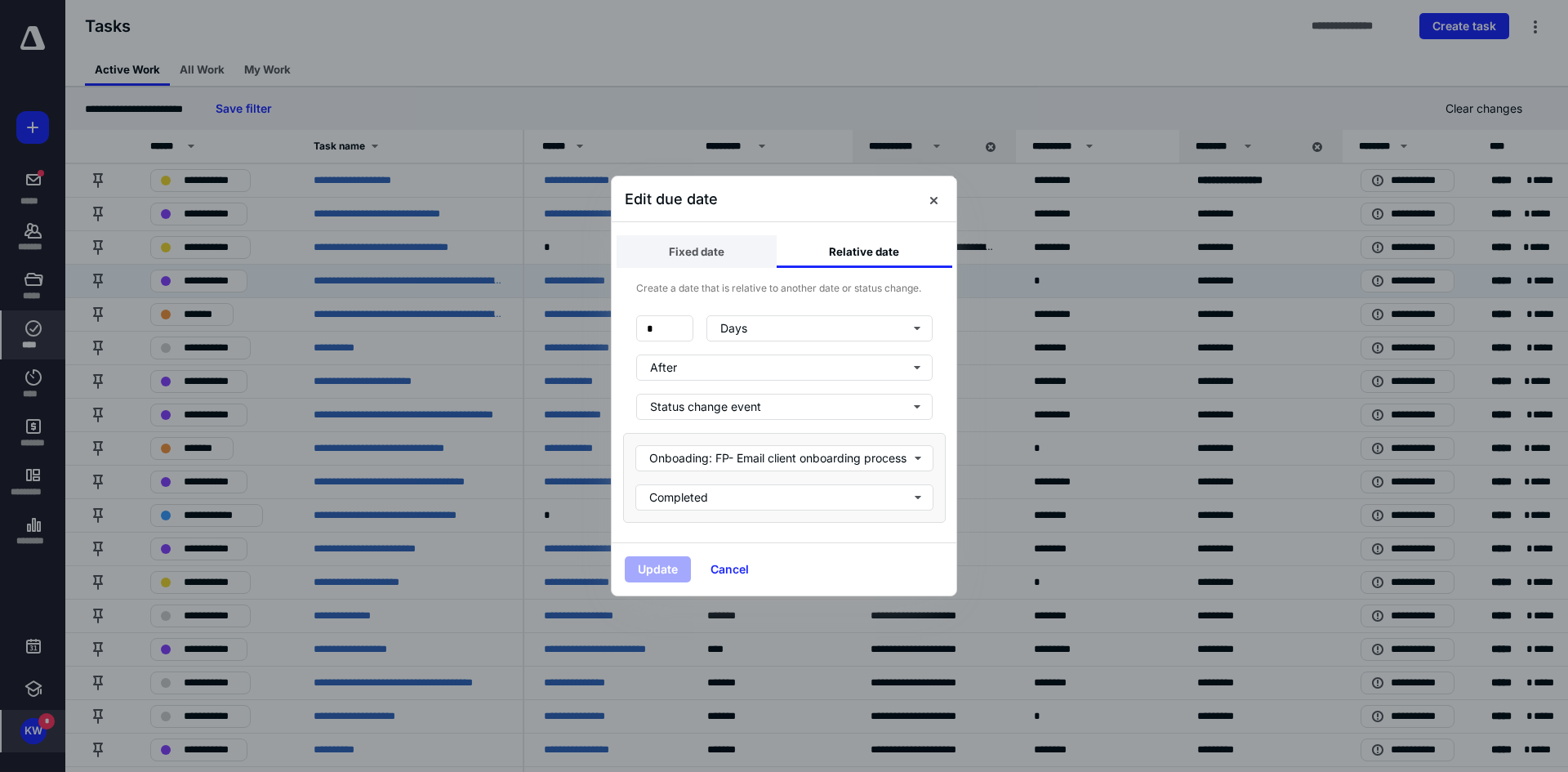 click on "Fixed date" at bounding box center (697, 252) 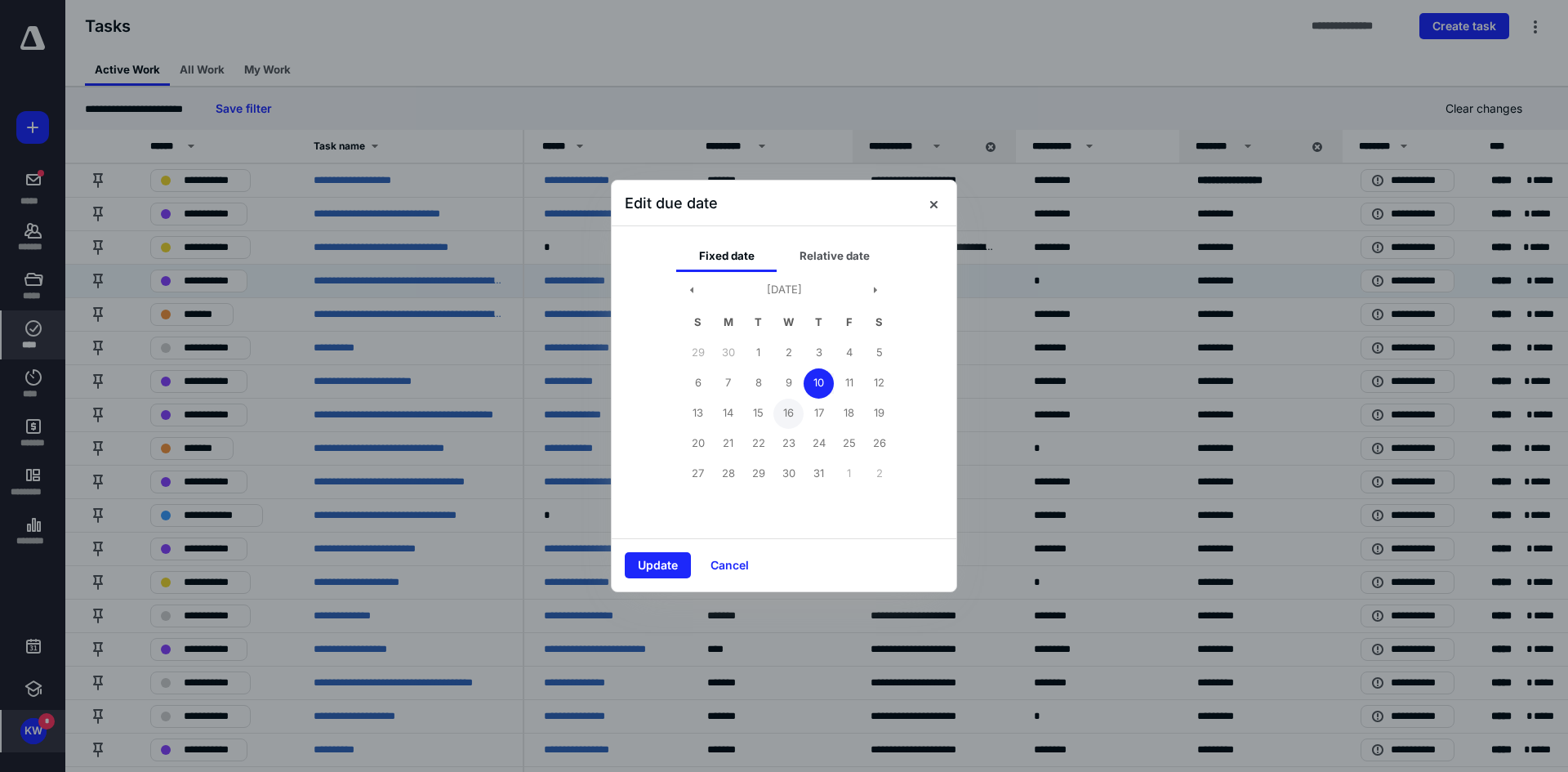 click on "16" at bounding box center (788, 413) 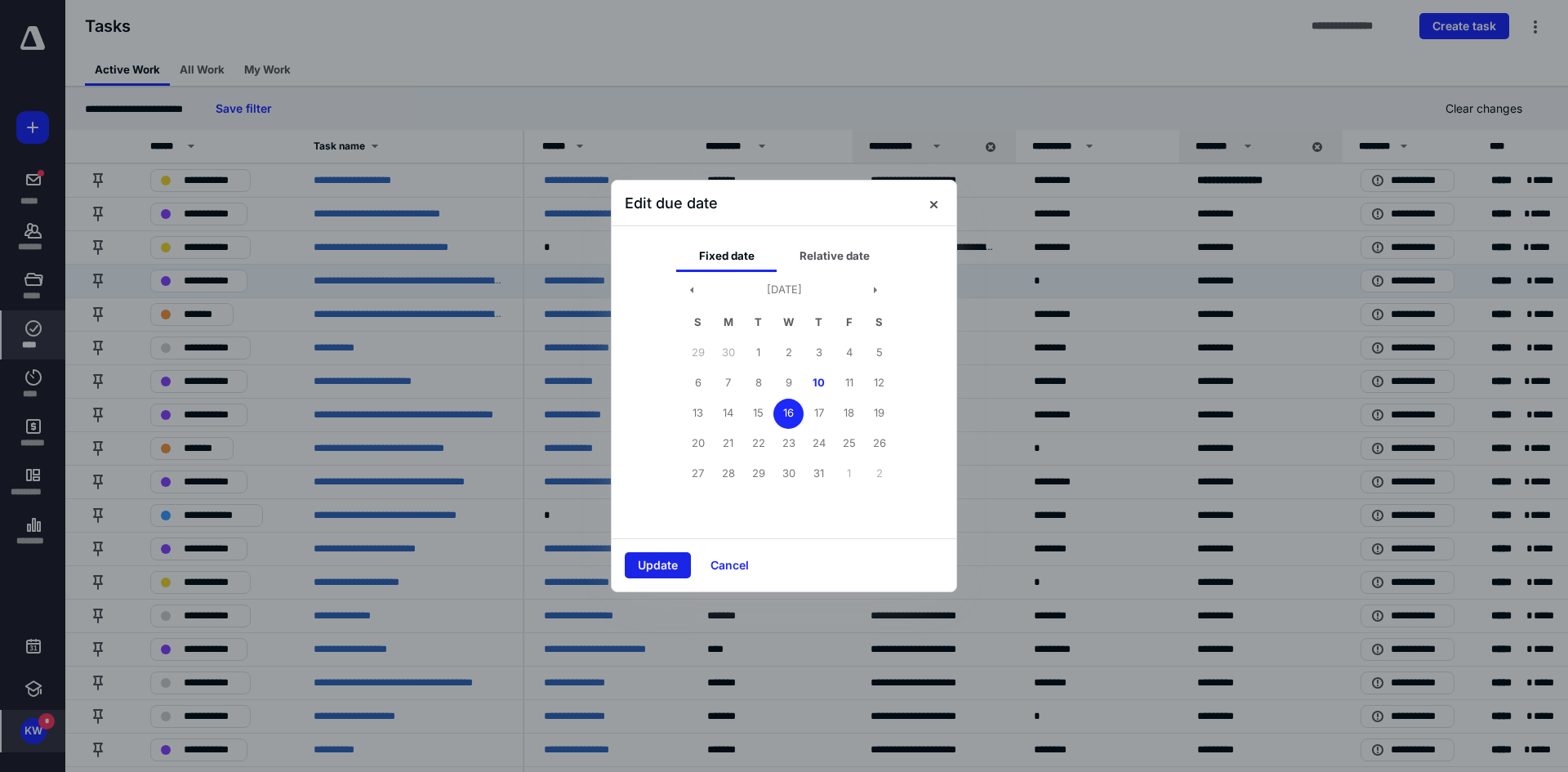 click on "Update" at bounding box center (657, 565) 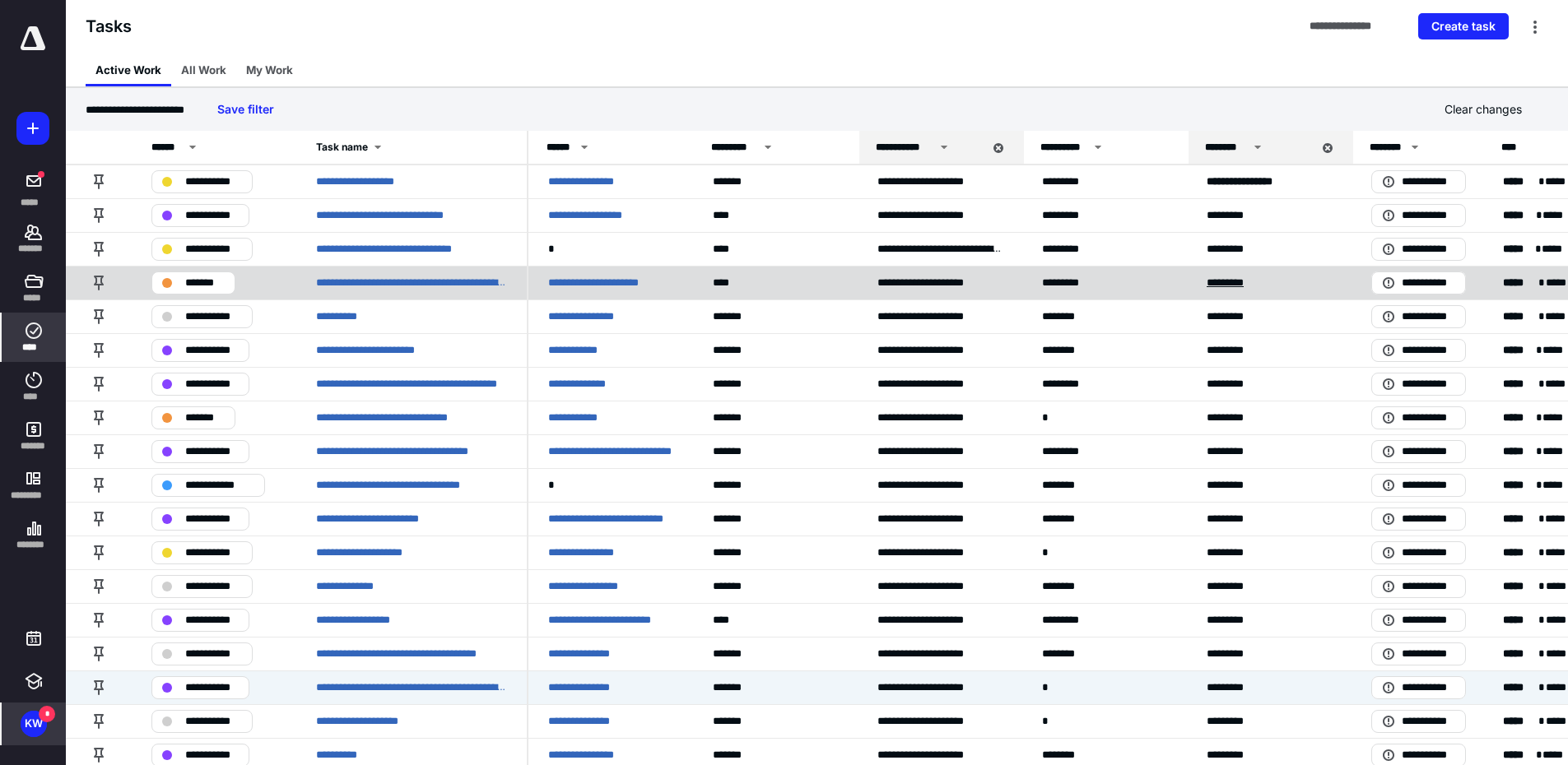 click on "*********" at bounding box center (1232, 283) 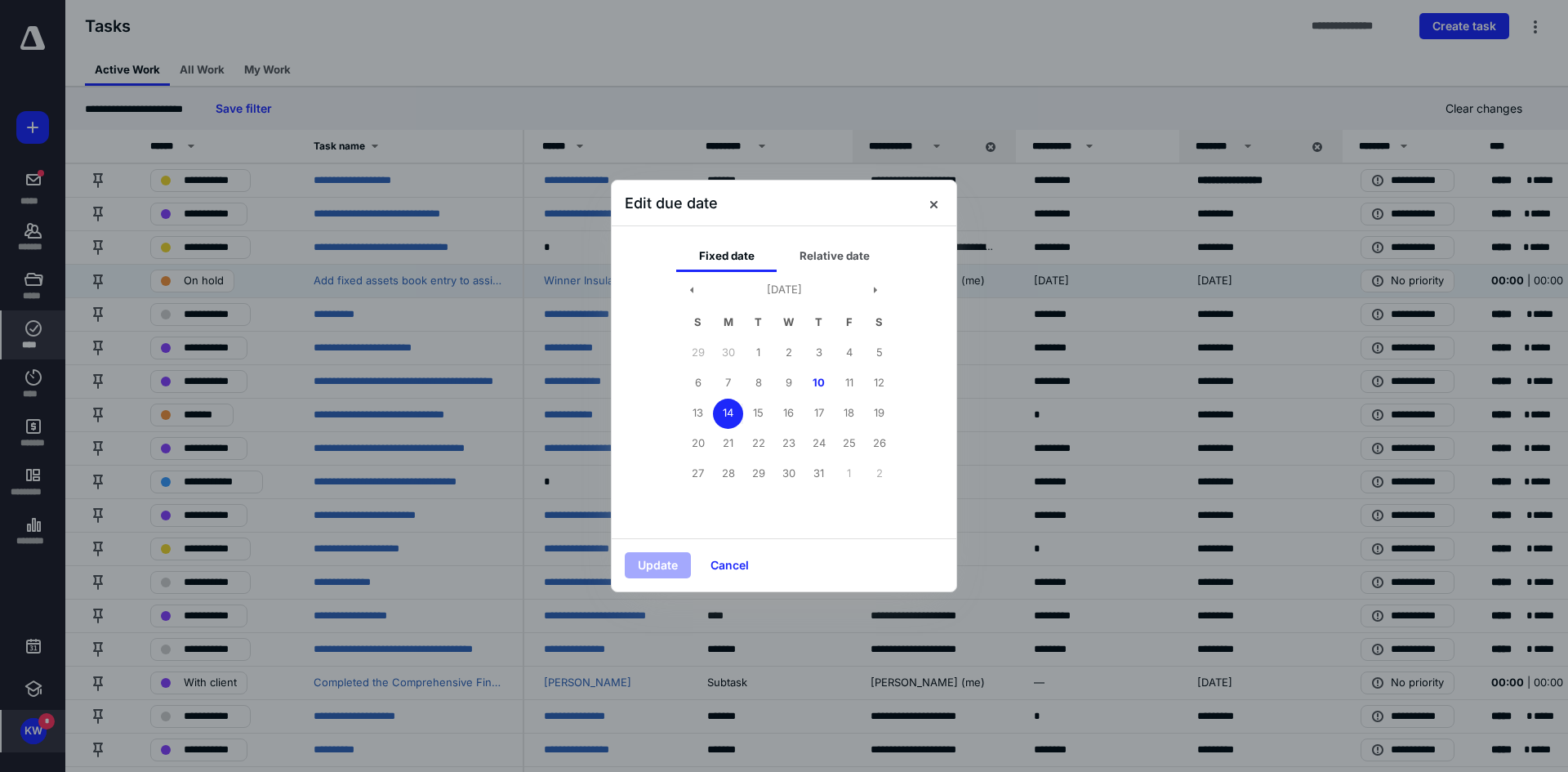 click at bounding box center (784, 386) 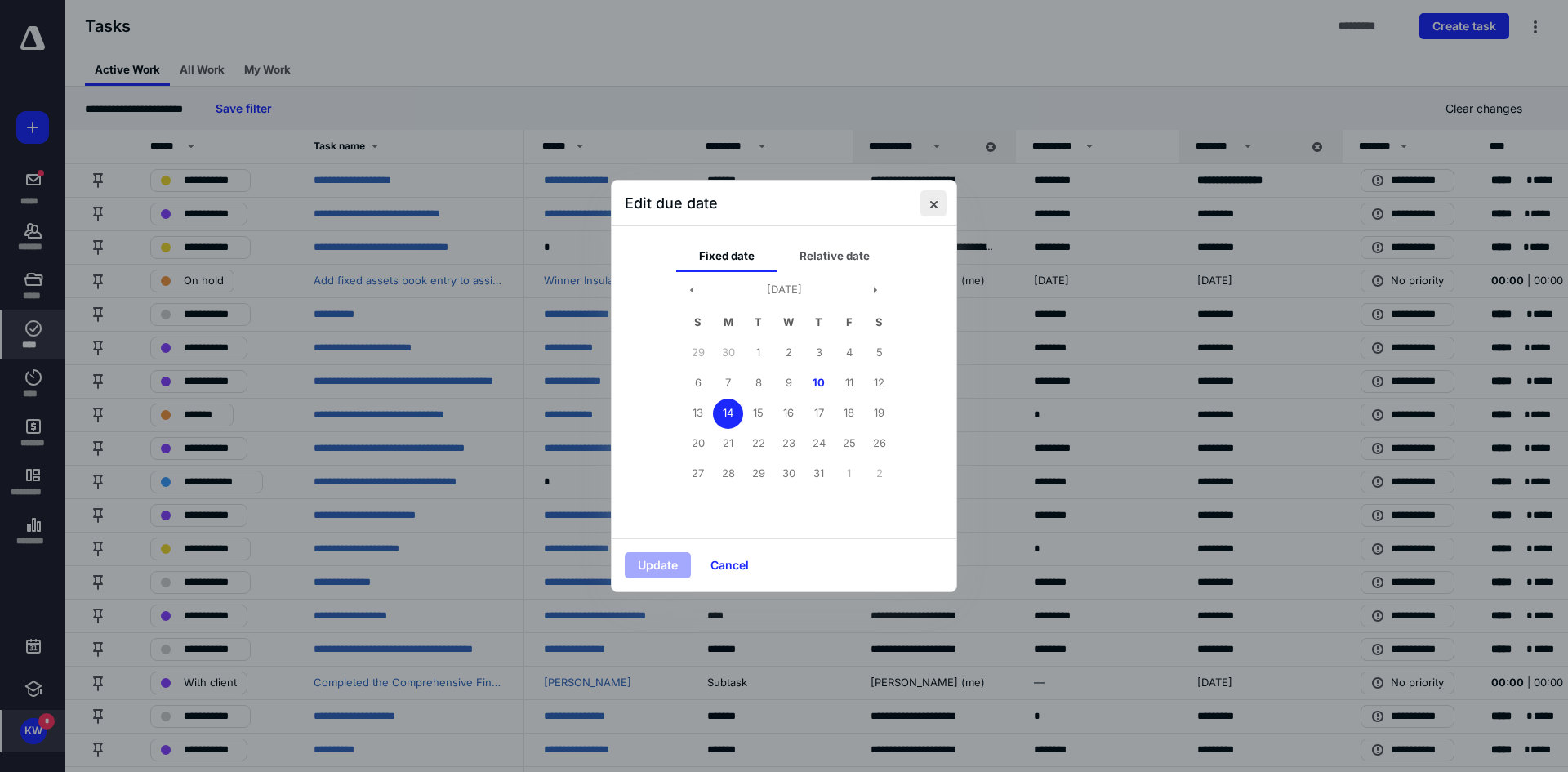click at bounding box center [933, 203] 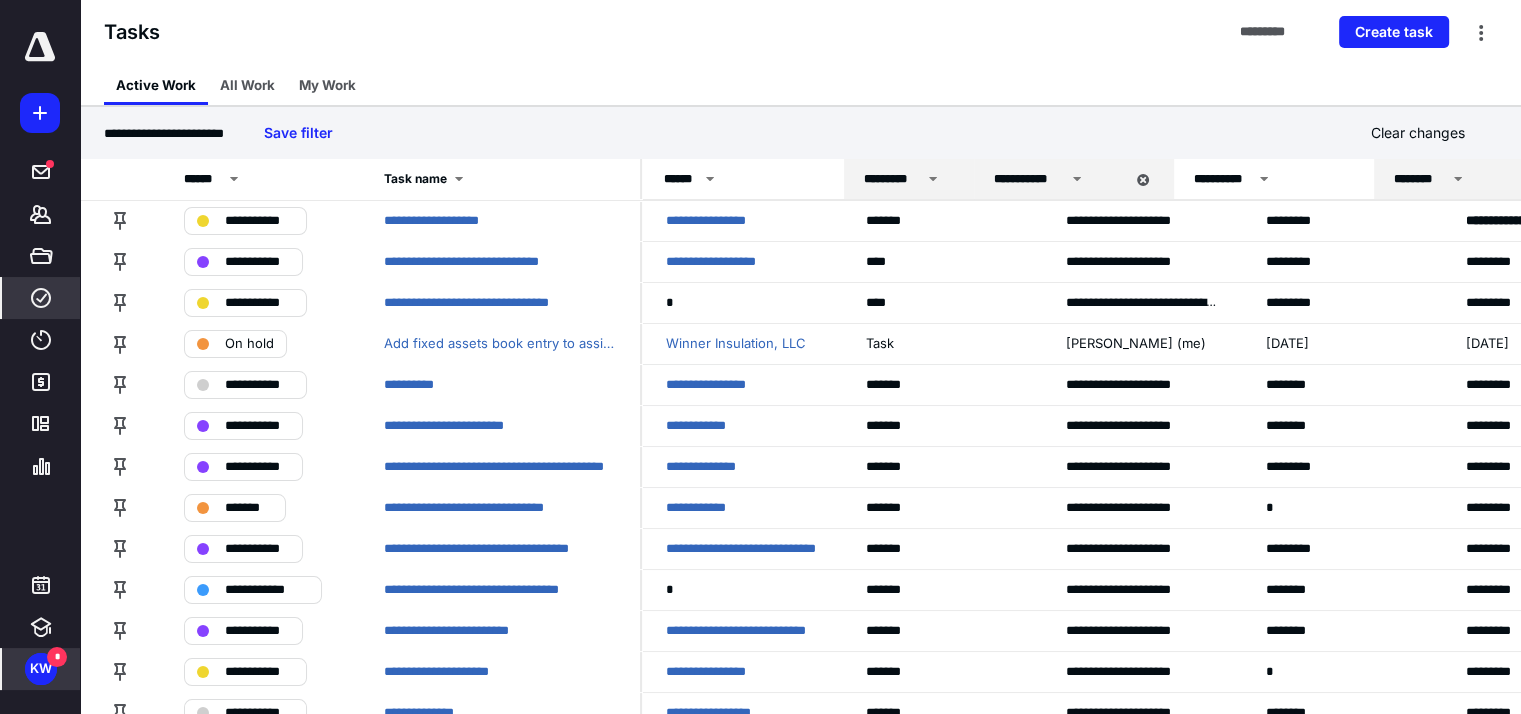 drag, startPoint x: 1030, startPoint y: 182, endPoint x: 960, endPoint y: 171, distance: 70.85902 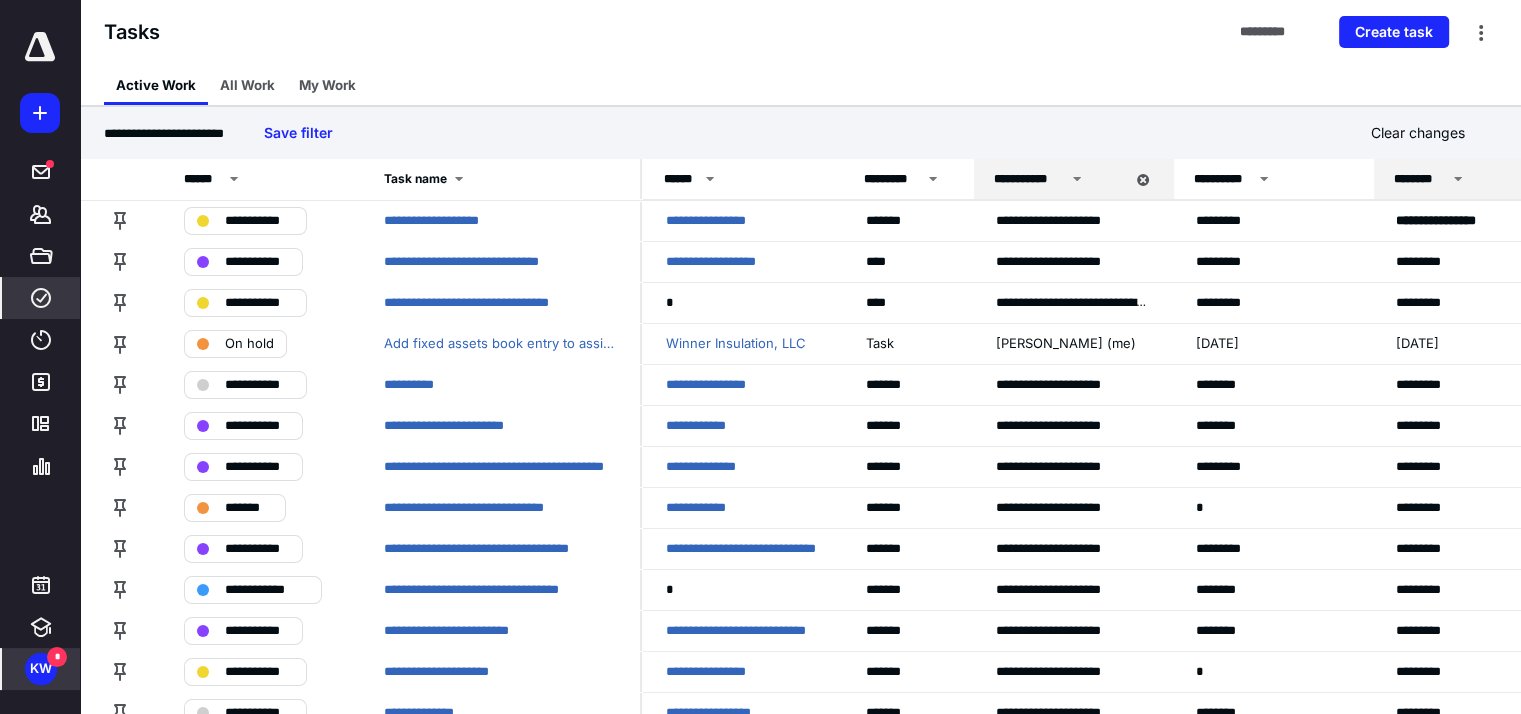 click on "**********" at bounding box center [800, 133] 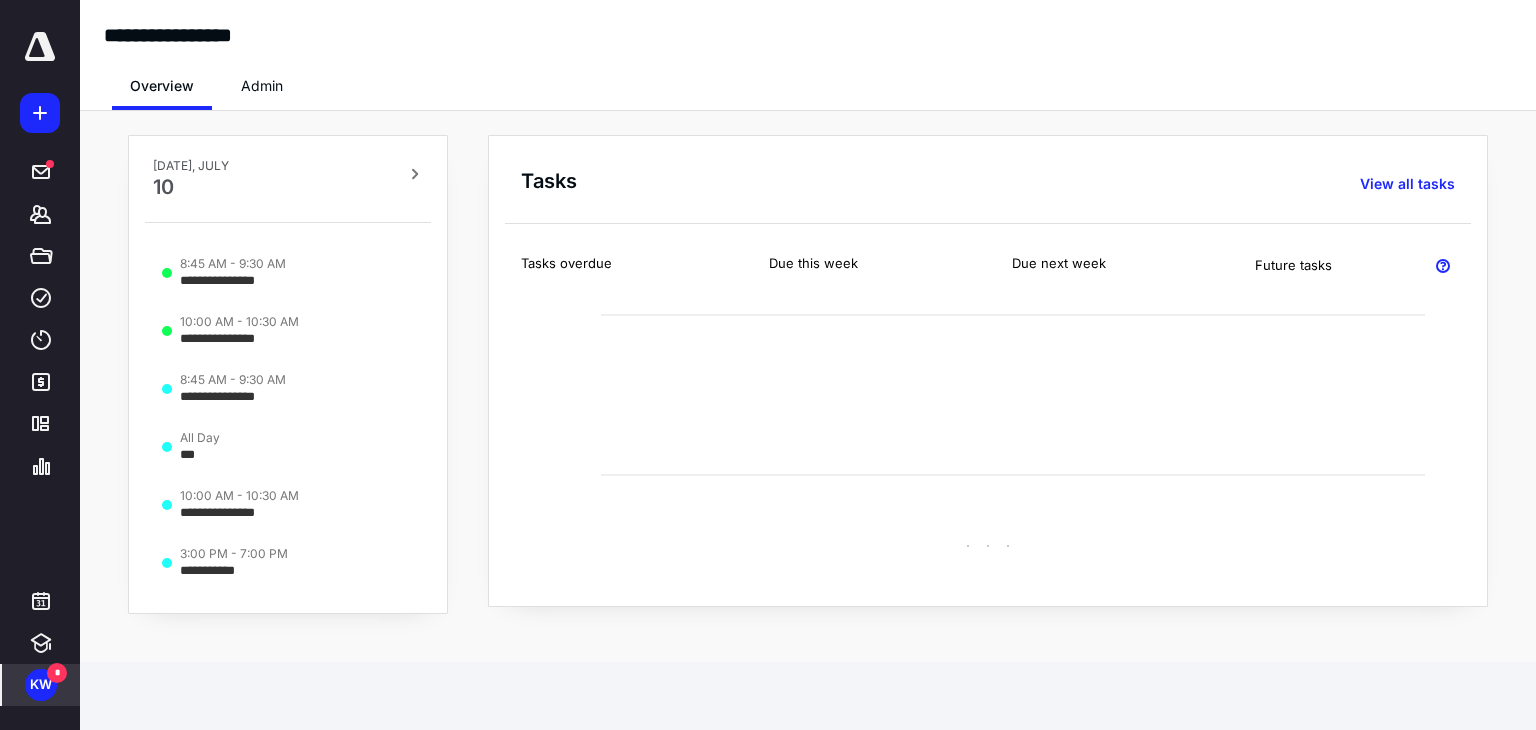 click on "Admin" at bounding box center (262, 88) 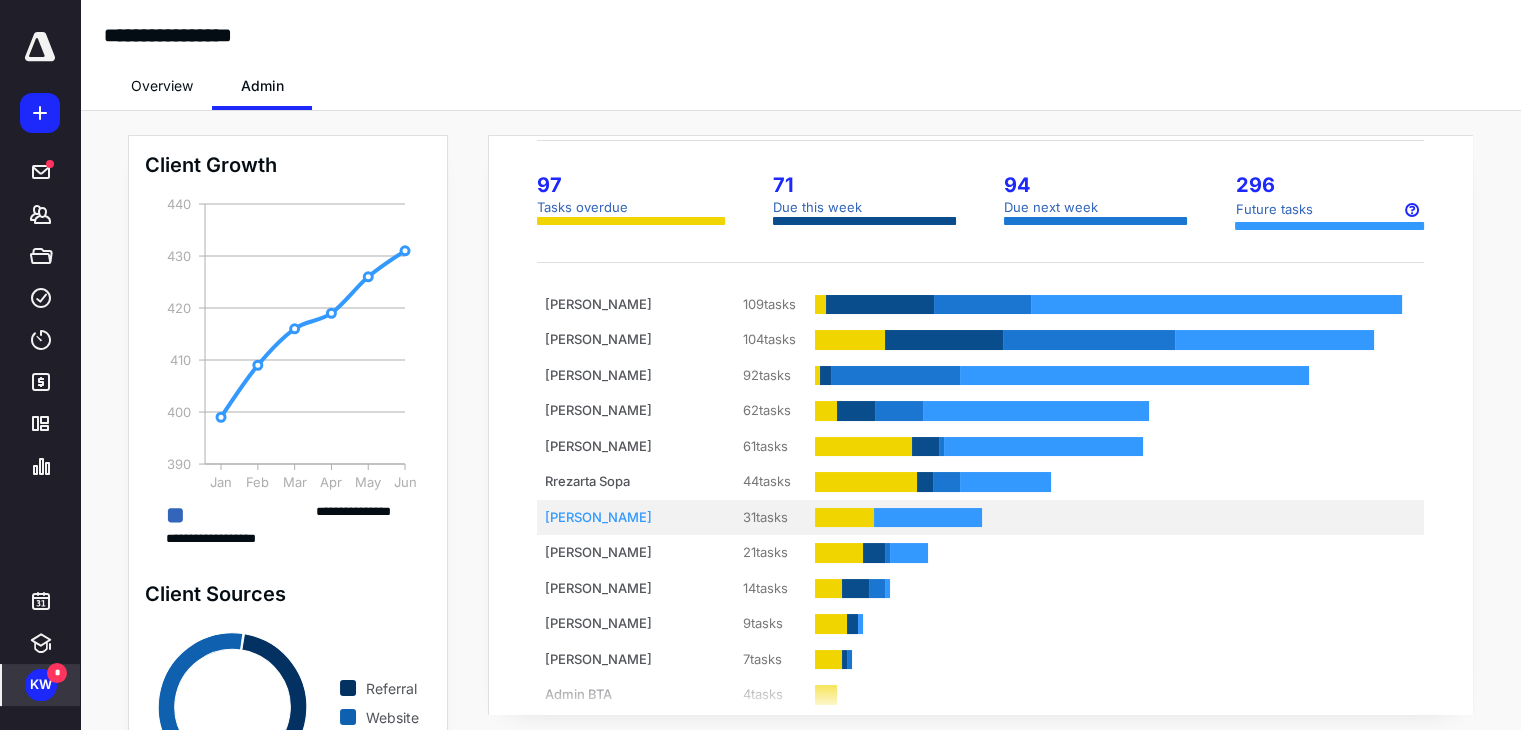 scroll, scrollTop: 66, scrollLeft: 0, axis: vertical 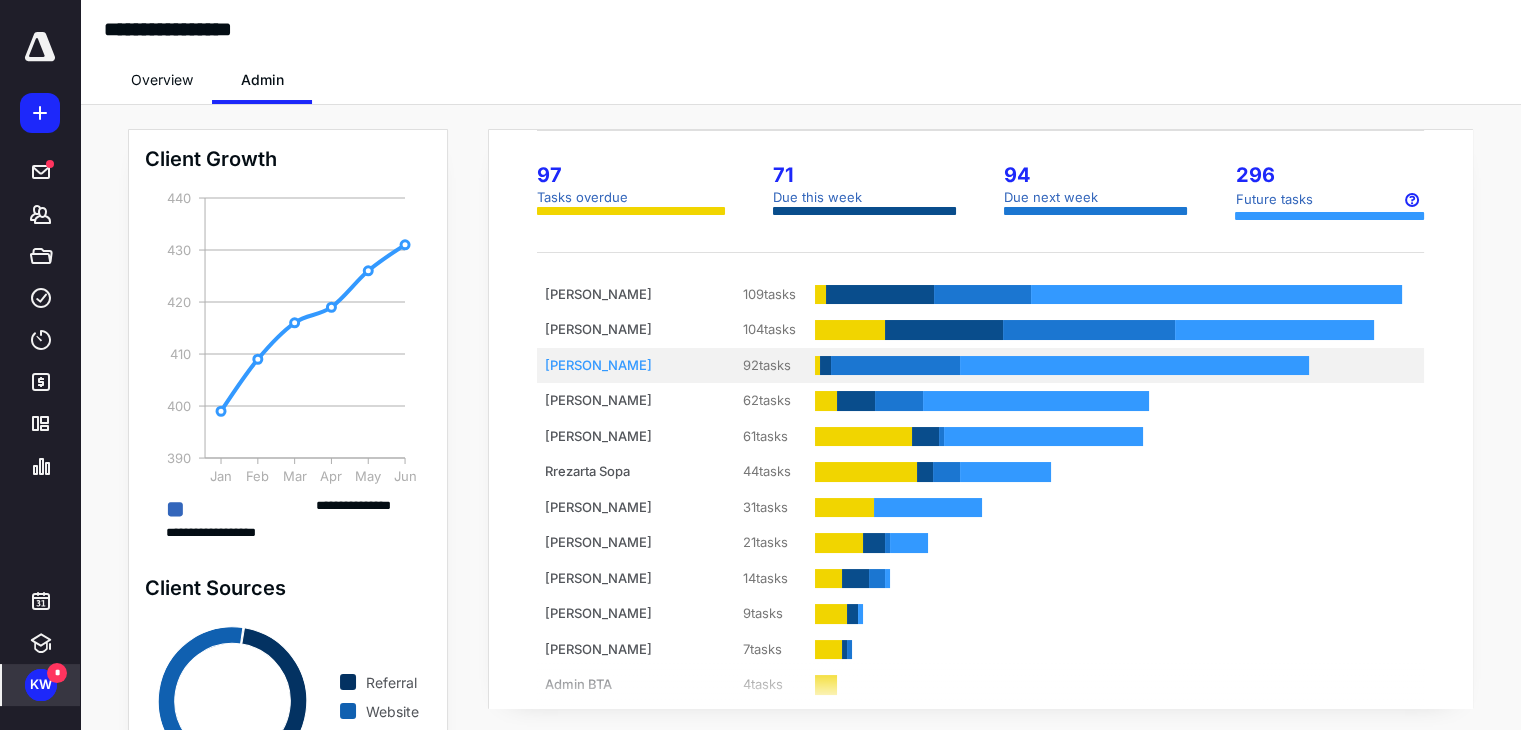 click on "92  tasks" at bounding box center [755, 366] 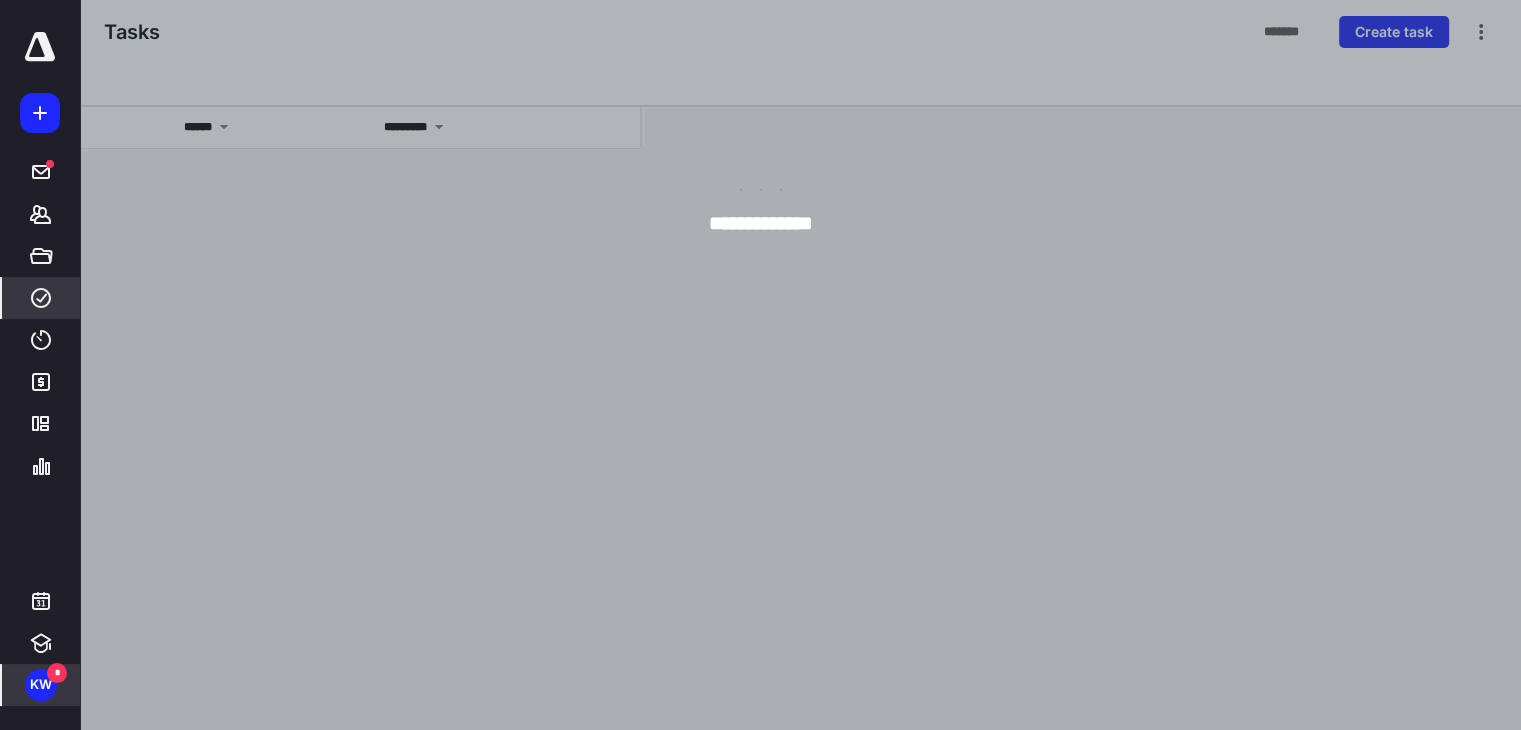 scroll, scrollTop: 0, scrollLeft: 0, axis: both 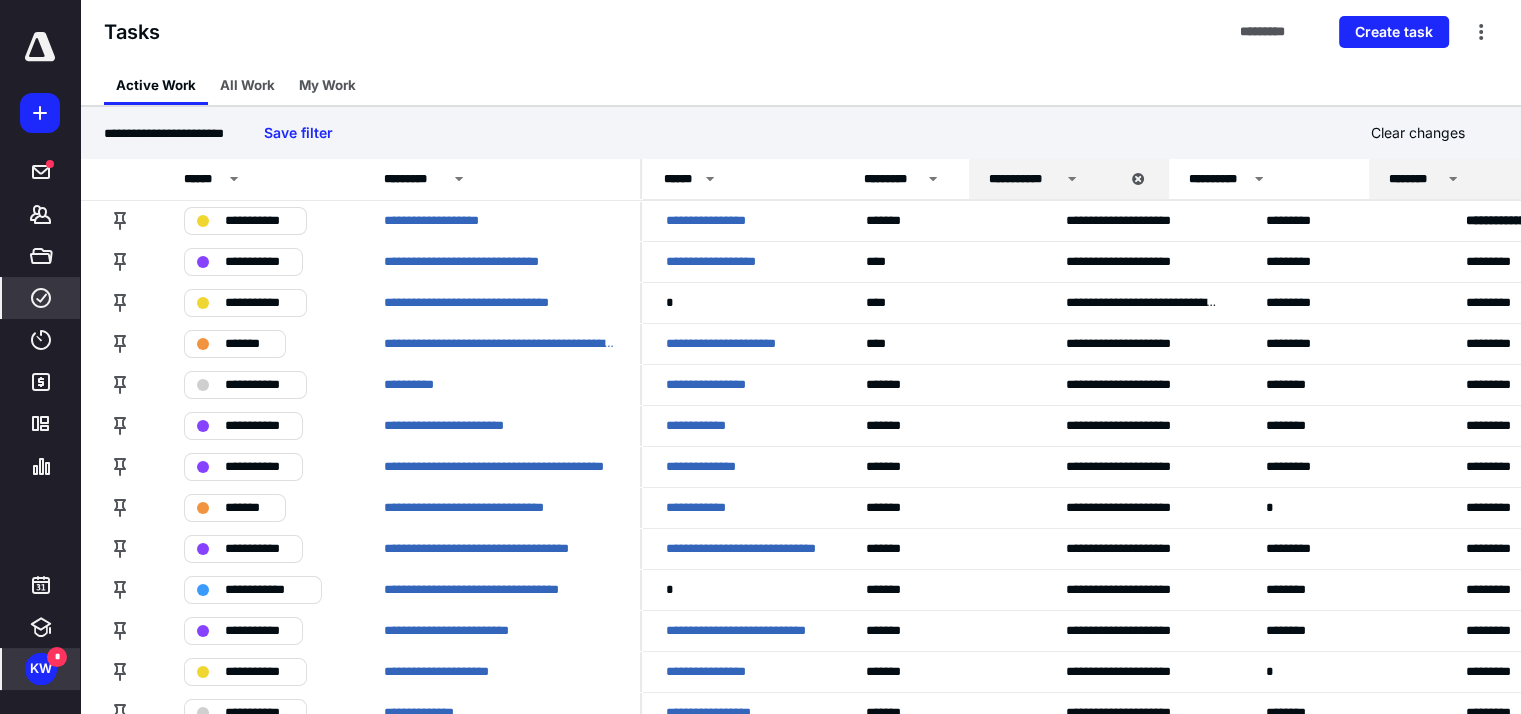 drag, startPoint x: 1040, startPoint y: 179, endPoint x: 946, endPoint y: 116, distance: 113.15918 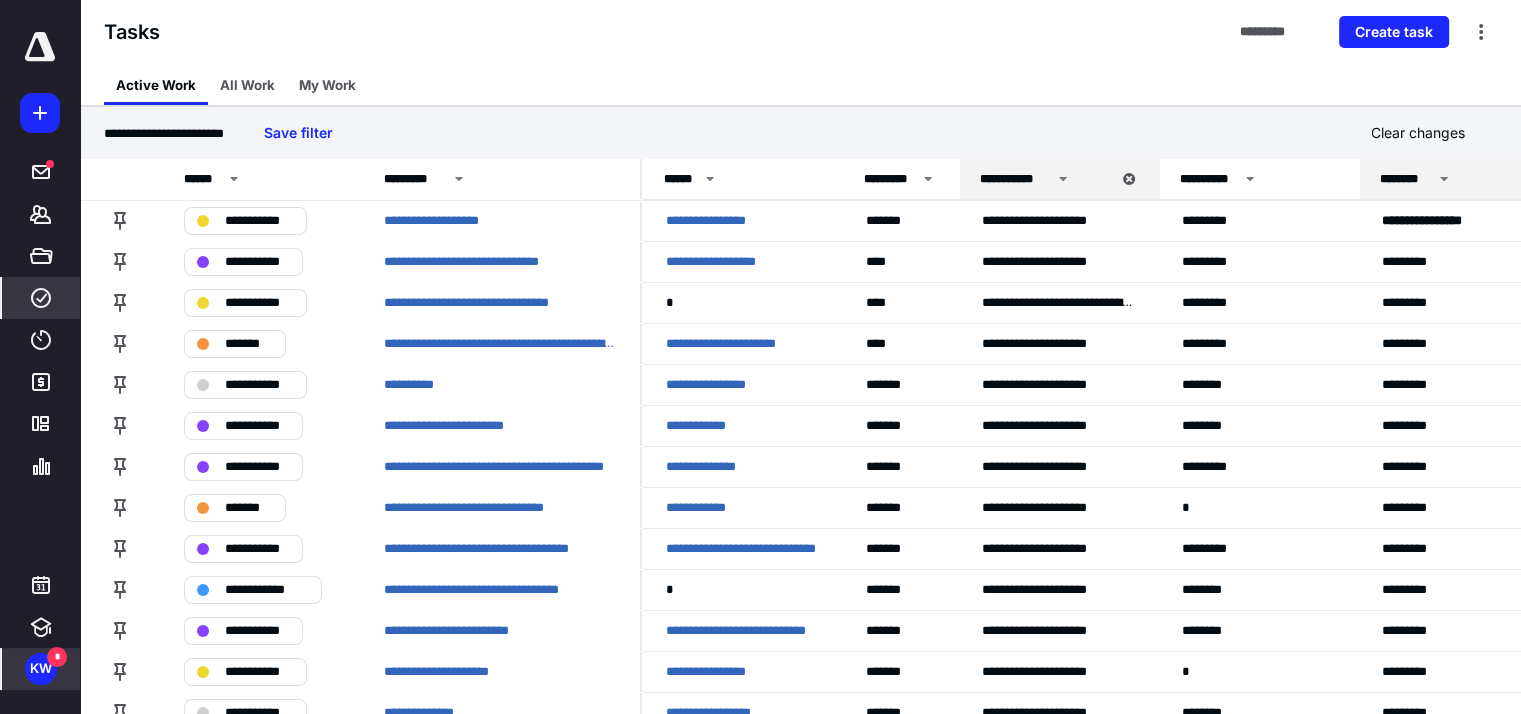 click on "Active Work All Work My Work" at bounding box center [800, 85] 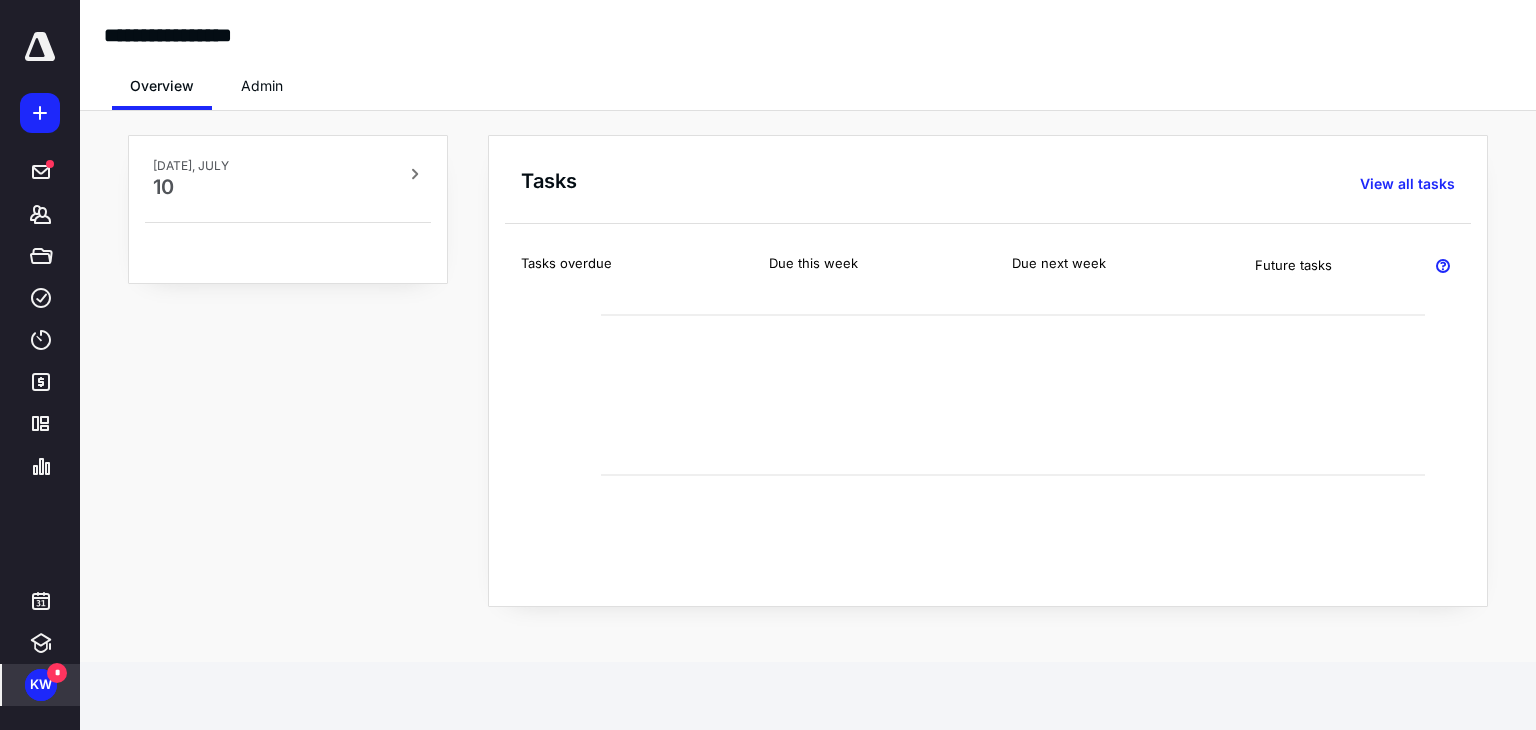click on "Admin" at bounding box center (262, 86) 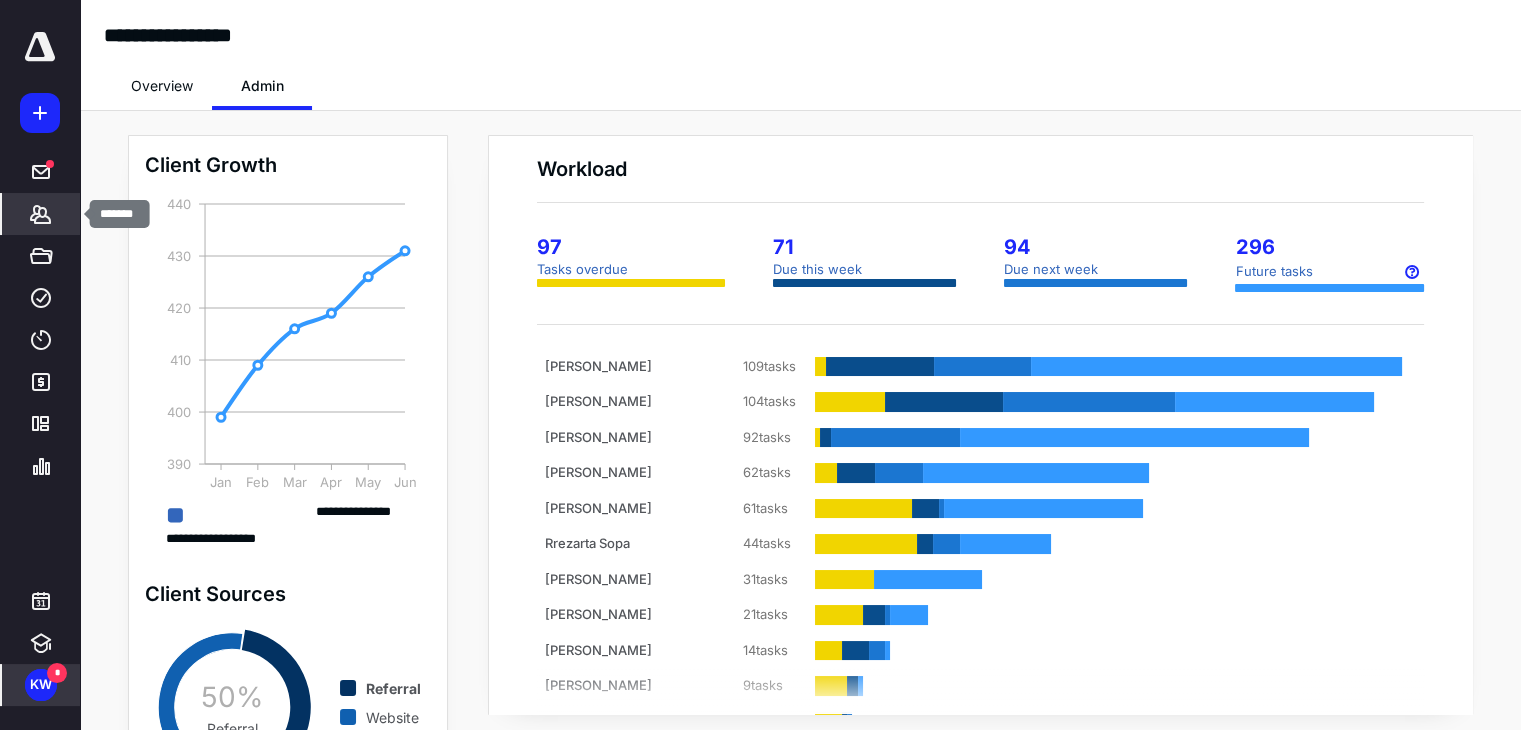 click on "*******" at bounding box center [41, 214] 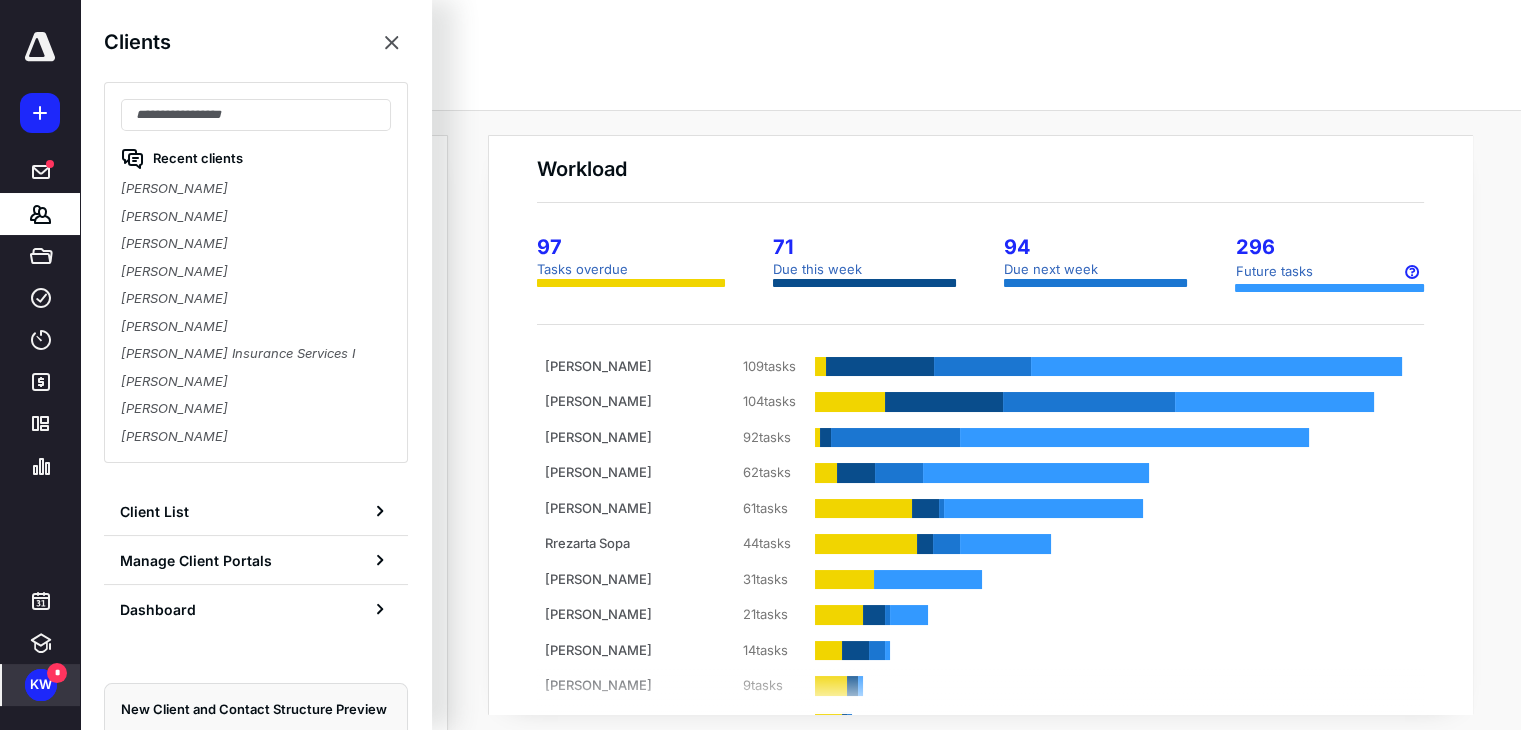click on "Overview Admin" at bounding box center [800, 80] 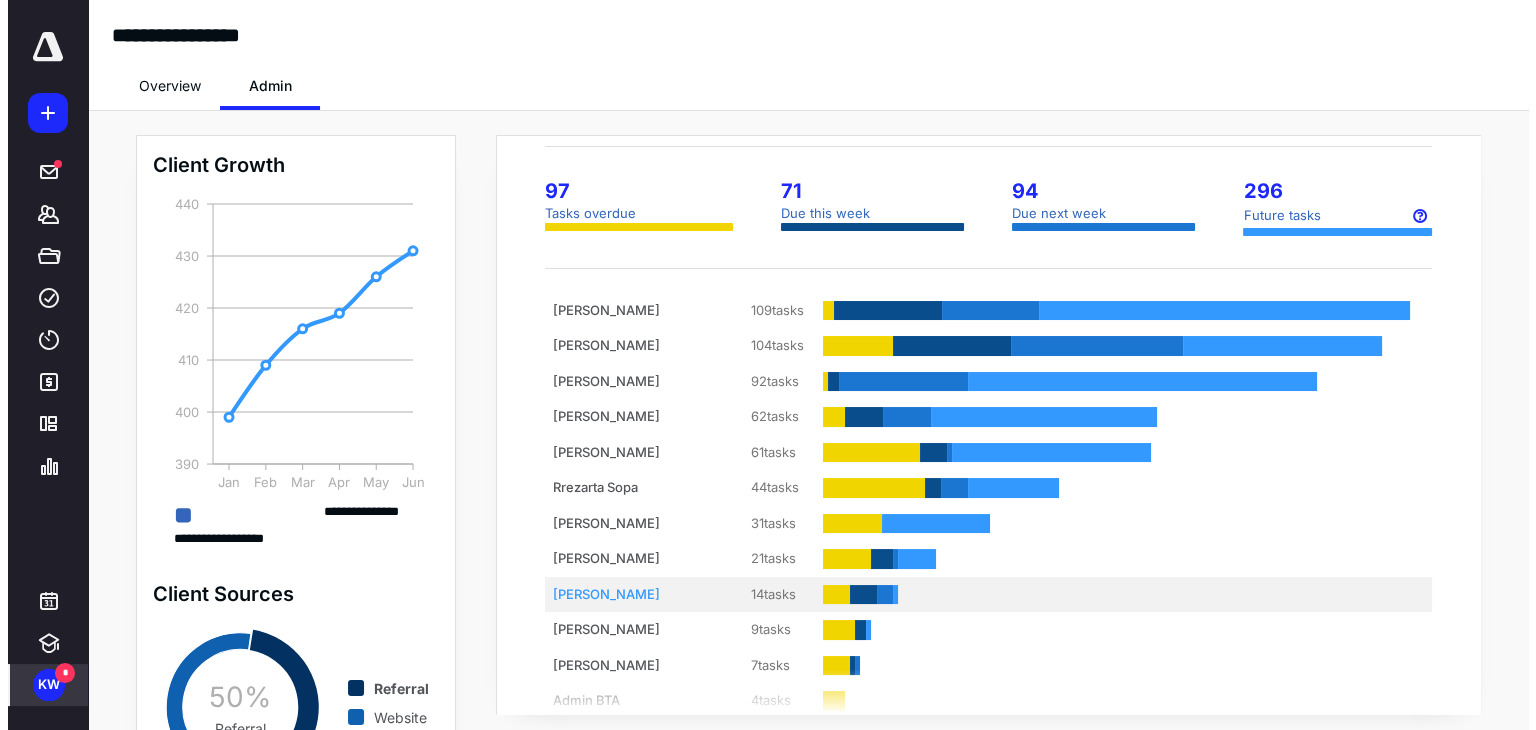 scroll, scrollTop: 51, scrollLeft: 0, axis: vertical 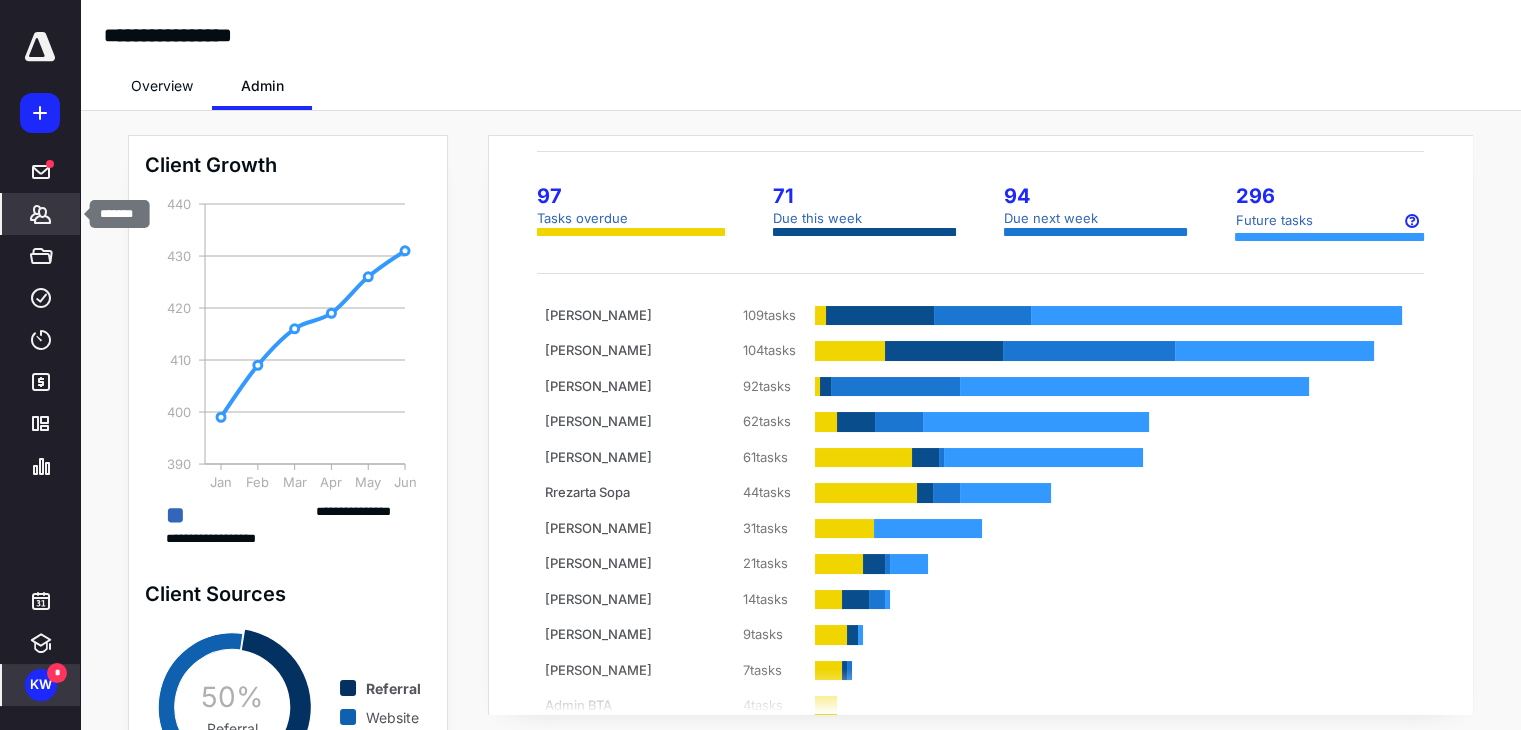 click 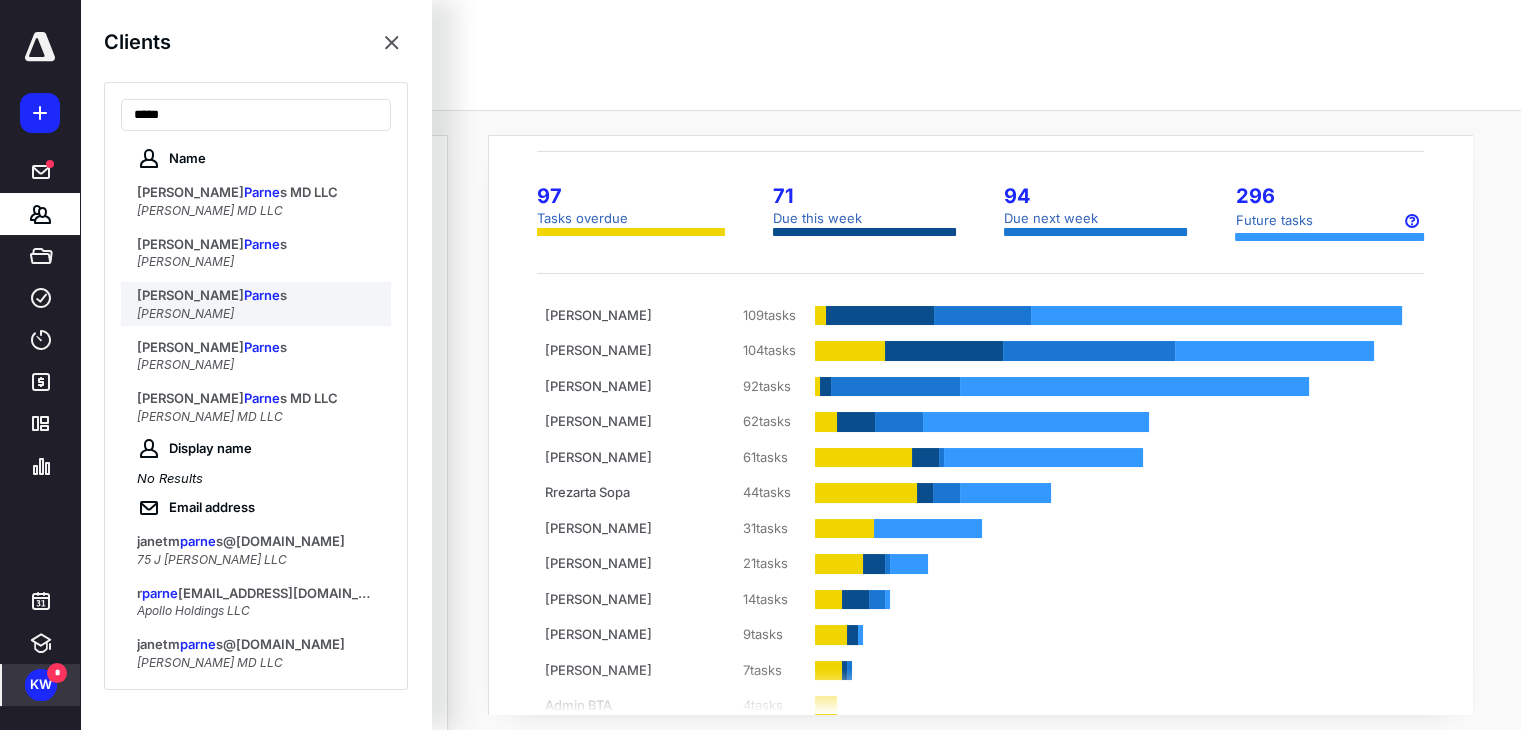 type on "*****" 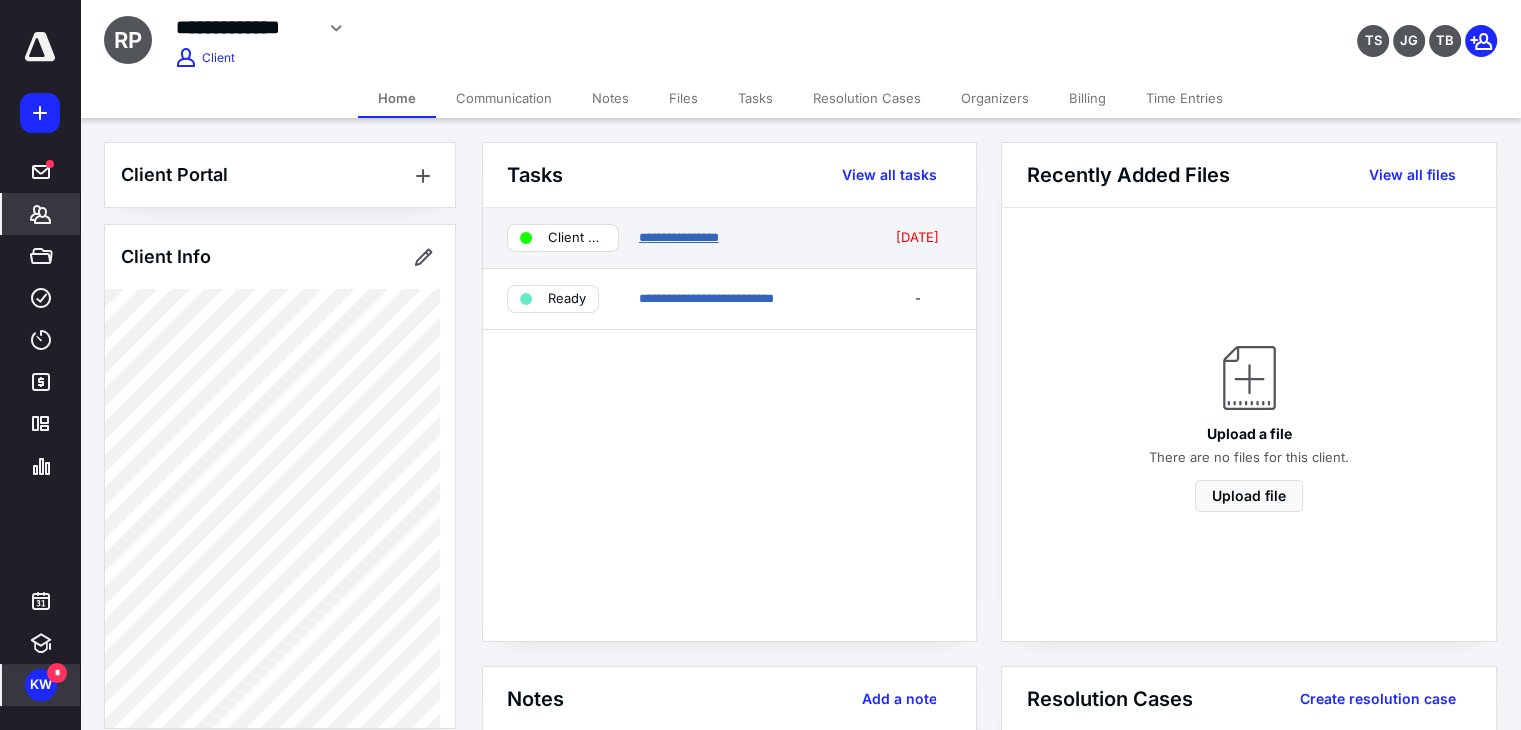 click on "**********" at bounding box center [679, 237] 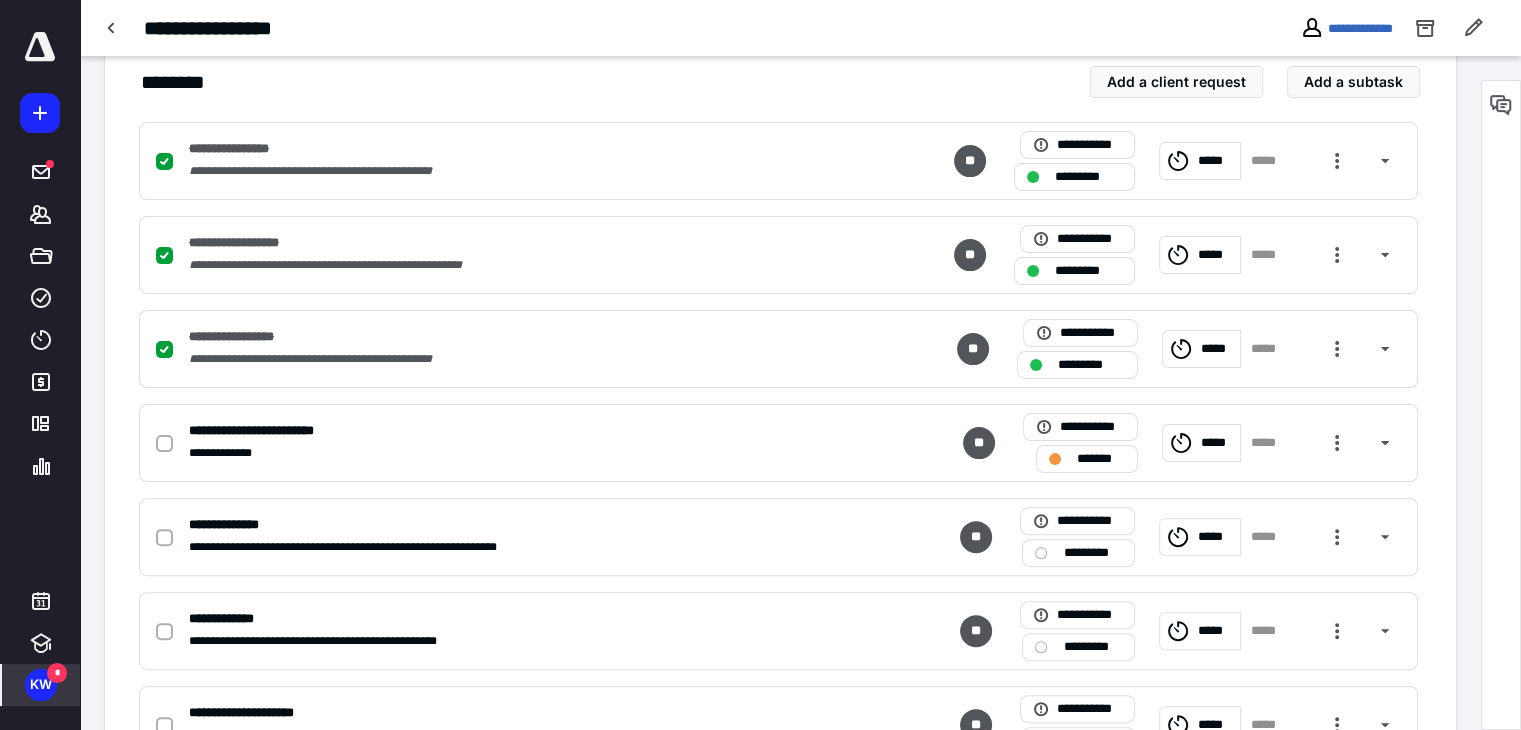 scroll, scrollTop: 456, scrollLeft: 0, axis: vertical 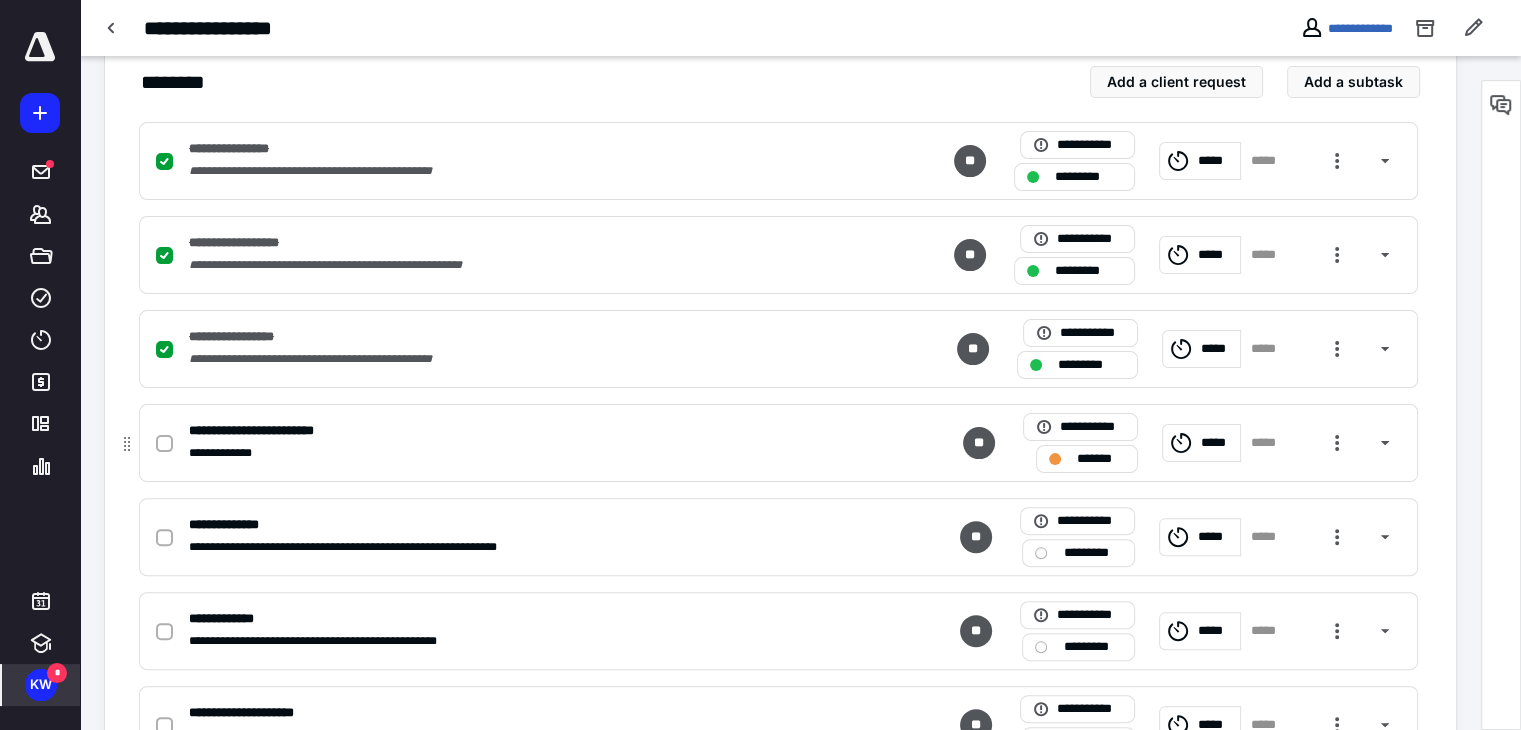 click 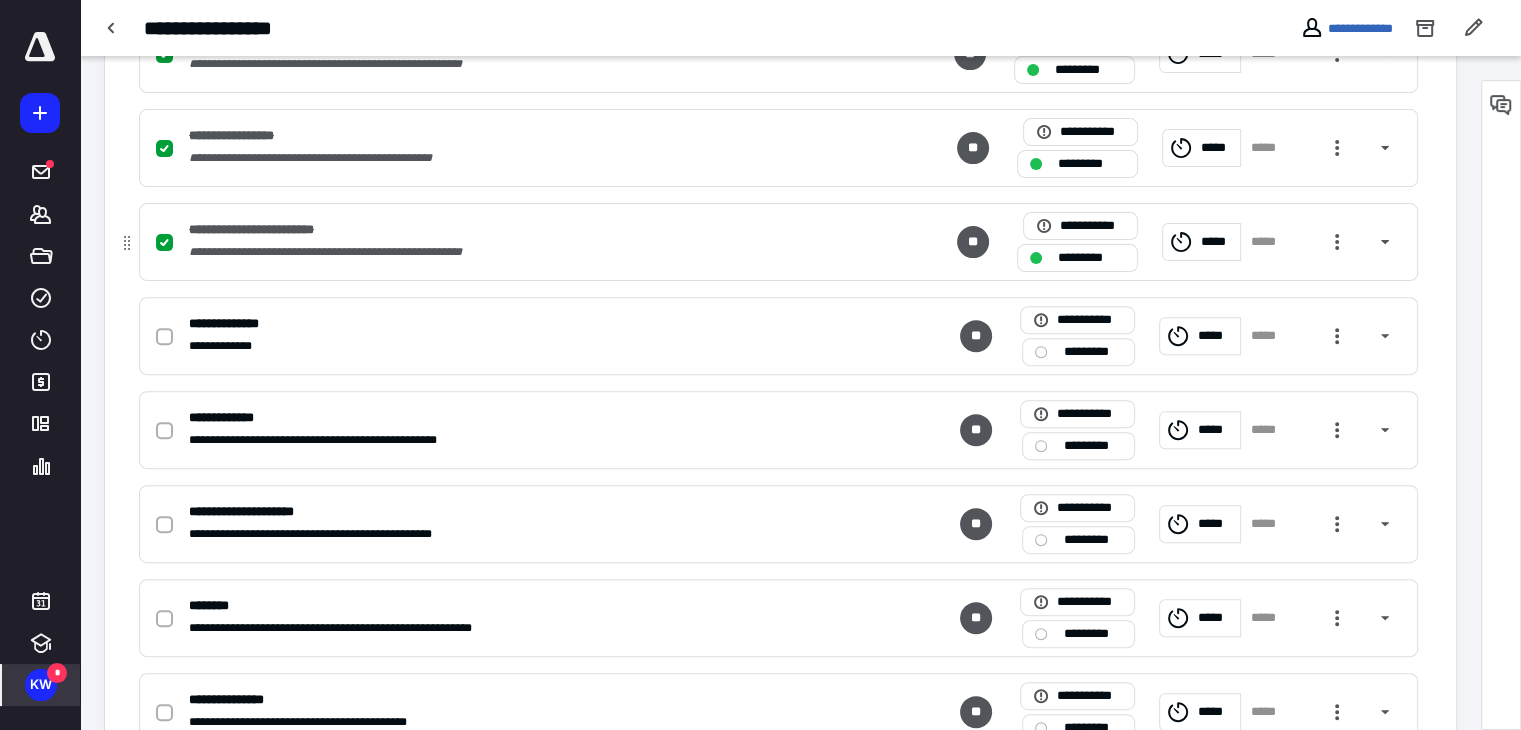 scroll, scrollTop: 653, scrollLeft: 0, axis: vertical 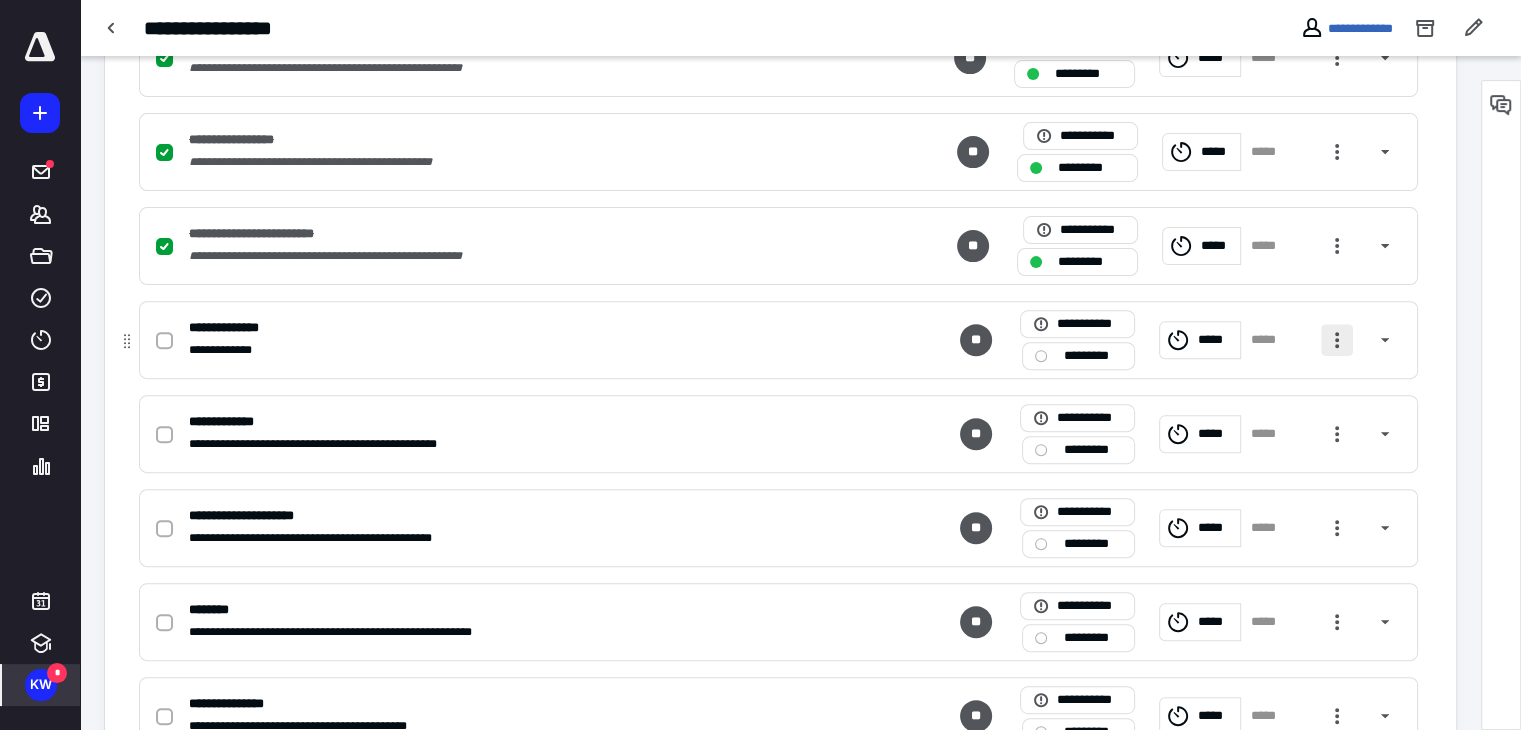 click at bounding box center (1337, 340) 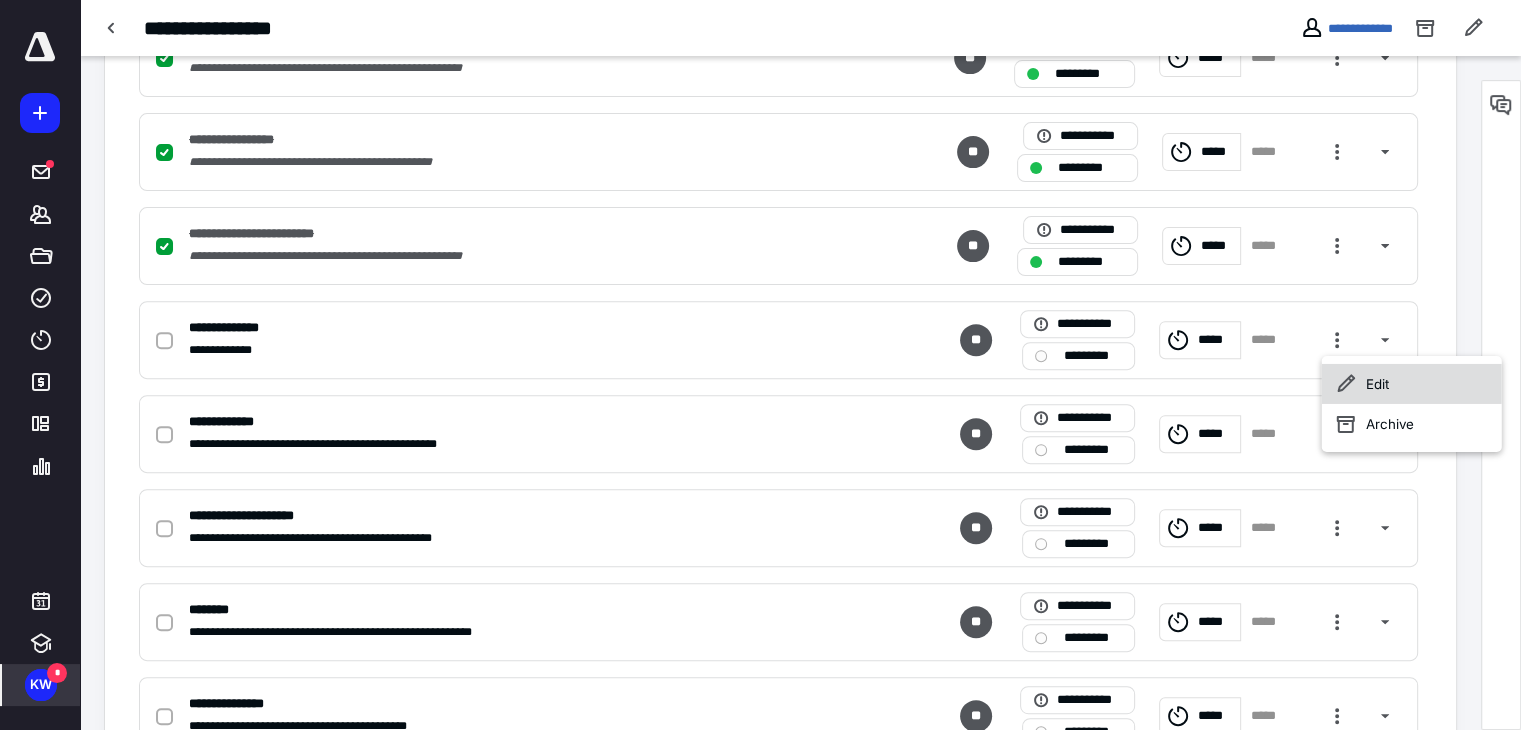 click on "Edit" at bounding box center [1412, 384] 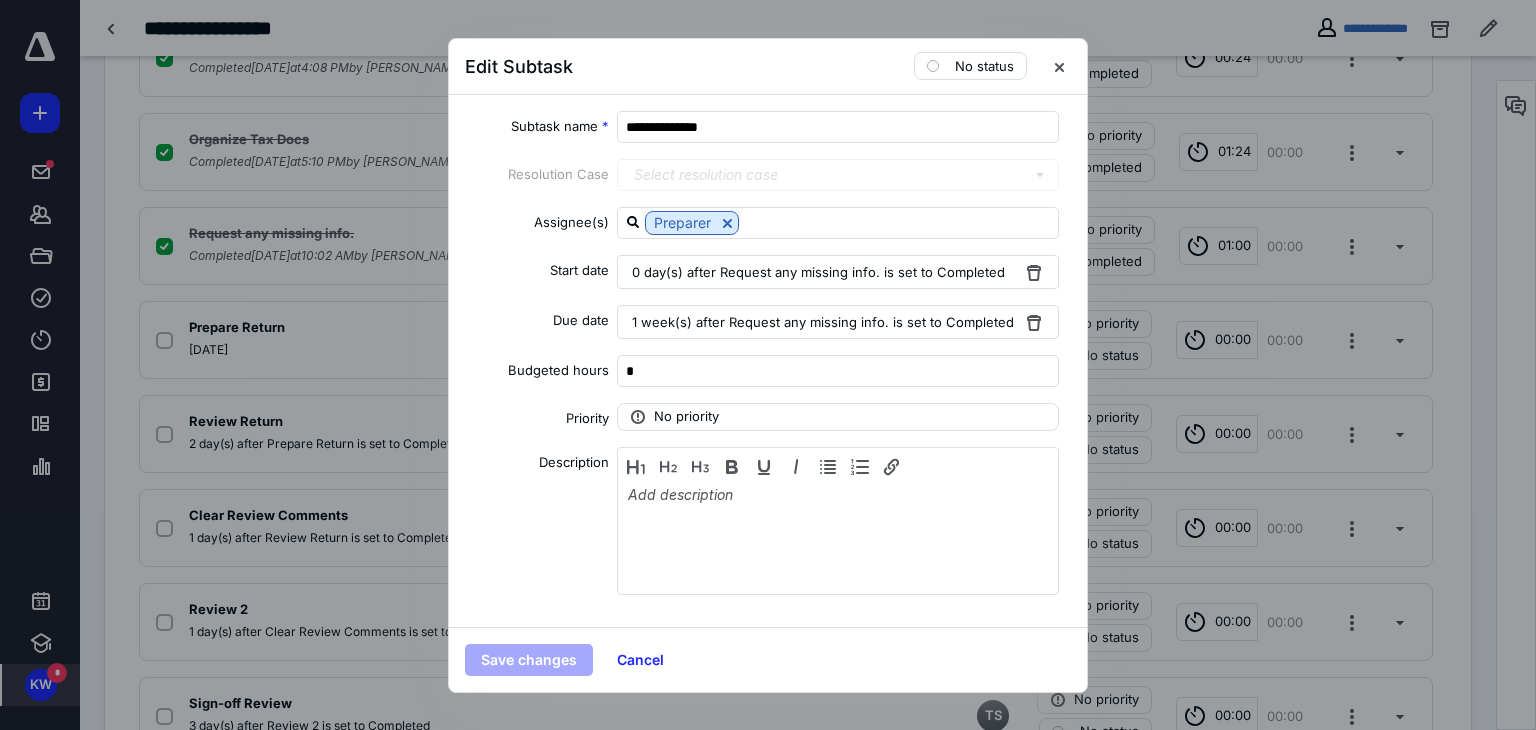 click on "1 week(s) after  Request any missing info. is set to Completed" at bounding box center (823, 322) 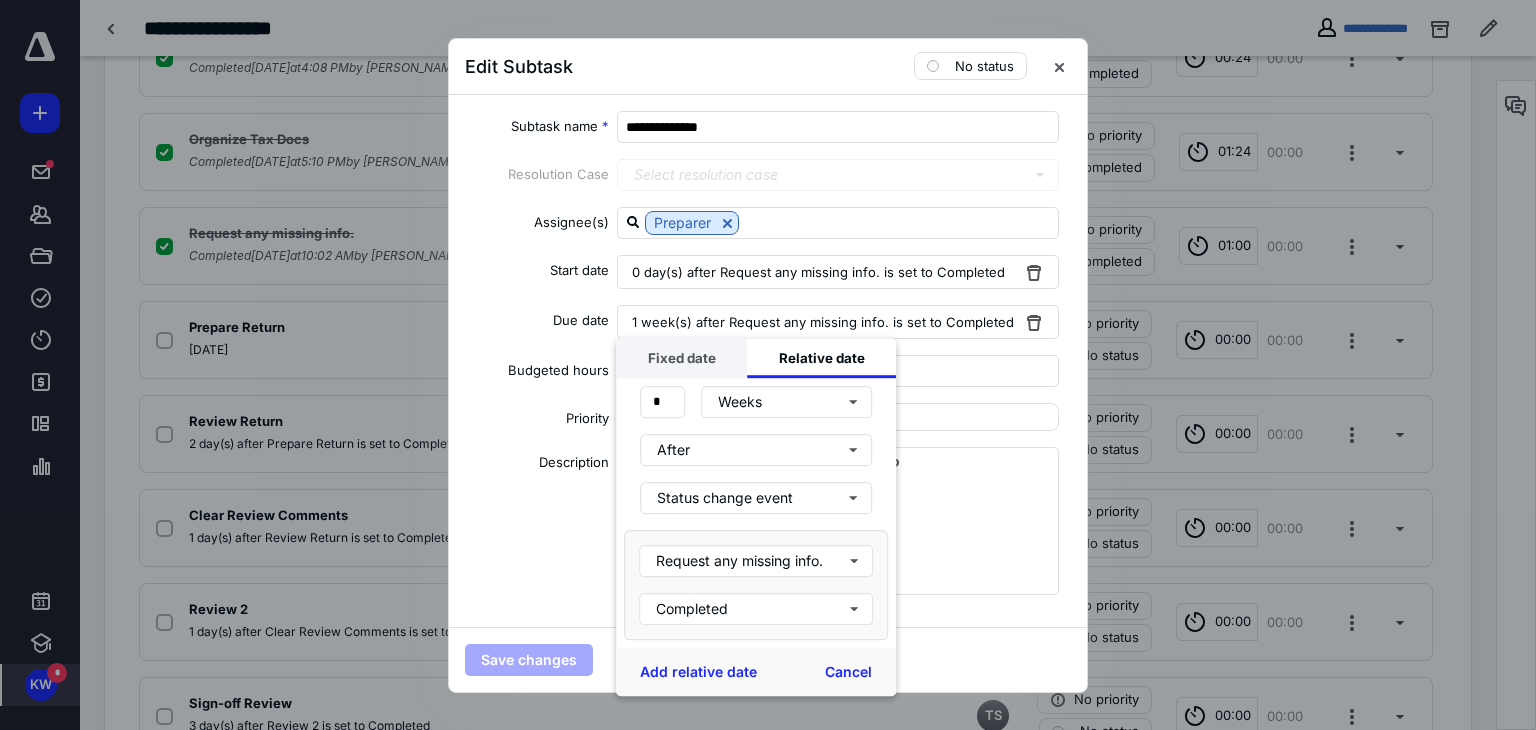 click on "Fixed date" at bounding box center [681, 358] 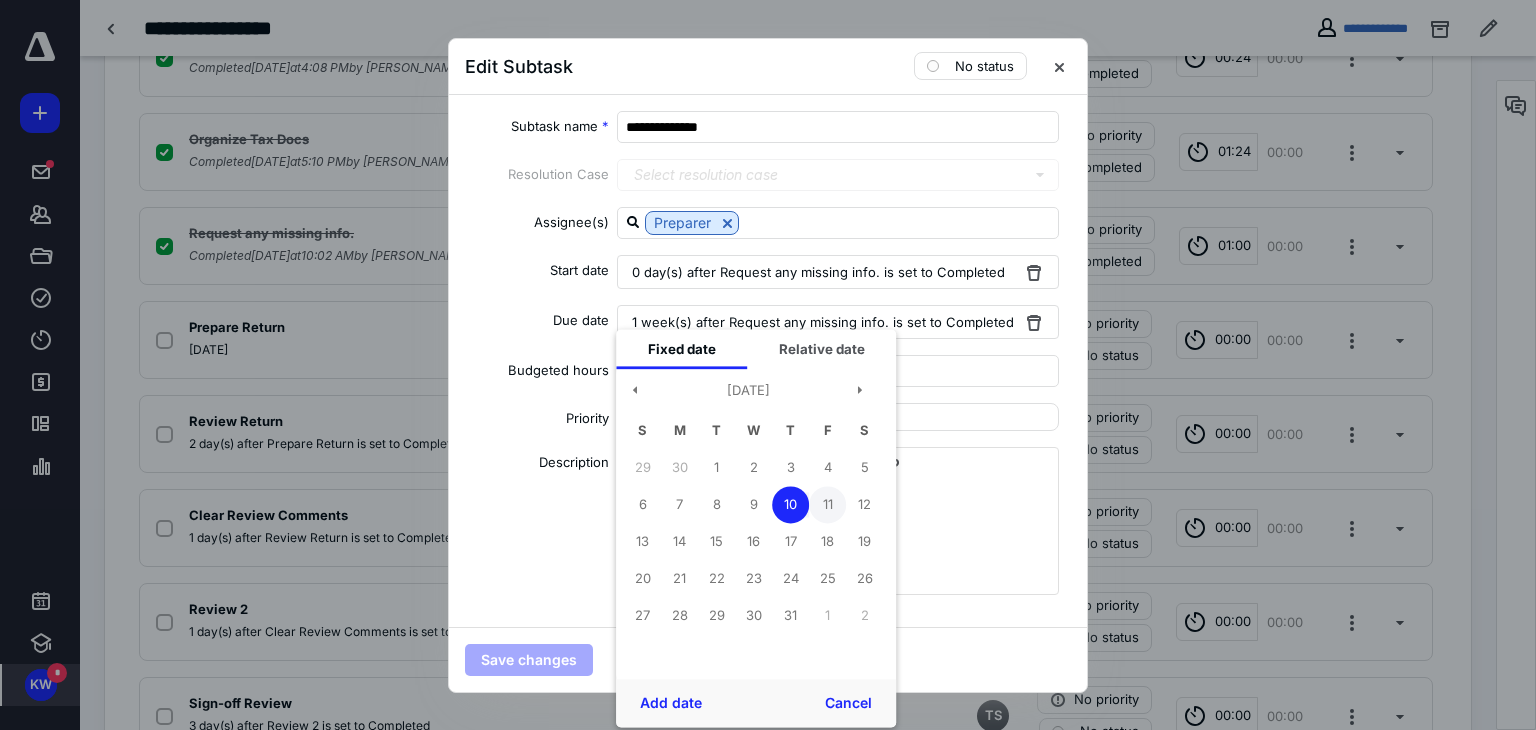 click on "11" at bounding box center (827, 504) 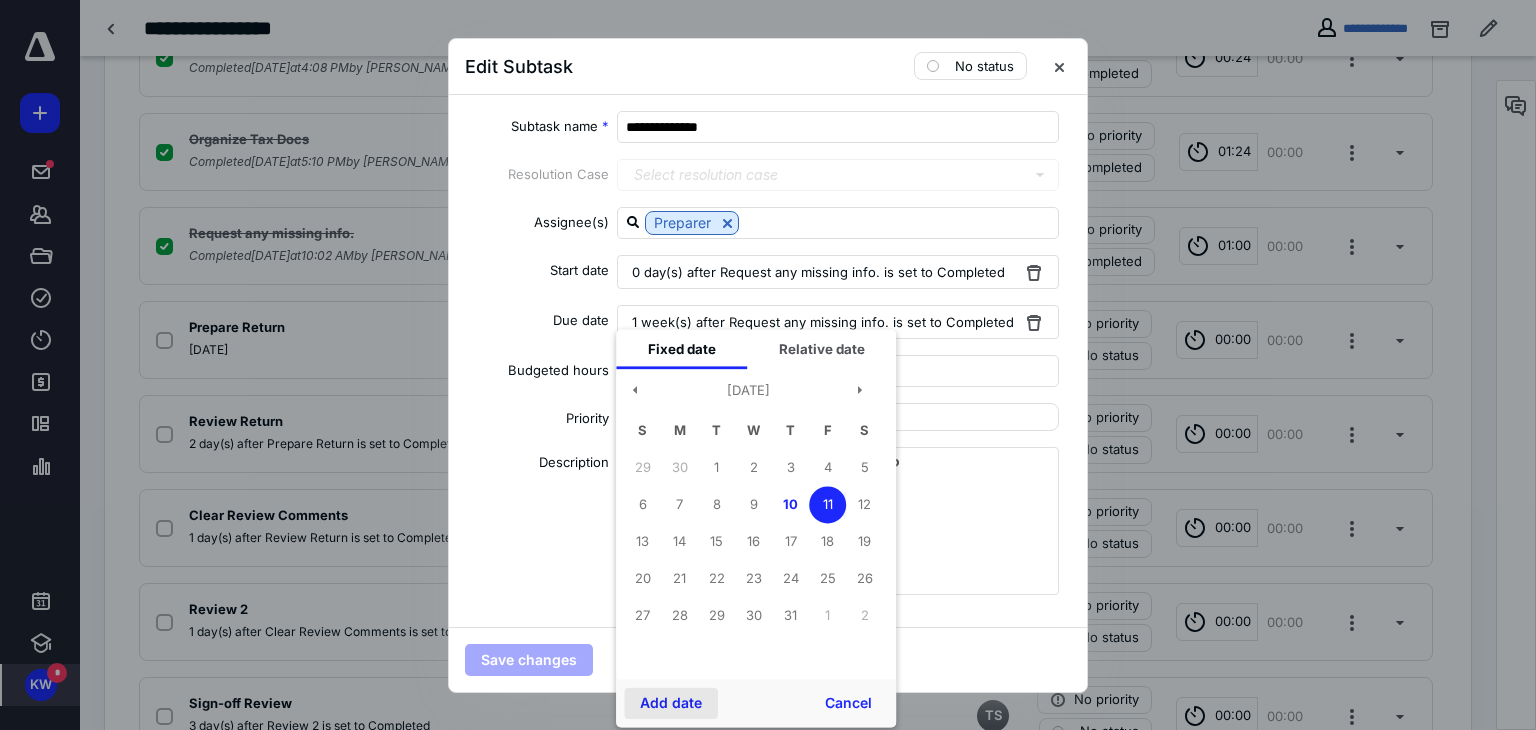 click on "Add date" at bounding box center (671, 703) 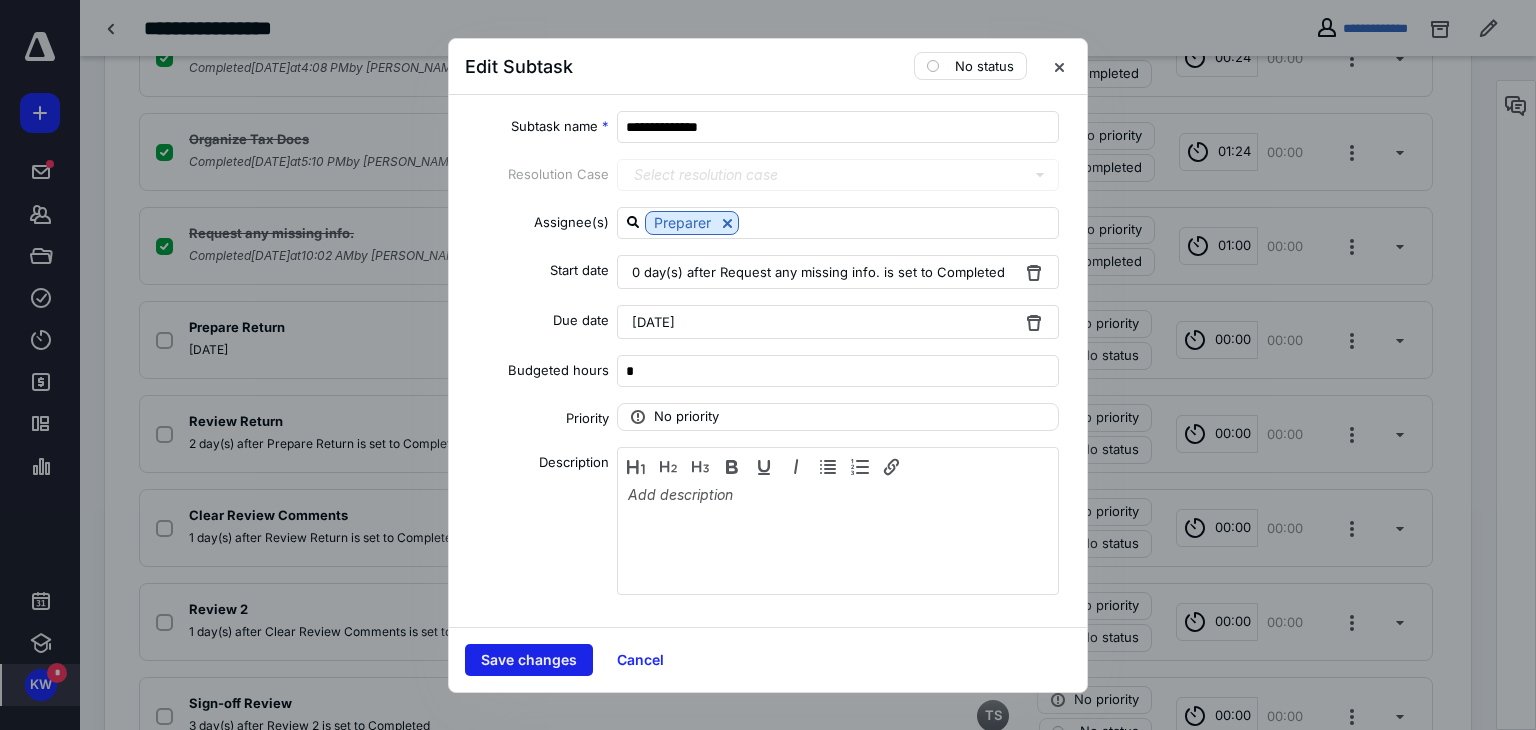 click on "Save changes" at bounding box center [529, 660] 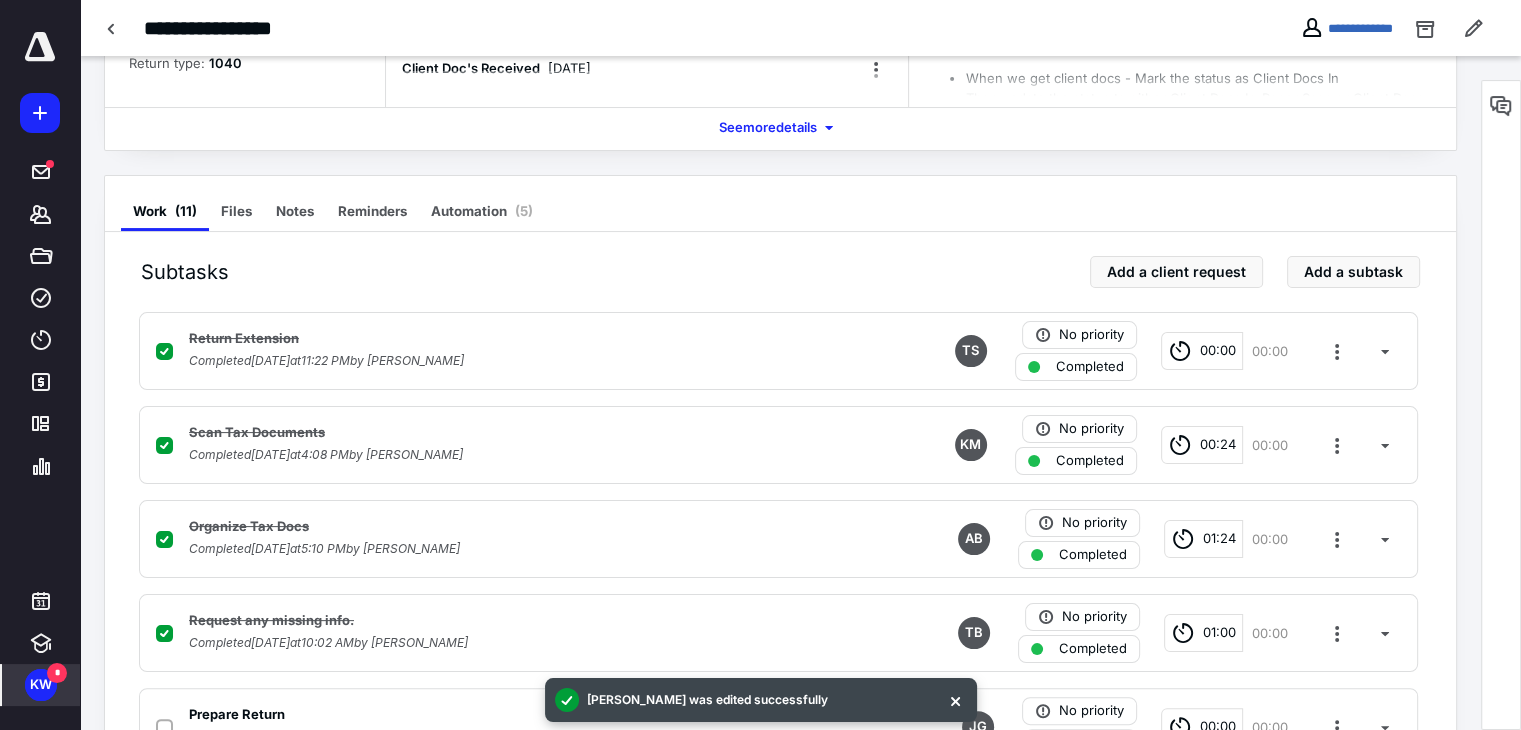 scroll, scrollTop: 0, scrollLeft: 0, axis: both 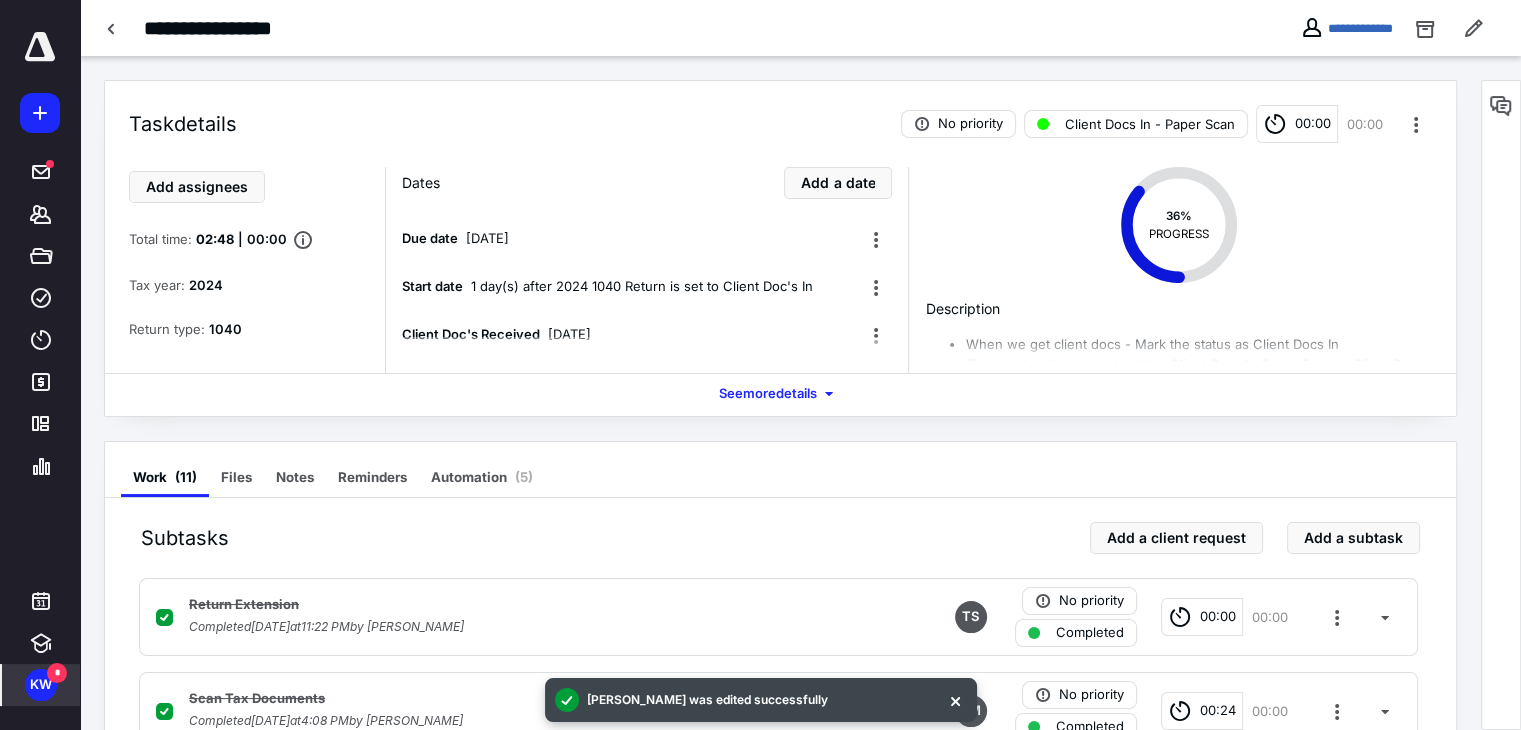 click at bounding box center (40, 47) 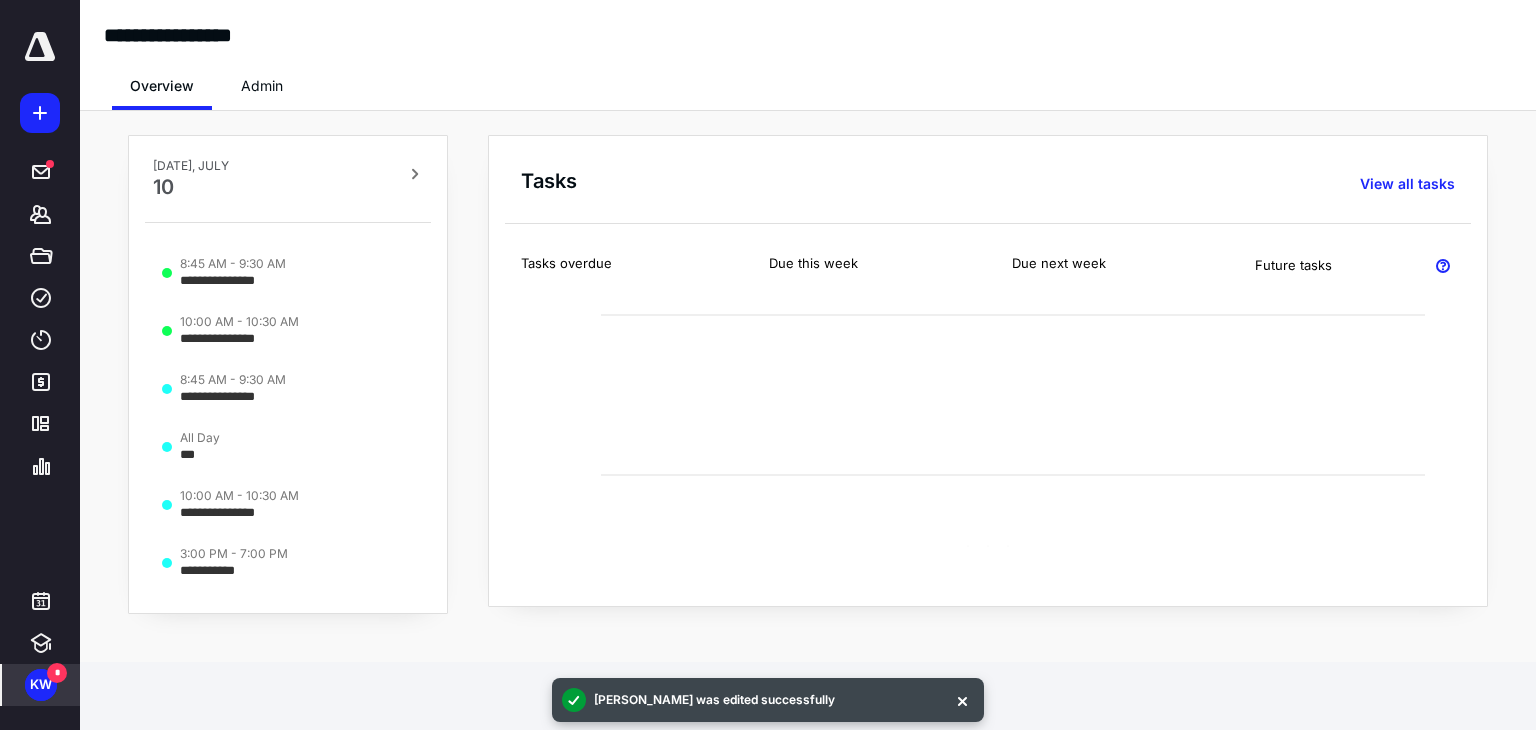 click on "Admin" at bounding box center (262, 86) 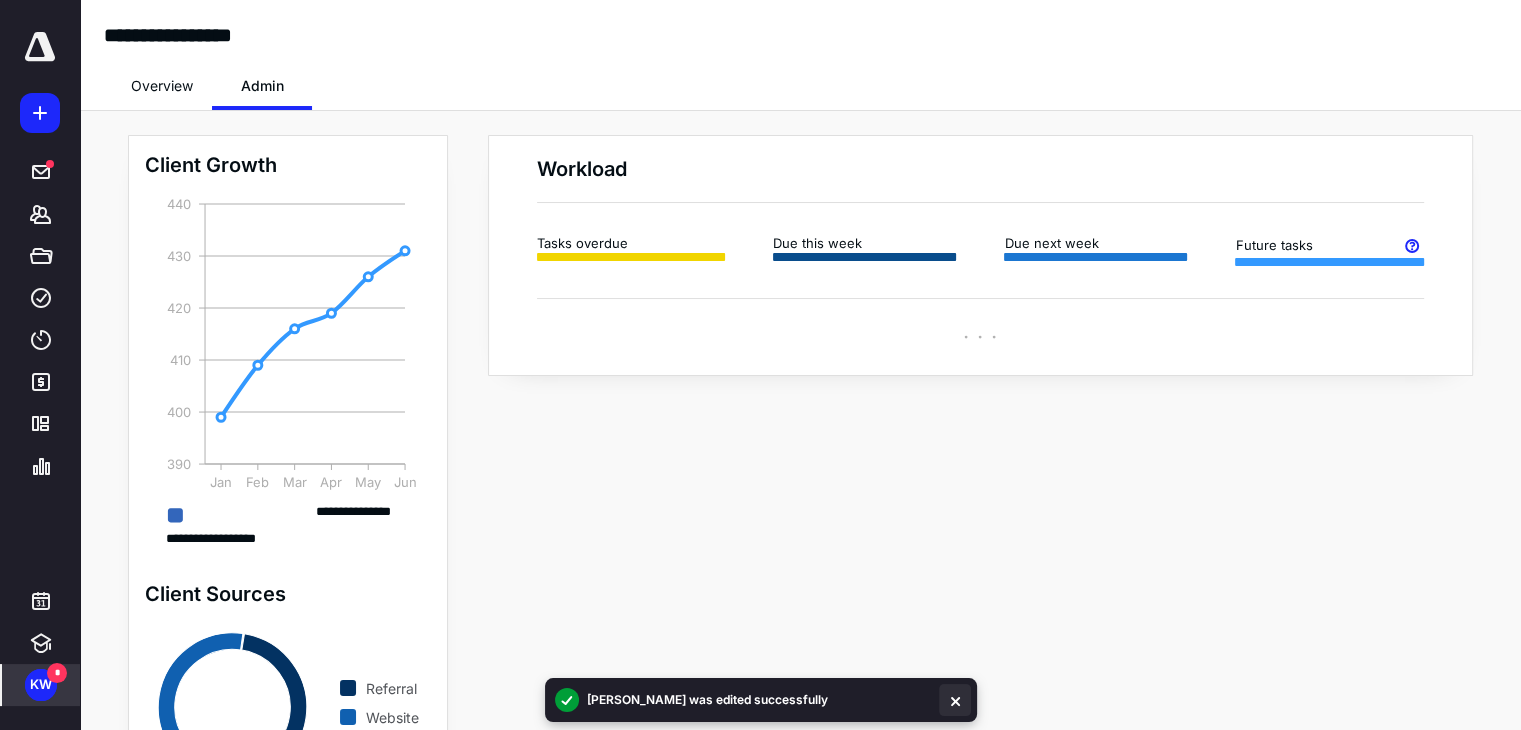 click at bounding box center (955, 700) 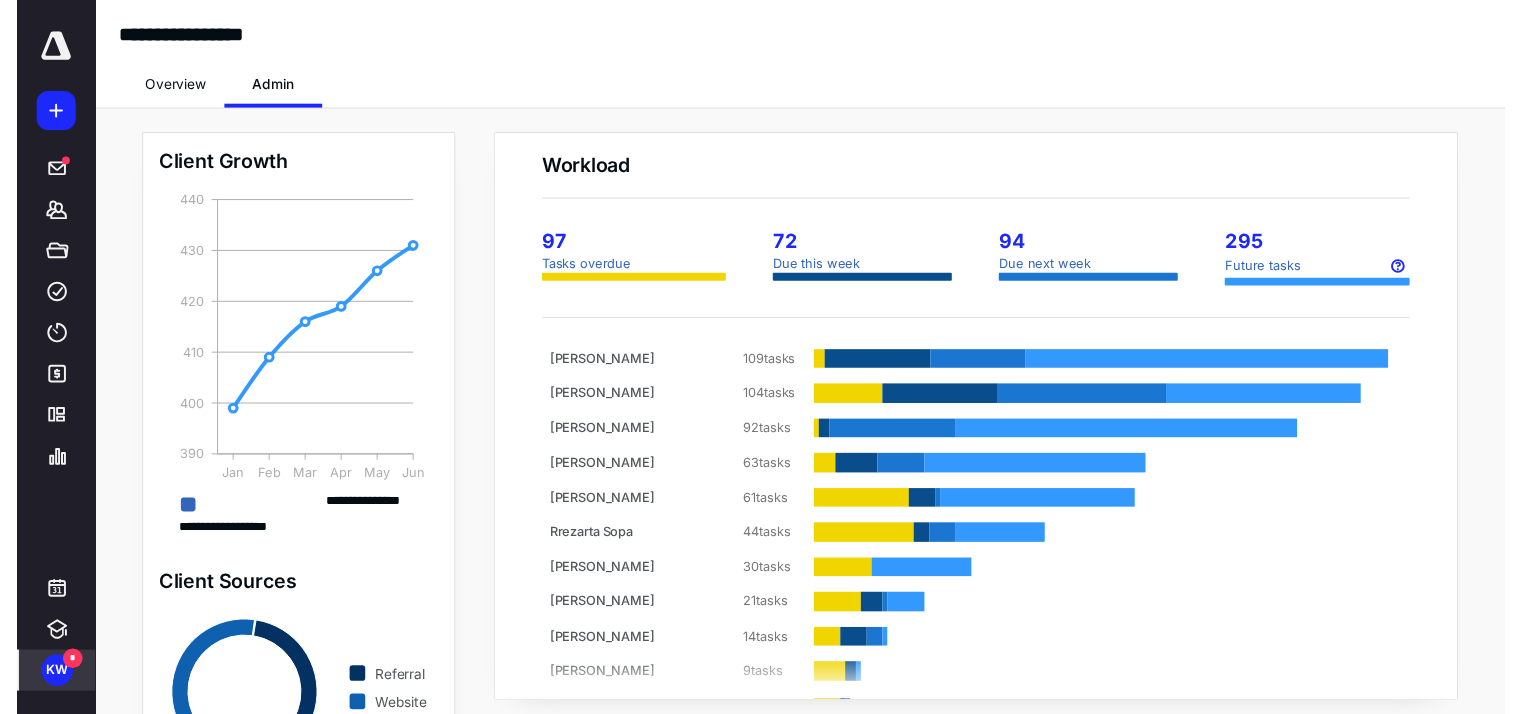 scroll, scrollTop: 56, scrollLeft: 0, axis: vertical 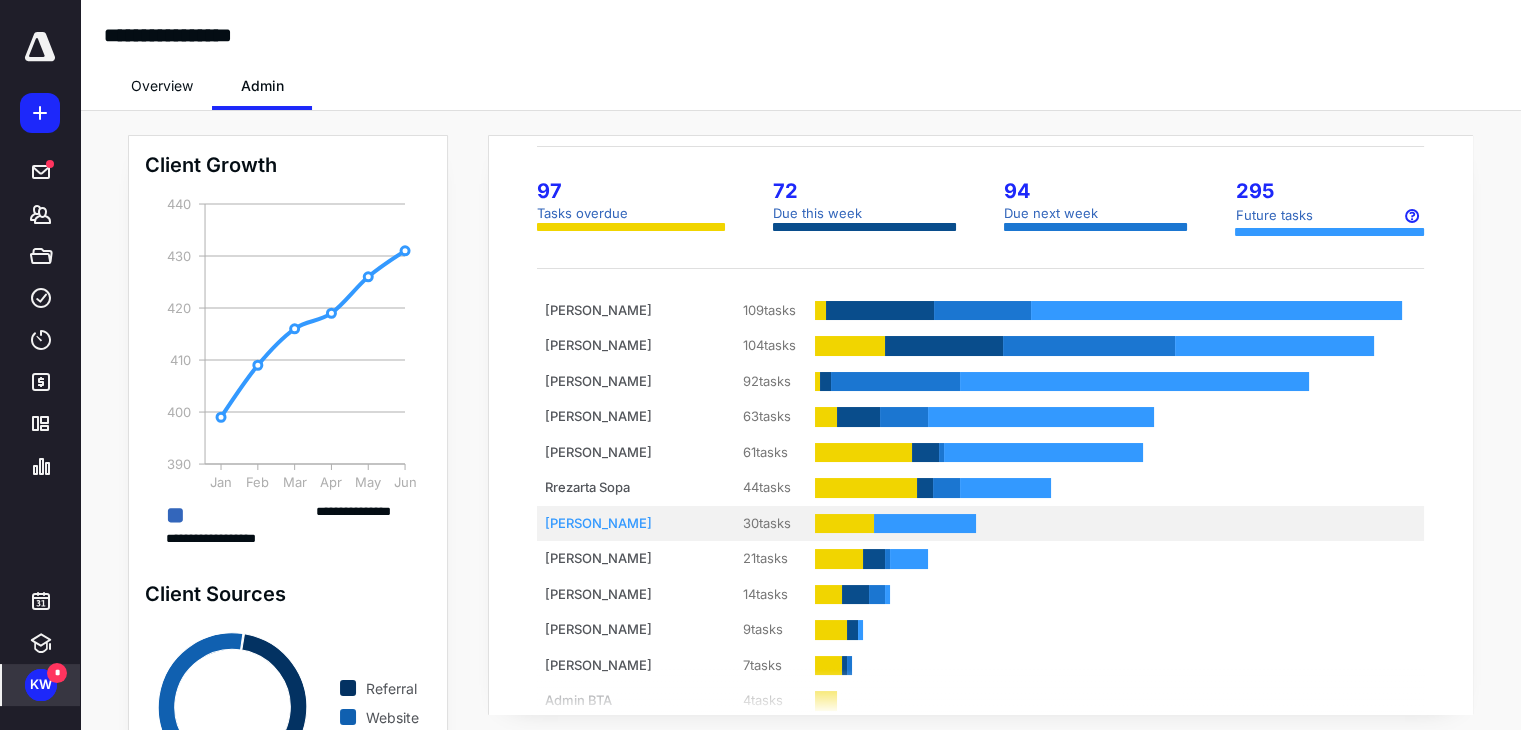 click on "[PERSON_NAME]" at bounding box center (620, 524) 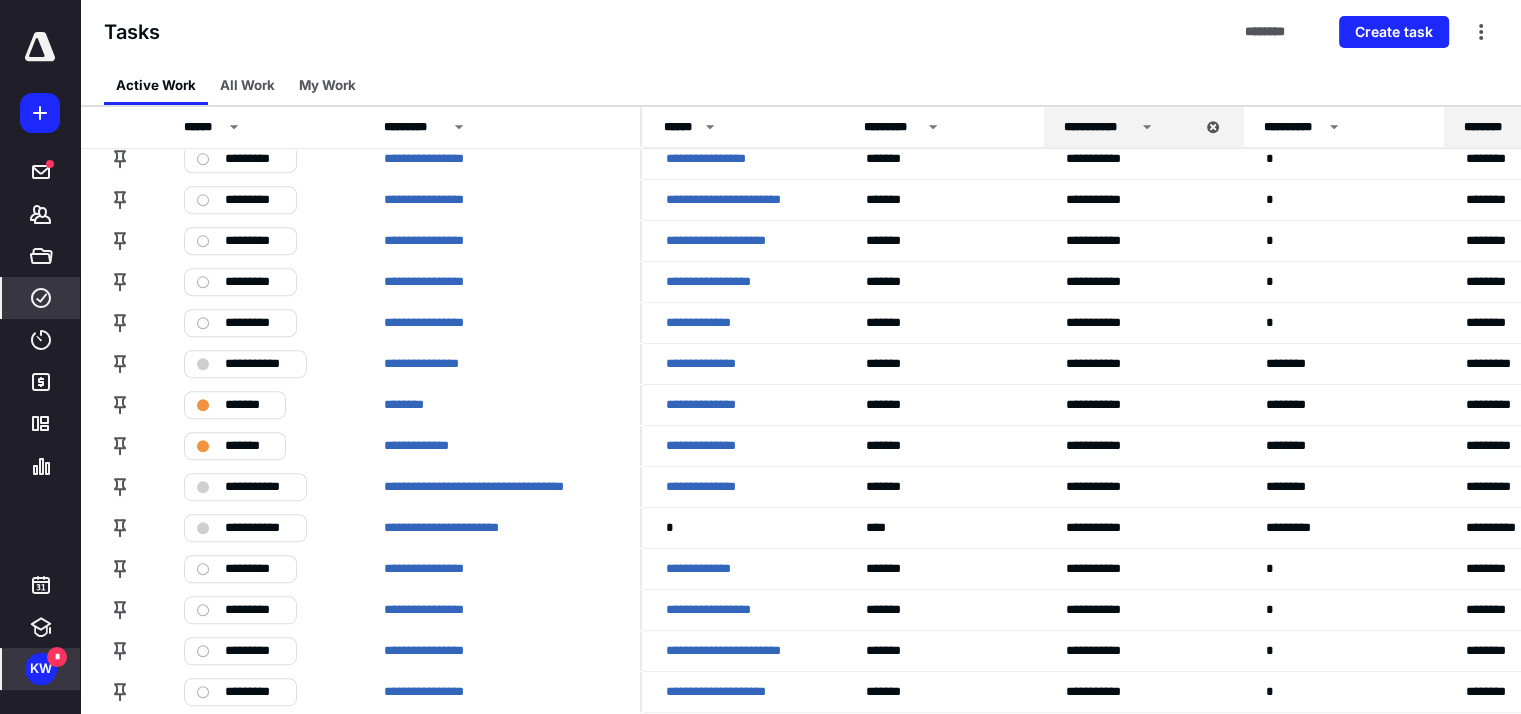 scroll, scrollTop: 1060, scrollLeft: 0, axis: vertical 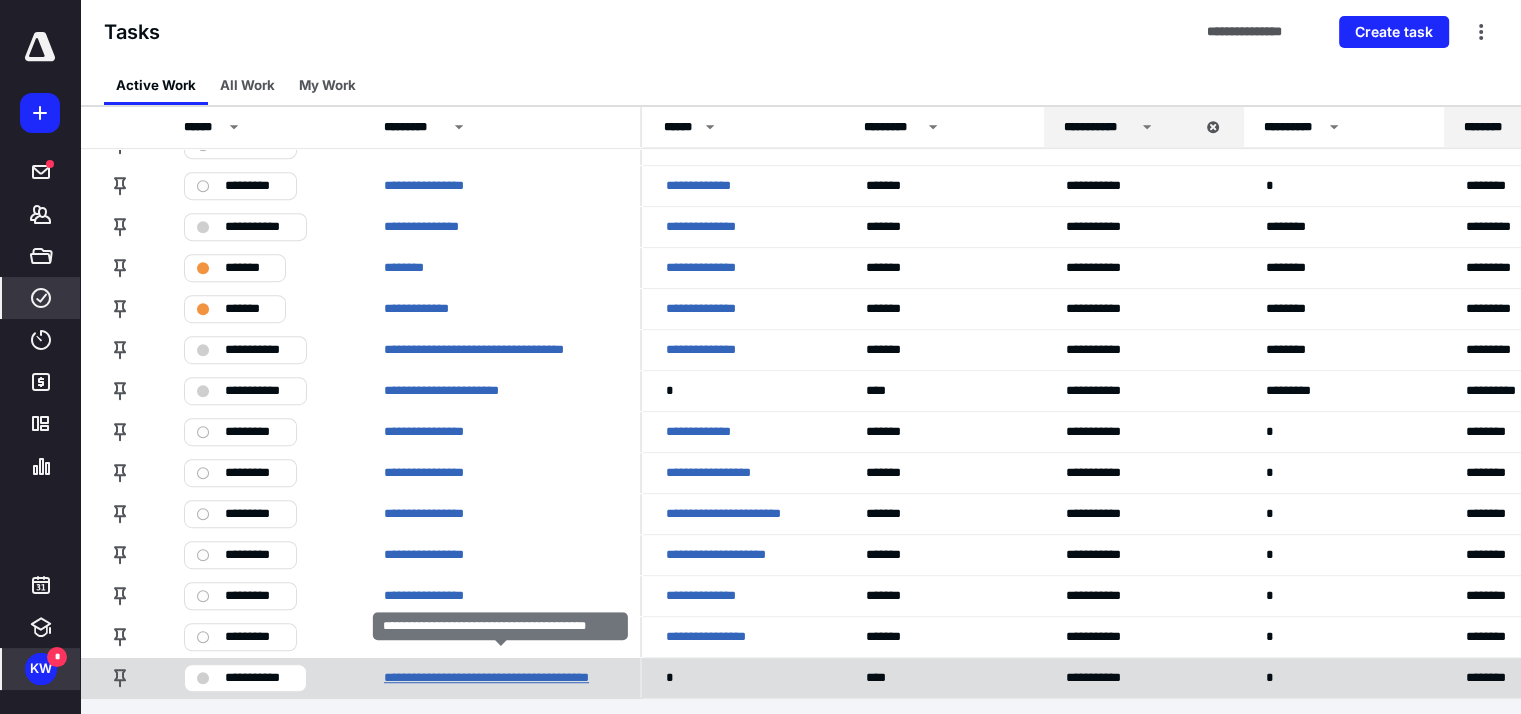 click on "**********" at bounding box center (500, 678) 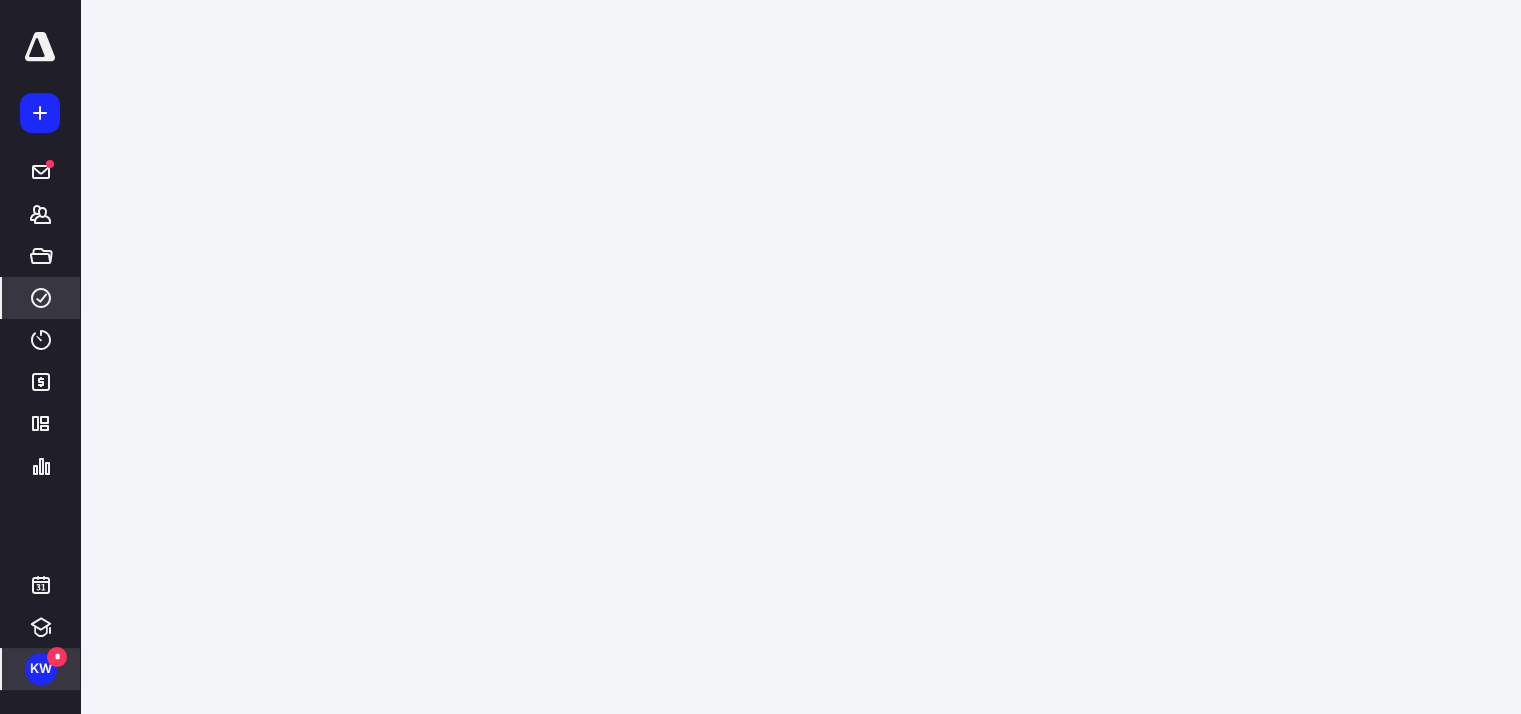 scroll, scrollTop: 0, scrollLeft: 0, axis: both 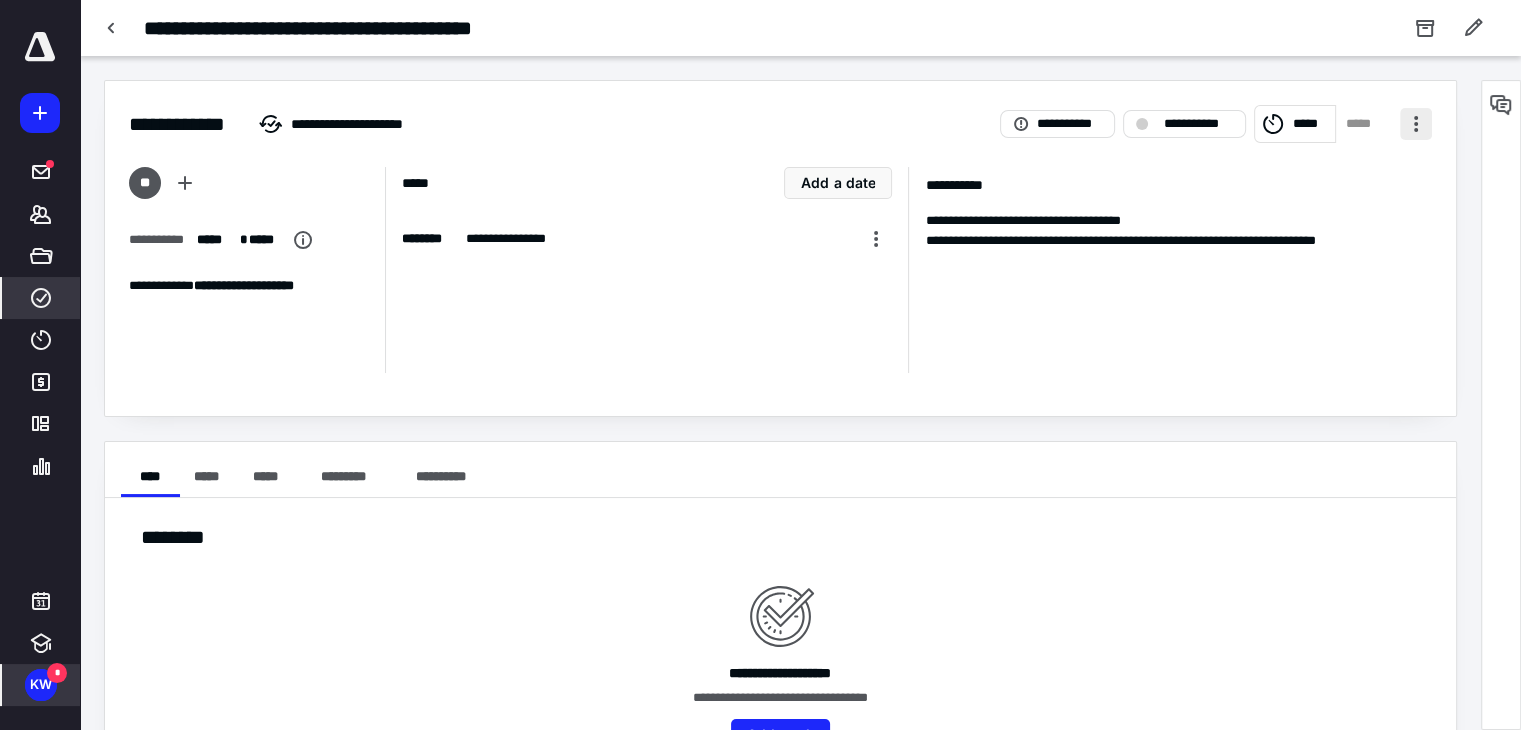 click at bounding box center (1416, 124) 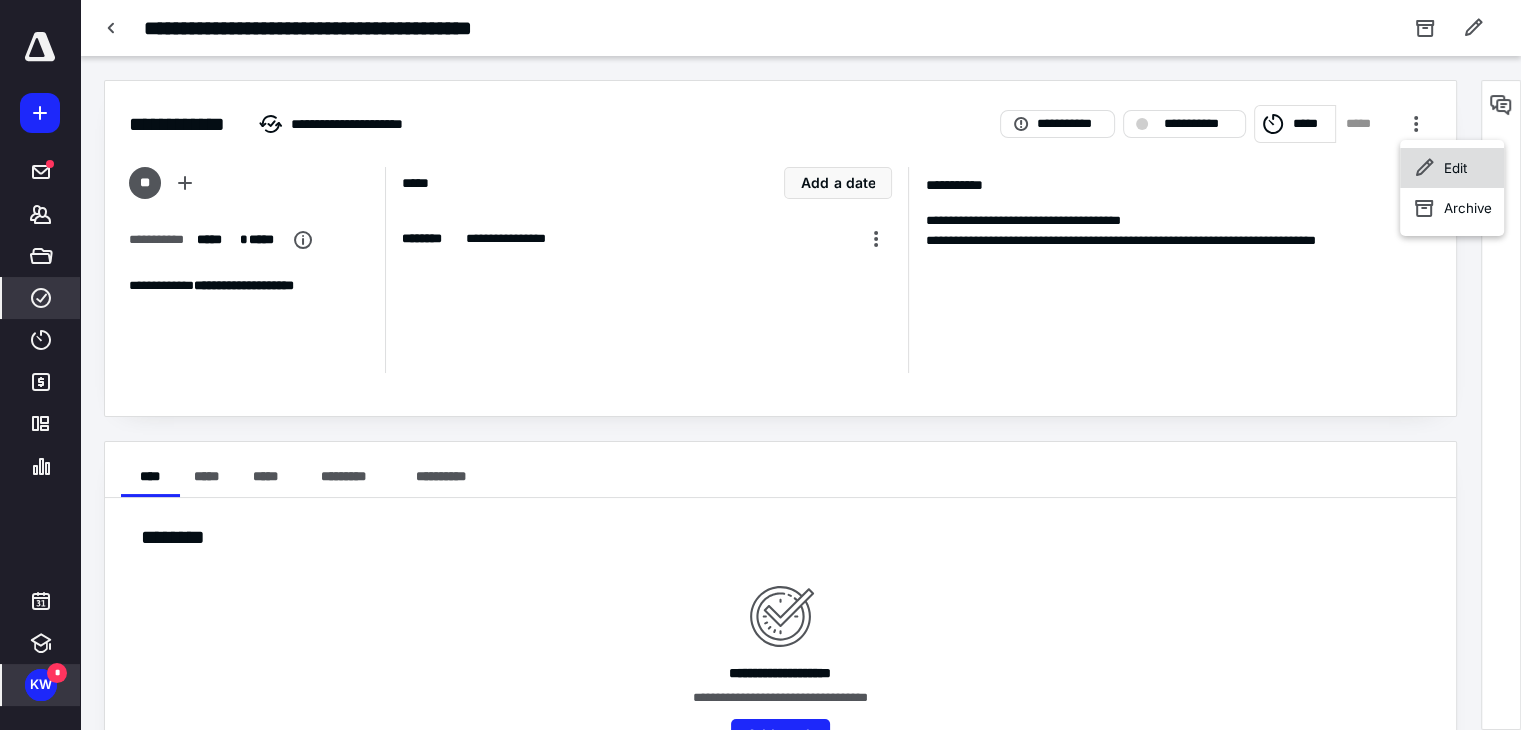 click 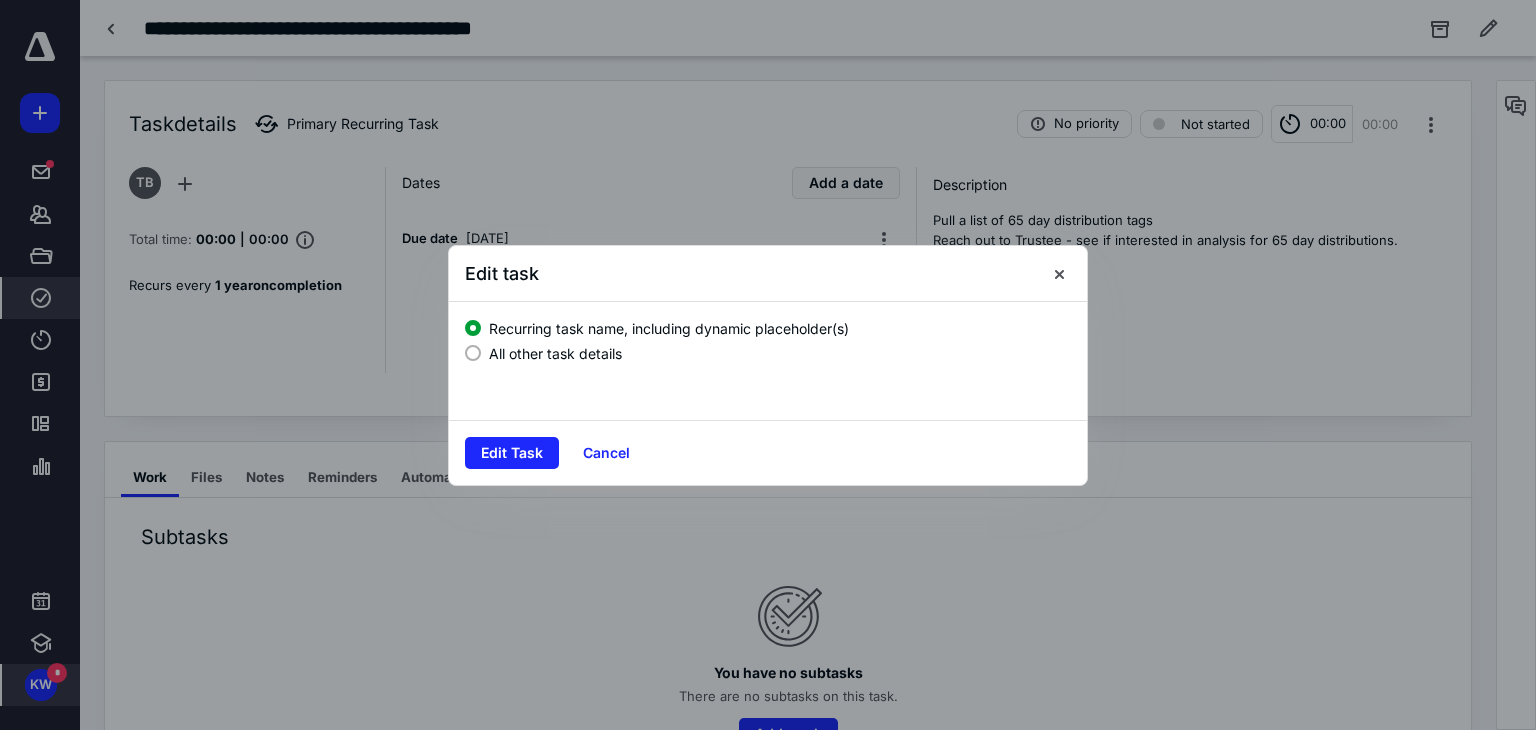 click on "All other task details" at bounding box center [555, 353] 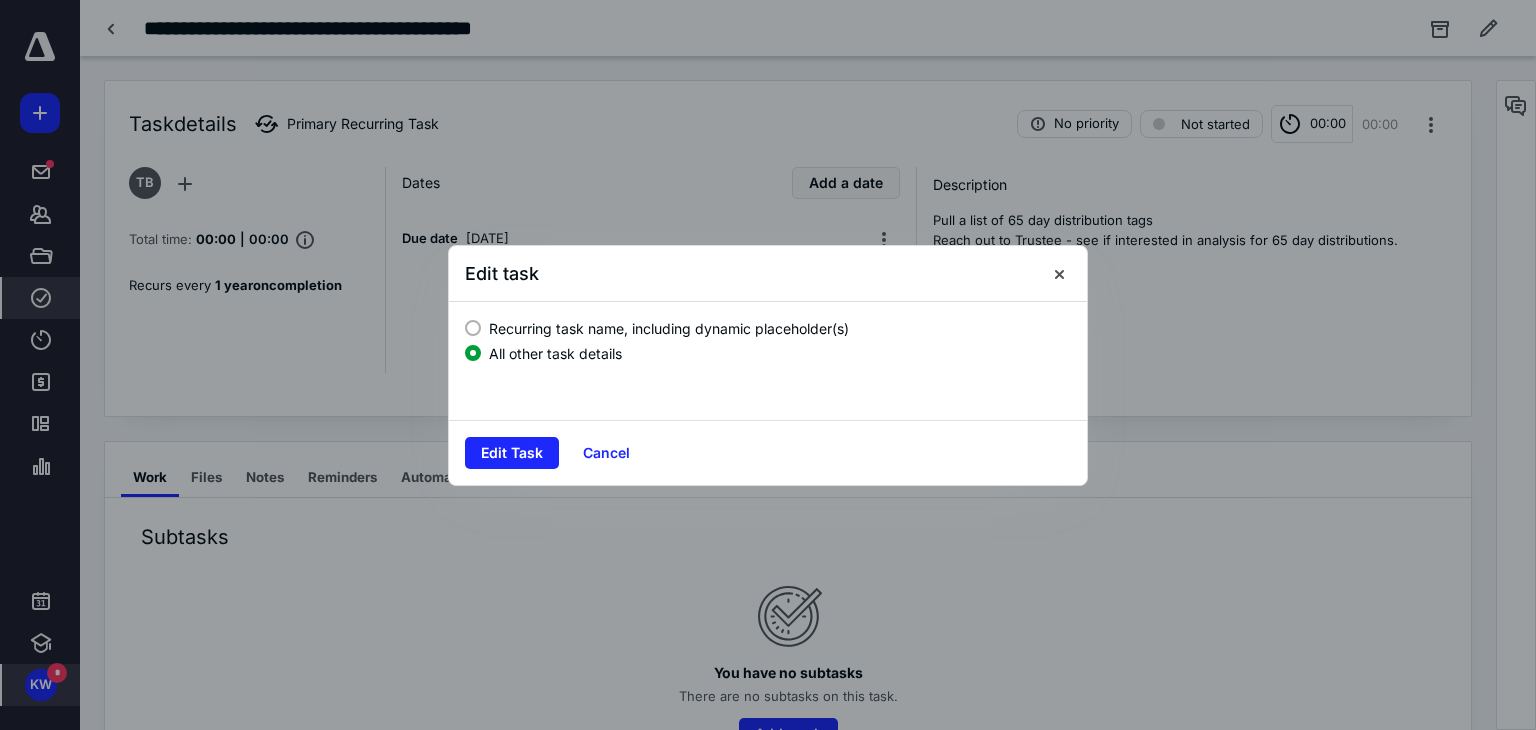 click on "Edit Task Cancel" at bounding box center [768, 452] 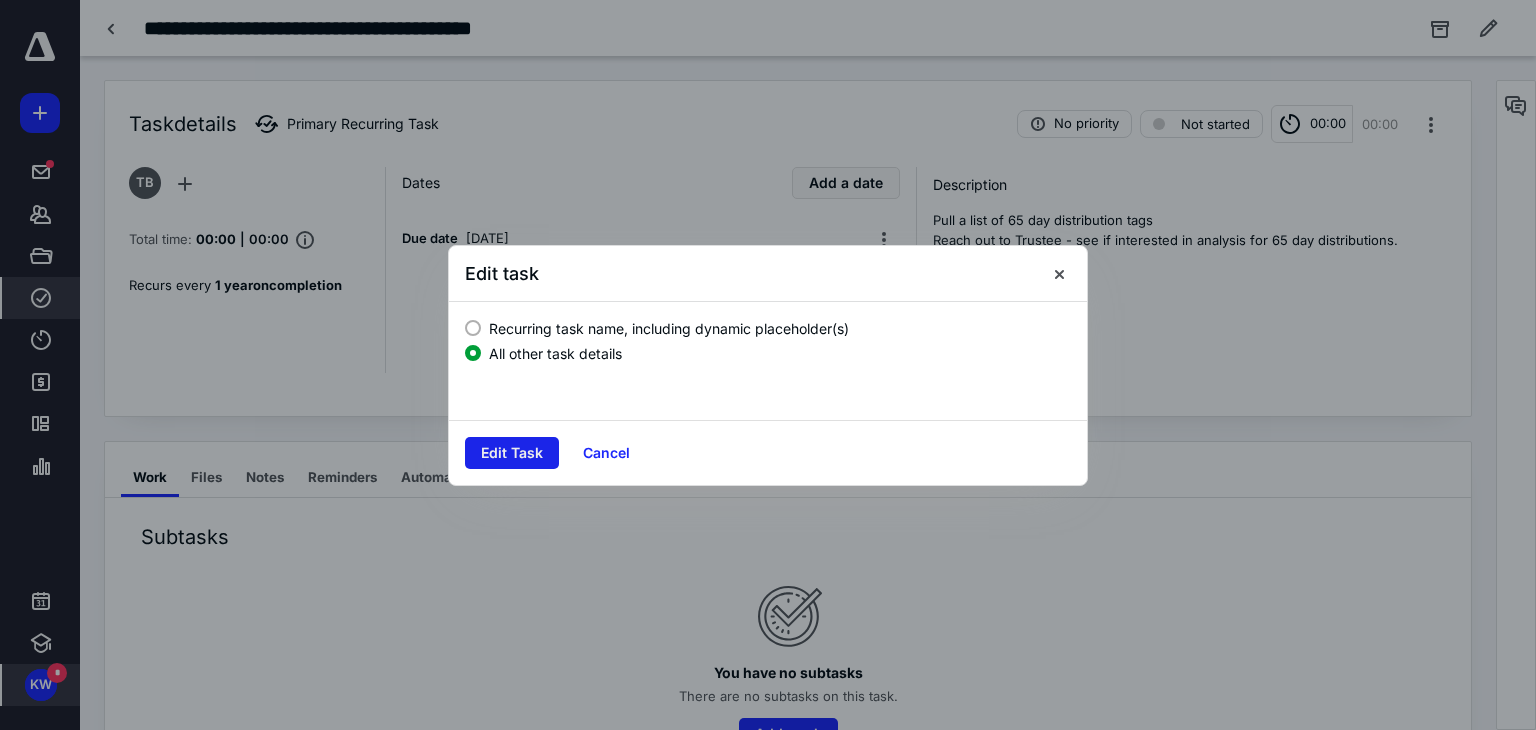 click on "Edit Task" at bounding box center (512, 453) 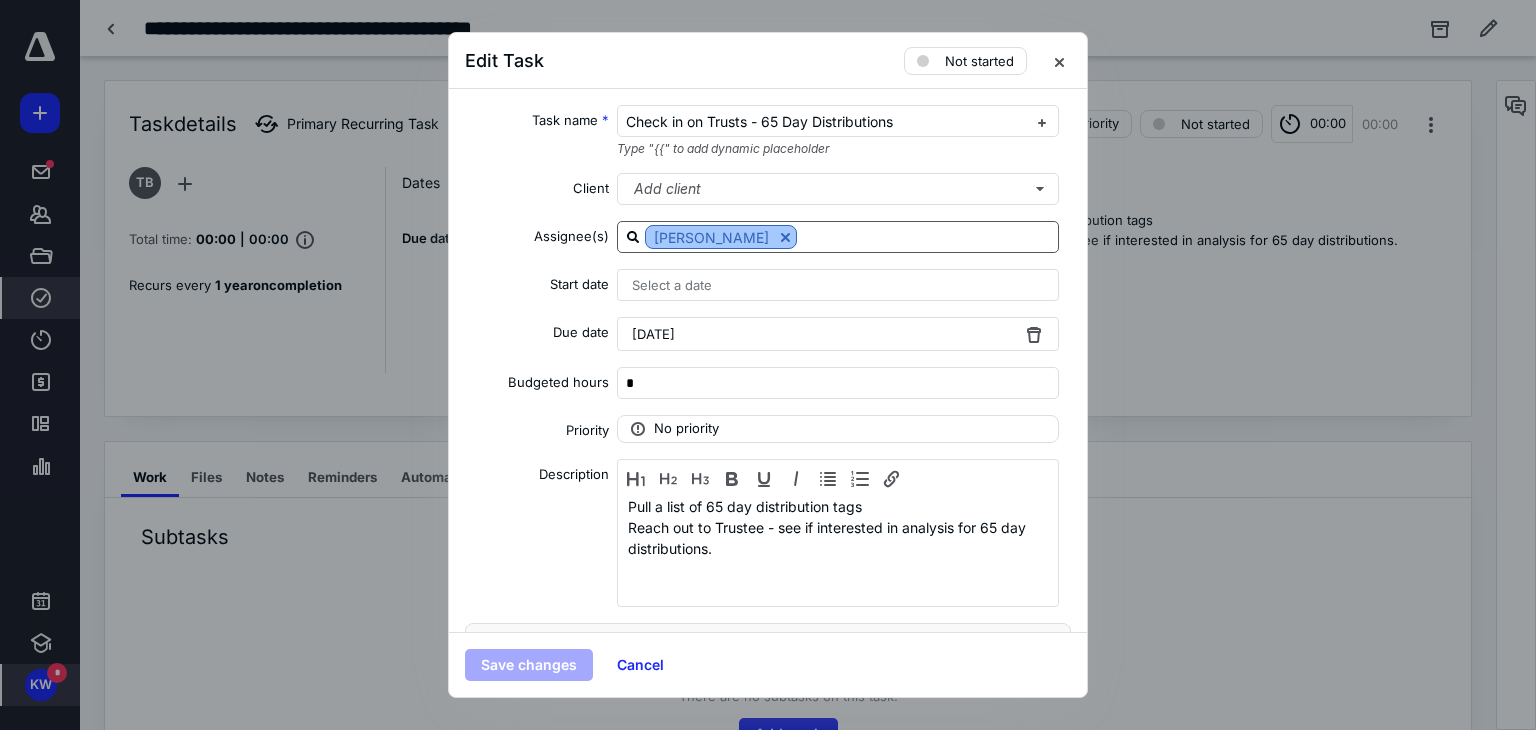 click at bounding box center (785, 237) 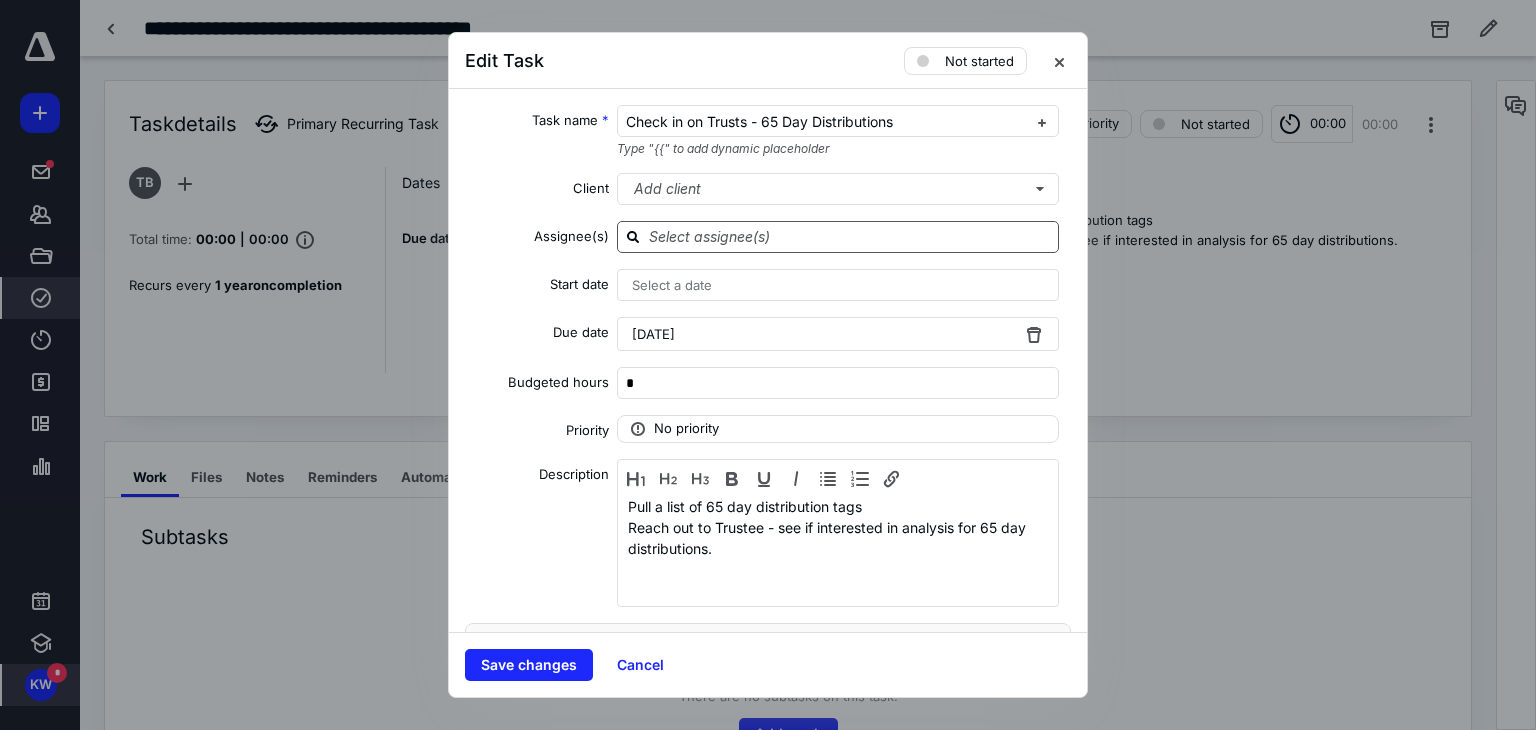 click at bounding box center (850, 236) 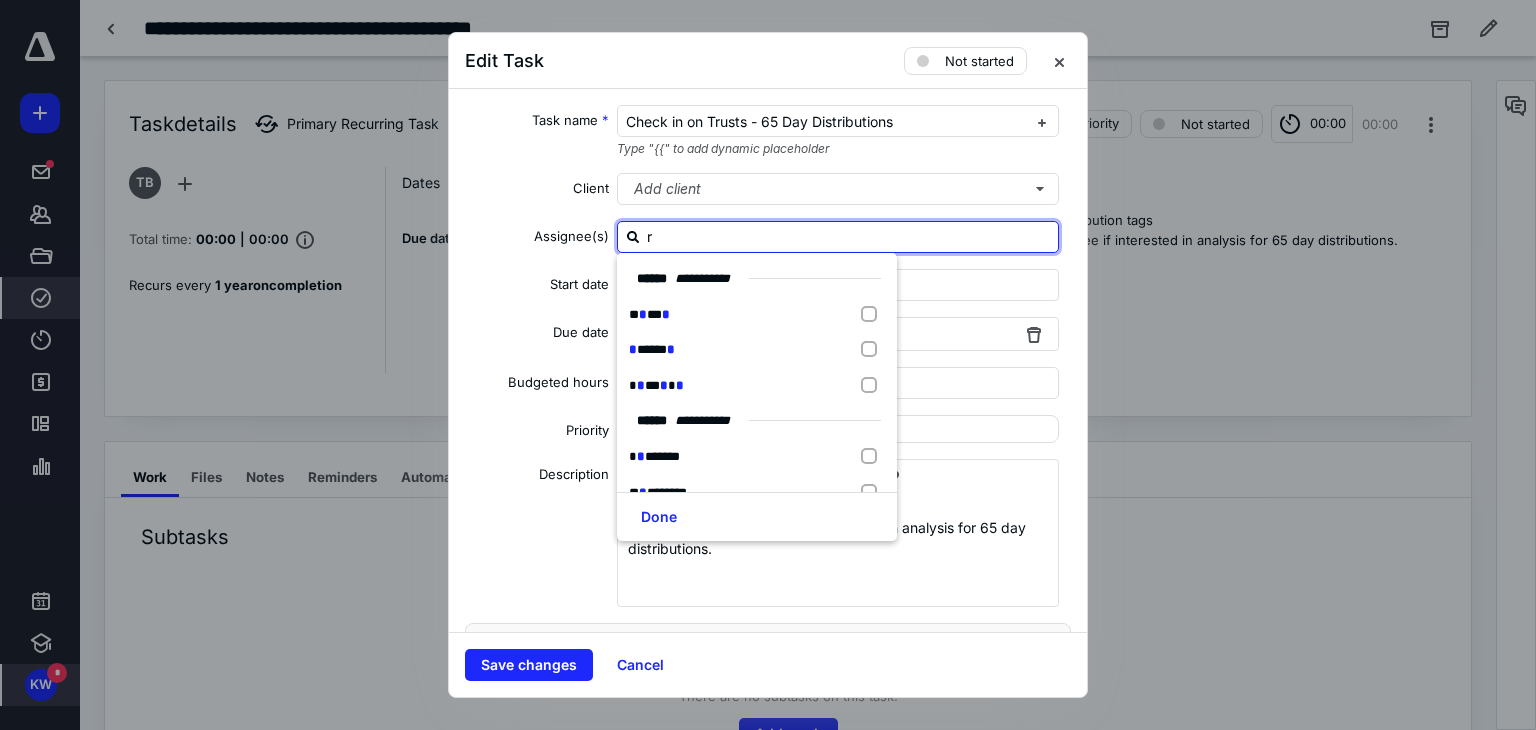 type on "rr" 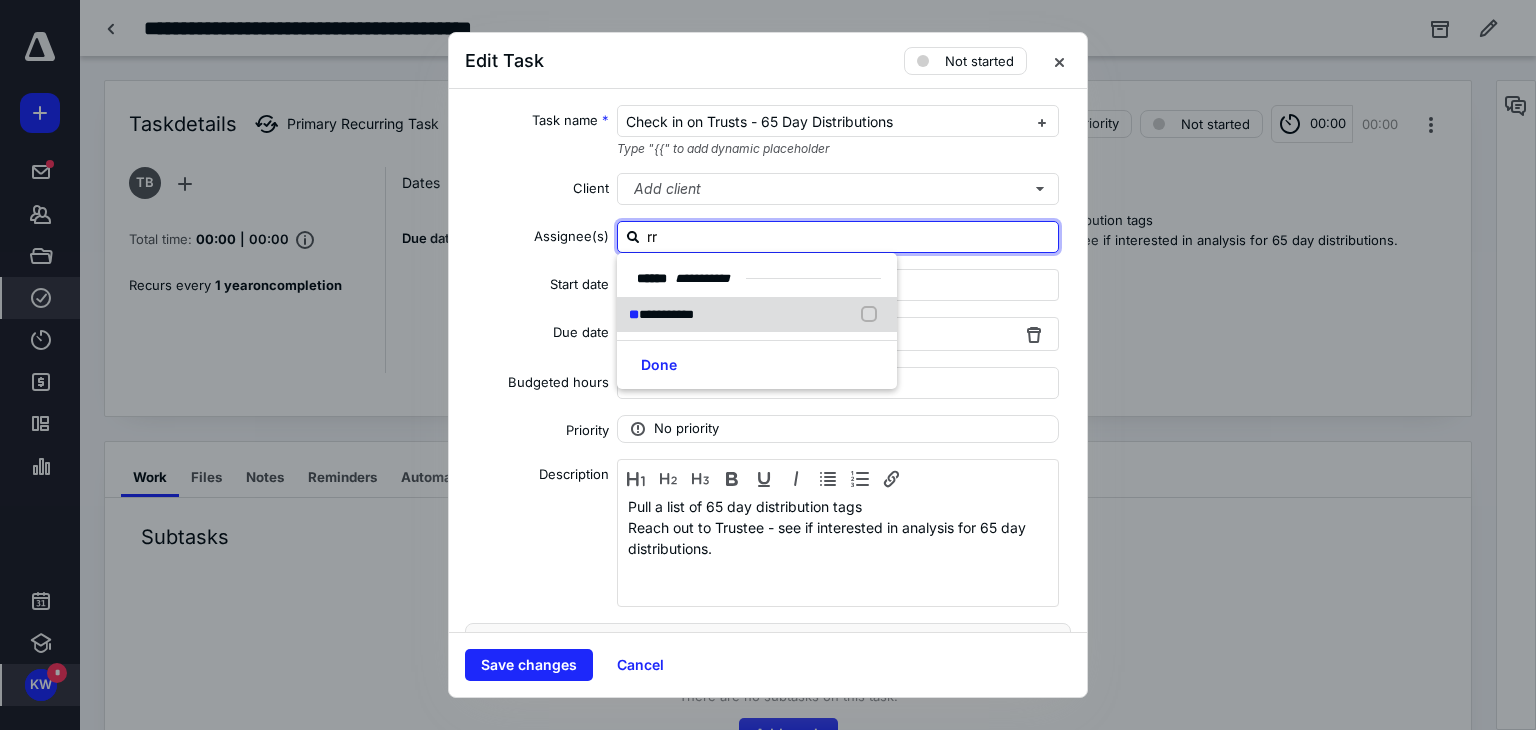 click on "**********" at bounding box center [757, 315] 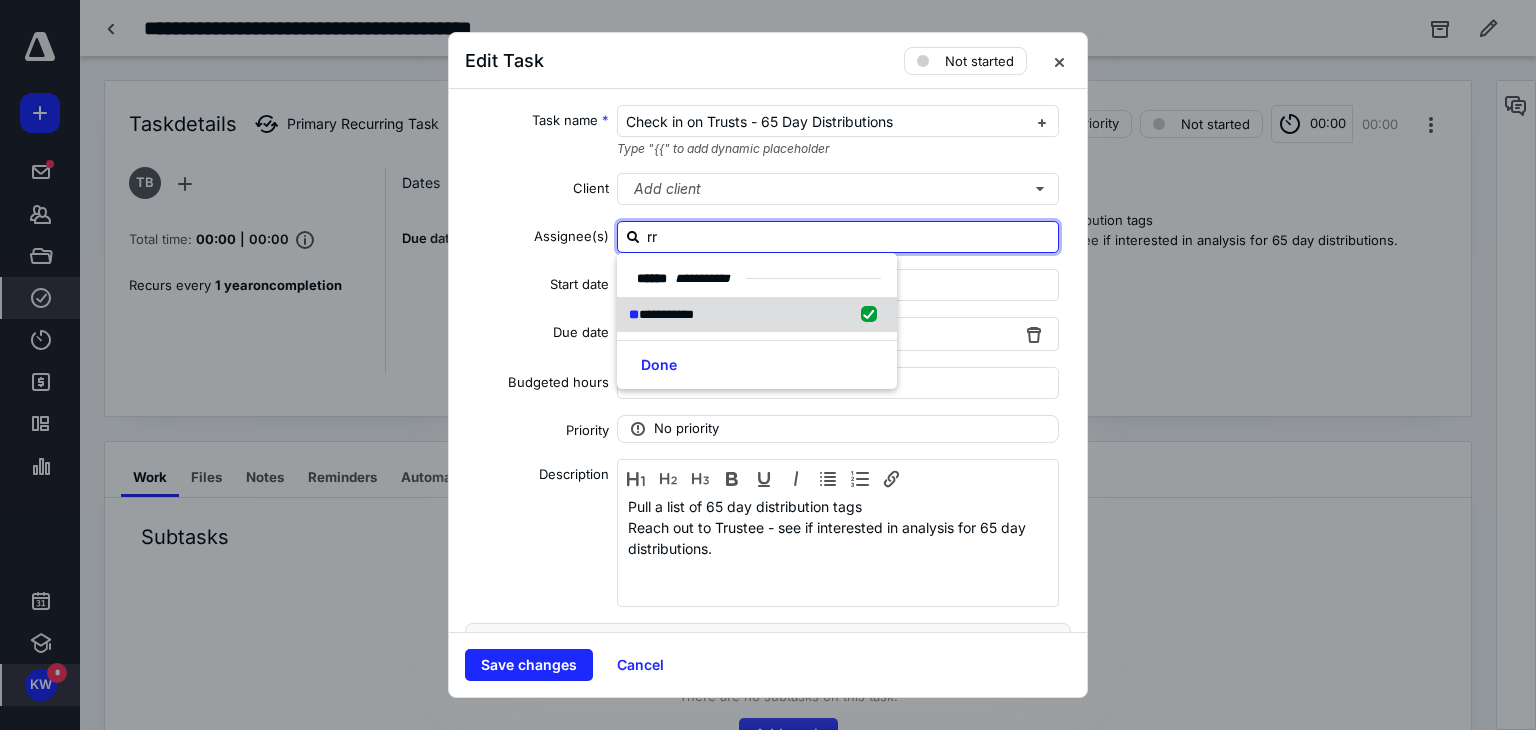 checkbox on "true" 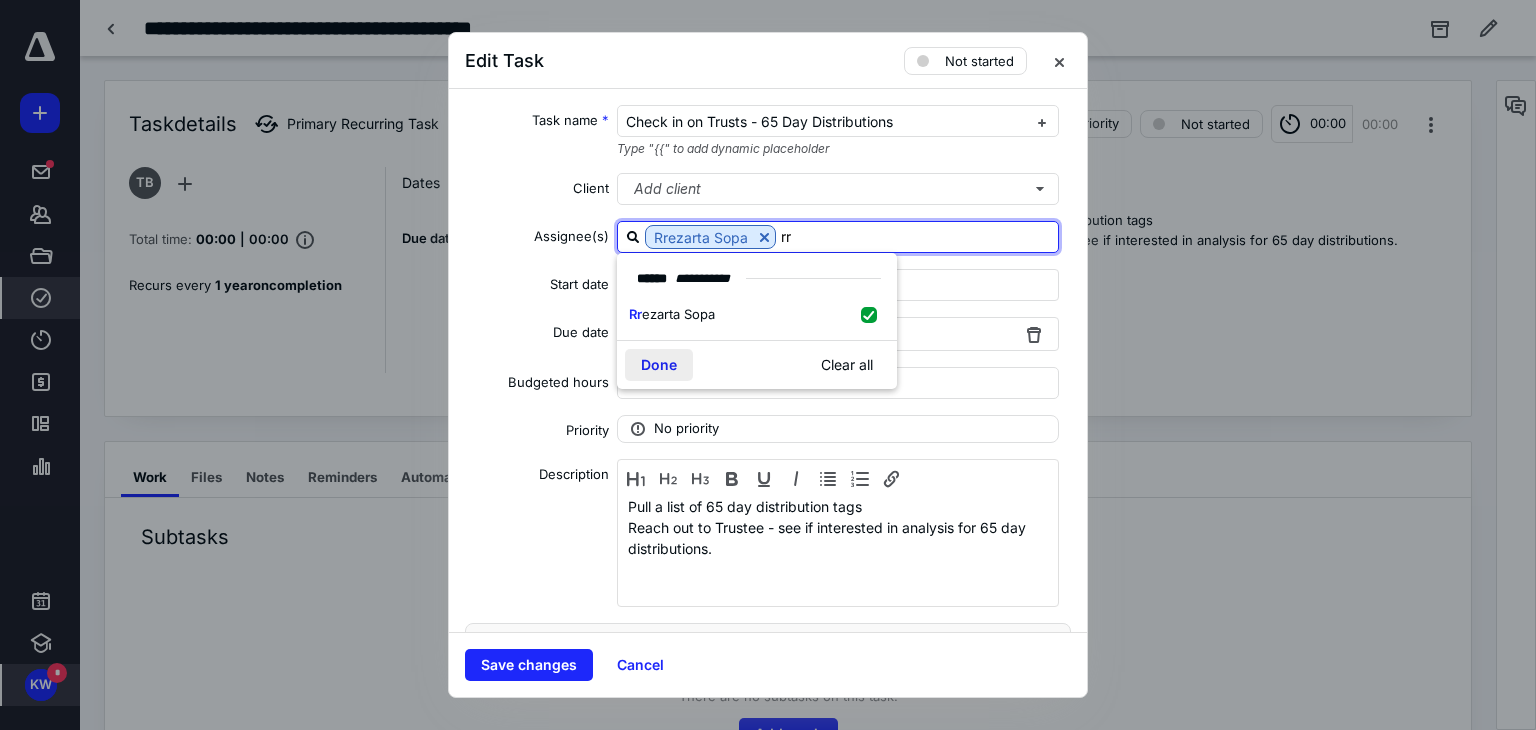 type on "rr" 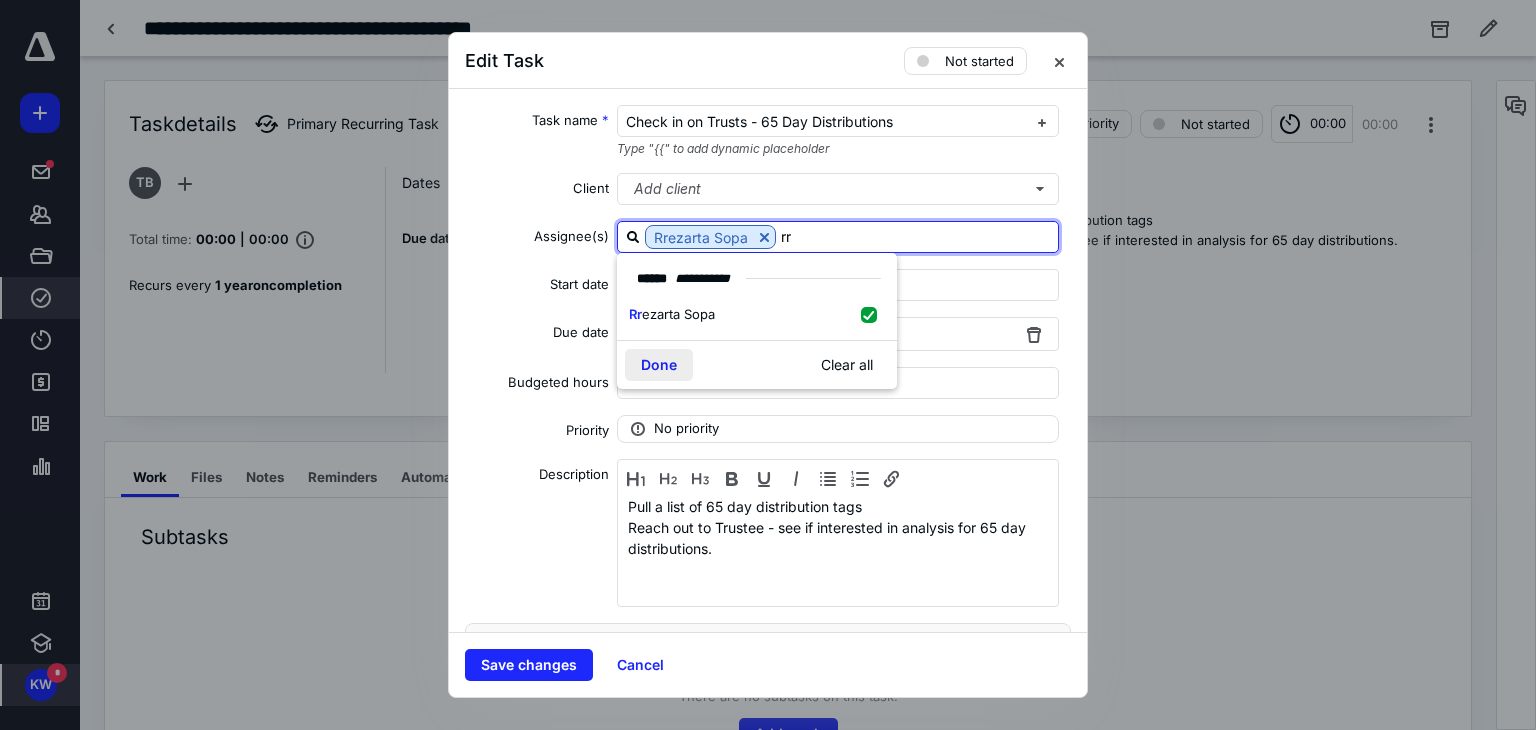 click on "Done" at bounding box center [659, 365] 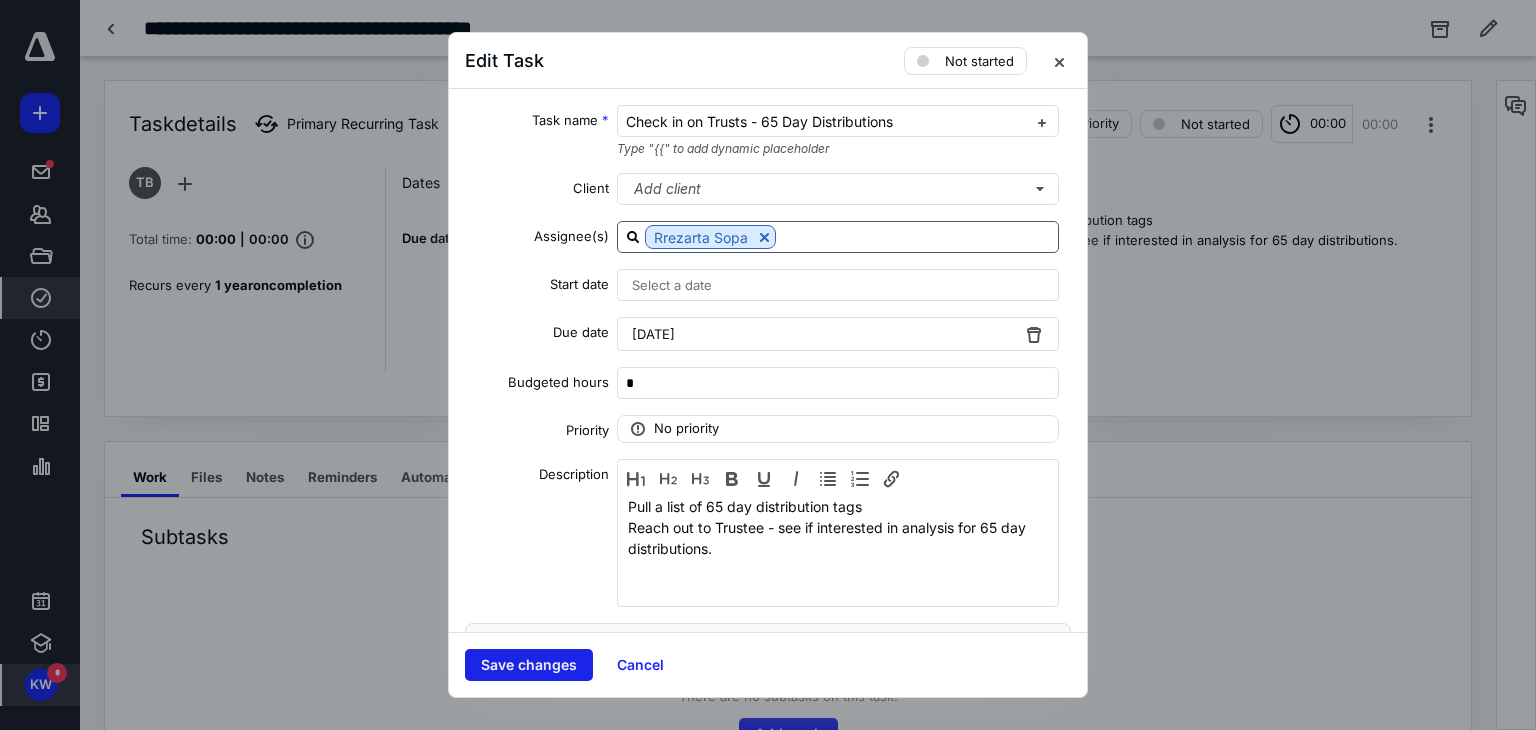 click on "Save changes" at bounding box center [529, 665] 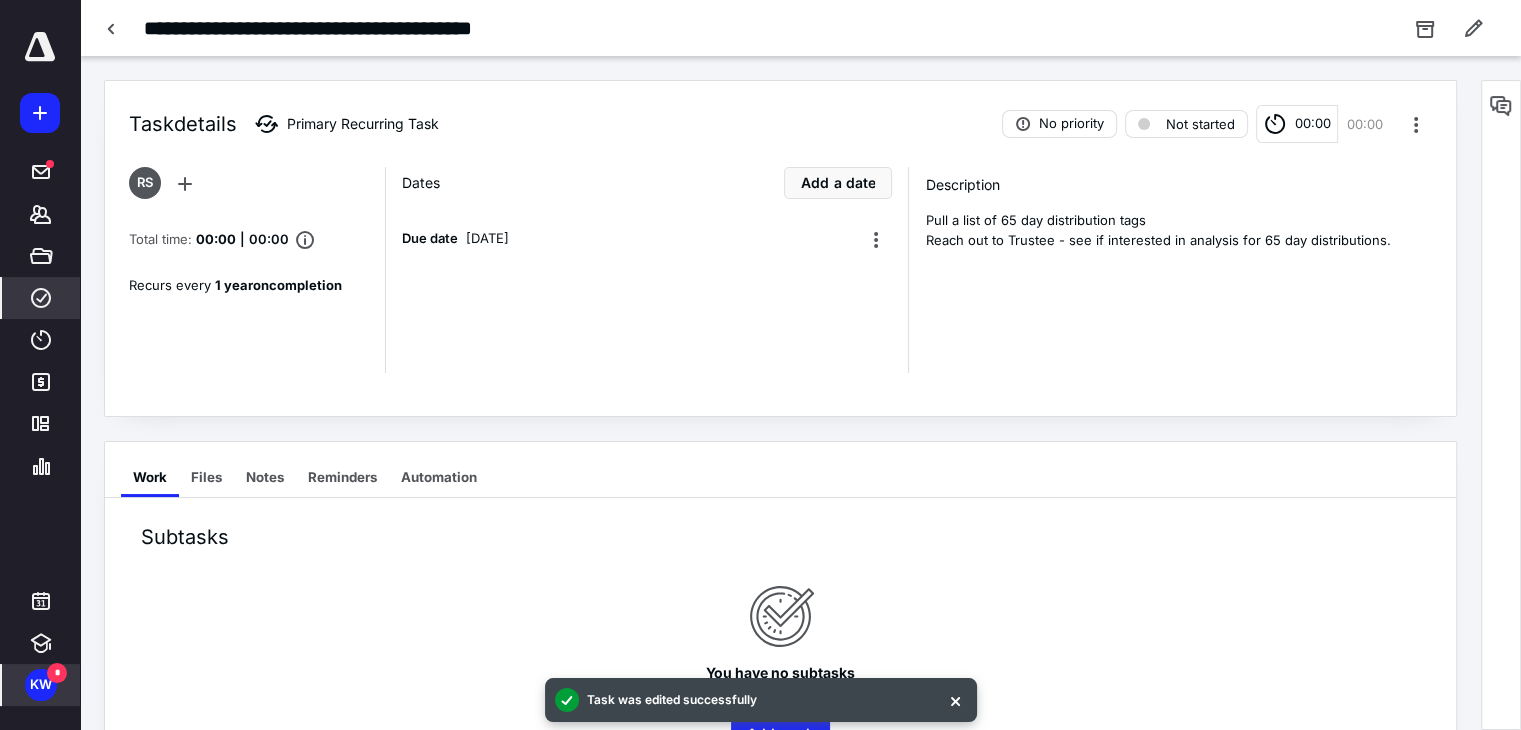 click at bounding box center (40, 47) 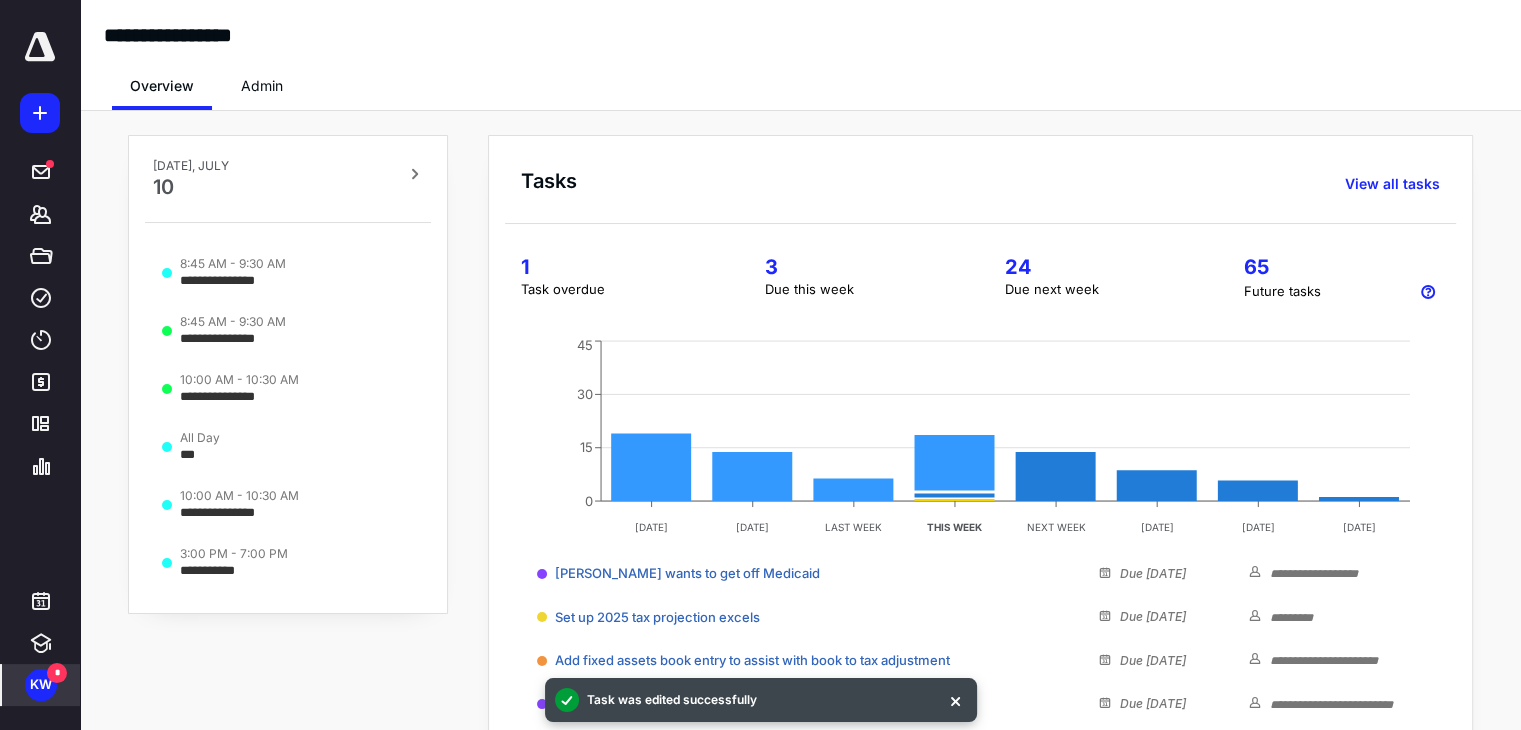 click on "Admin" at bounding box center (262, 86) 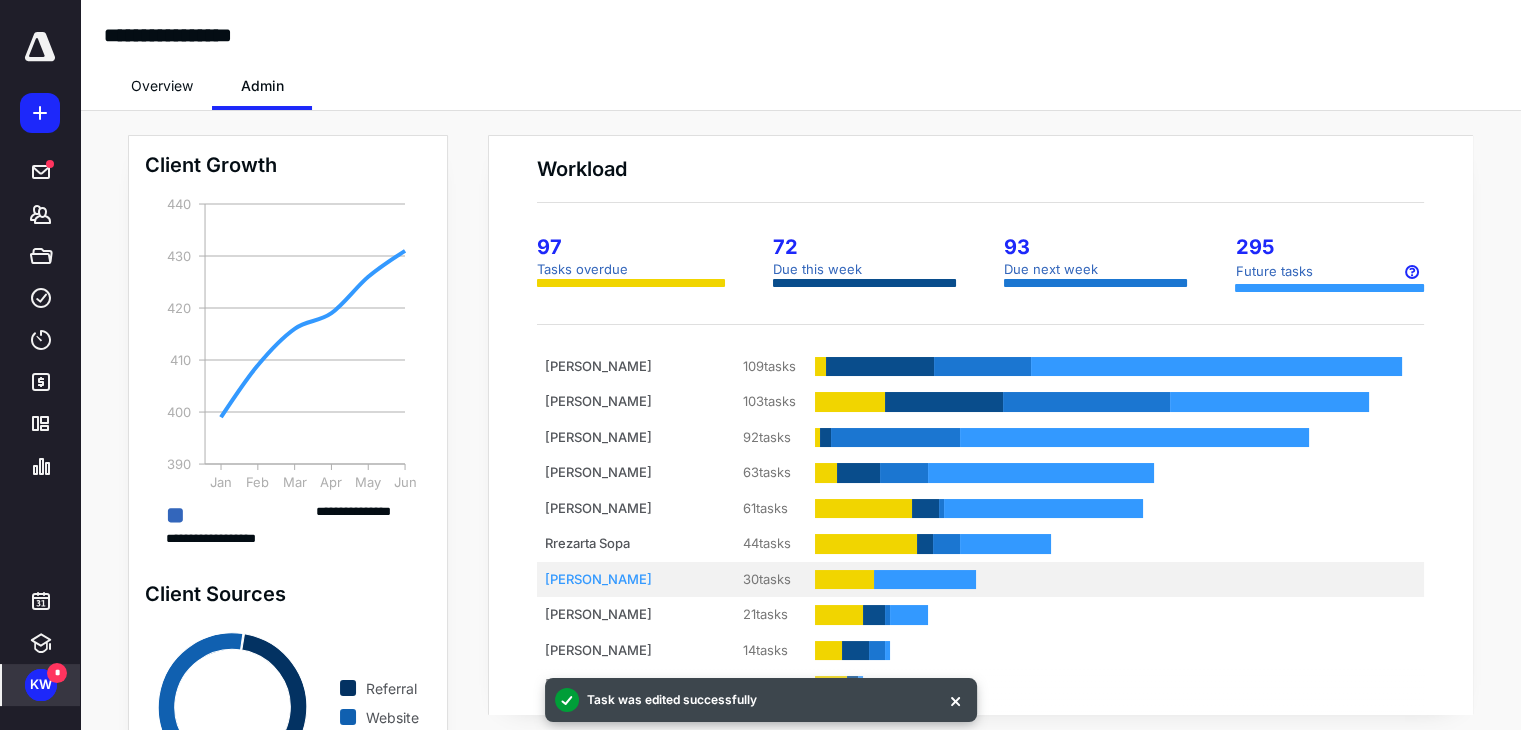click on "[PERSON_NAME]" at bounding box center (620, 580) 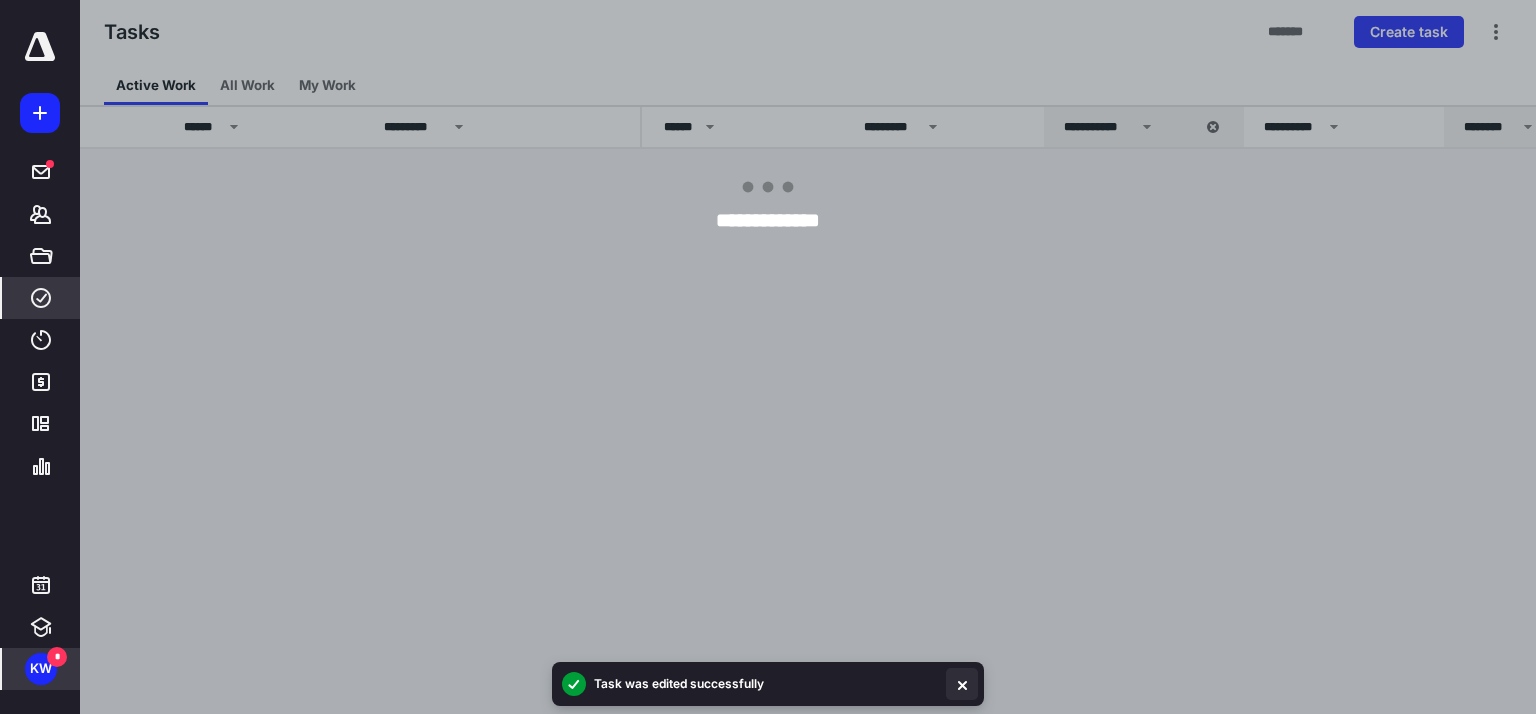 click at bounding box center (962, 684) 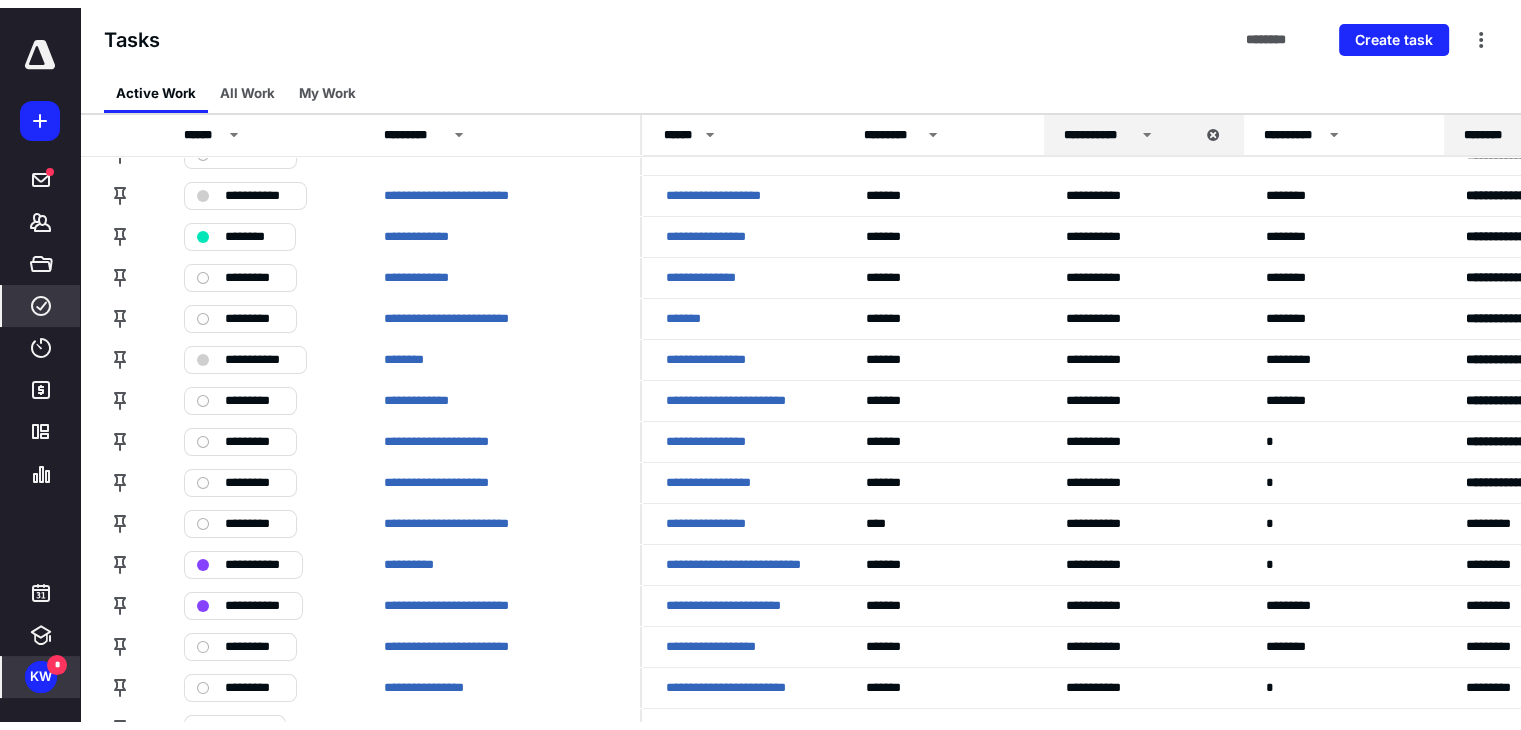 scroll, scrollTop: 0, scrollLeft: 0, axis: both 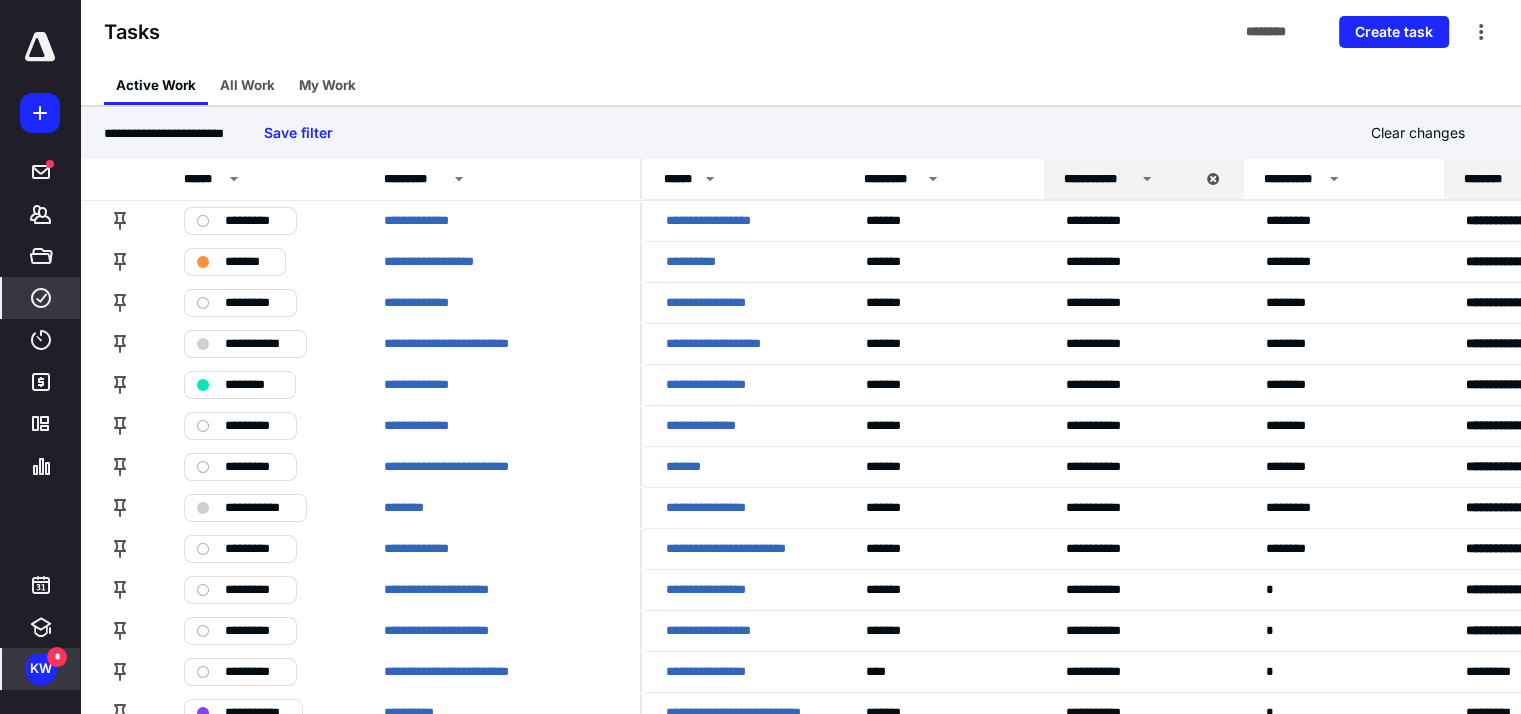 click at bounding box center [40, 47] 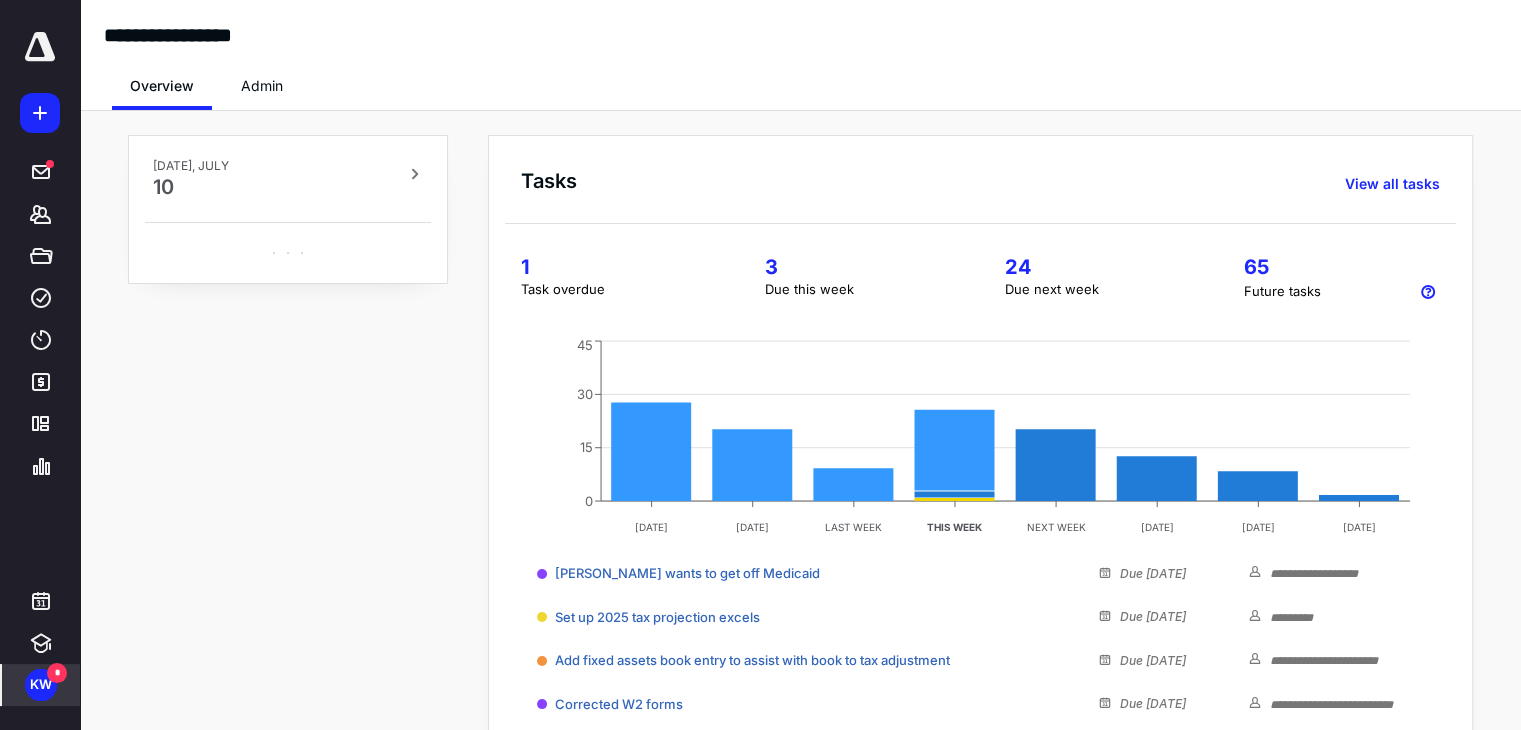 click on "Admin" at bounding box center (262, 86) 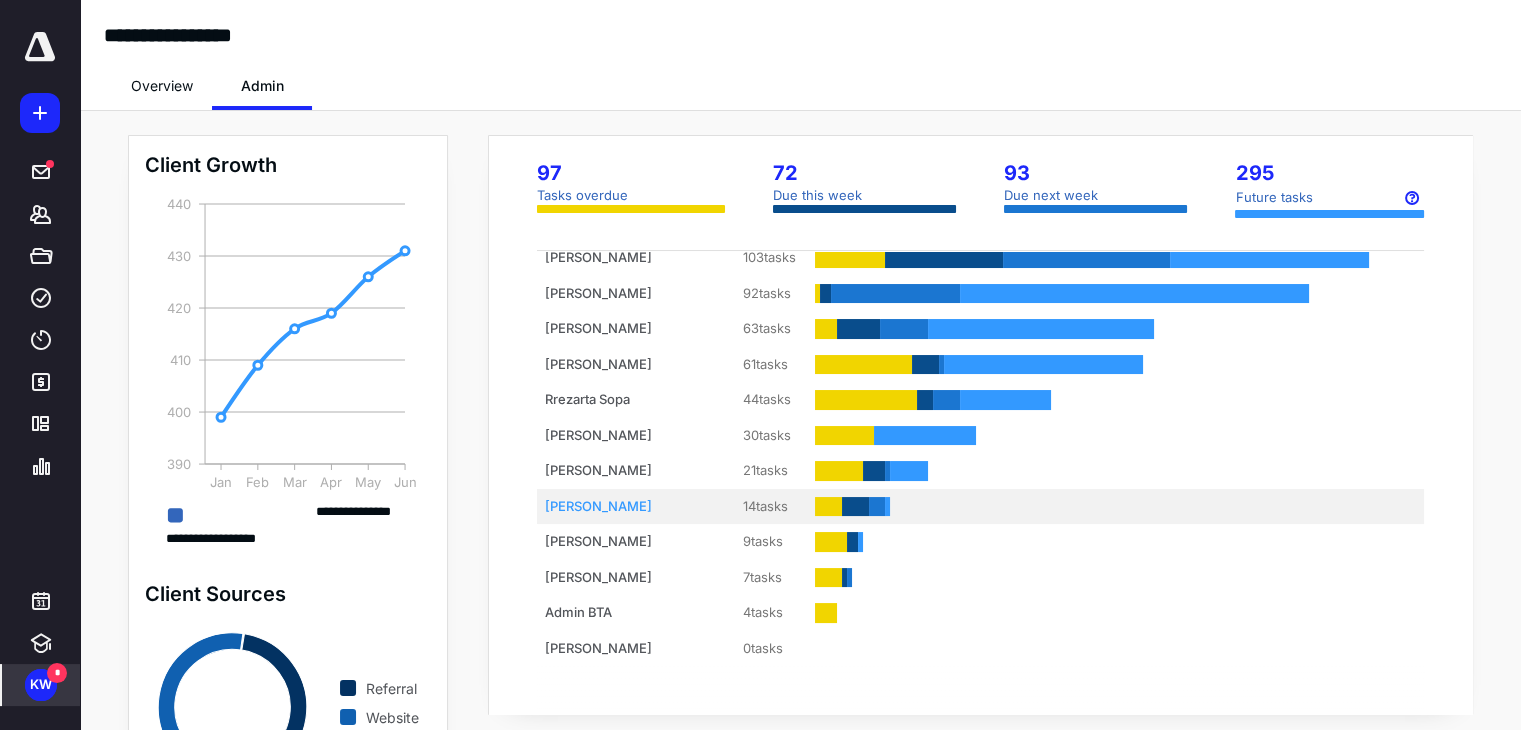scroll, scrollTop: 86, scrollLeft: 0, axis: vertical 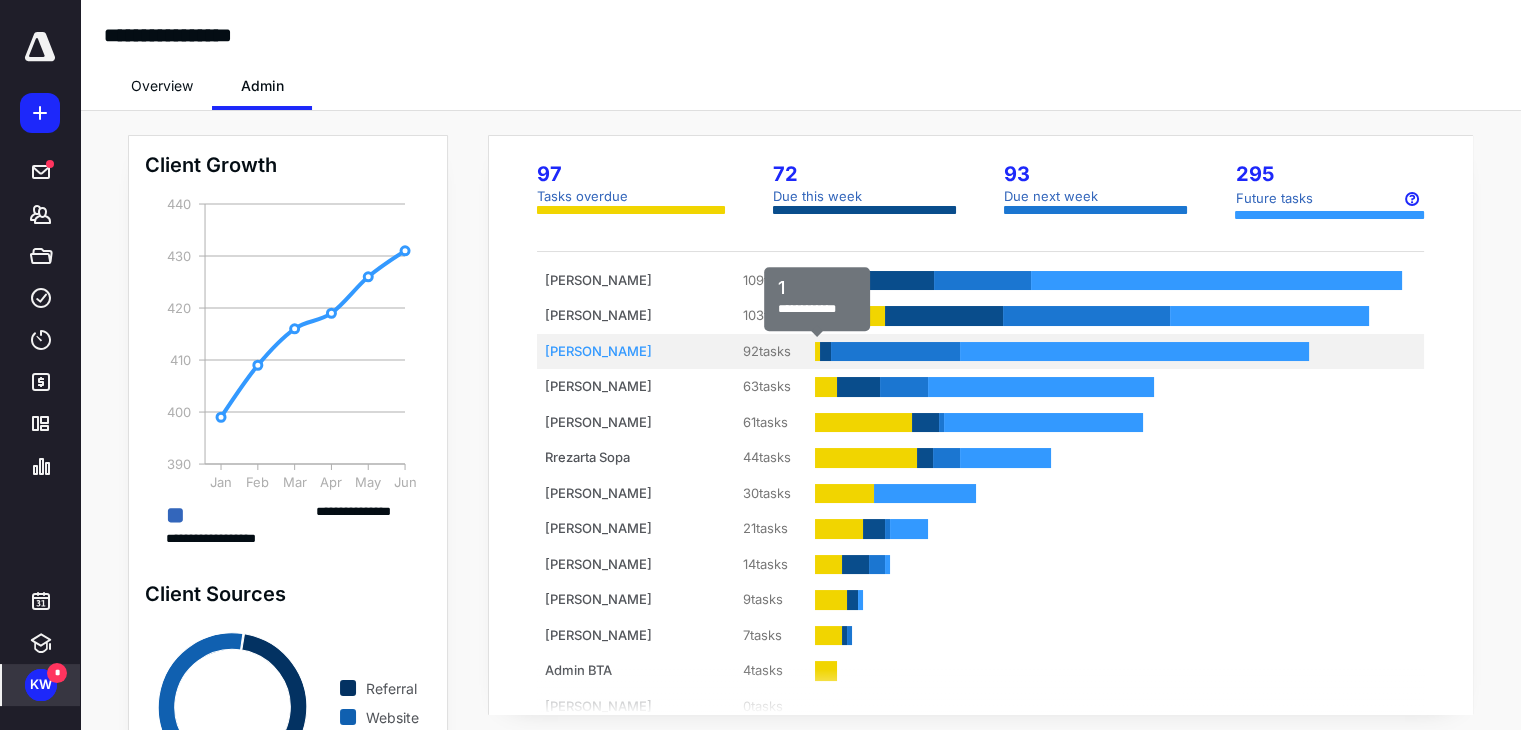 click at bounding box center (817, 352) 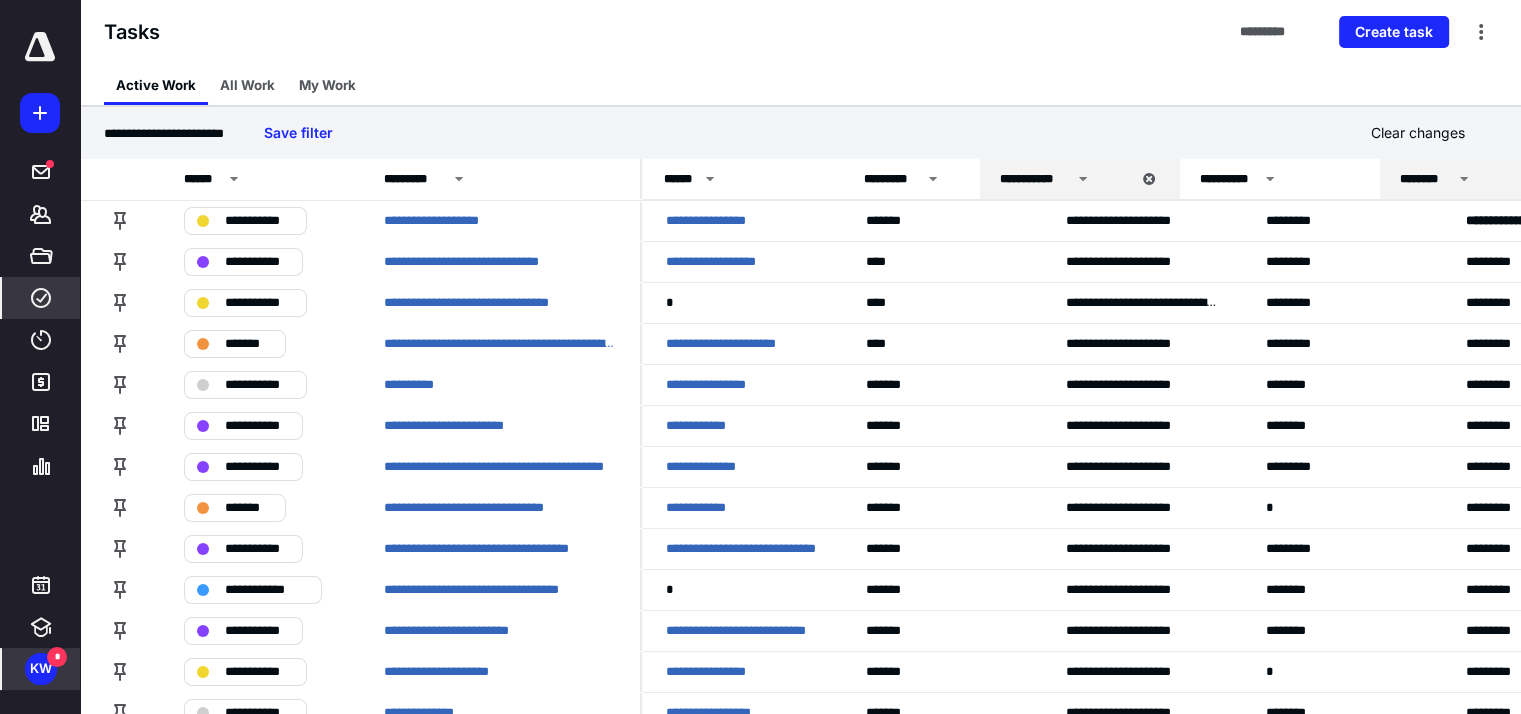 drag, startPoint x: 1032, startPoint y: 173, endPoint x: 968, endPoint y: 157, distance: 65.96969 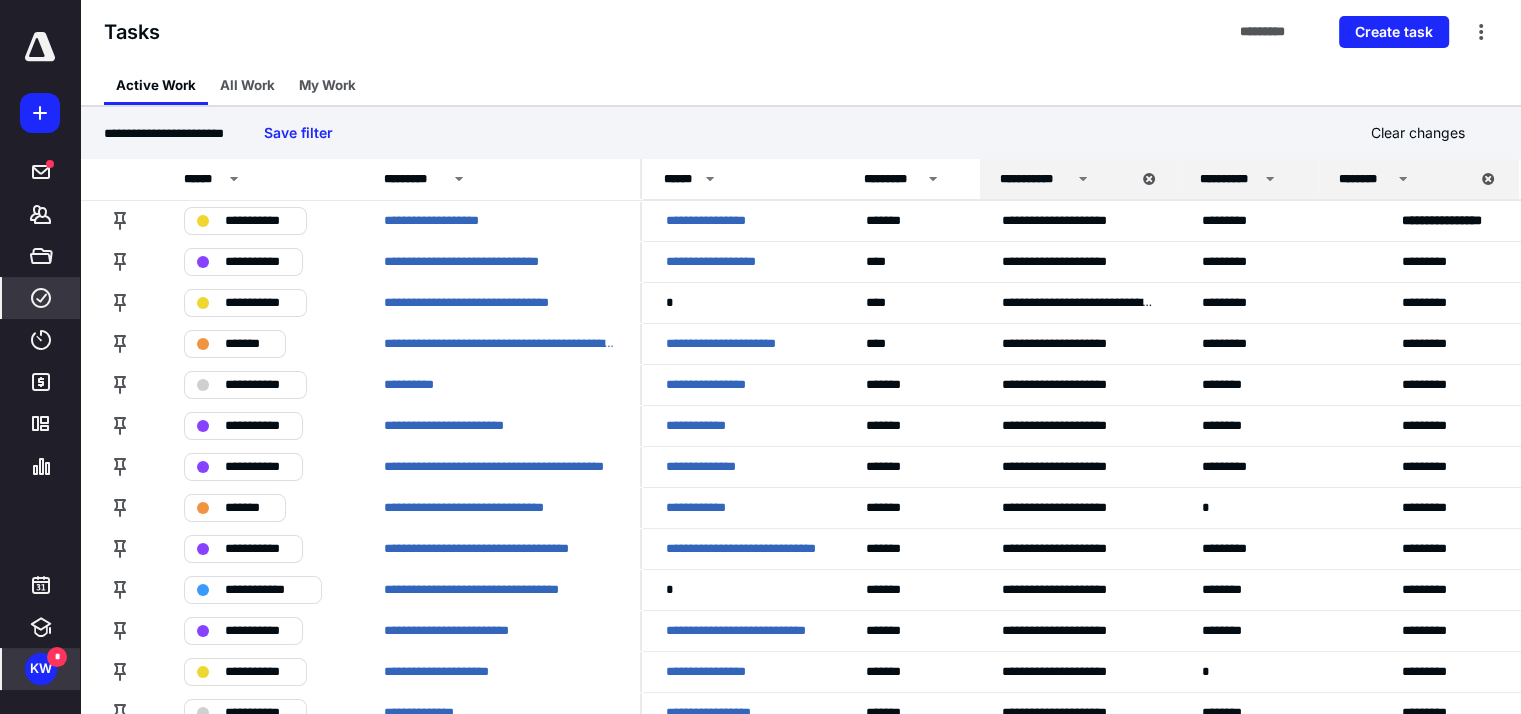 drag, startPoint x: 1372, startPoint y: 176, endPoint x: 1280, endPoint y: 167, distance: 92.43917 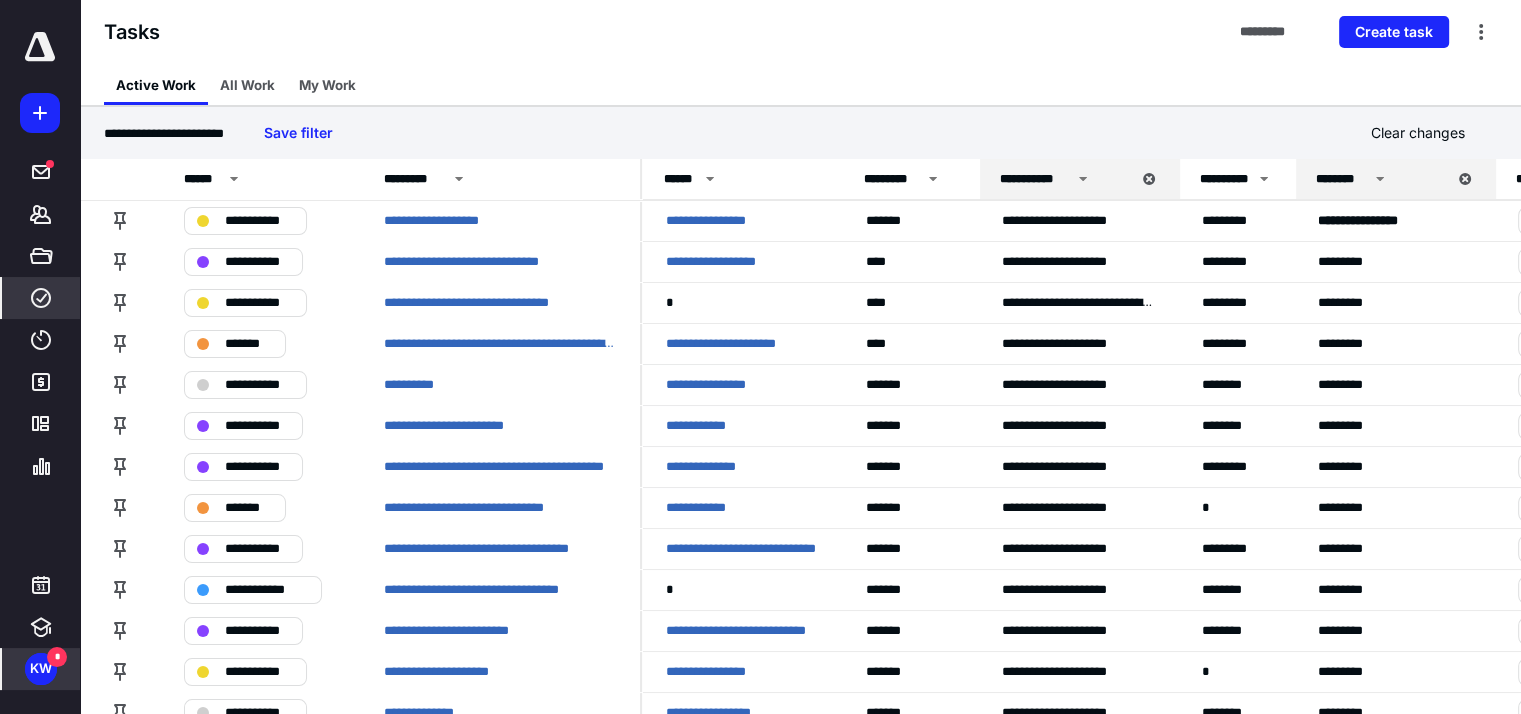 click on "**********" at bounding box center (800, 133) 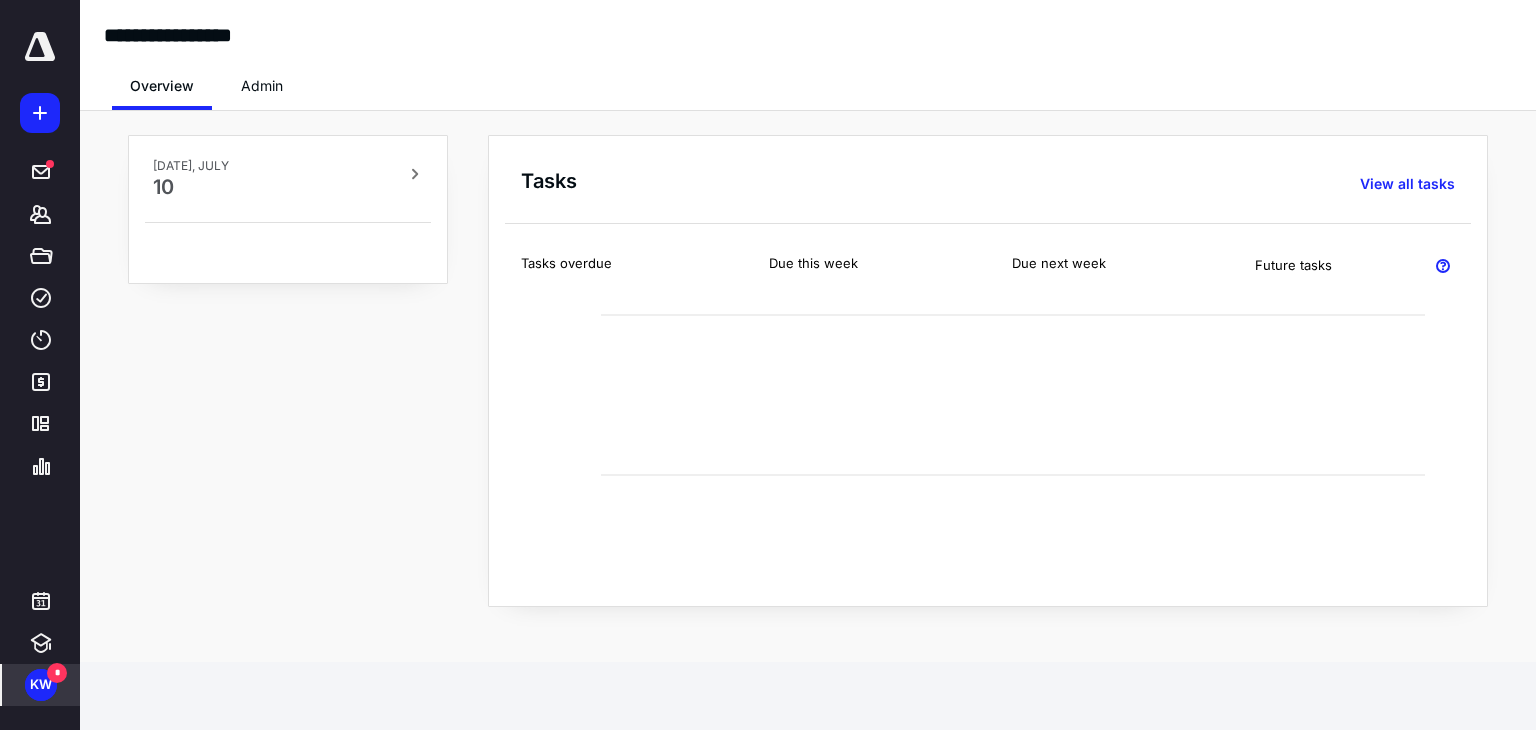 click on "Admin" at bounding box center [262, 86] 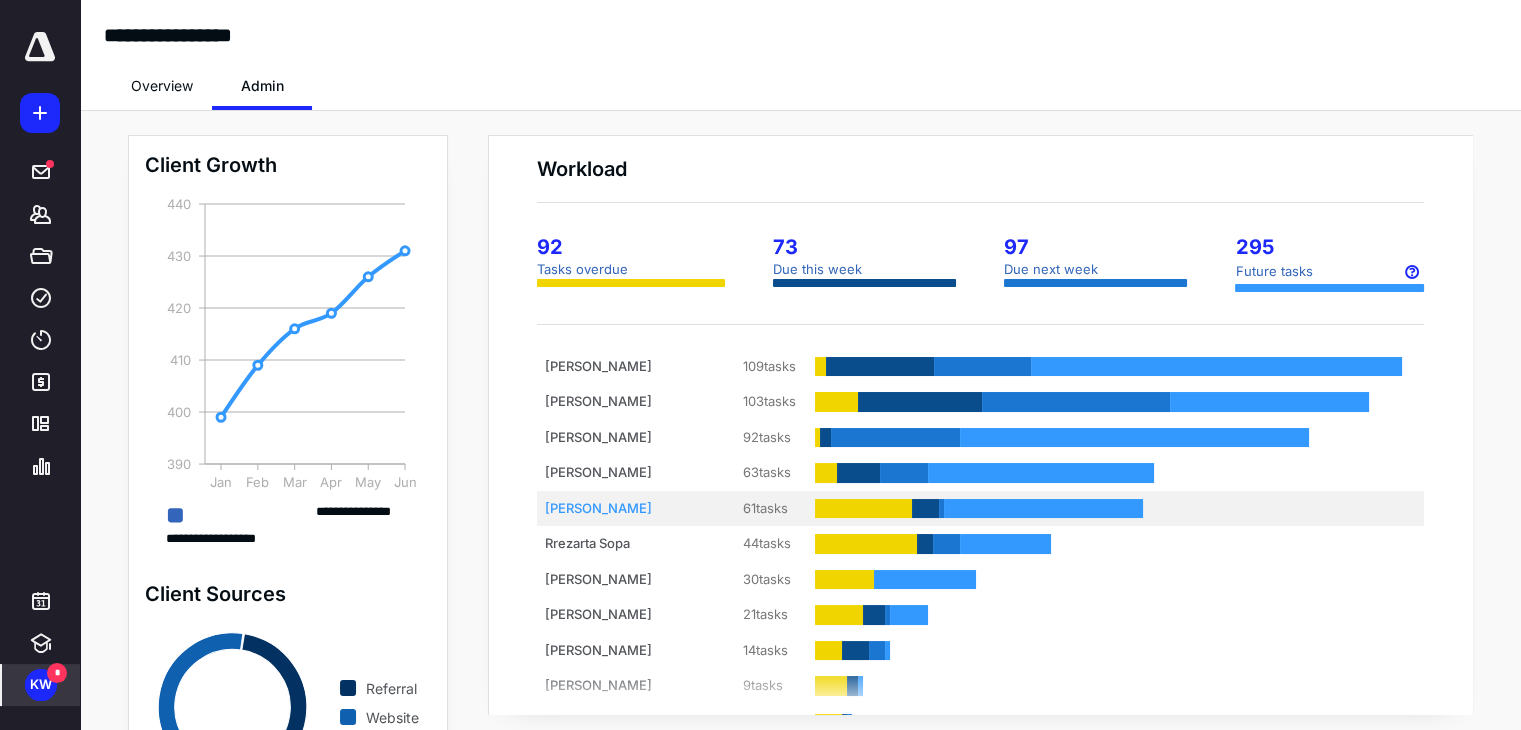 click on "Tim Stolz 61  tasks" at bounding box center [980, 509] 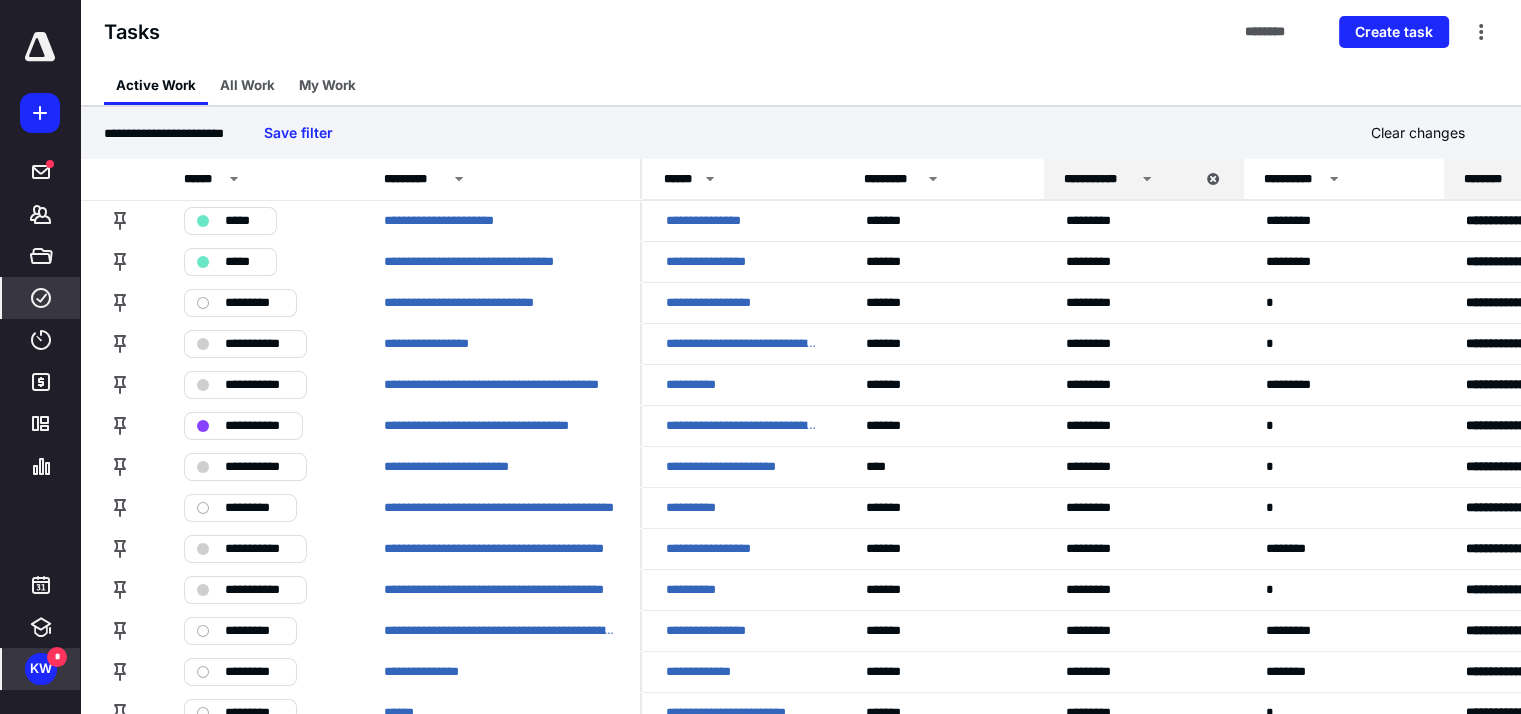click at bounding box center (40, 47) 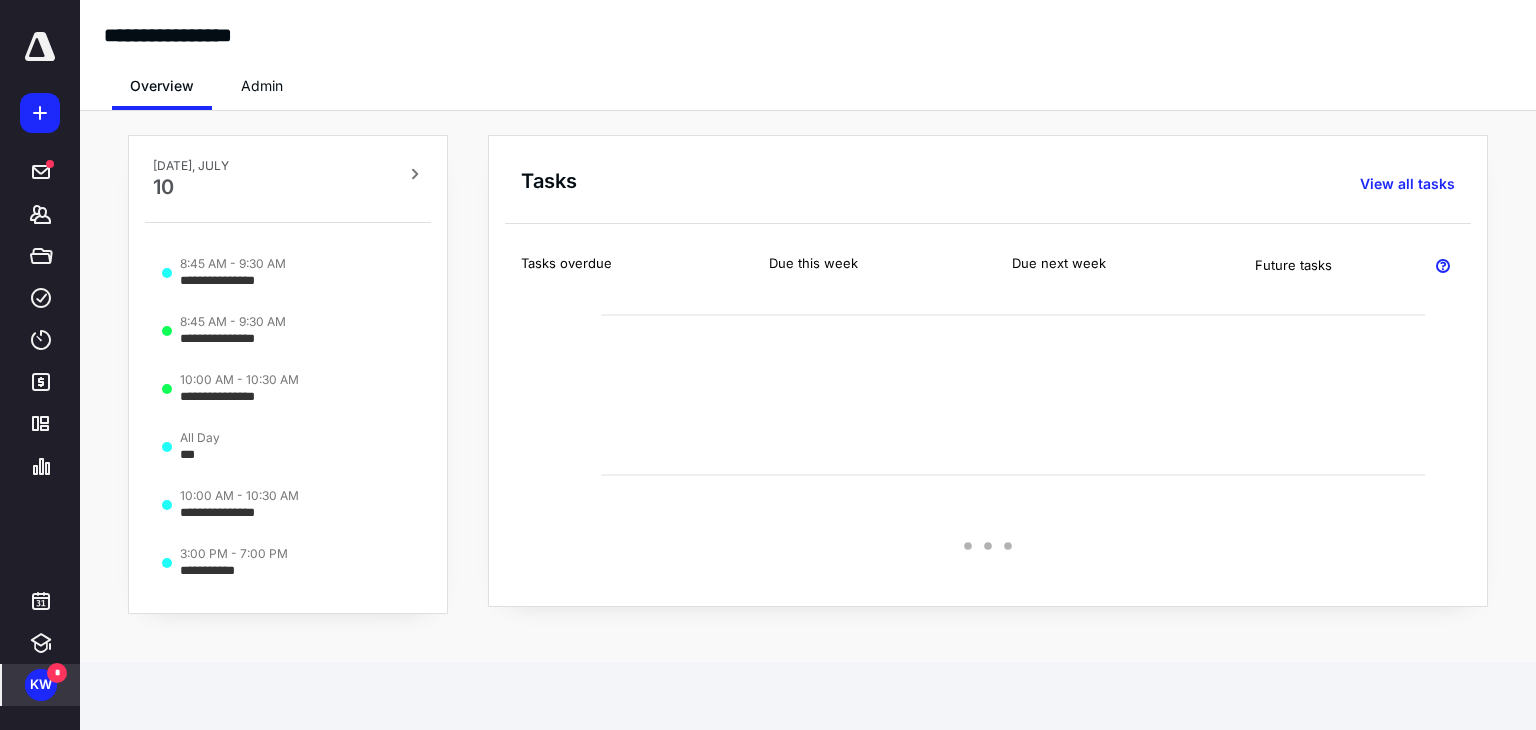 click on "Admin" at bounding box center (262, 86) 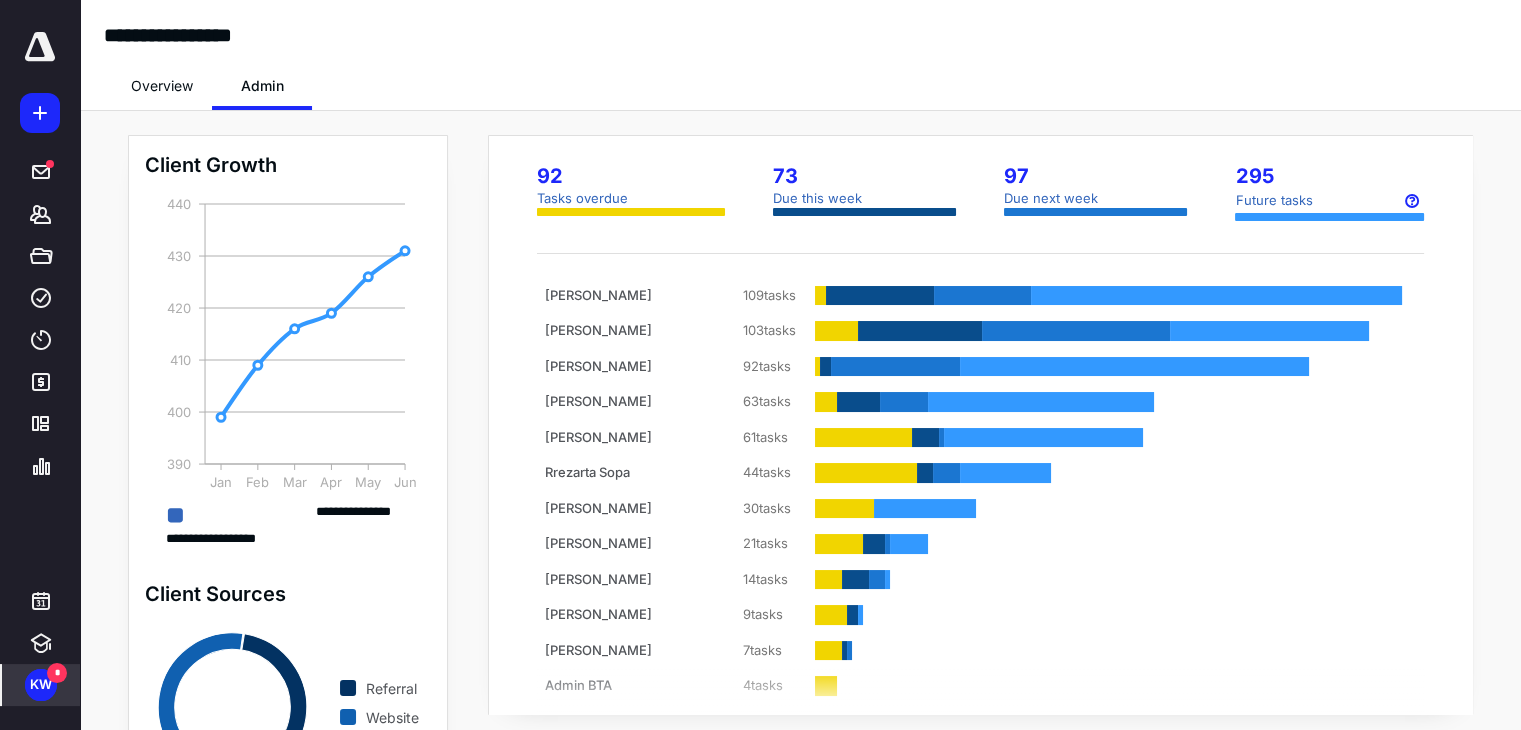 scroll, scrollTop: 70, scrollLeft: 0, axis: vertical 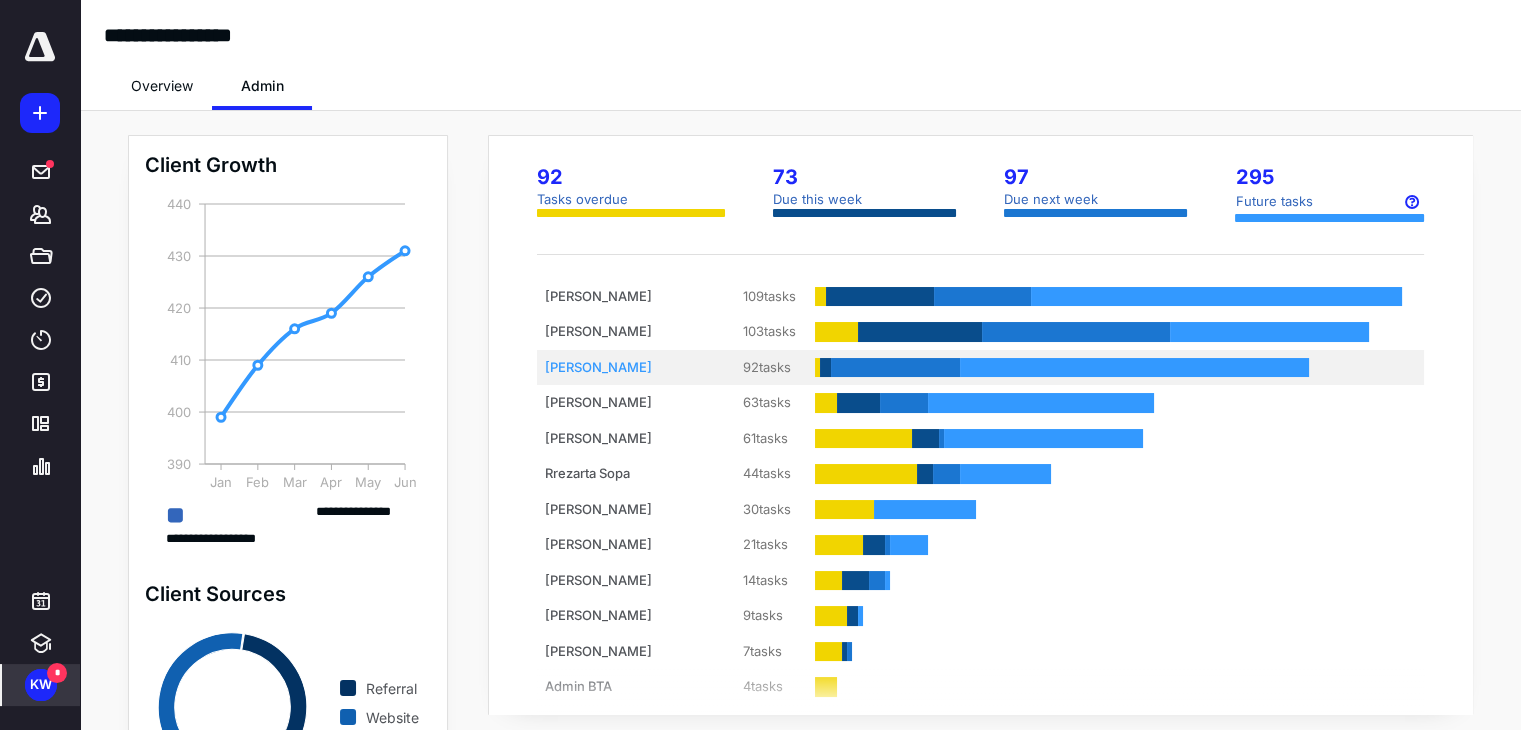 click on "92  tasks" at bounding box center (755, 368) 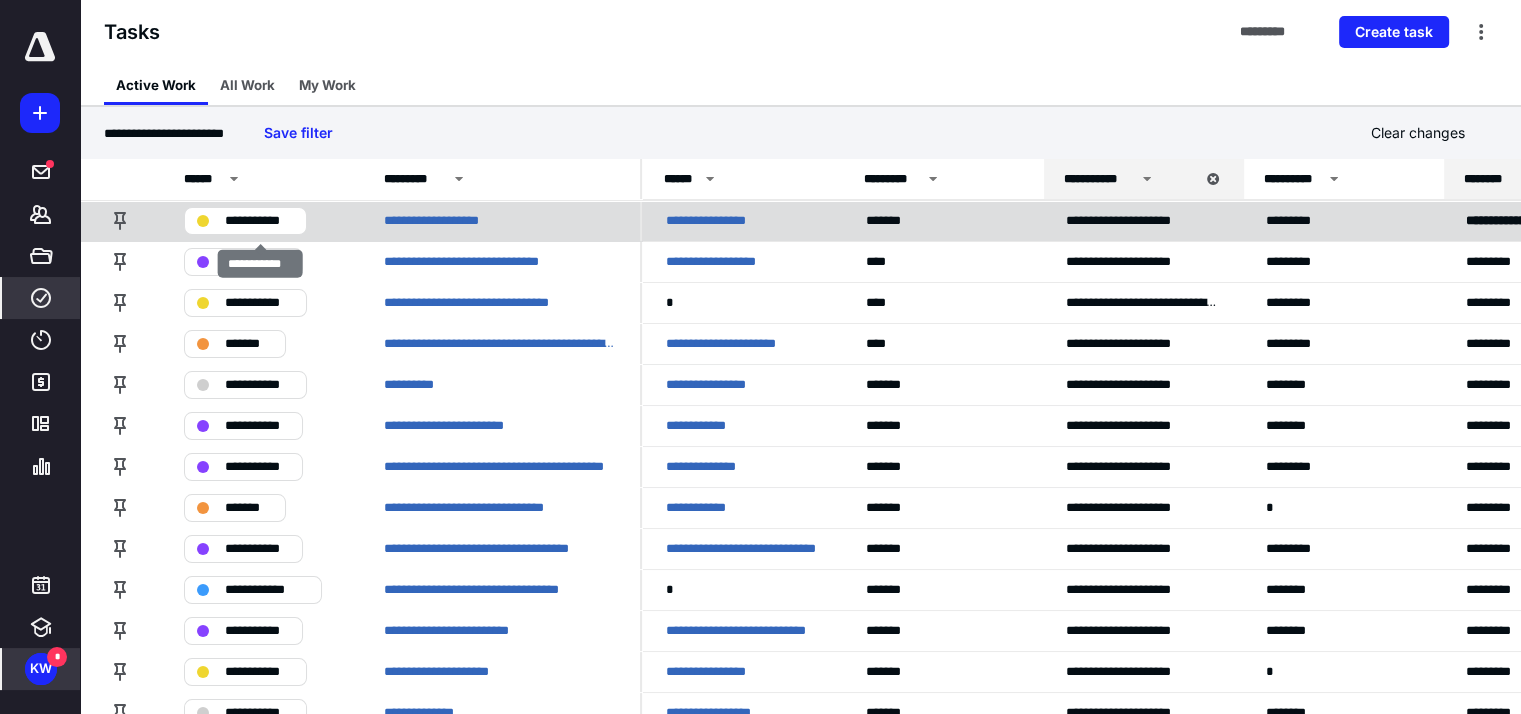 click on "**********" at bounding box center (259, 221) 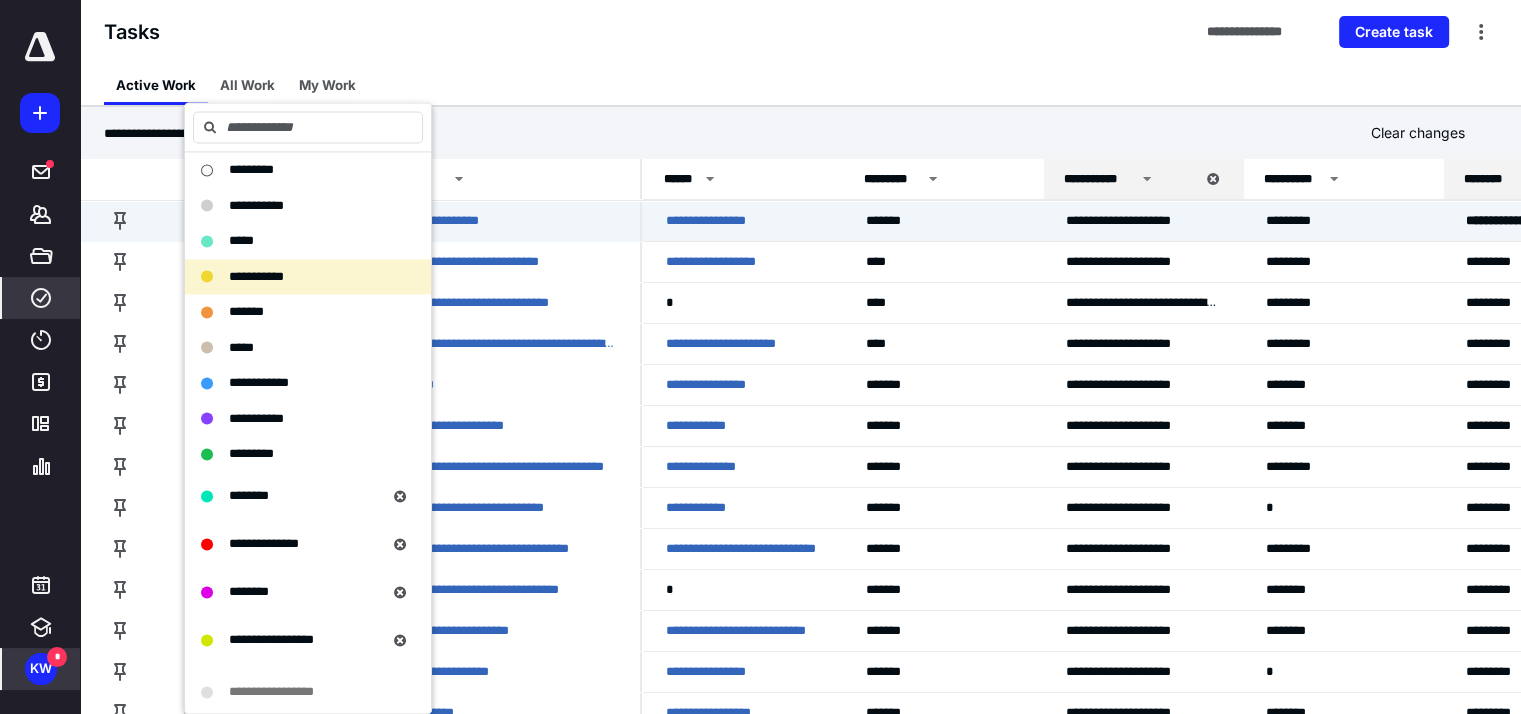 click on "**********" at bounding box center (800, 32) 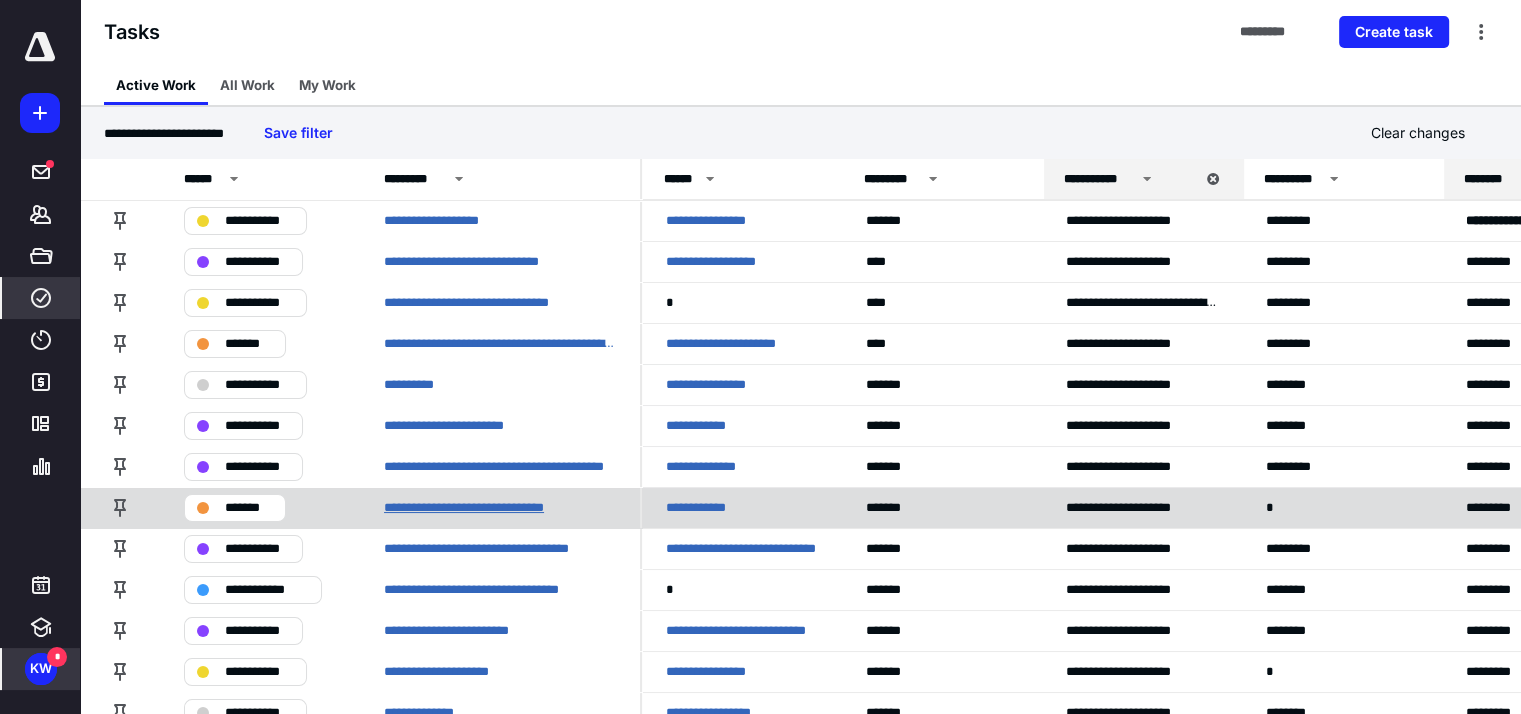 click on "**********" at bounding box center (478, 508) 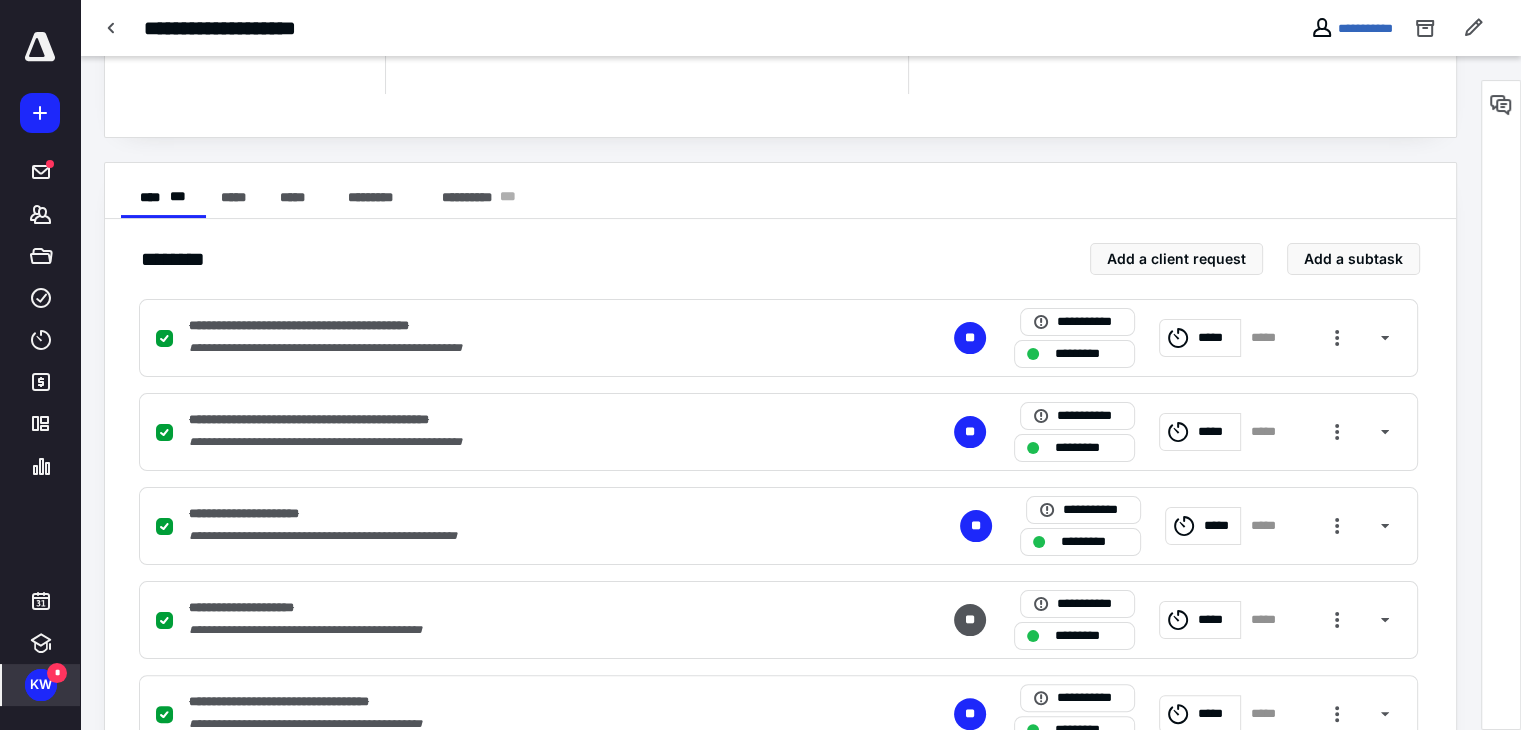 scroll, scrollTop: 280, scrollLeft: 0, axis: vertical 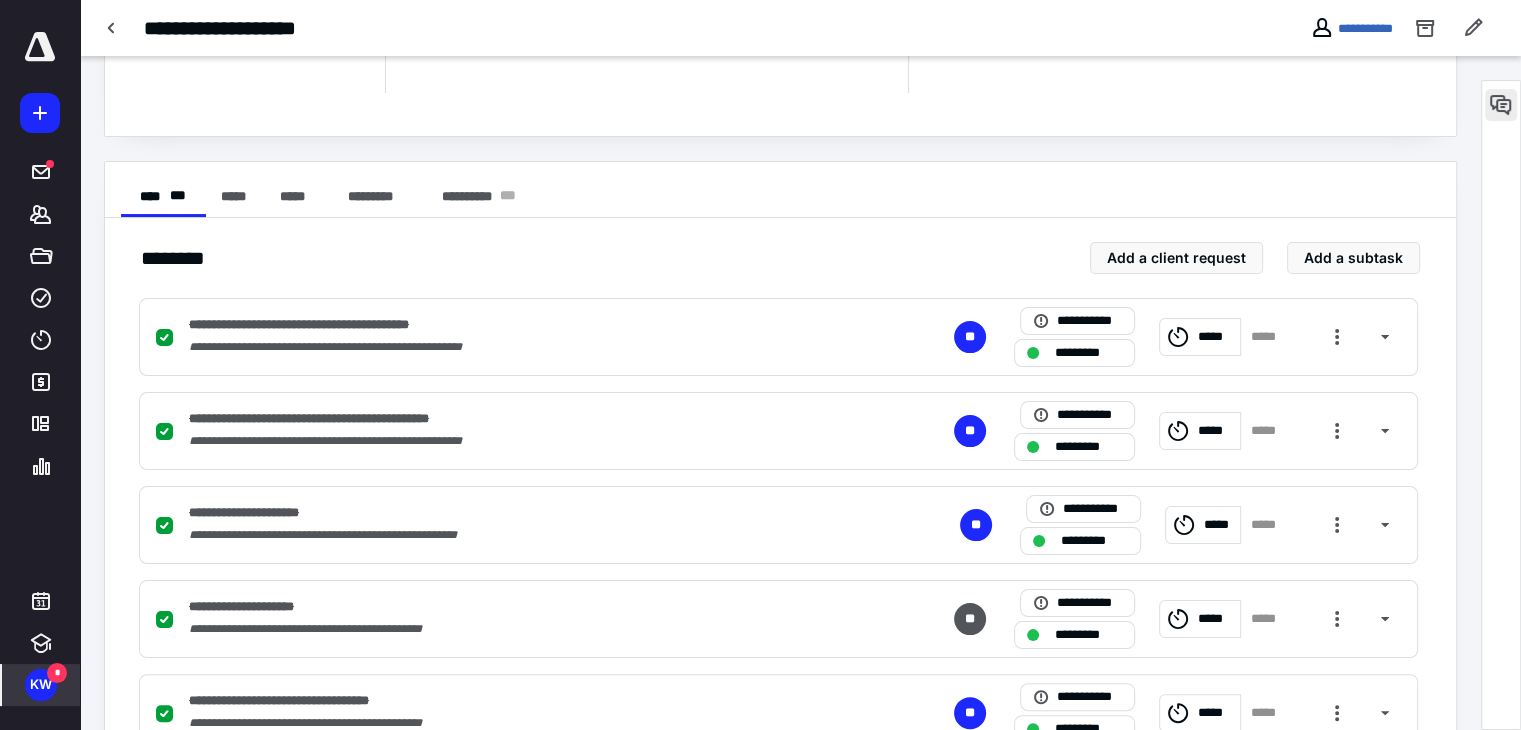 click at bounding box center [1501, 105] 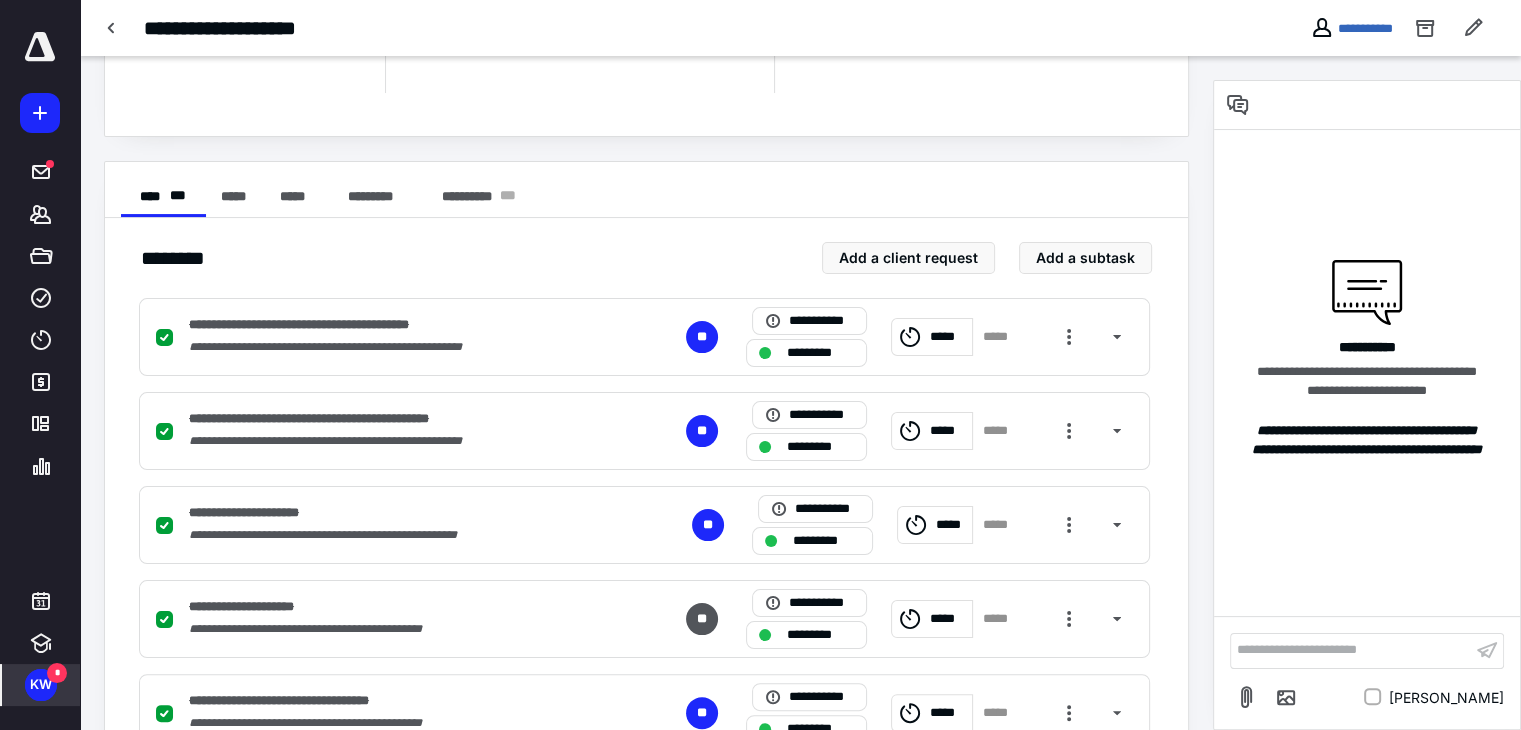 scroll, scrollTop: 0, scrollLeft: 0, axis: both 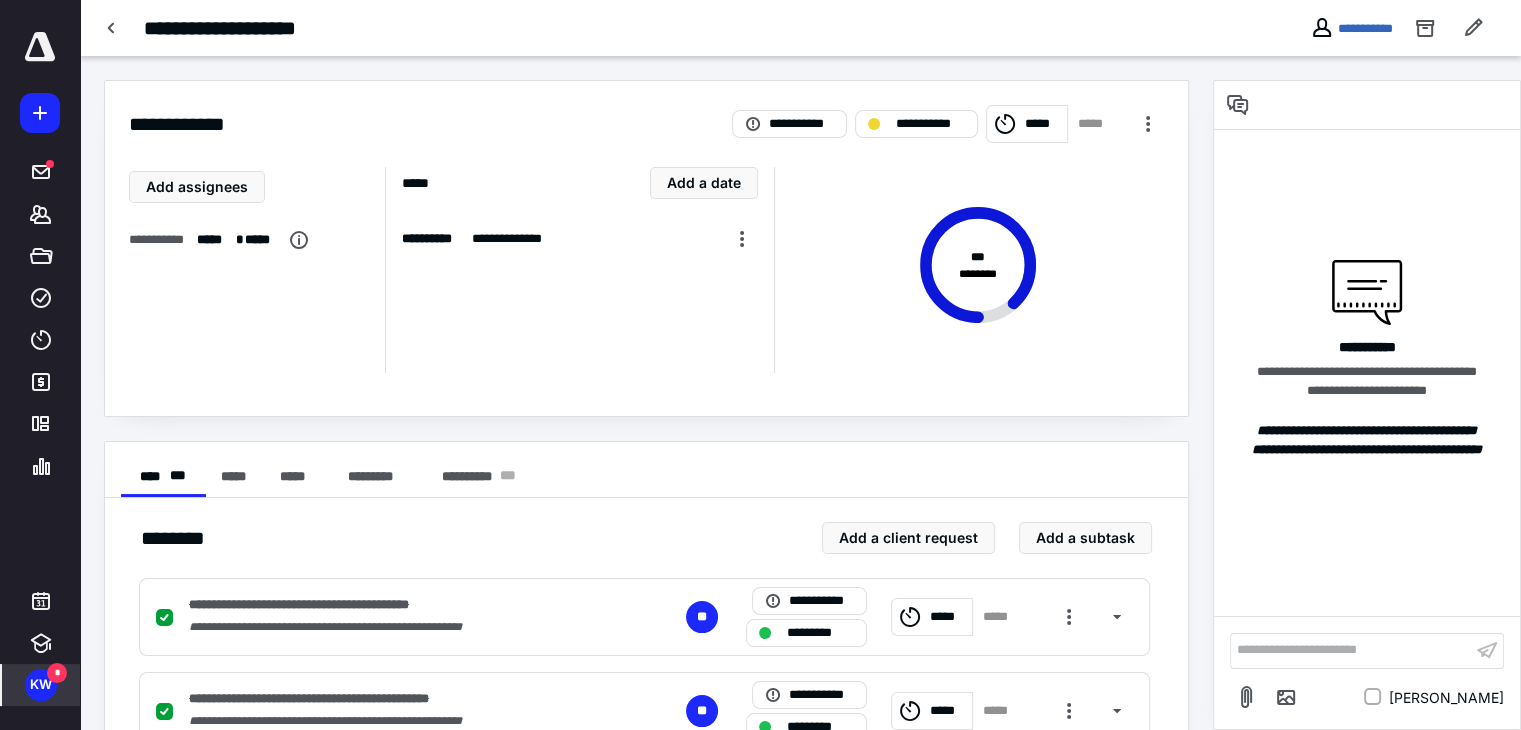 click at bounding box center (40, 47) 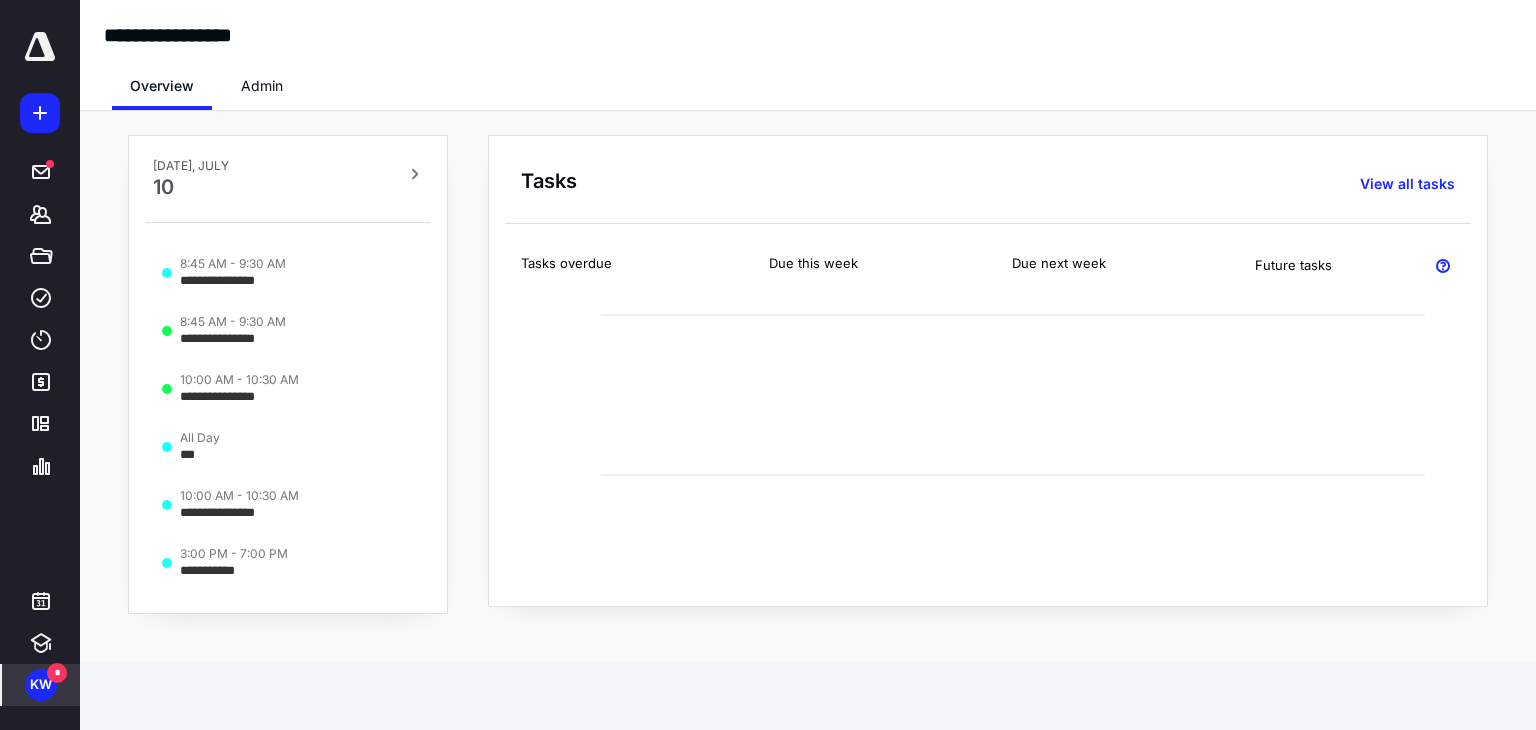 click on "Admin" at bounding box center (262, 86) 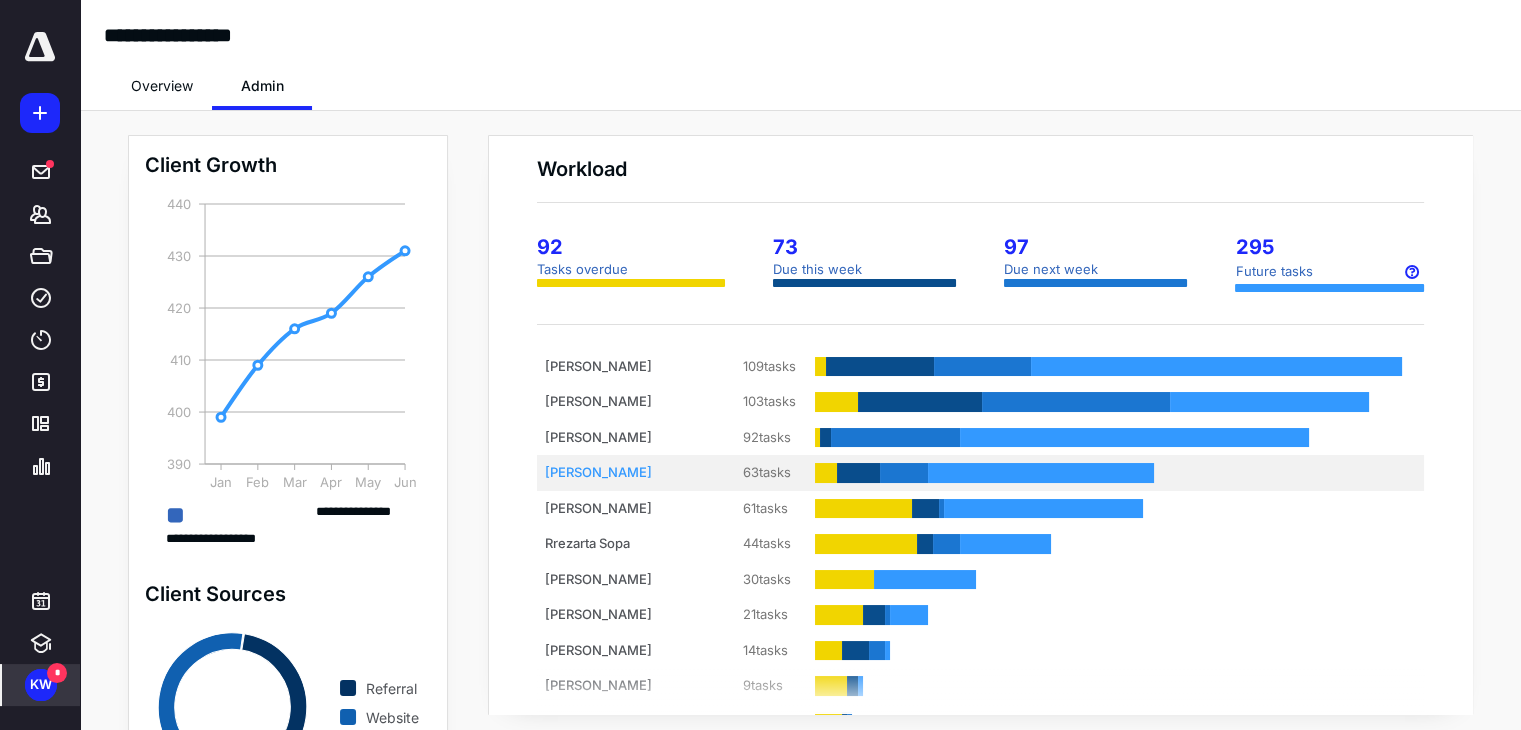 click on "[PERSON_NAME]" at bounding box center (620, 473) 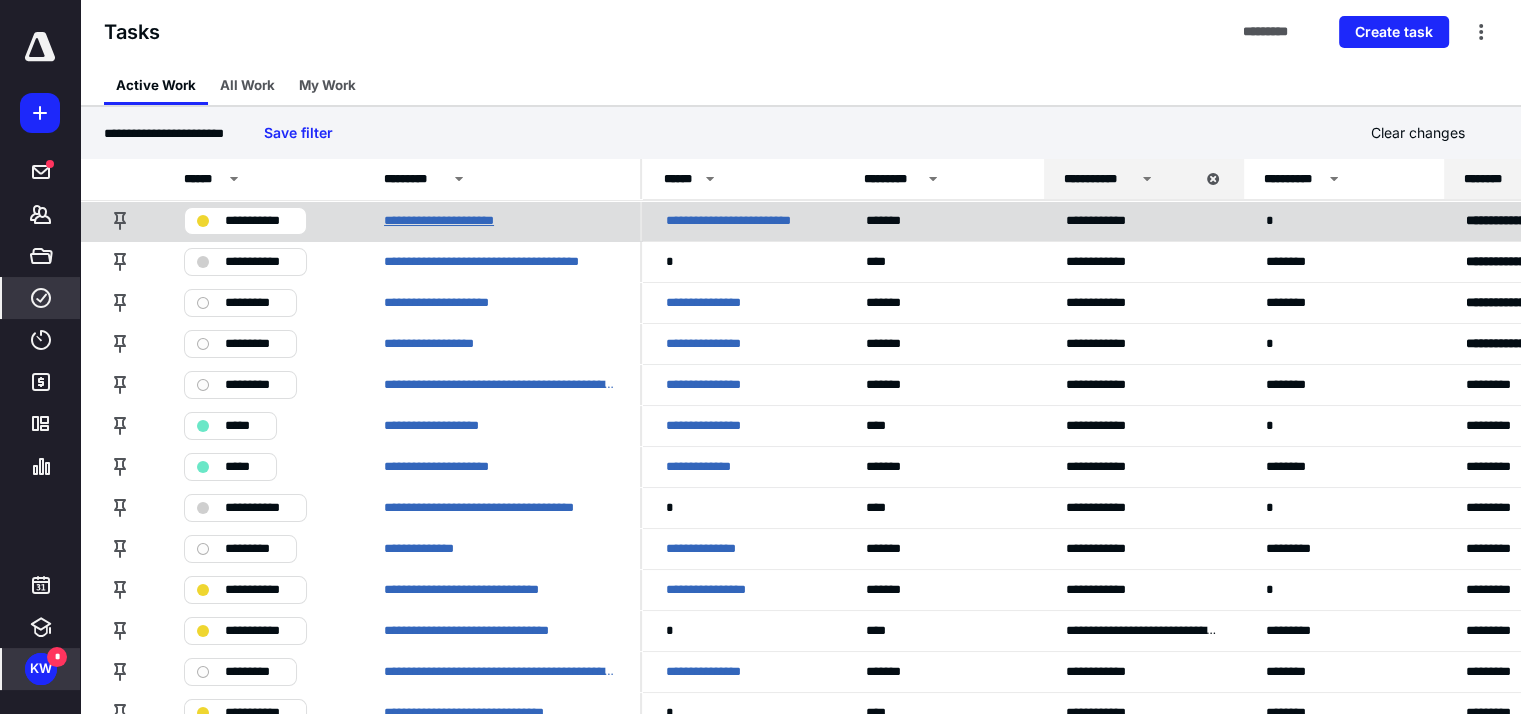 click on "**********" at bounding box center [453, 221] 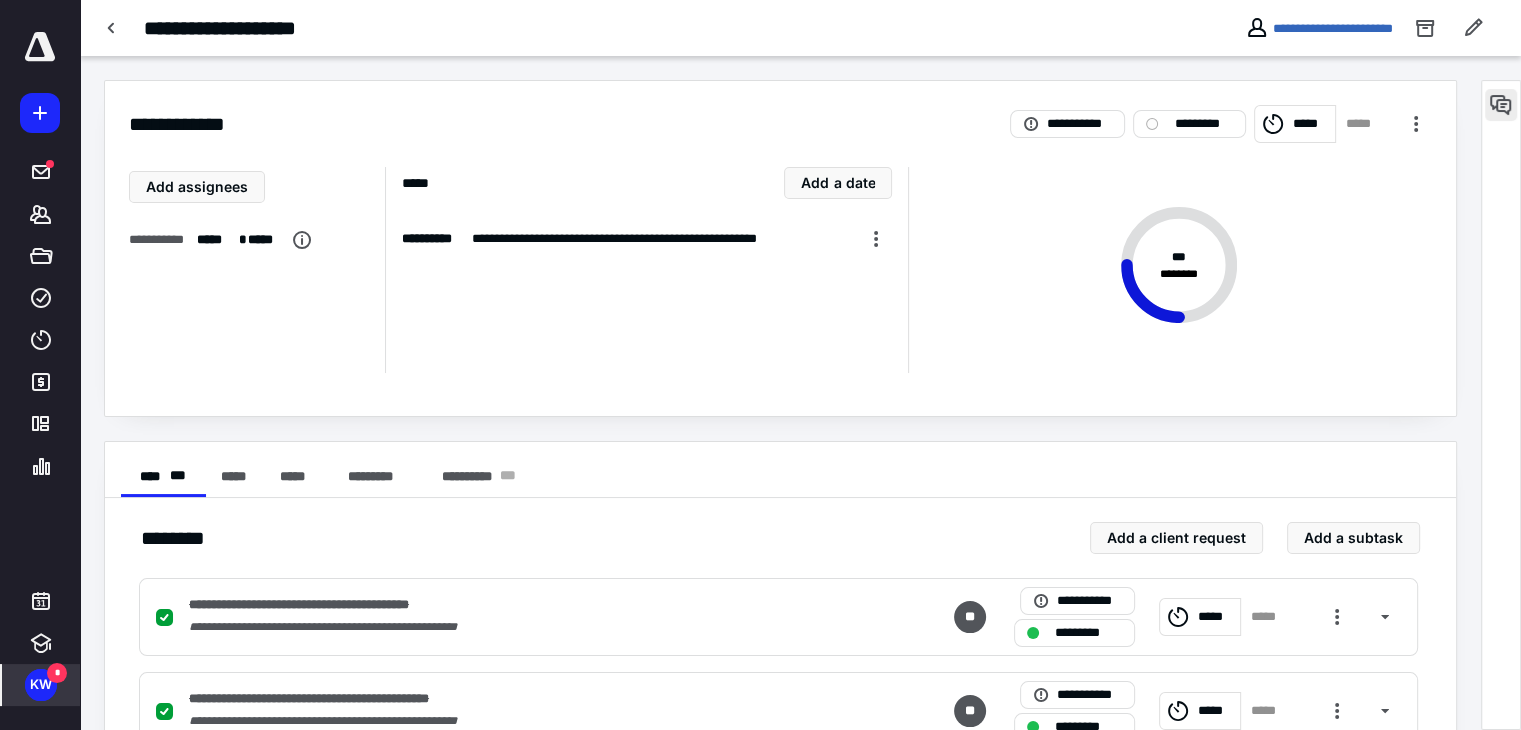 click at bounding box center [1501, 105] 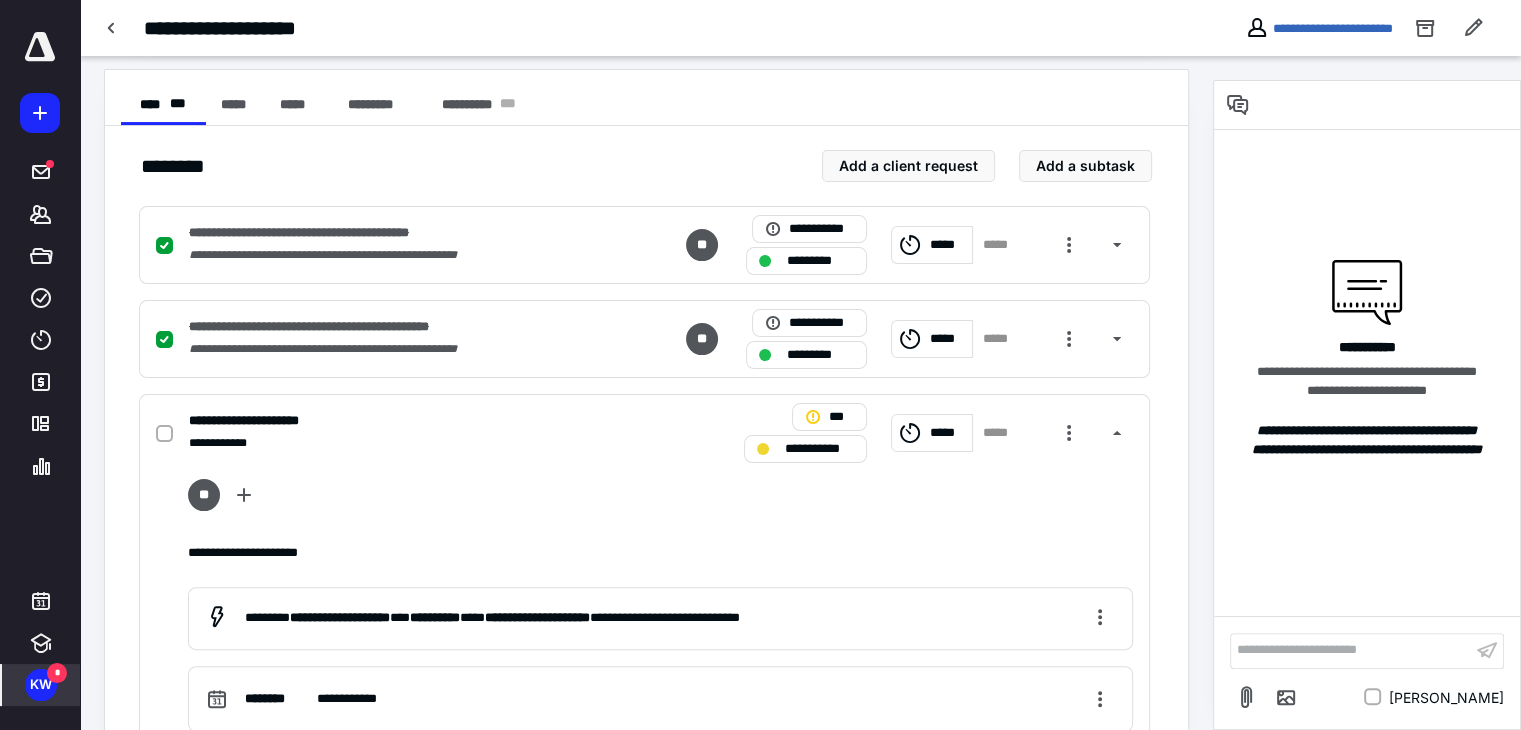 scroll, scrollTop: 372, scrollLeft: 0, axis: vertical 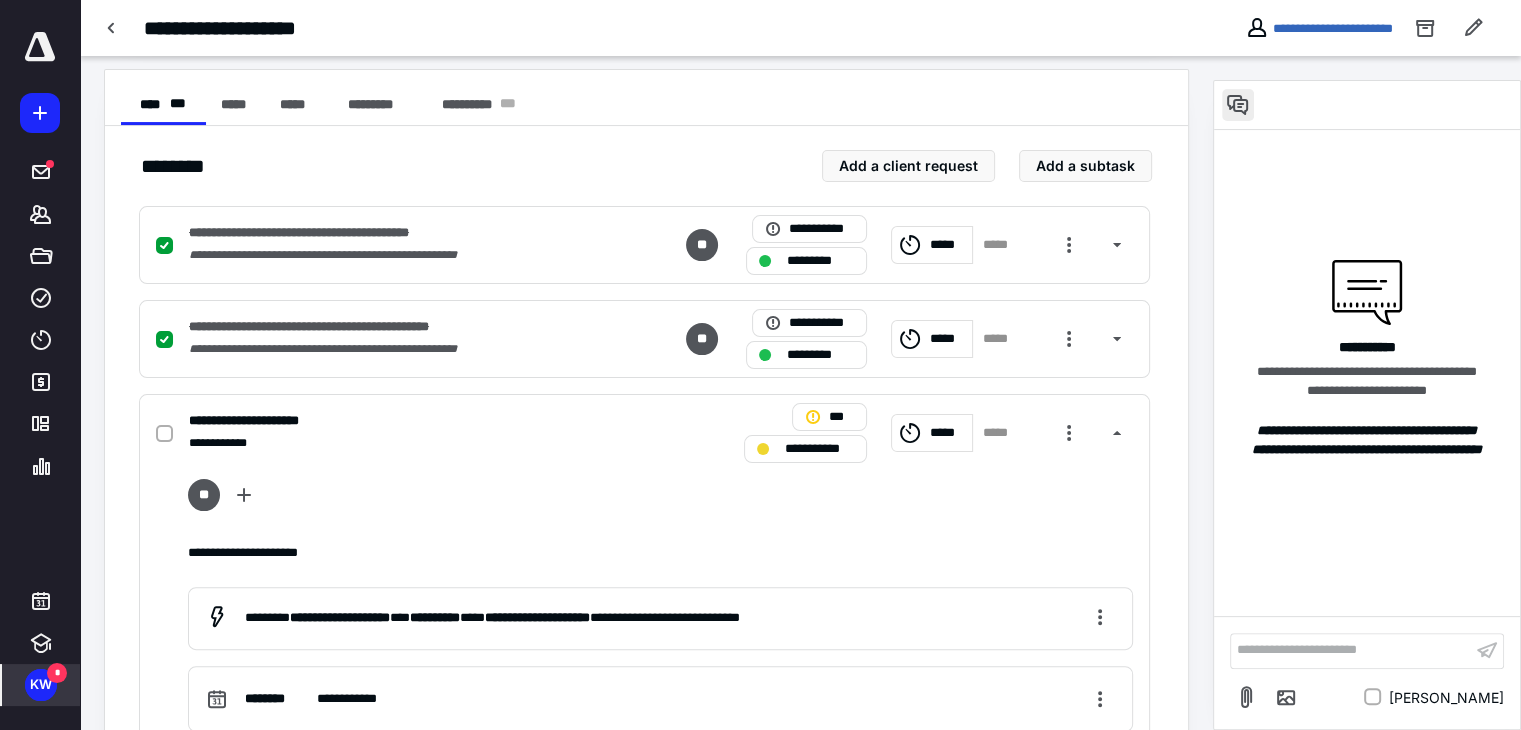 click at bounding box center (1238, 105) 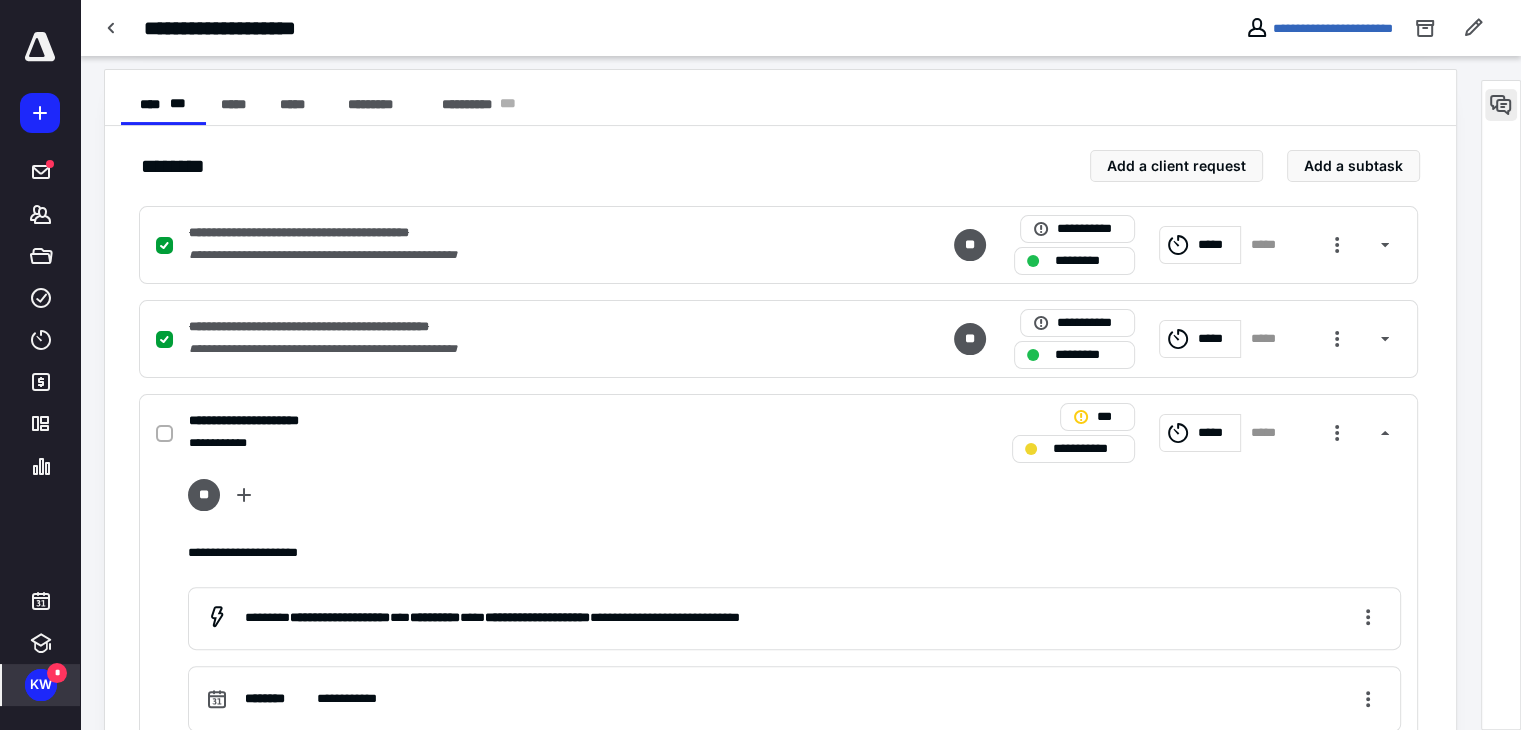 click at bounding box center (1501, 105) 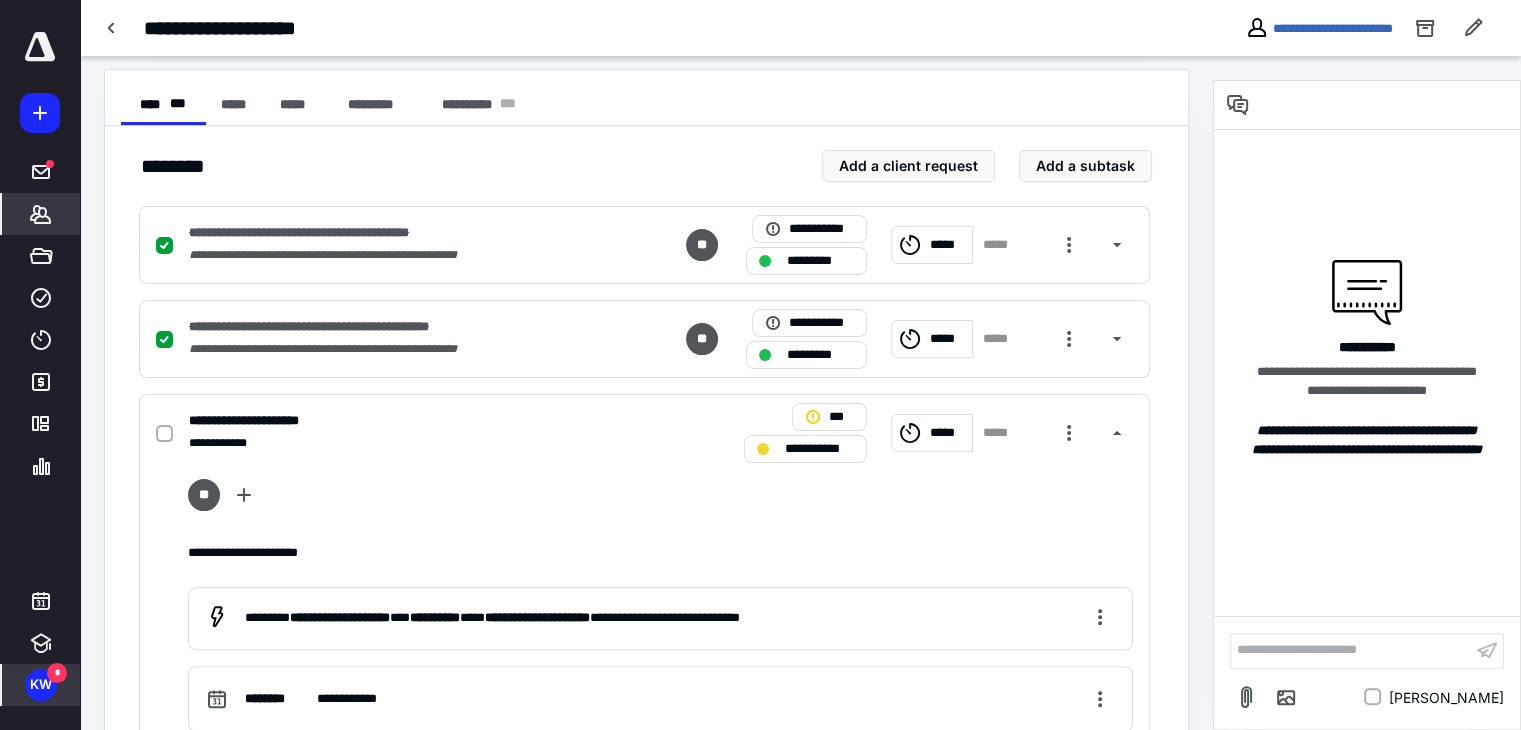 drag, startPoint x: 36, startPoint y: 209, endPoint x: 41, endPoint y: 200, distance: 10.29563 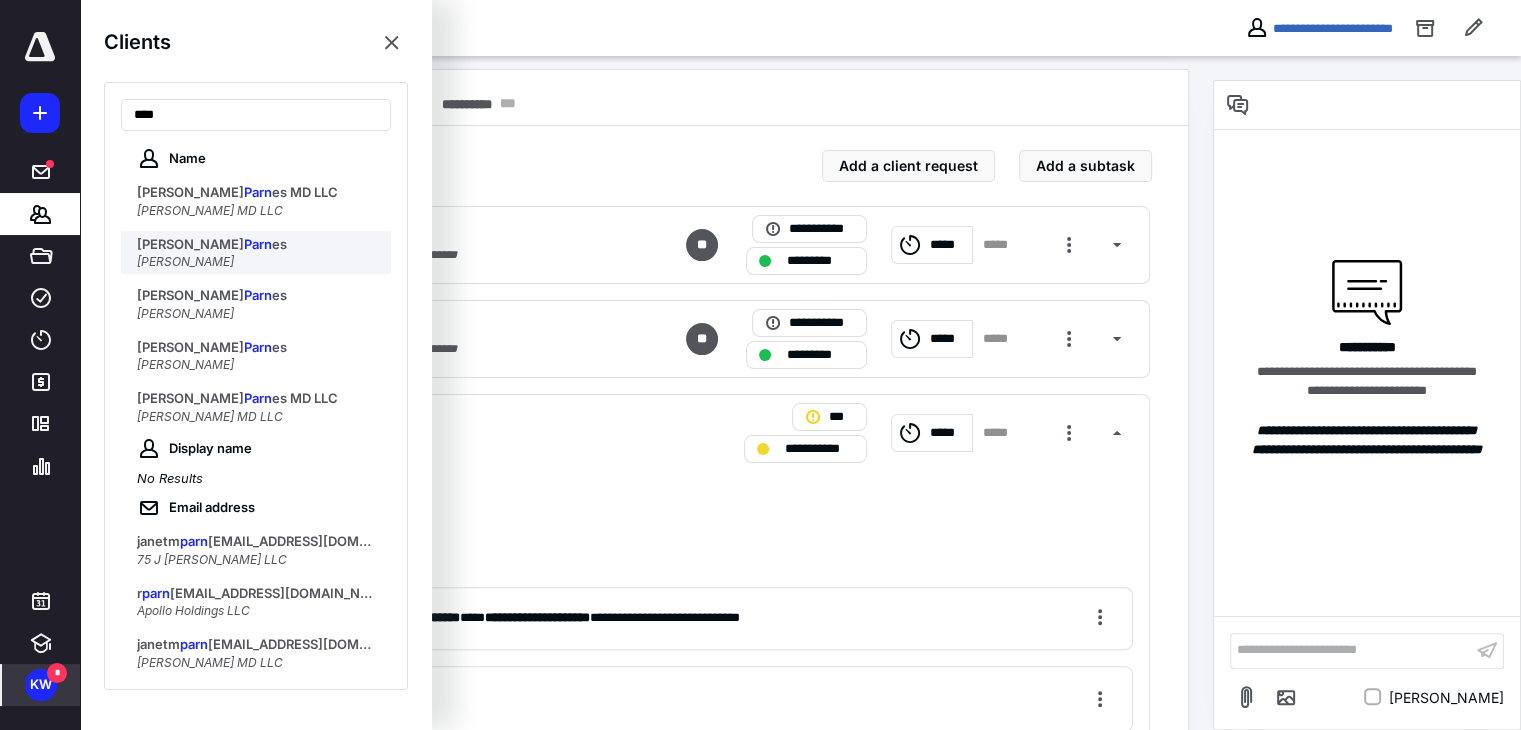 type on "****" 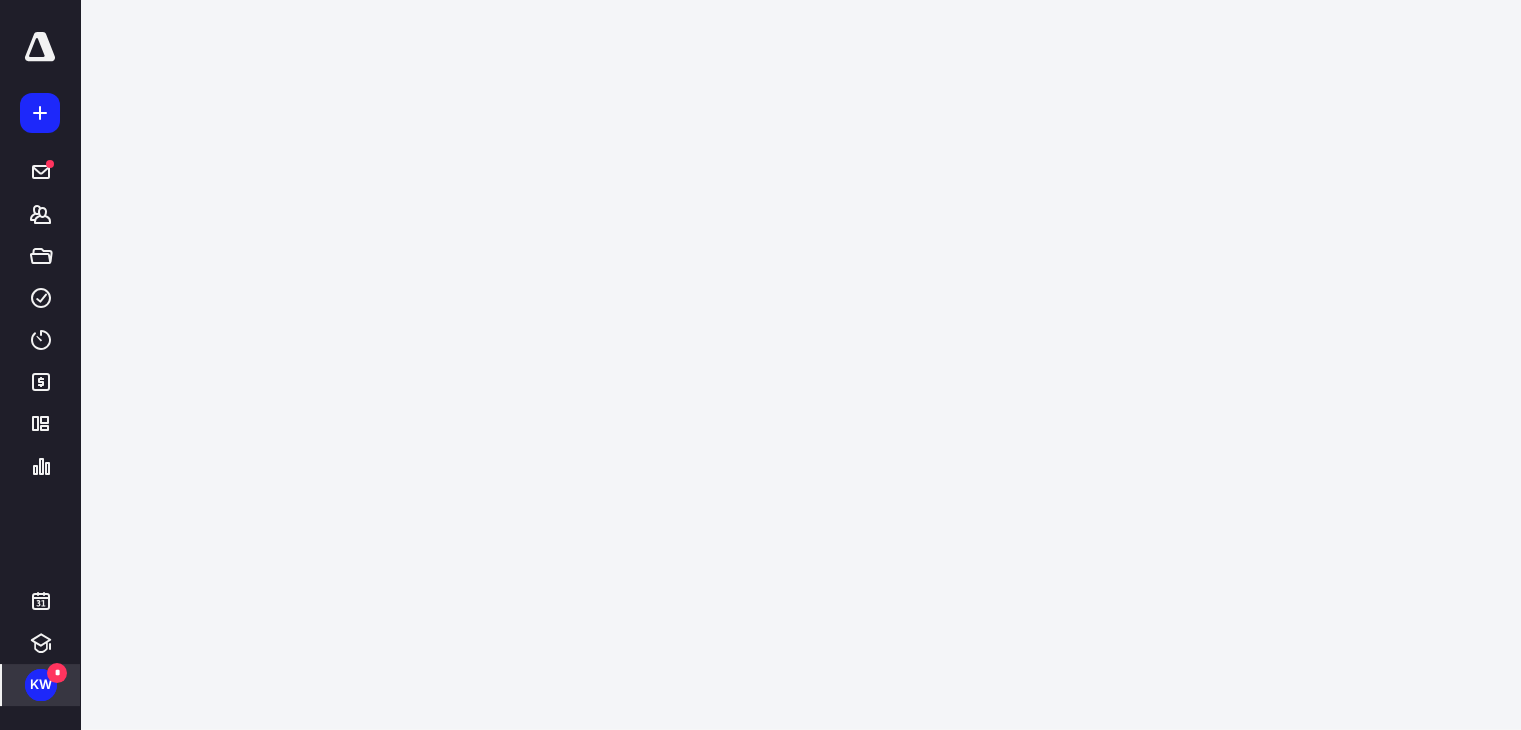 scroll, scrollTop: 0, scrollLeft: 0, axis: both 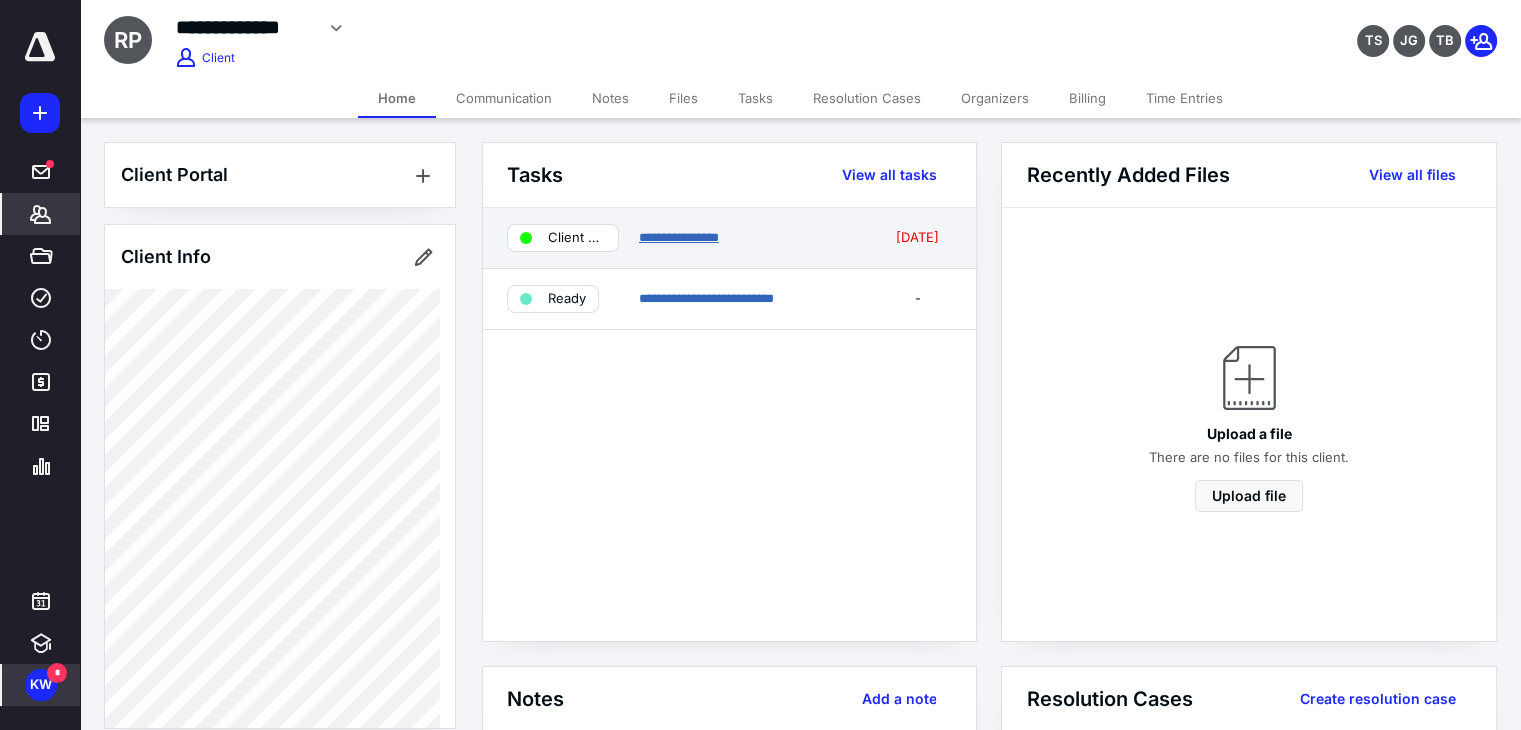 click on "**********" at bounding box center [679, 237] 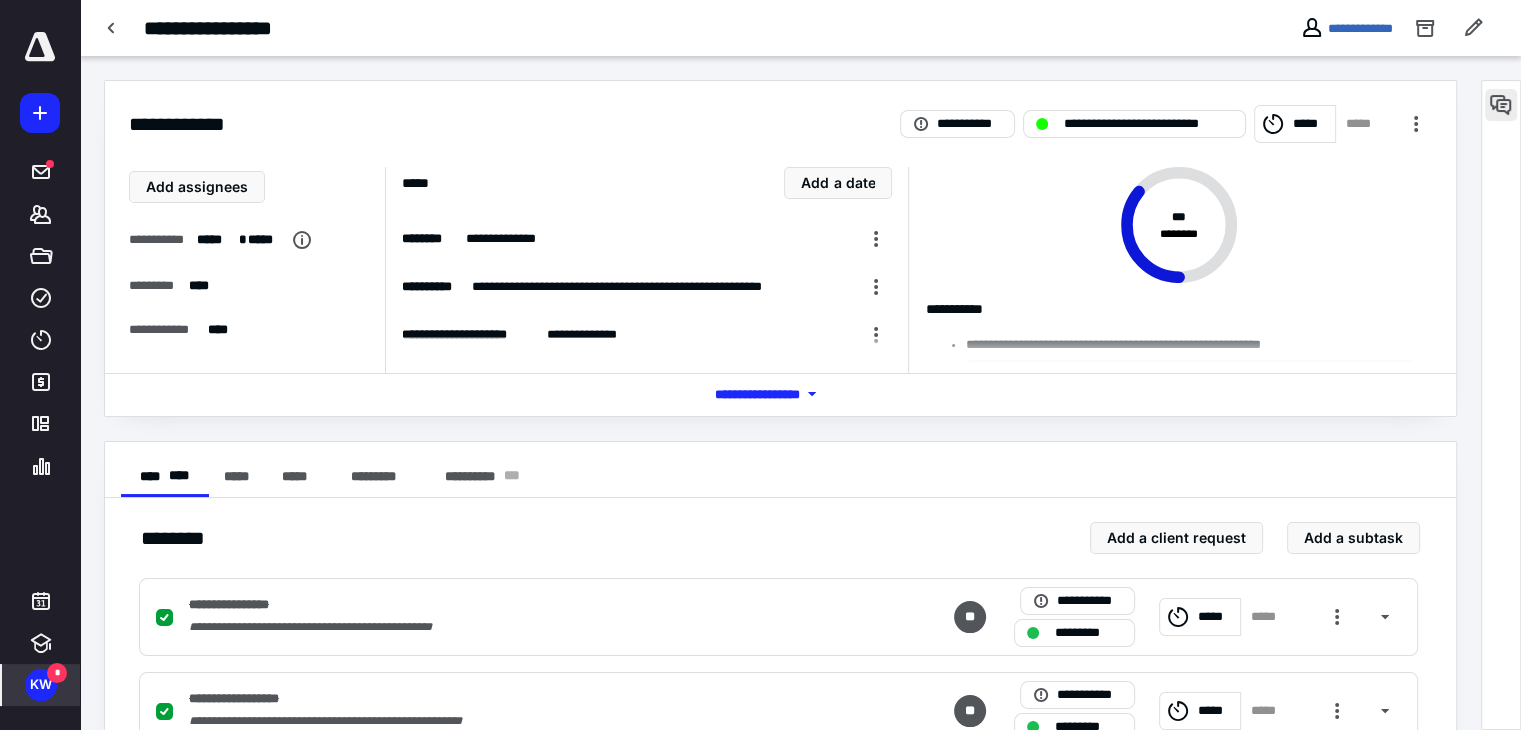 click at bounding box center (1501, 105) 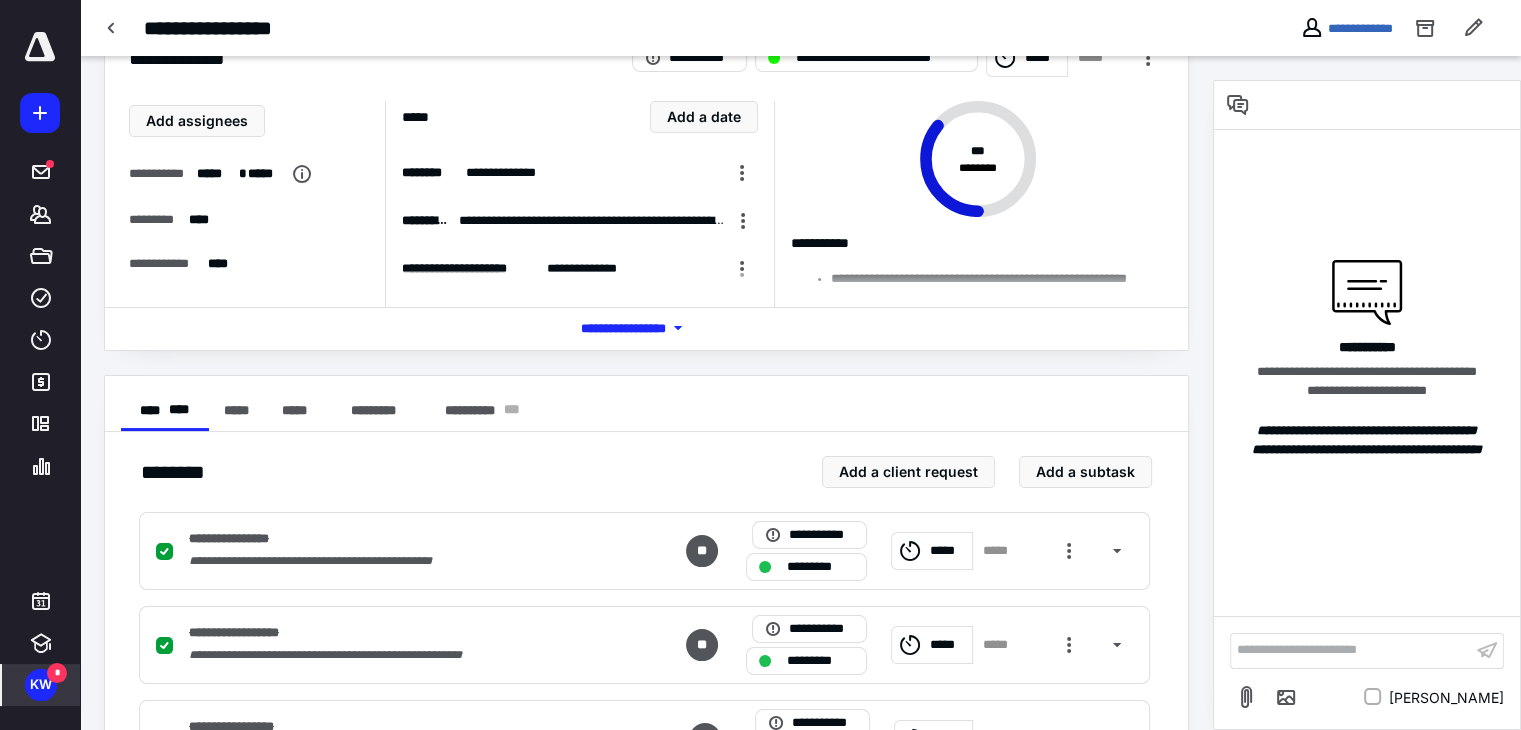 scroll, scrollTop: 70, scrollLeft: 0, axis: vertical 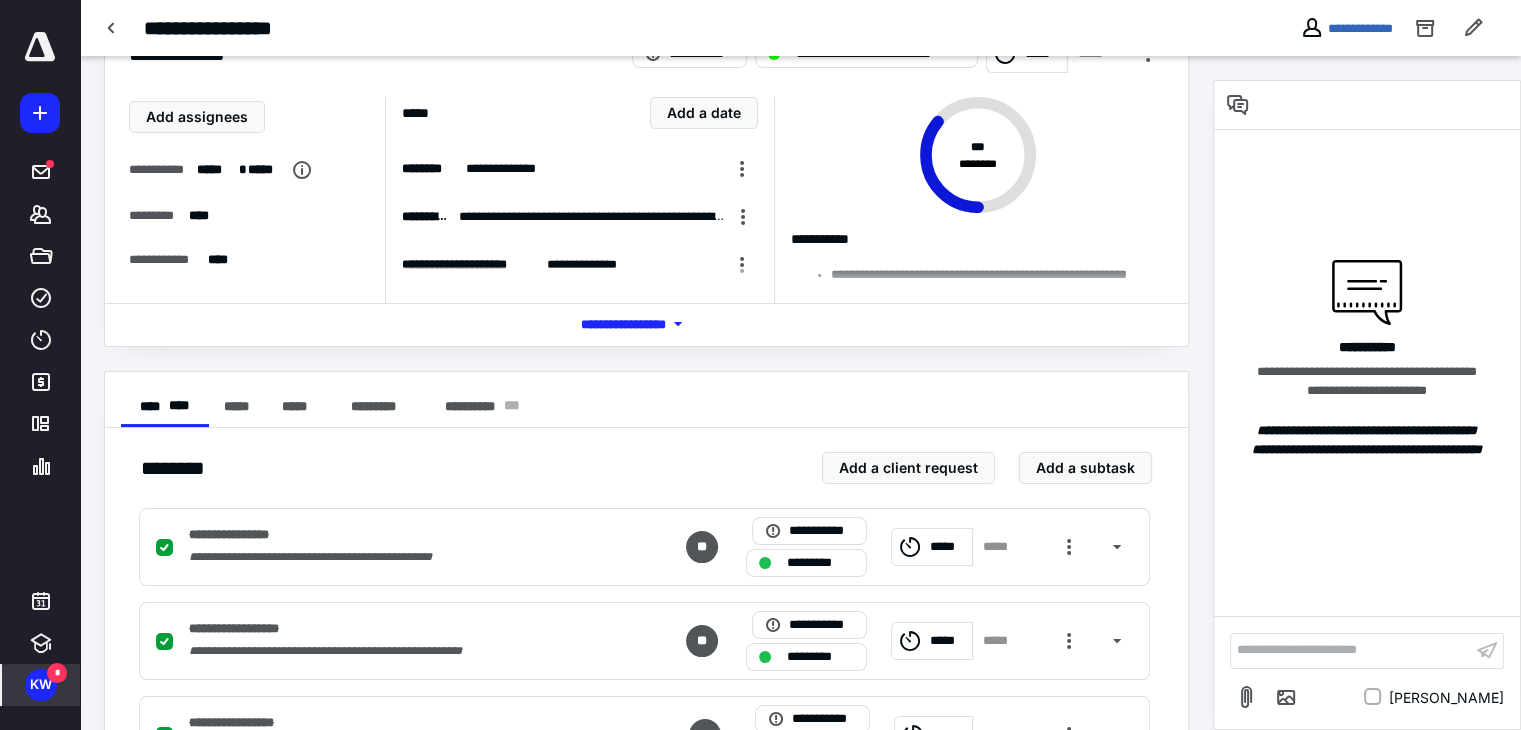 click at bounding box center (40, 47) 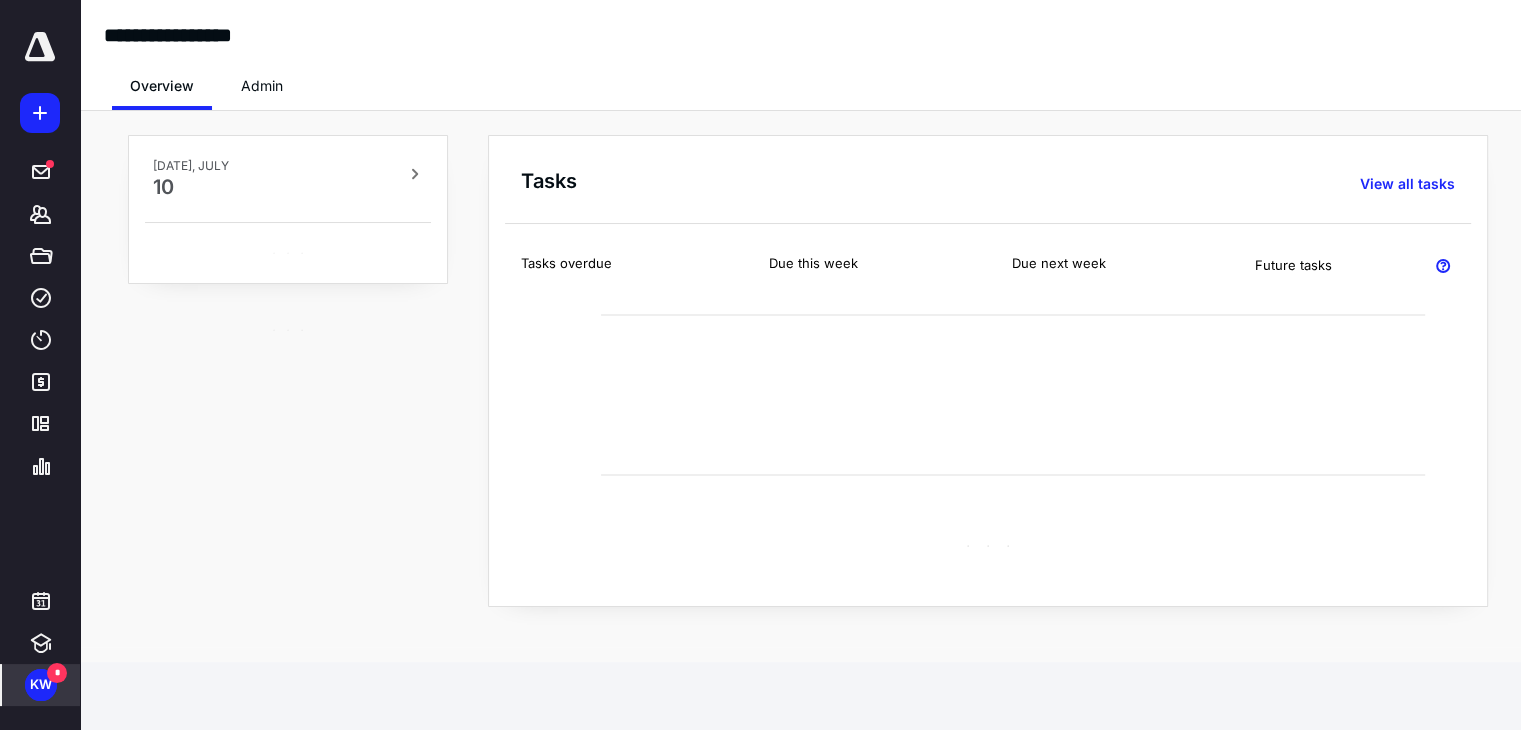 scroll, scrollTop: 0, scrollLeft: 0, axis: both 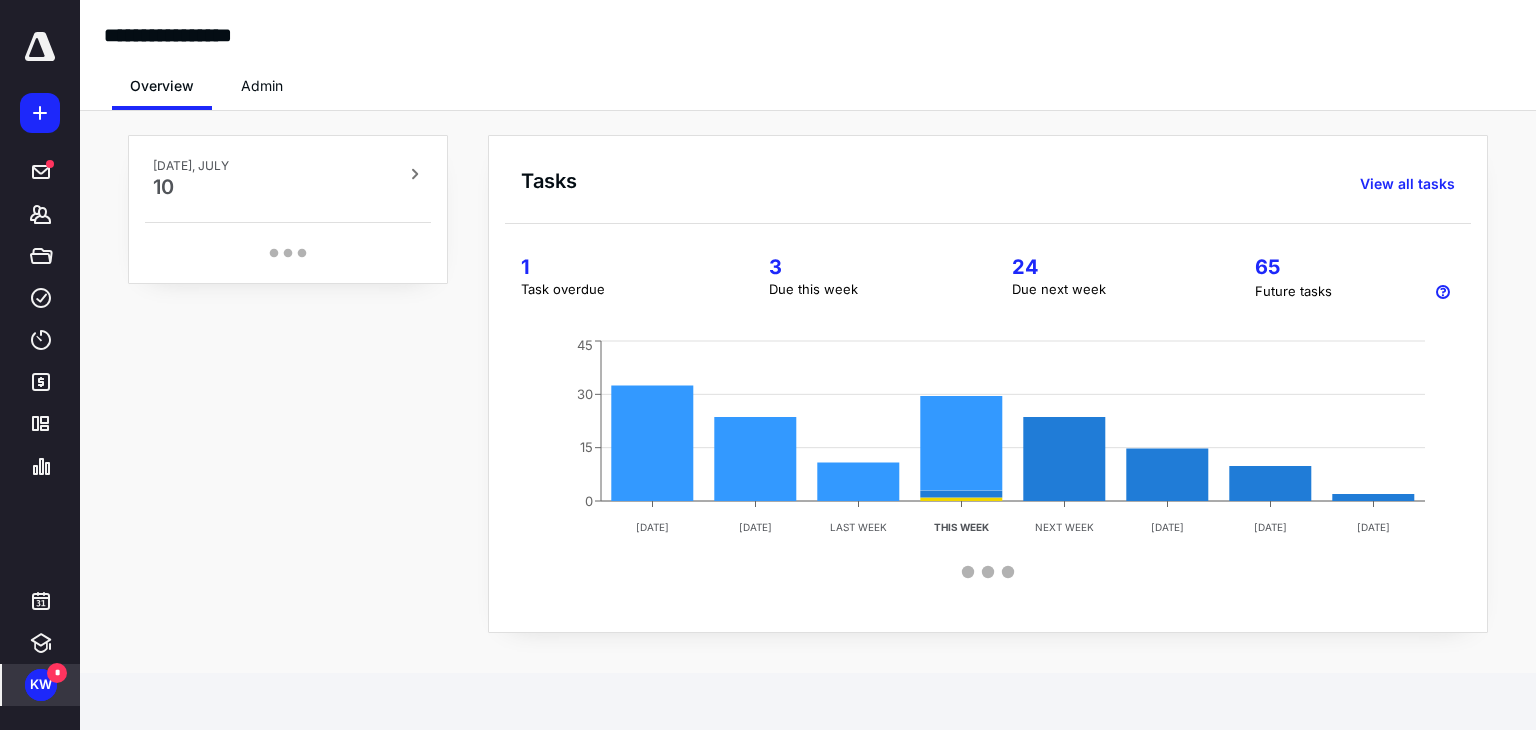 click on "Admin" at bounding box center [262, 86] 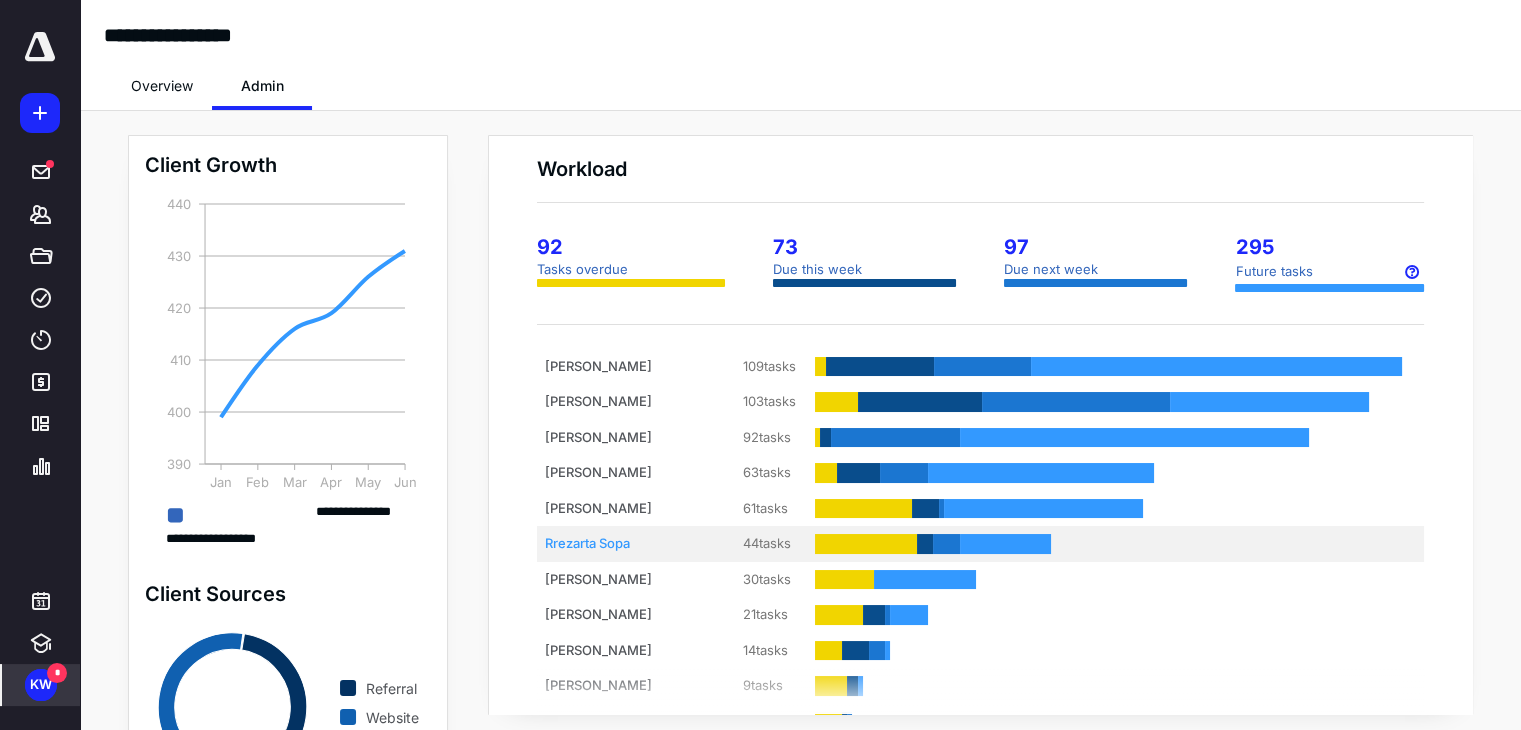 click on "44  tasks" at bounding box center [755, 544] 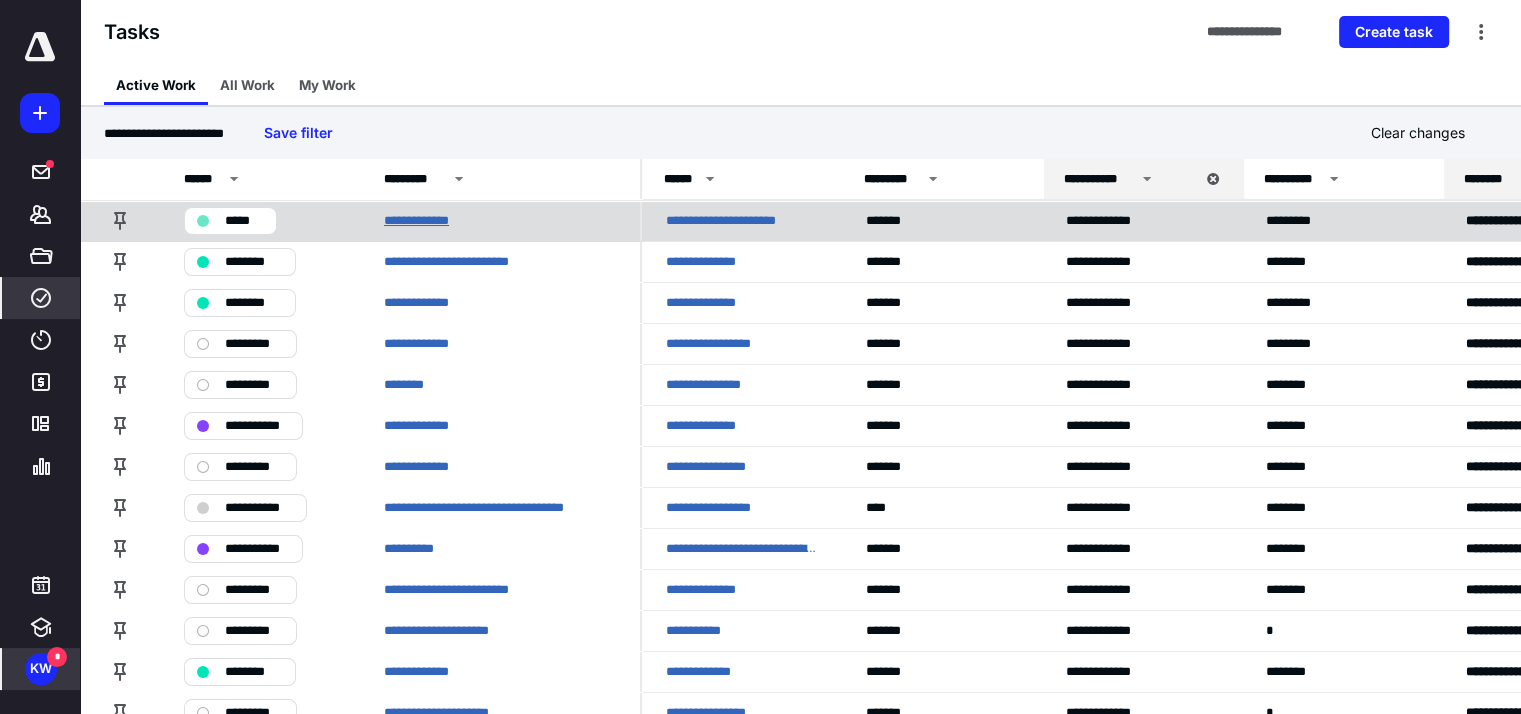 click on "**********" at bounding box center (428, 221) 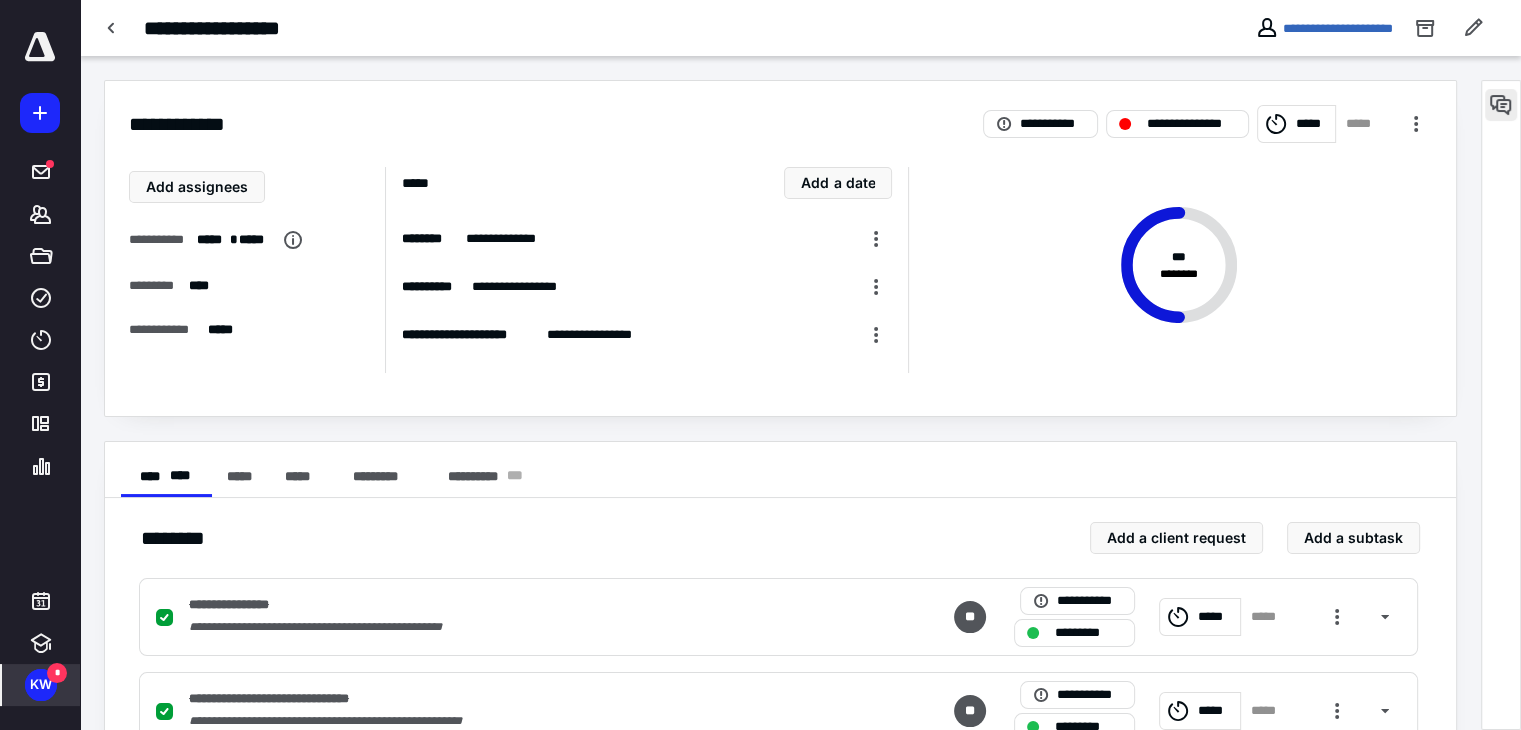 click at bounding box center [1501, 105] 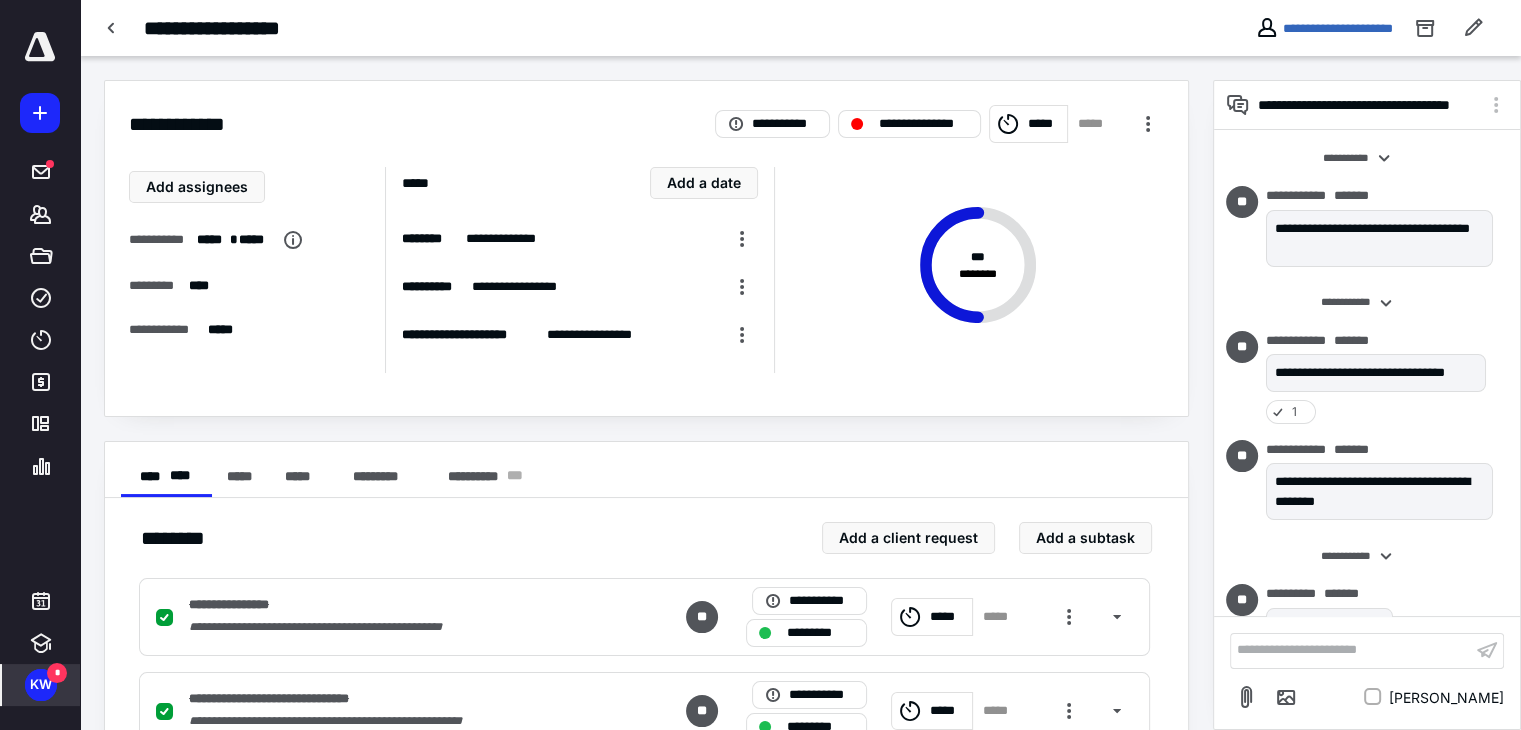 scroll, scrollTop: 46, scrollLeft: 0, axis: vertical 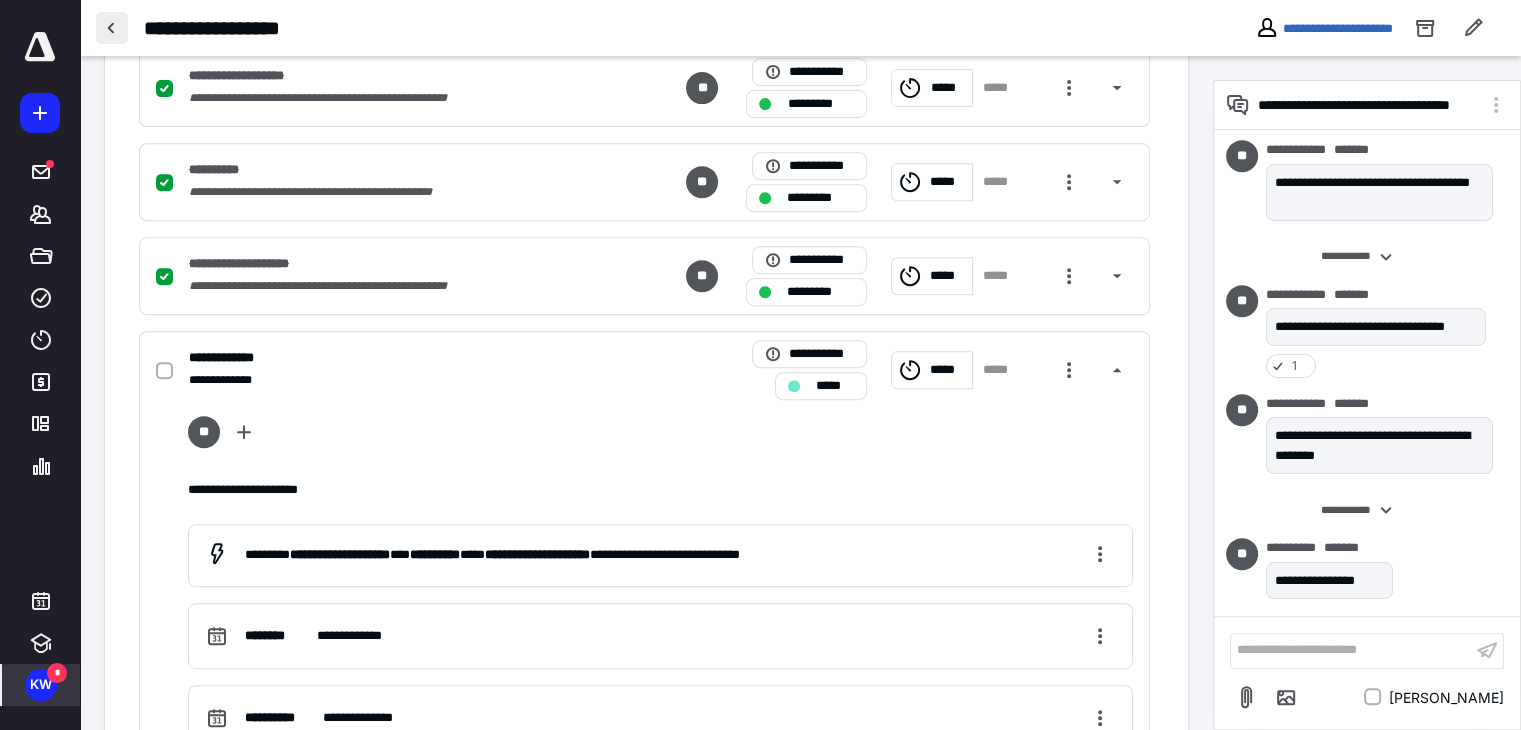 click at bounding box center (112, 28) 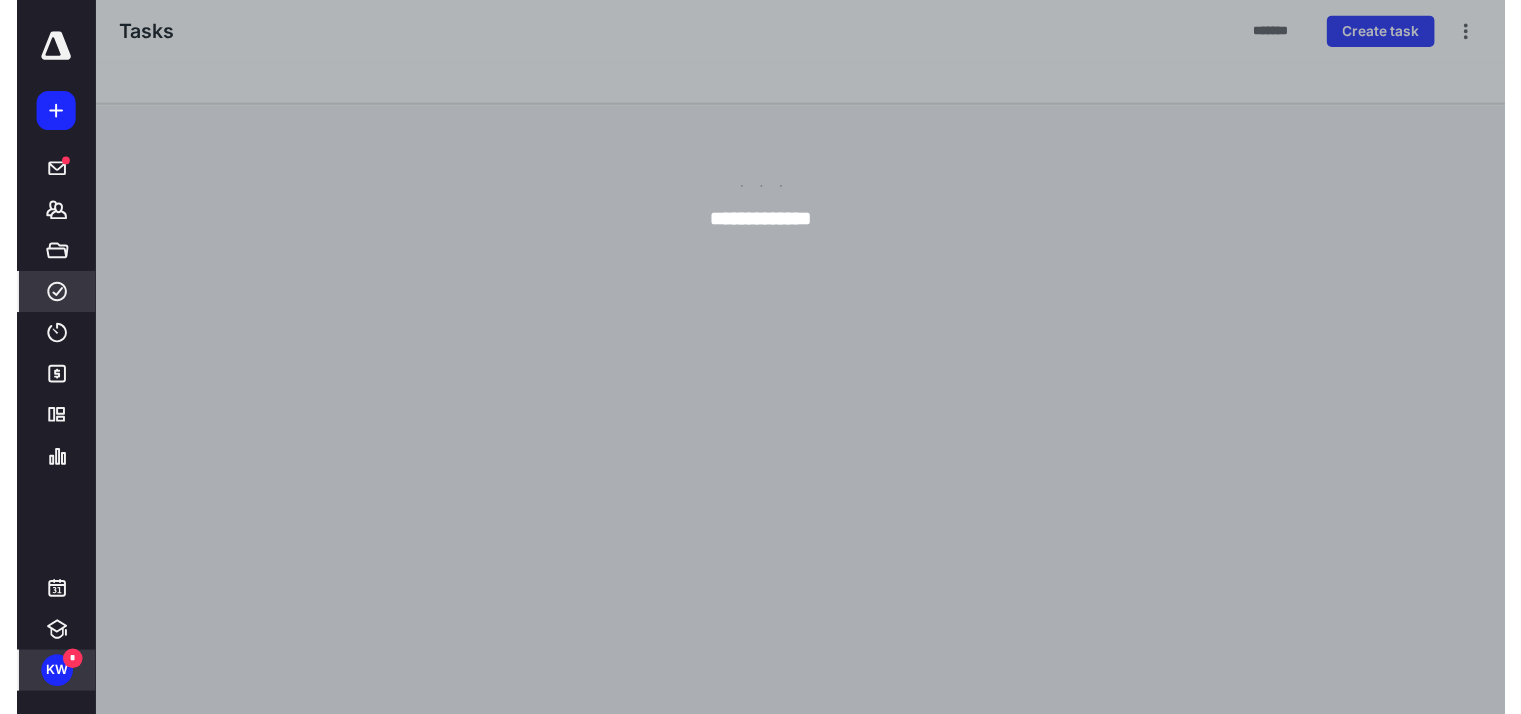scroll, scrollTop: 0, scrollLeft: 0, axis: both 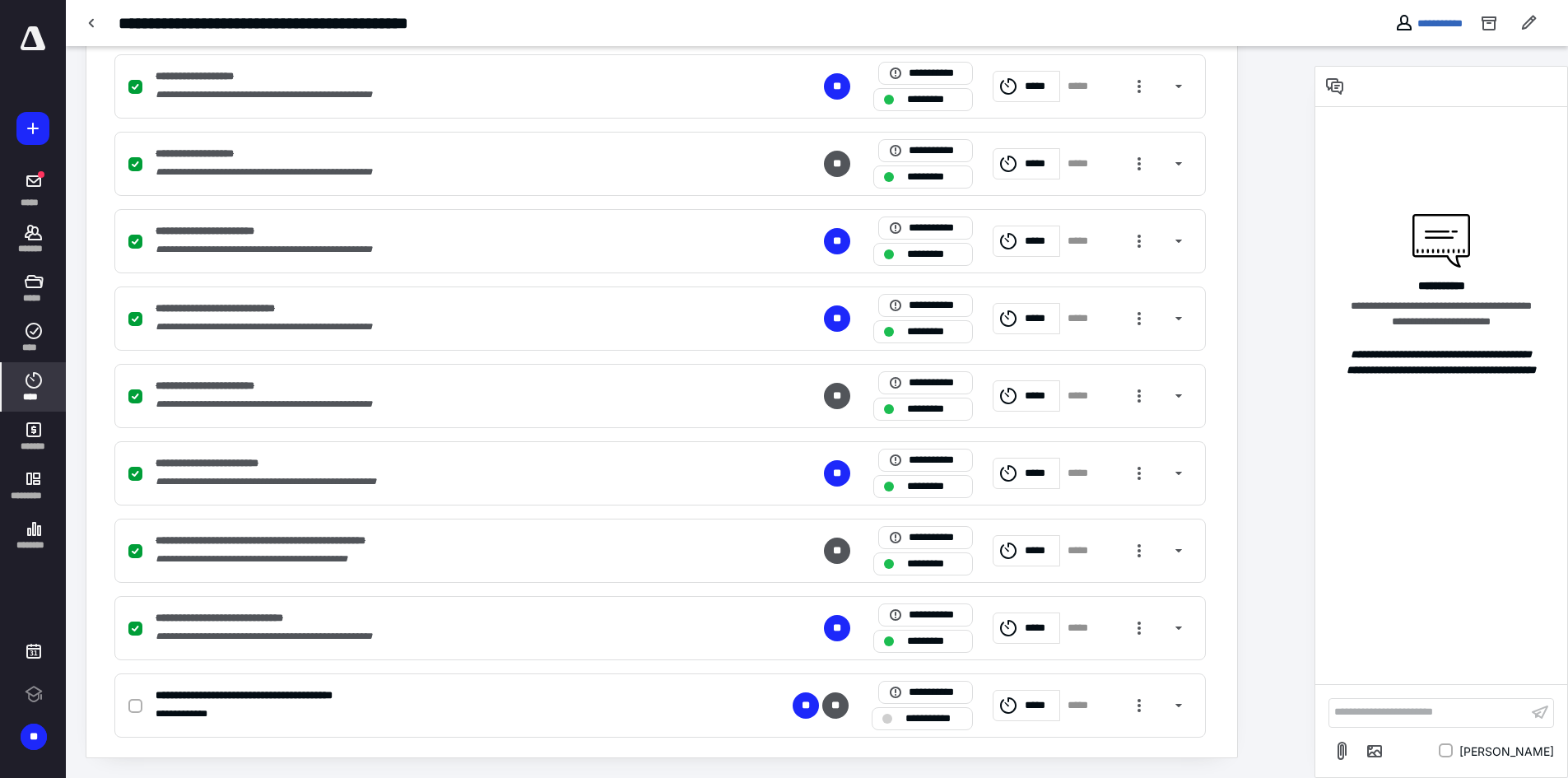 click 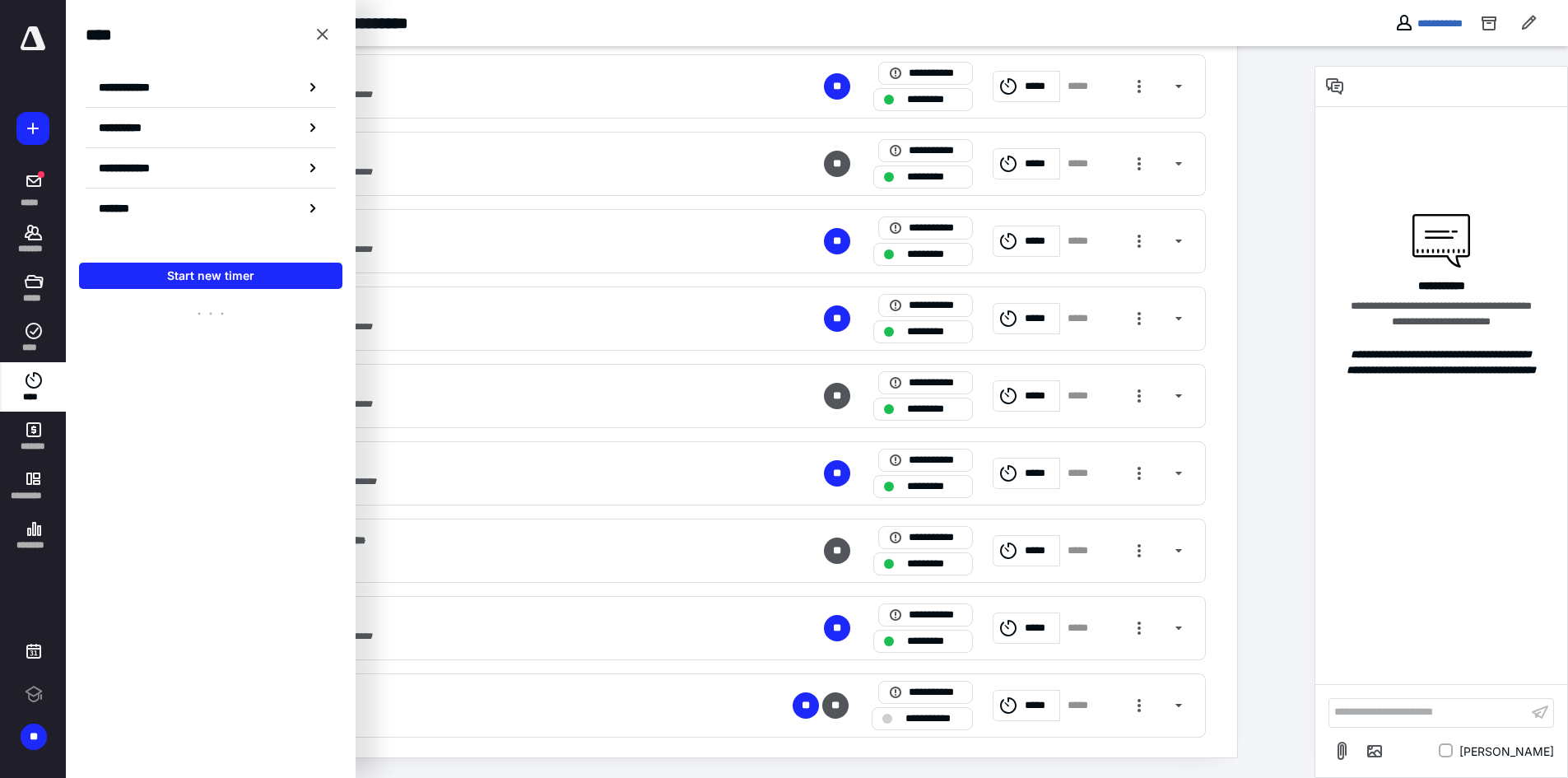 scroll, scrollTop: 0, scrollLeft: 0, axis: both 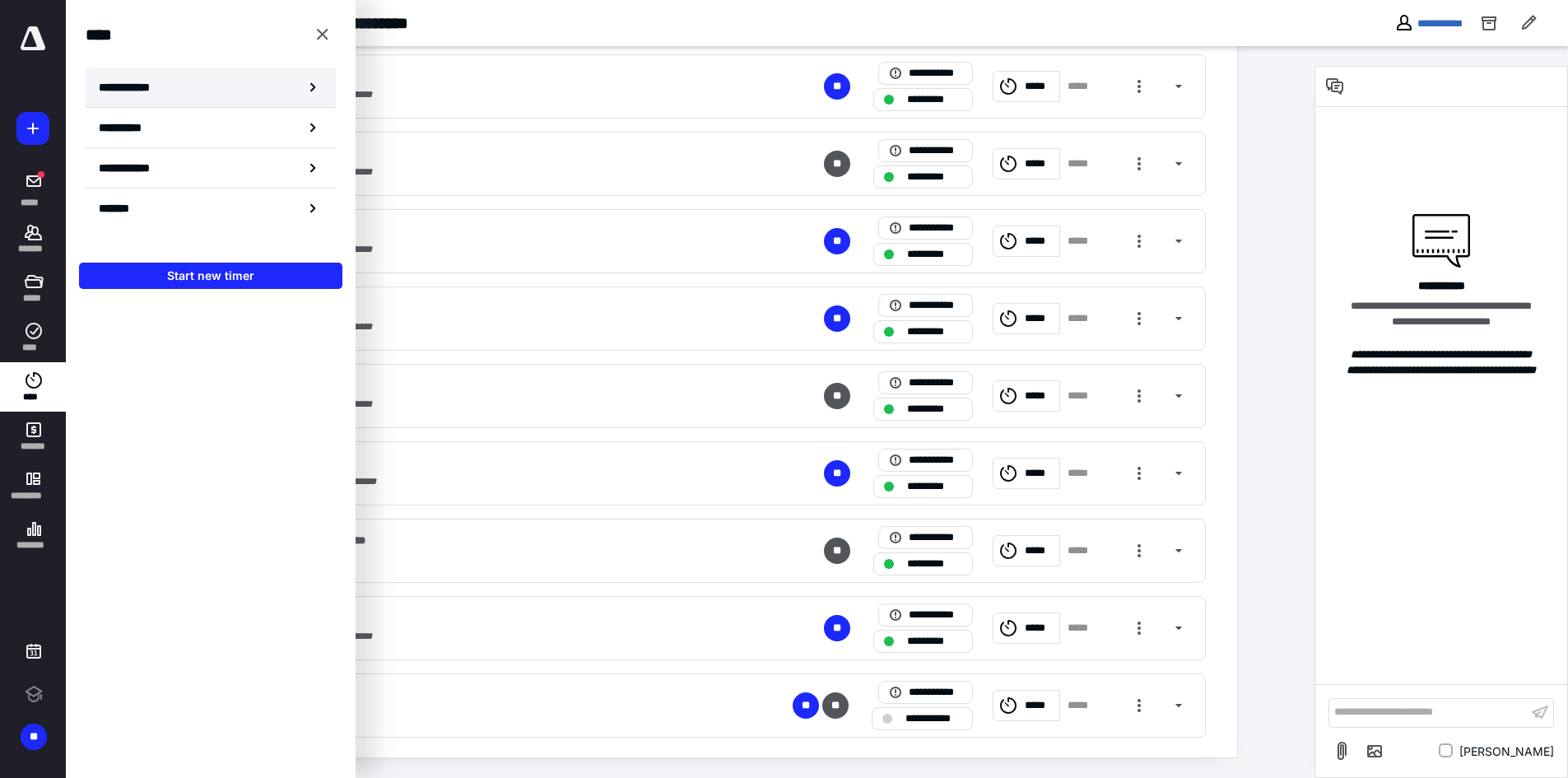 click on "**********" at bounding box center [133, 87] 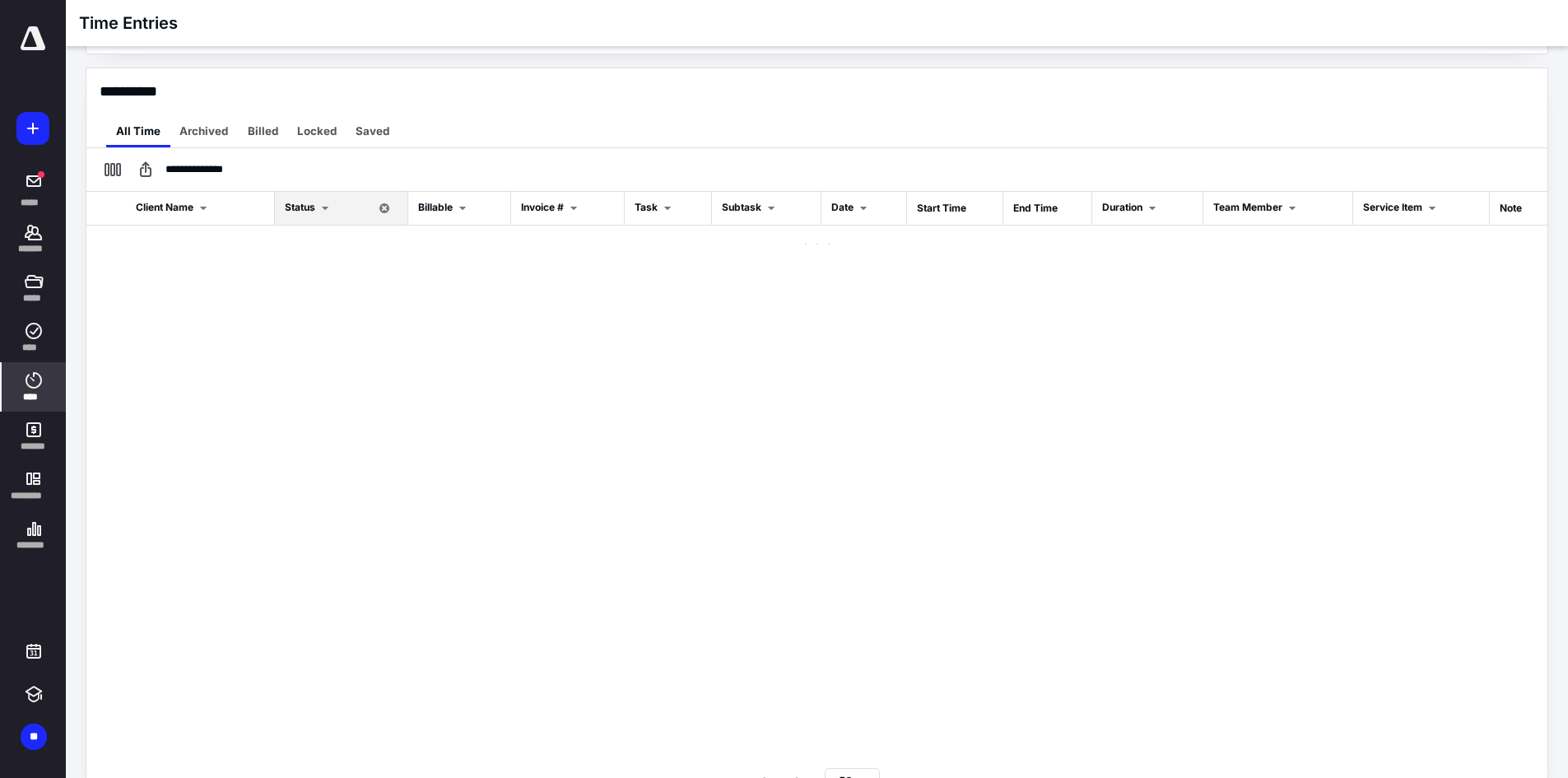scroll, scrollTop: 347, scrollLeft: 0, axis: vertical 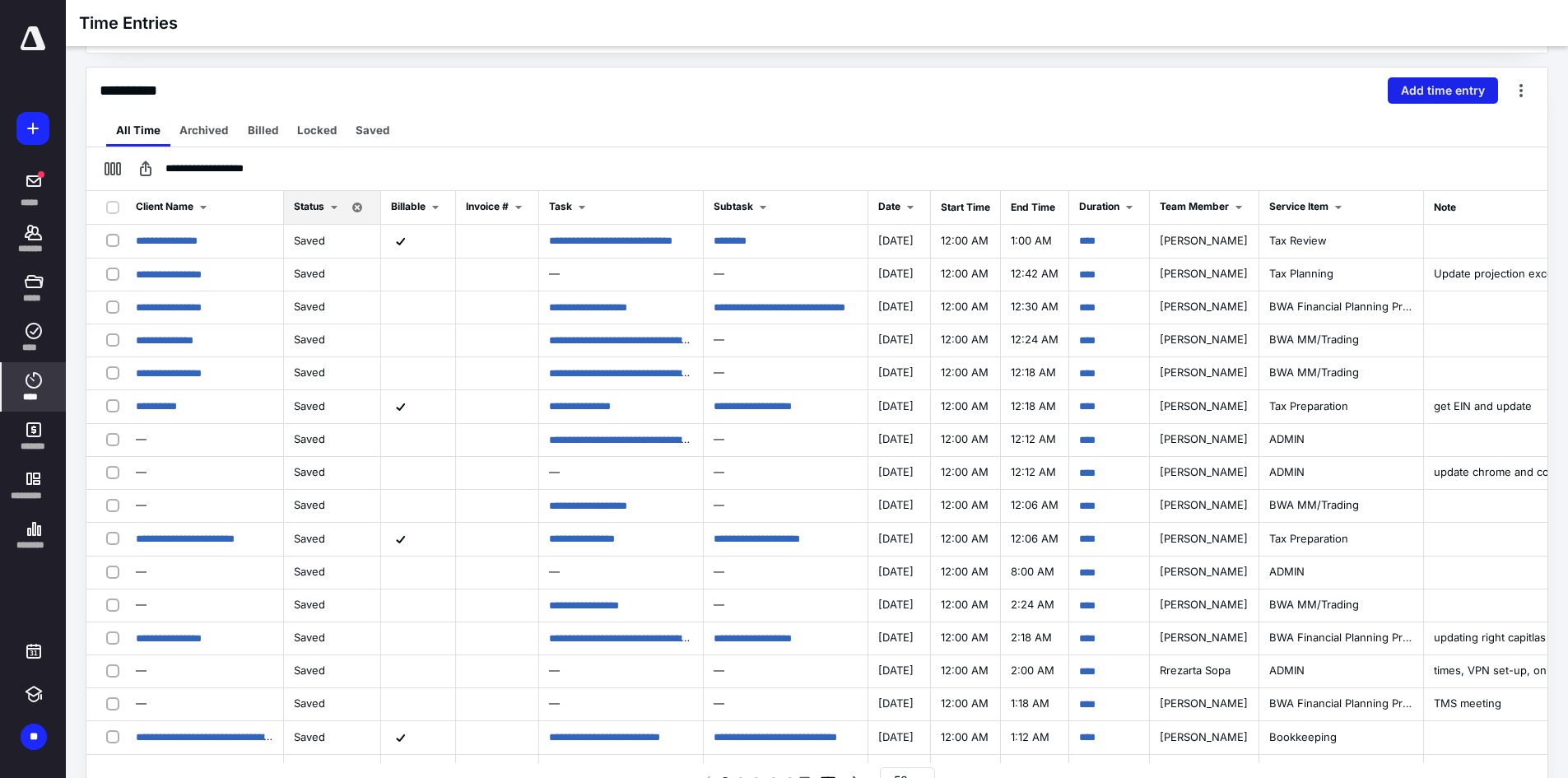 click on "Add time entry" at bounding box center [1443, 91] 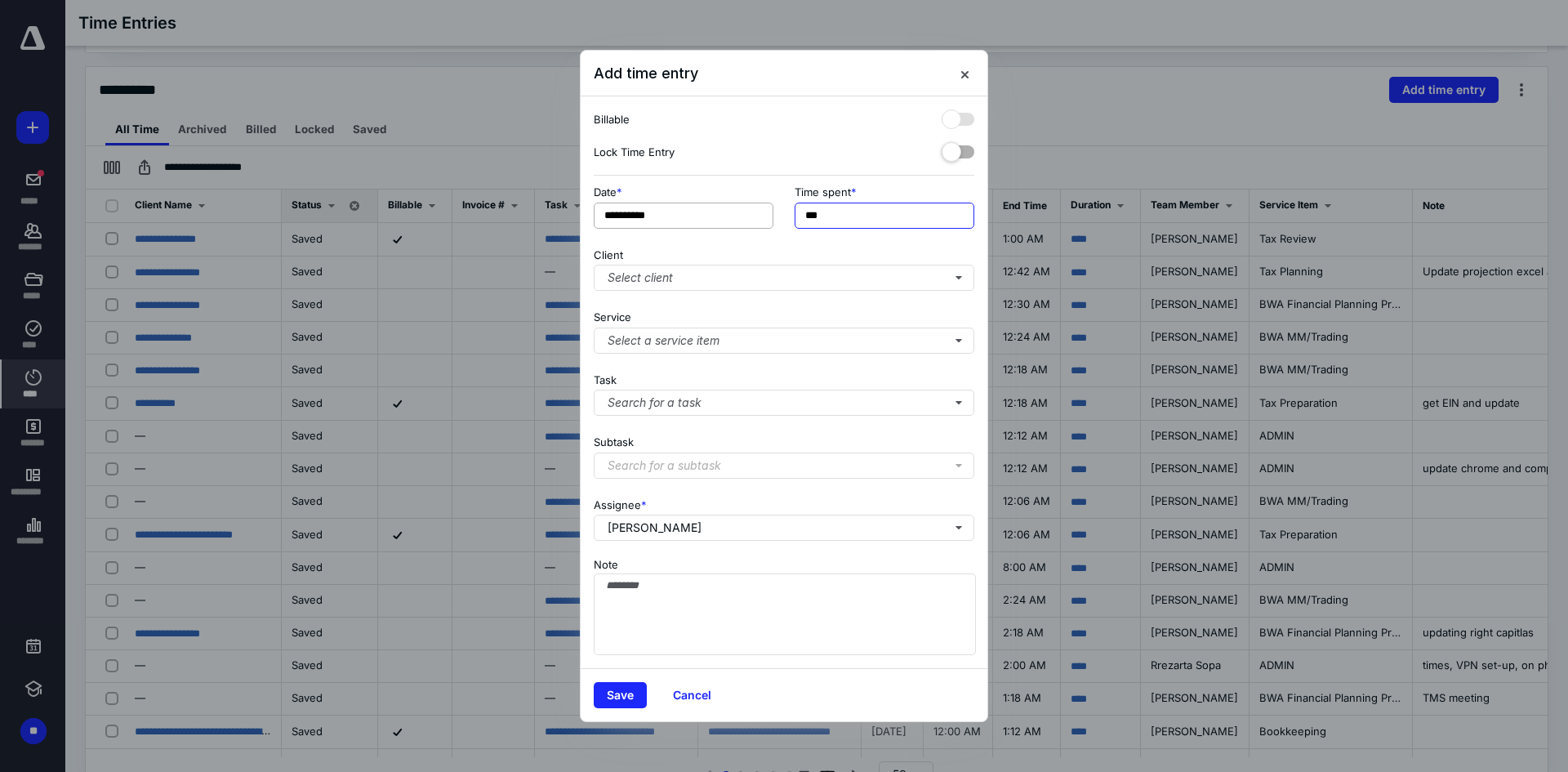 drag, startPoint x: 835, startPoint y: 216, endPoint x: 755, endPoint y: 225, distance: 80.50466 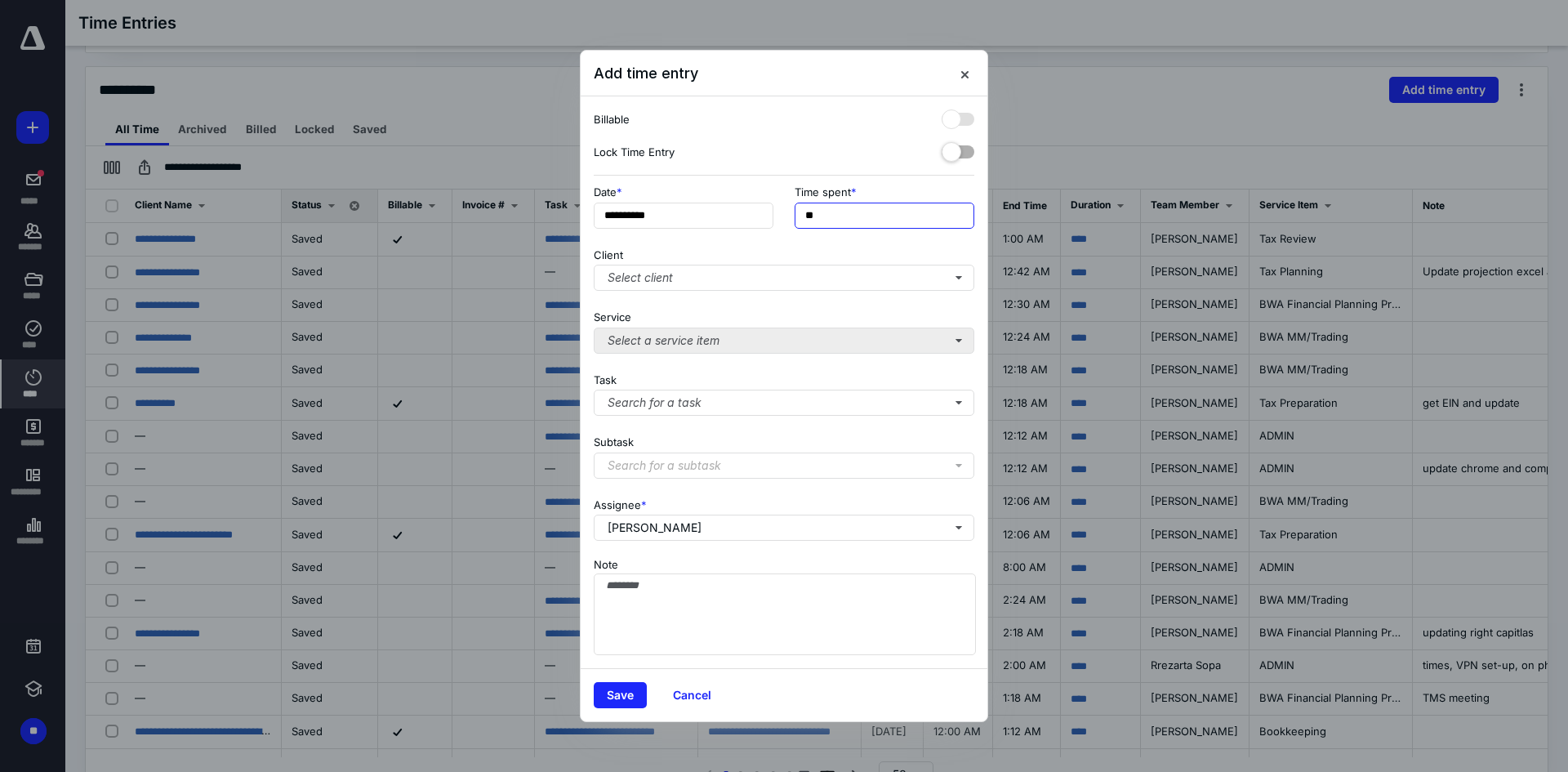 type on "**" 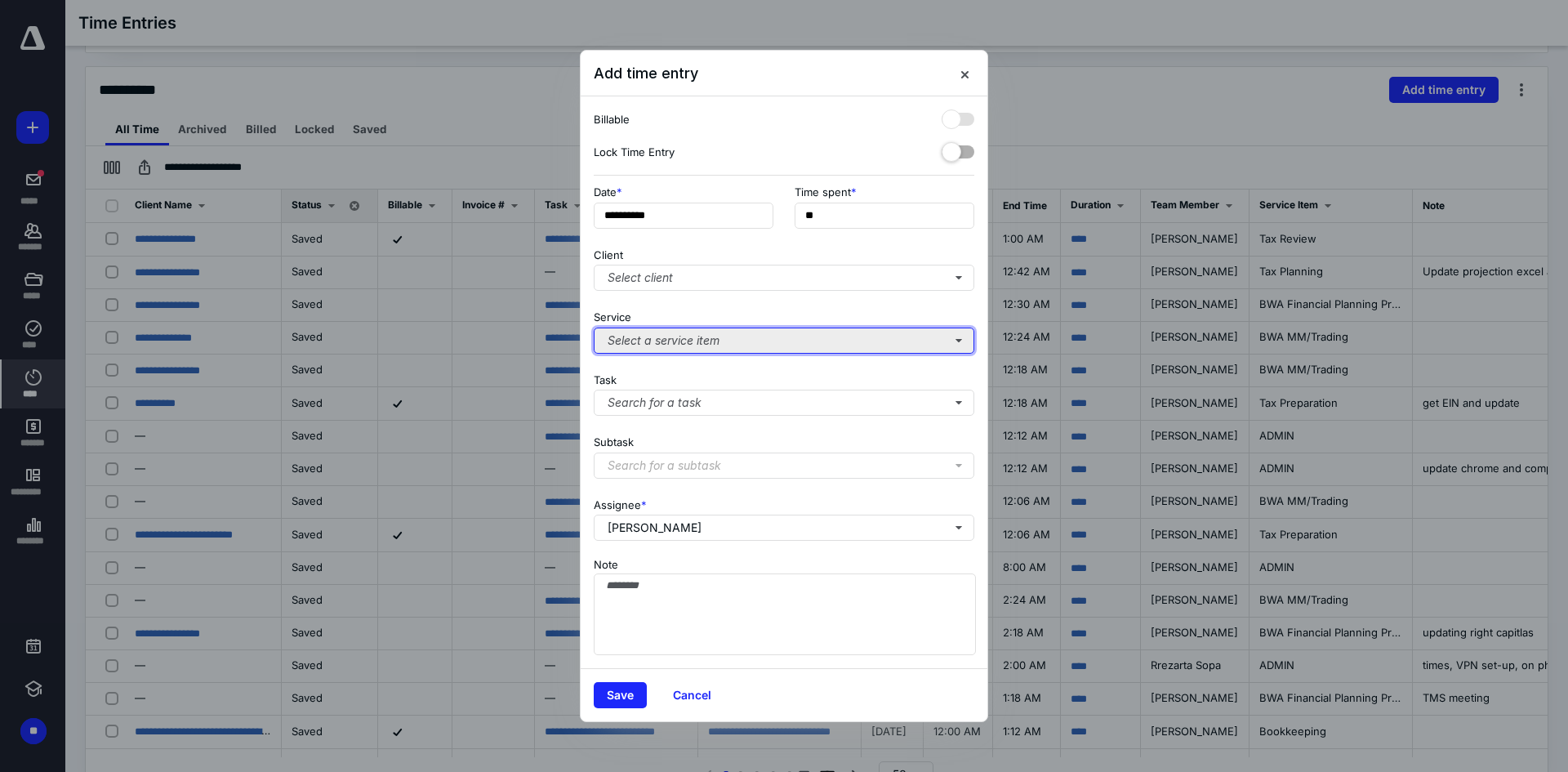 click on "Select a service item" at bounding box center (784, 341) 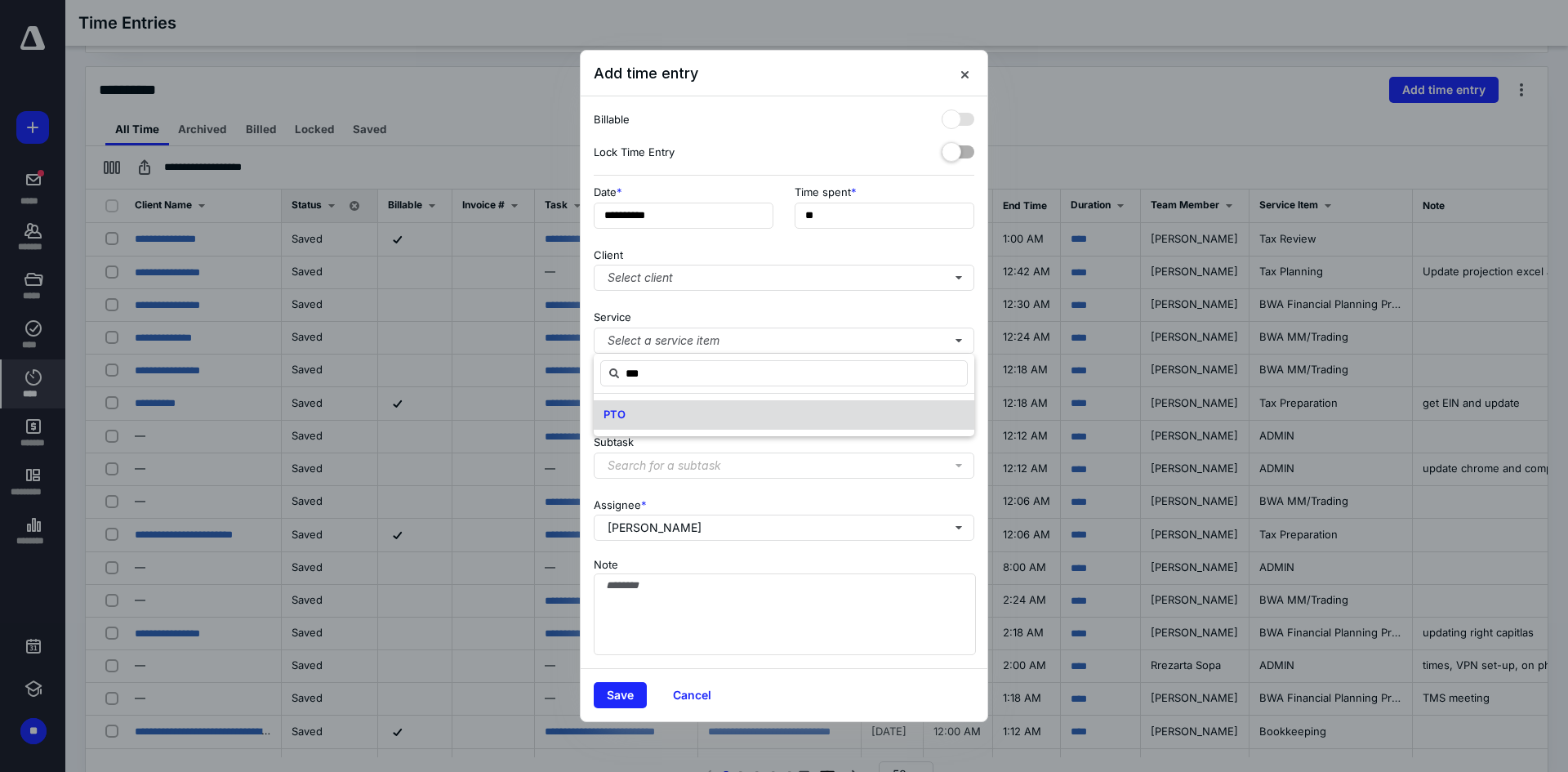 click on "PTO" at bounding box center (784, 415) 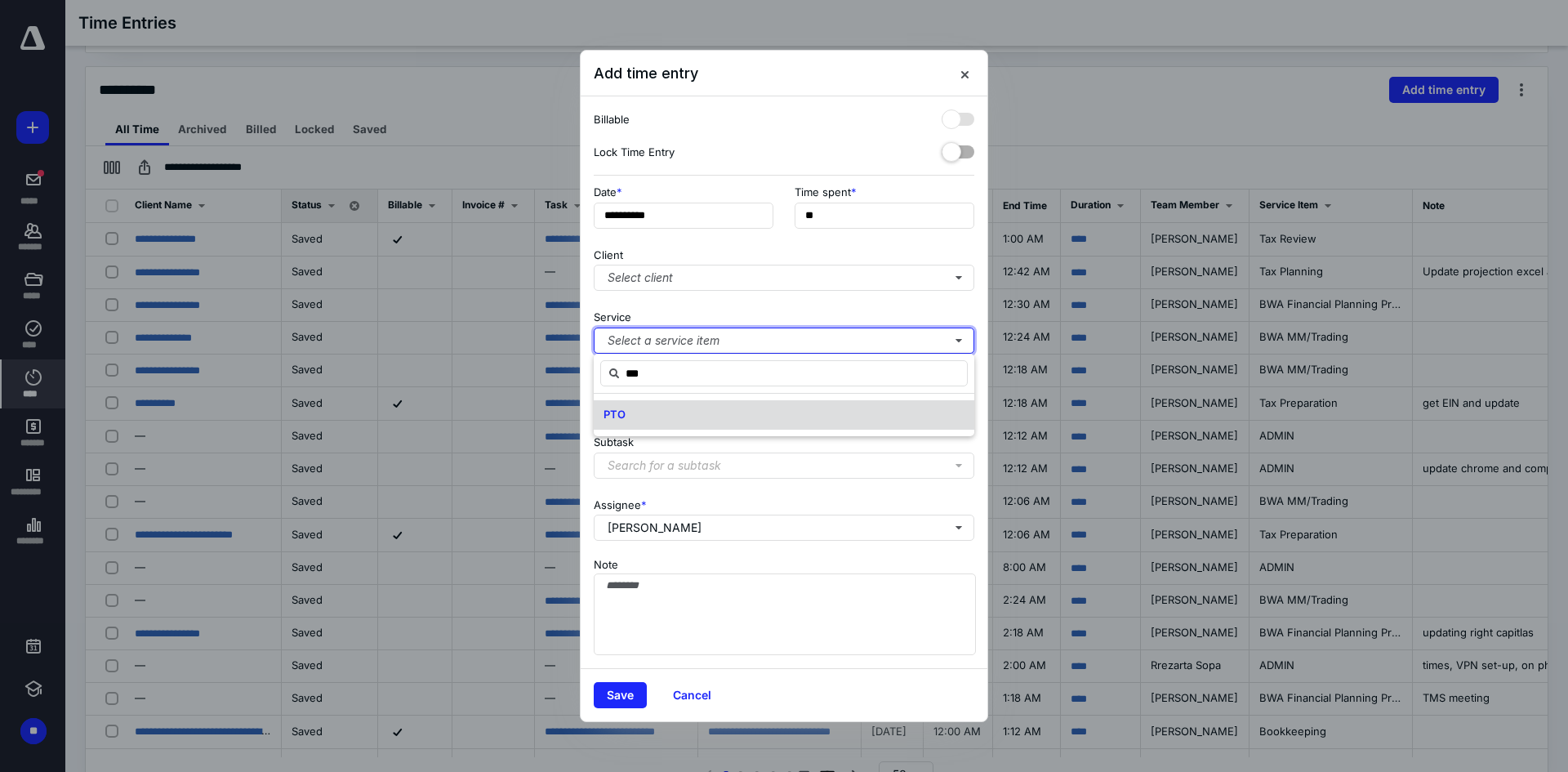 type 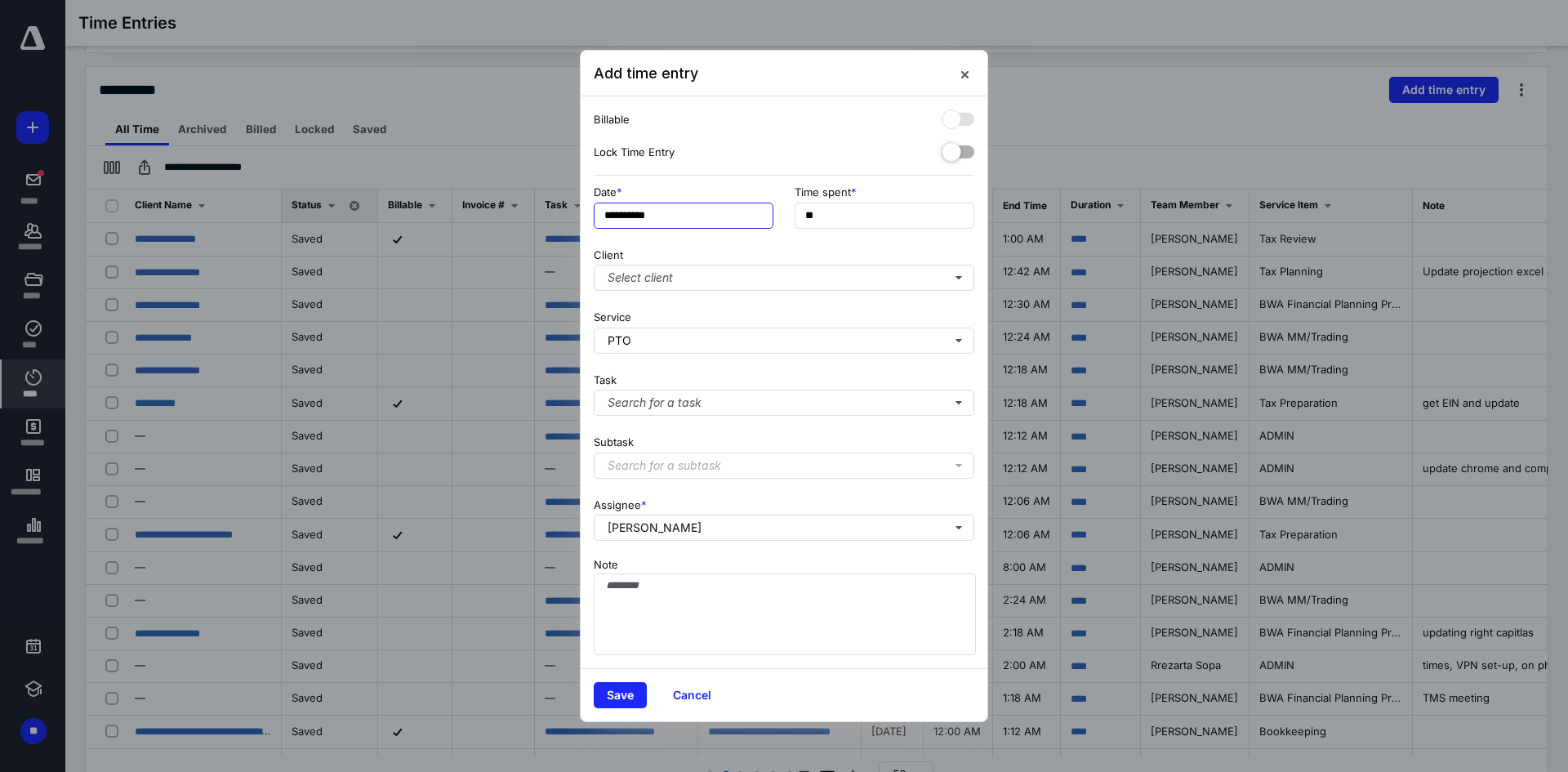 click on "**********" at bounding box center (684, 216) 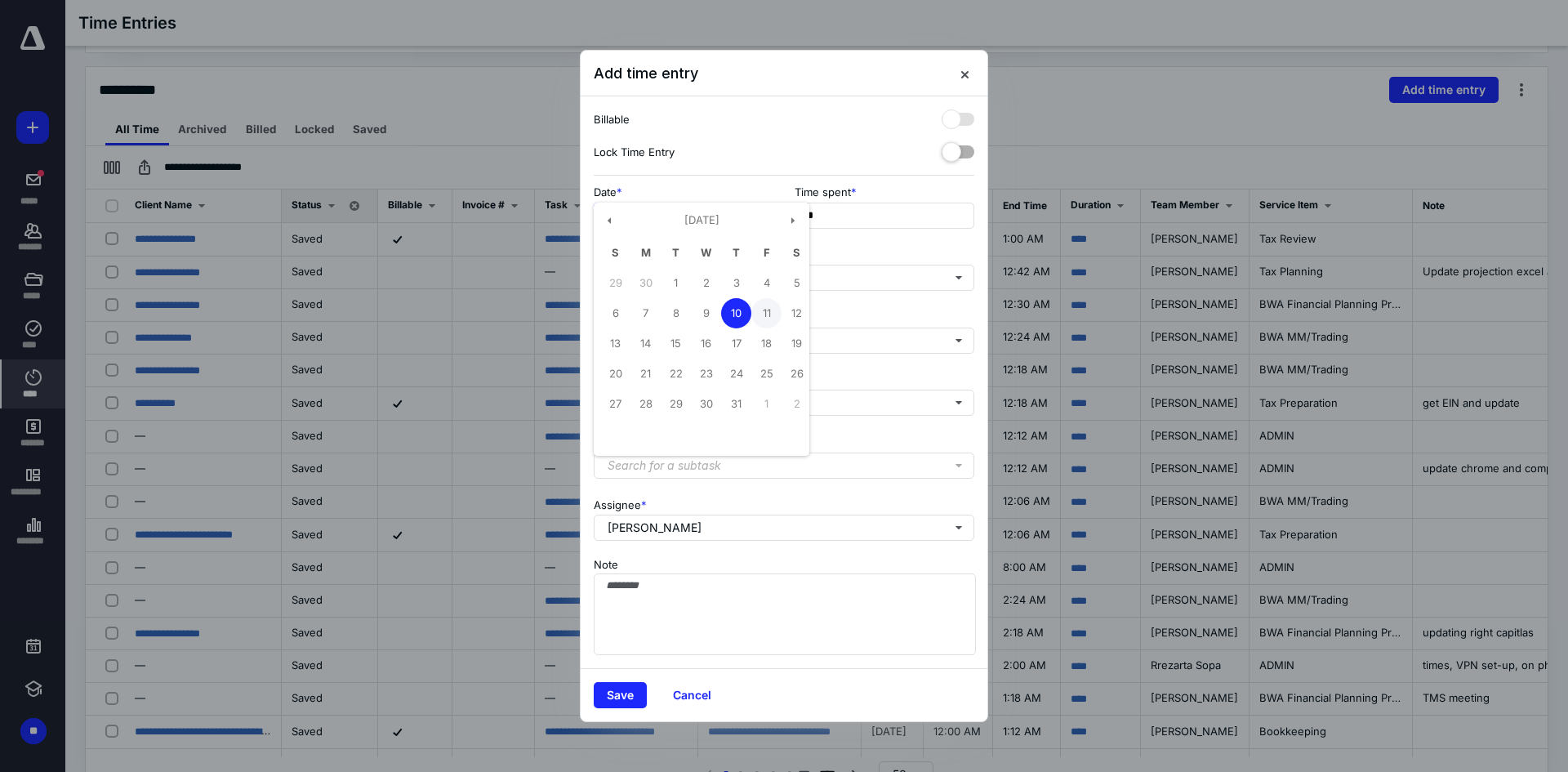 click on "11" at bounding box center (766, 313) 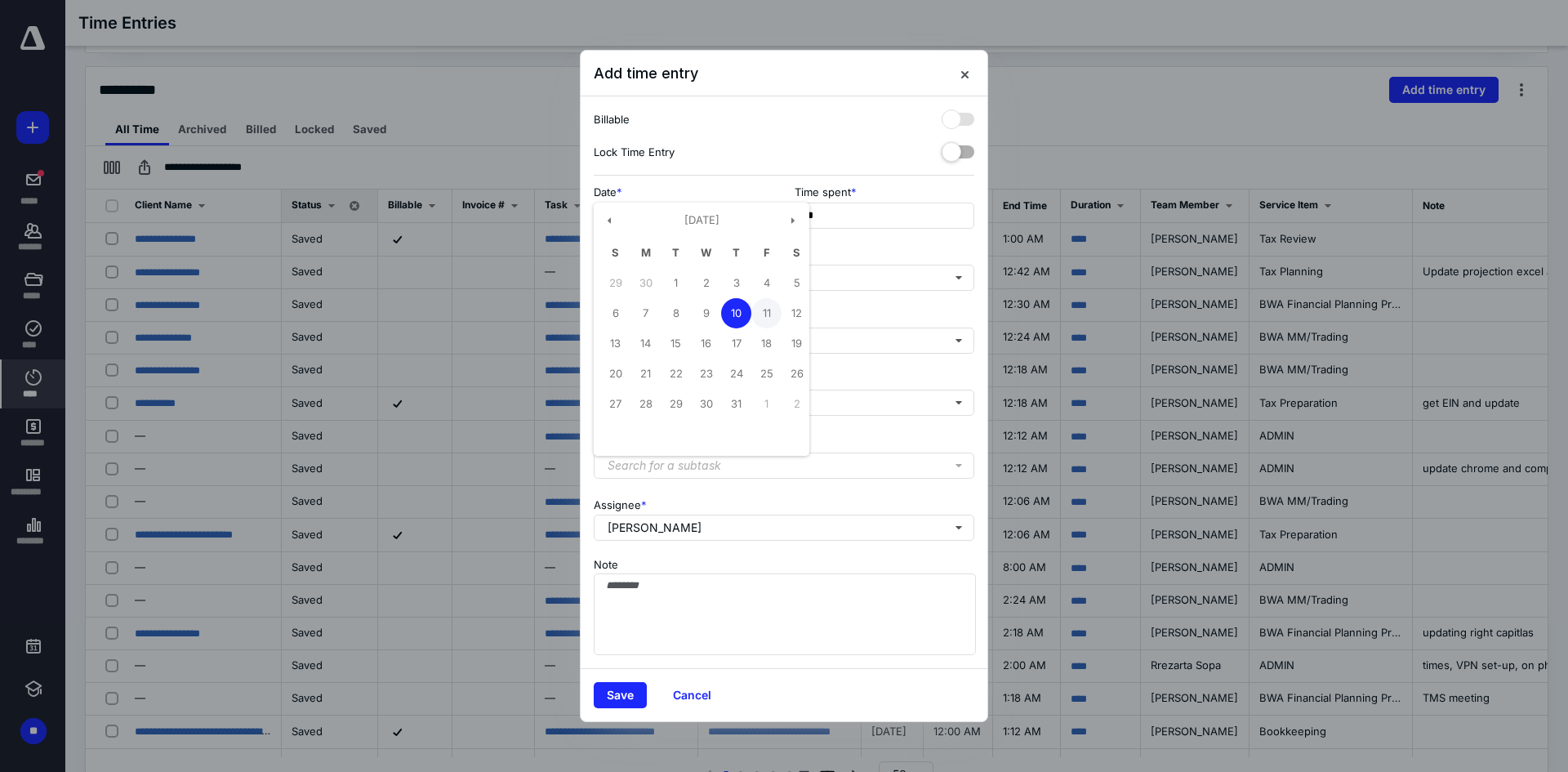 type on "**********" 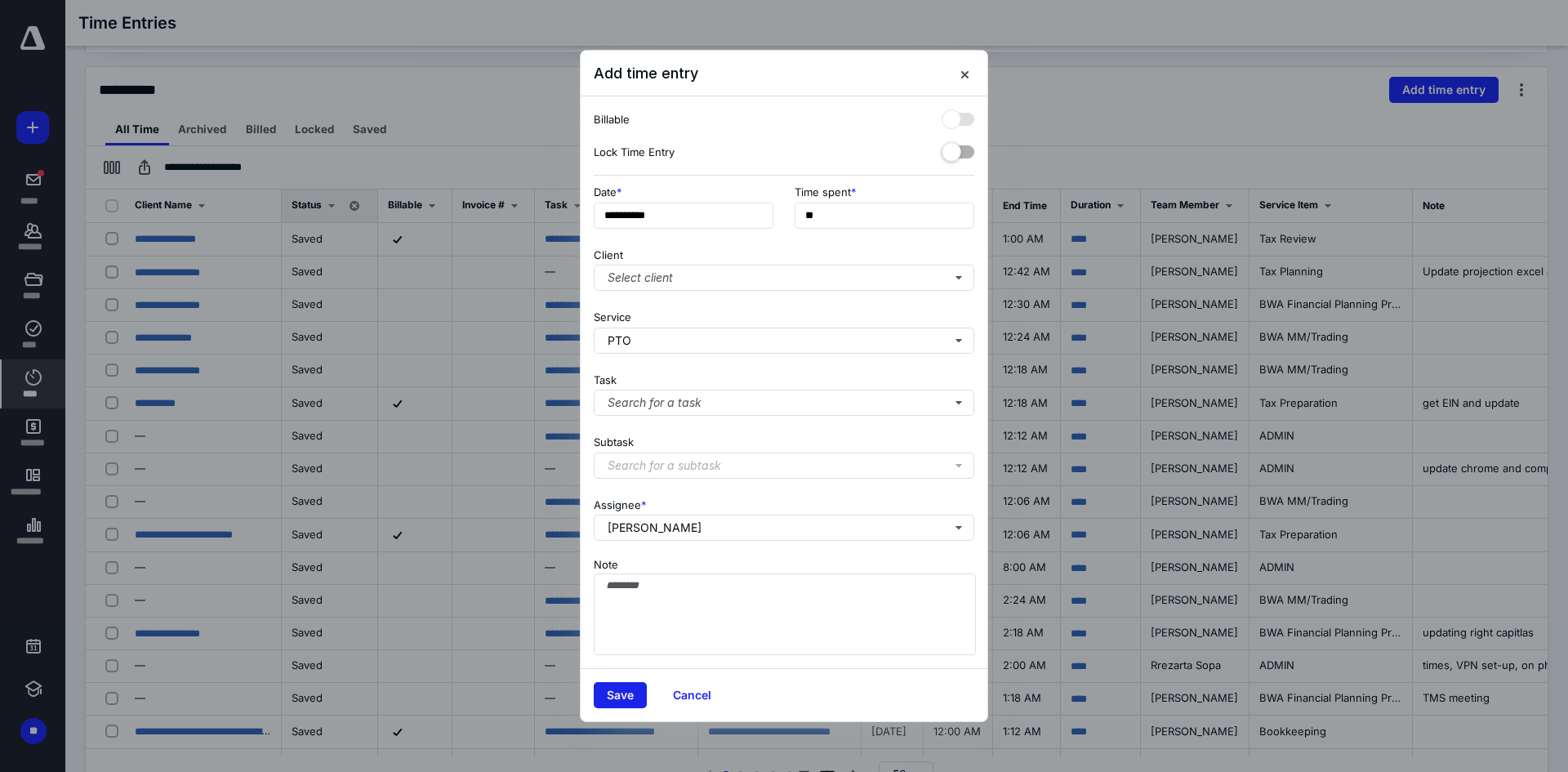 click on "Save" at bounding box center (620, 695) 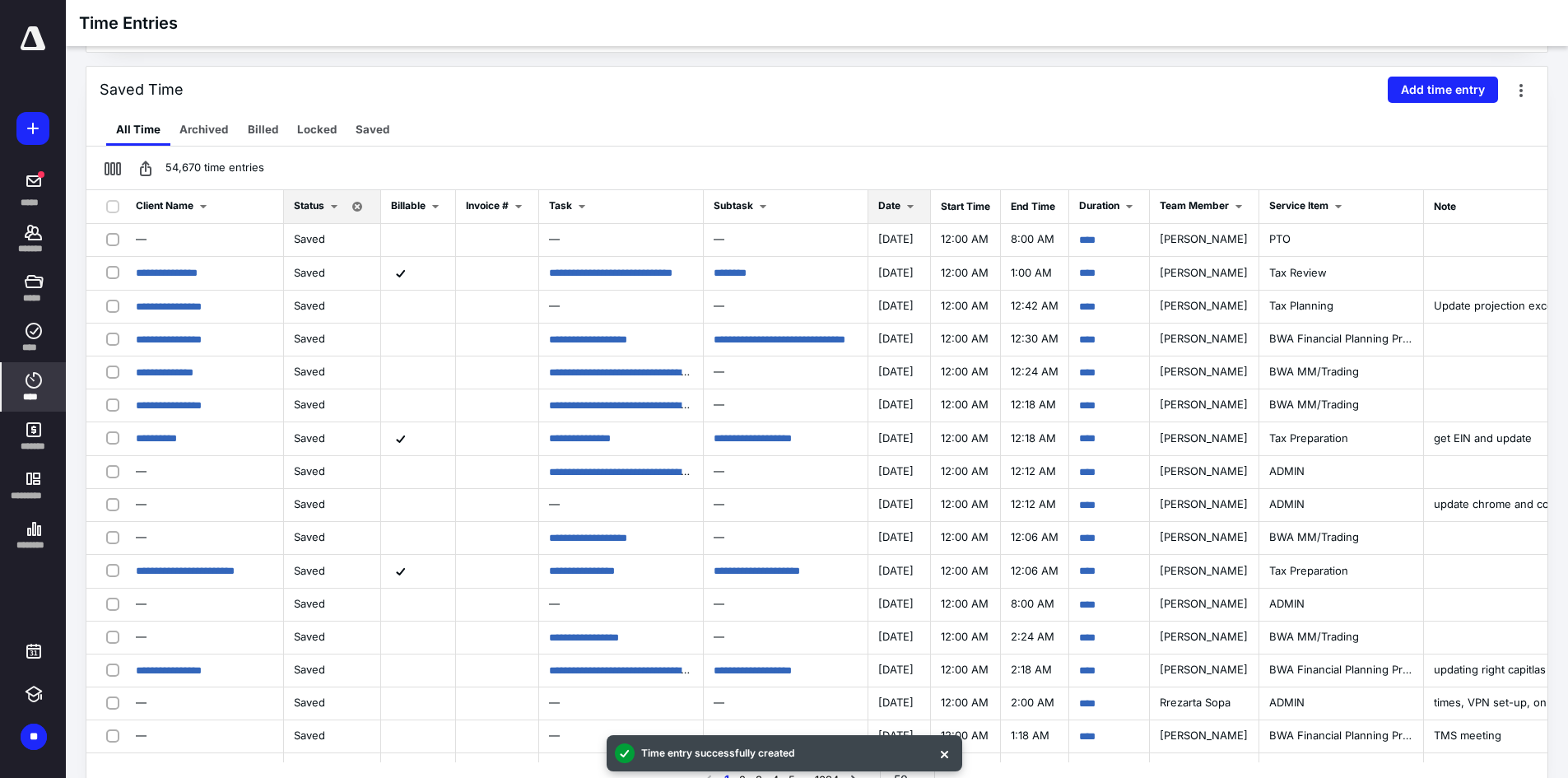 click on "Date" at bounding box center (900, 207) 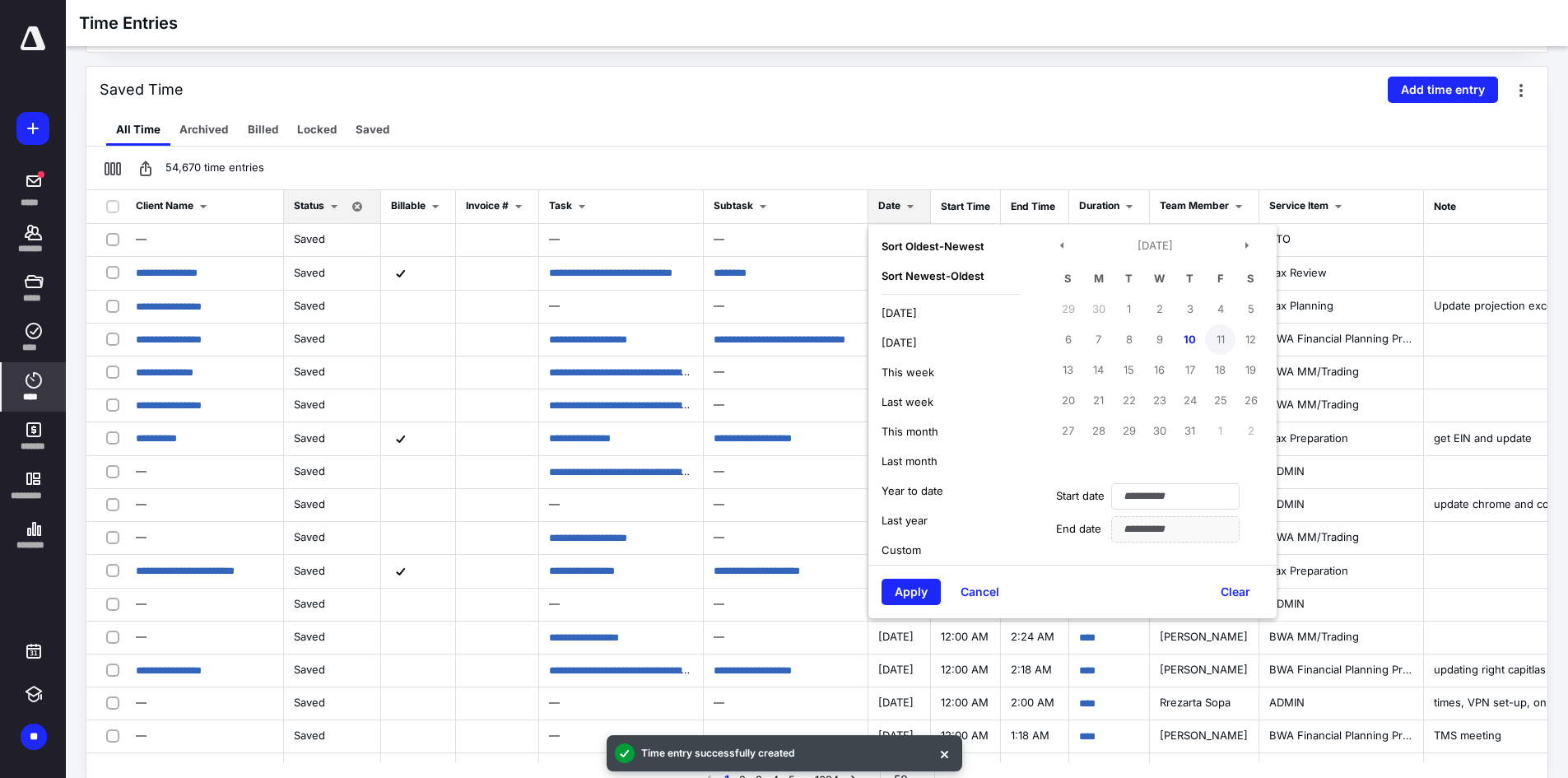 click on "11" at bounding box center (1220, 339) 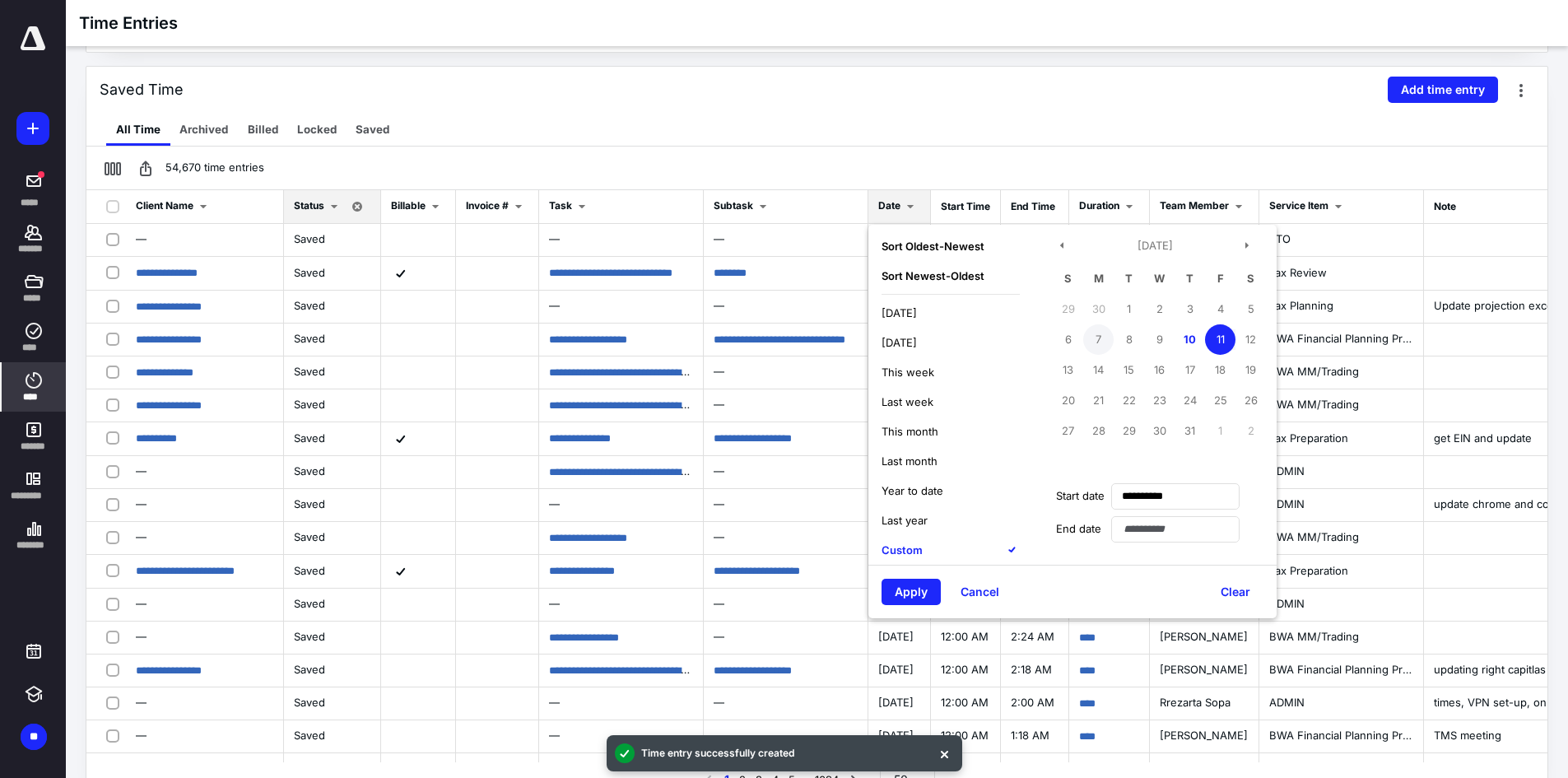 click on "7" at bounding box center [1098, 339] 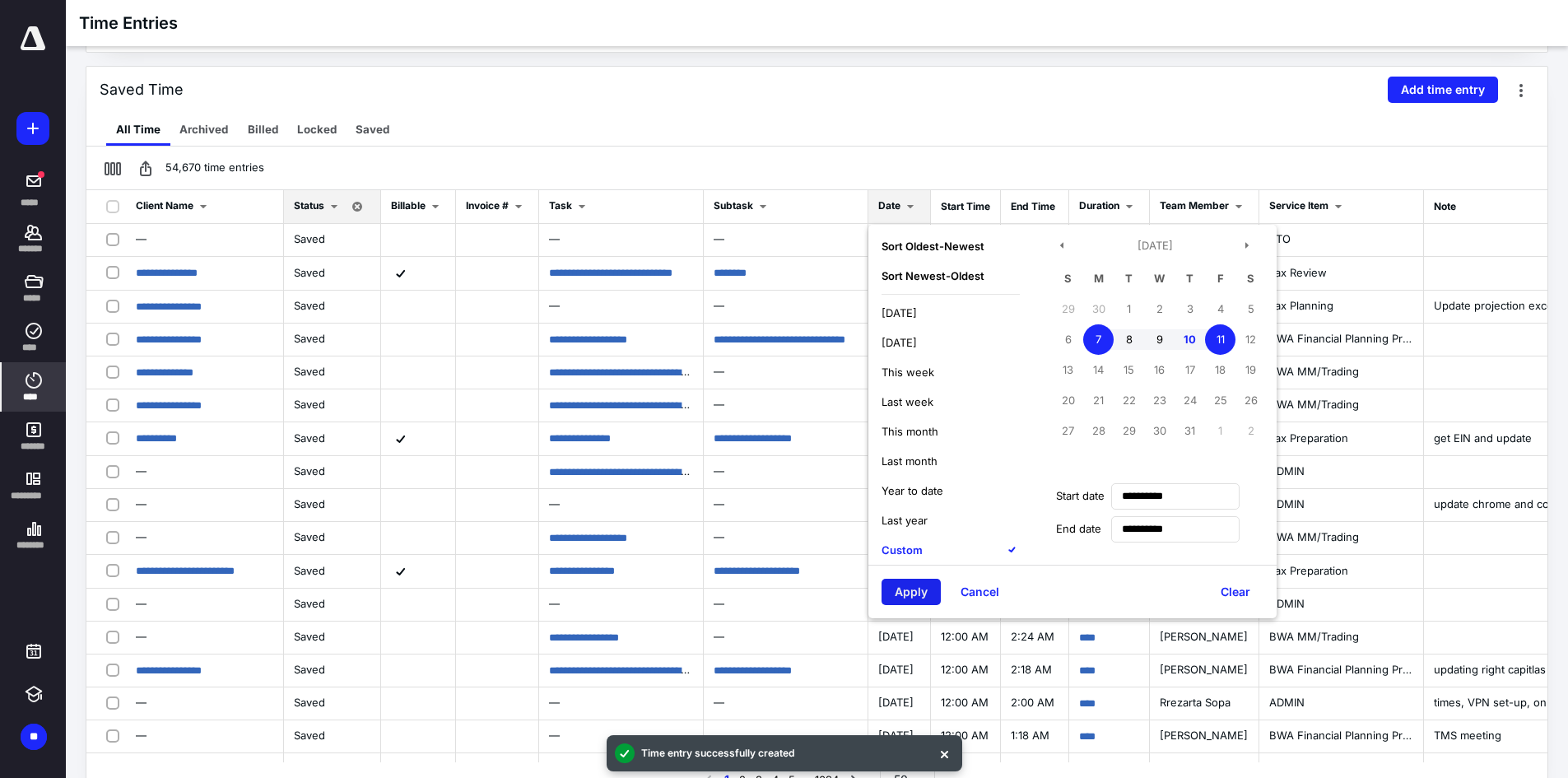 click on "Apply" at bounding box center (911, 592) 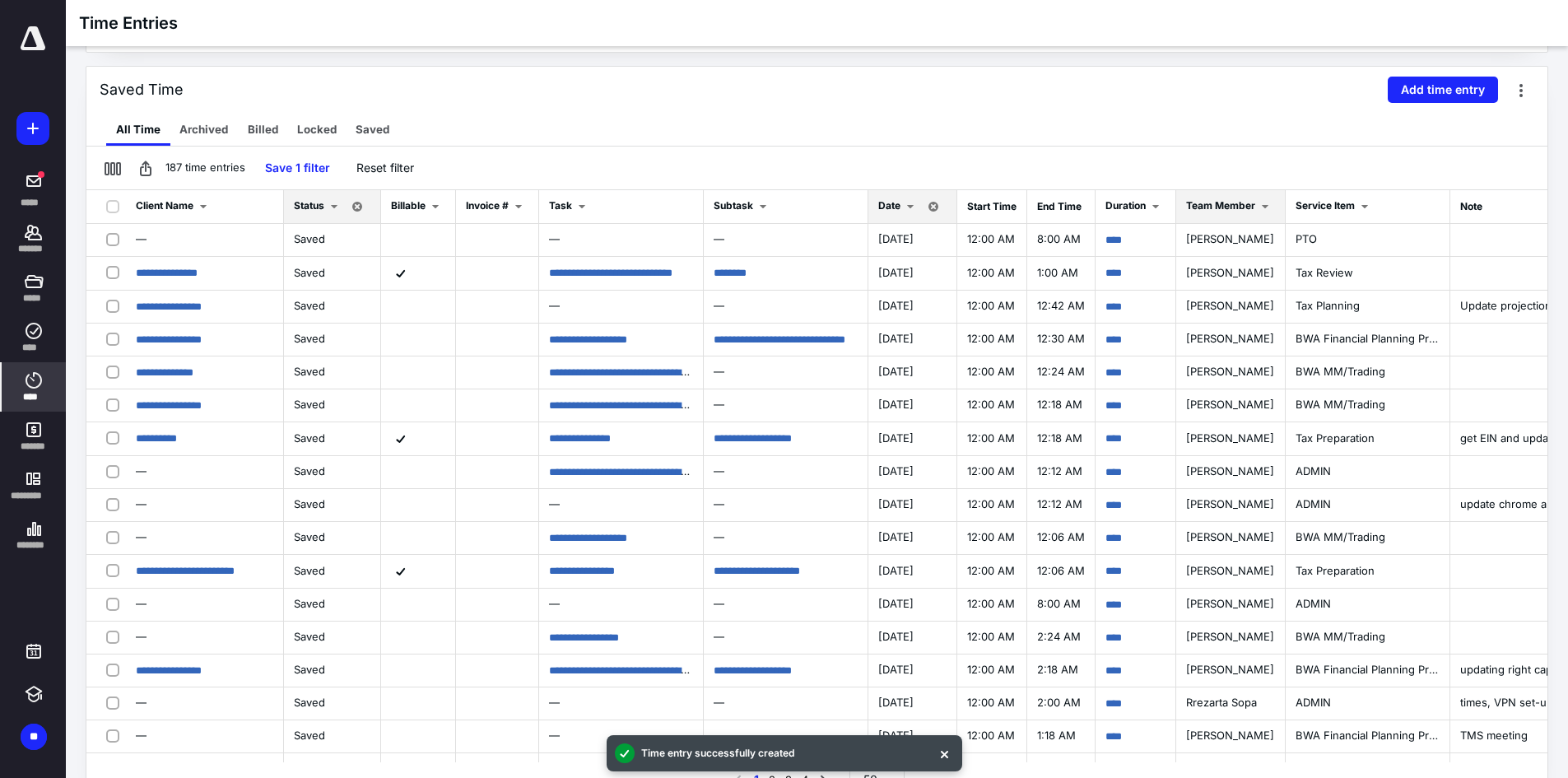 click on "Team Member" at bounding box center [1221, 205] 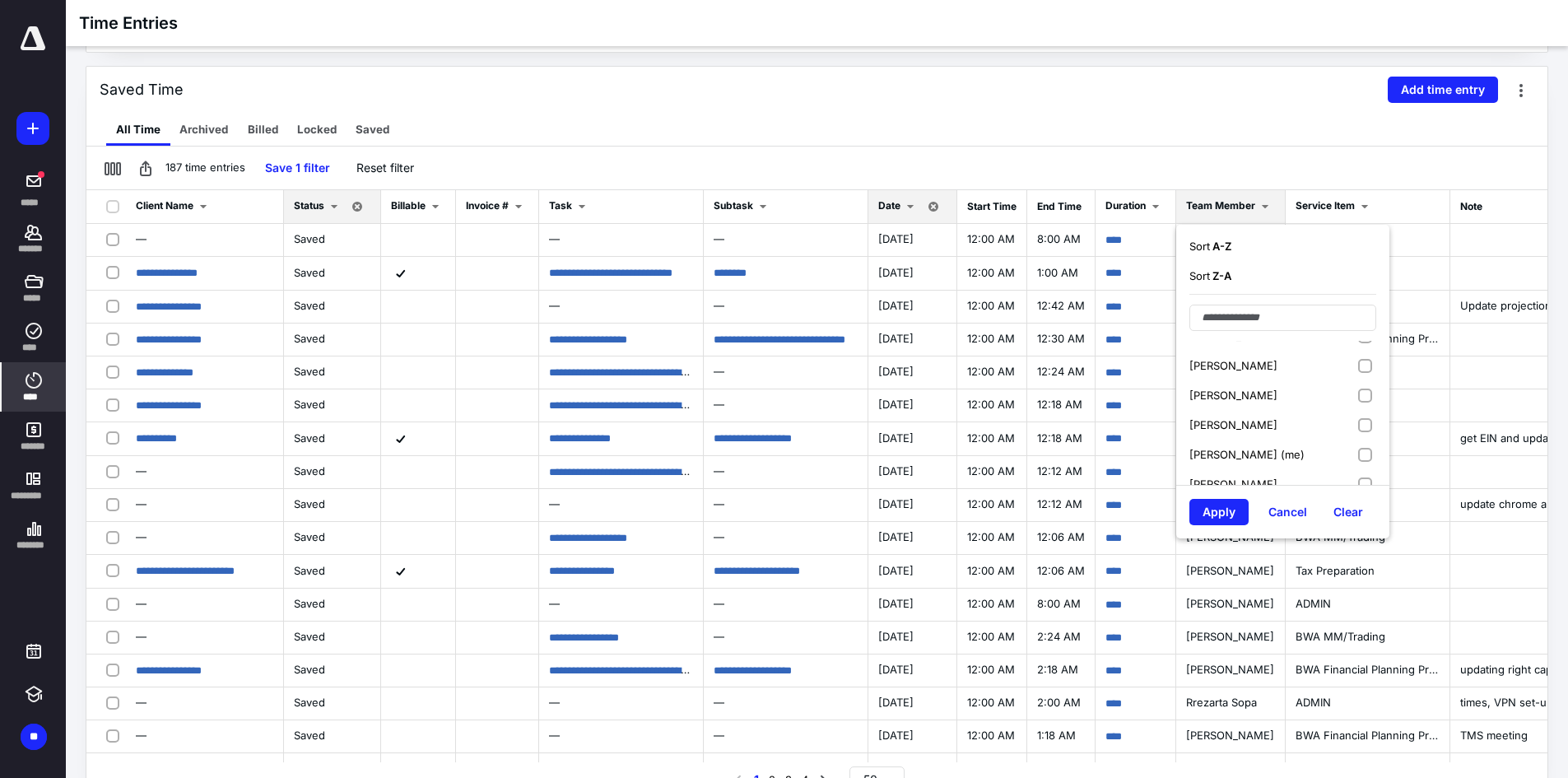 scroll, scrollTop: 50, scrollLeft: 0, axis: vertical 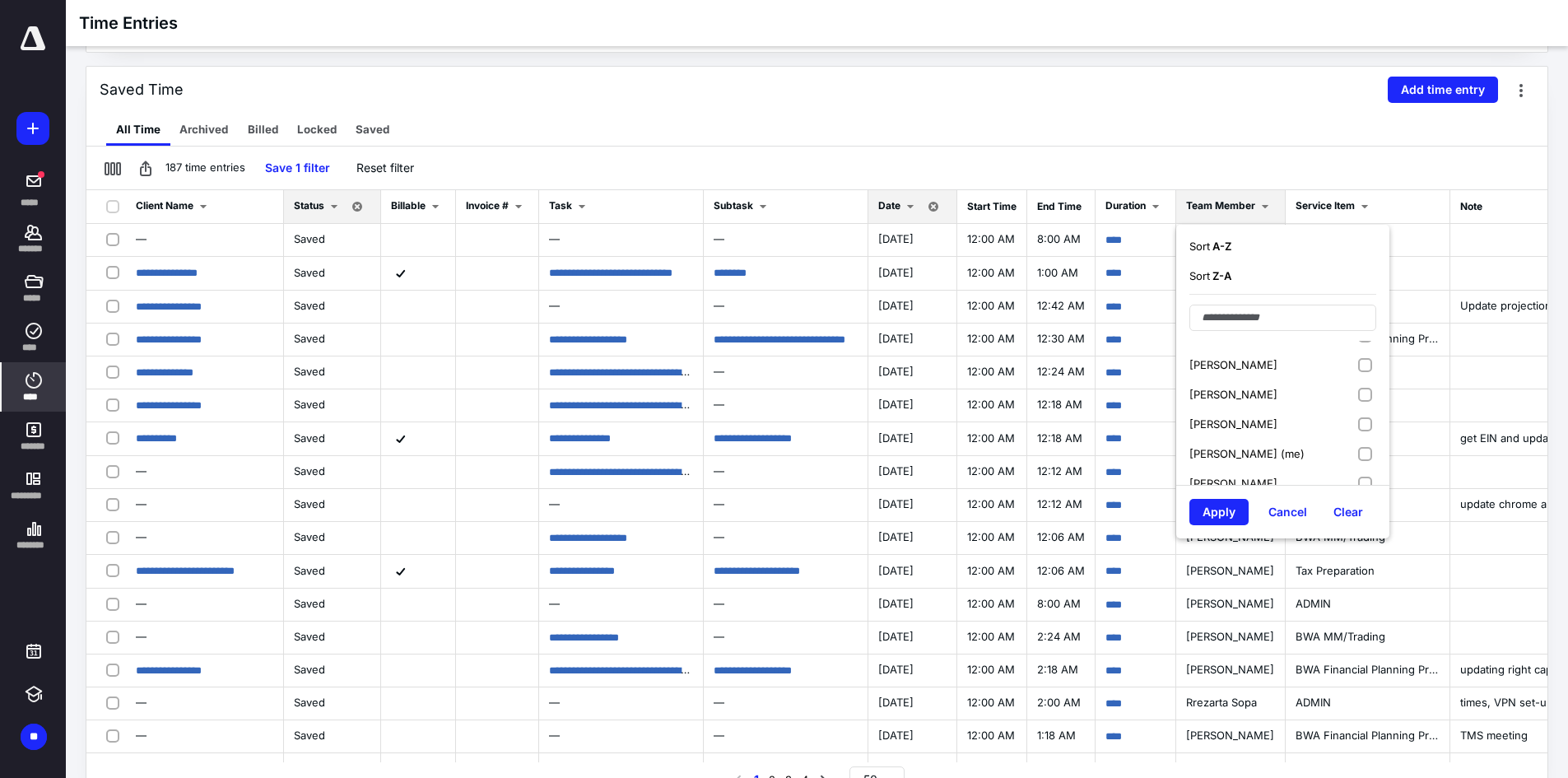 click on "Kirsten Willhide (me)" at bounding box center (1247, 454) 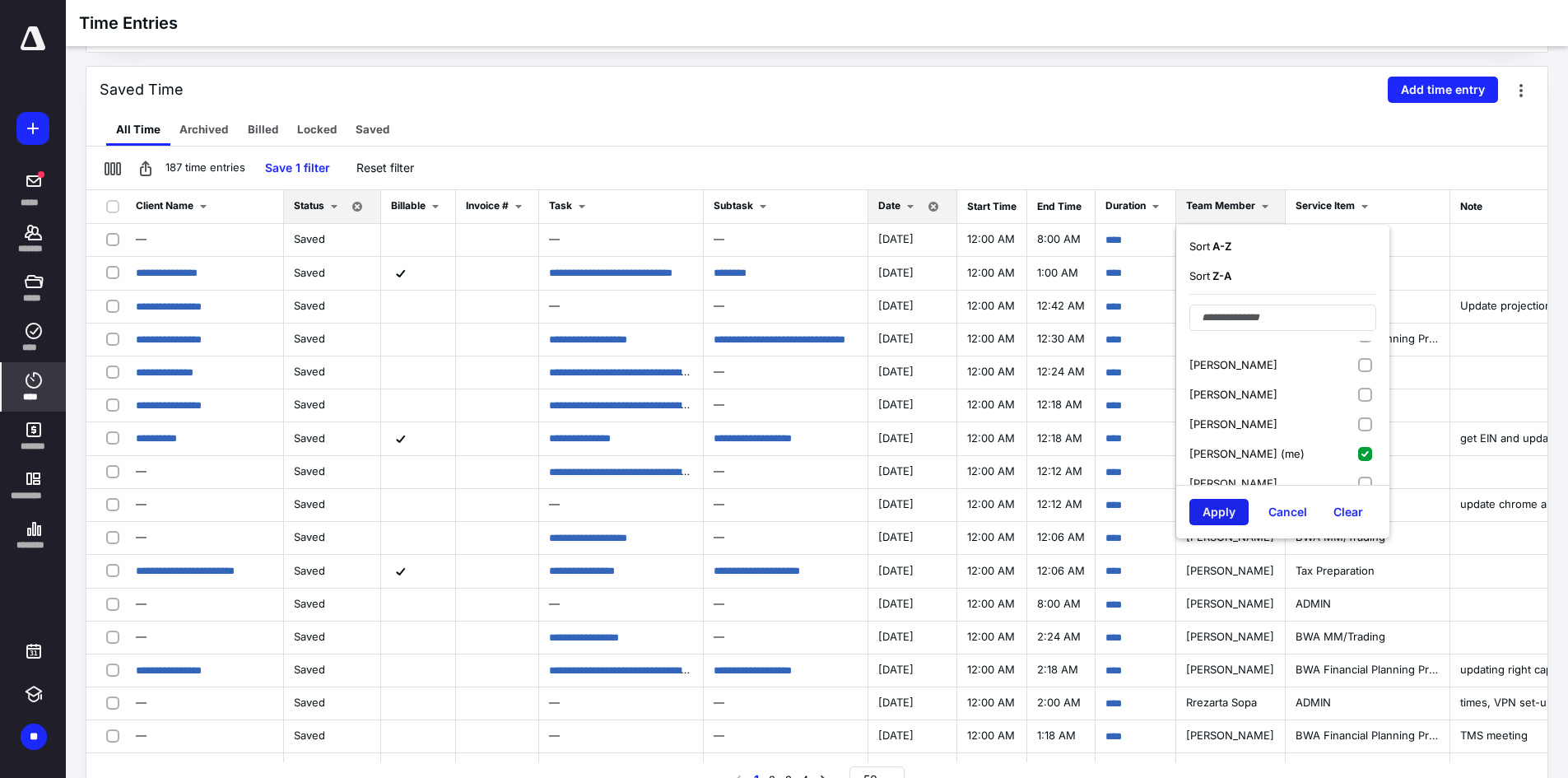 click on "Apply" at bounding box center [1219, 512] 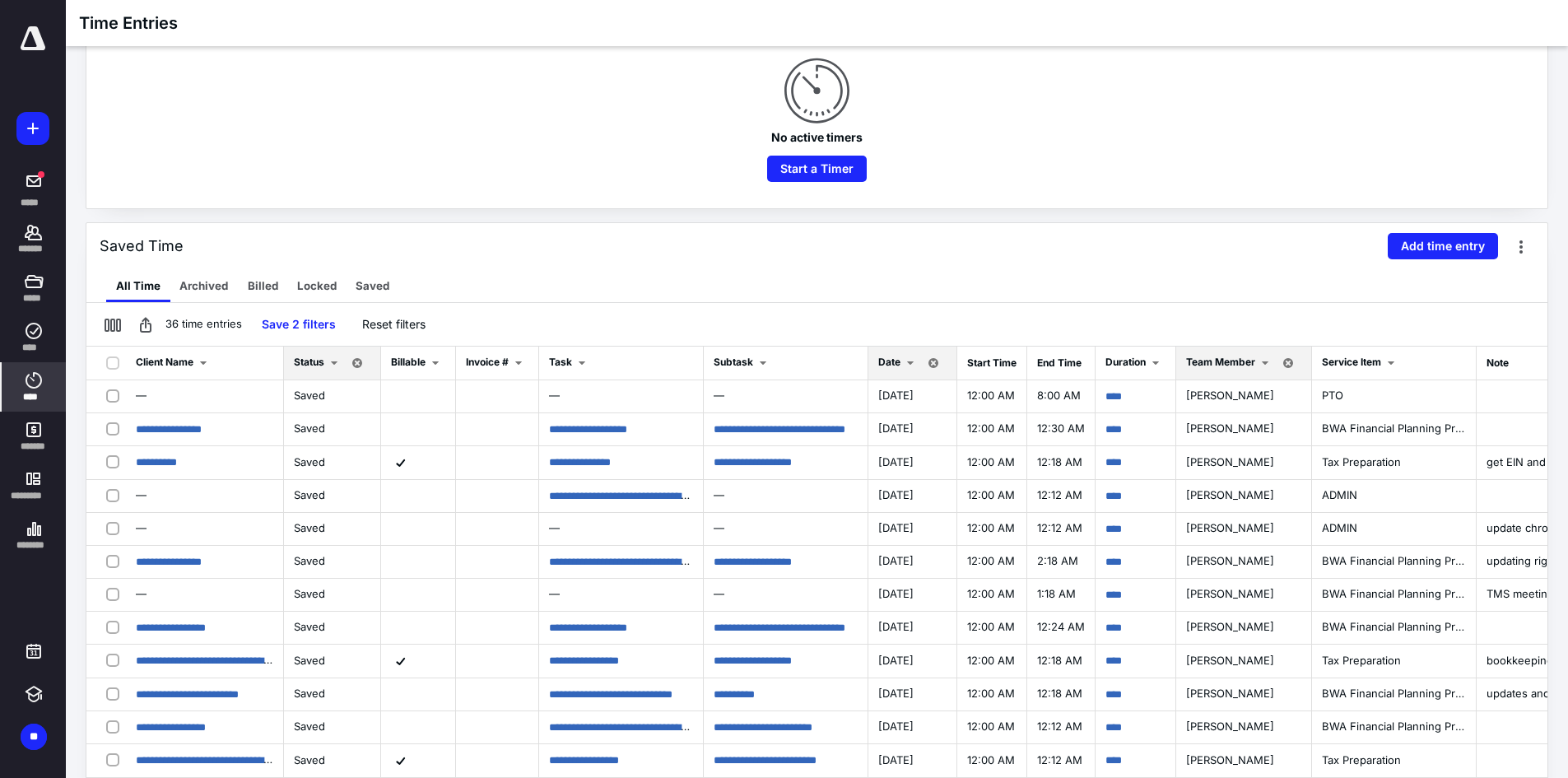 scroll, scrollTop: 191, scrollLeft: 0, axis: vertical 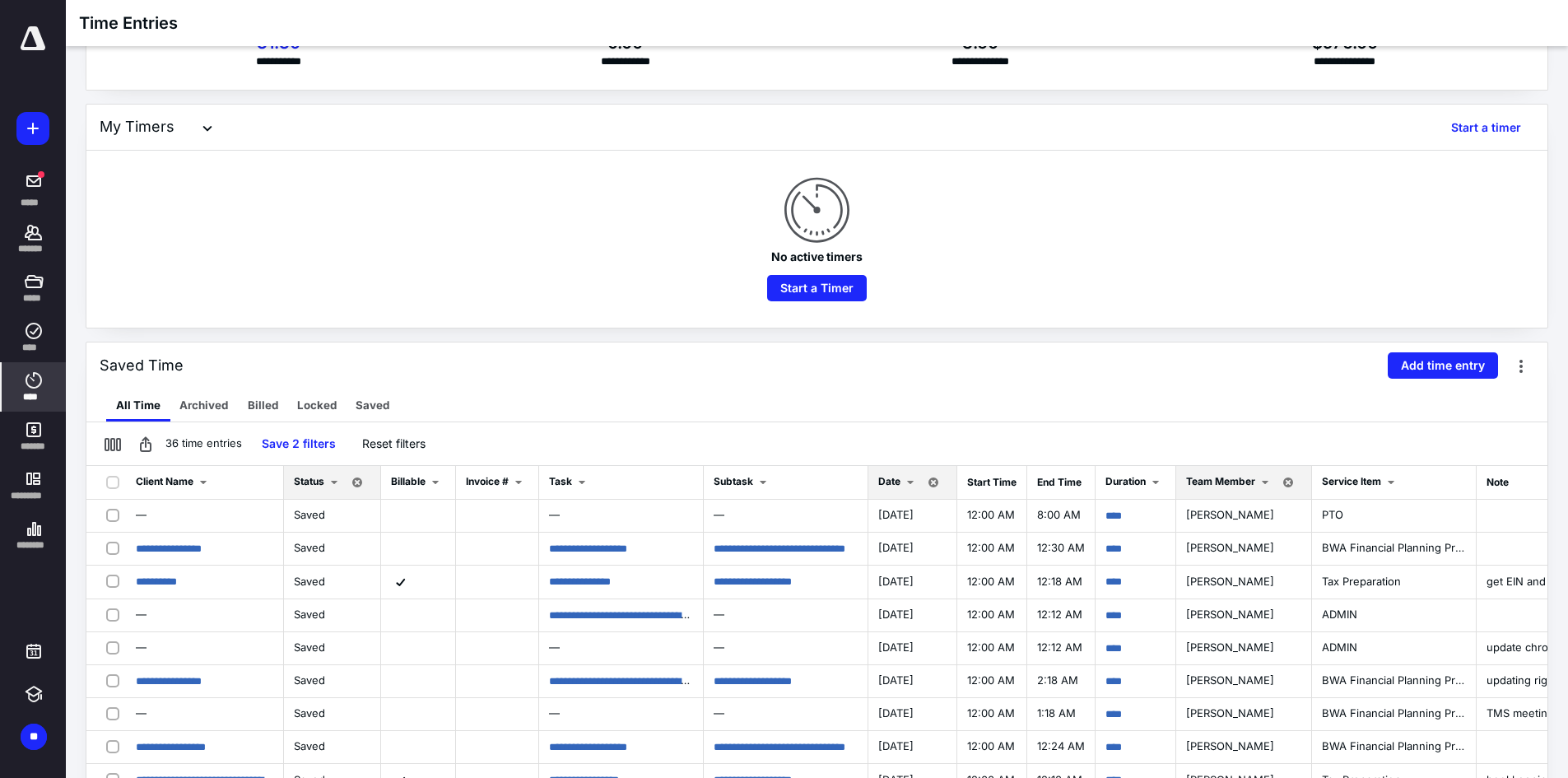click on "Date" at bounding box center [899, 482] 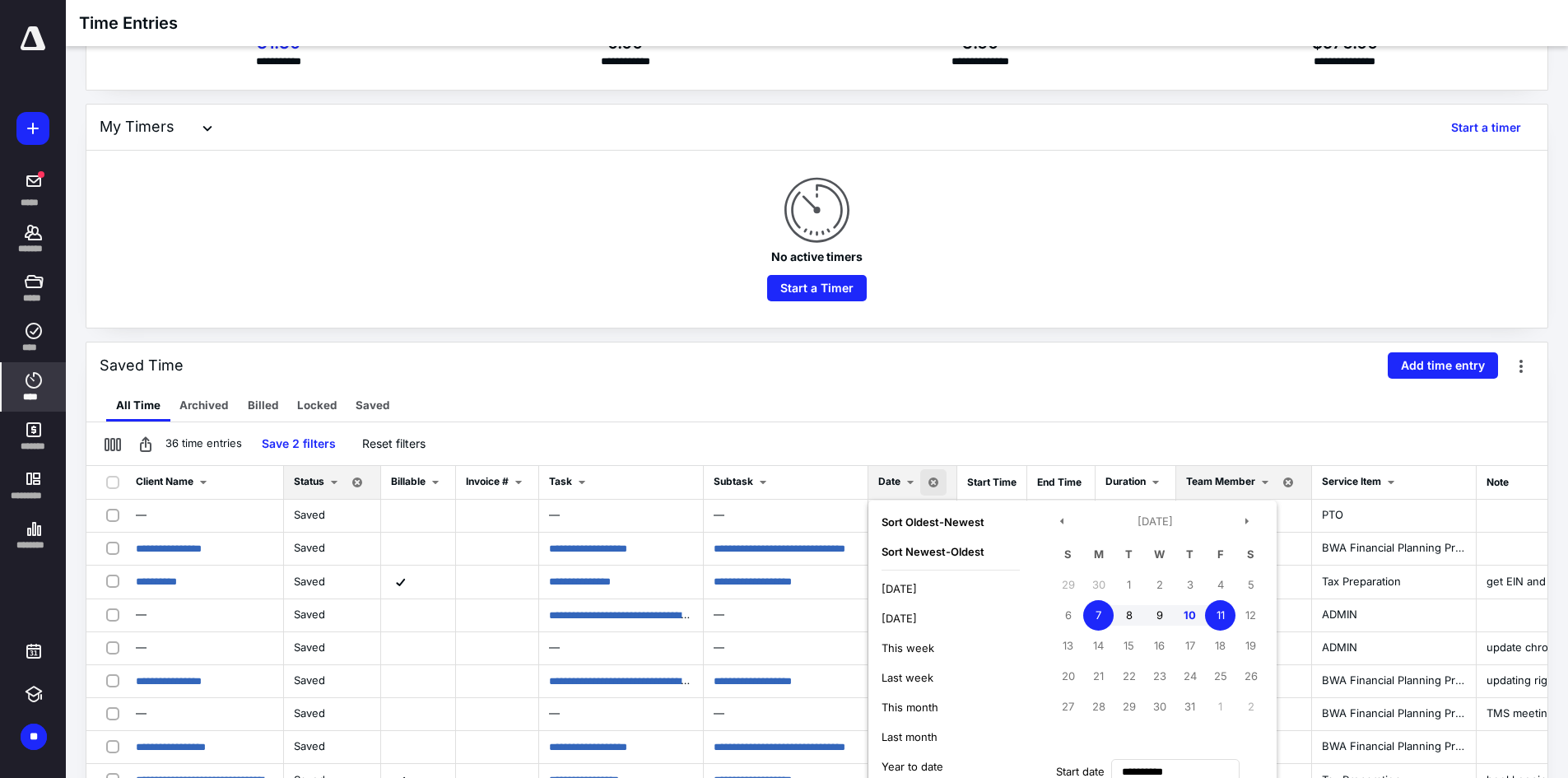 click on "7" at bounding box center [1098, 615] 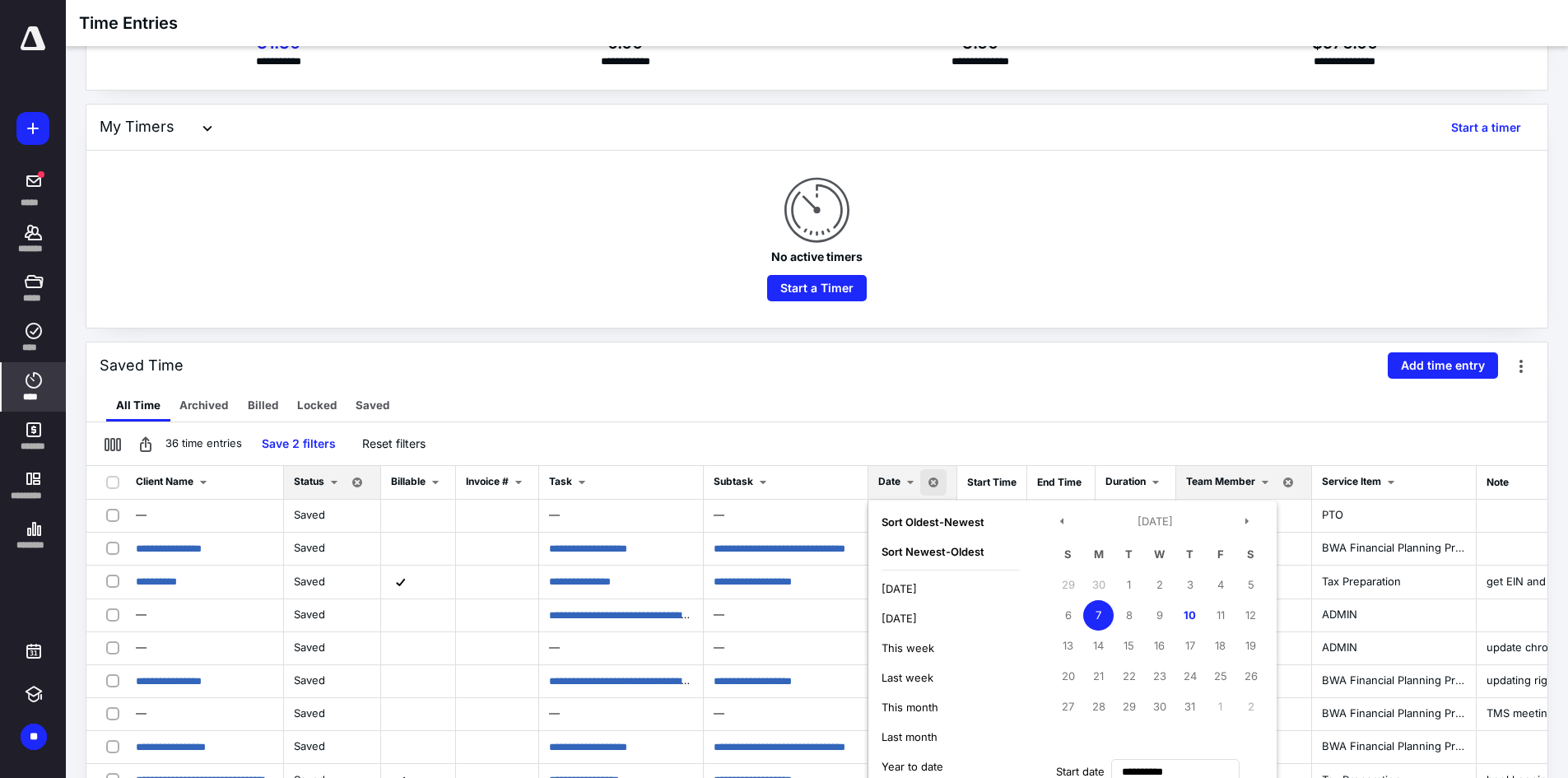 click on "7" at bounding box center (1098, 615) 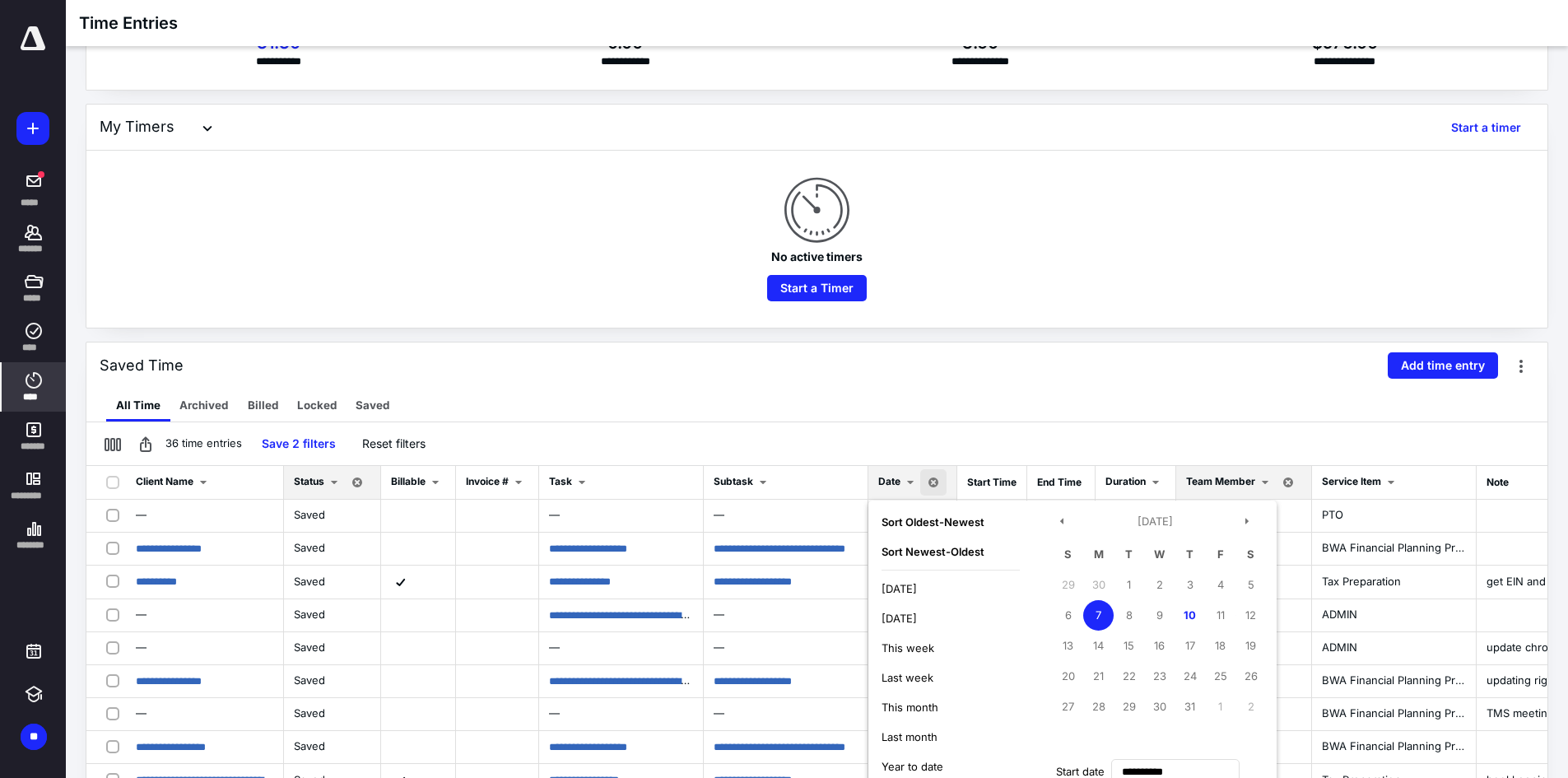 scroll, scrollTop: 366, scrollLeft: 0, axis: vertical 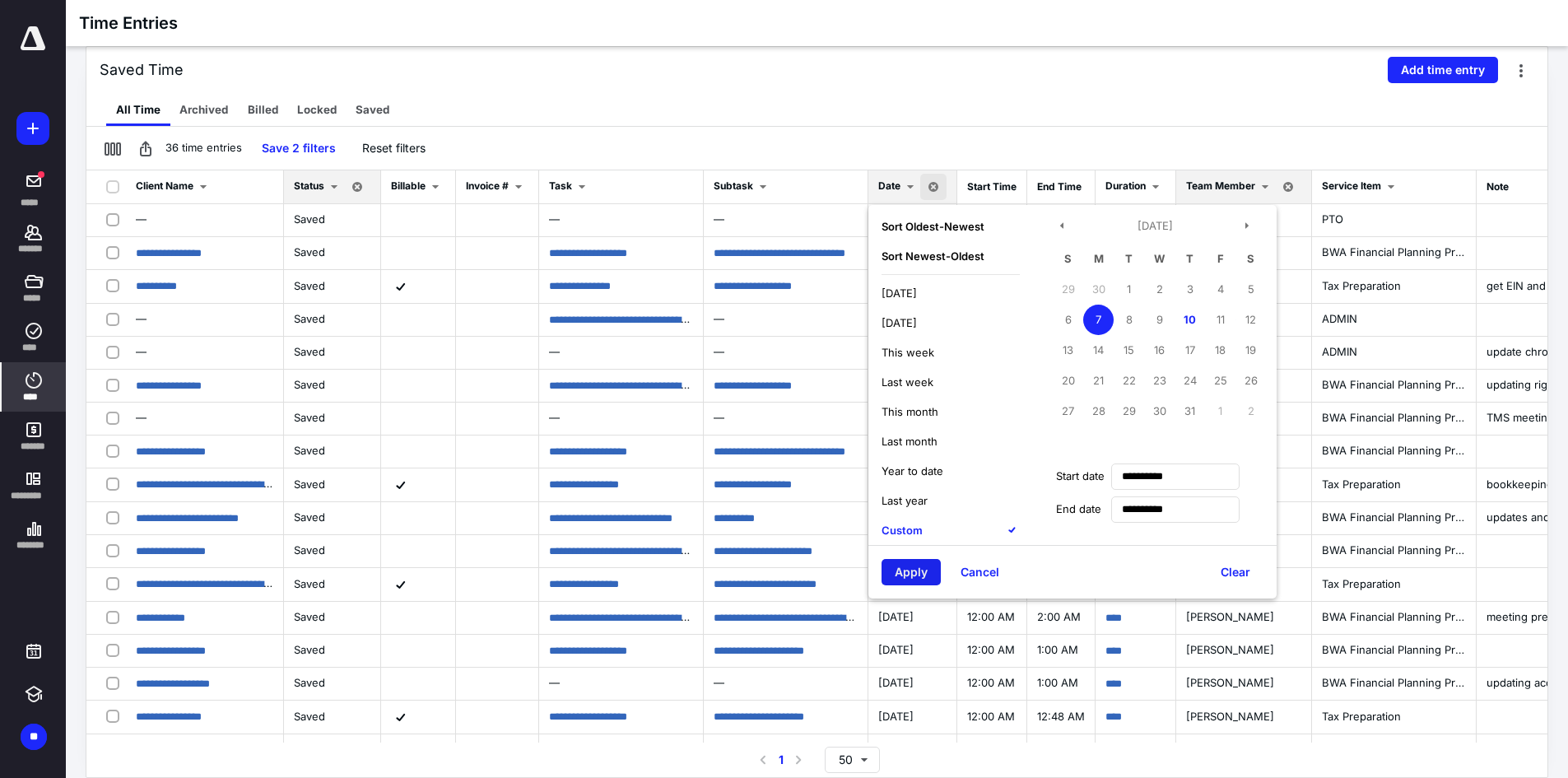 click on "Apply" at bounding box center [911, 572] 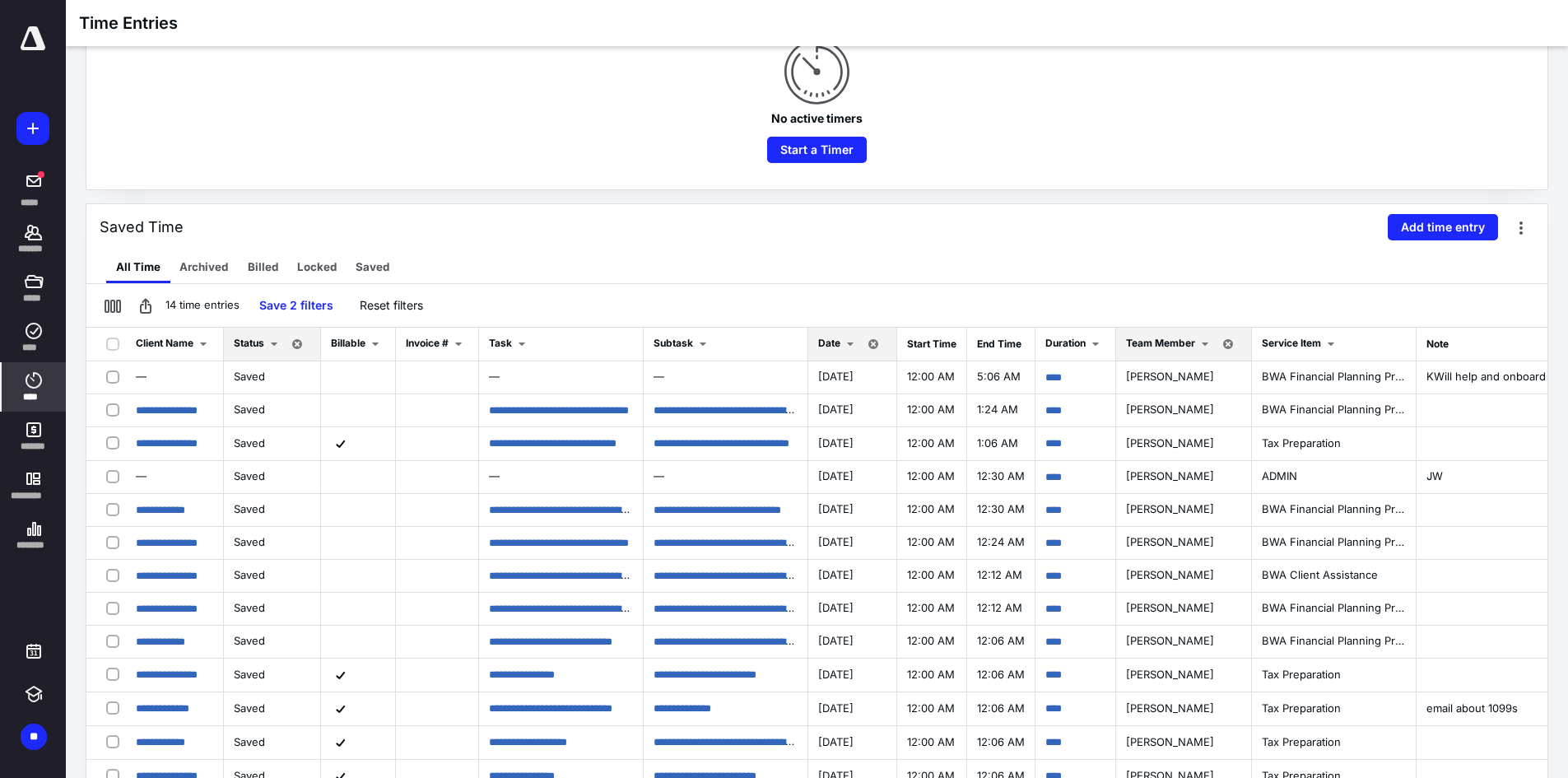 scroll, scrollTop: 223, scrollLeft: 0, axis: vertical 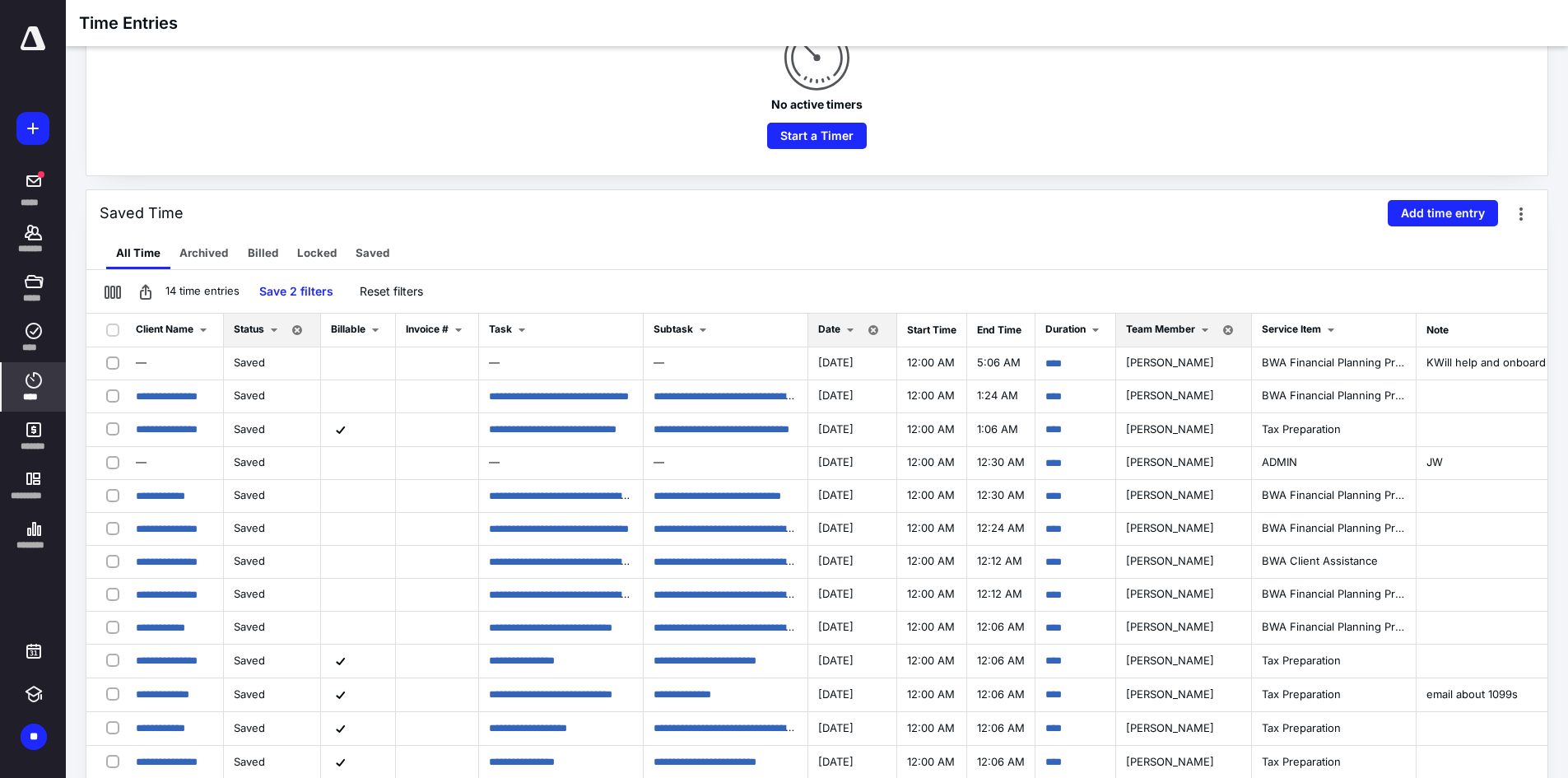 click on "Date" at bounding box center (829, 328) 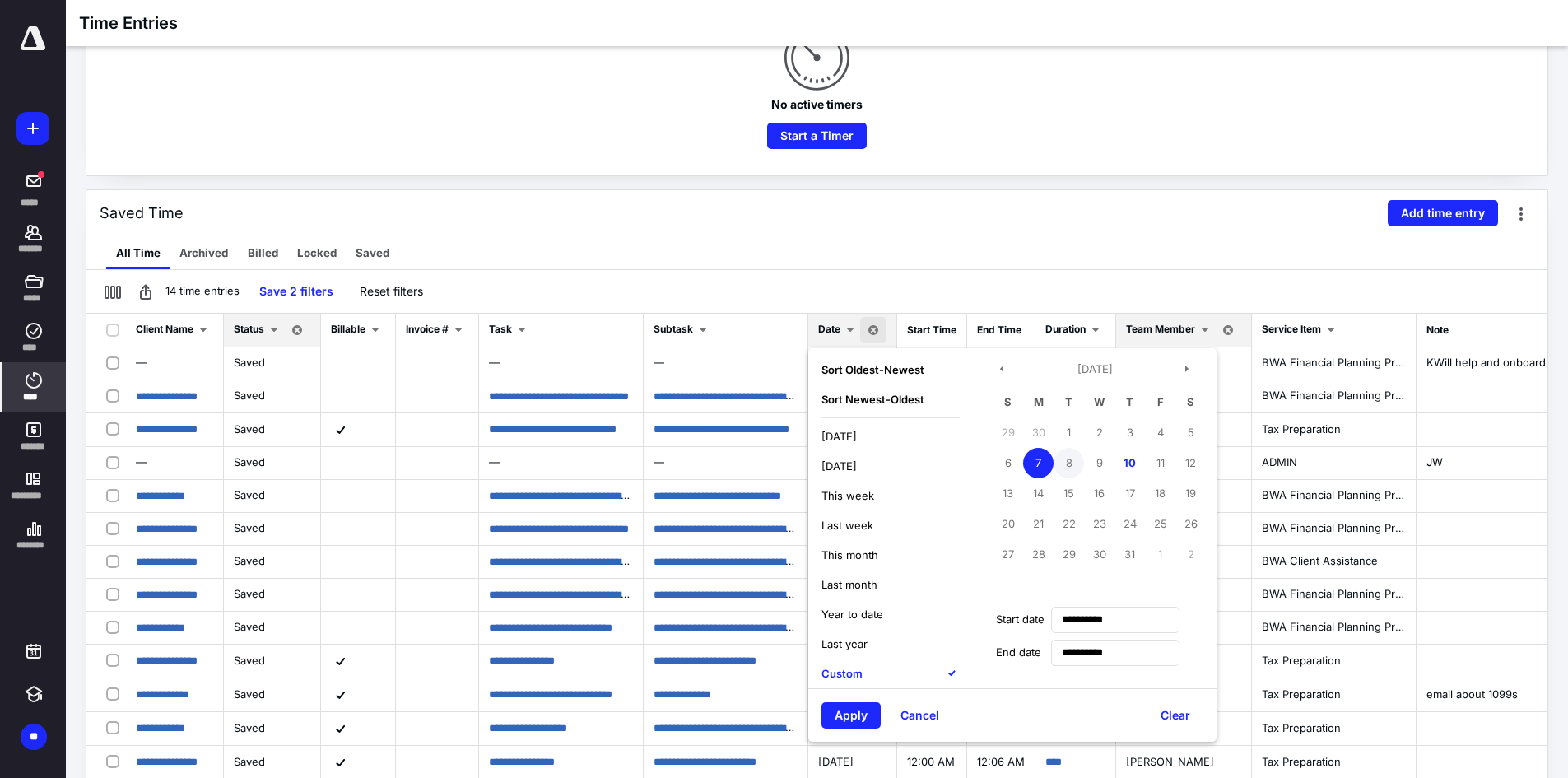 click on "8" at bounding box center (1068, 463) 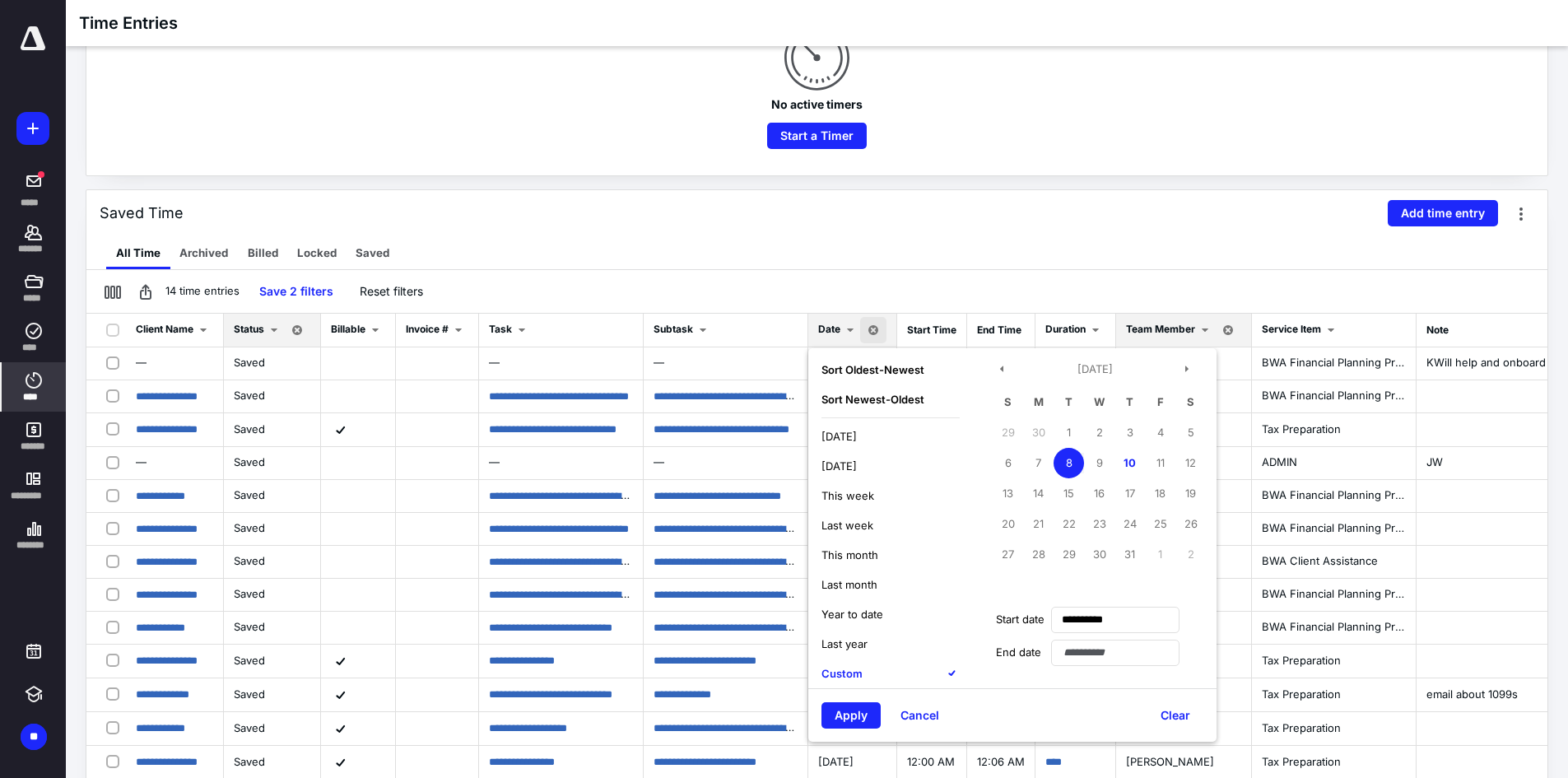 click on "8" at bounding box center (1068, 463) 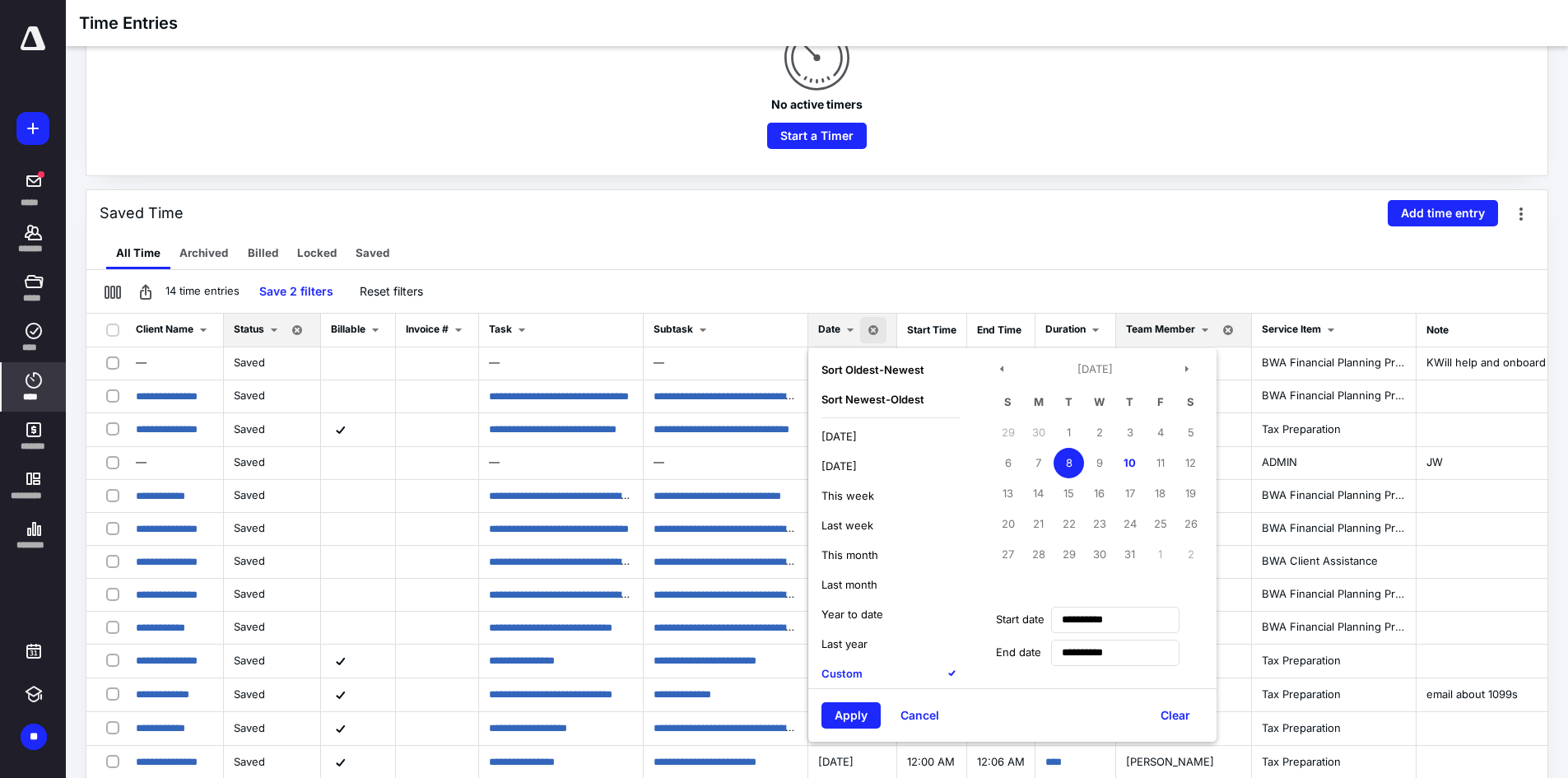 scroll, scrollTop: 366, scrollLeft: 0, axis: vertical 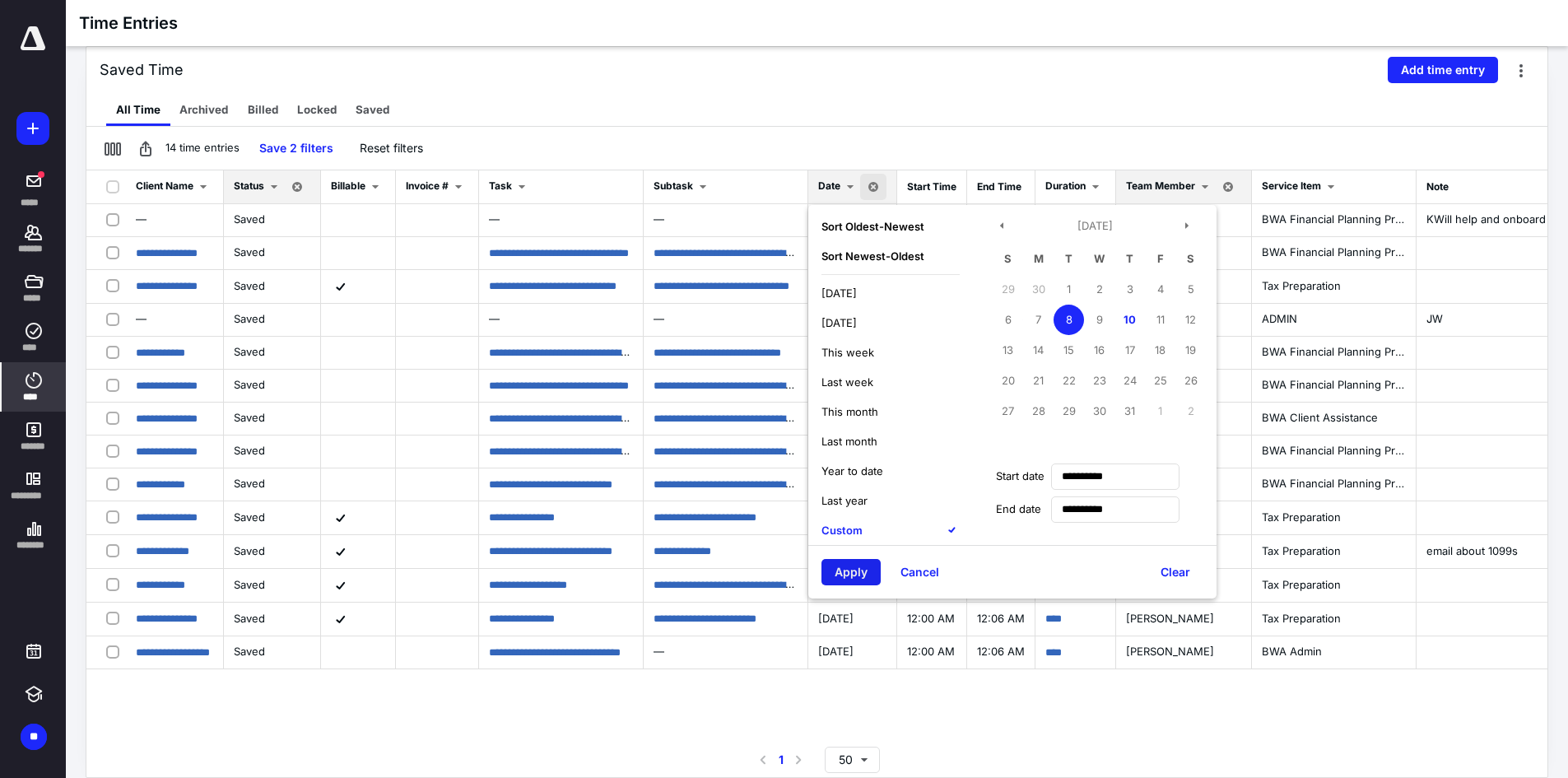 click on "Apply" at bounding box center (851, 572) 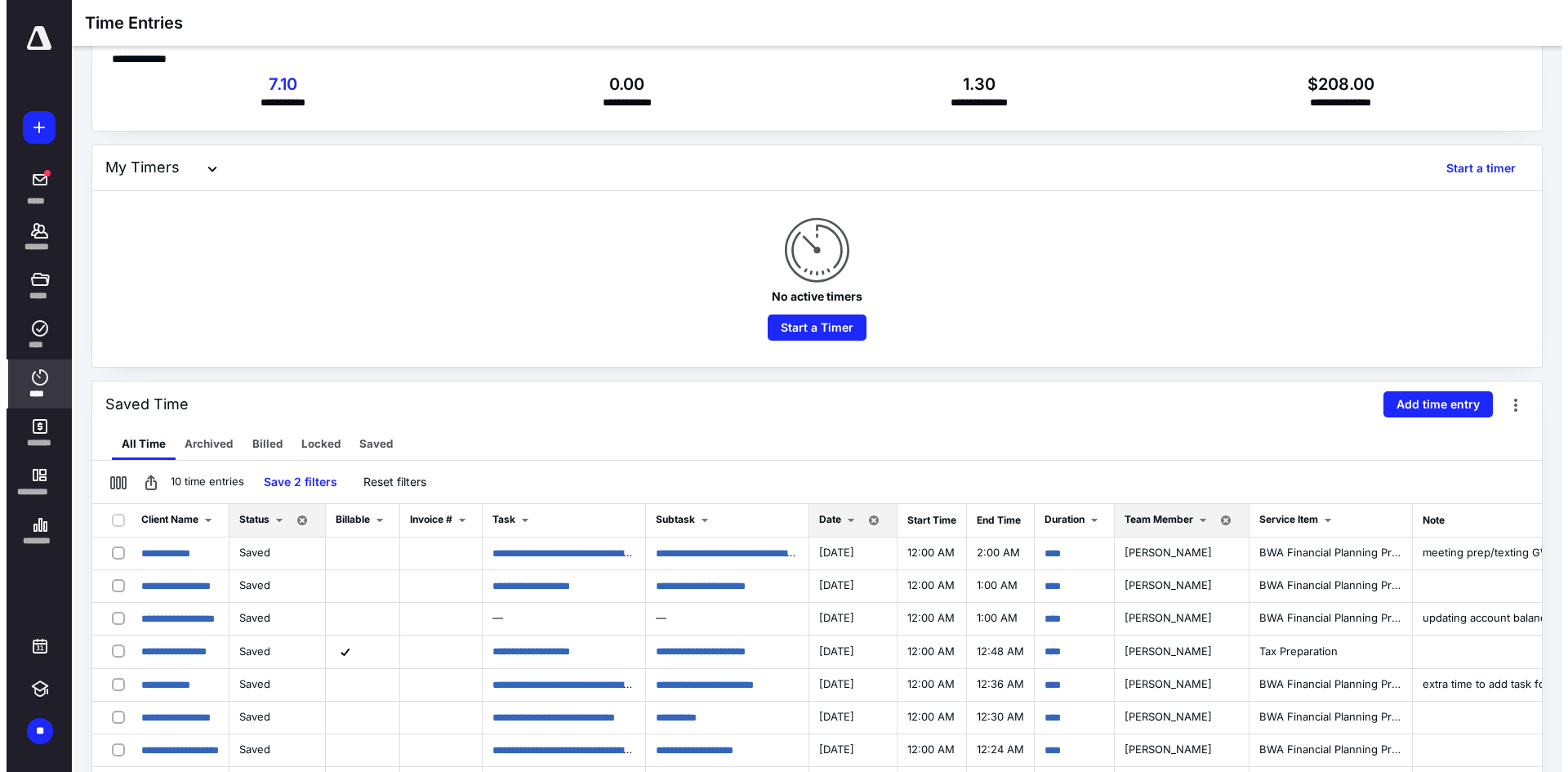 scroll, scrollTop: 13, scrollLeft: 0, axis: vertical 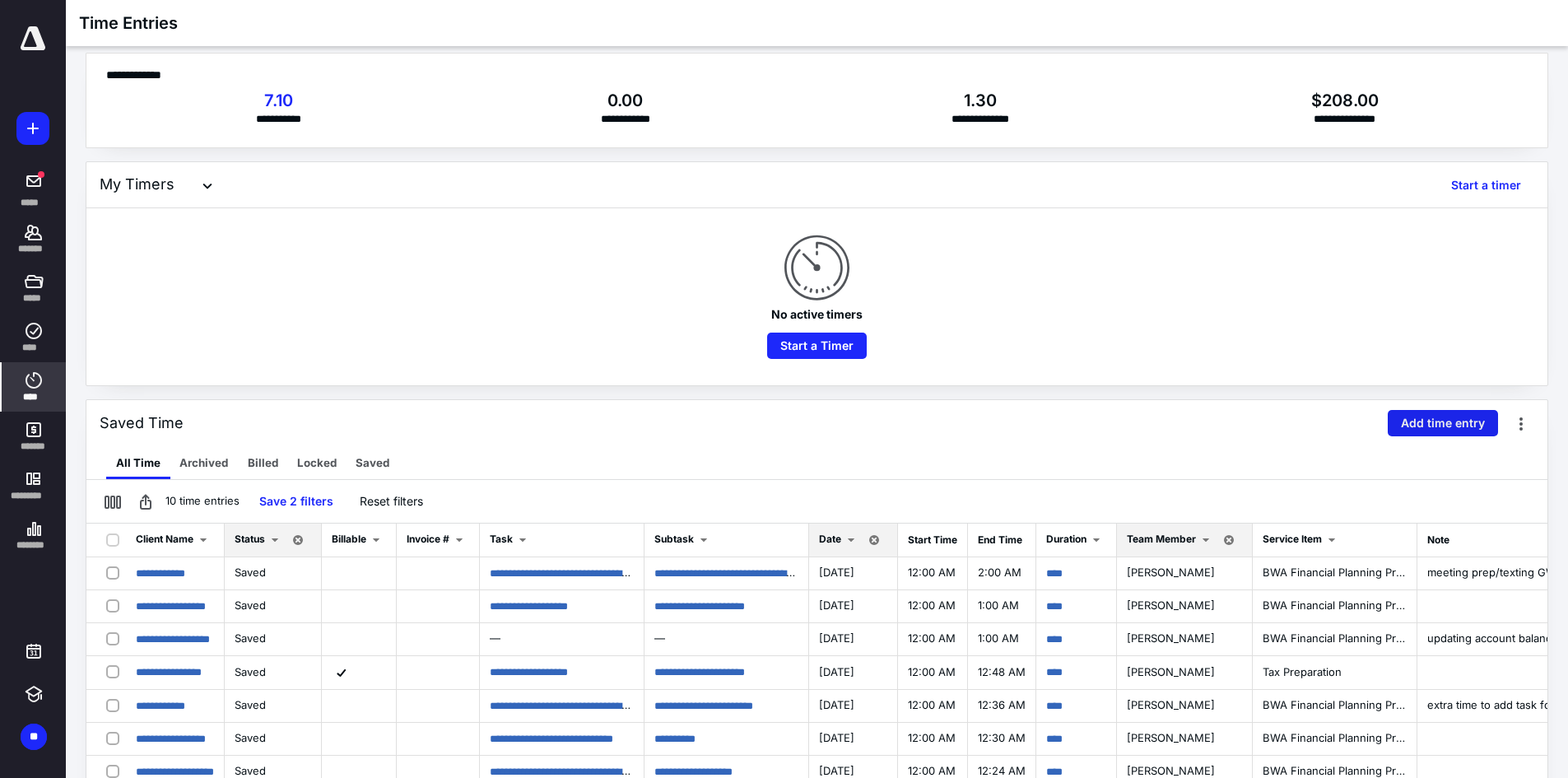 click on "Add time entry" at bounding box center [1443, 423] 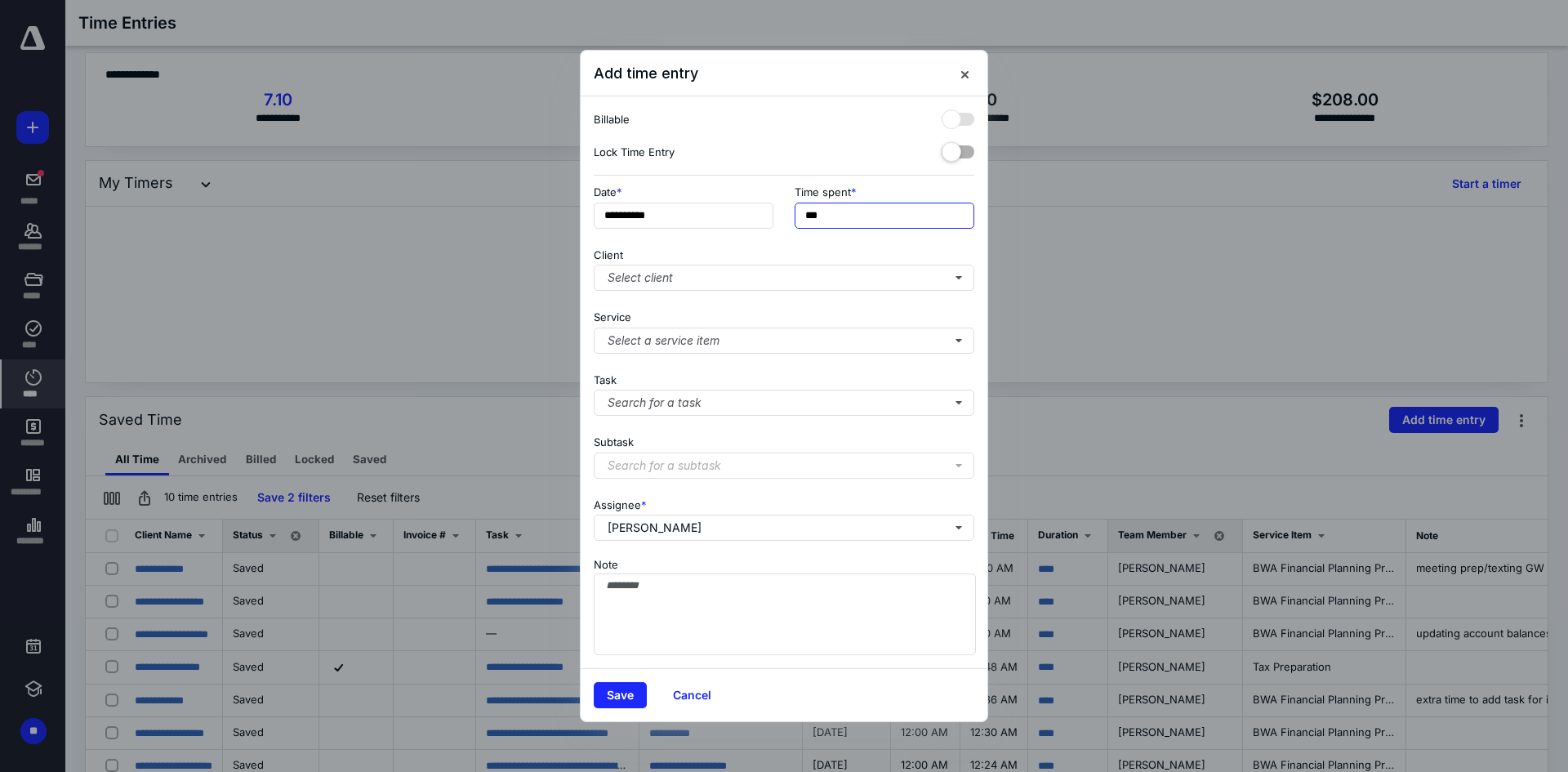 drag, startPoint x: 844, startPoint y: 216, endPoint x: 776, endPoint y: 214, distance: 68.02941 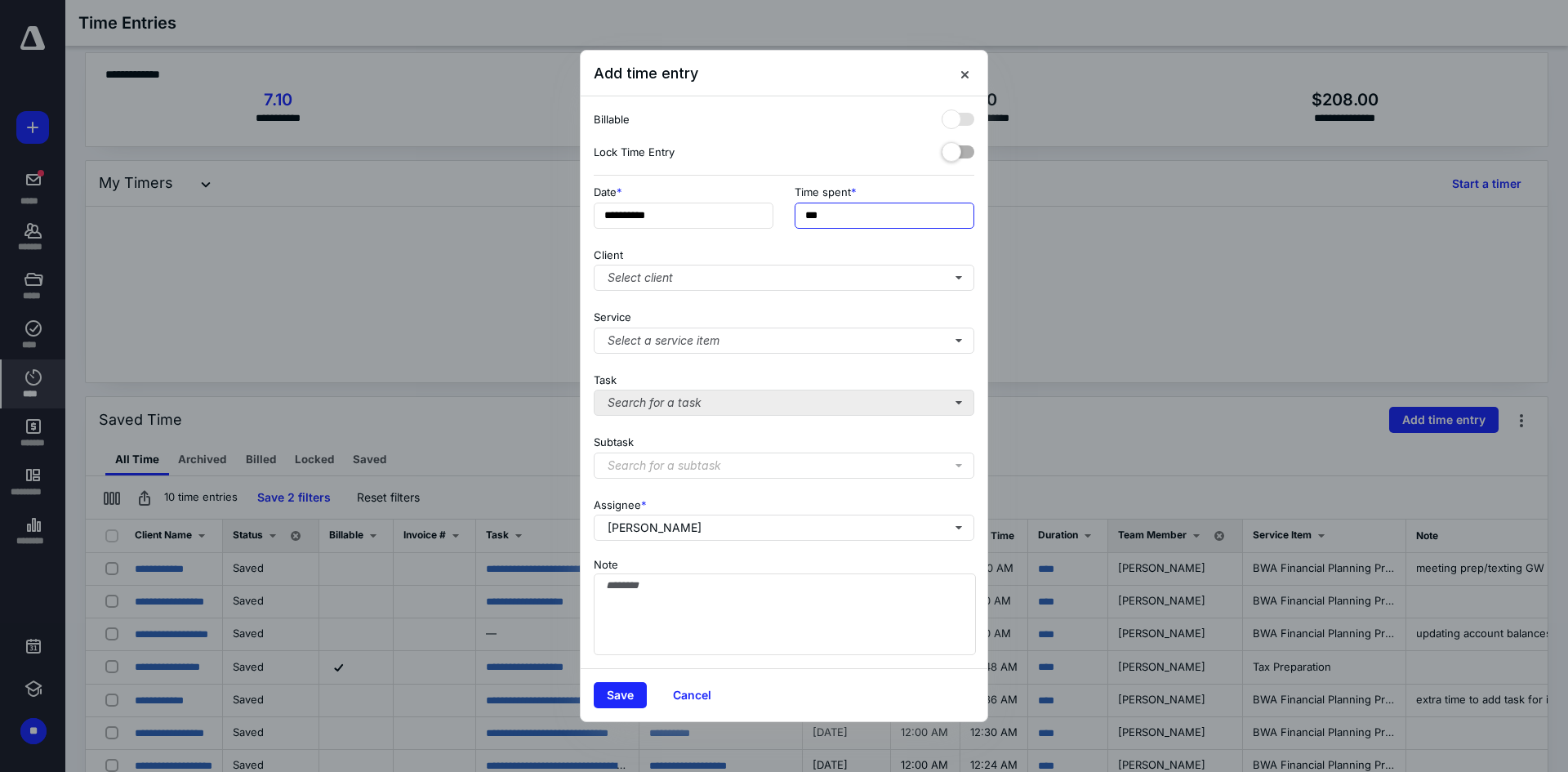 type on "***" 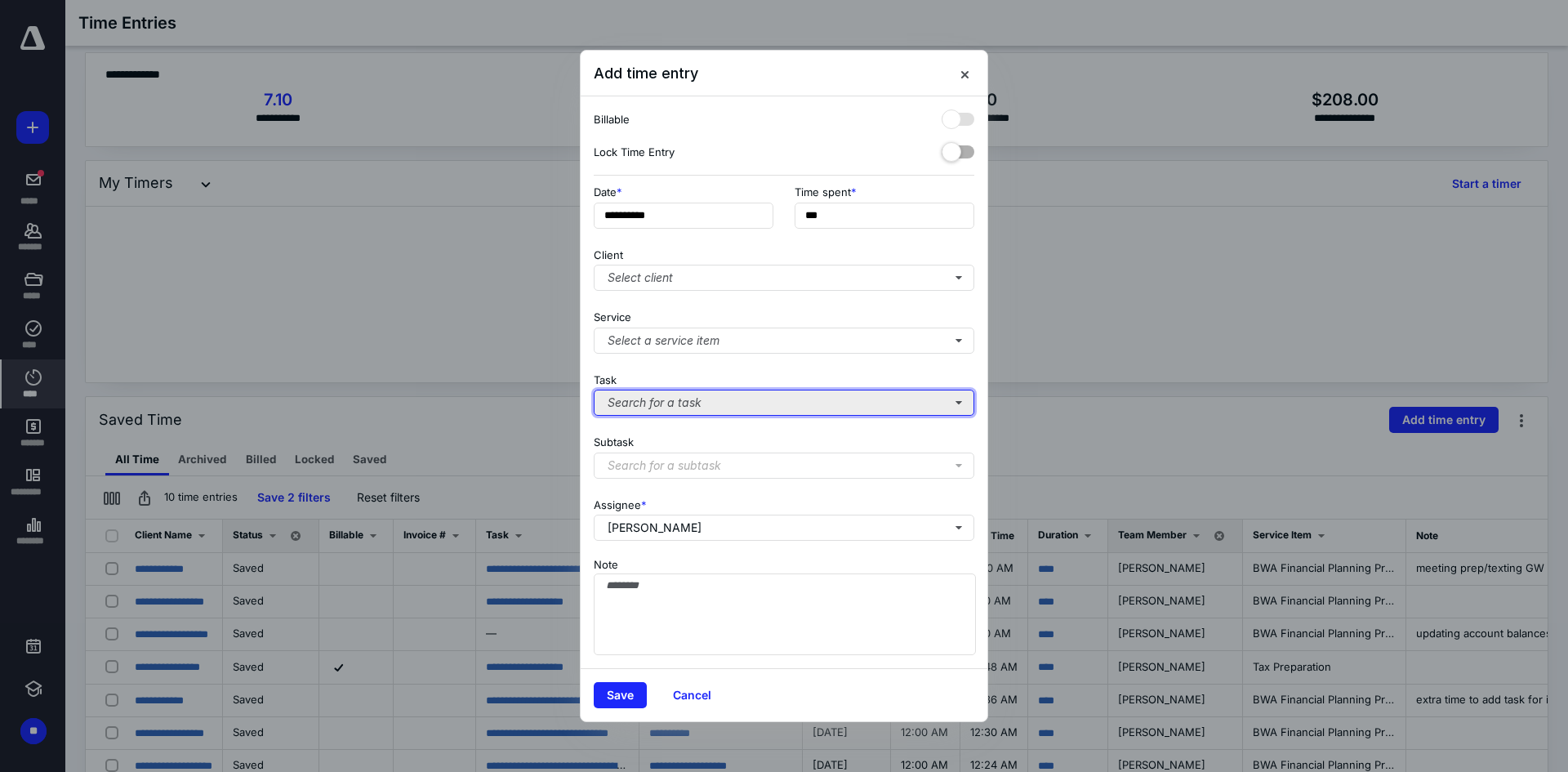 click on "Search for a task" at bounding box center [784, 403] 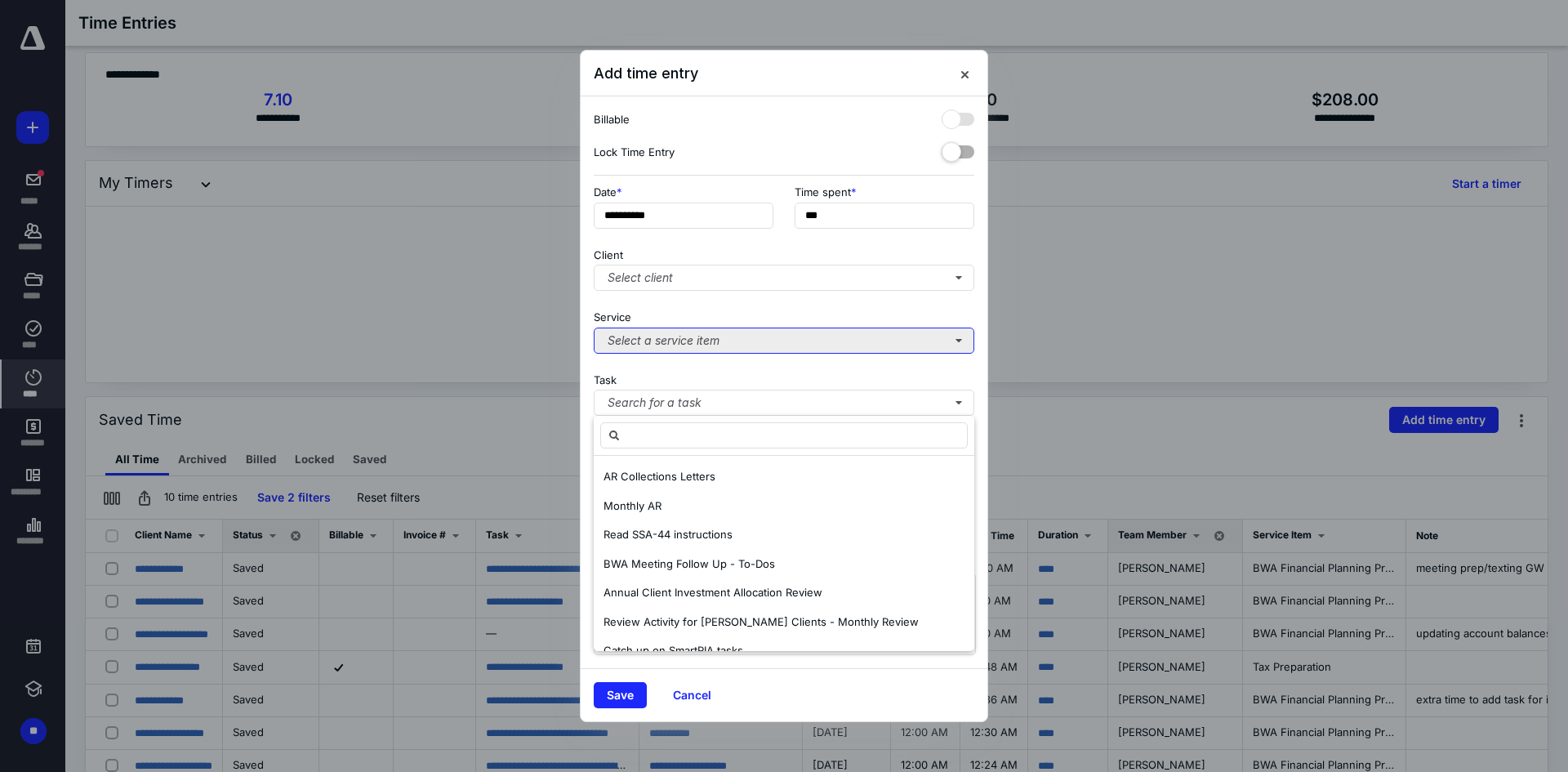 click on "Select a service item" at bounding box center (784, 341) 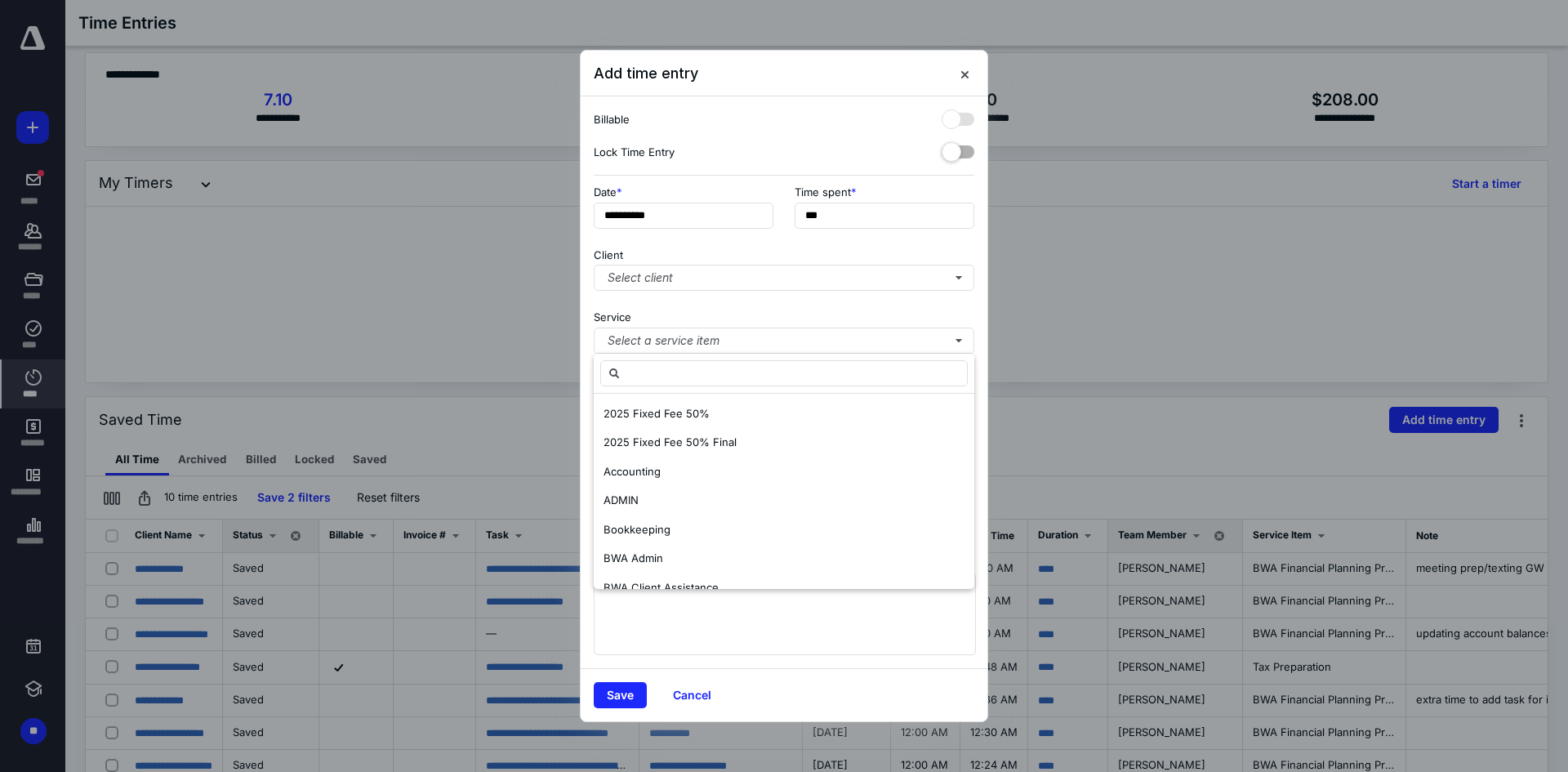 scroll, scrollTop: 158, scrollLeft: 0, axis: vertical 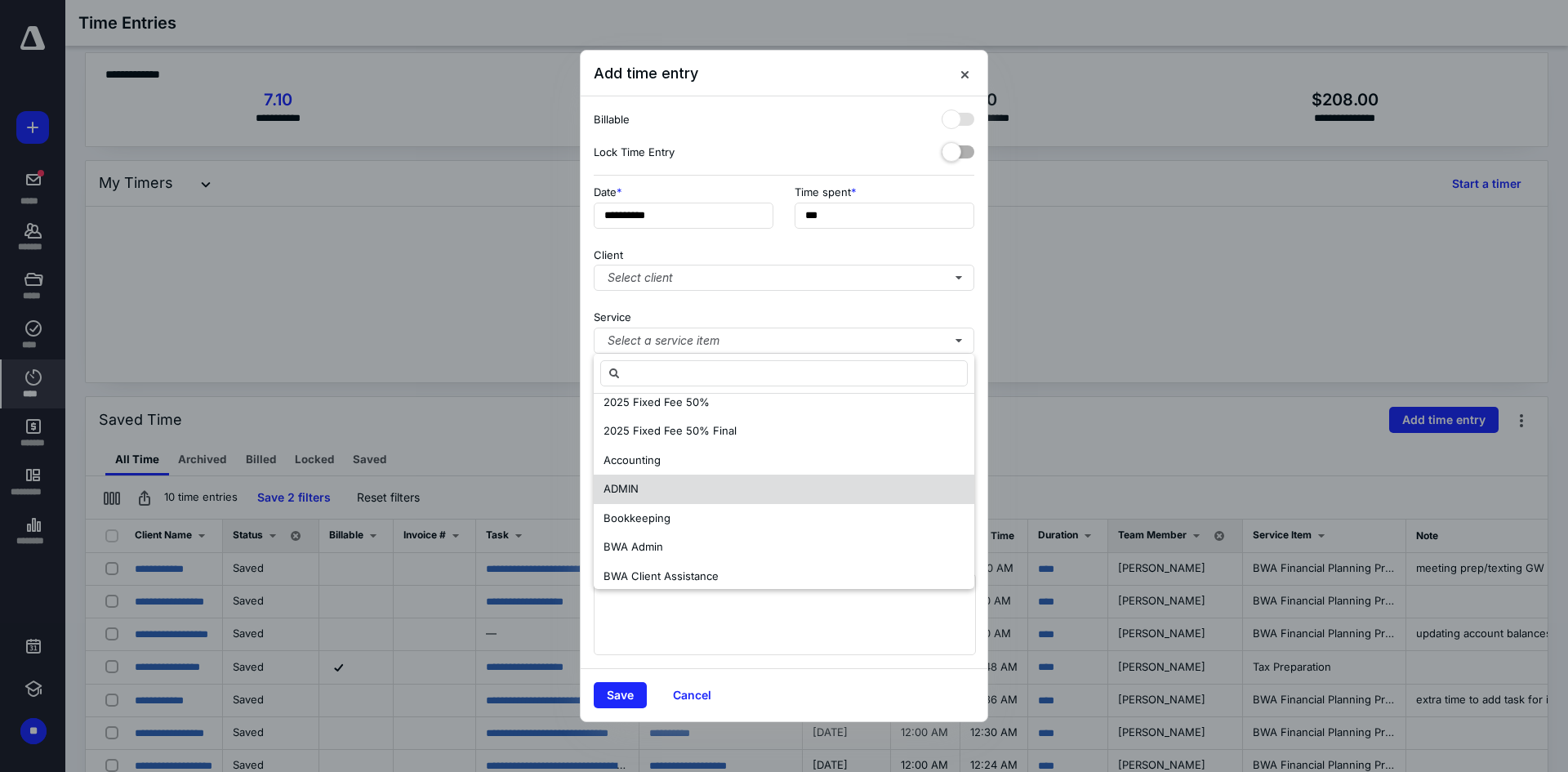 click on "ADMIN" at bounding box center [784, 489] 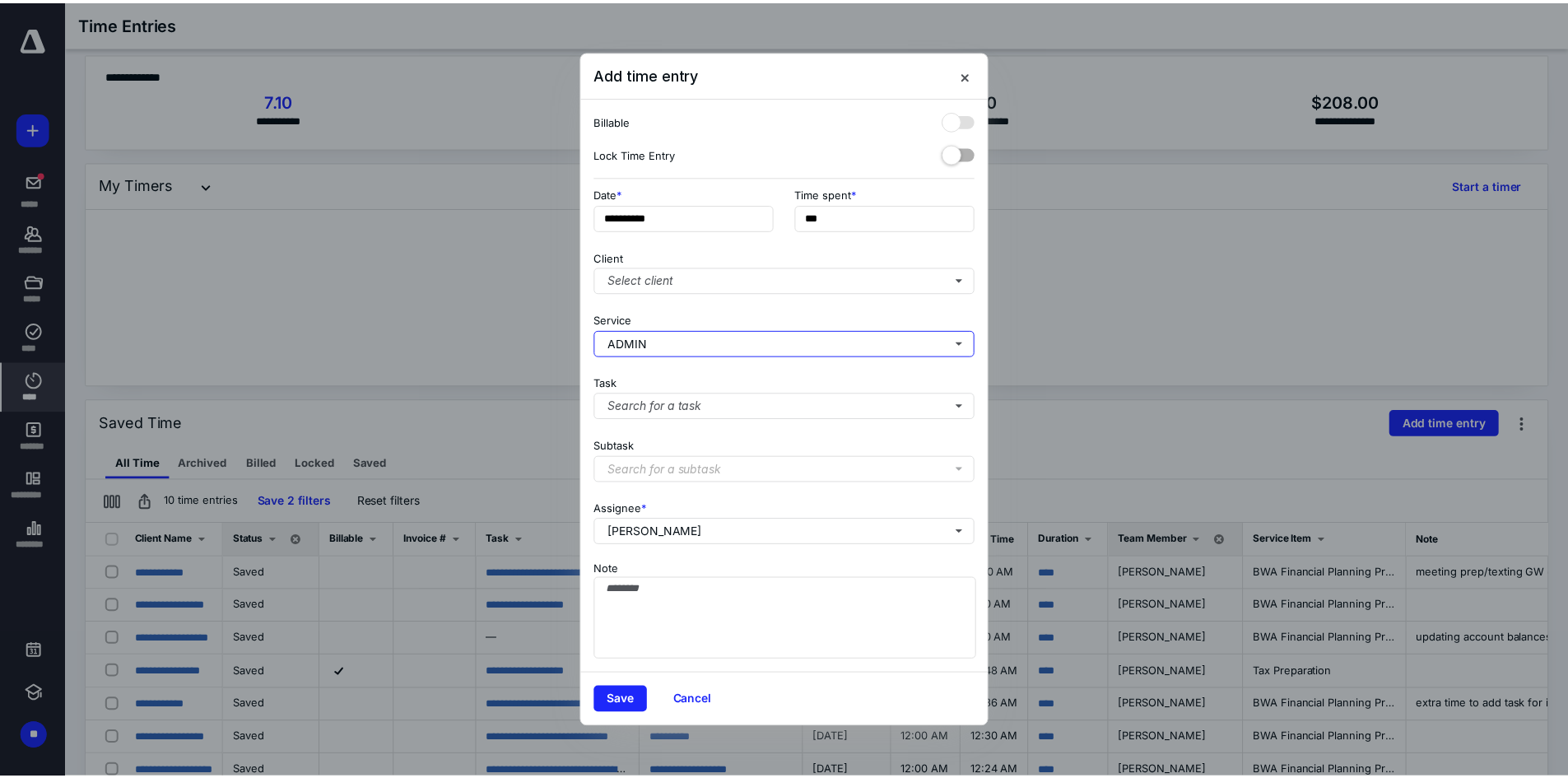 scroll, scrollTop: 0, scrollLeft: 0, axis: both 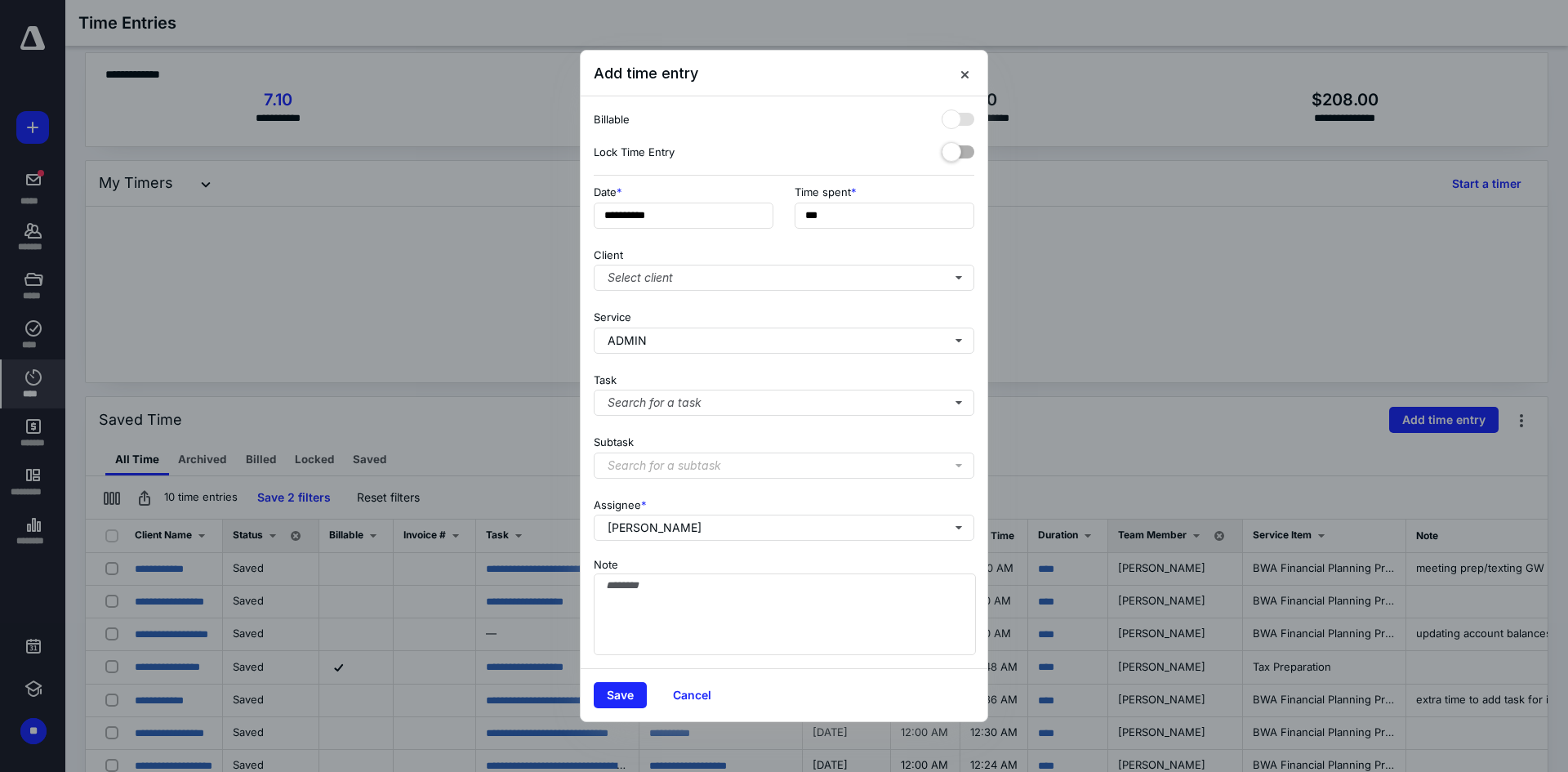 click on "Date *" at bounding box center (684, 192) 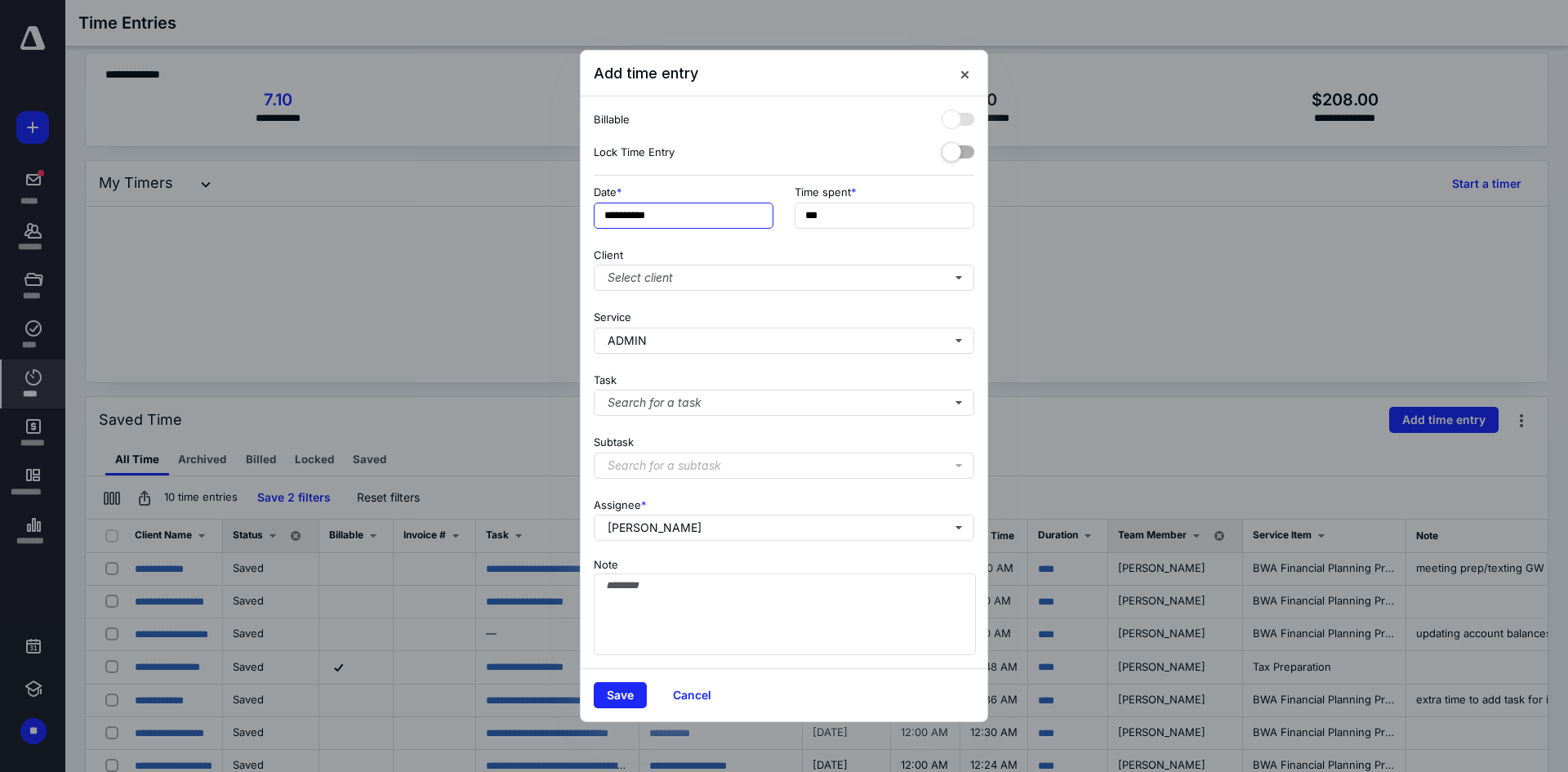 click on "**********" at bounding box center [684, 216] 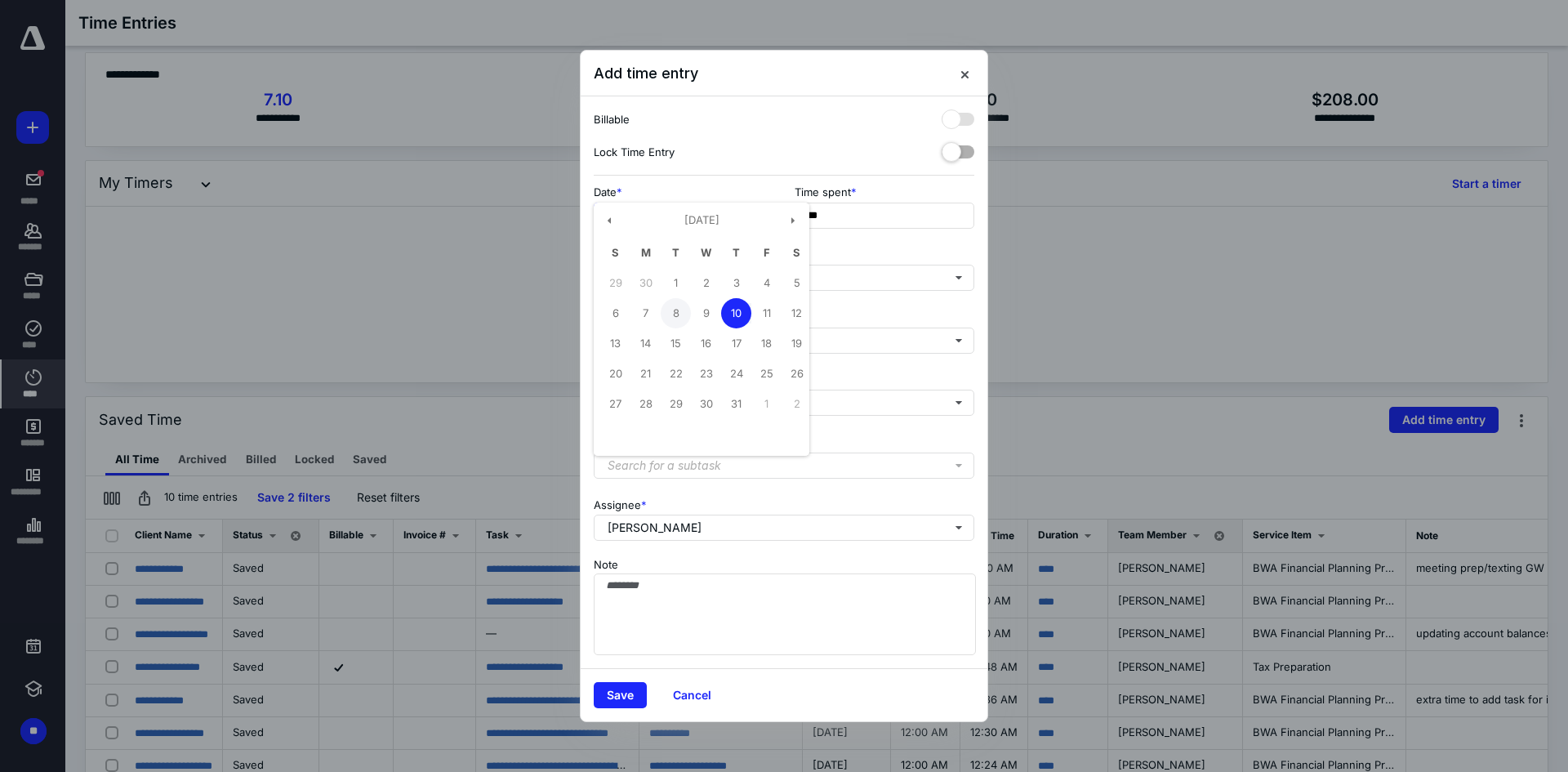 click on "8" at bounding box center [675, 313] 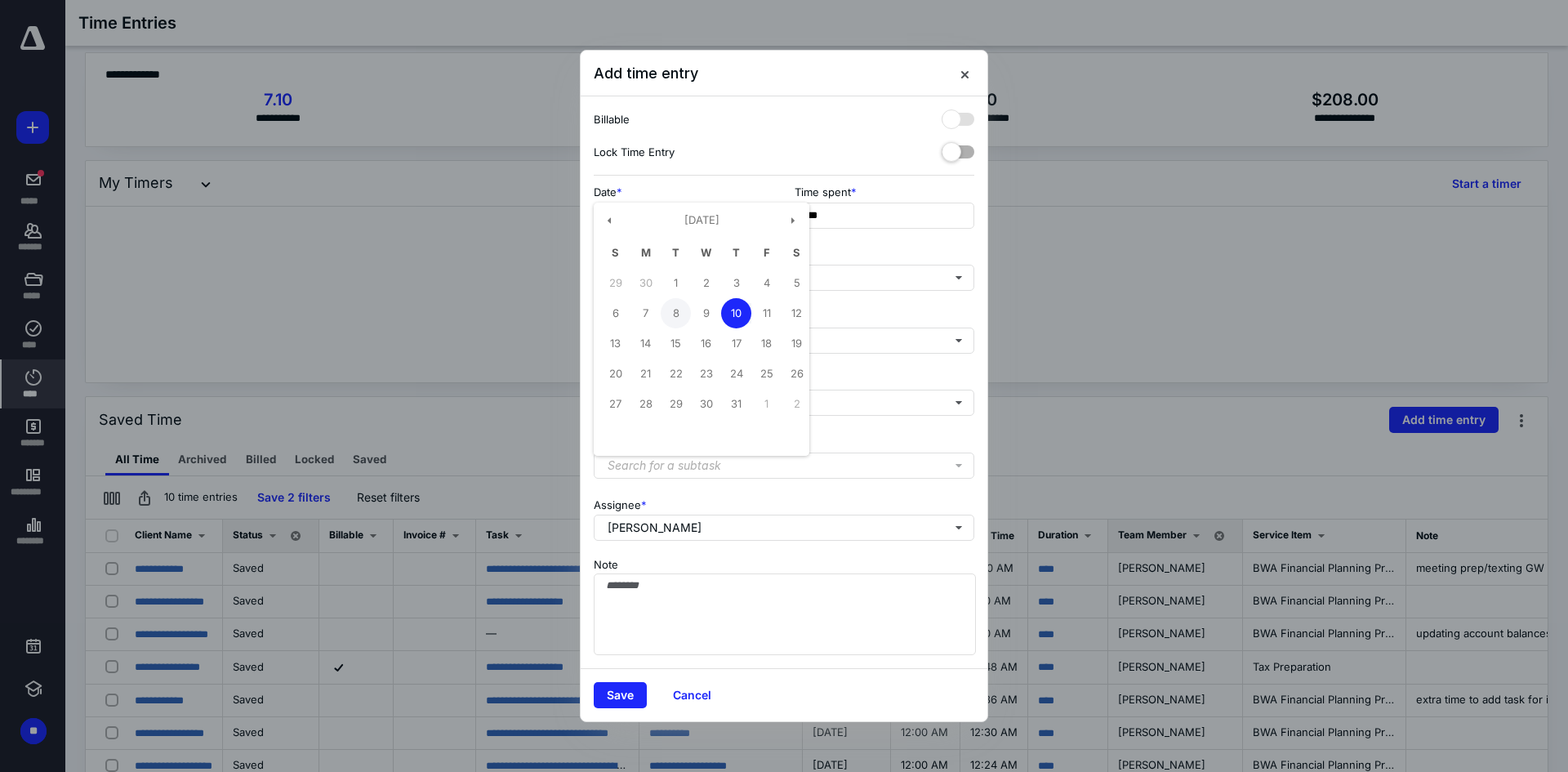 type on "**********" 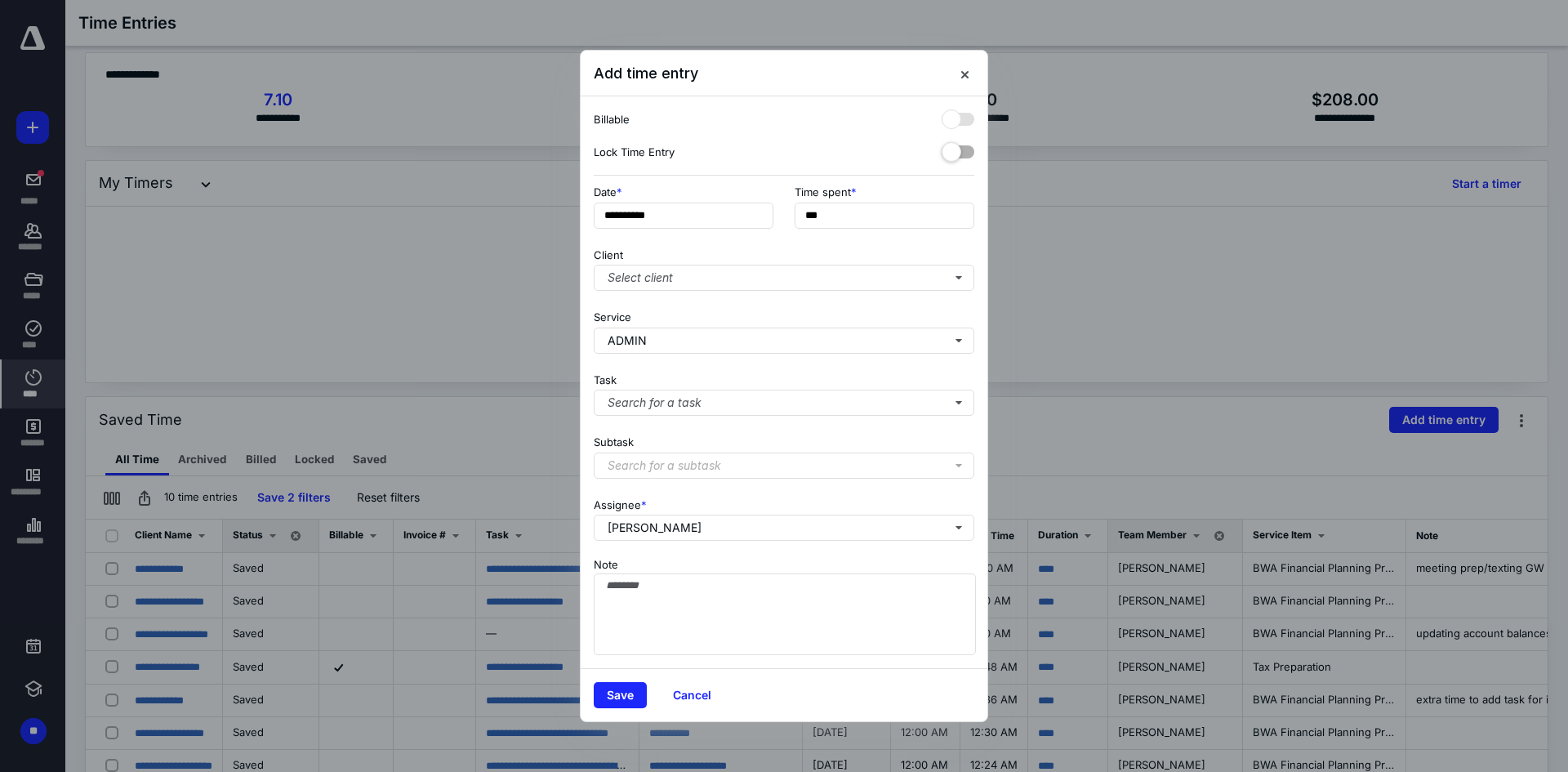 click on "Save Cancel" at bounding box center (784, 694) 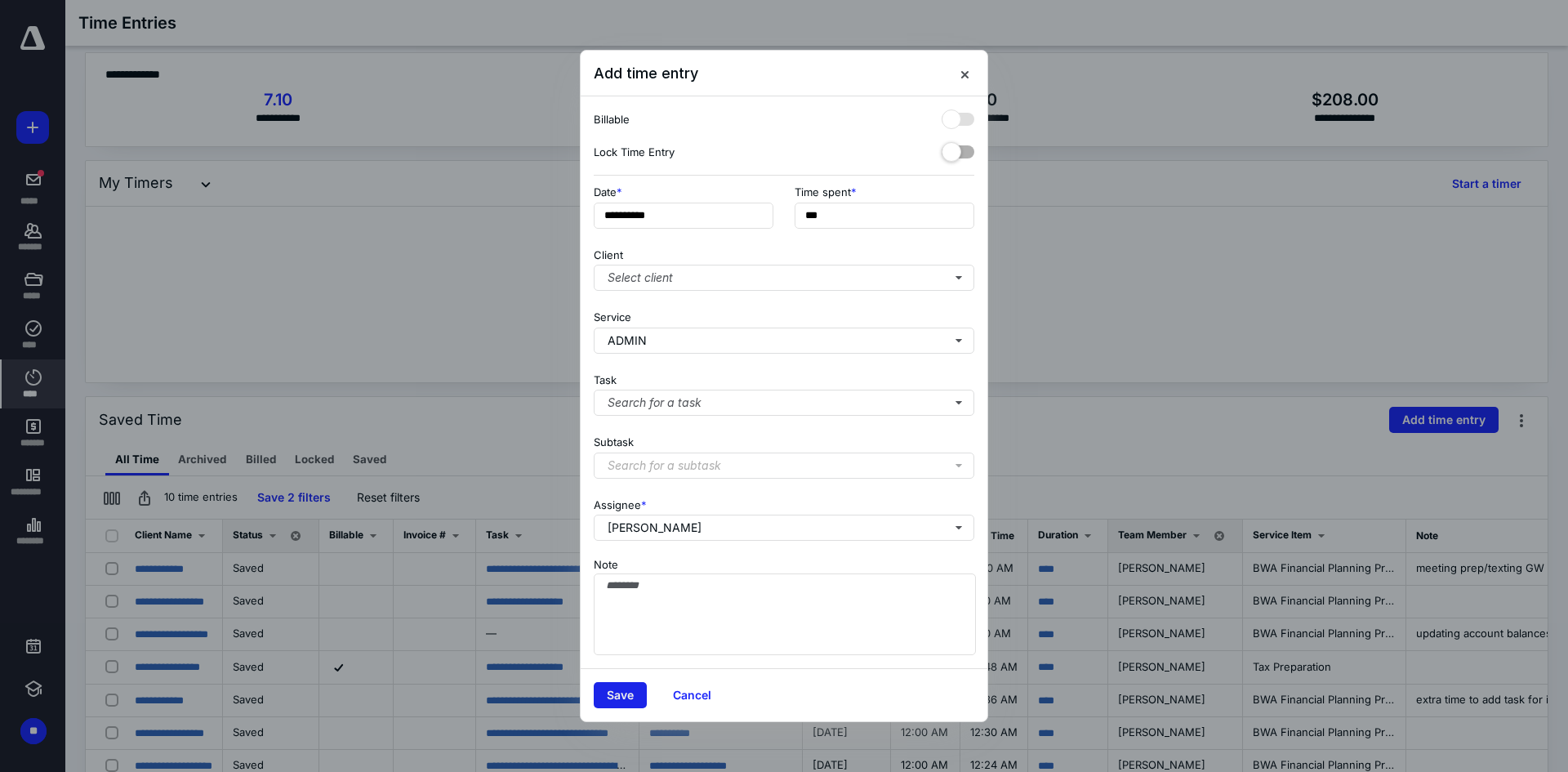 click on "Save" at bounding box center (620, 695) 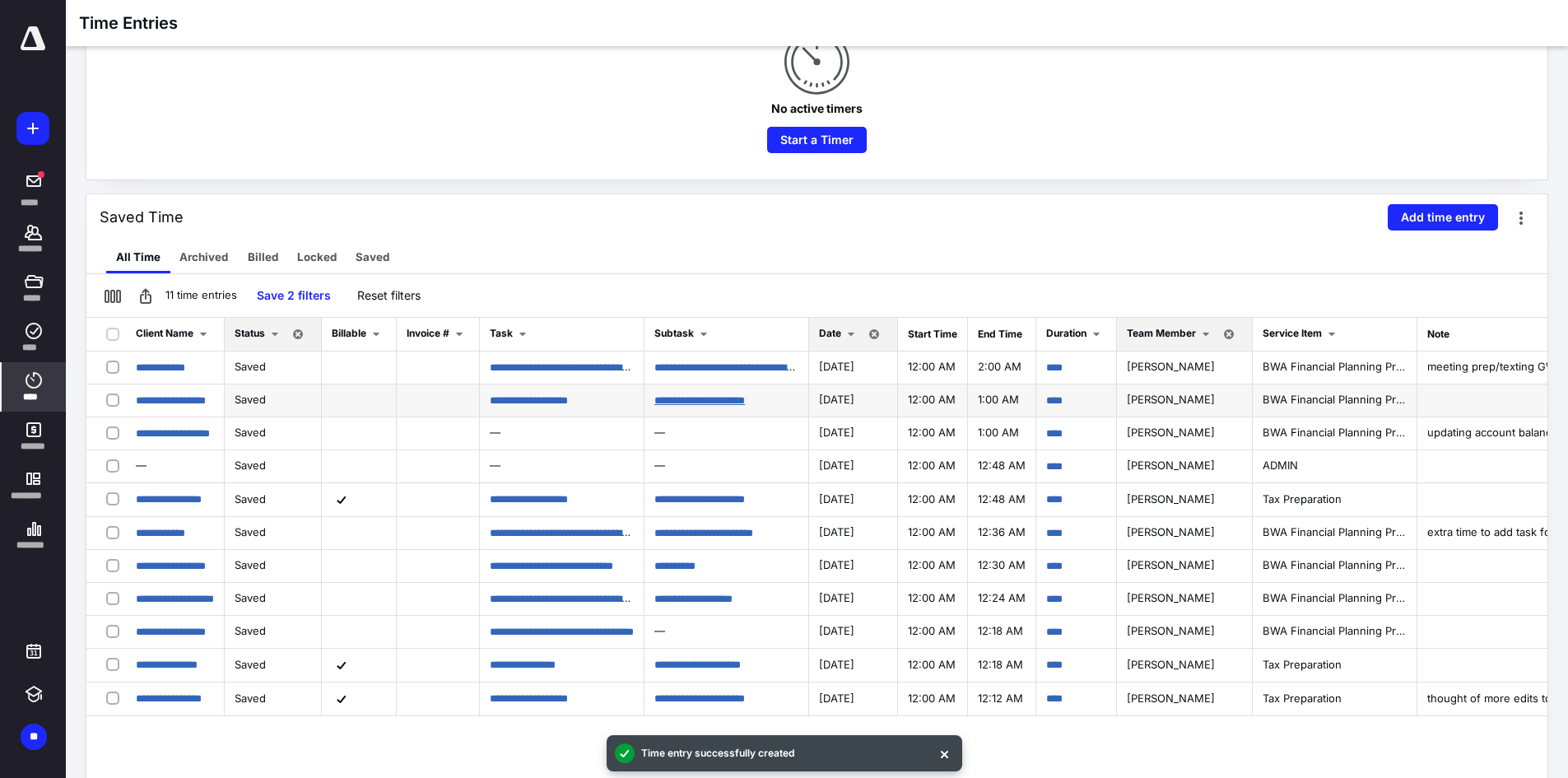 scroll, scrollTop: 220, scrollLeft: 0, axis: vertical 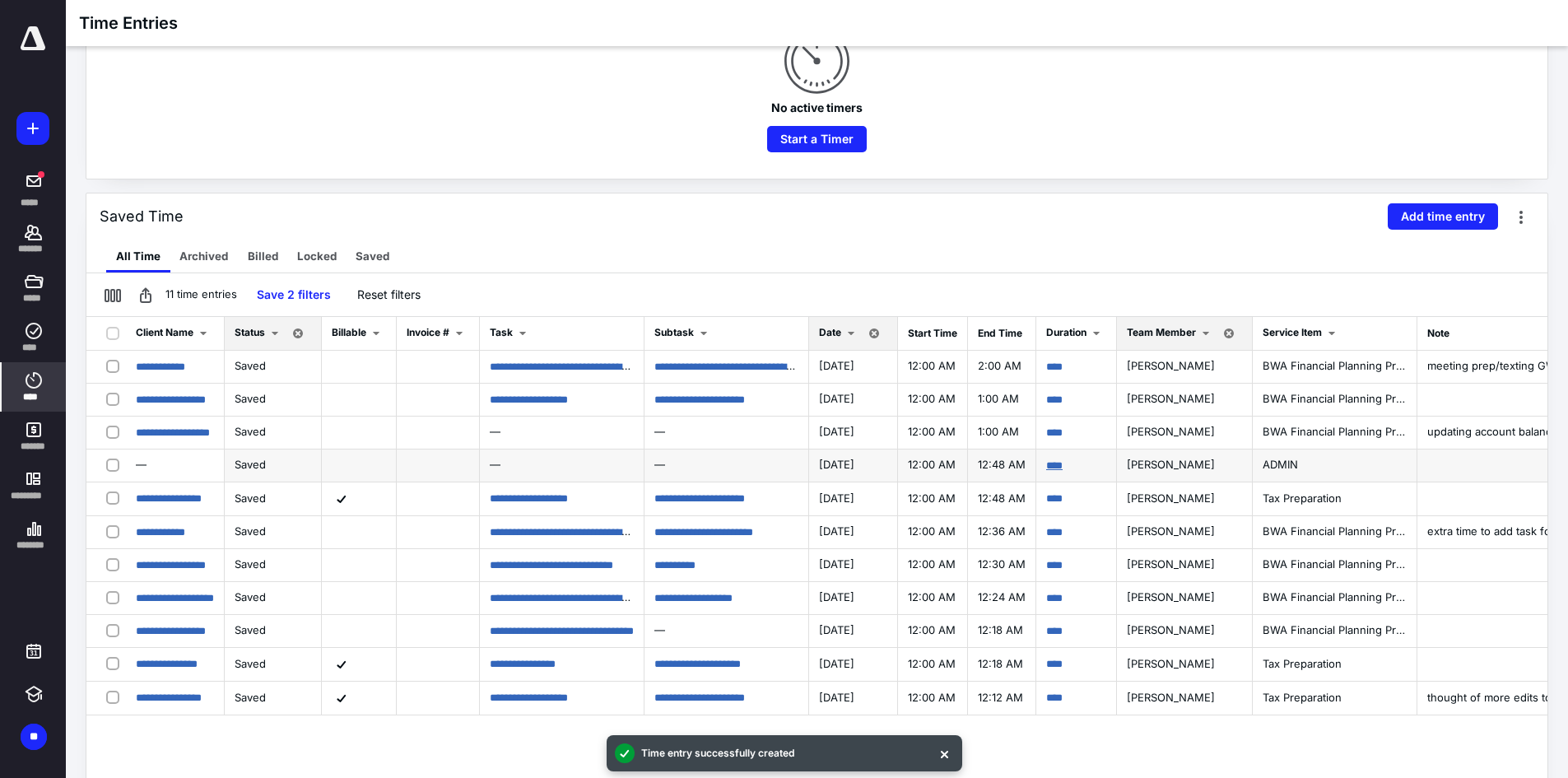 click on "****" at bounding box center (1054, 465) 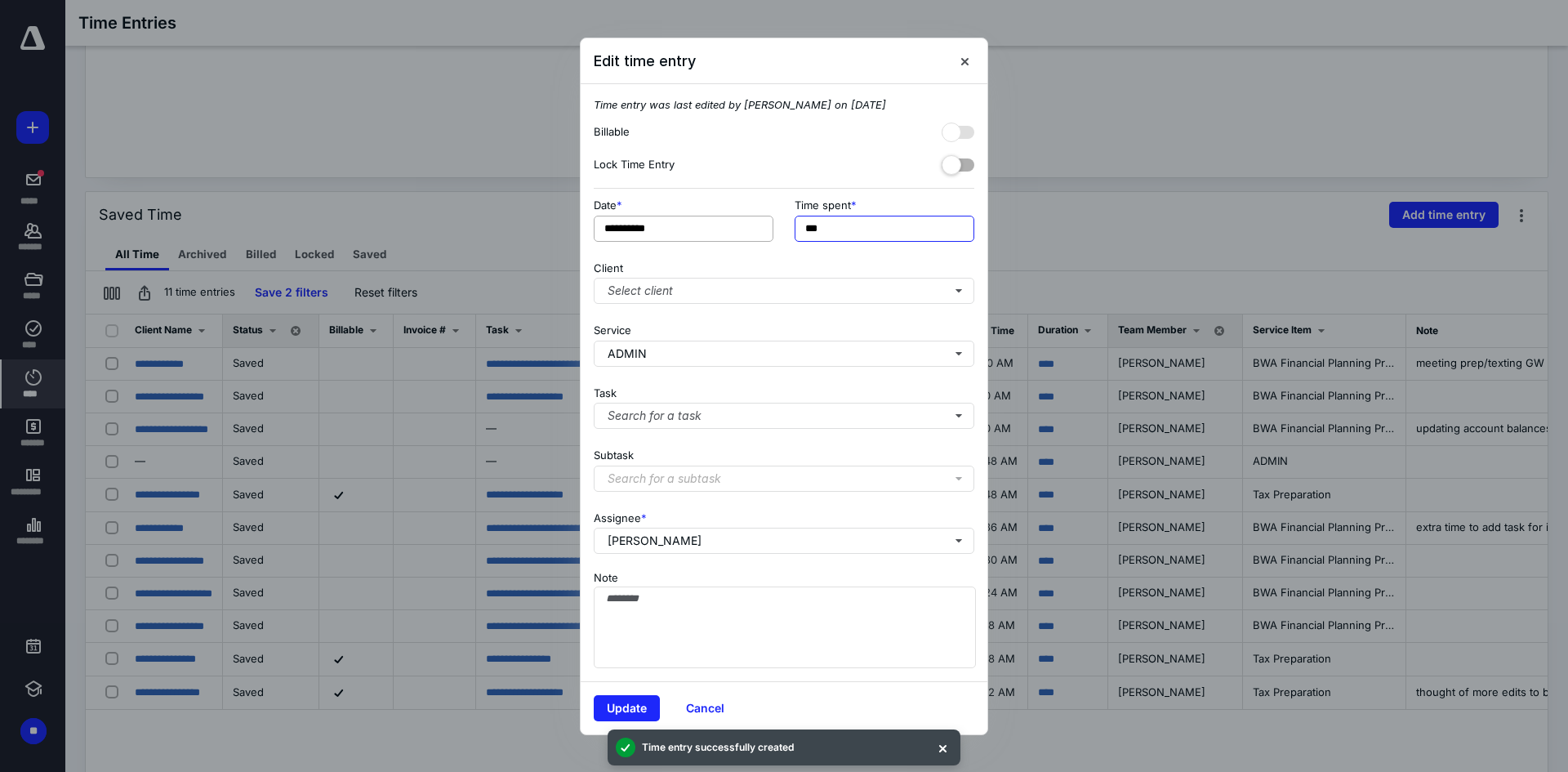 drag, startPoint x: 818, startPoint y: 232, endPoint x: 709, endPoint y: 227, distance: 109.11462 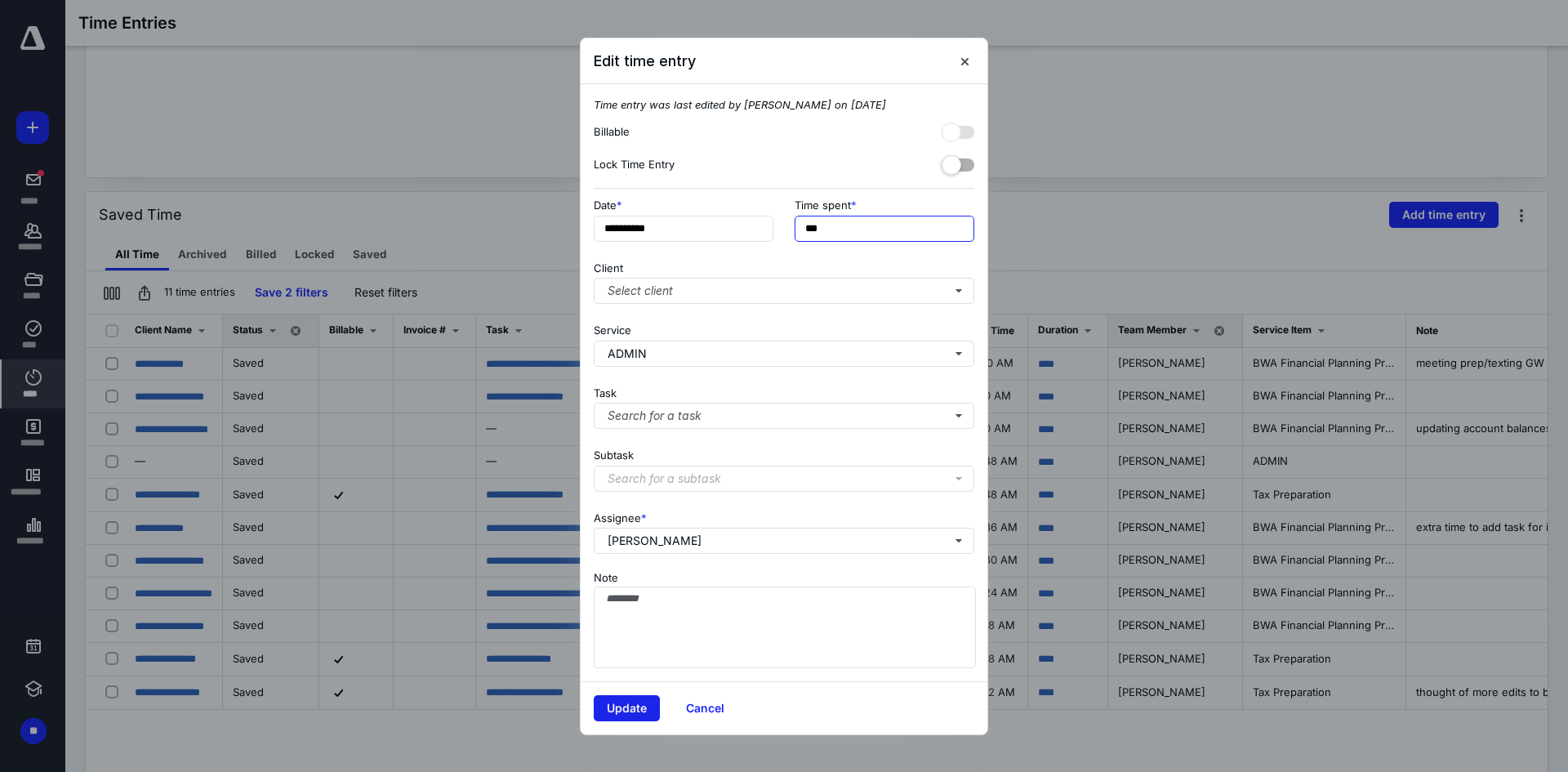 type on "***" 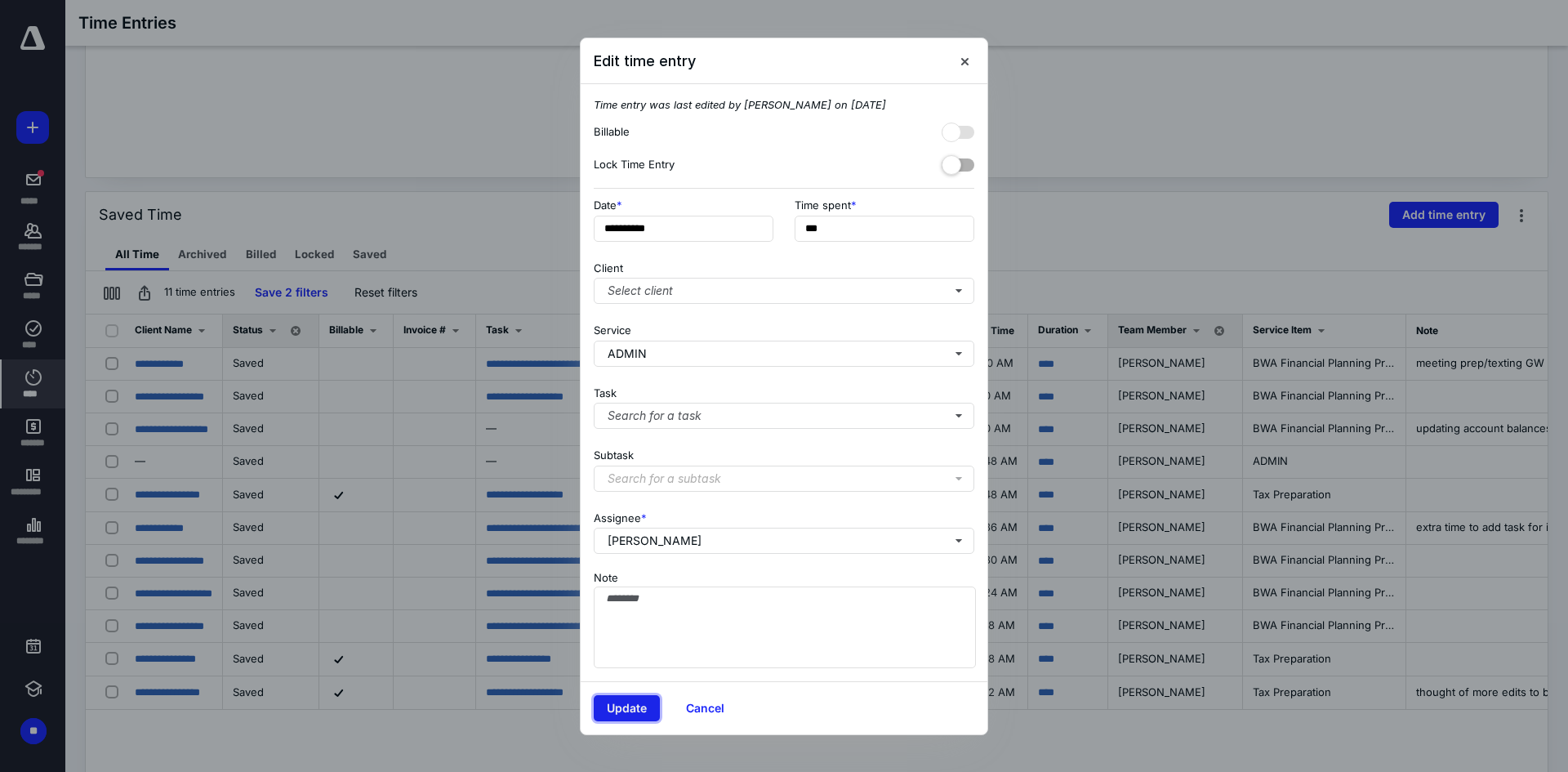 click on "Update" at bounding box center (626, 708) 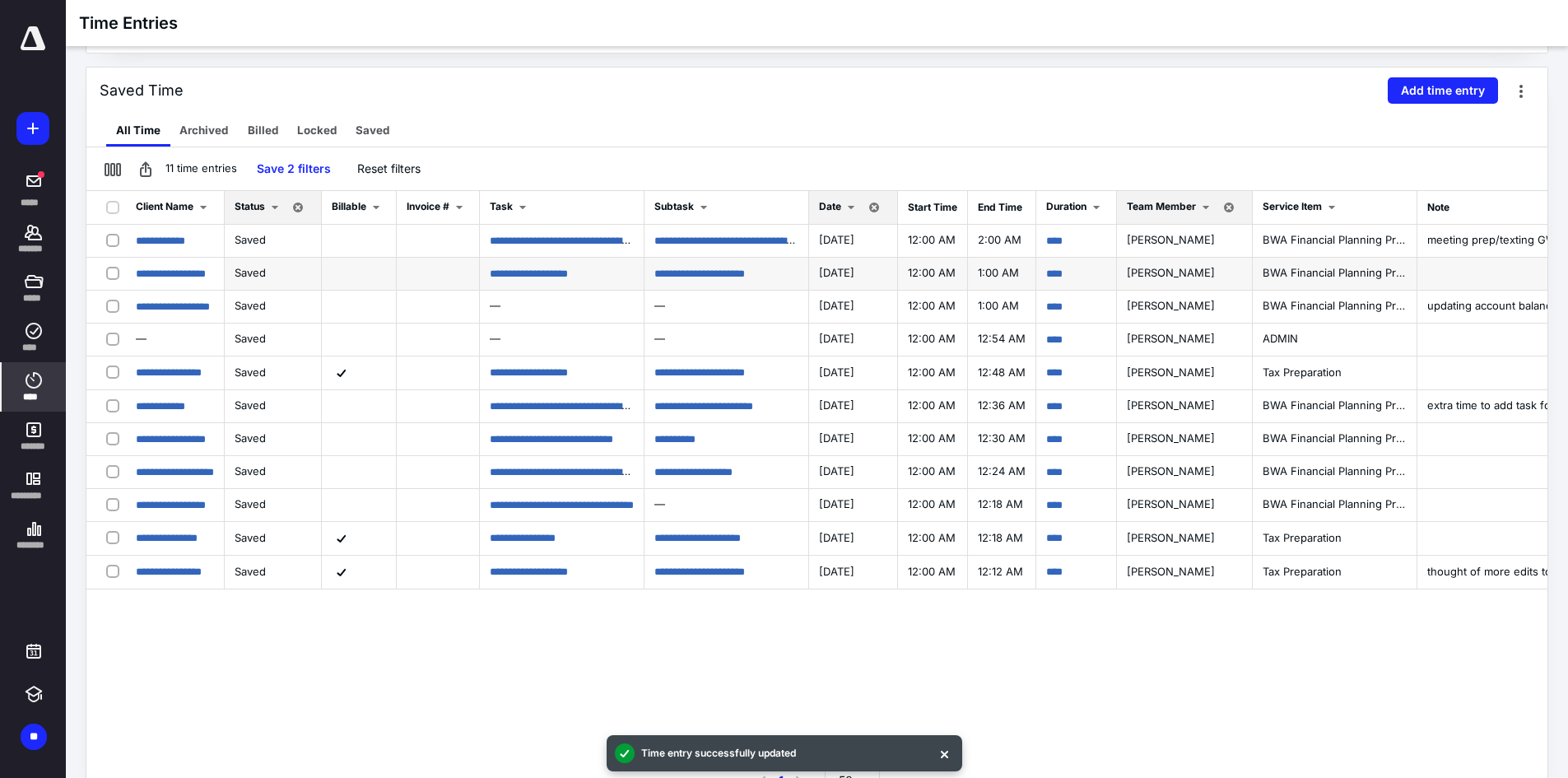 scroll, scrollTop: 366, scrollLeft: 0, axis: vertical 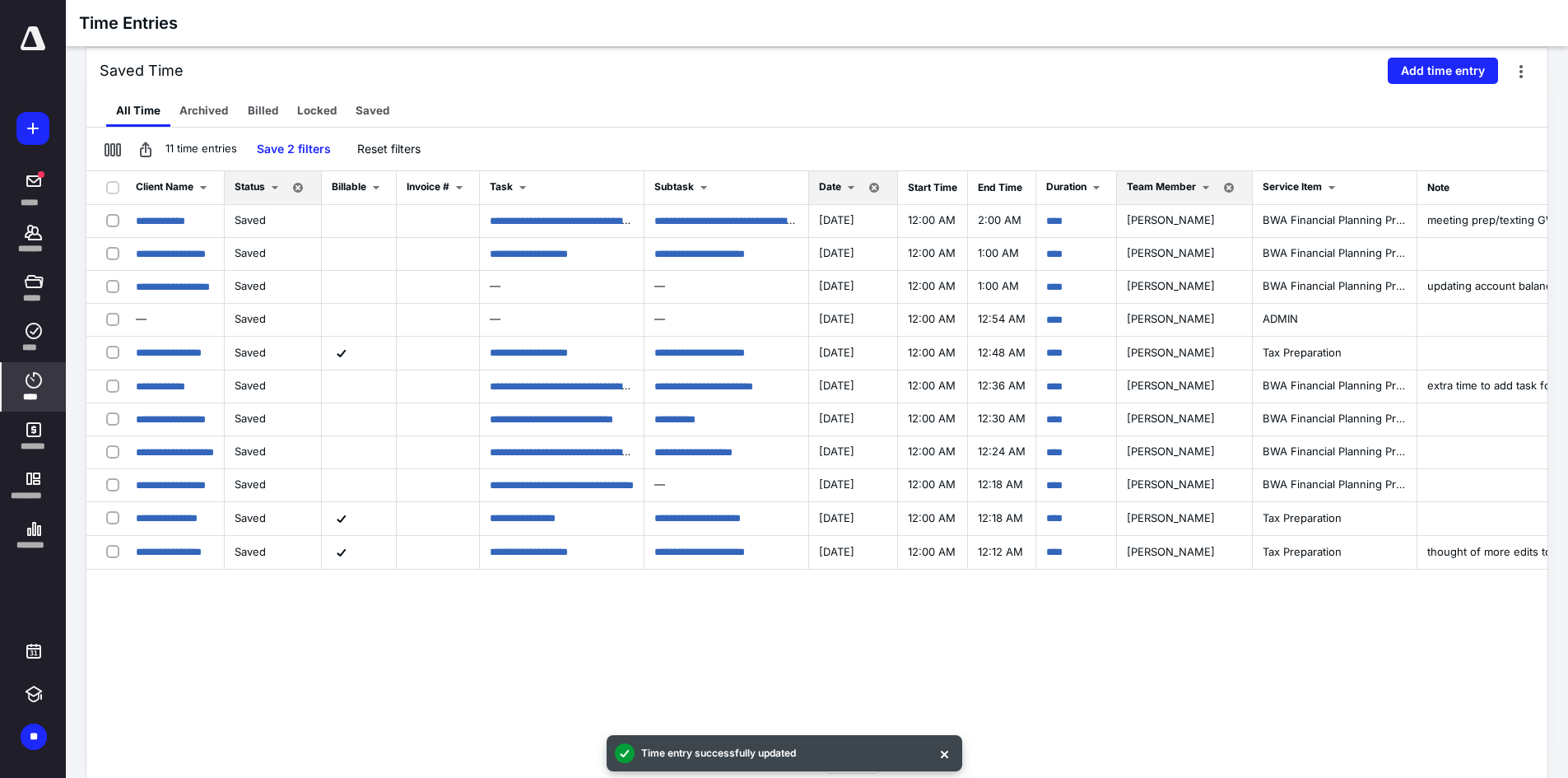 click on "Date" at bounding box center [830, 186] 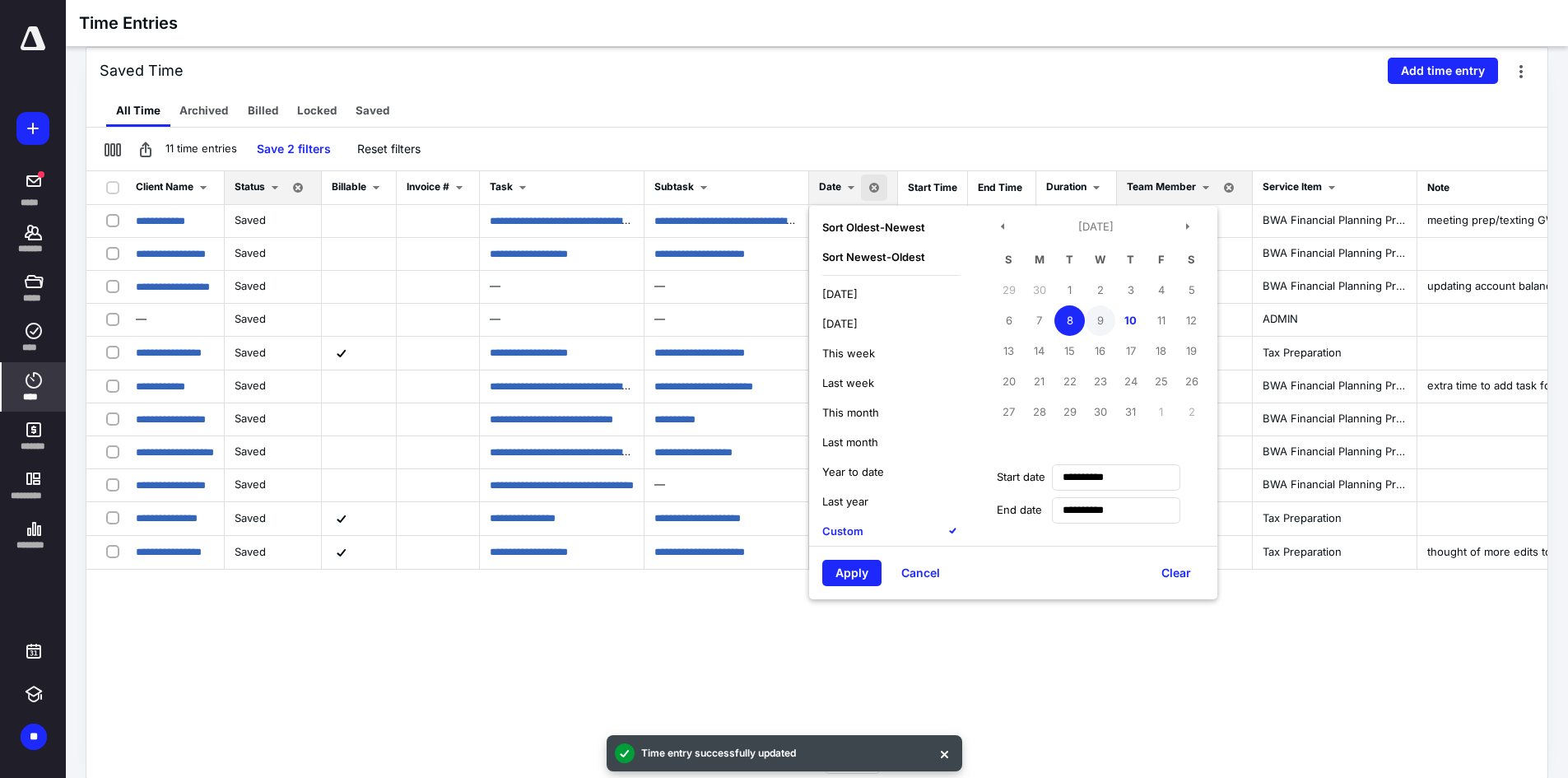 click on "9" at bounding box center [1100, 320] 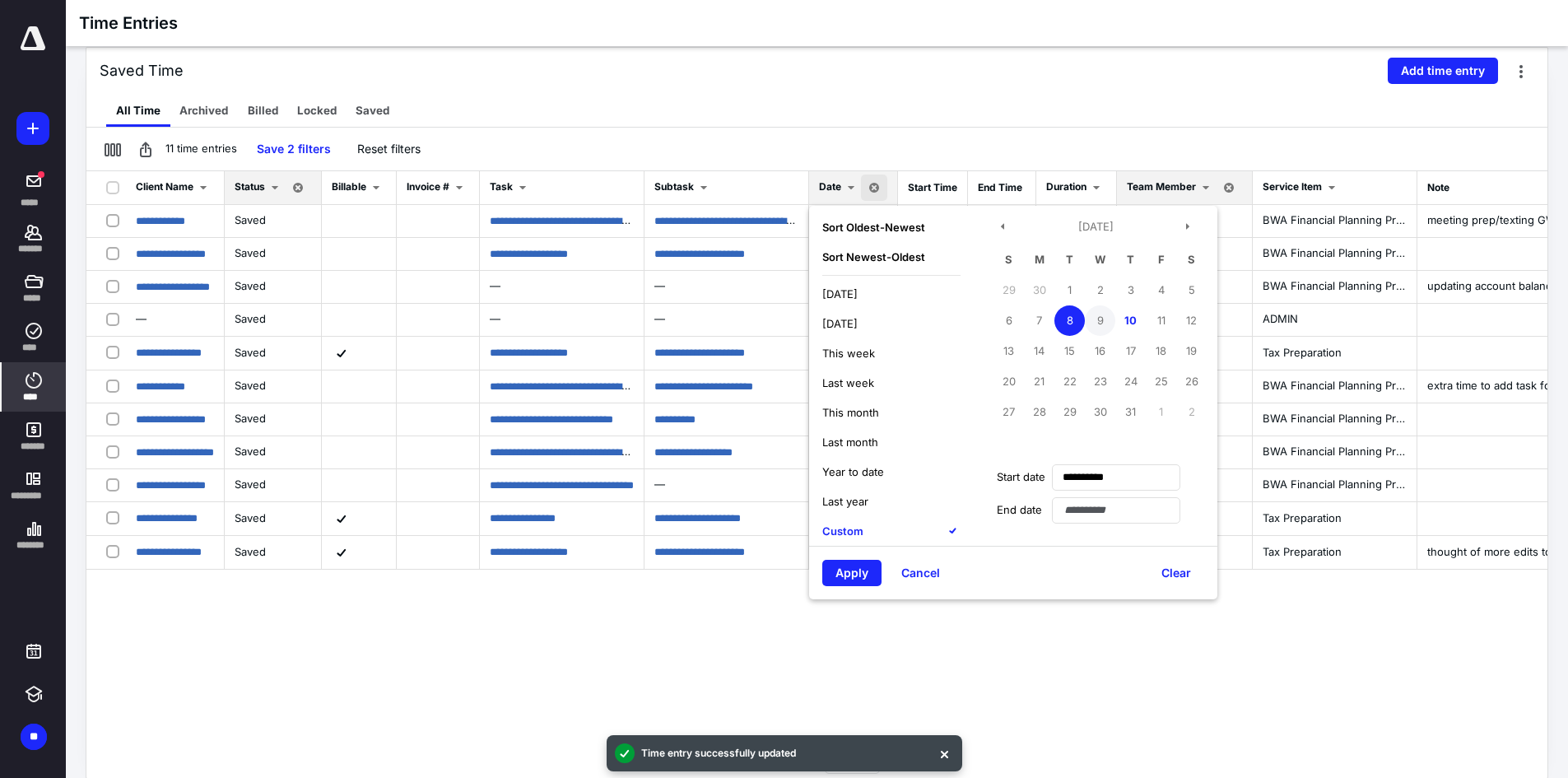 click on "9" at bounding box center [1100, 320] 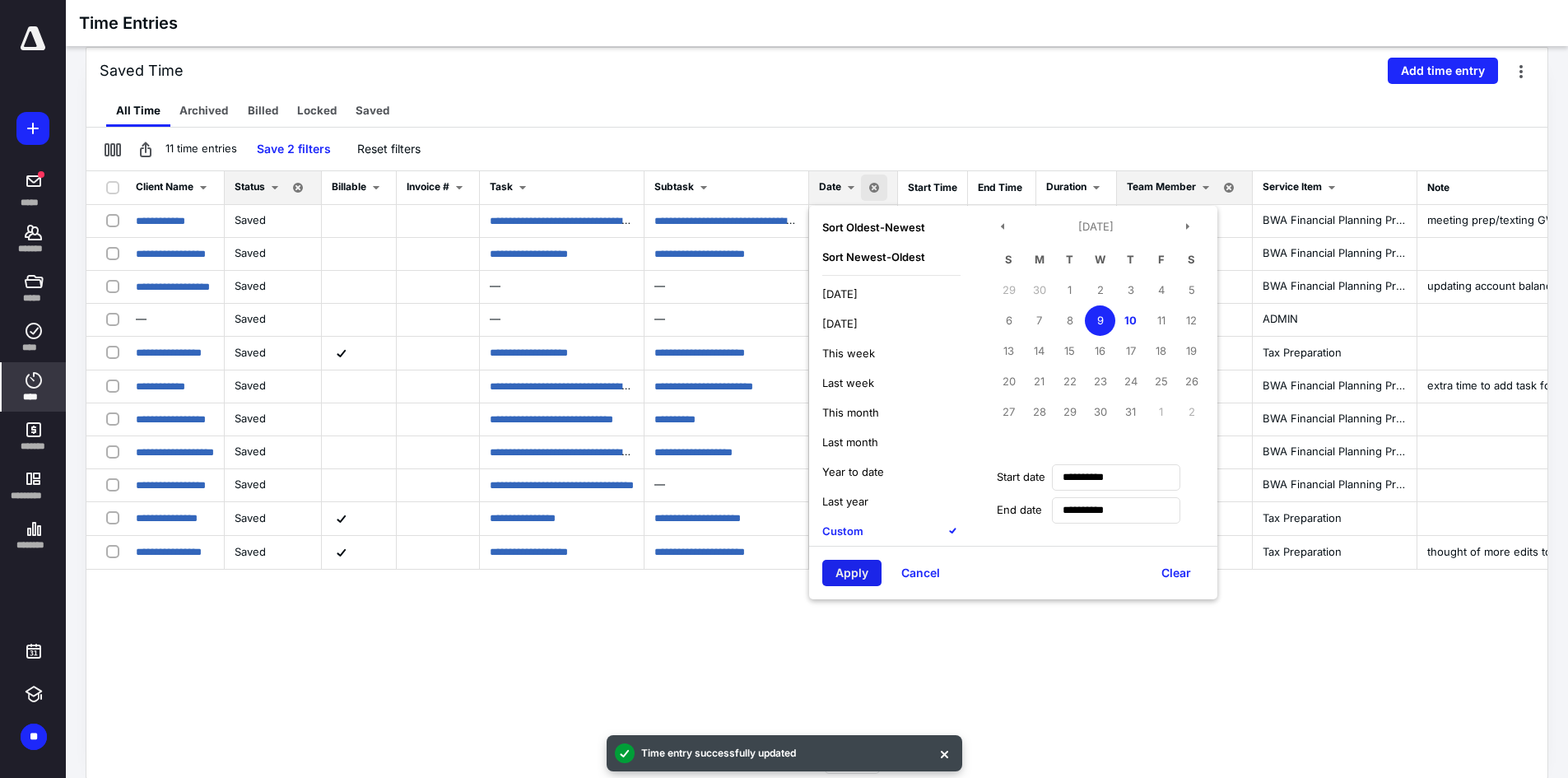 click on "Apply" at bounding box center [852, 573] 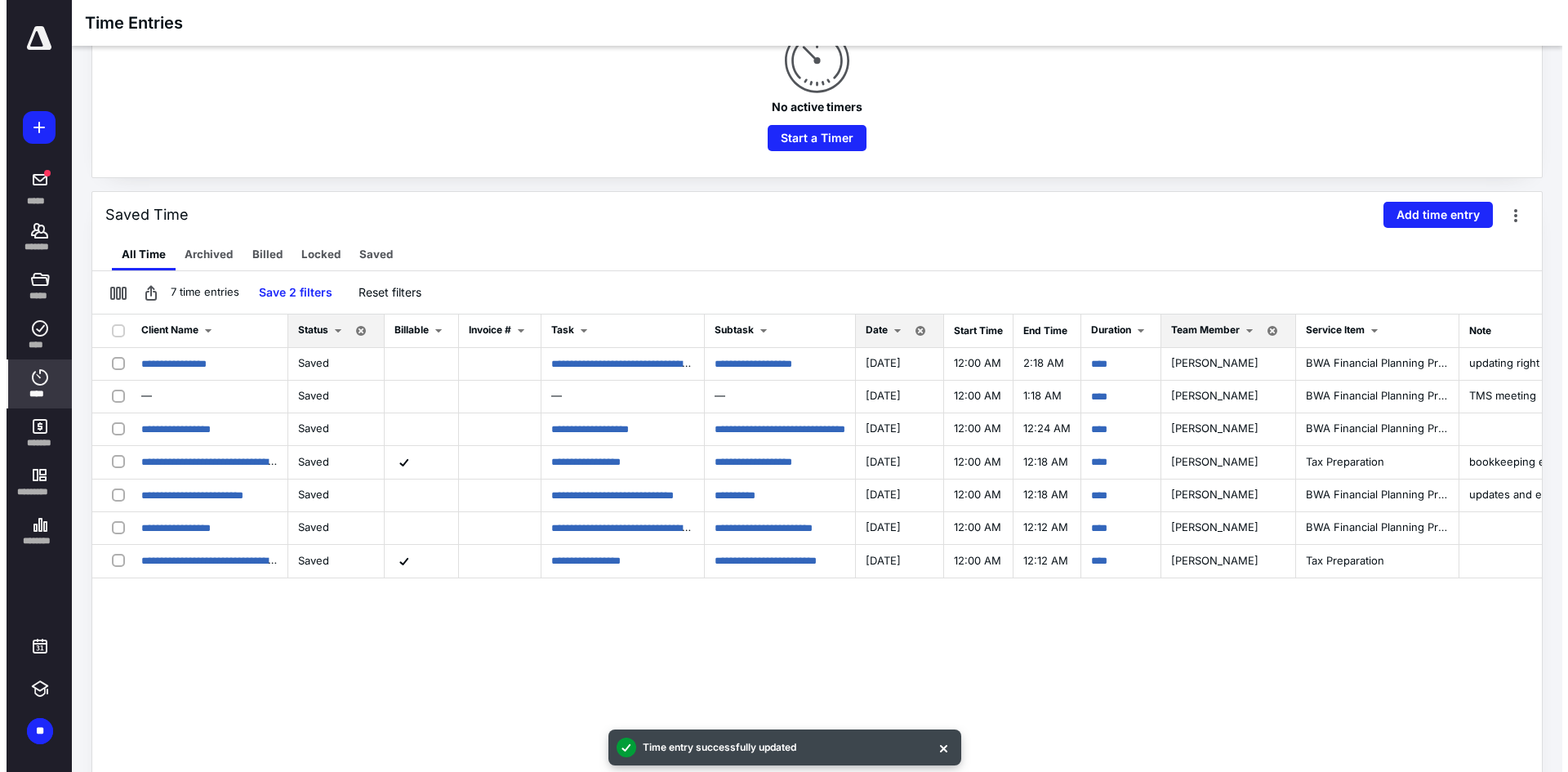 scroll, scrollTop: 228, scrollLeft: 0, axis: vertical 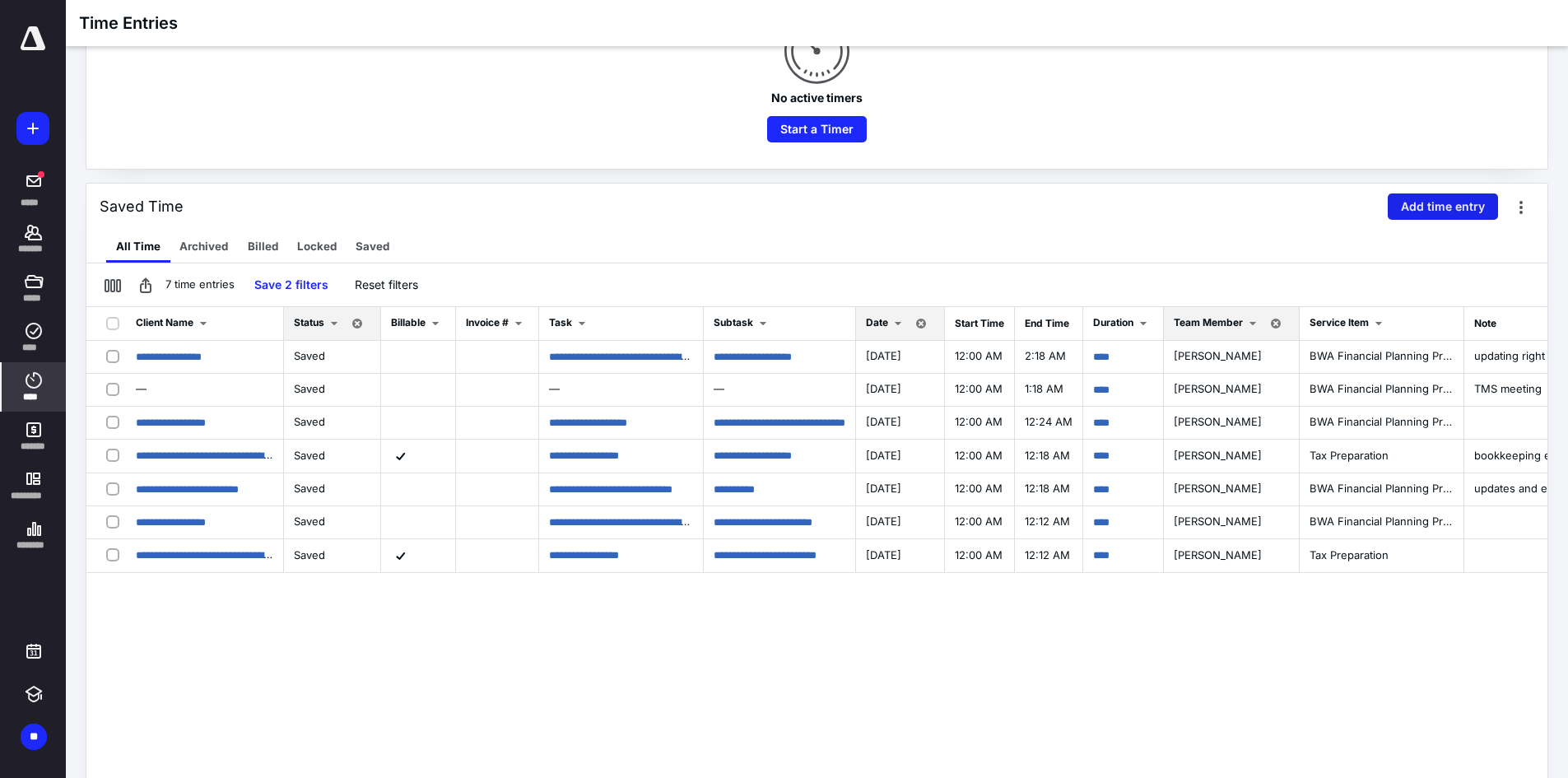 click on "Add time entry" at bounding box center [1443, 207] 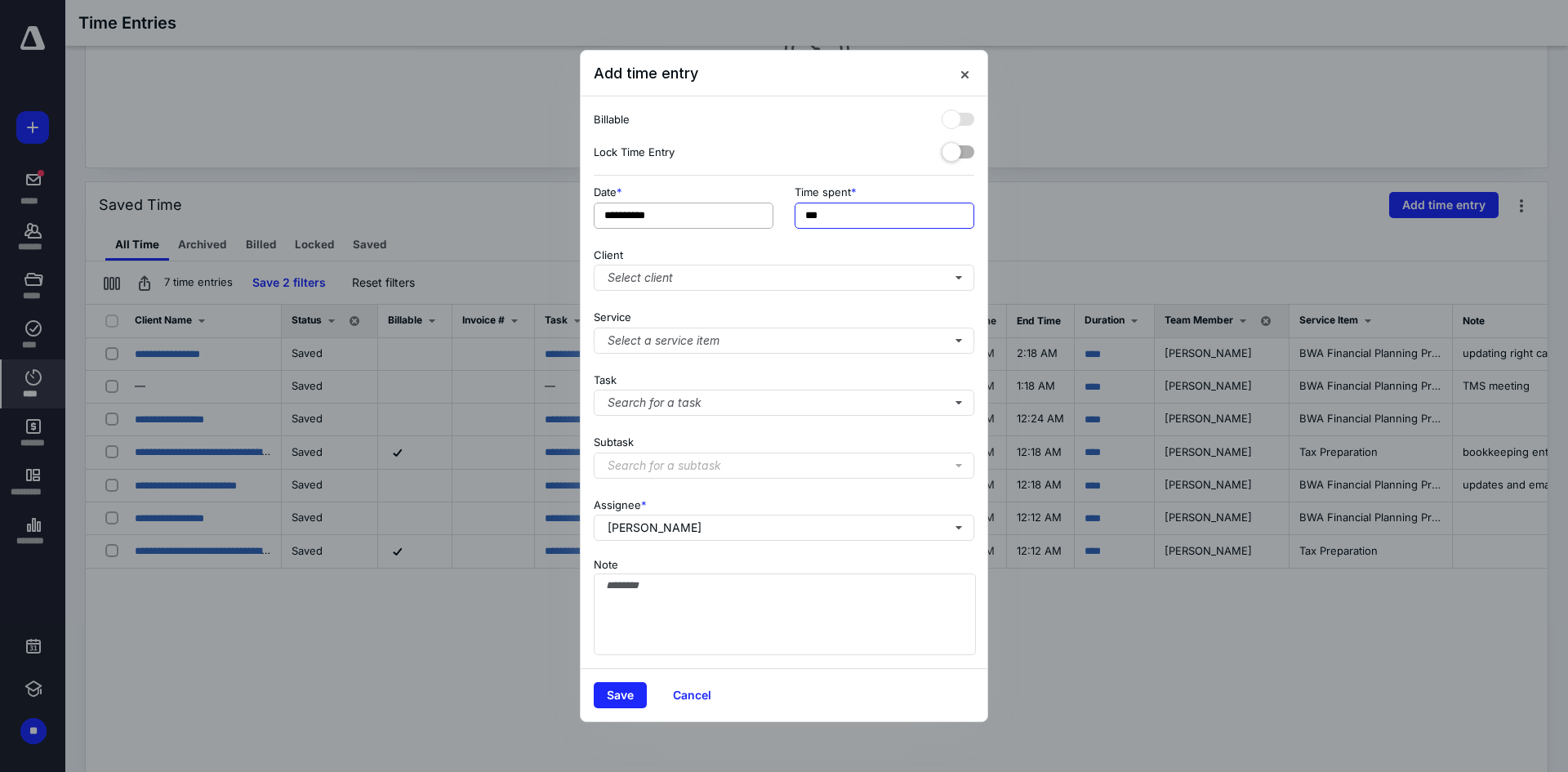 drag, startPoint x: 862, startPoint y: 222, endPoint x: 625, endPoint y: 208, distance: 237.41314 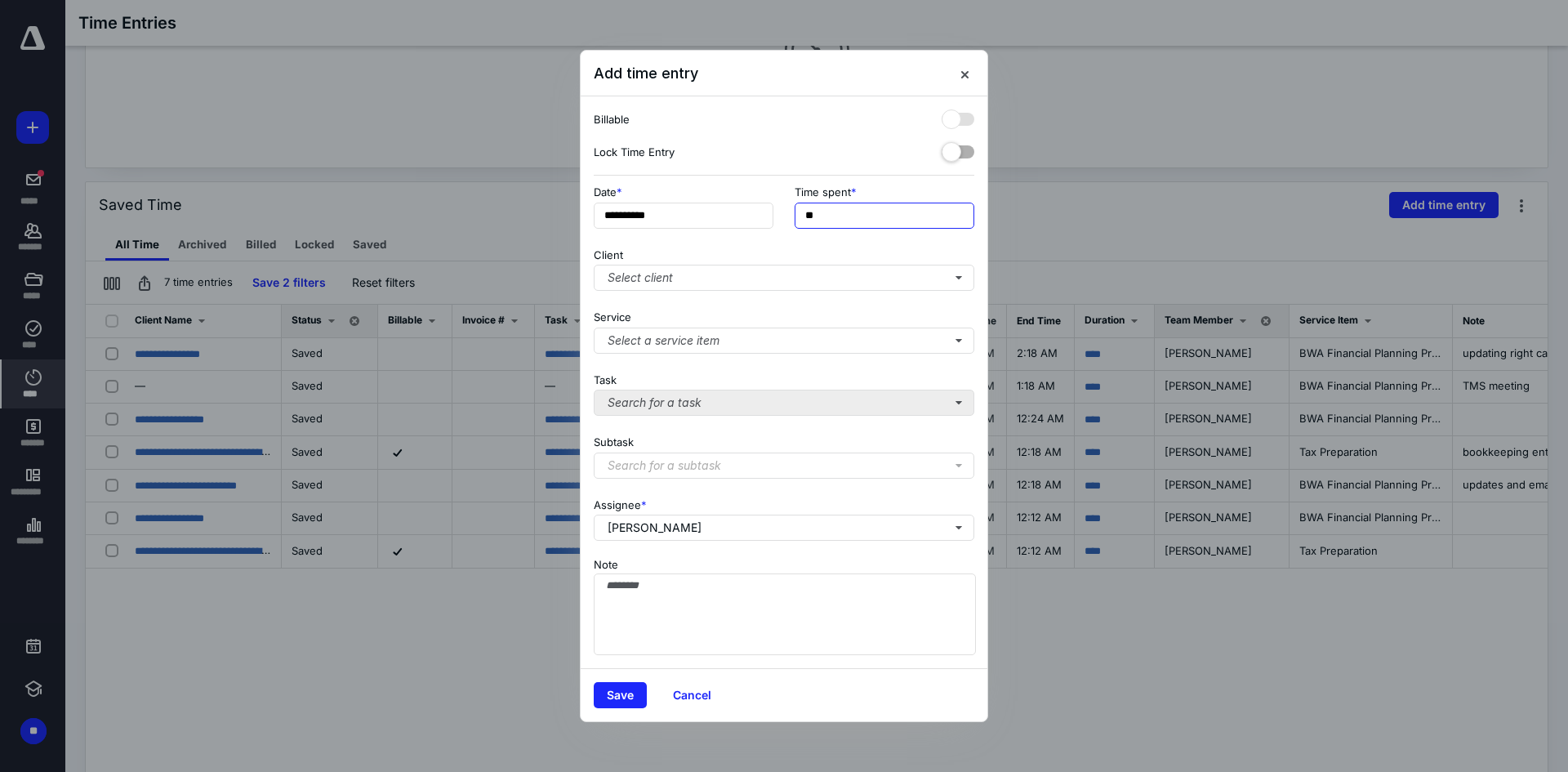 type on "**" 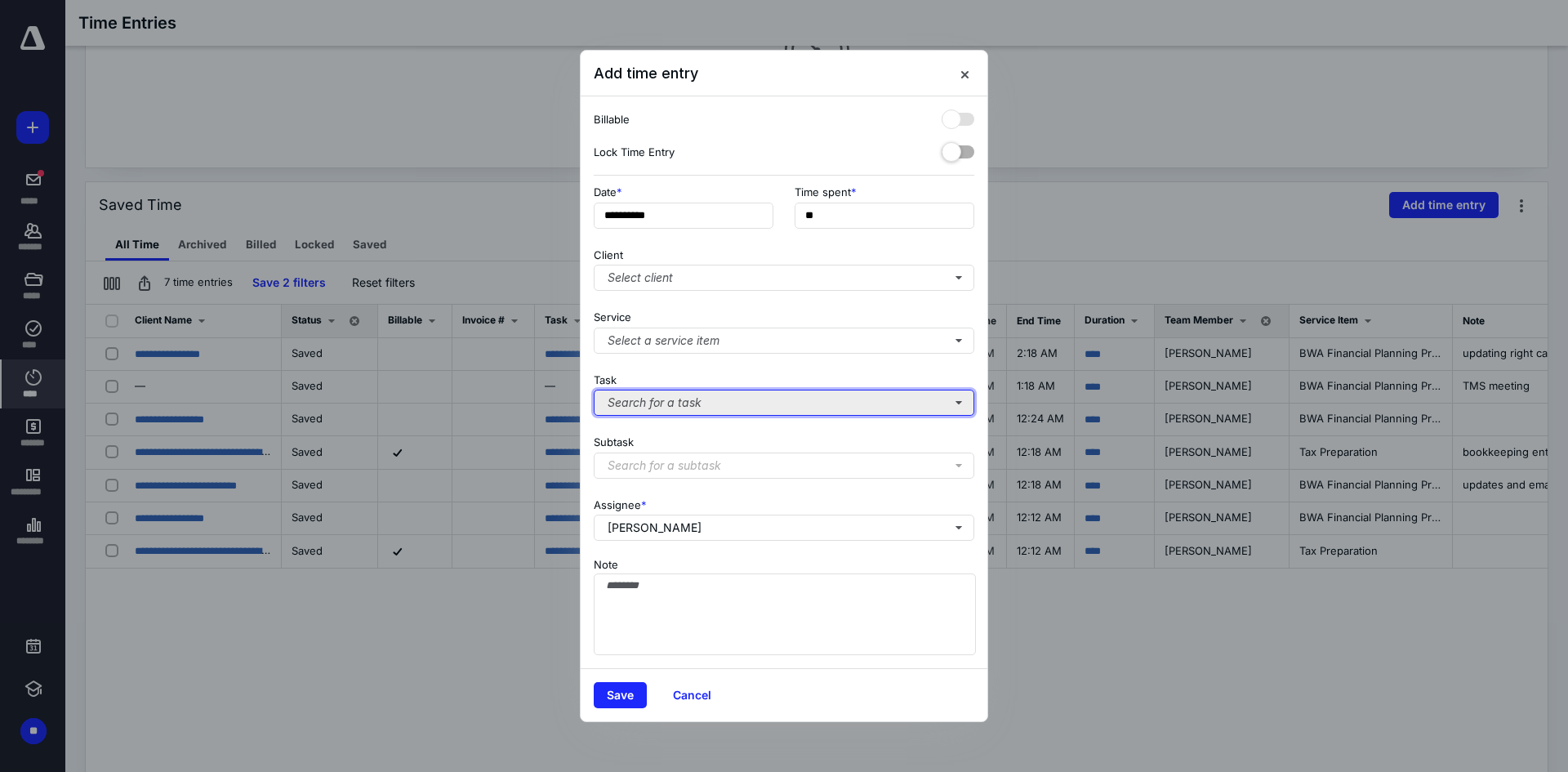 click on "Search for a task" at bounding box center (784, 403) 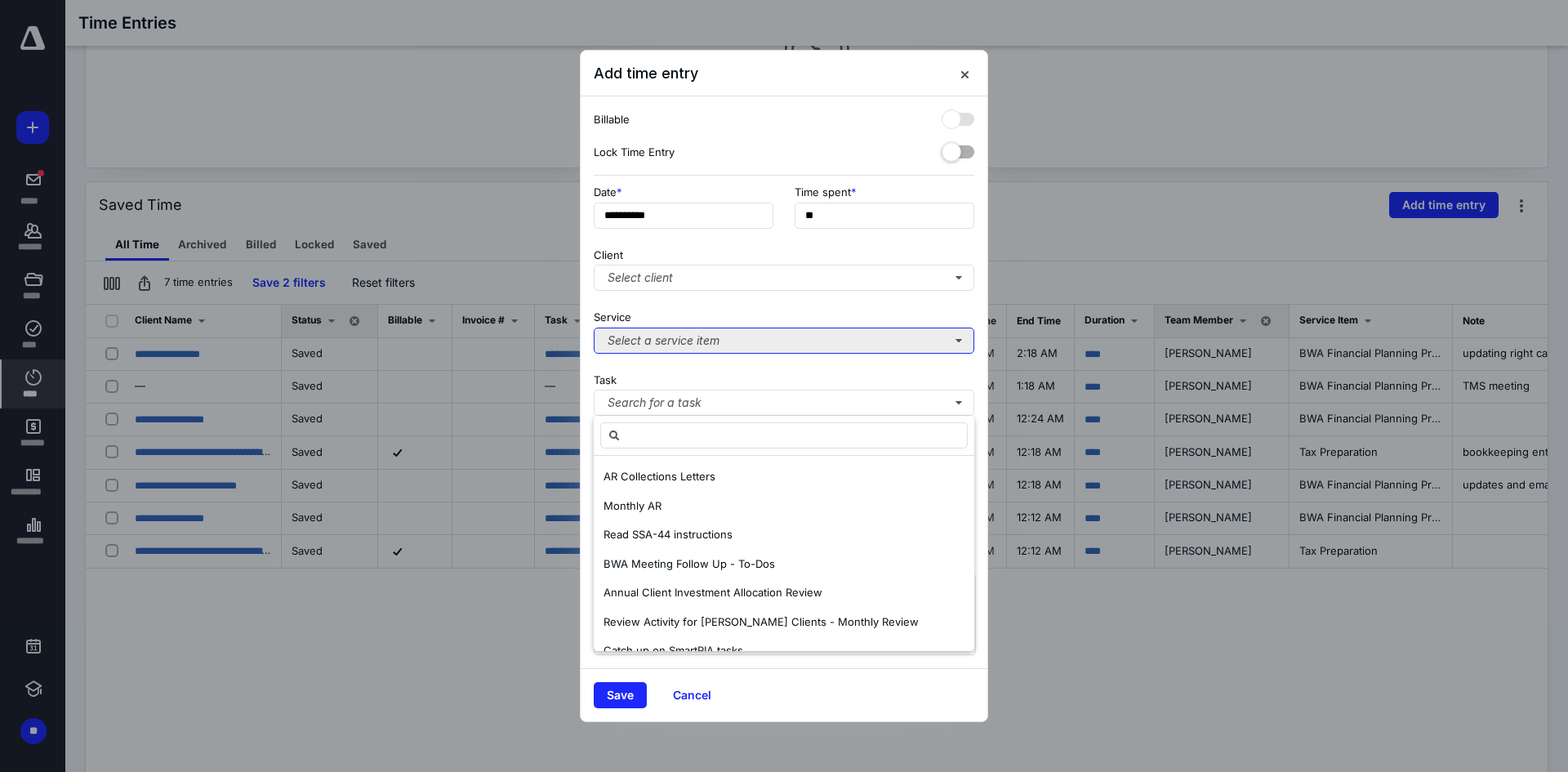 click on "Select a service item" at bounding box center [784, 341] 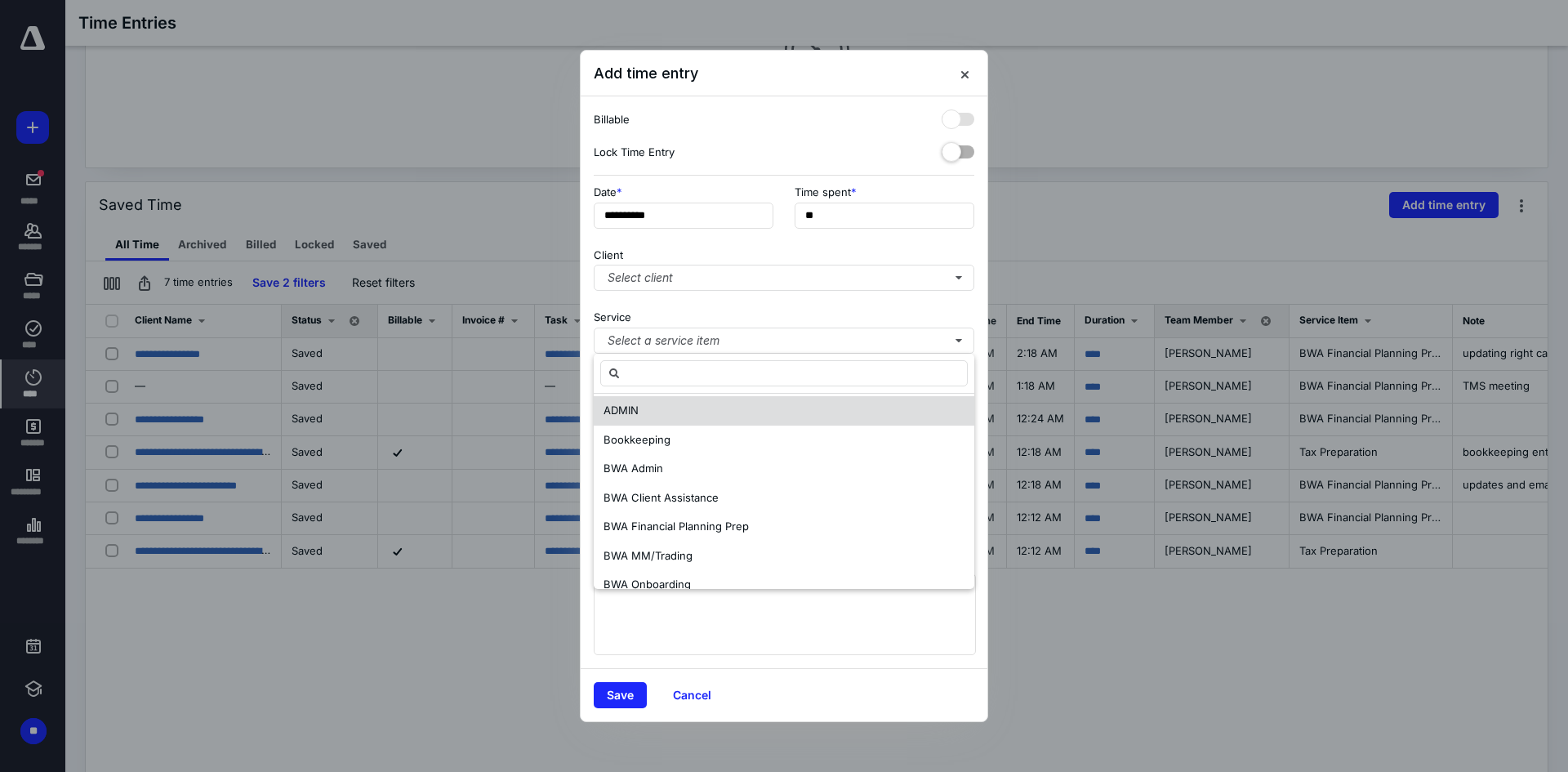 scroll, scrollTop: 237, scrollLeft: 0, axis: vertical 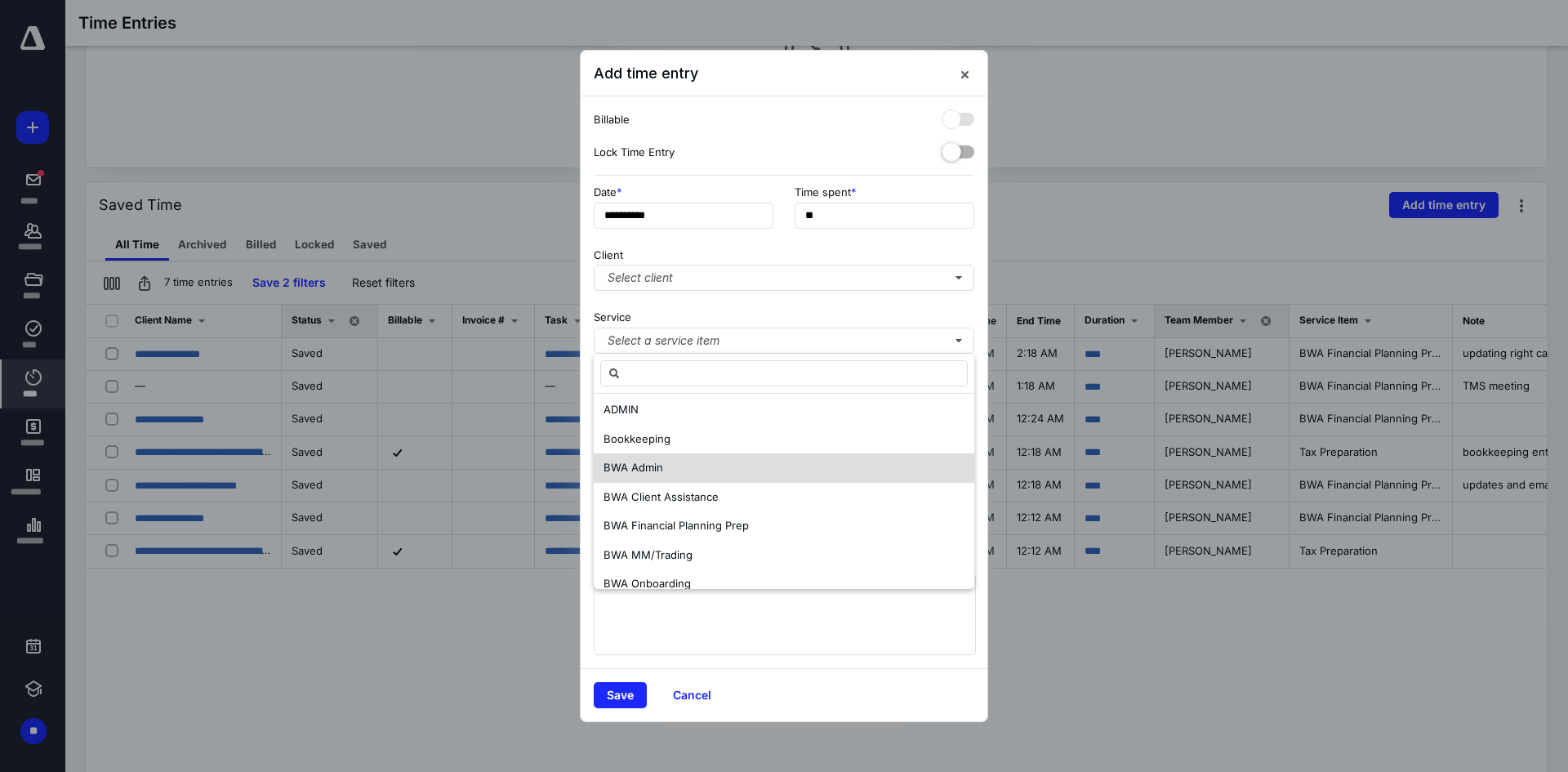 click on "BWA Admin" at bounding box center [784, 468] 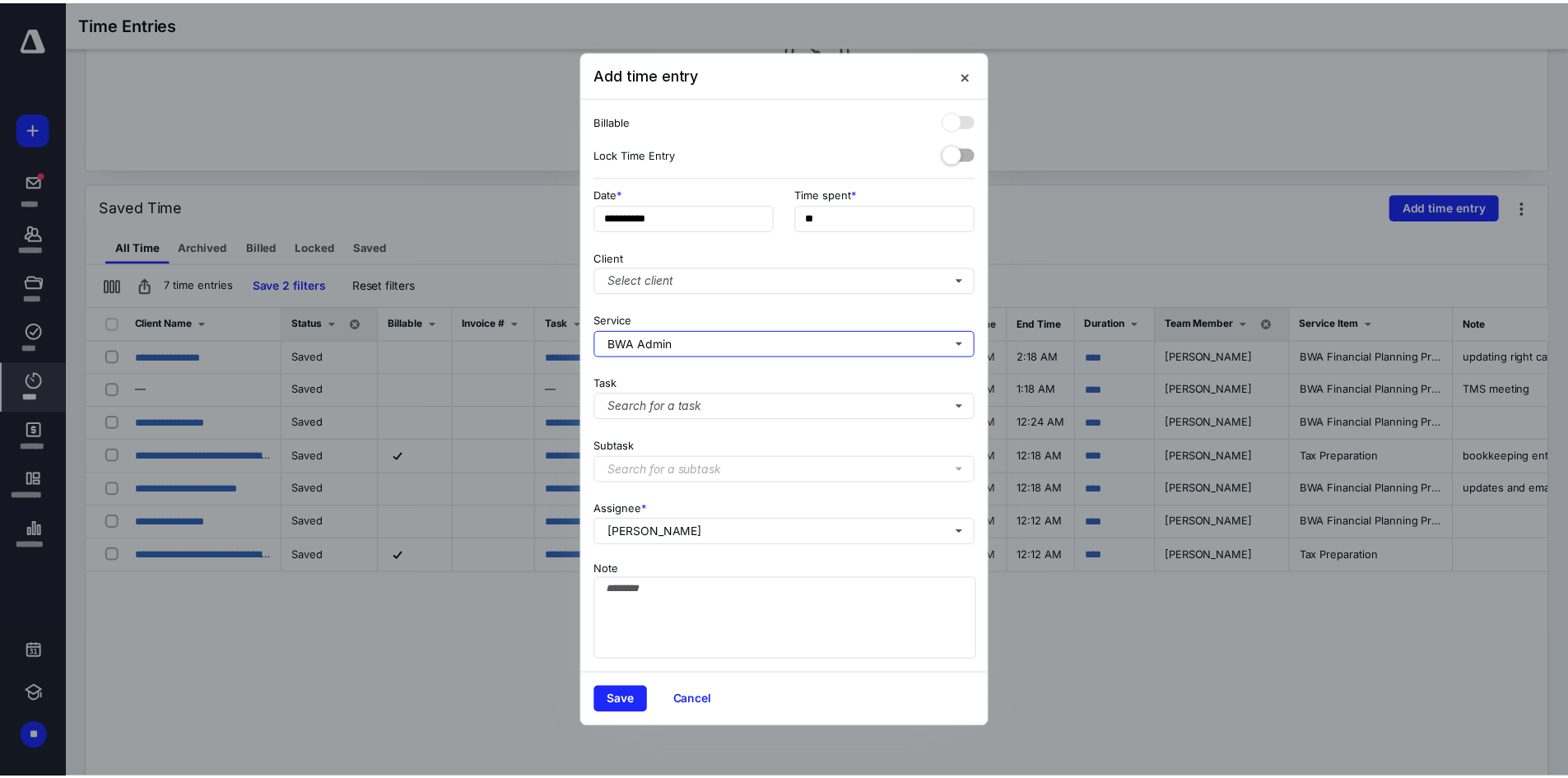 scroll, scrollTop: 0, scrollLeft: 0, axis: both 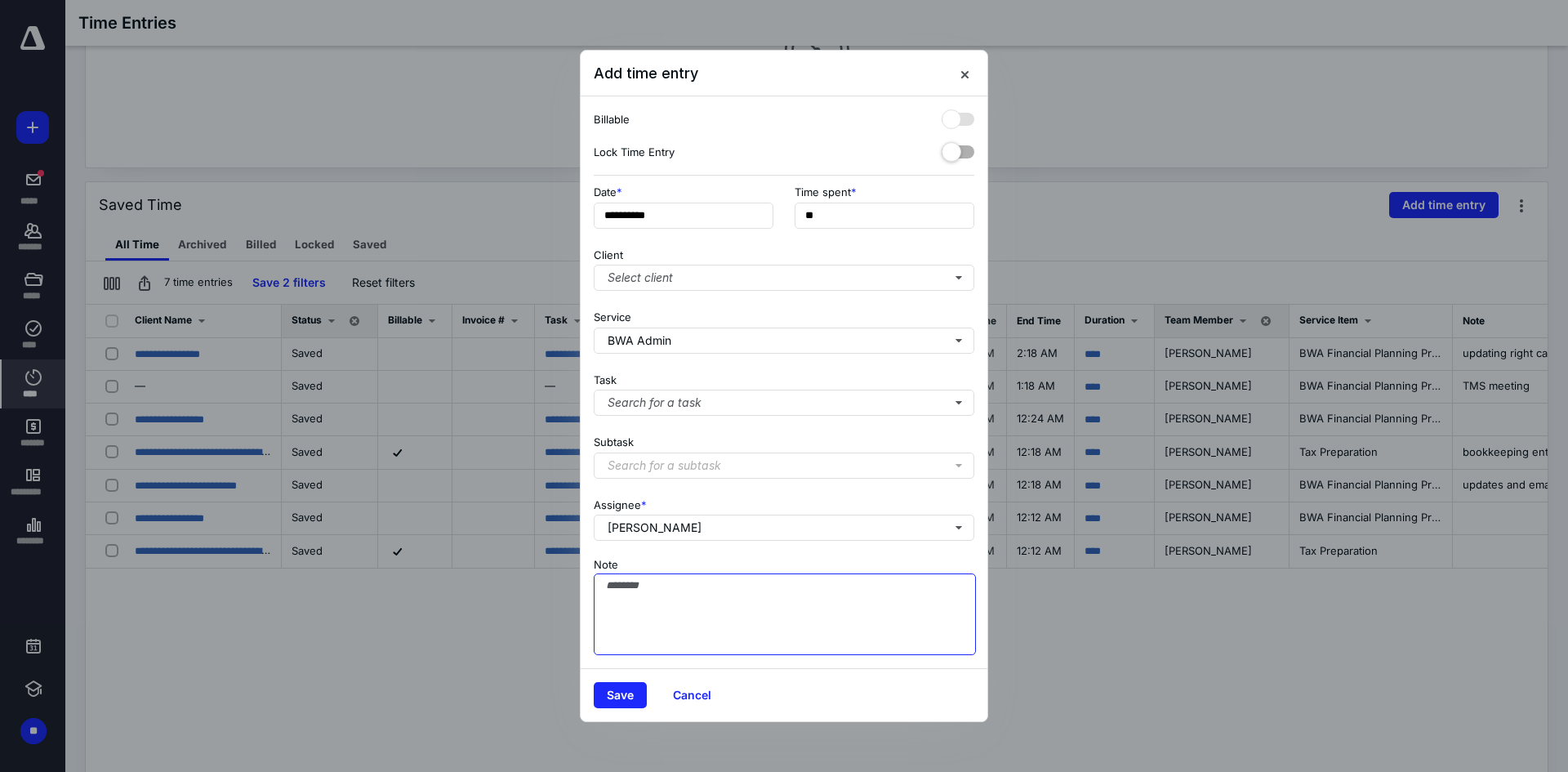 click on "Note" at bounding box center [785, 614] 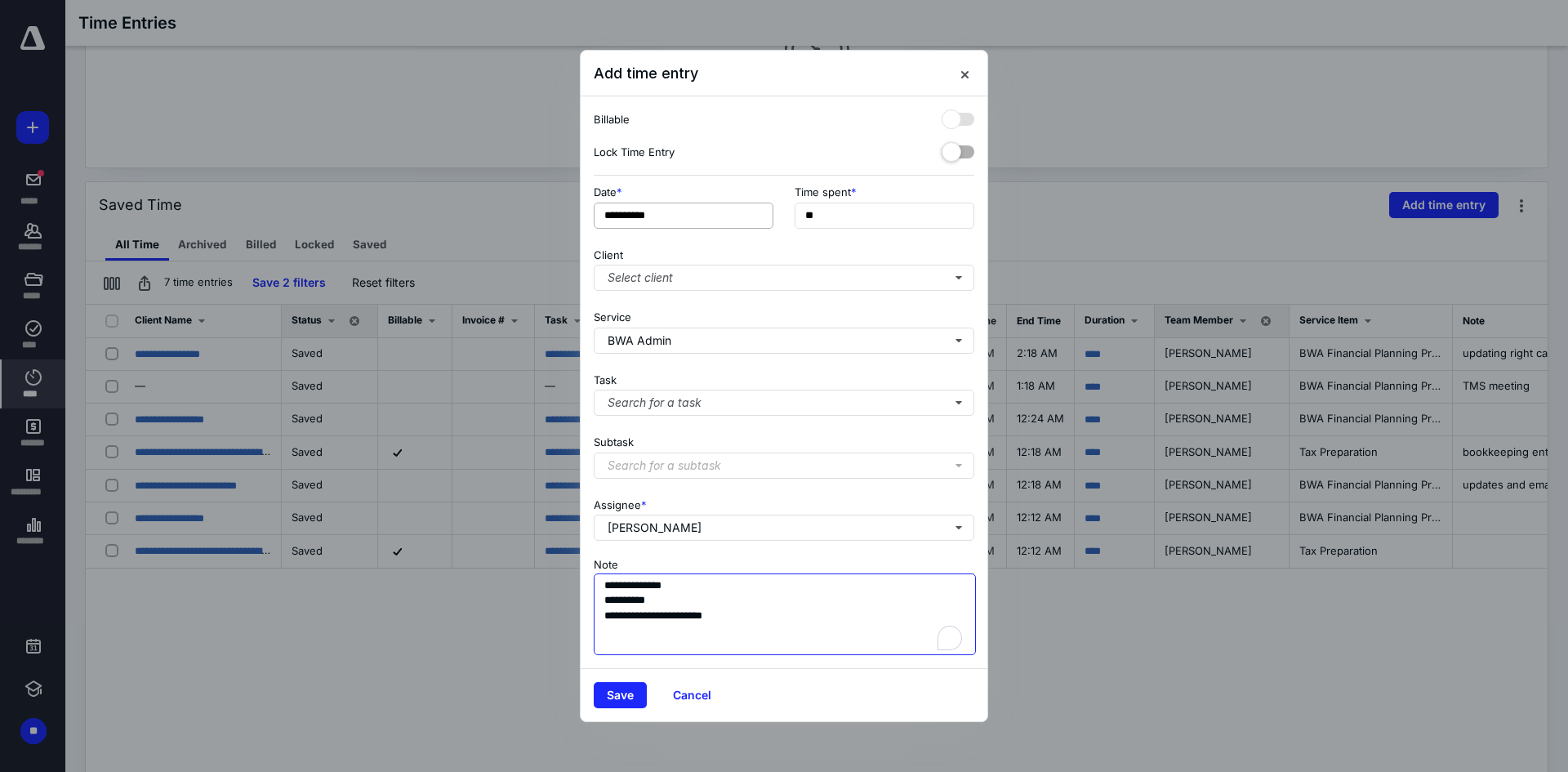 type on "**********" 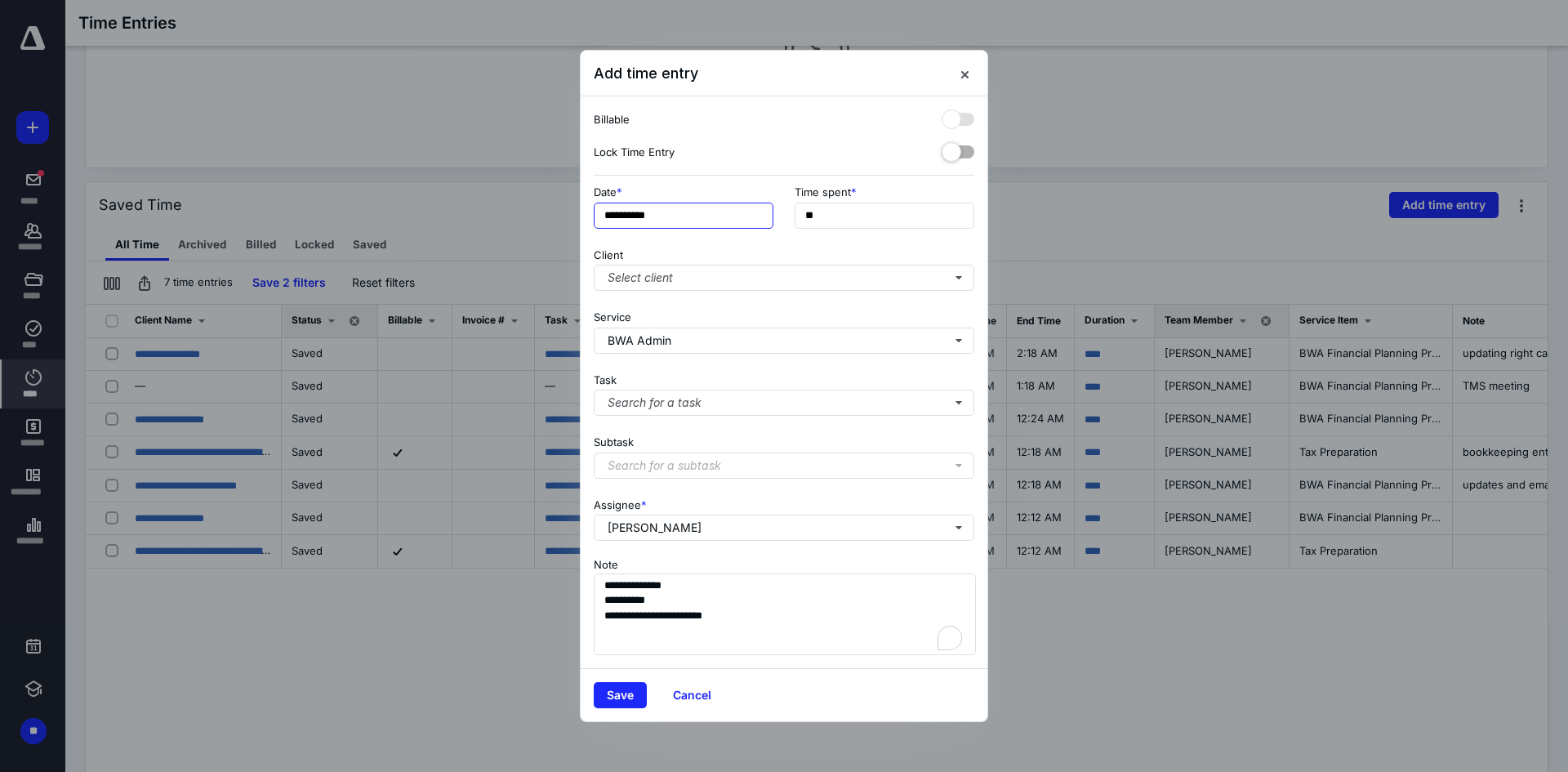 click on "**********" at bounding box center [684, 216] 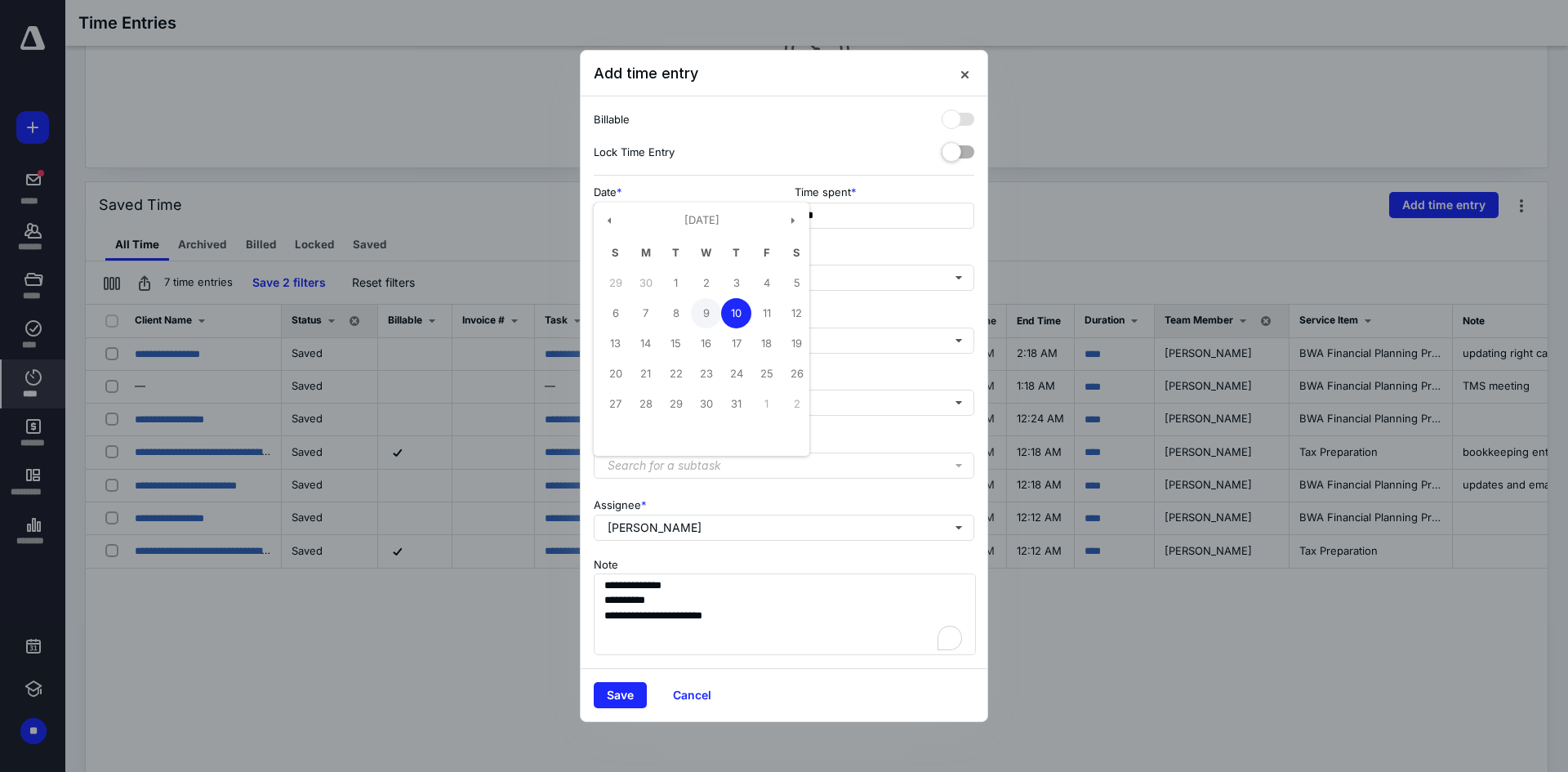 click on "9" at bounding box center [706, 313] 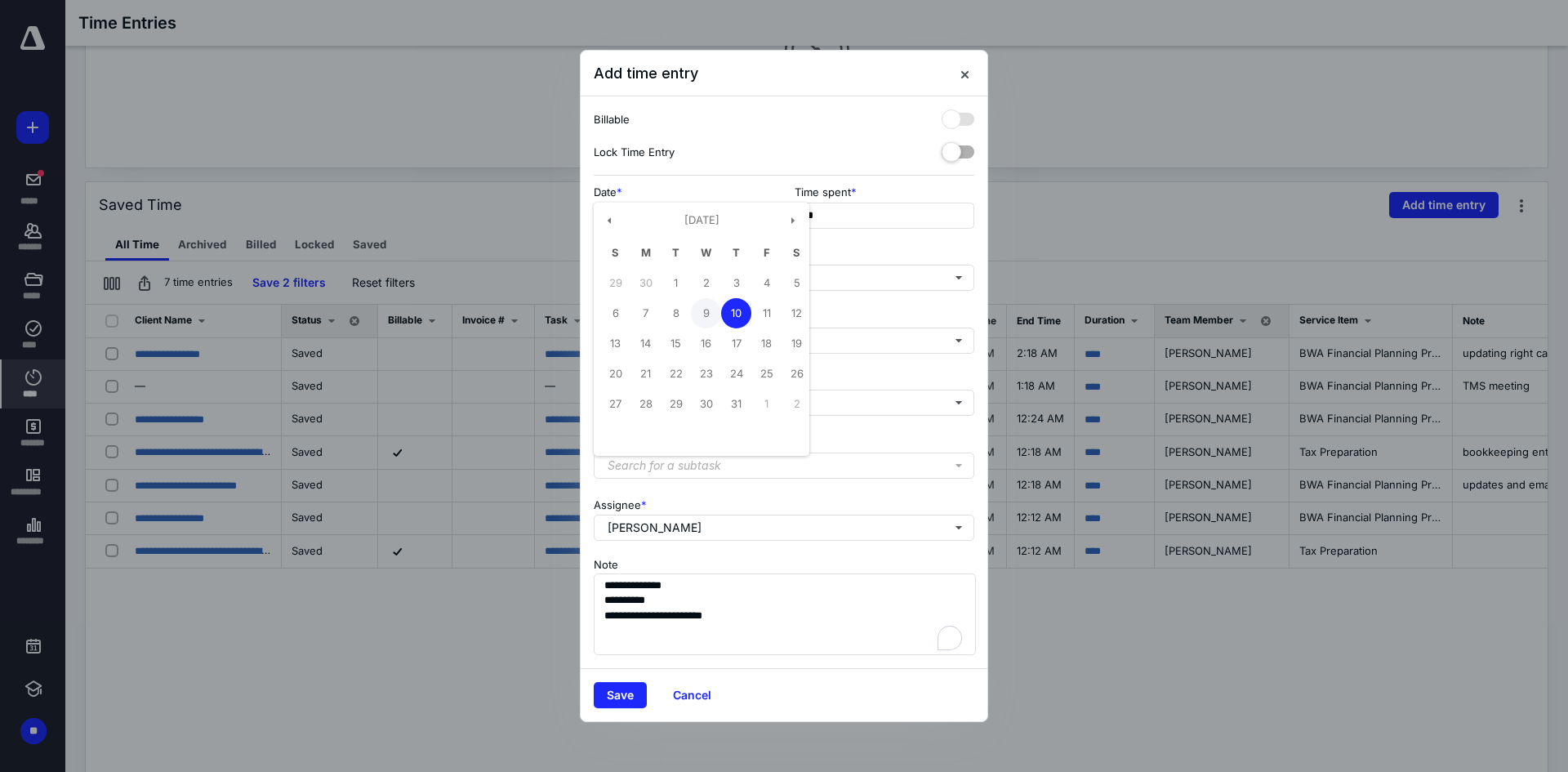 type on "**********" 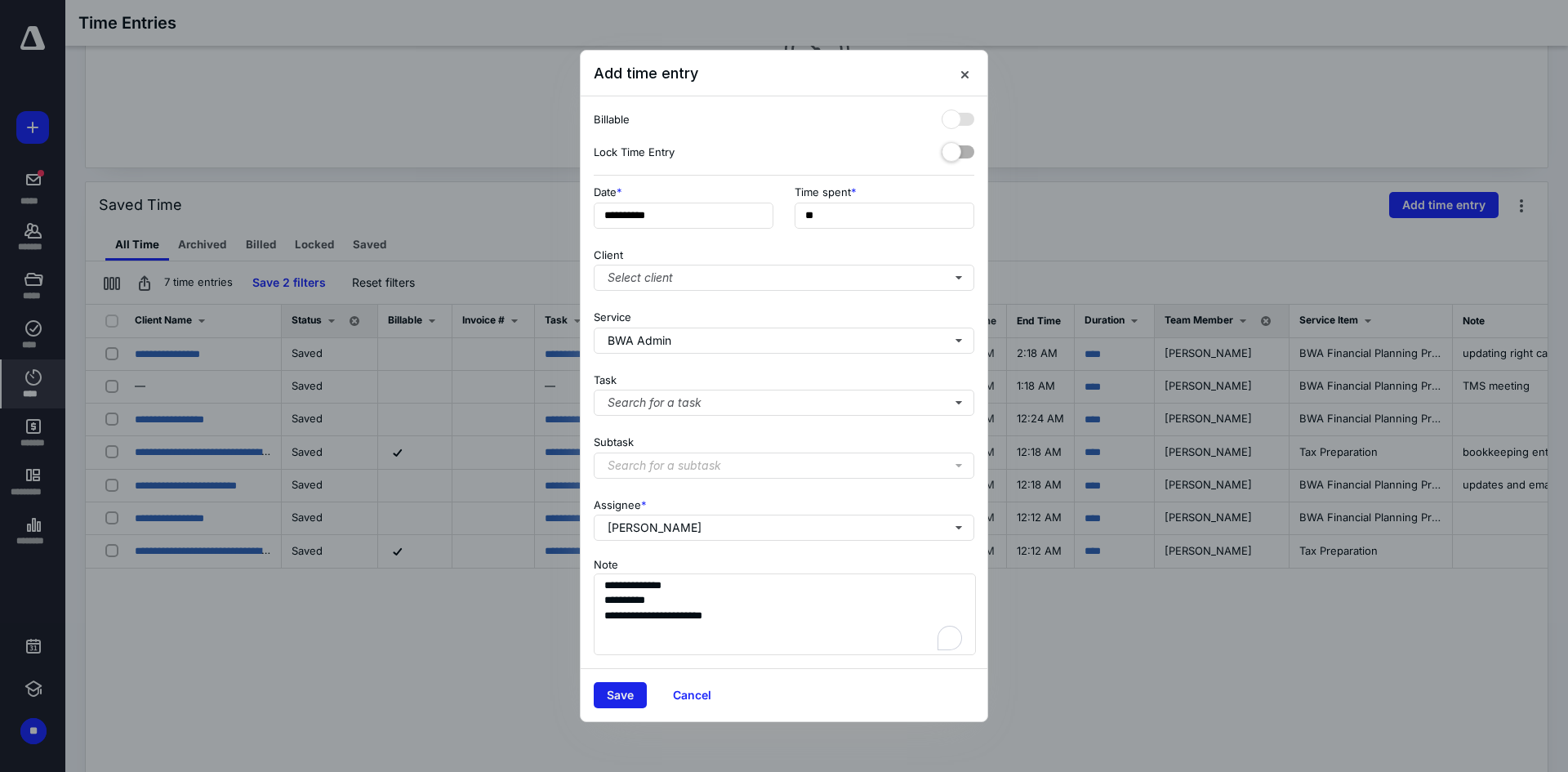 click on "Save" at bounding box center (620, 695) 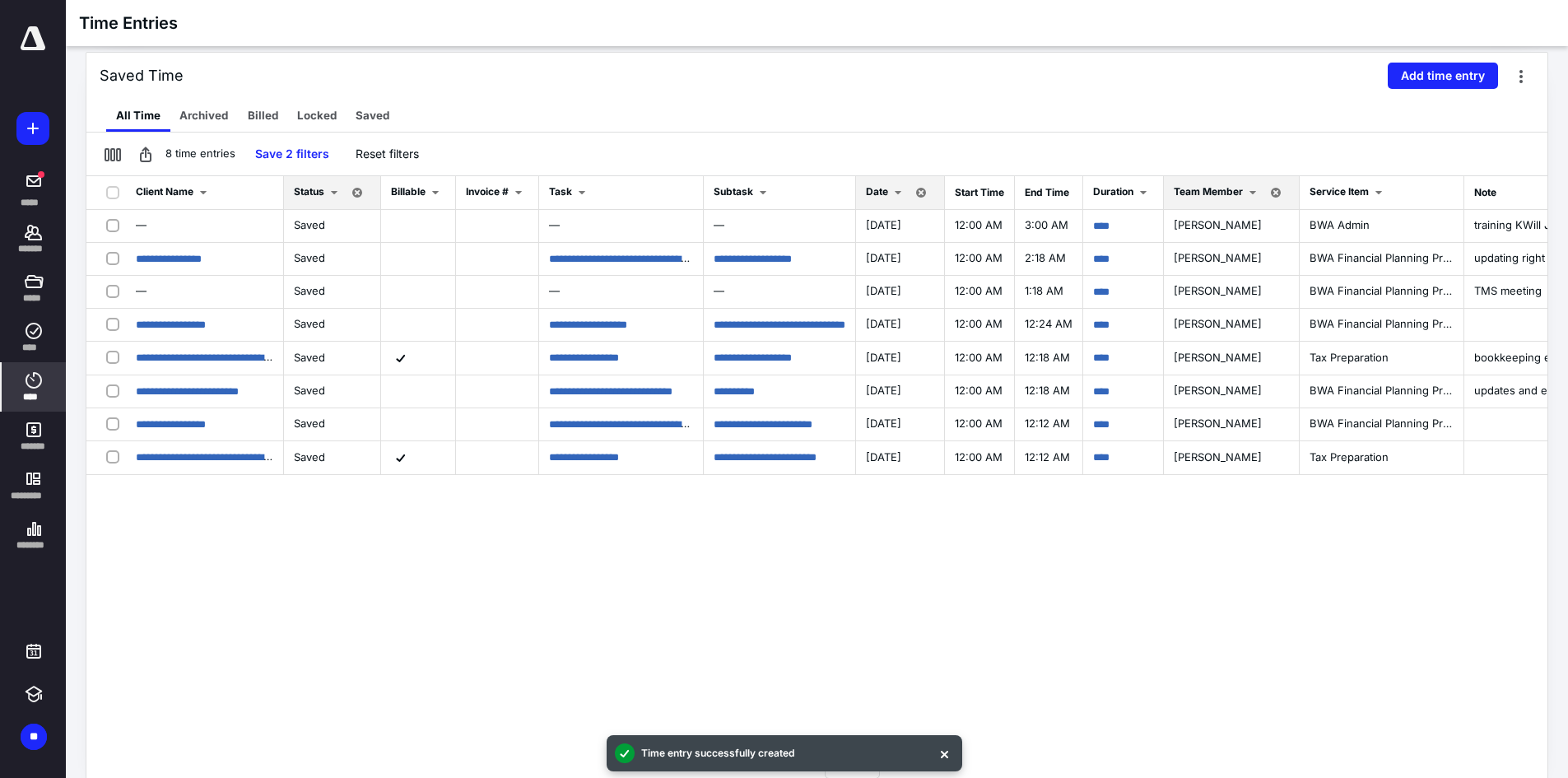 scroll, scrollTop: 366, scrollLeft: 0, axis: vertical 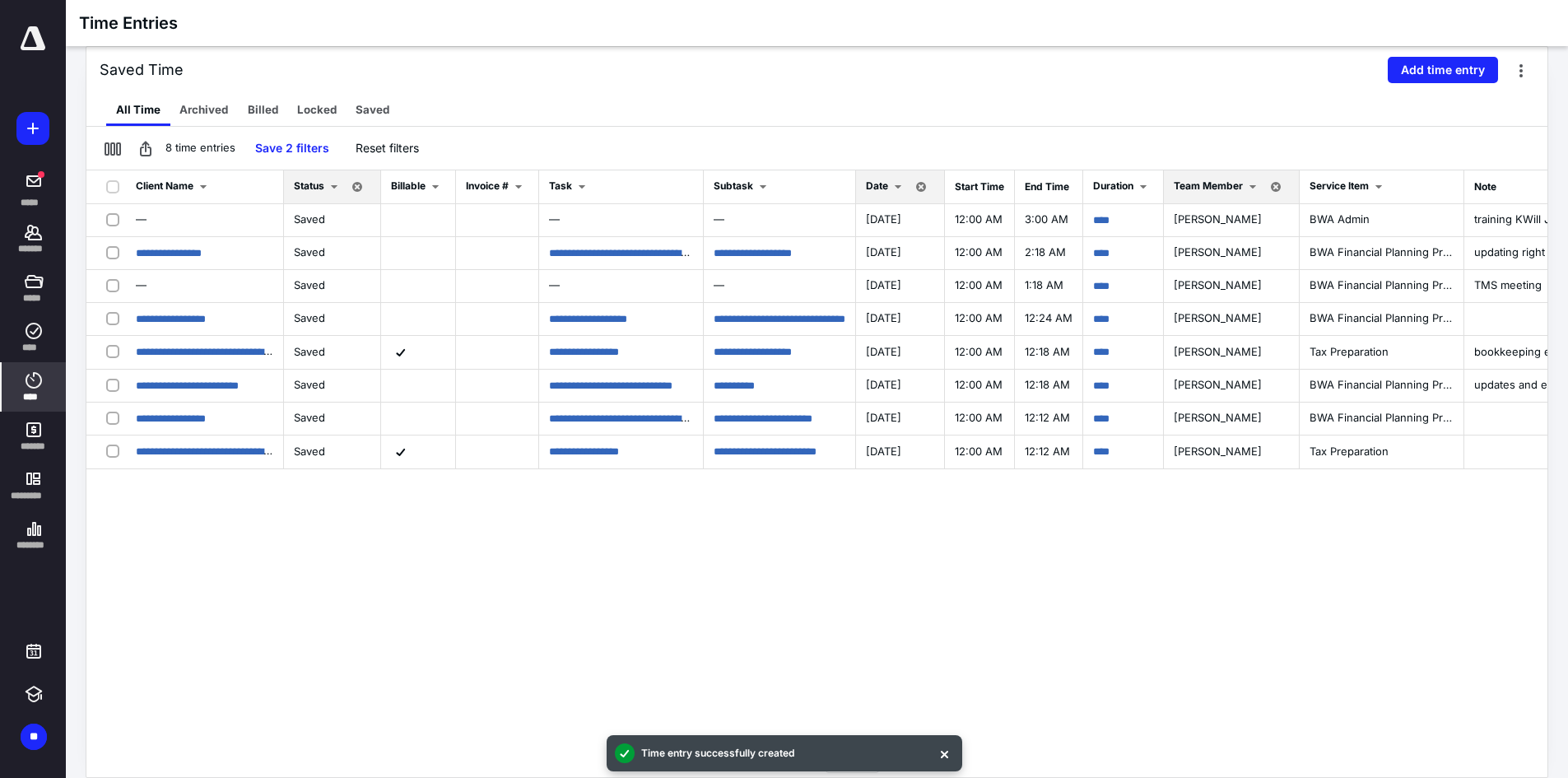 click on "Date" at bounding box center [877, 185] 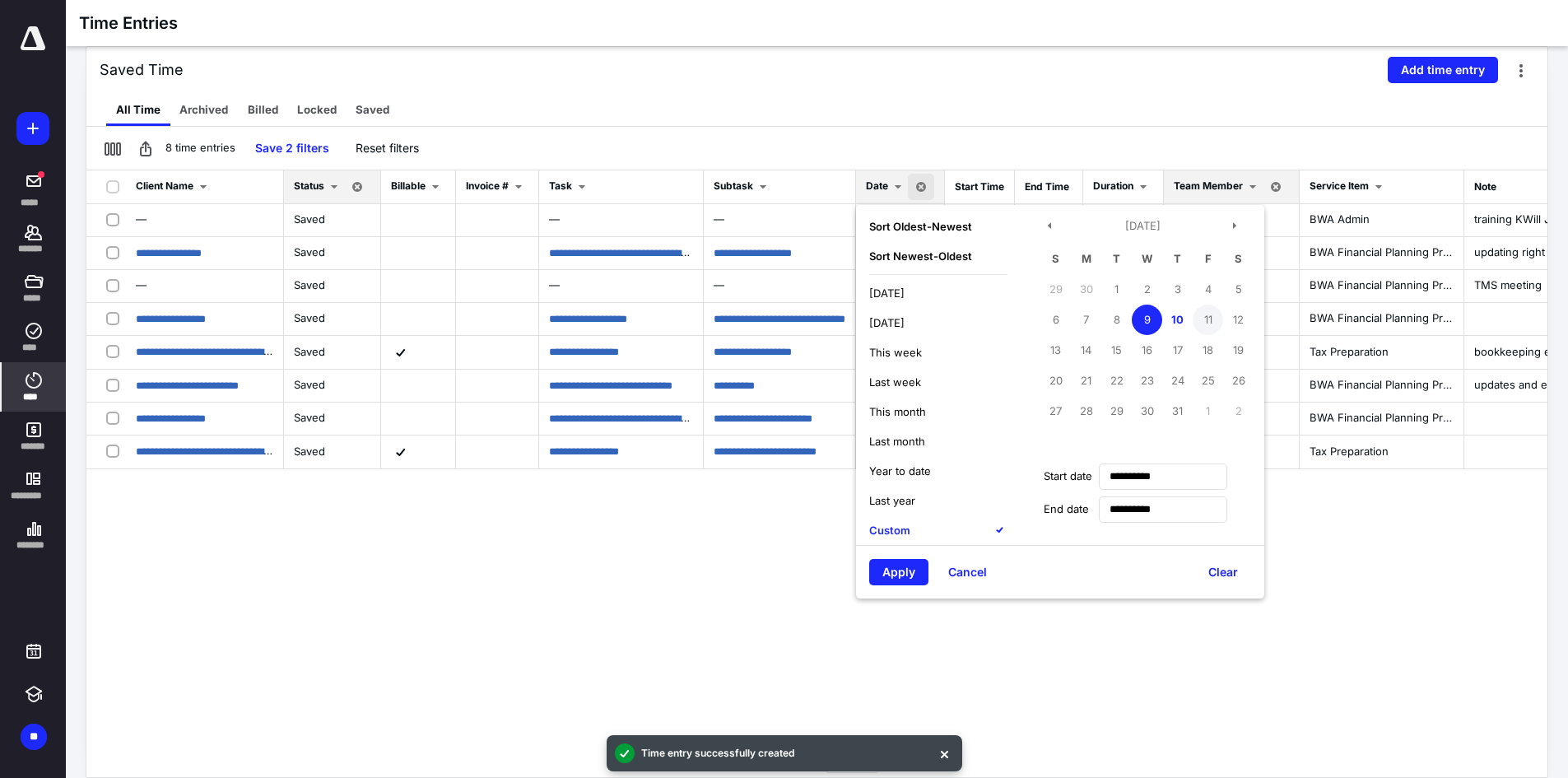 click on "11" at bounding box center (1207, 319) 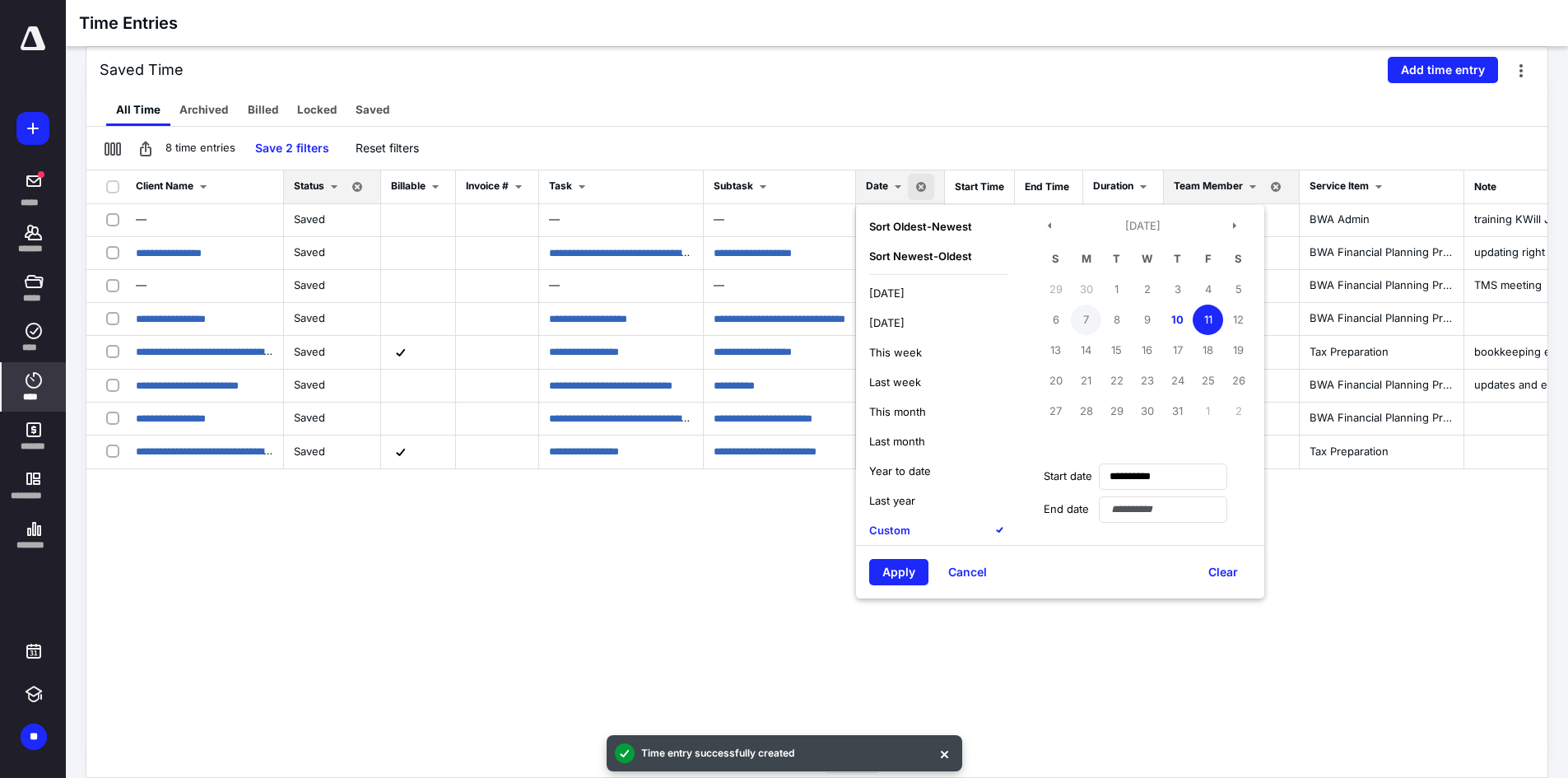 click on "7" at bounding box center (1086, 319) 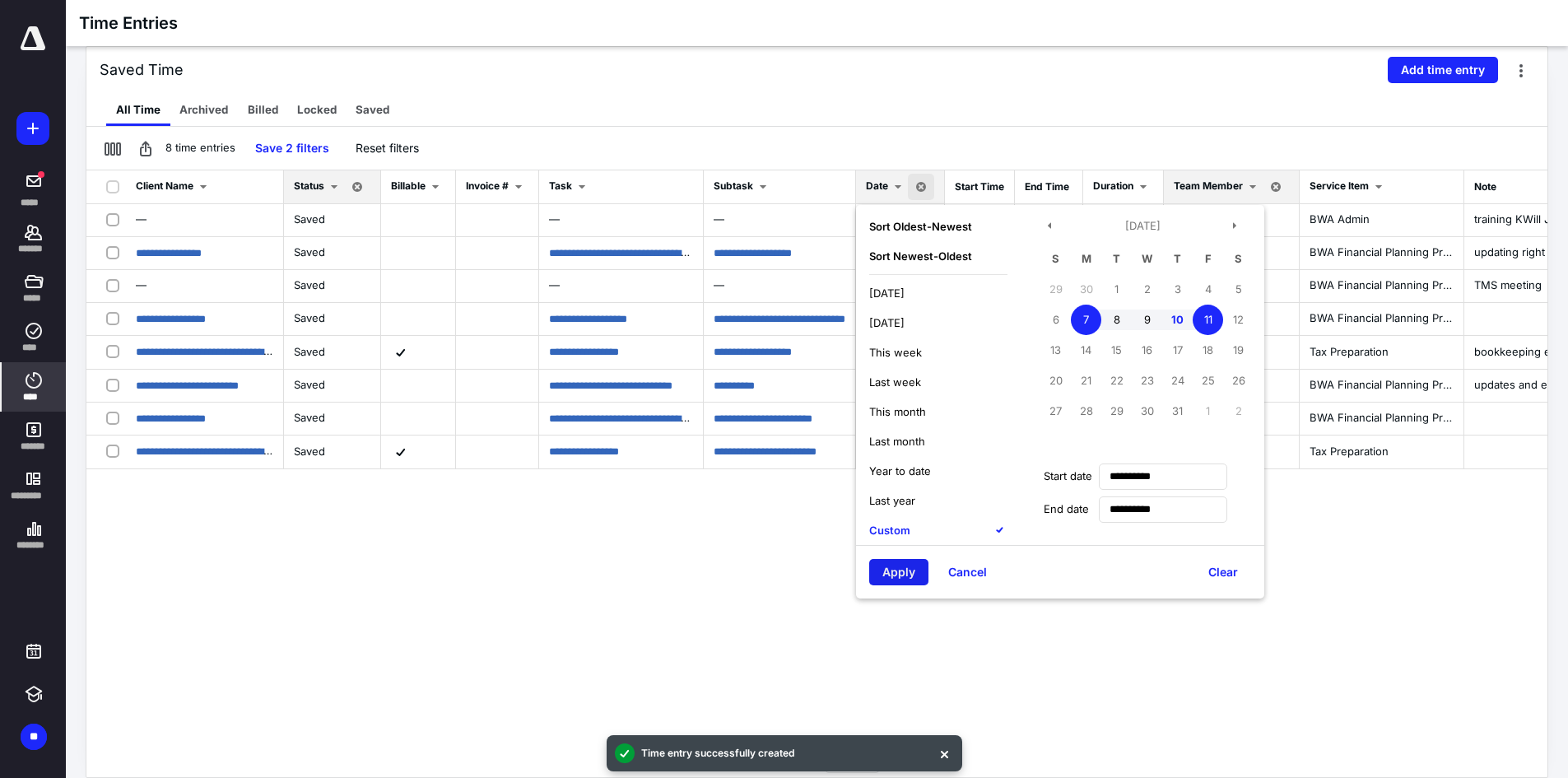 click on "Apply" at bounding box center [899, 572] 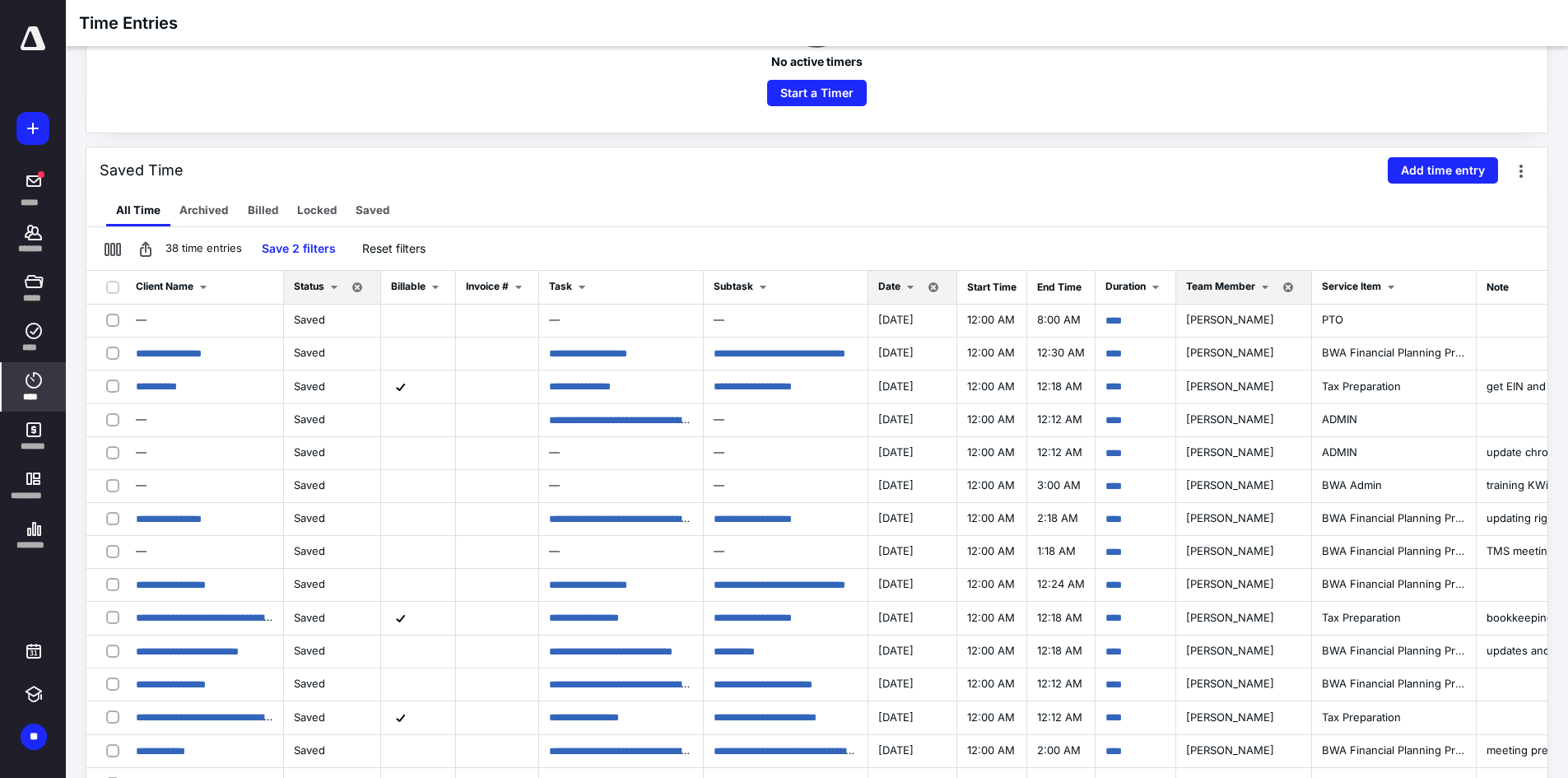 scroll, scrollTop: 366, scrollLeft: 0, axis: vertical 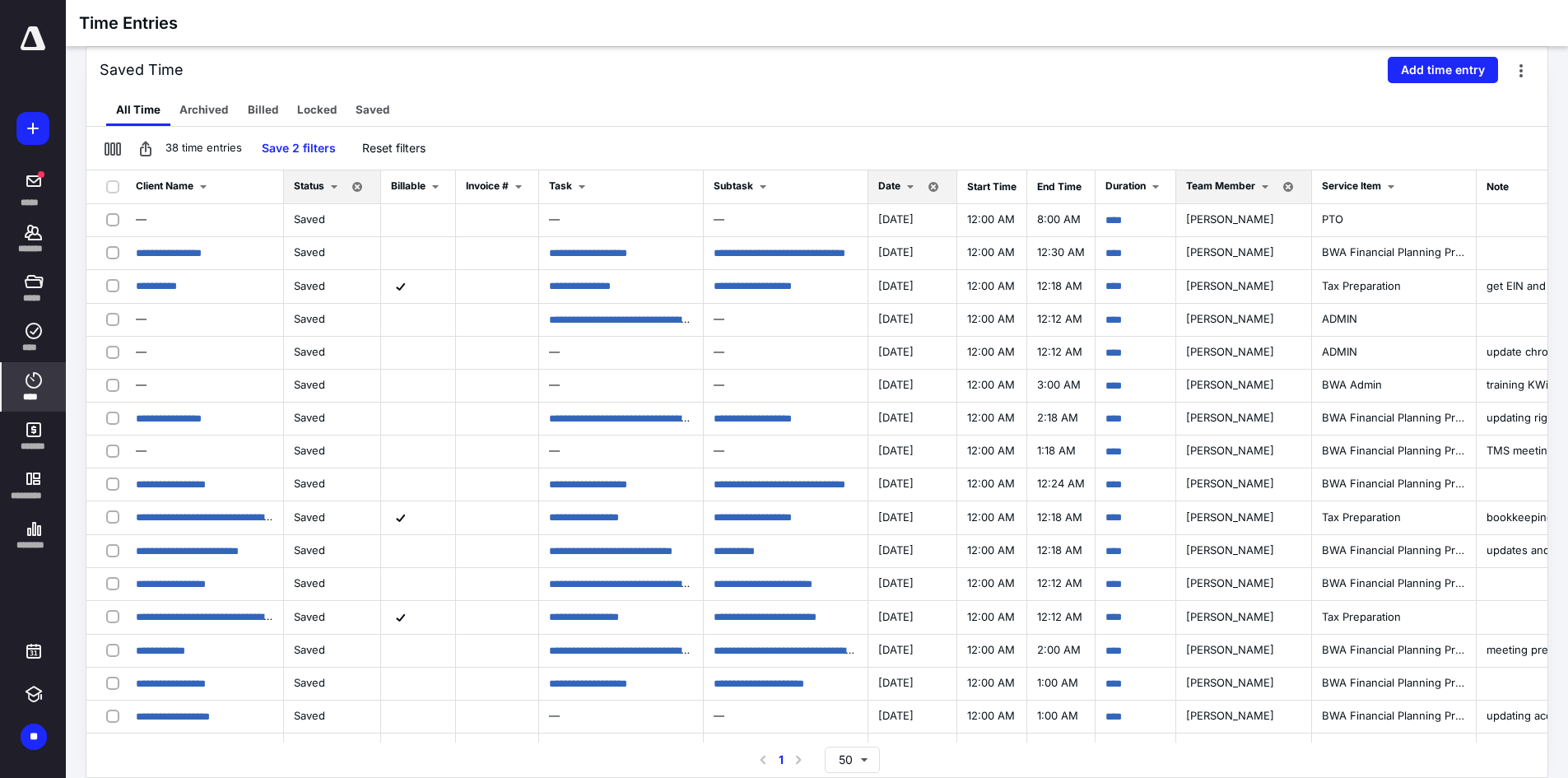 click at bounding box center [910, 187] 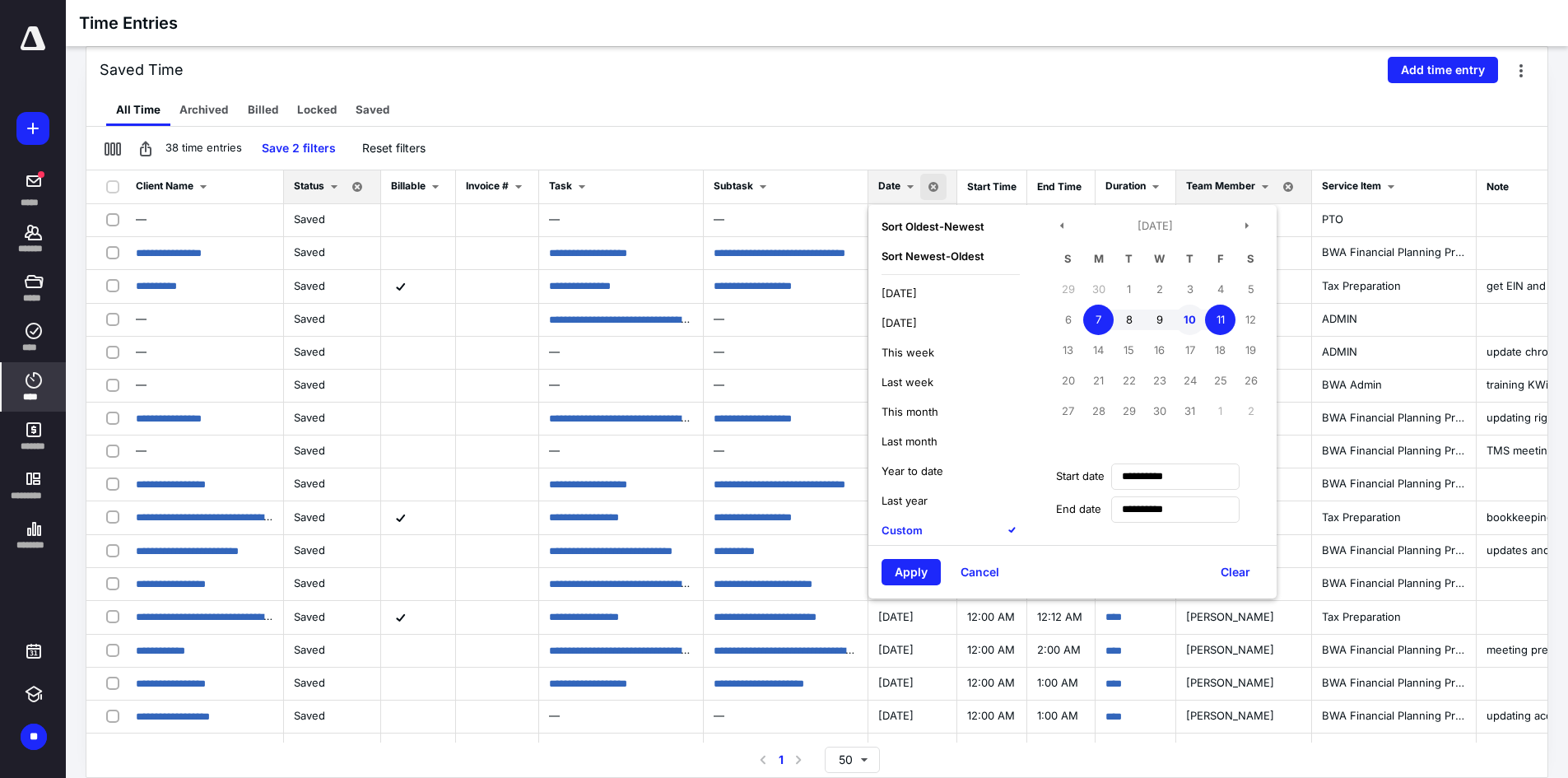 click on "10" at bounding box center [1189, 319] 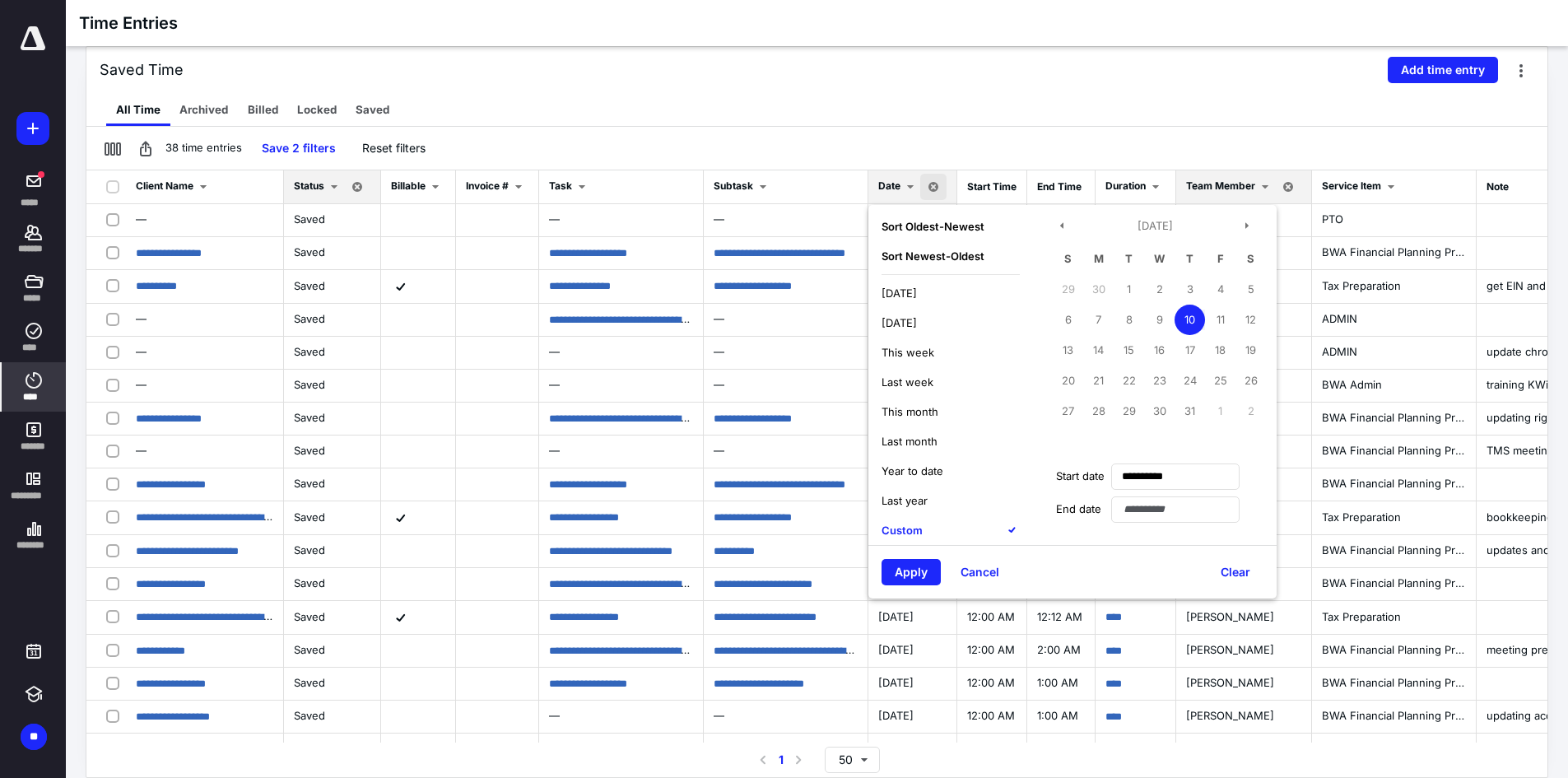 click on "10" at bounding box center (1189, 319) 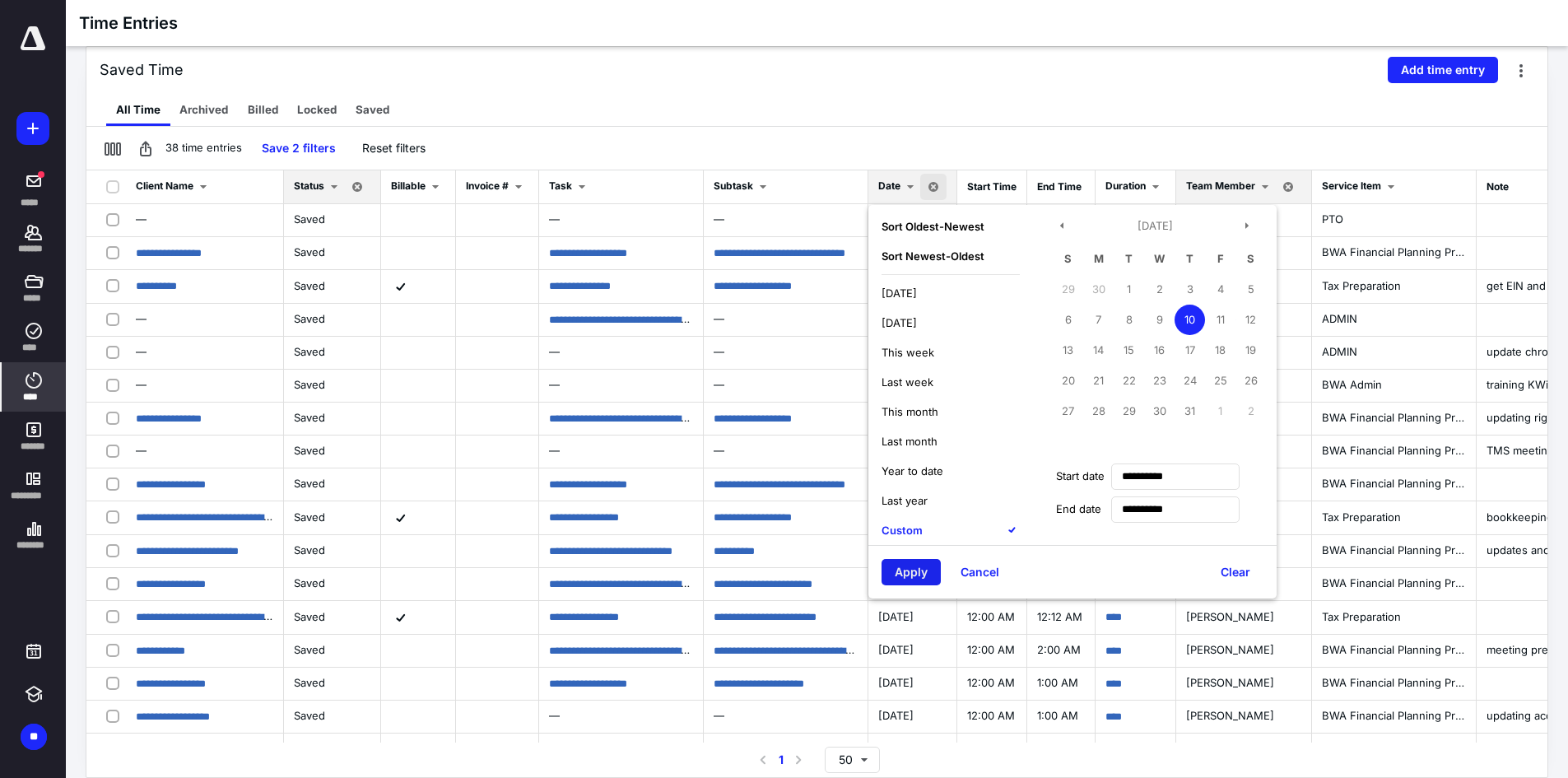 click on "Apply" at bounding box center [911, 572] 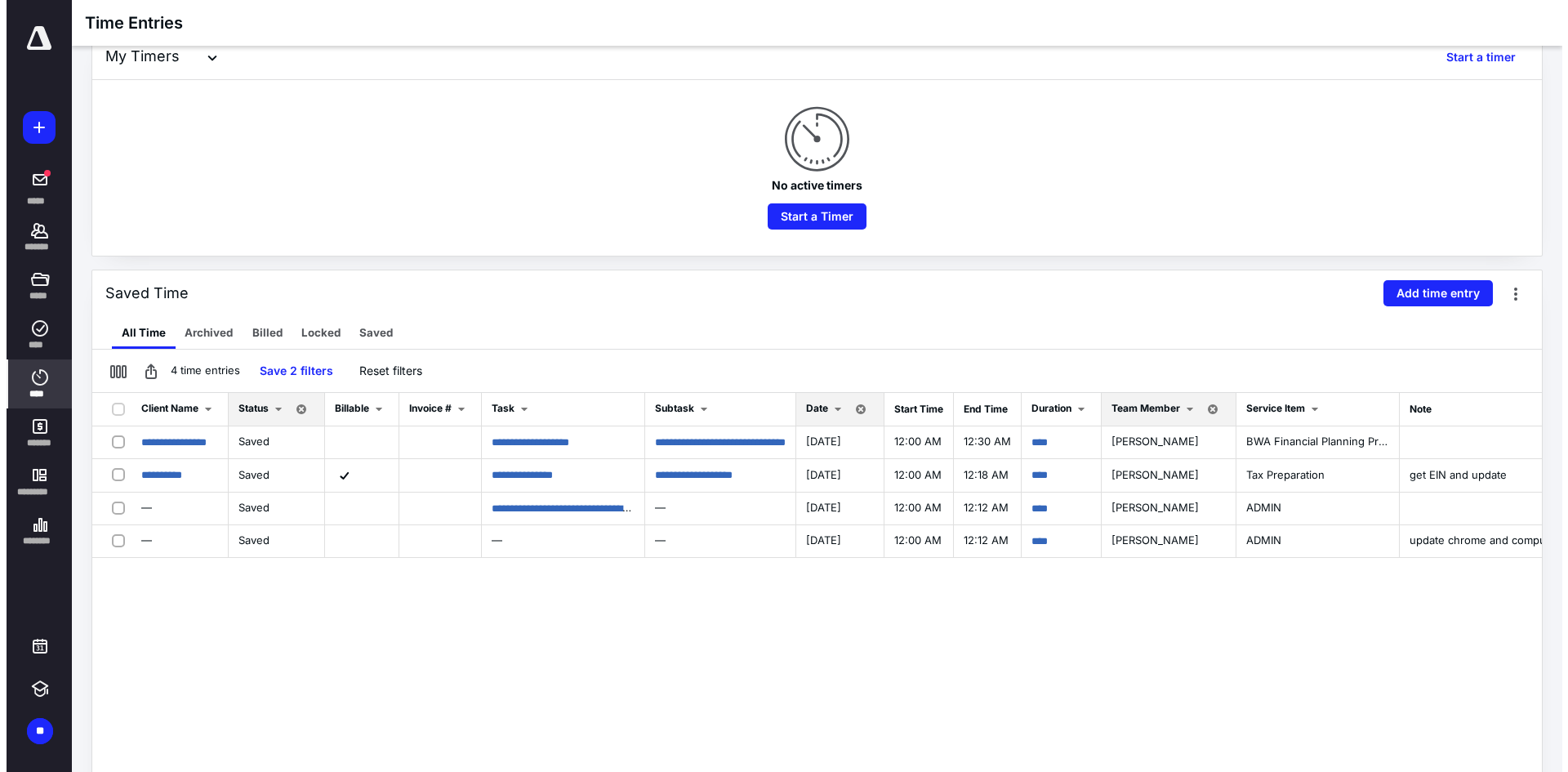 scroll, scrollTop: 0, scrollLeft: 0, axis: both 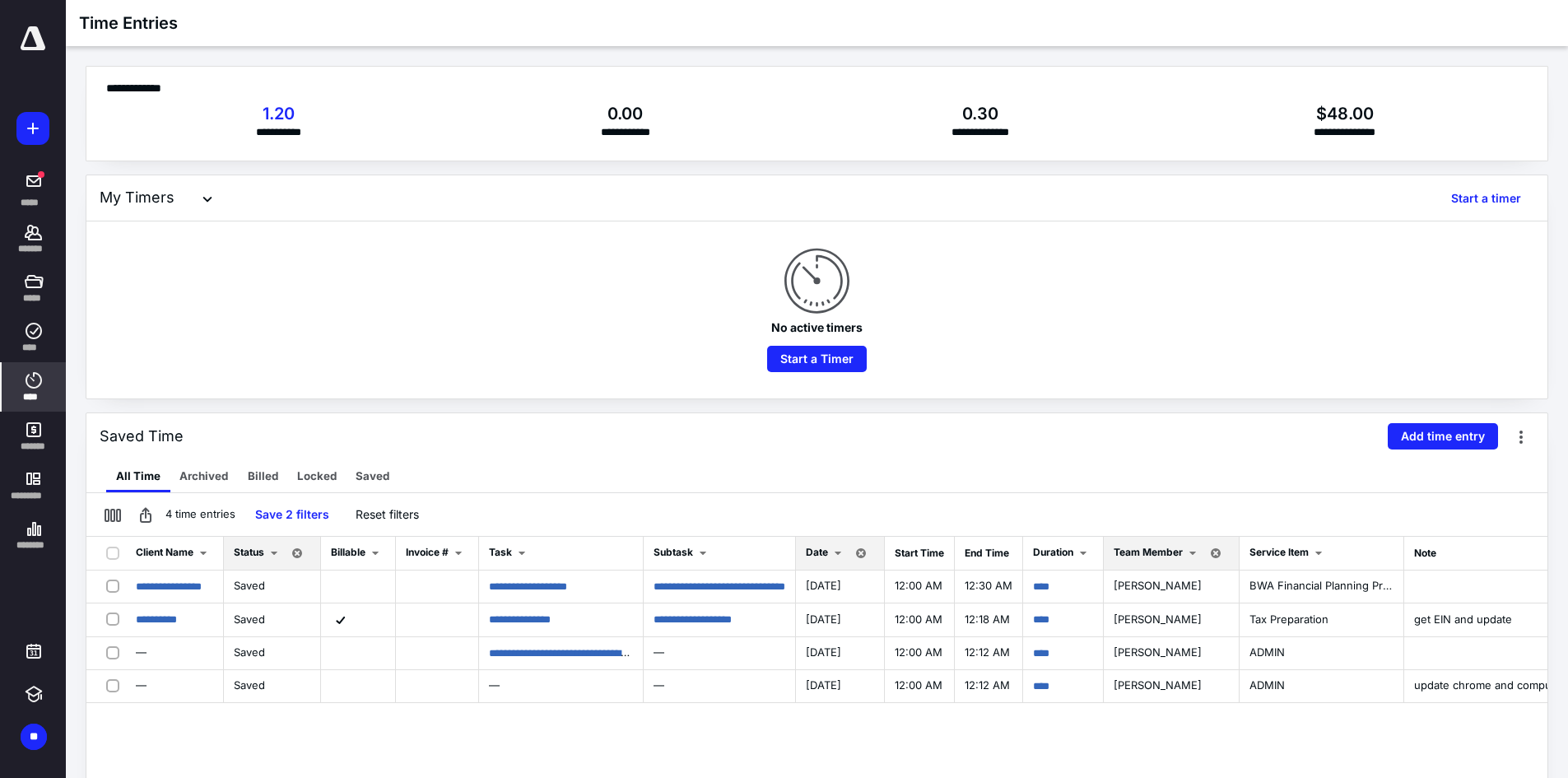 click at bounding box center (33, 39) 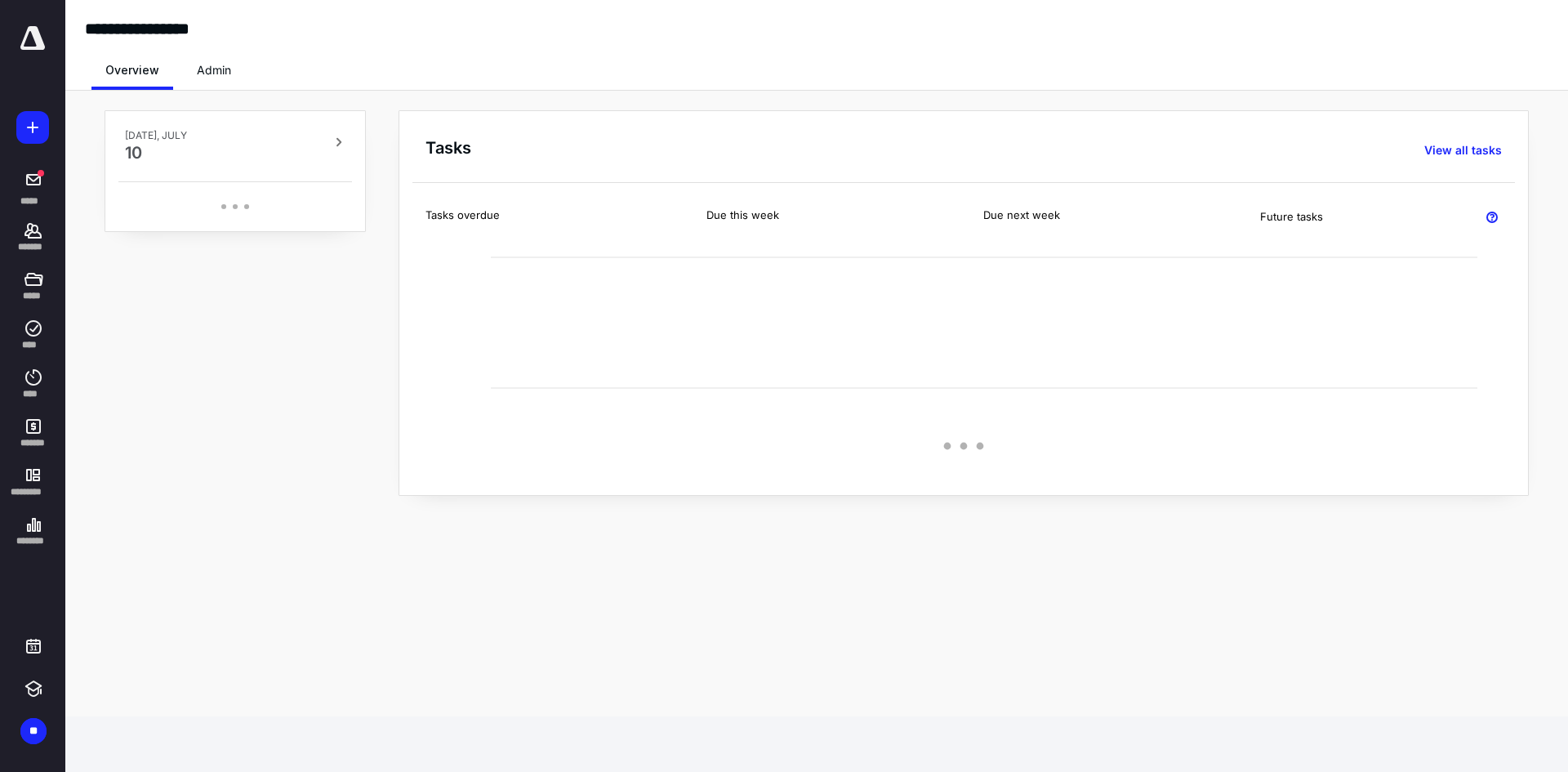click on "Admin" at bounding box center [214, 70] 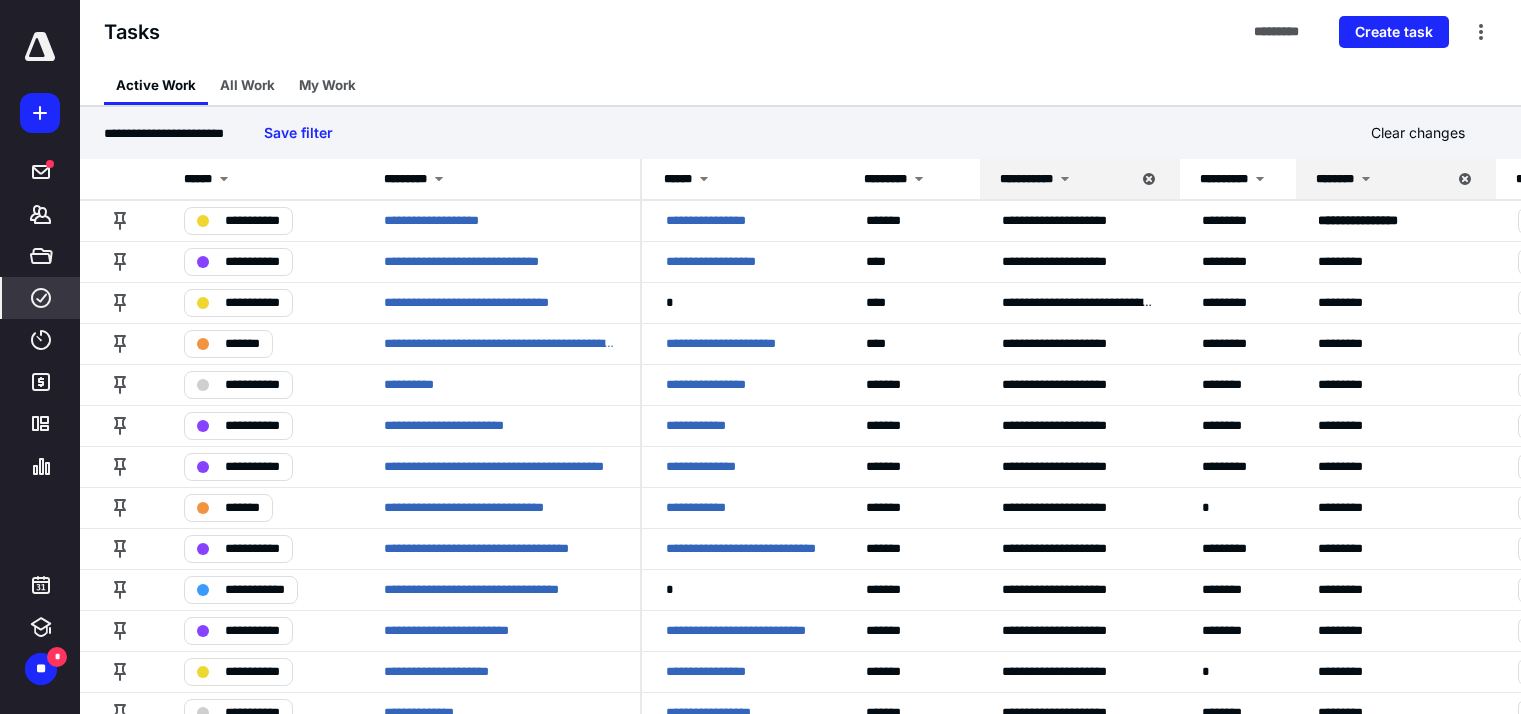 click on "**********" at bounding box center (40, 357) 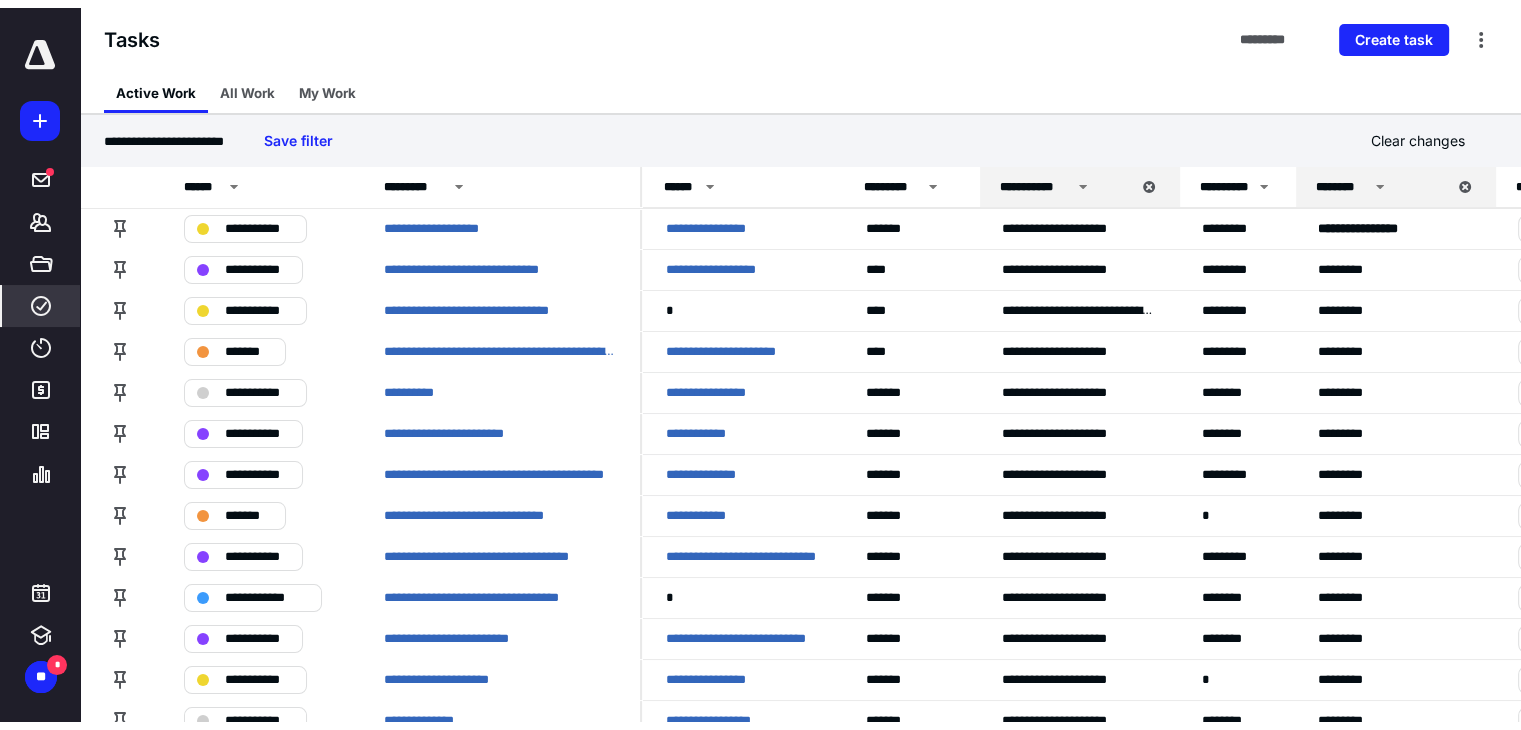 scroll, scrollTop: 0, scrollLeft: 0, axis: both 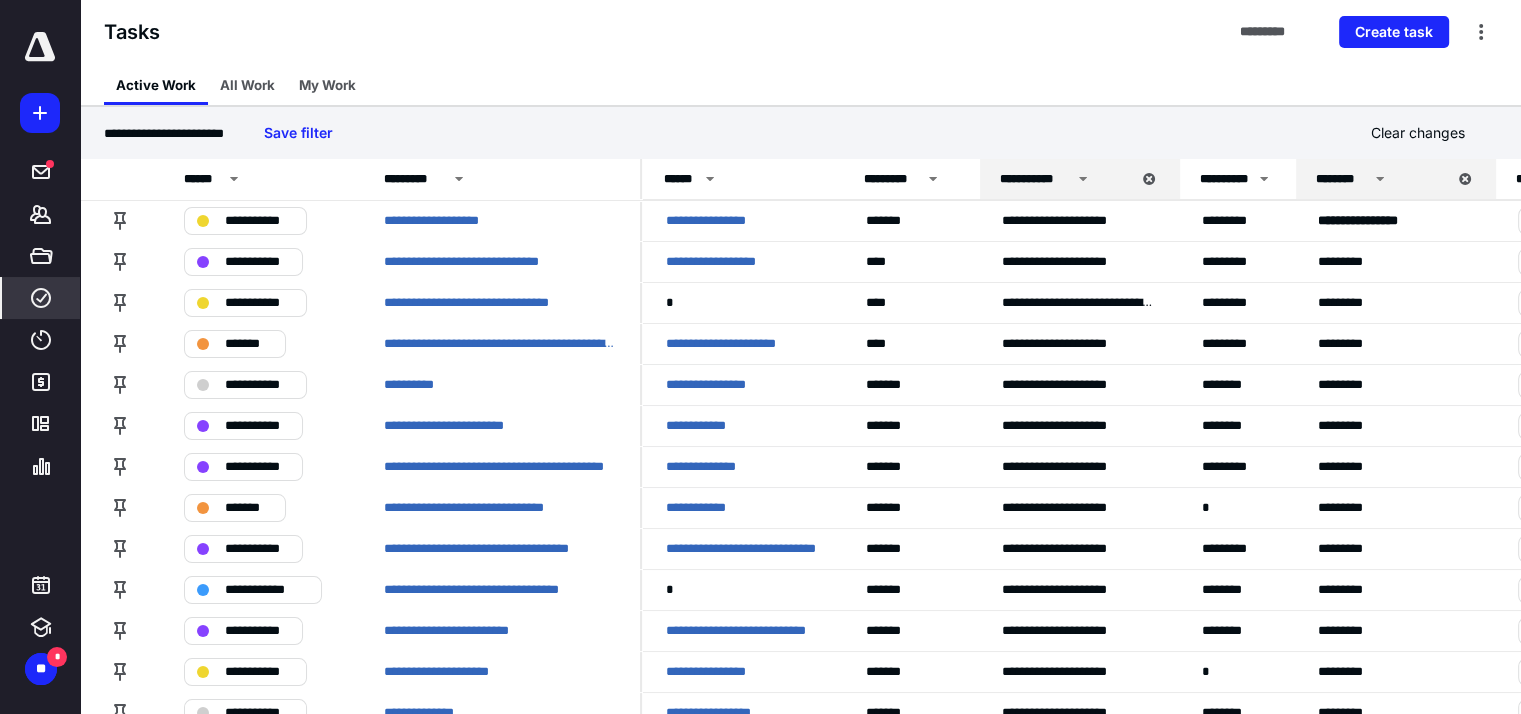 click at bounding box center (40, 47) 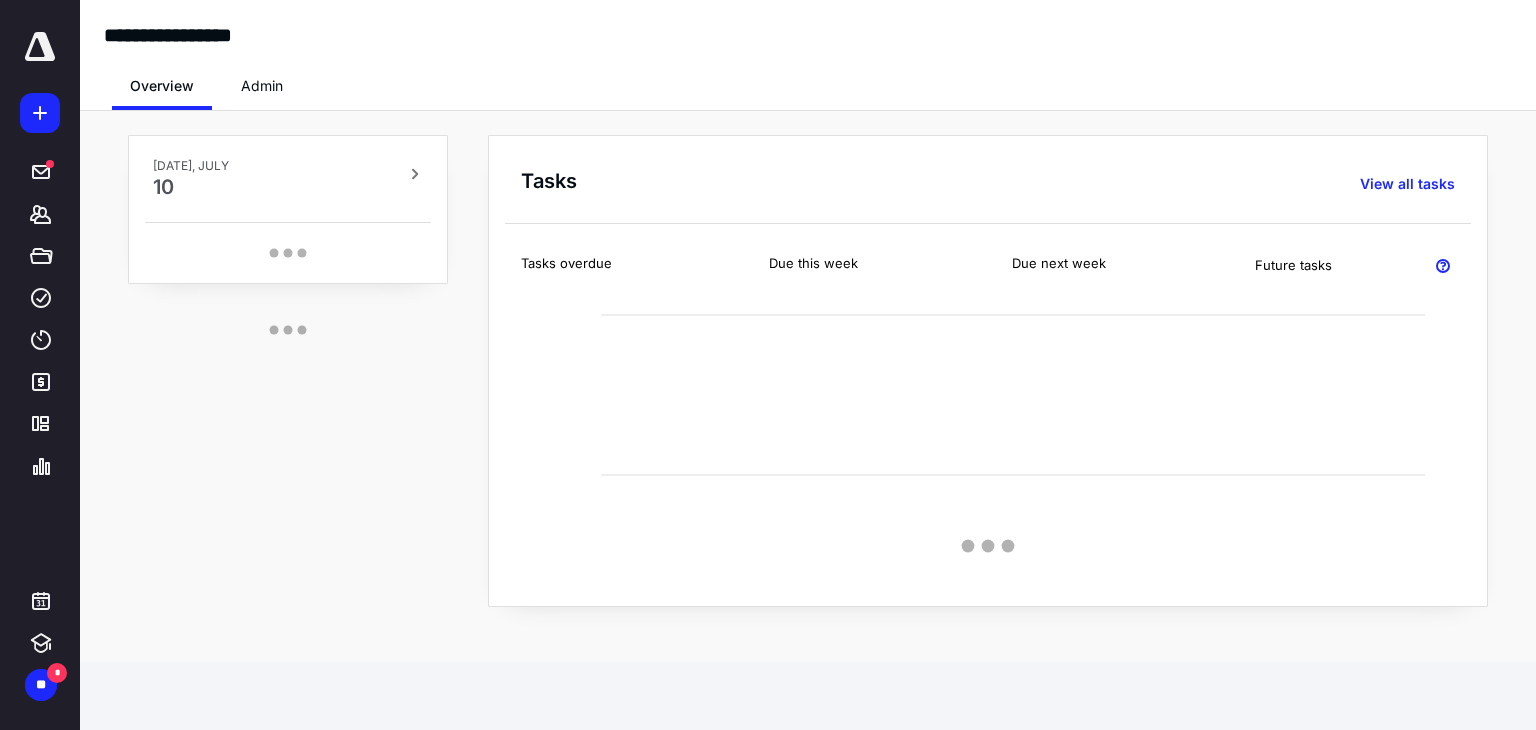 click on "Admin" at bounding box center [262, 86] 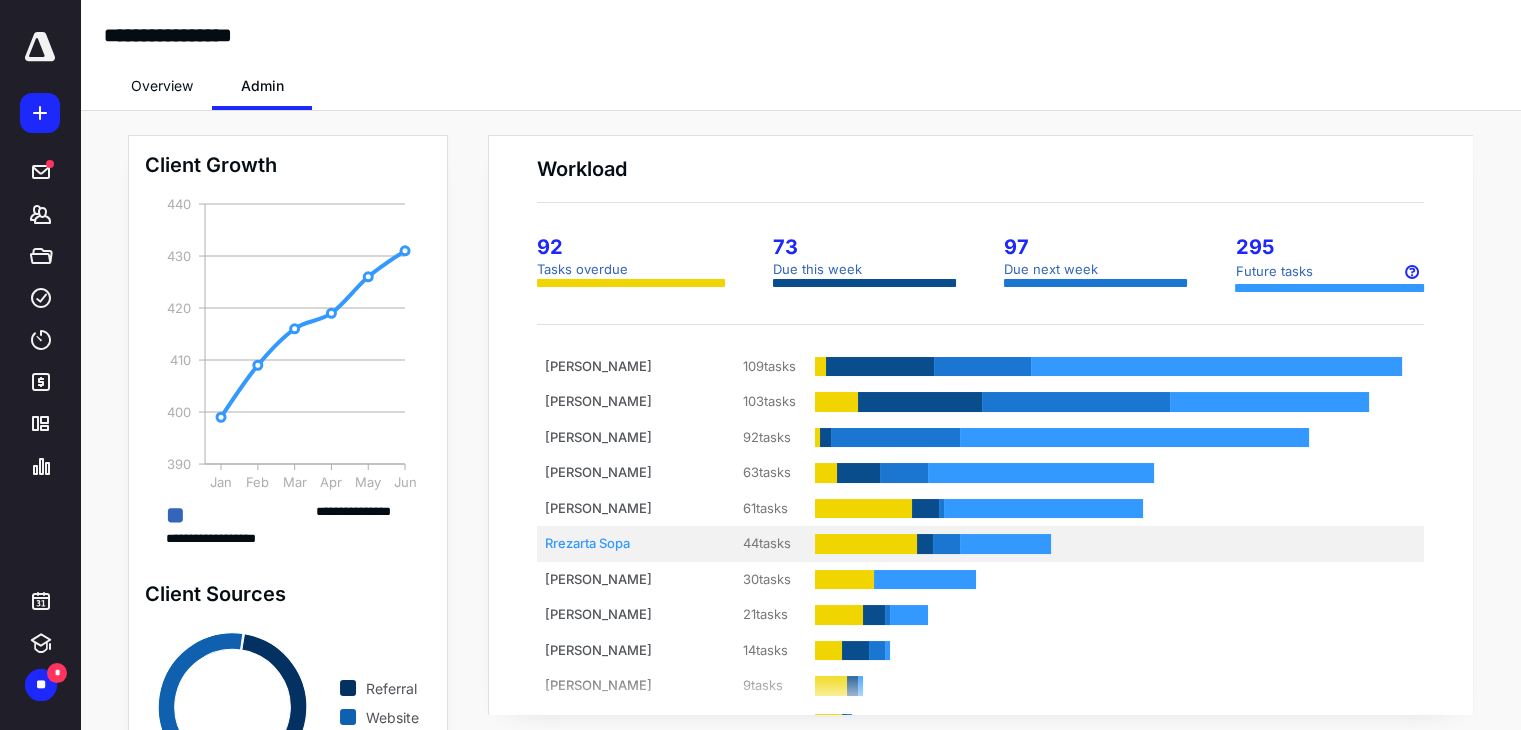 click on "Rrezarta Sopa" at bounding box center [620, 544] 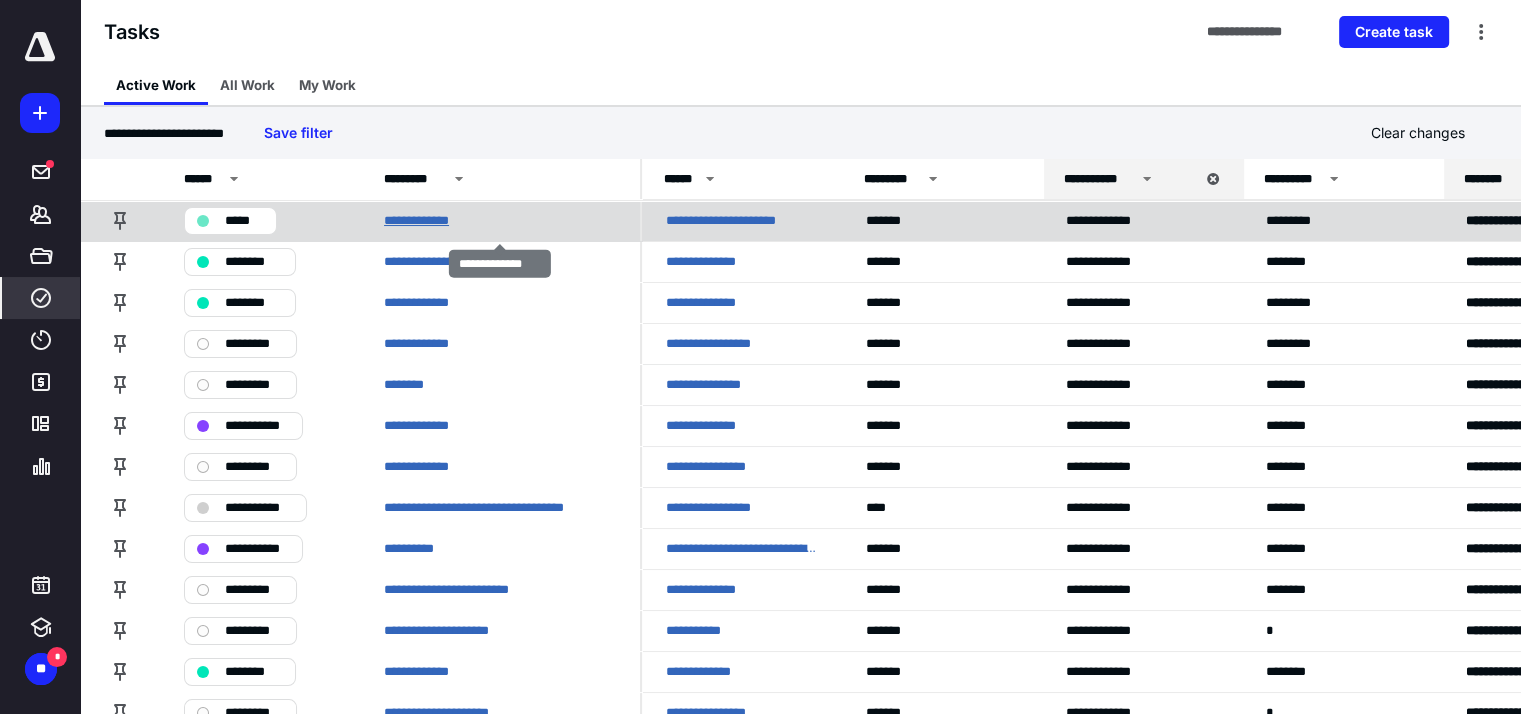 click on "**********" at bounding box center (428, 221) 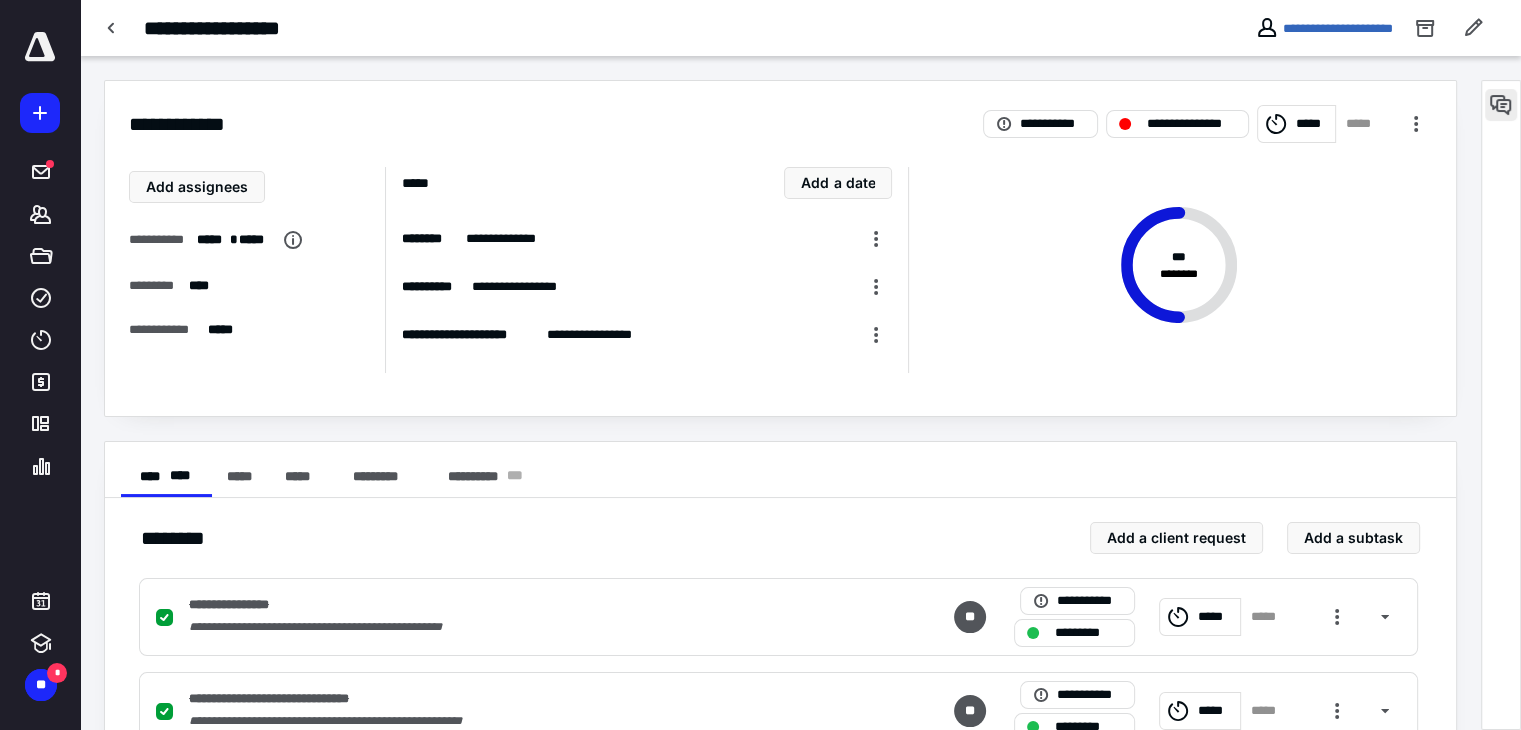 click at bounding box center (1501, 105) 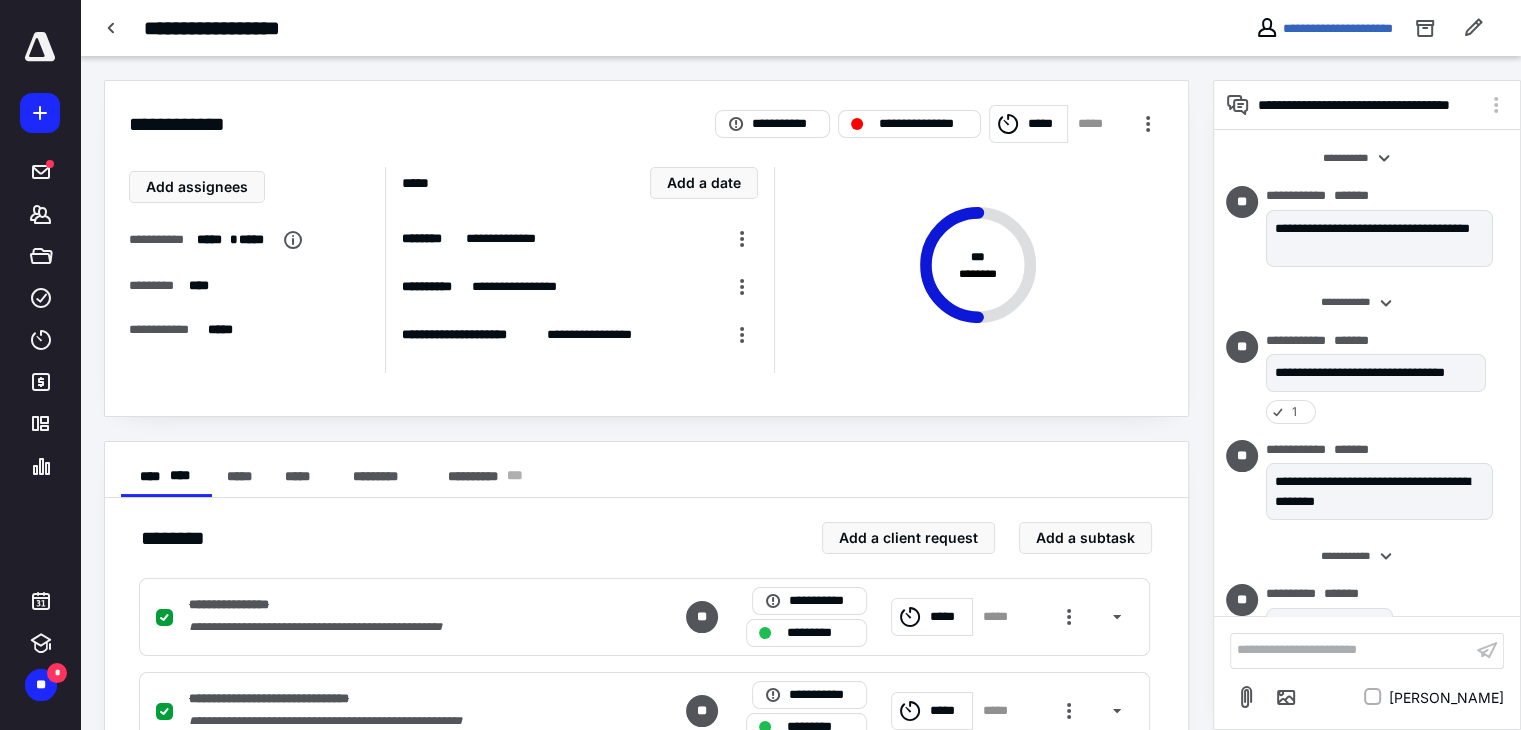 scroll, scrollTop: 46, scrollLeft: 0, axis: vertical 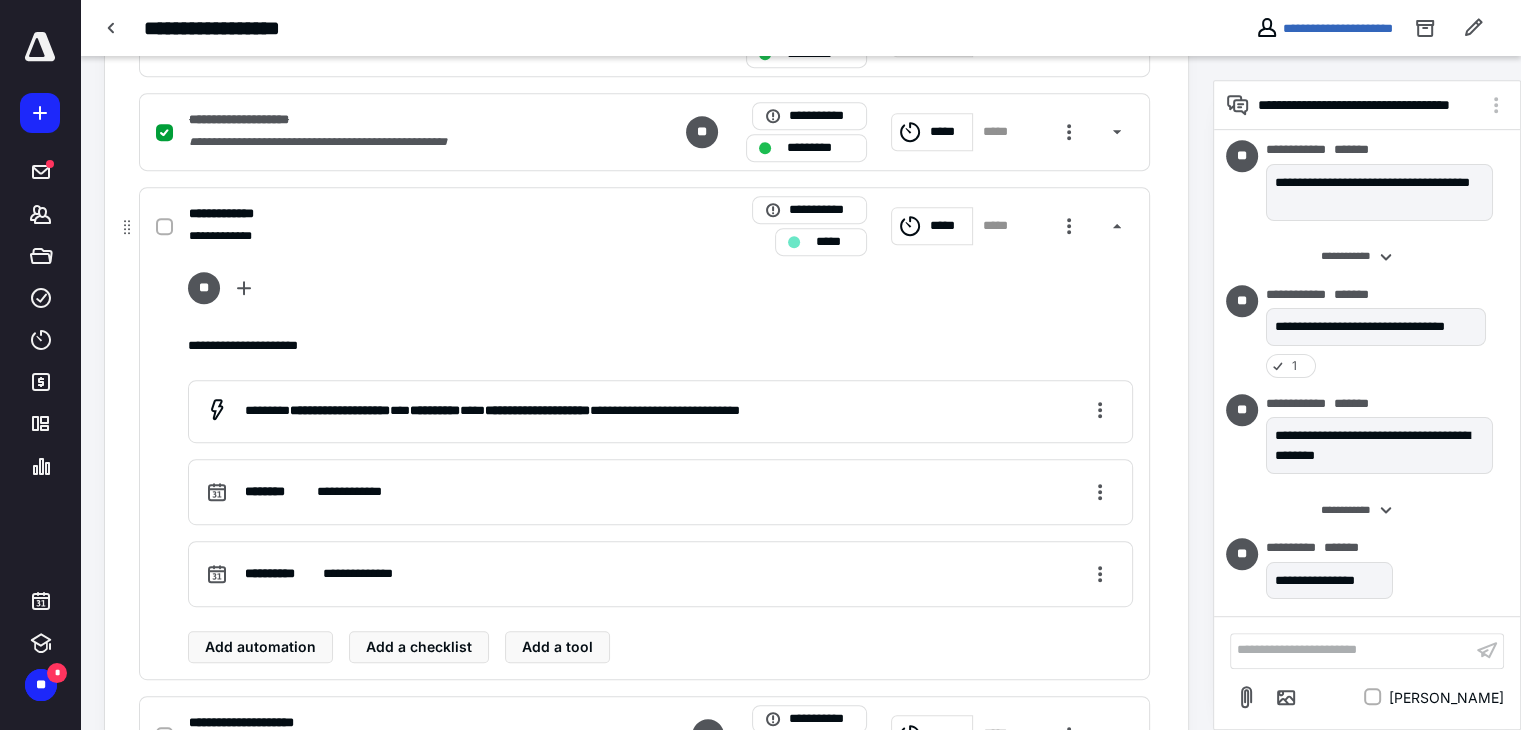 click on "**********" at bounding box center [382, 236] 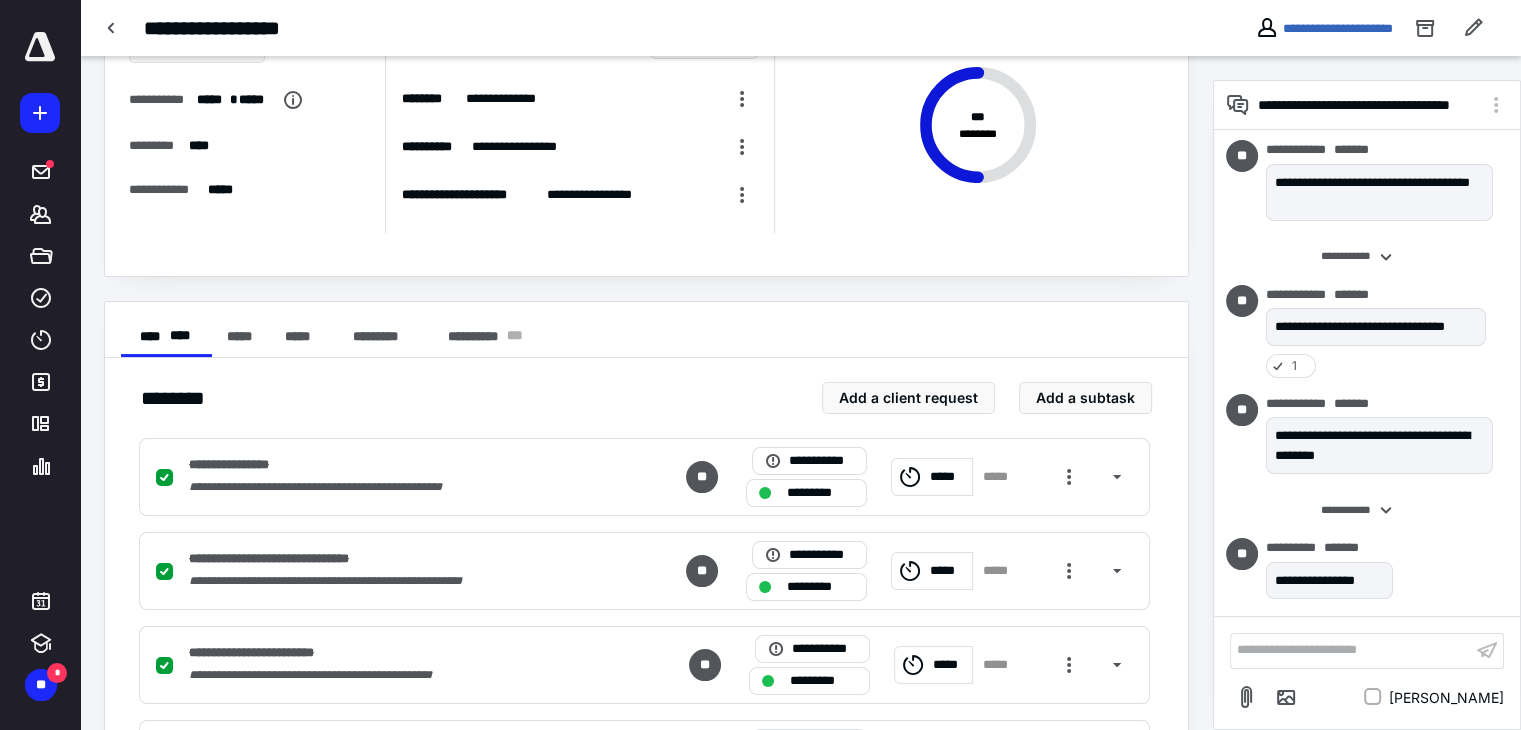 scroll, scrollTop: 139, scrollLeft: 0, axis: vertical 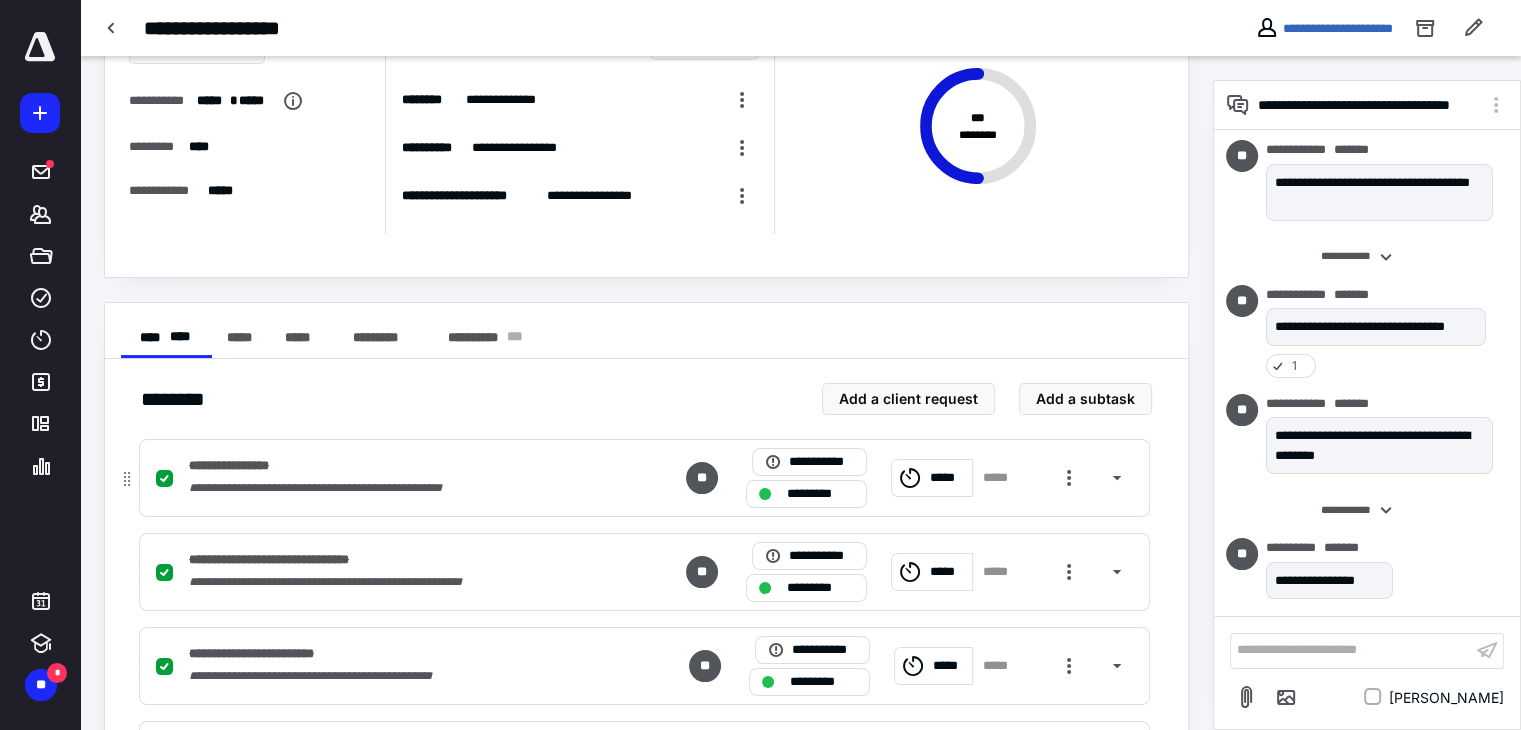 click on "**********" at bounding box center (382, 466) 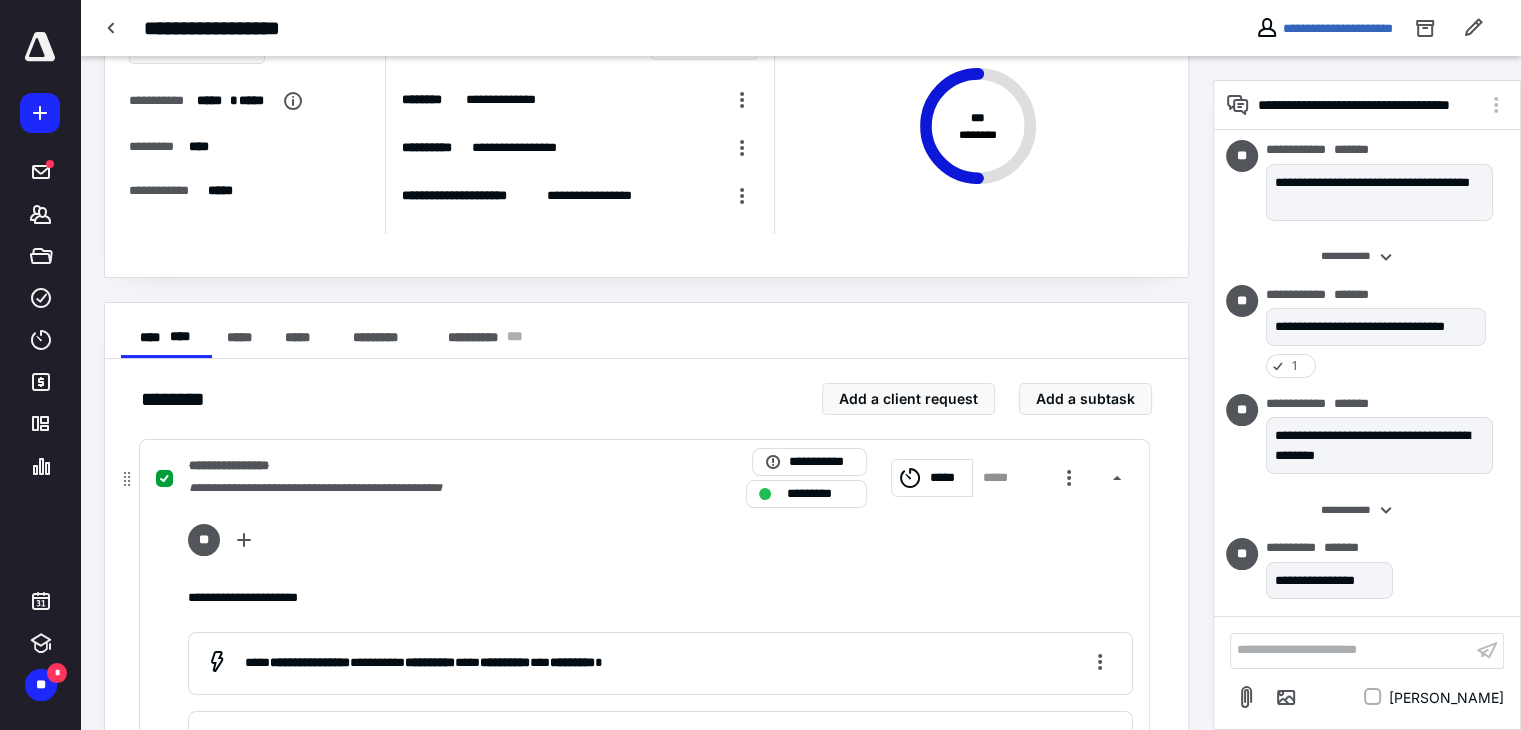 click on "**********" at bounding box center (382, 466) 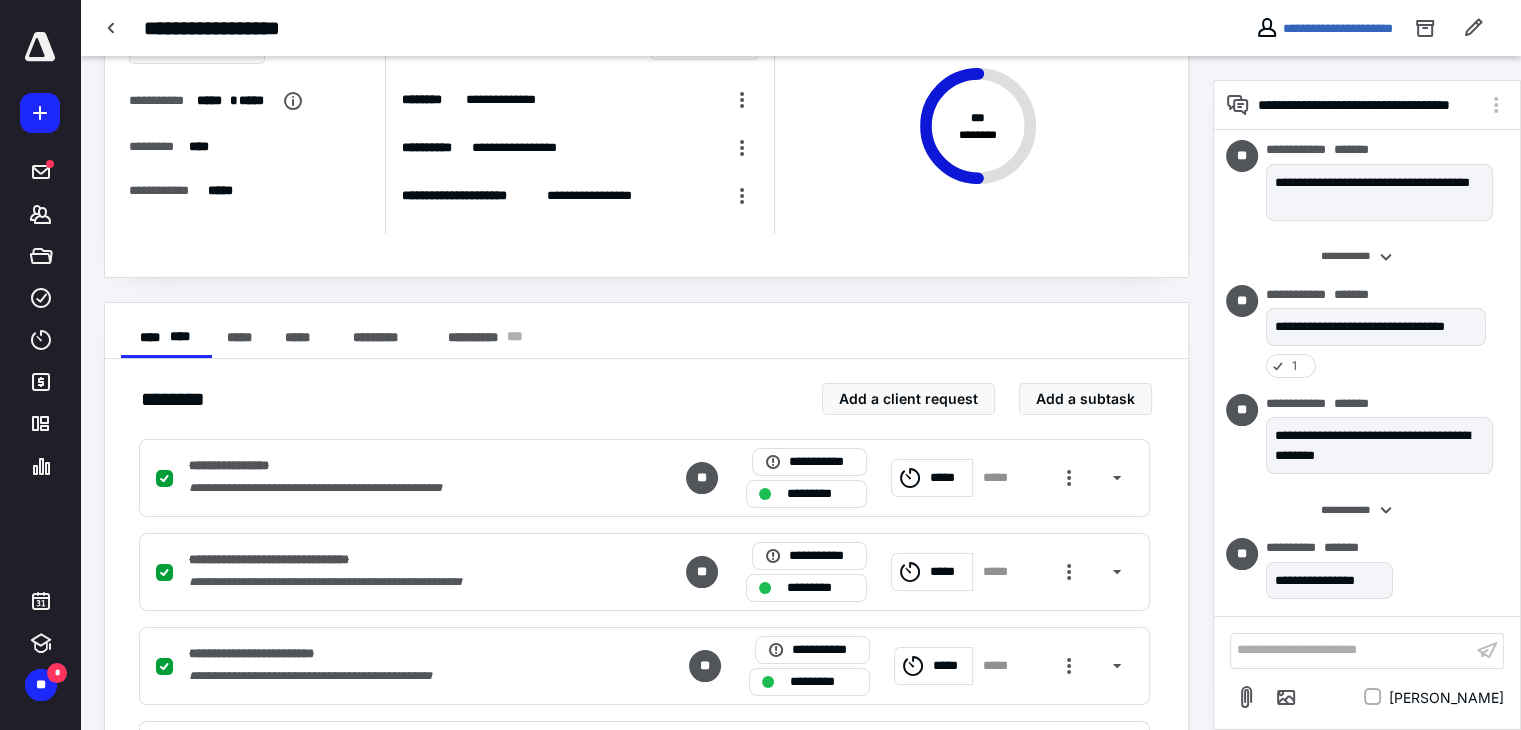 click at bounding box center (40, 47) 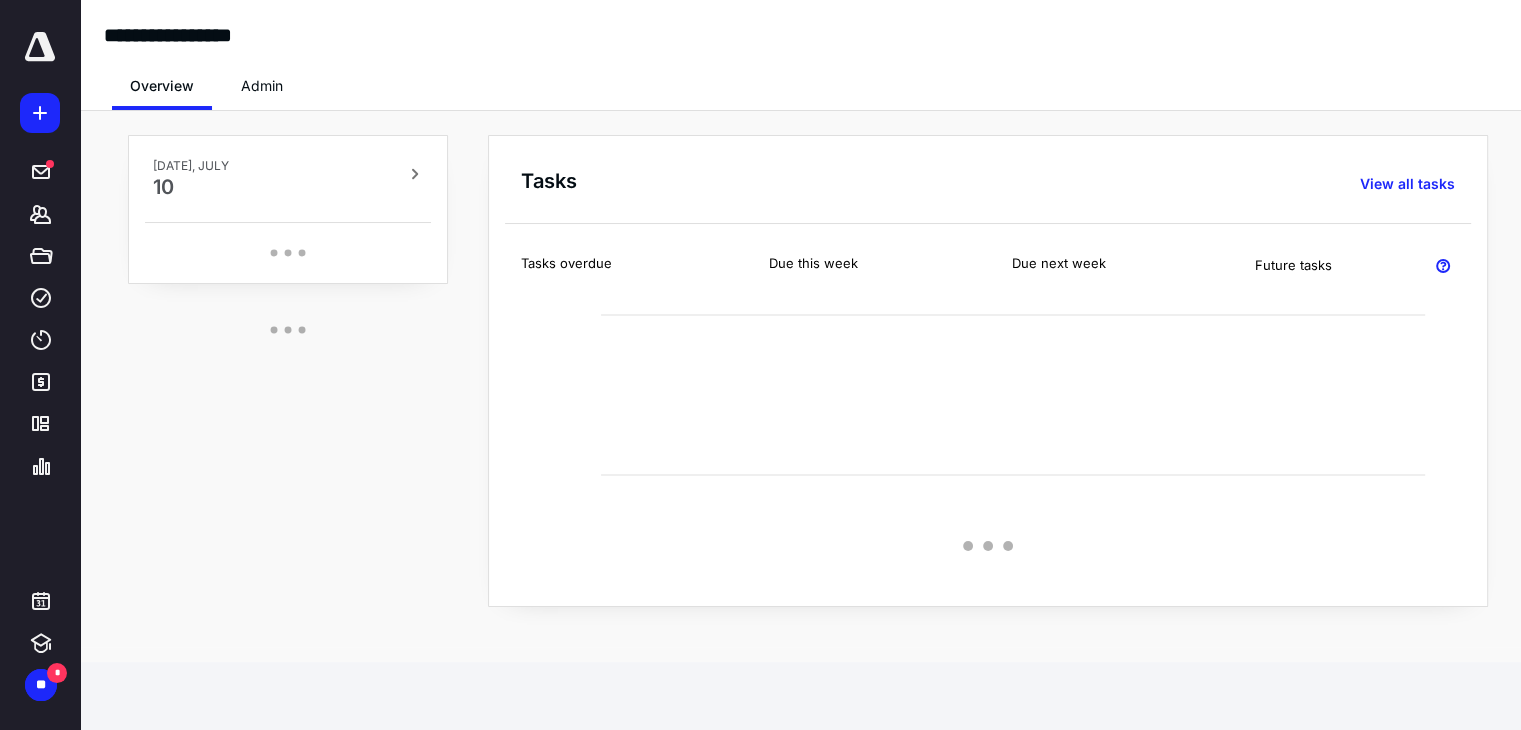 scroll, scrollTop: 0, scrollLeft: 0, axis: both 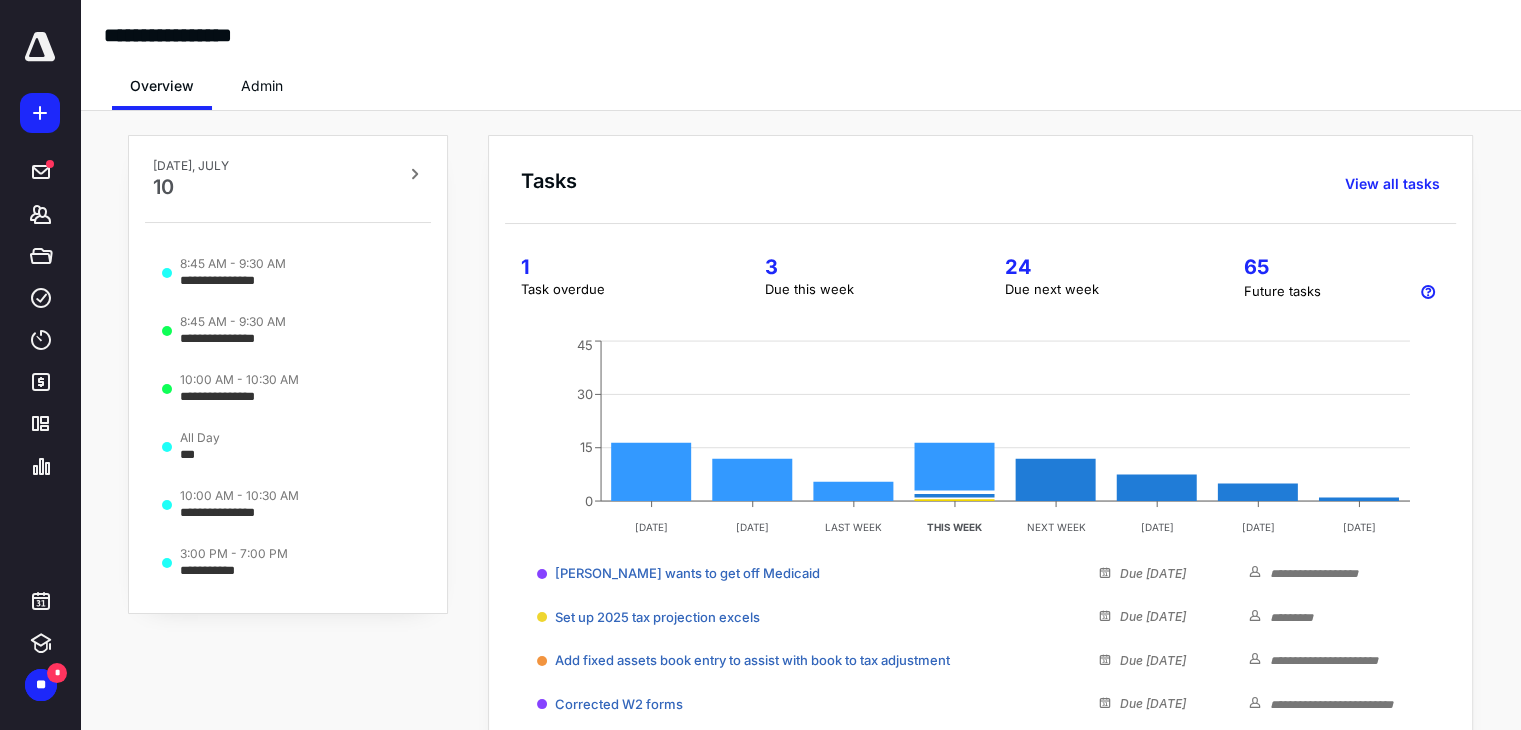click on "Admin" at bounding box center (262, 86) 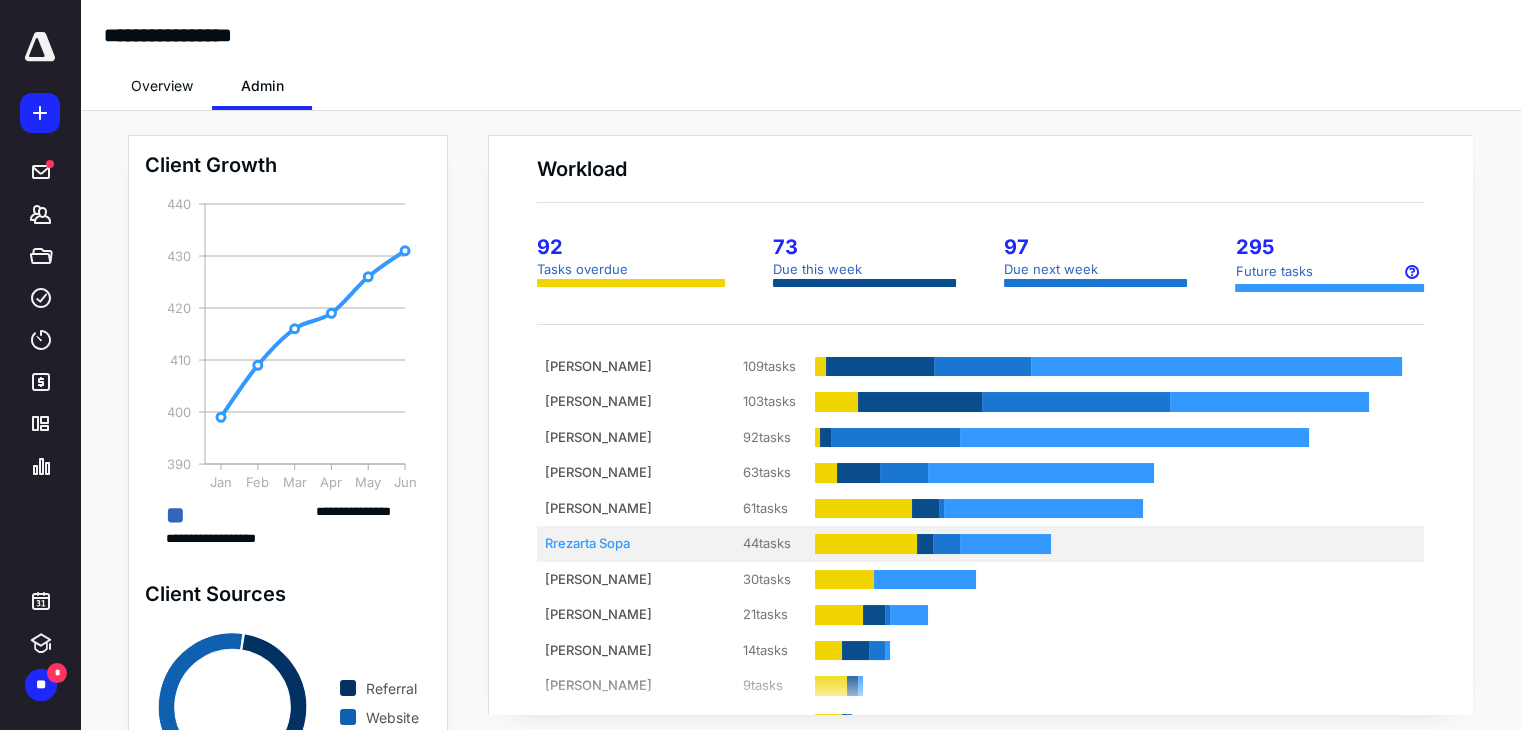 click on "Rrezarta Sopa" at bounding box center (620, 544) 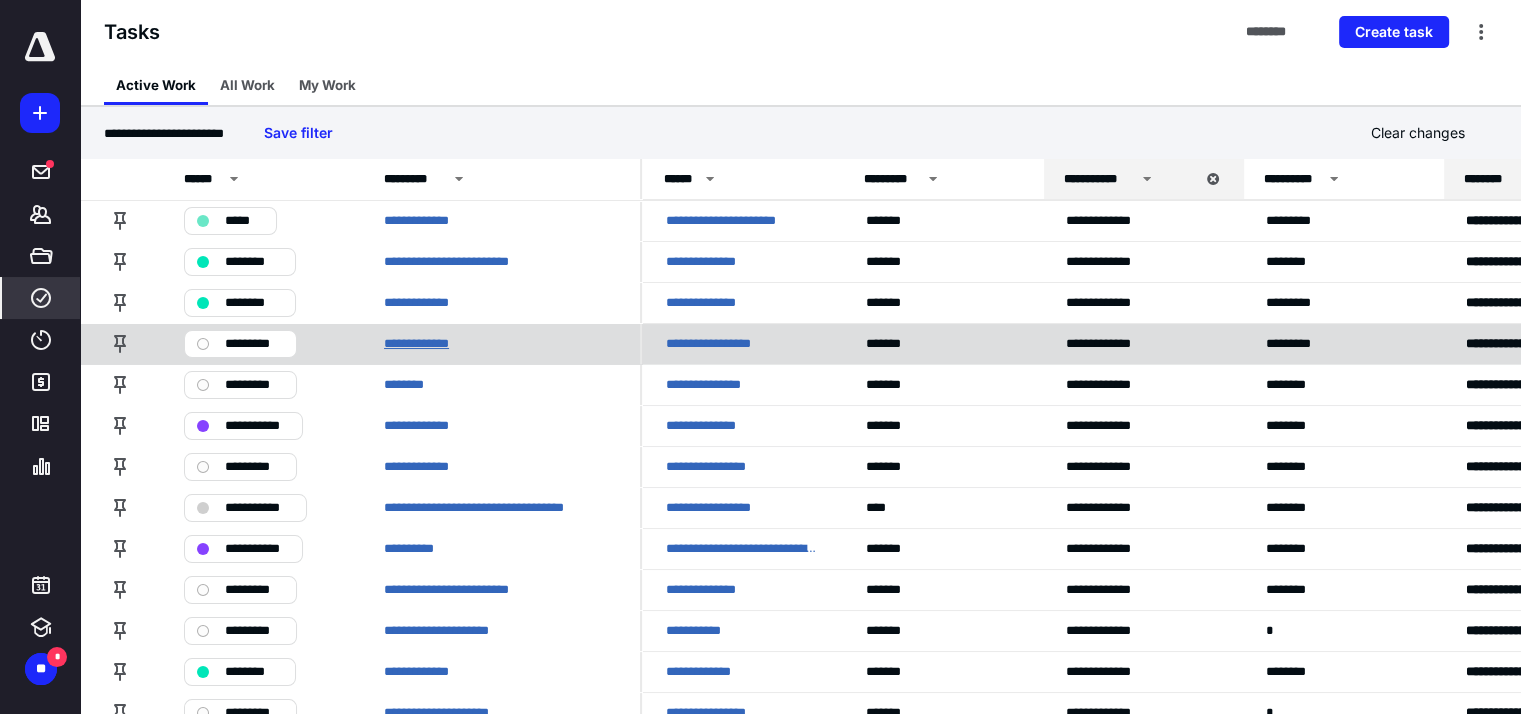 click on "**********" at bounding box center [428, 344] 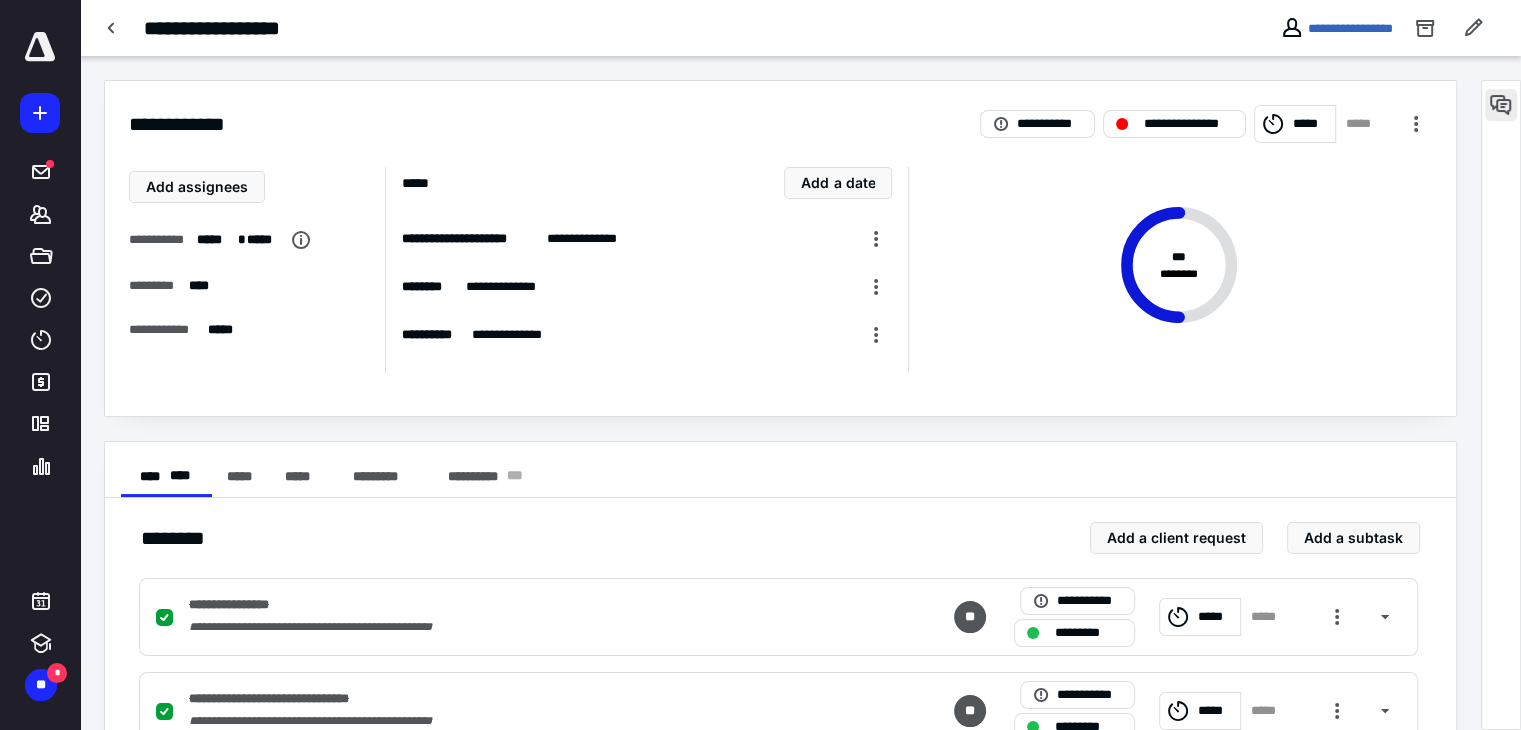click at bounding box center [1501, 105] 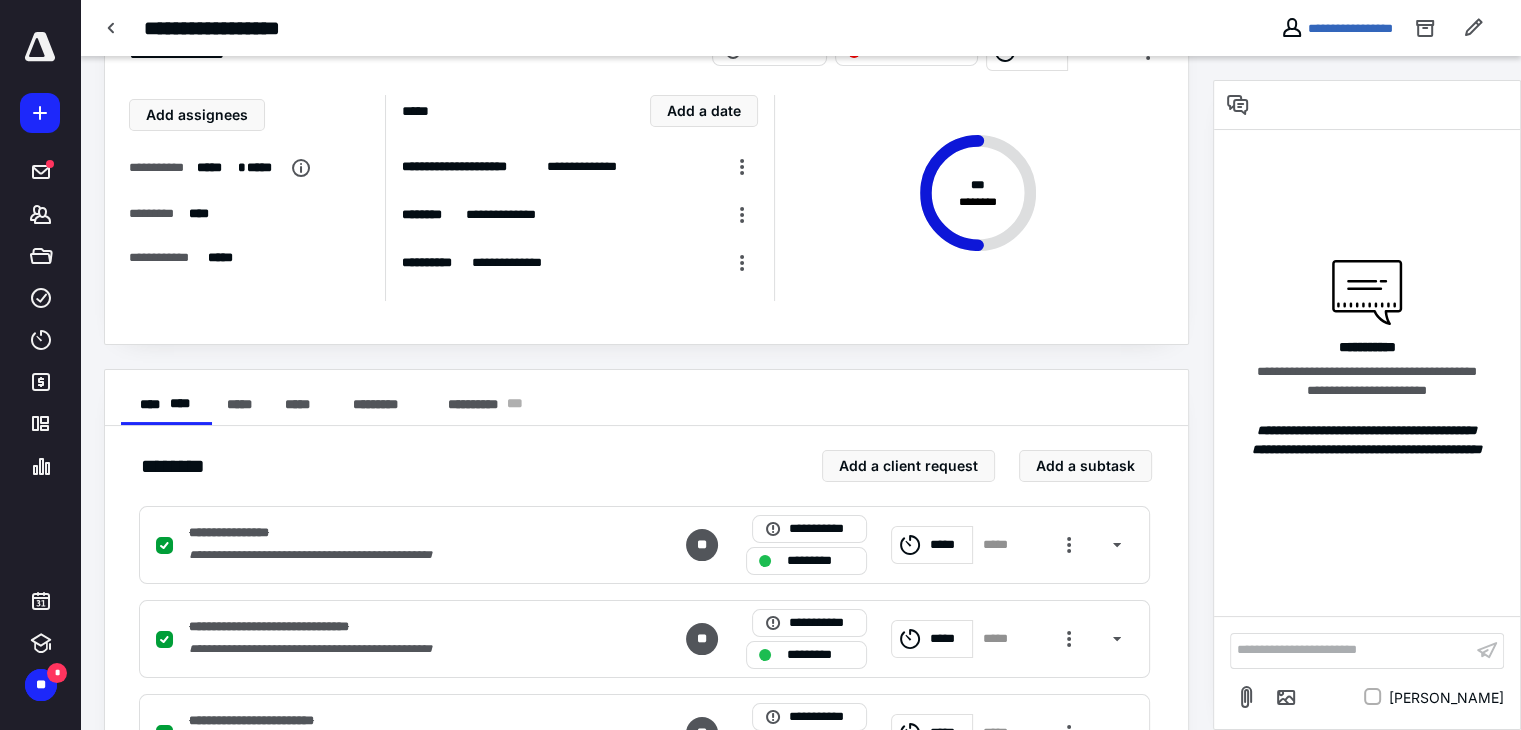 scroll, scrollTop: 0, scrollLeft: 0, axis: both 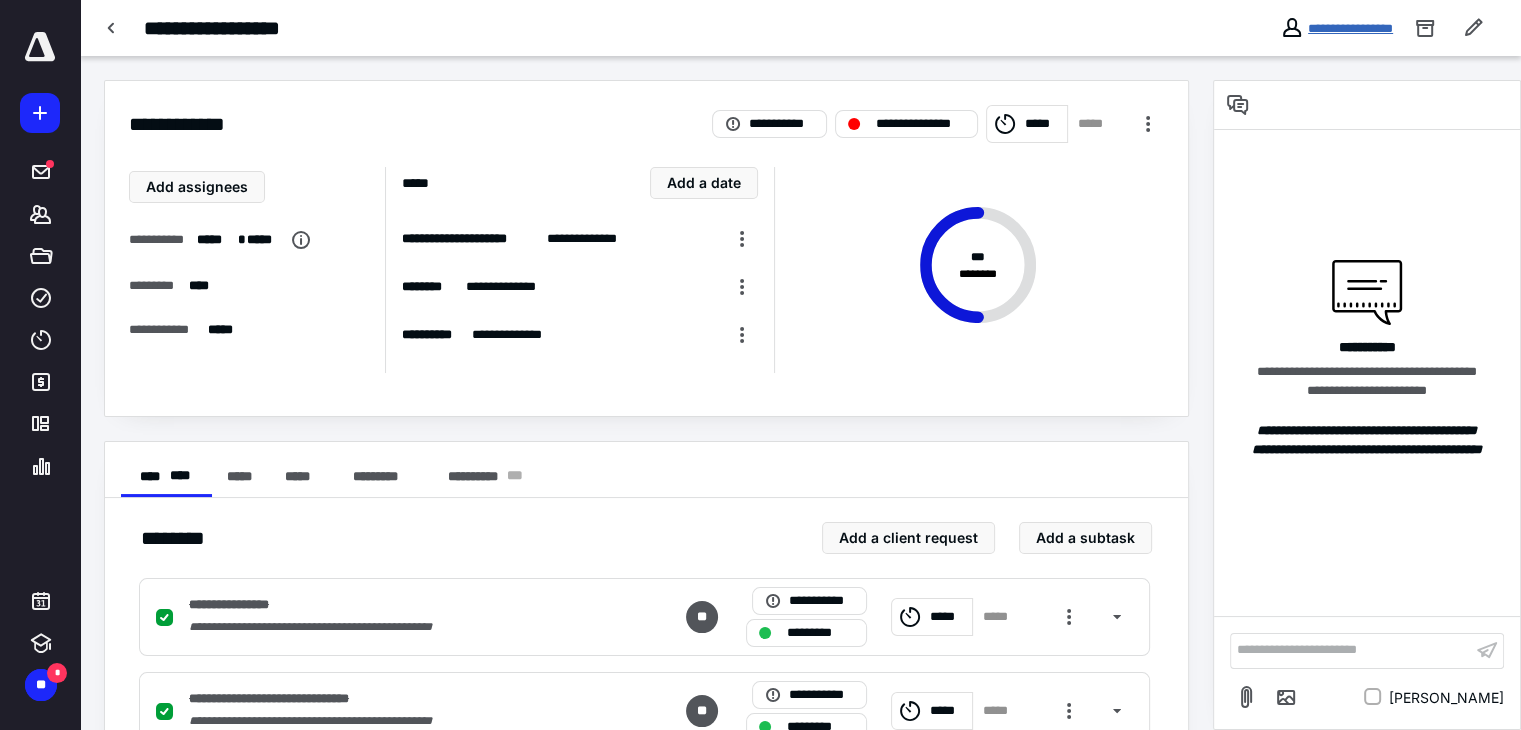 click on "**********" at bounding box center [1350, 28] 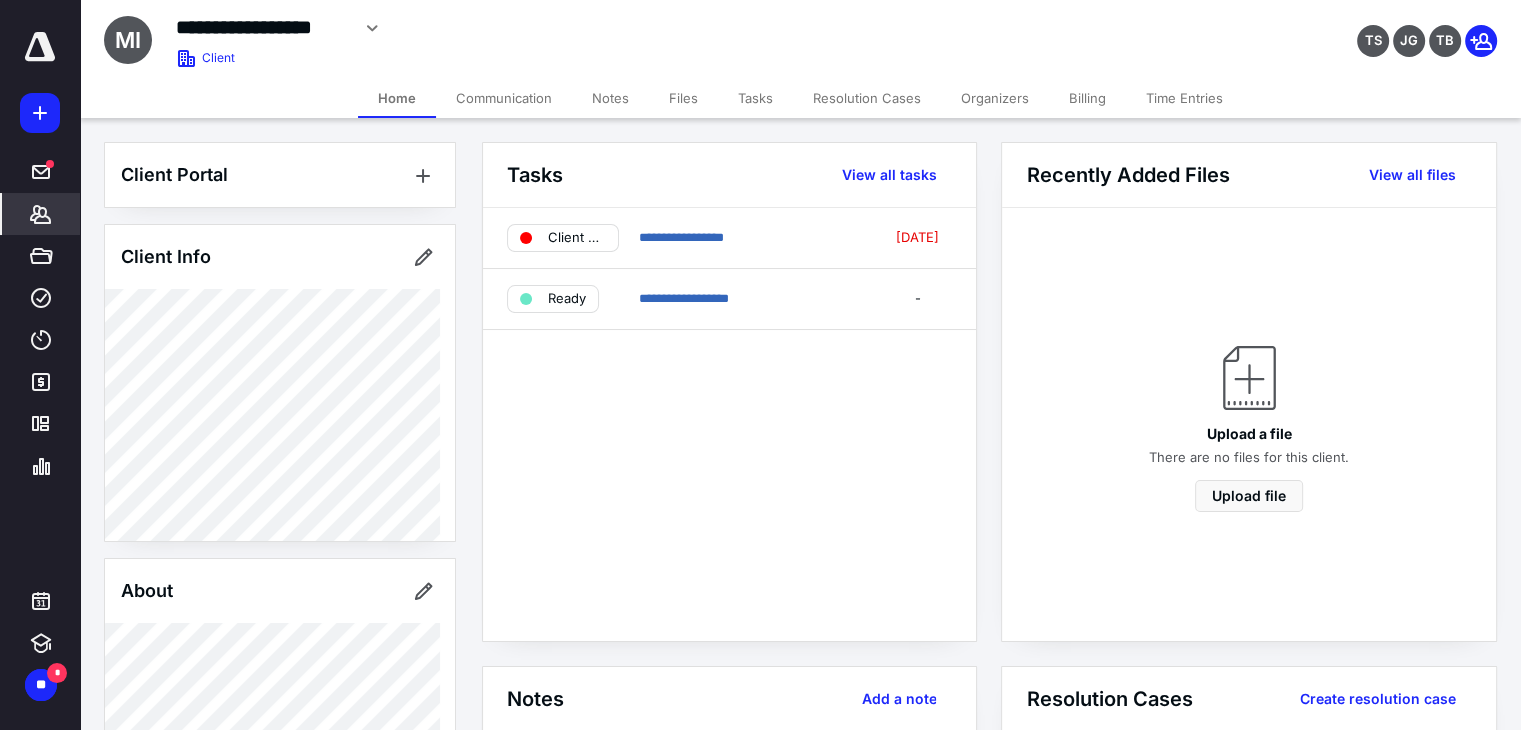 click on "Notes" at bounding box center (610, 98) 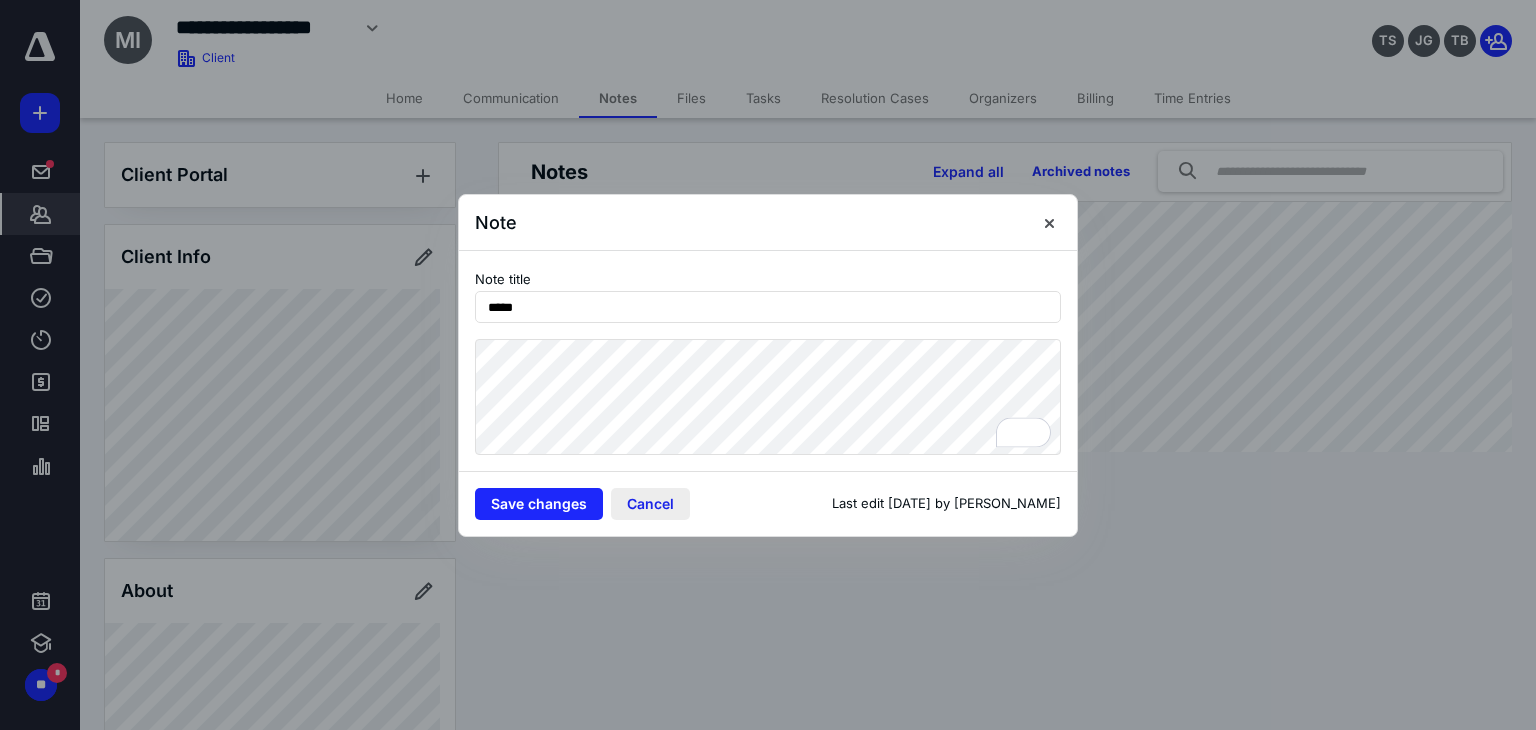click on "Cancel" at bounding box center [650, 504] 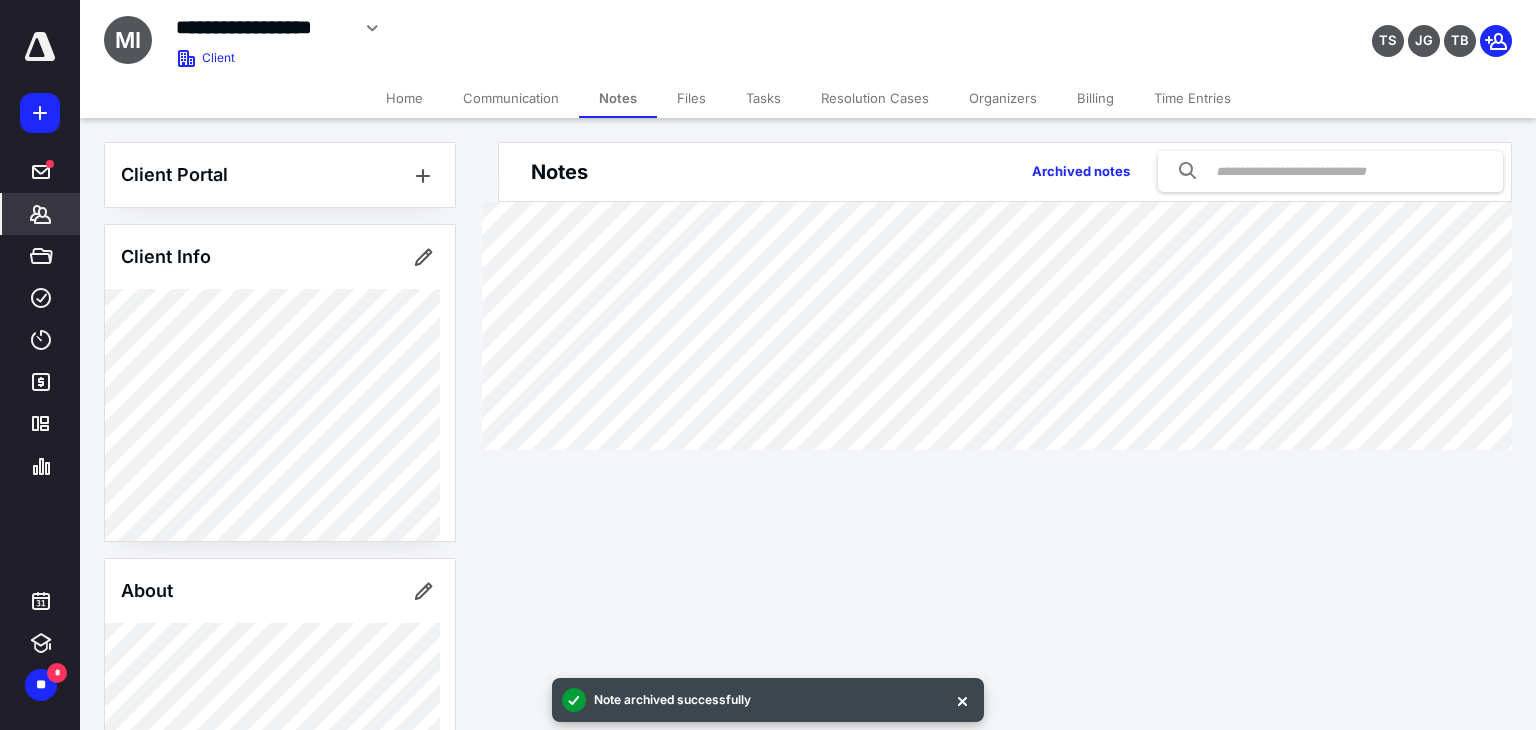 click on "Tasks" at bounding box center (763, 98) 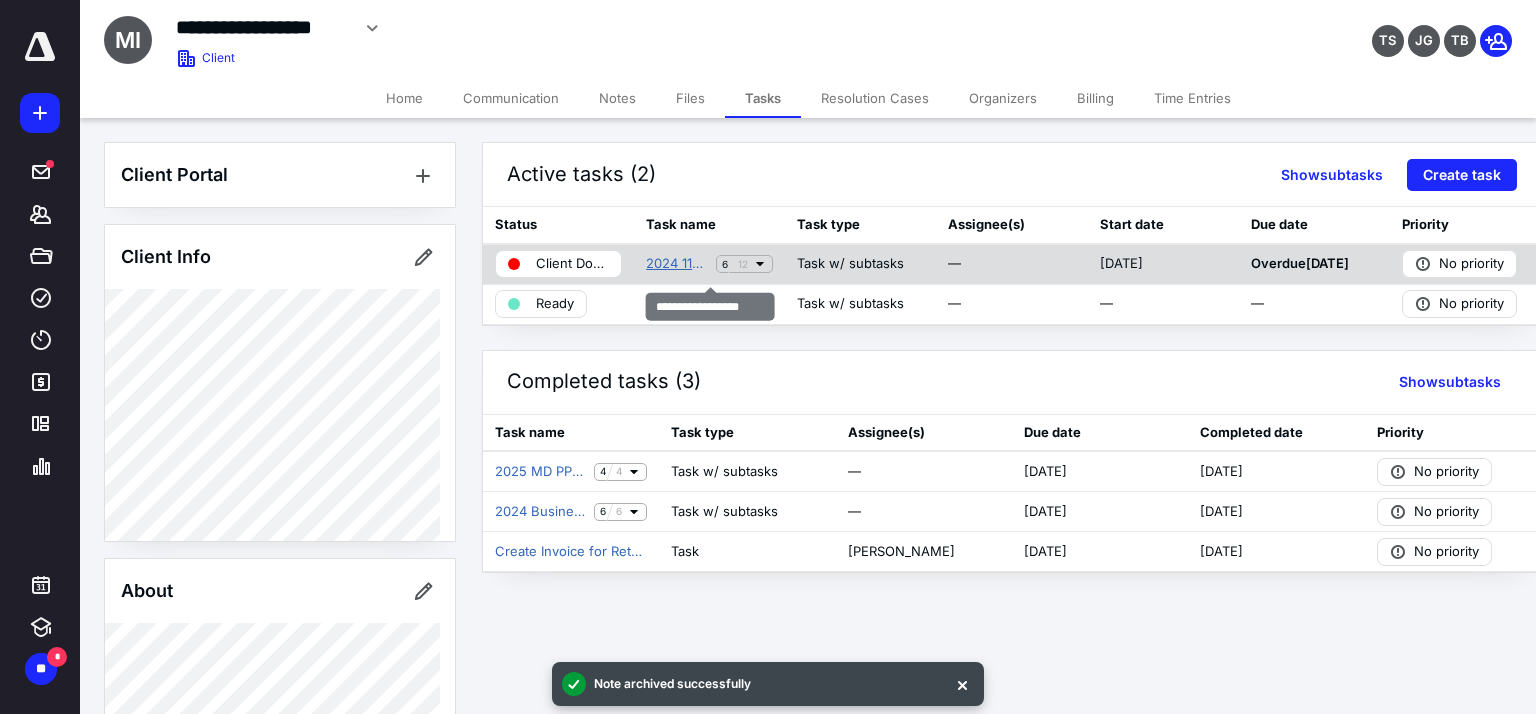 click on "2024 1120C Return" at bounding box center (677, 264) 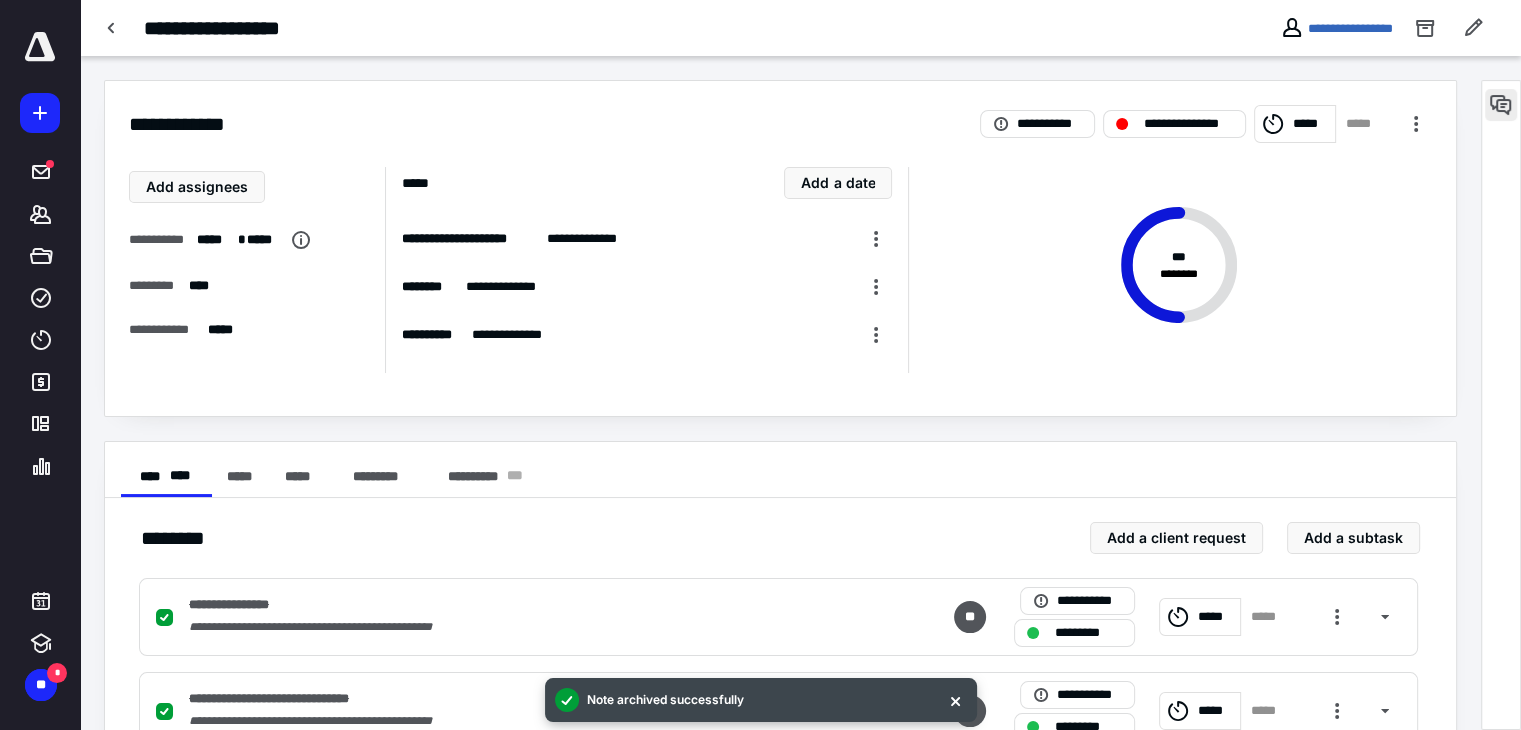 click at bounding box center [1501, 105] 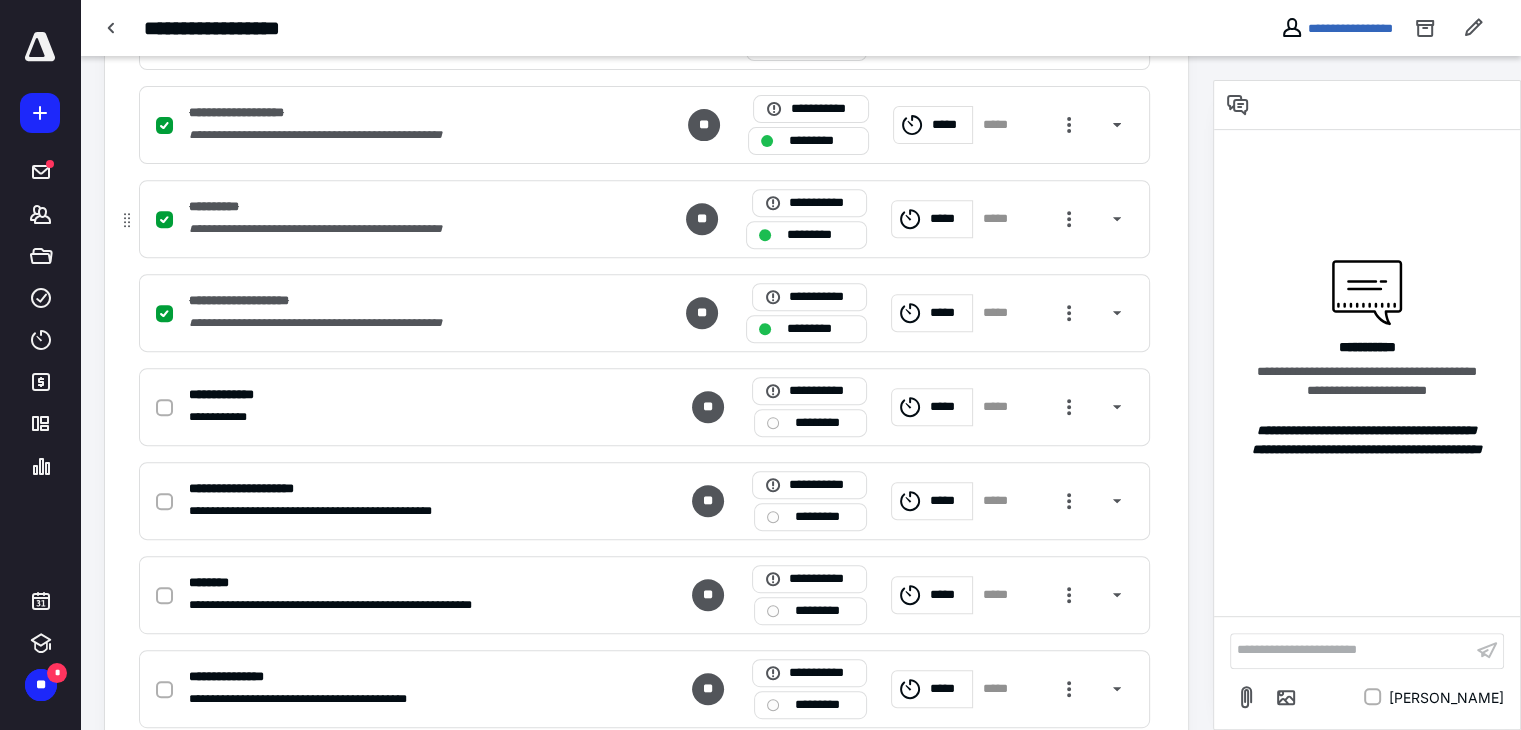 scroll, scrollTop: 776, scrollLeft: 0, axis: vertical 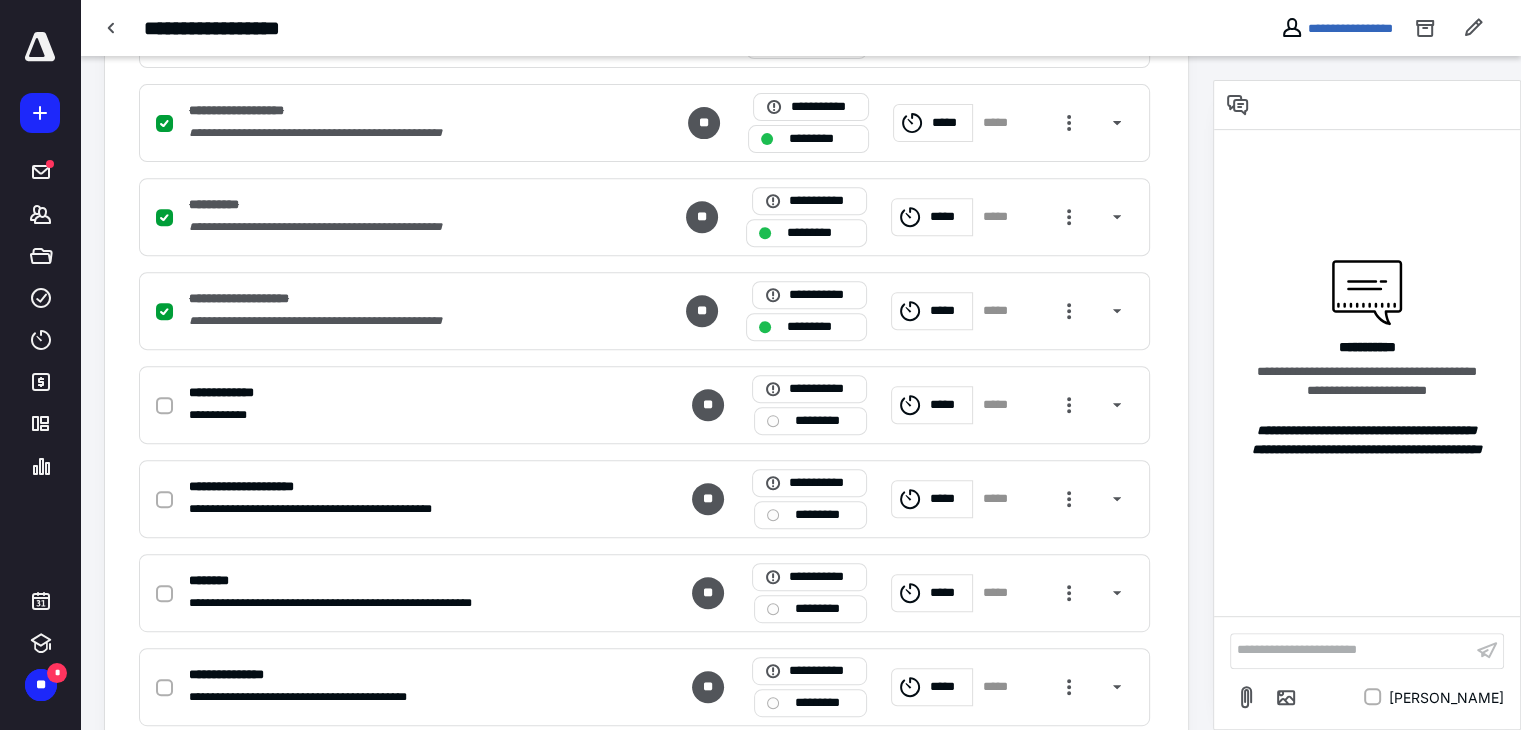 click at bounding box center (40, 47) 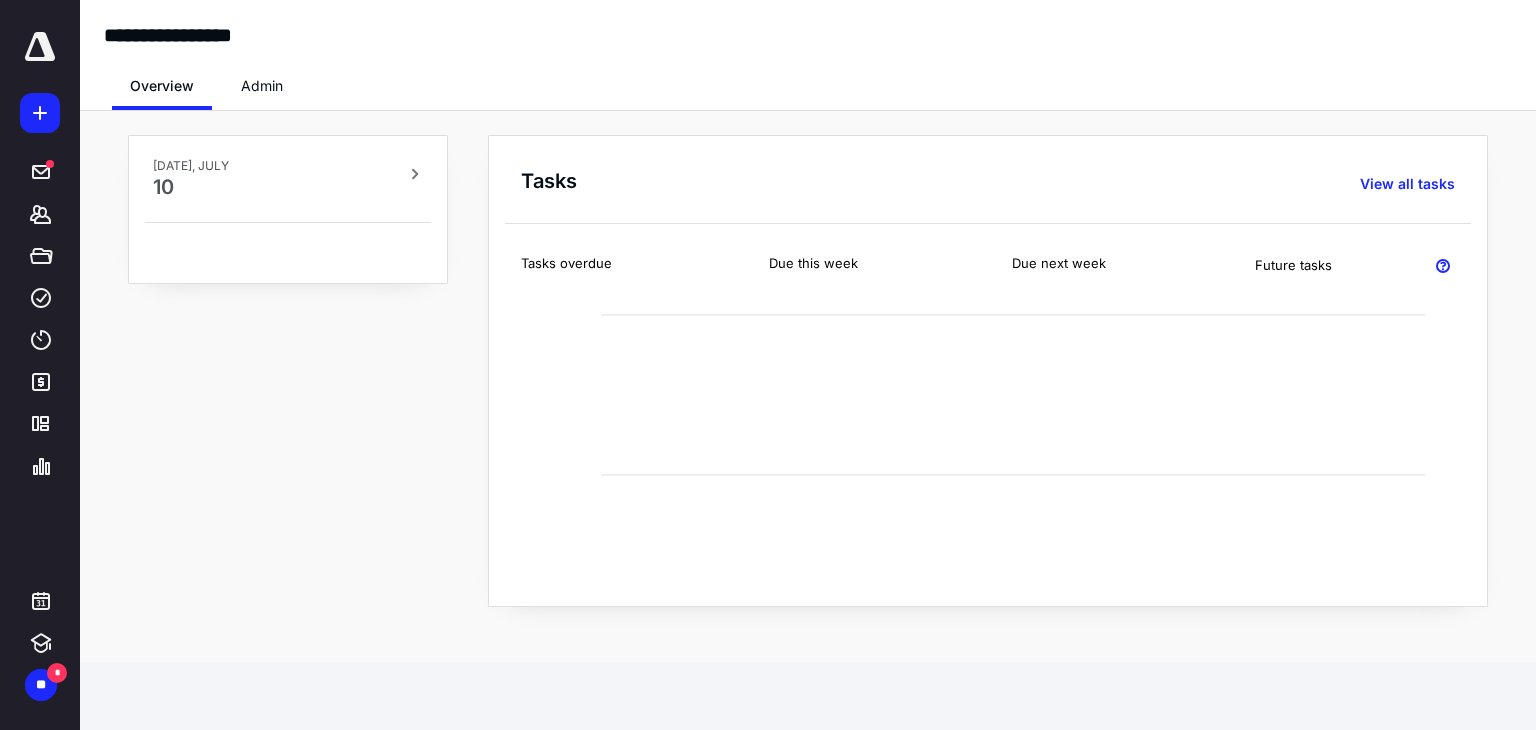 click on "Admin" at bounding box center [262, 86] 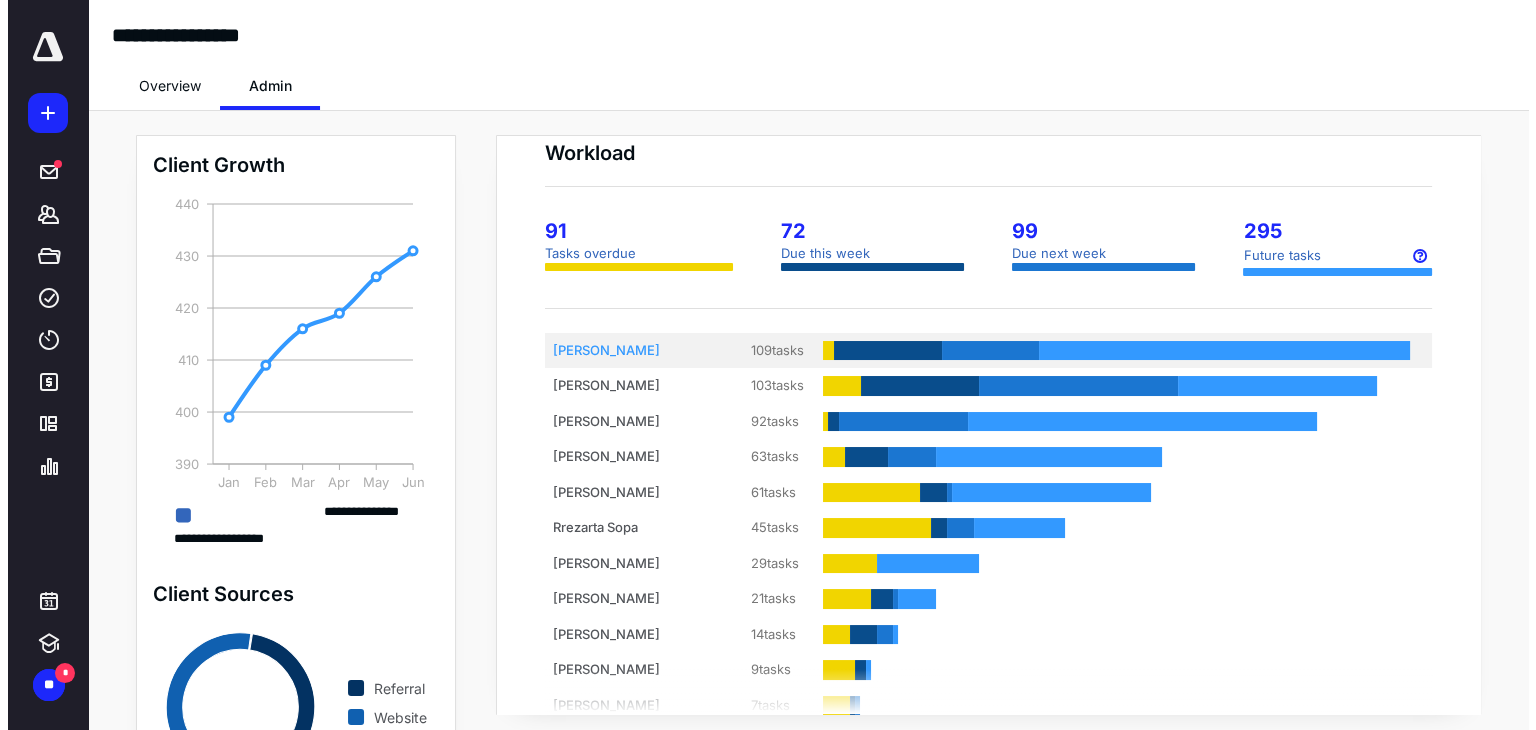 scroll, scrollTop: 0, scrollLeft: 0, axis: both 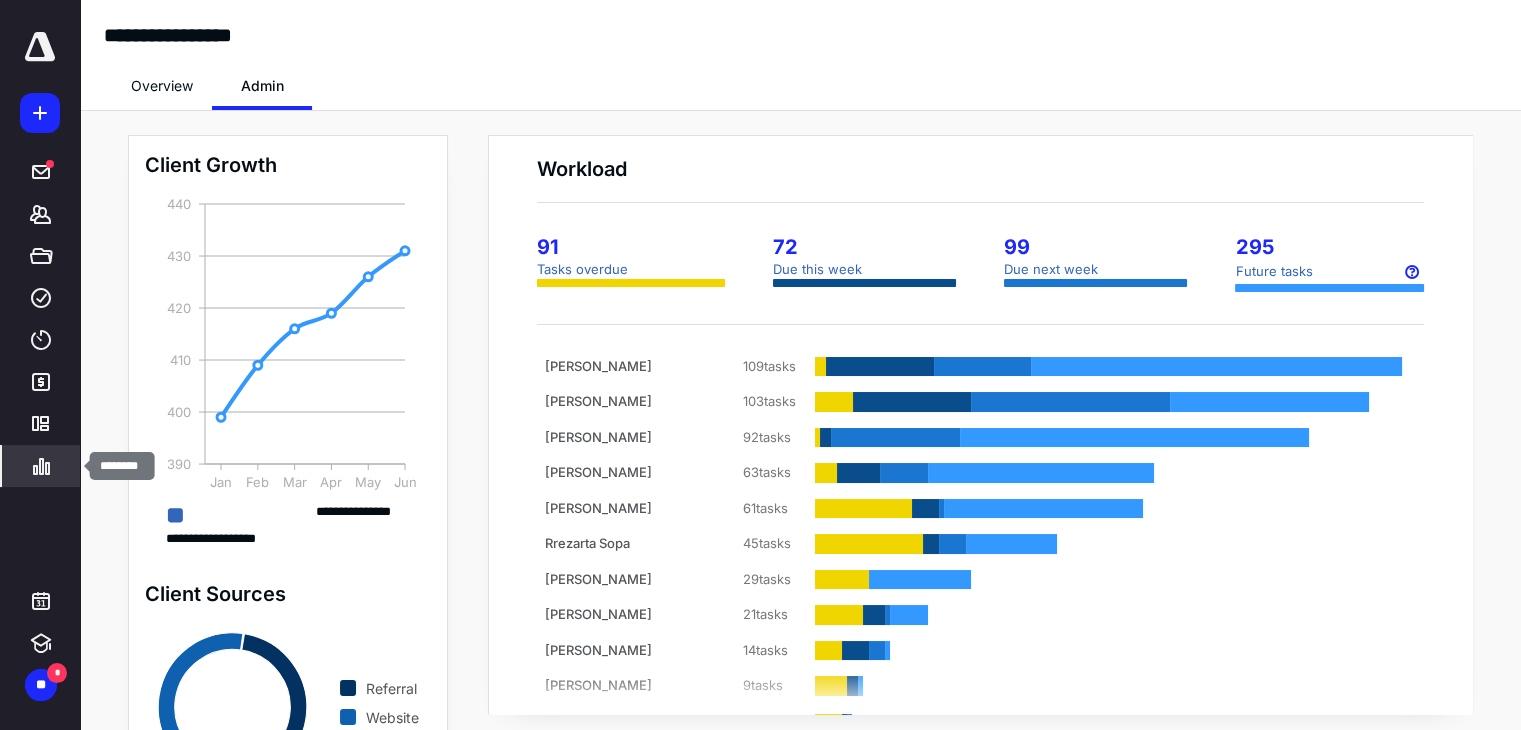 click 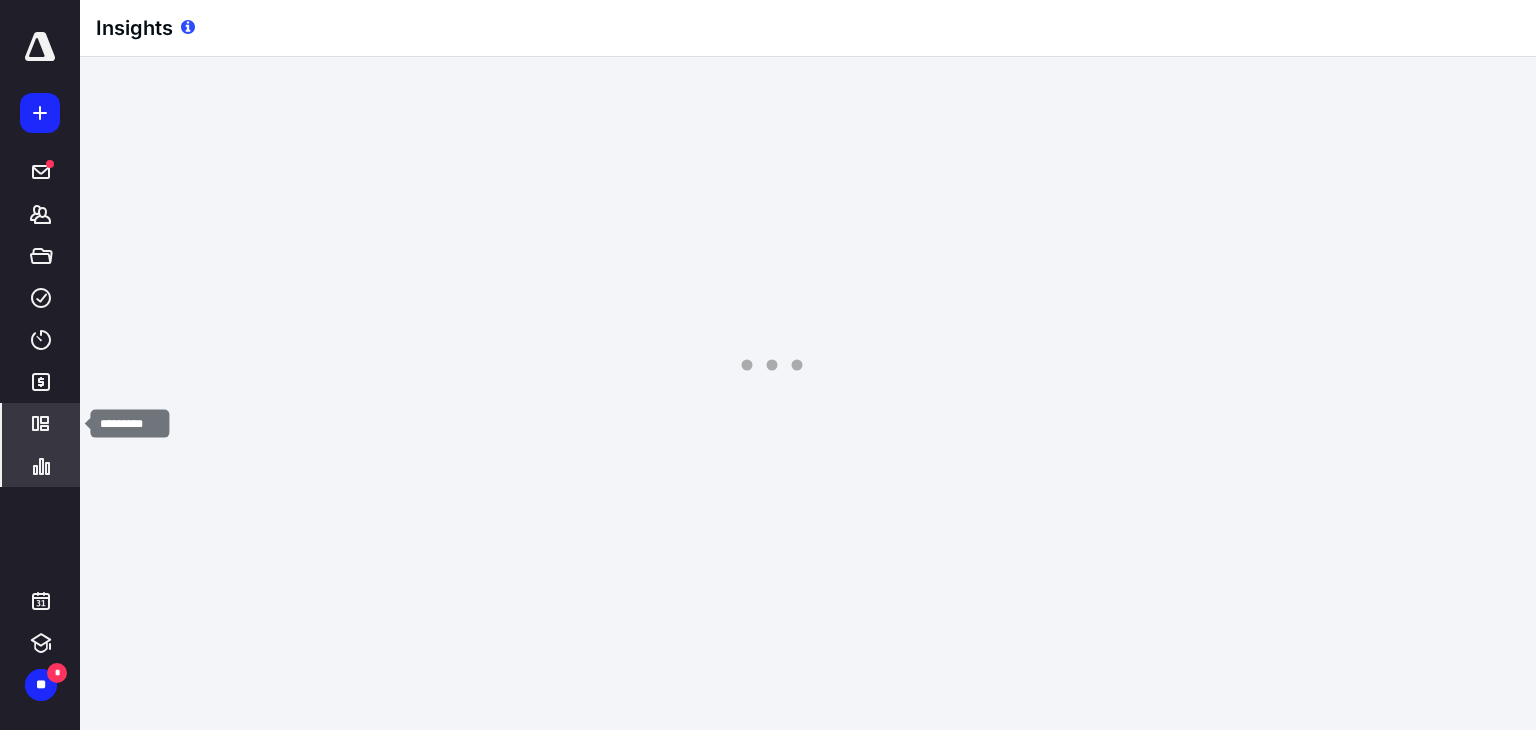 click 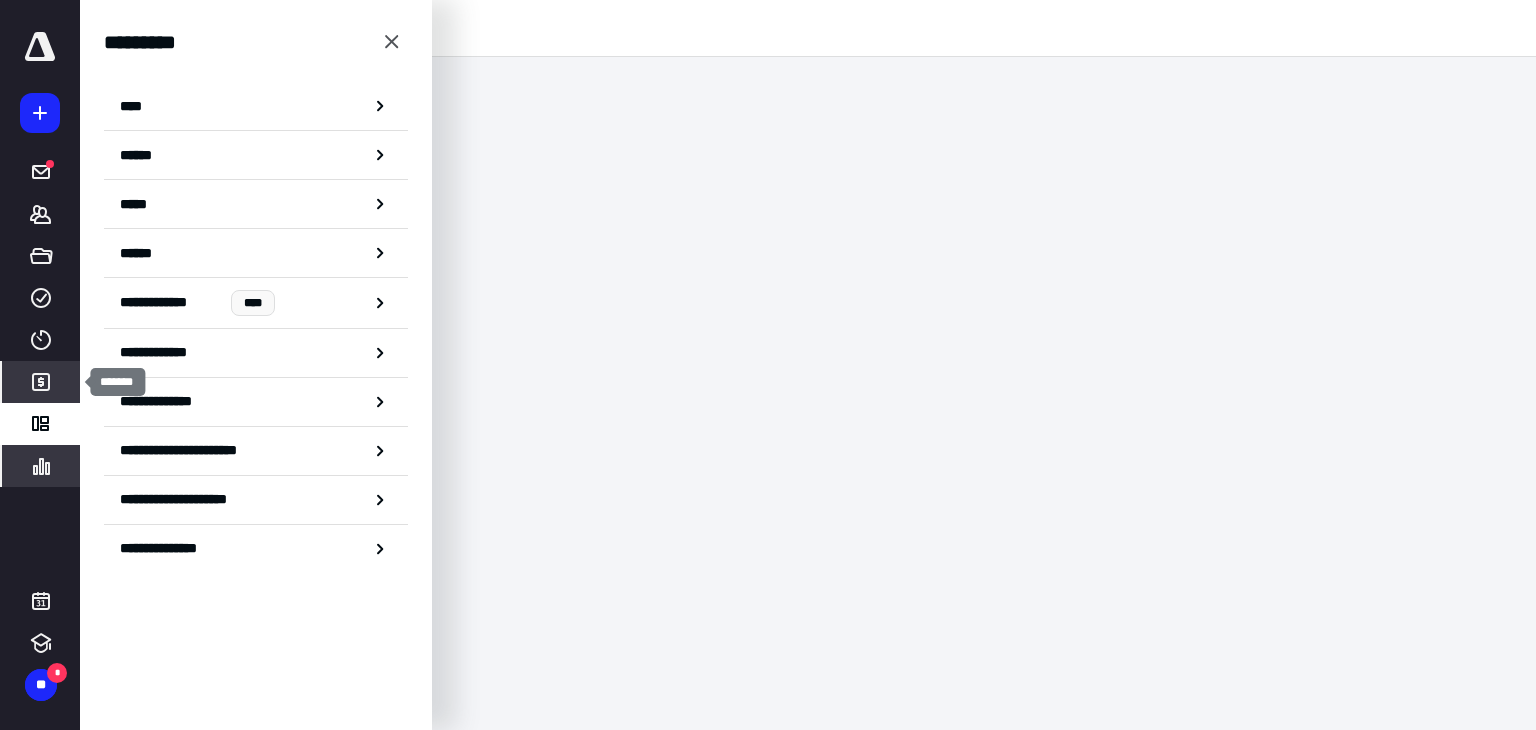 click on "*******" at bounding box center (41, 382) 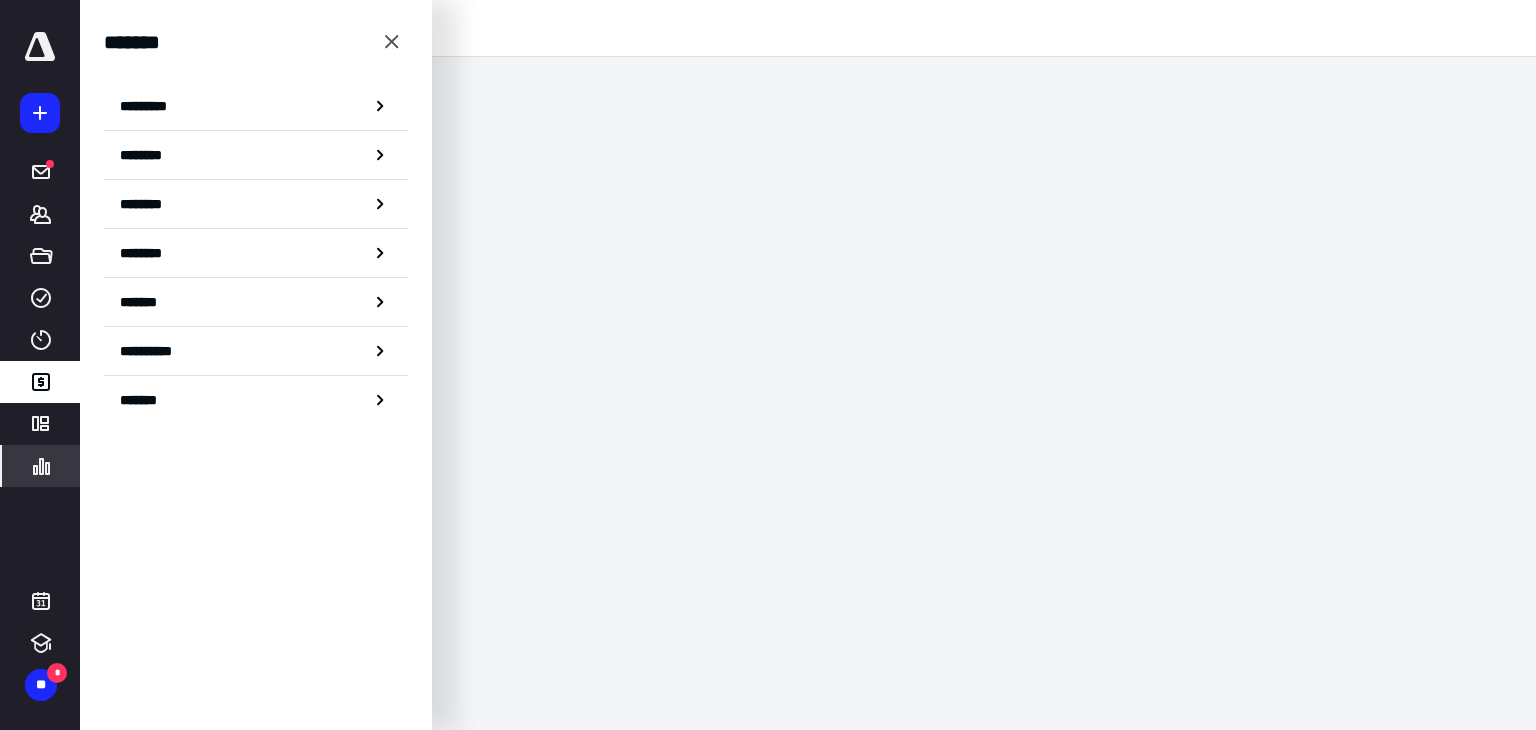 click on "********" at bounding box center [41, 466] 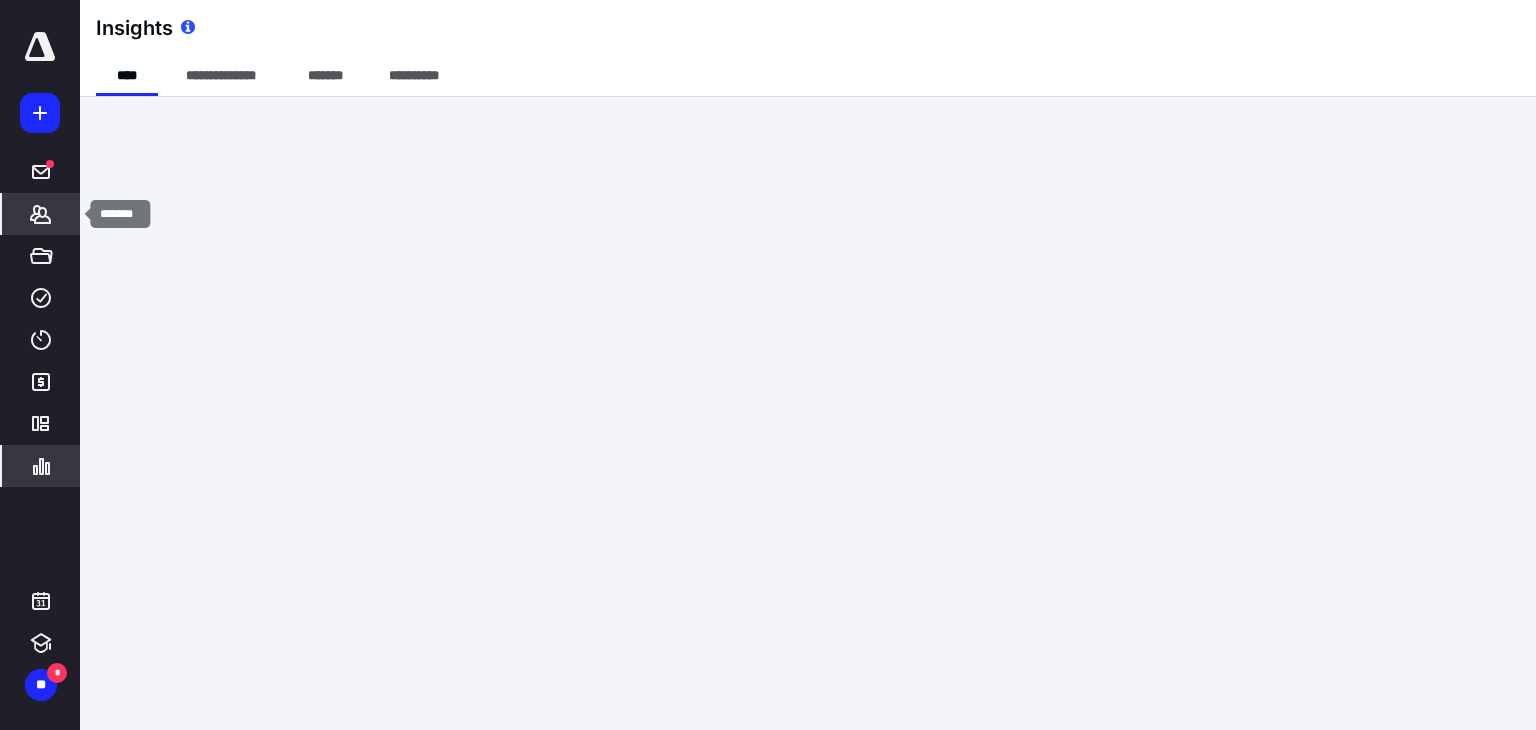 click on "*******" at bounding box center [41, 214] 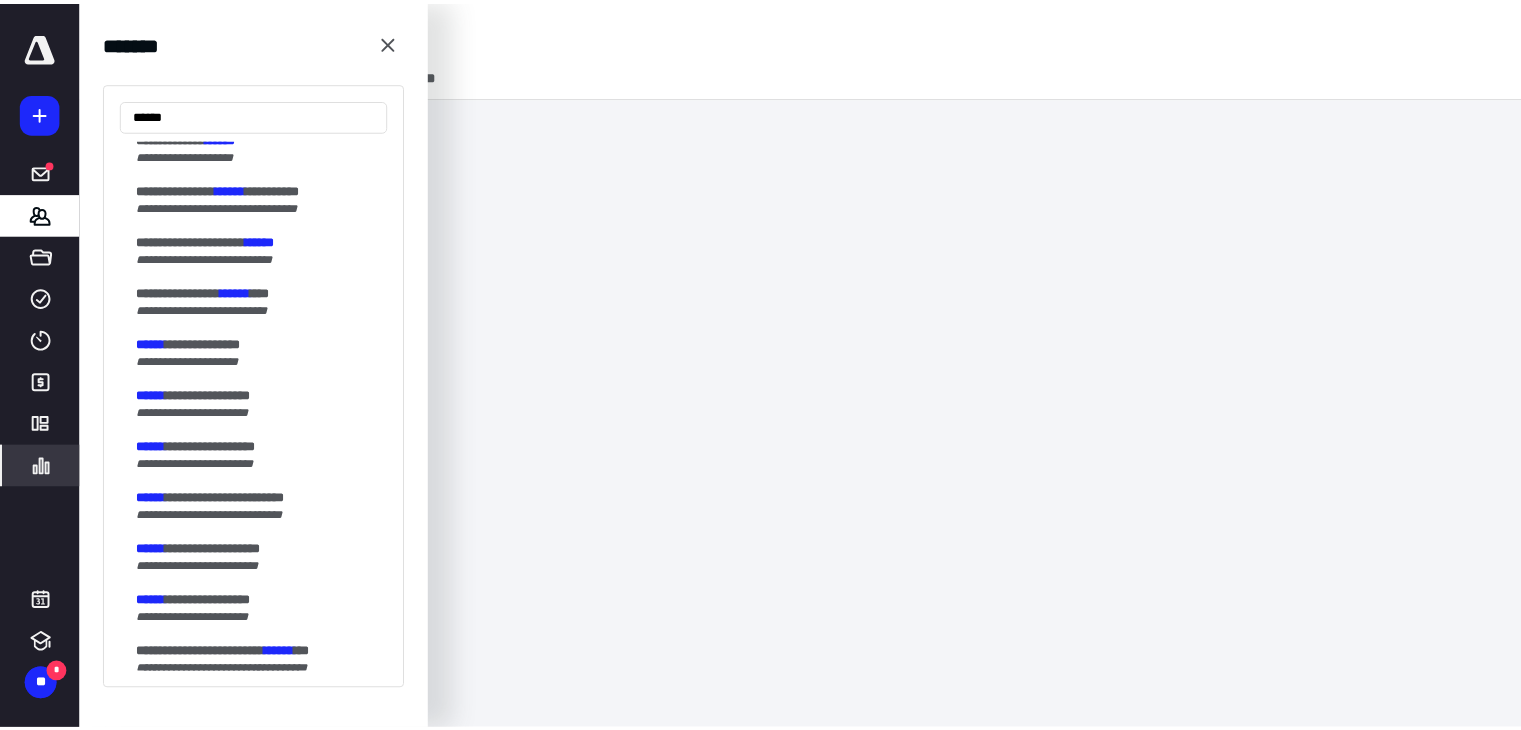 scroll, scrollTop: 56, scrollLeft: 0, axis: vertical 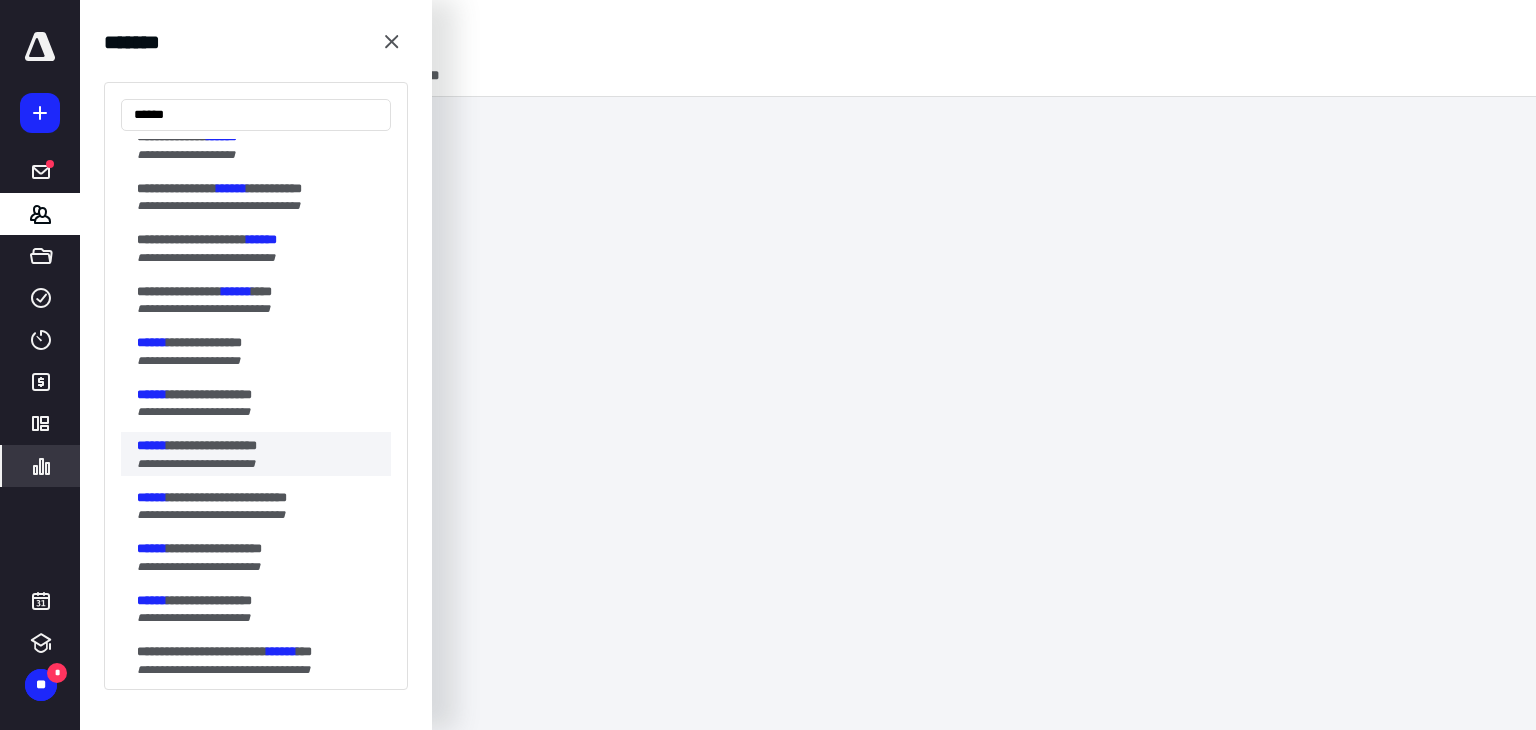 type on "******" 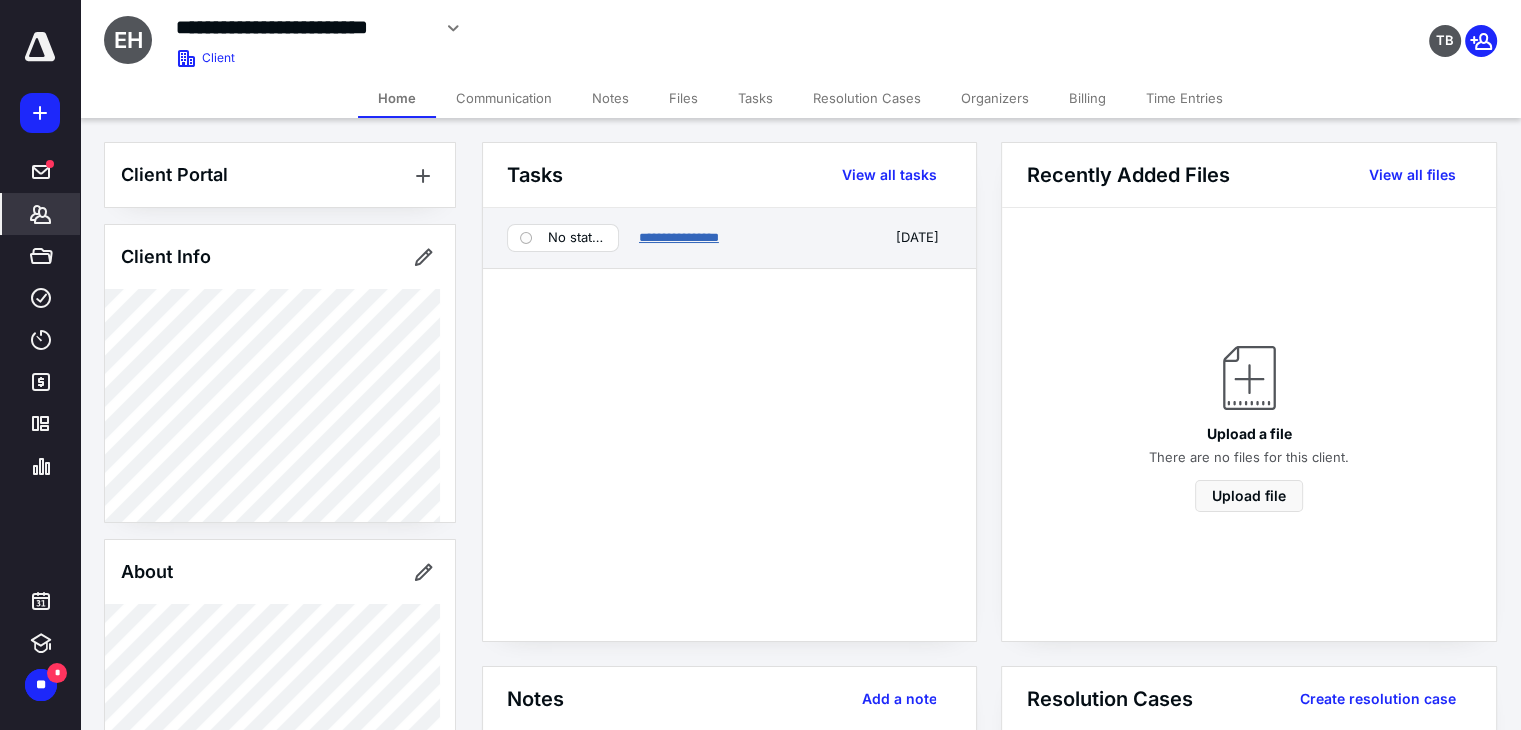 click on "**********" at bounding box center (679, 237) 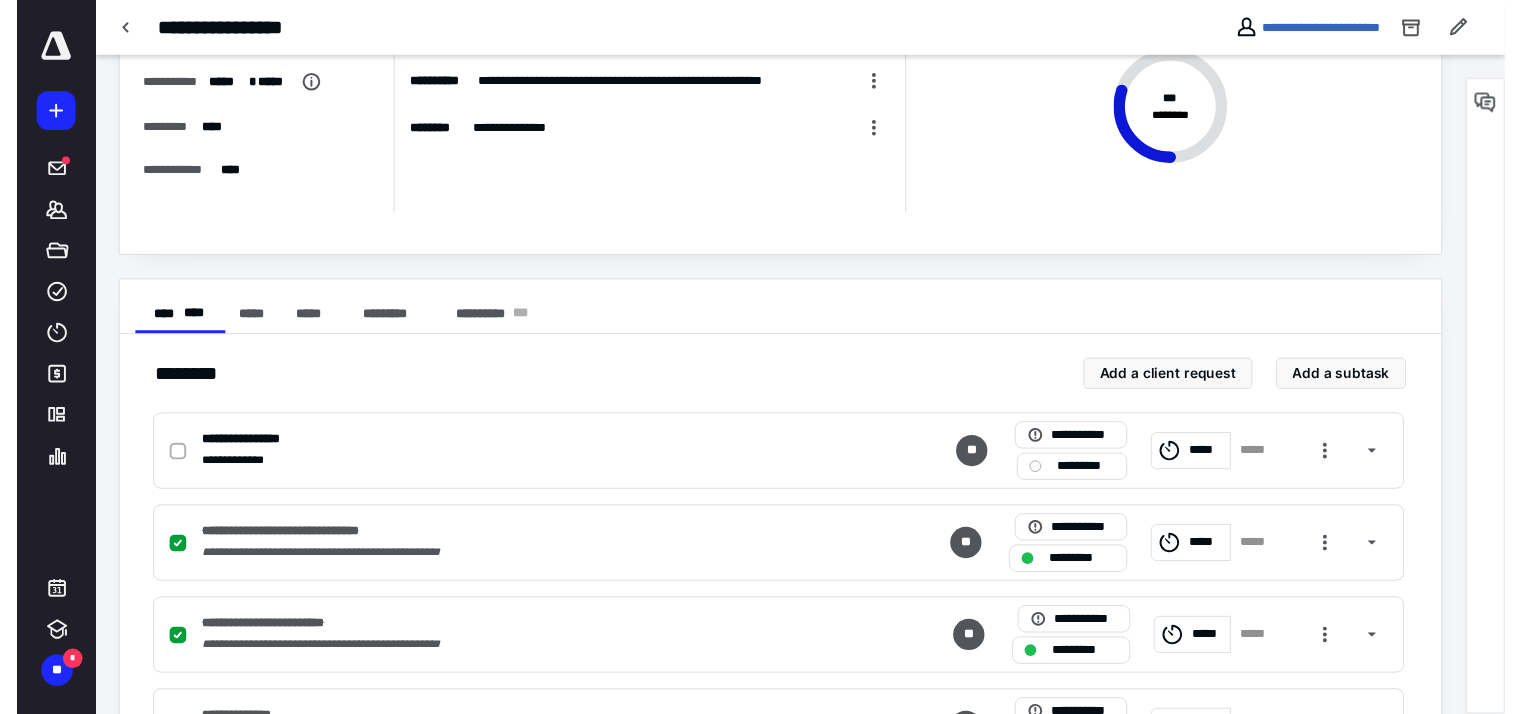 scroll, scrollTop: 0, scrollLeft: 0, axis: both 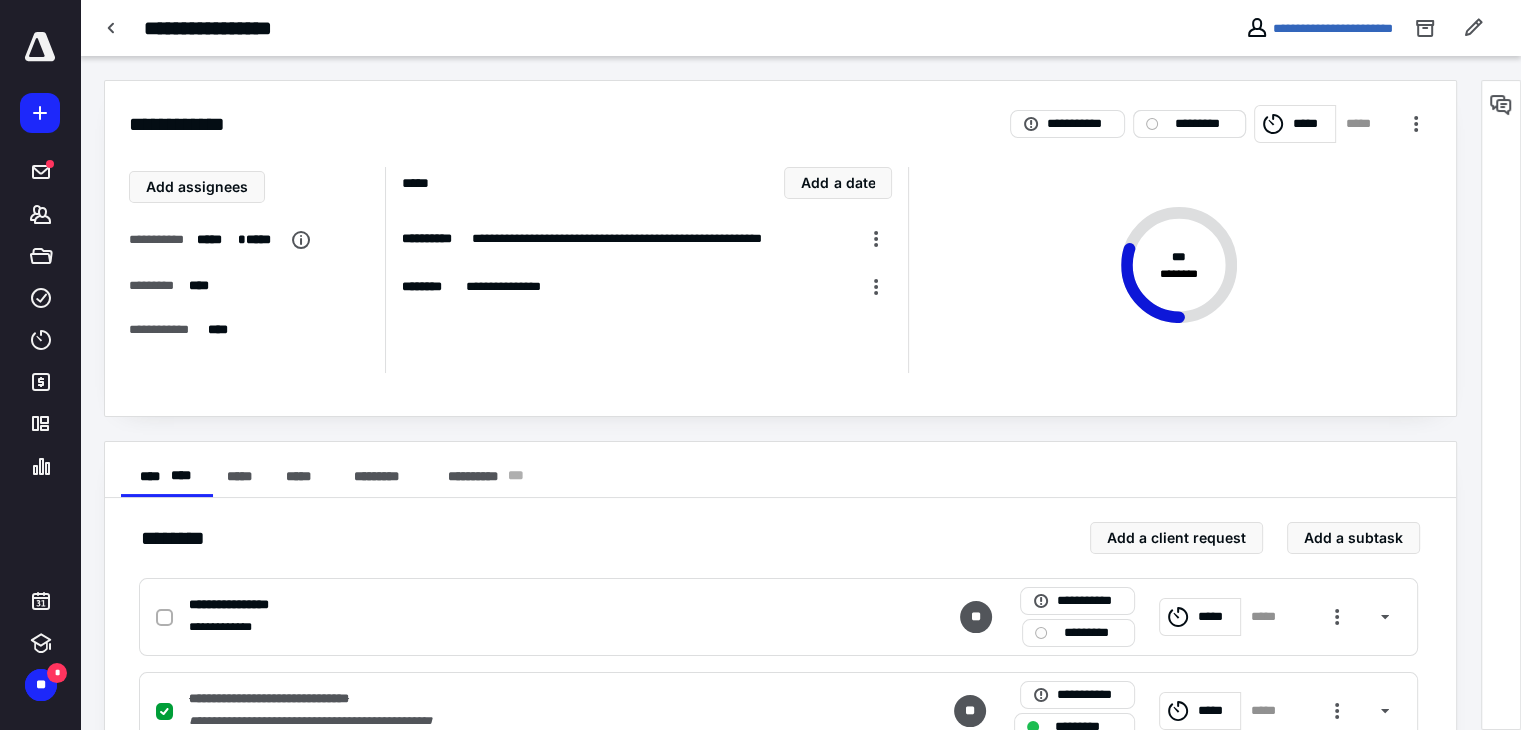 click on "*********" at bounding box center (1189, 124) 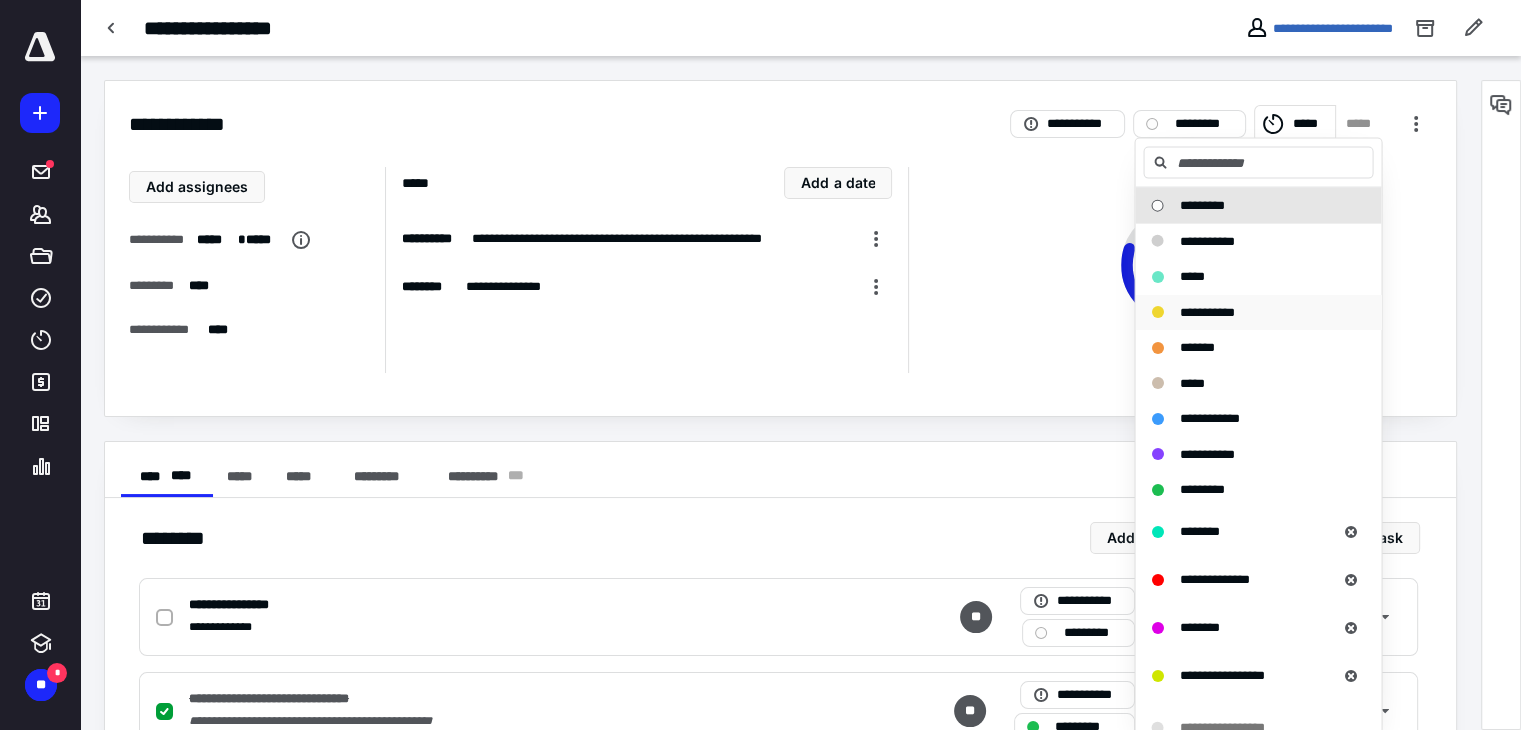 click on "**********" at bounding box center [1258, 312] 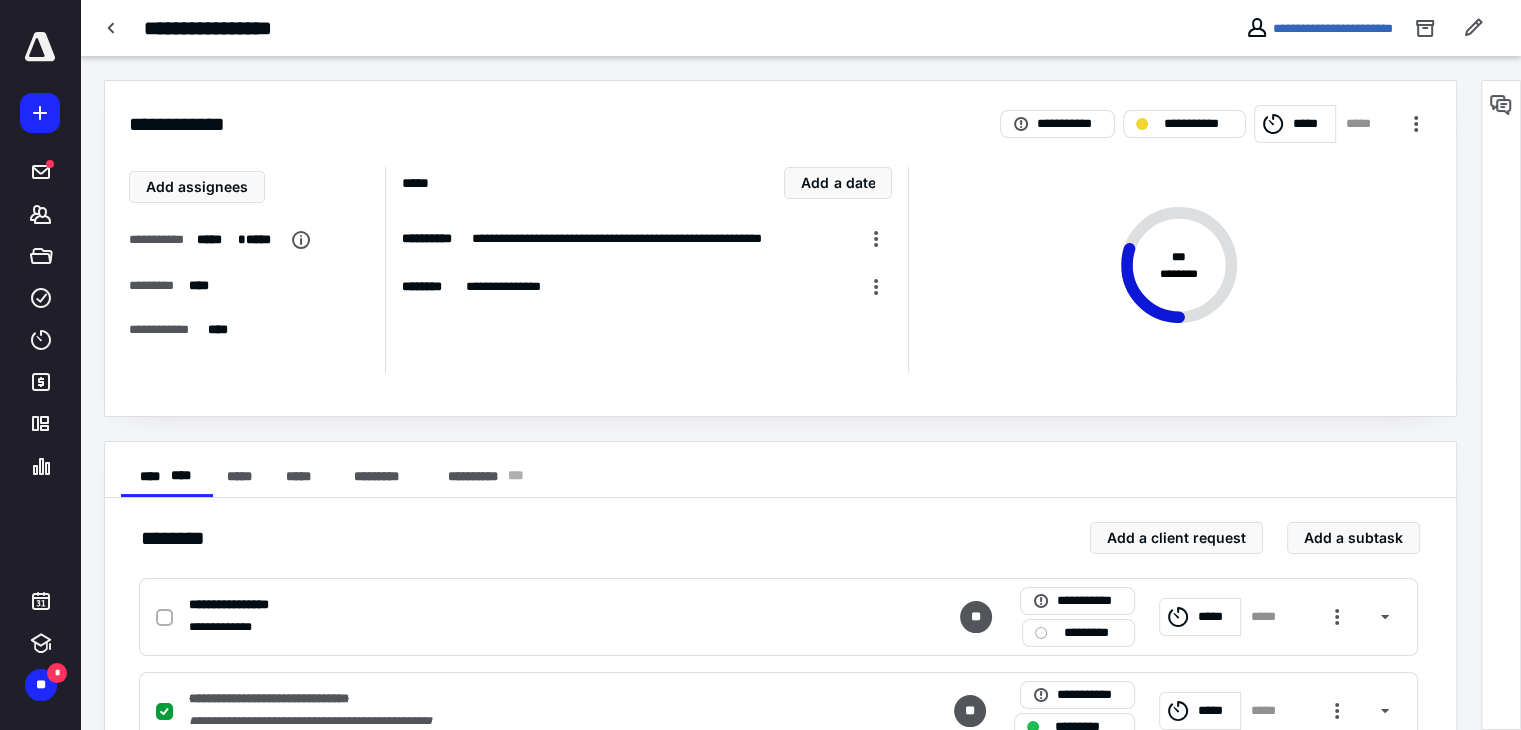 click on "** * ********" at bounding box center [1169, 270] 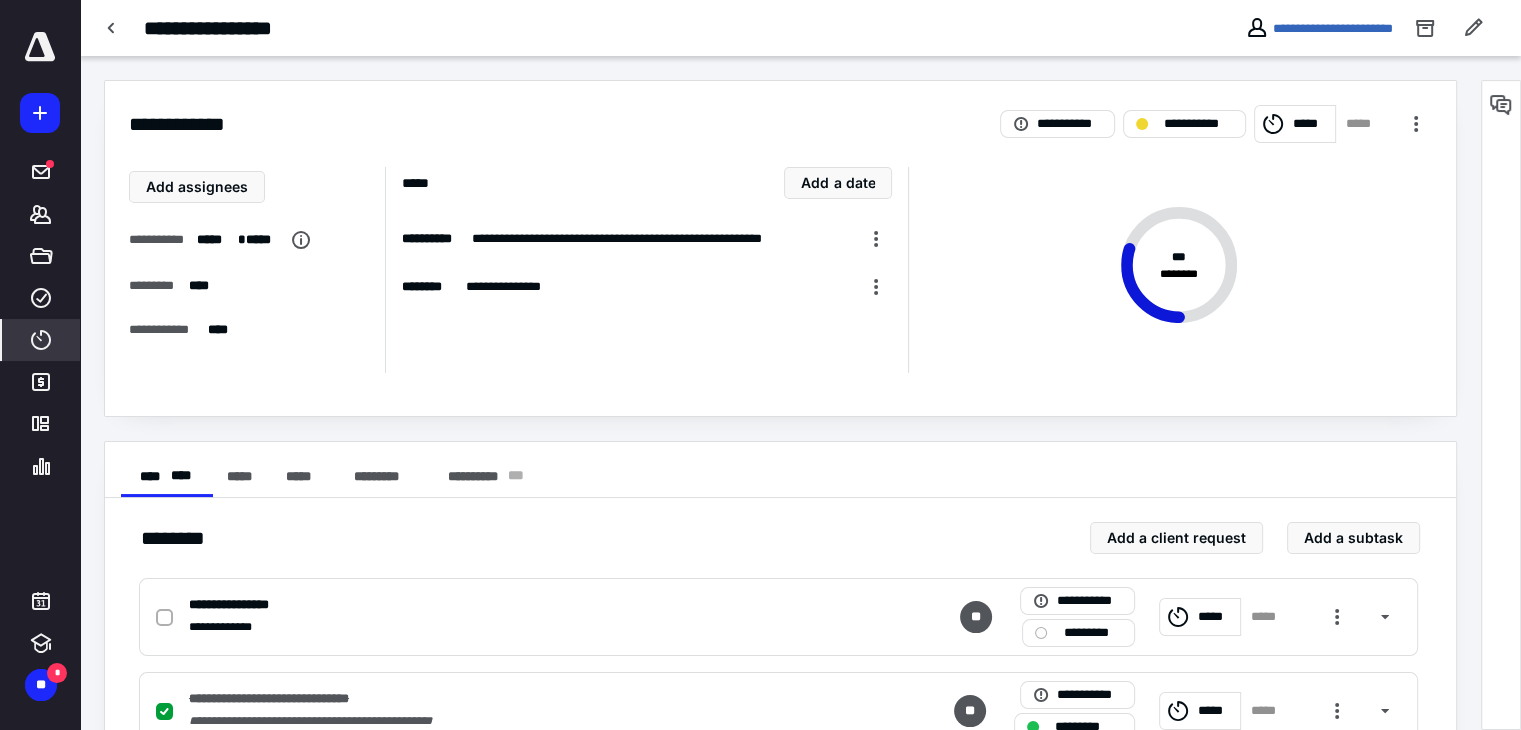 click on "****" at bounding box center [41, 340] 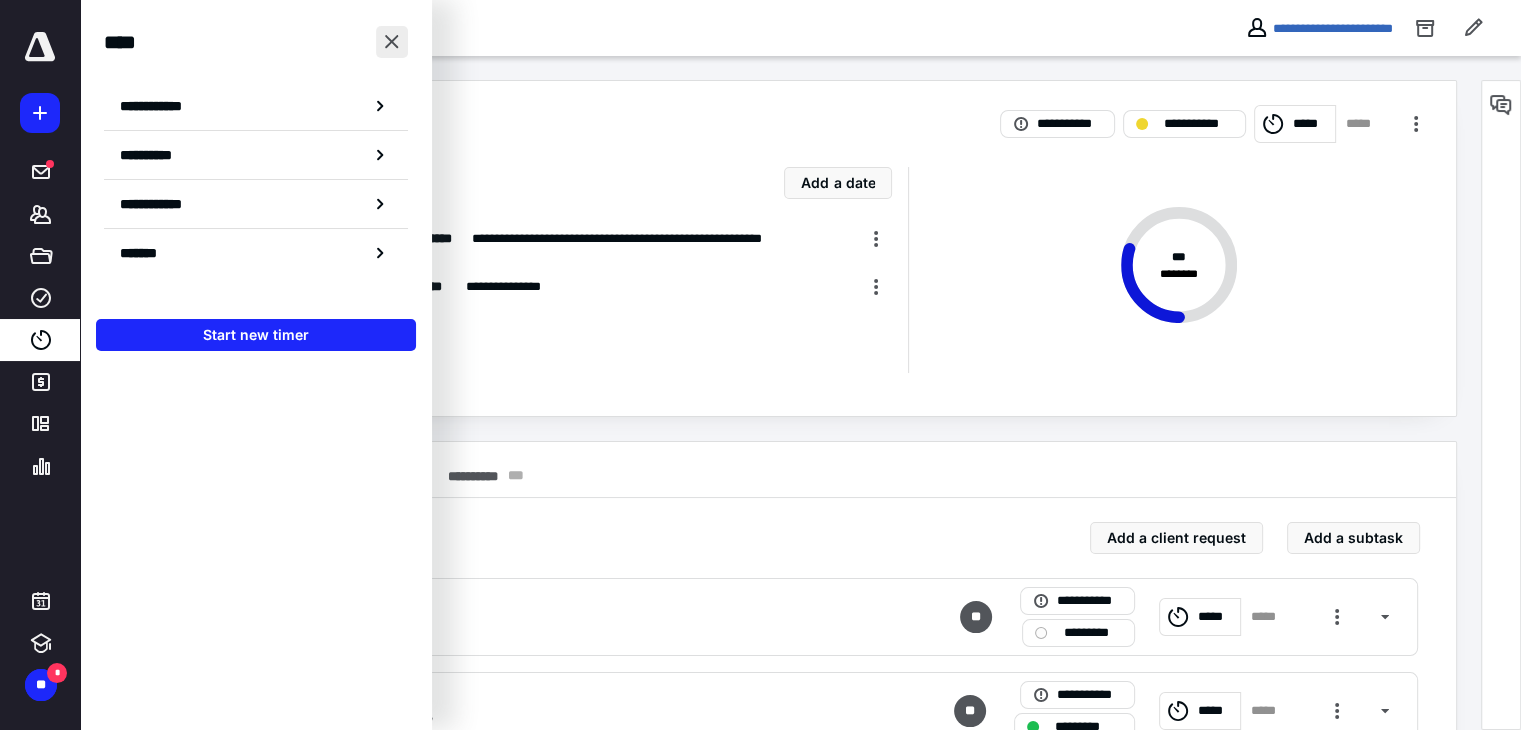 click at bounding box center [392, 42] 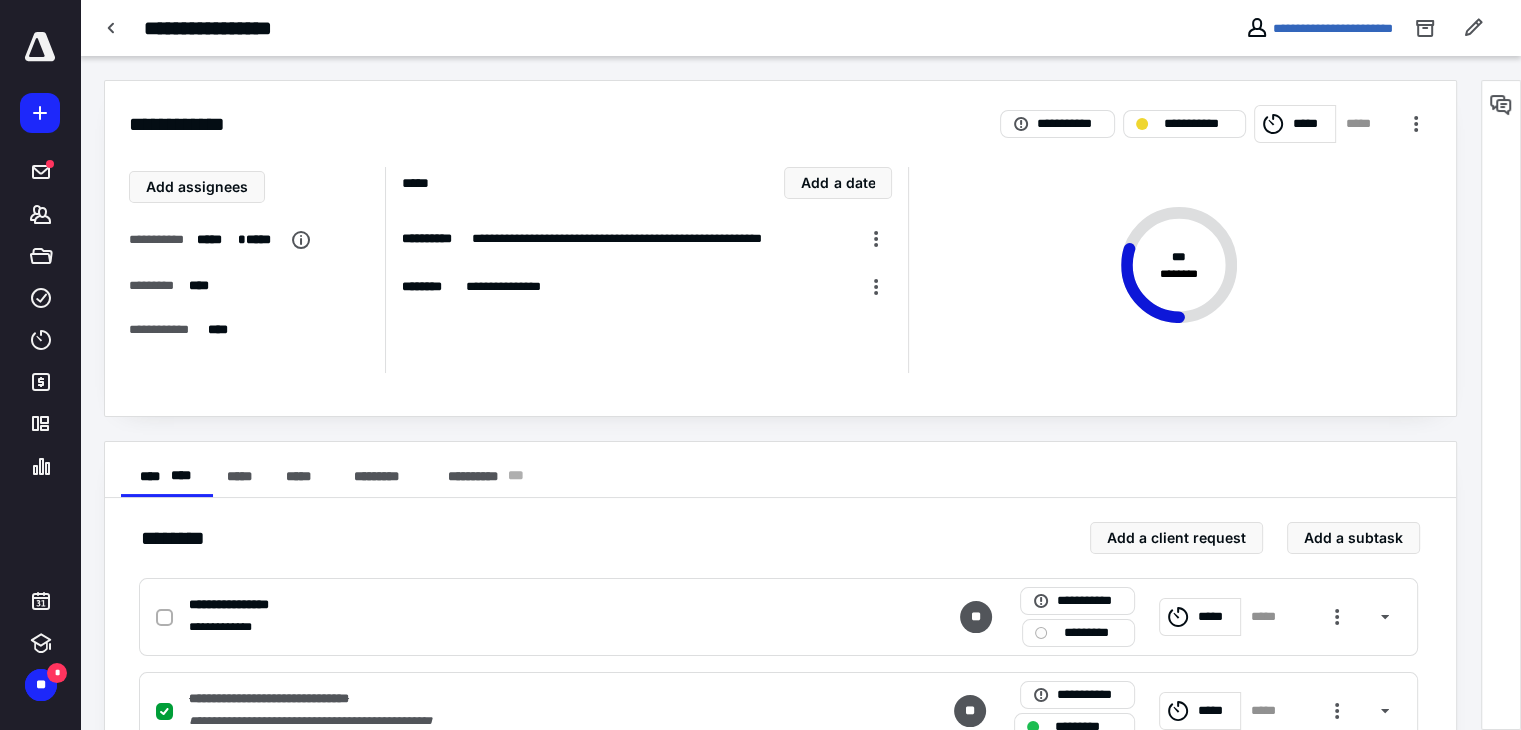 click at bounding box center [40, 47] 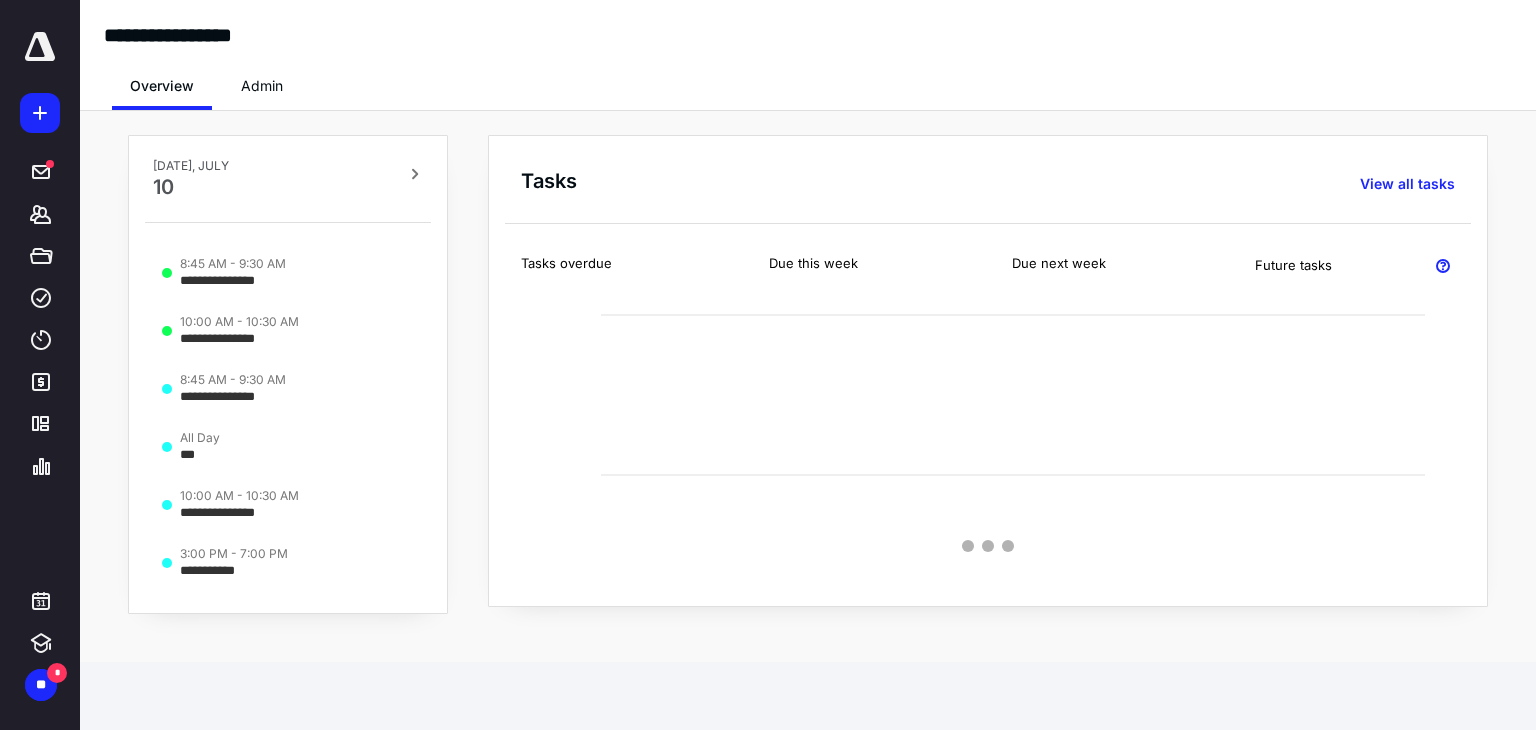 click on "Admin" at bounding box center (262, 86) 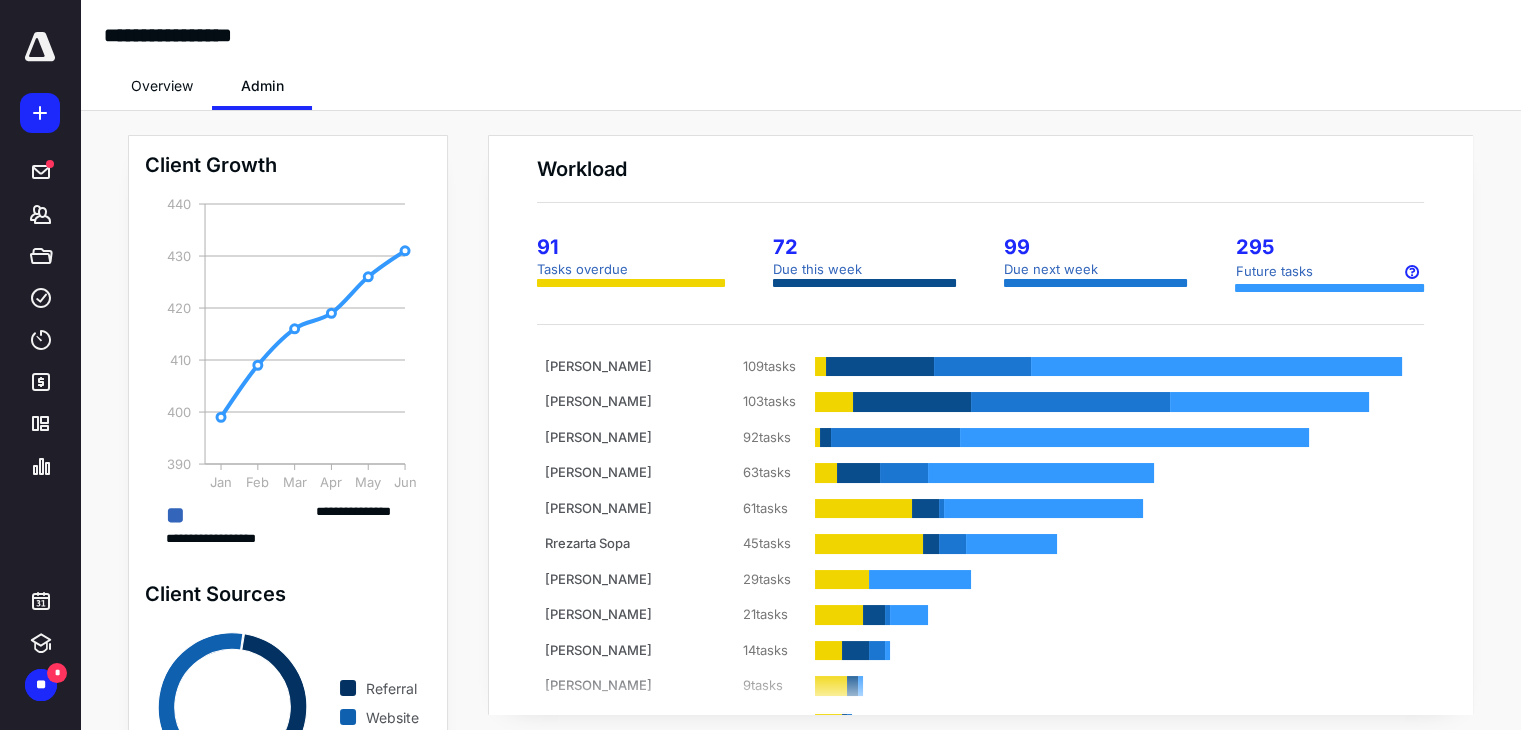click on "Overview" at bounding box center (162, 86) 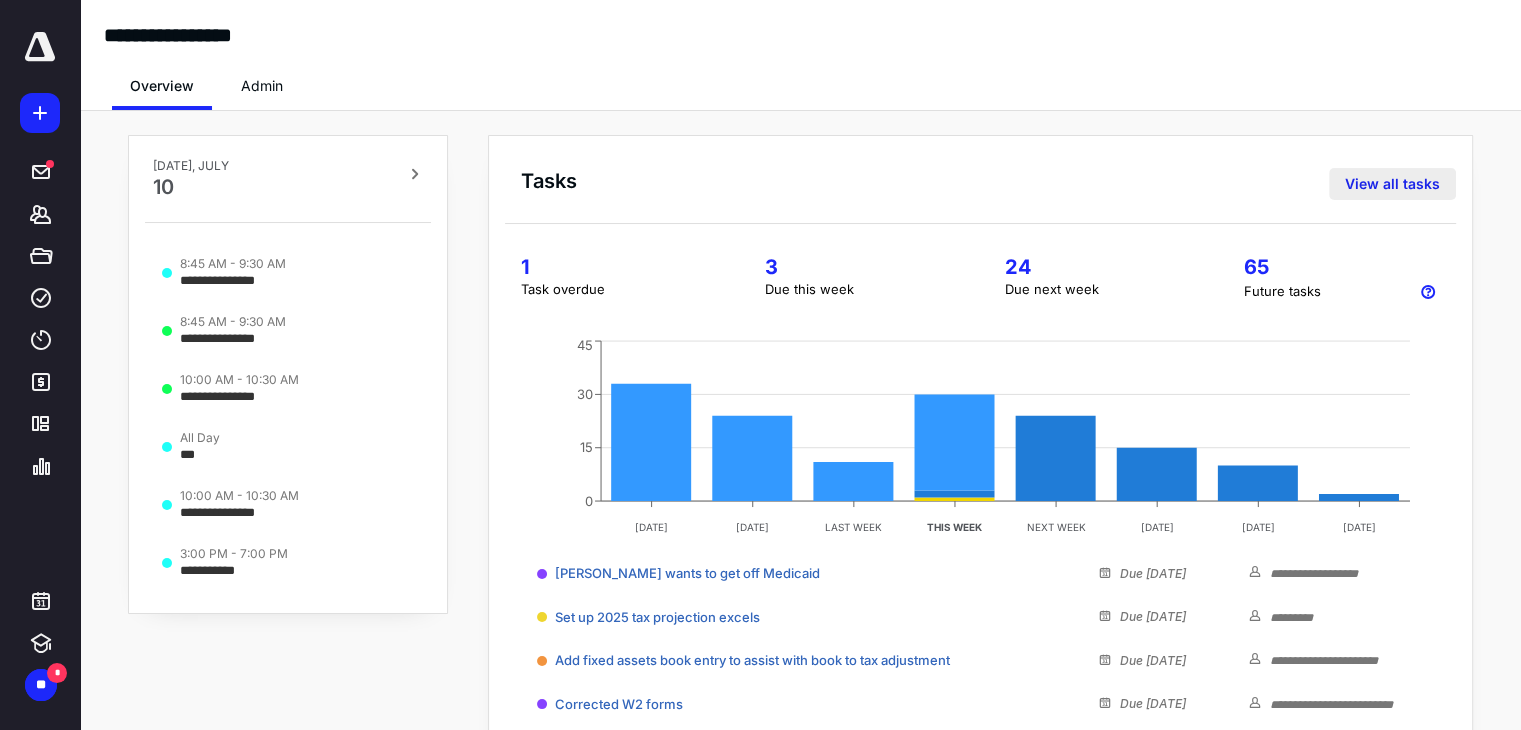 click on "View all tasks" at bounding box center (1392, 184) 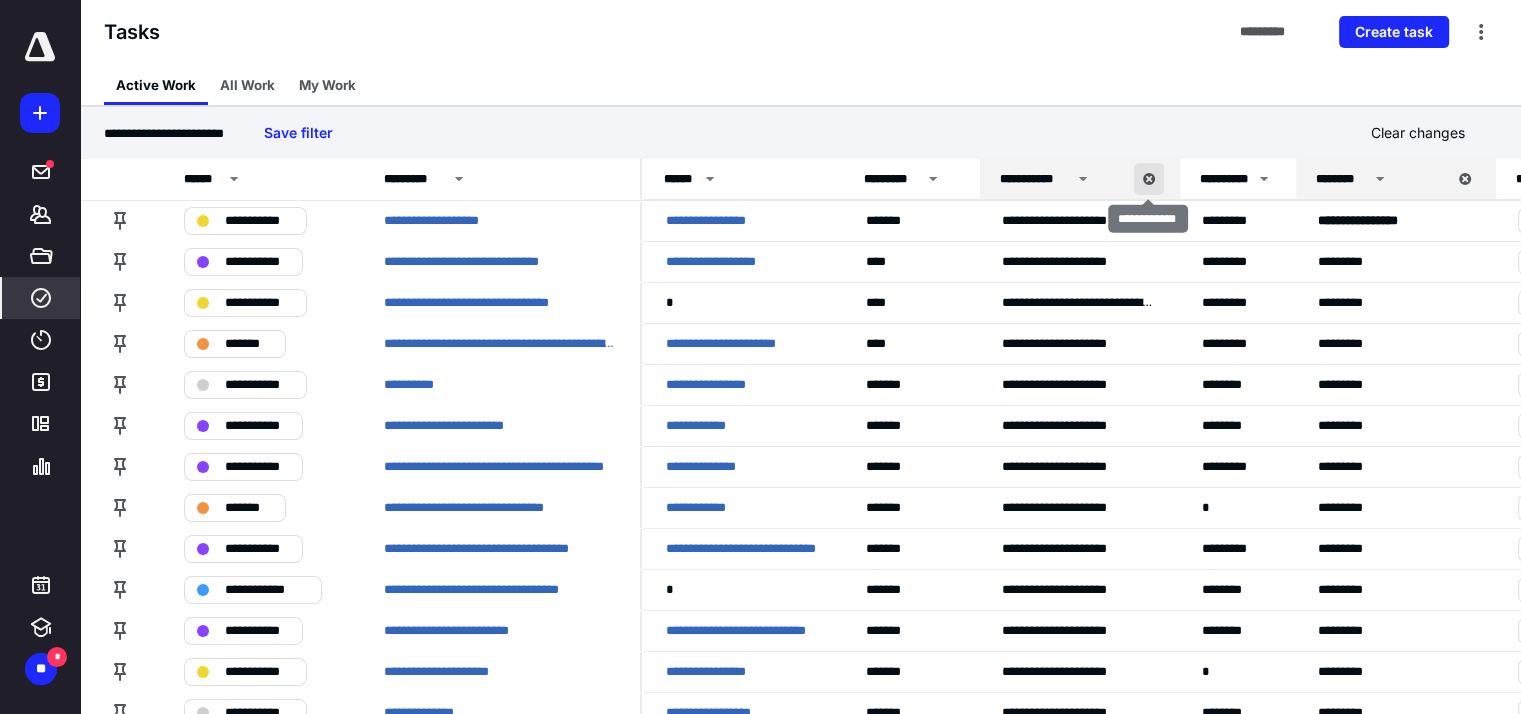 click at bounding box center [1149, 179] 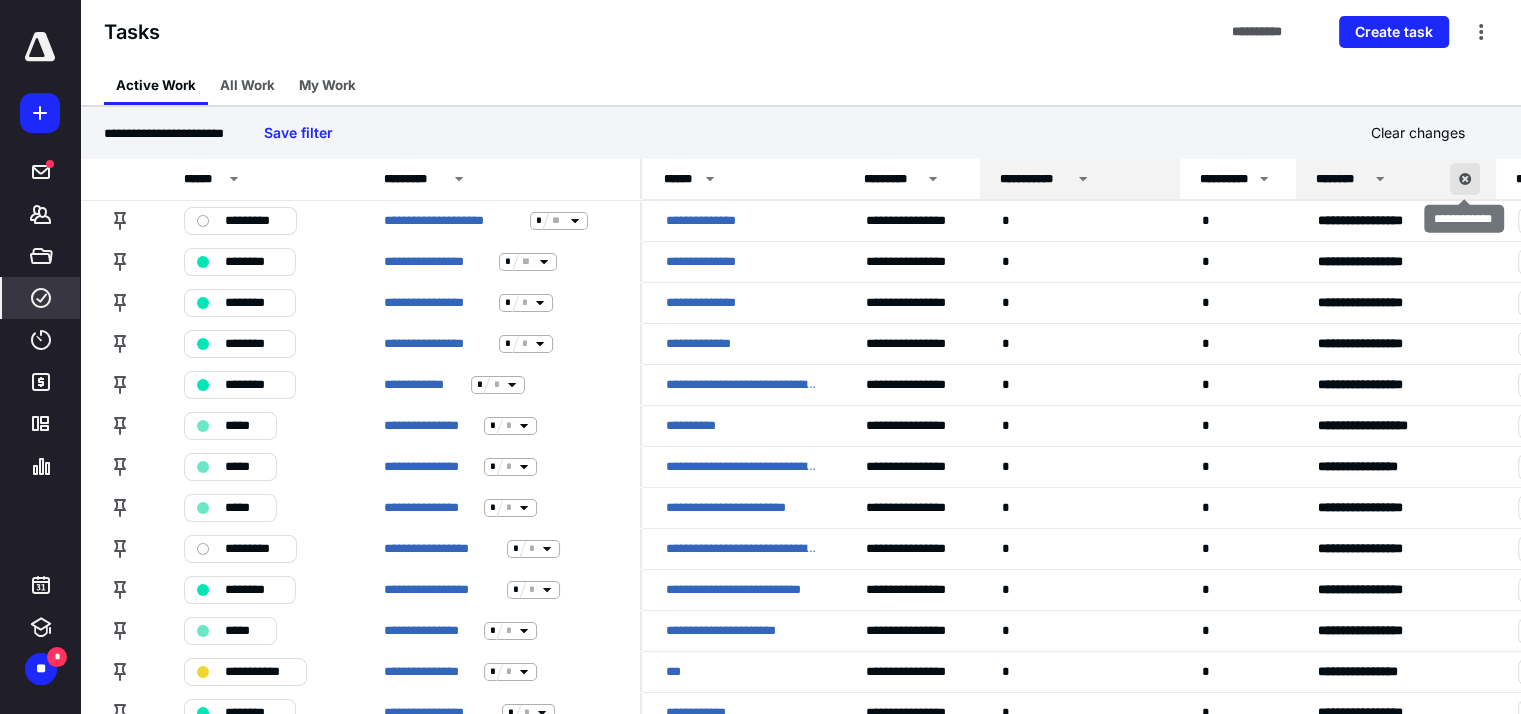 click at bounding box center [1465, 179] 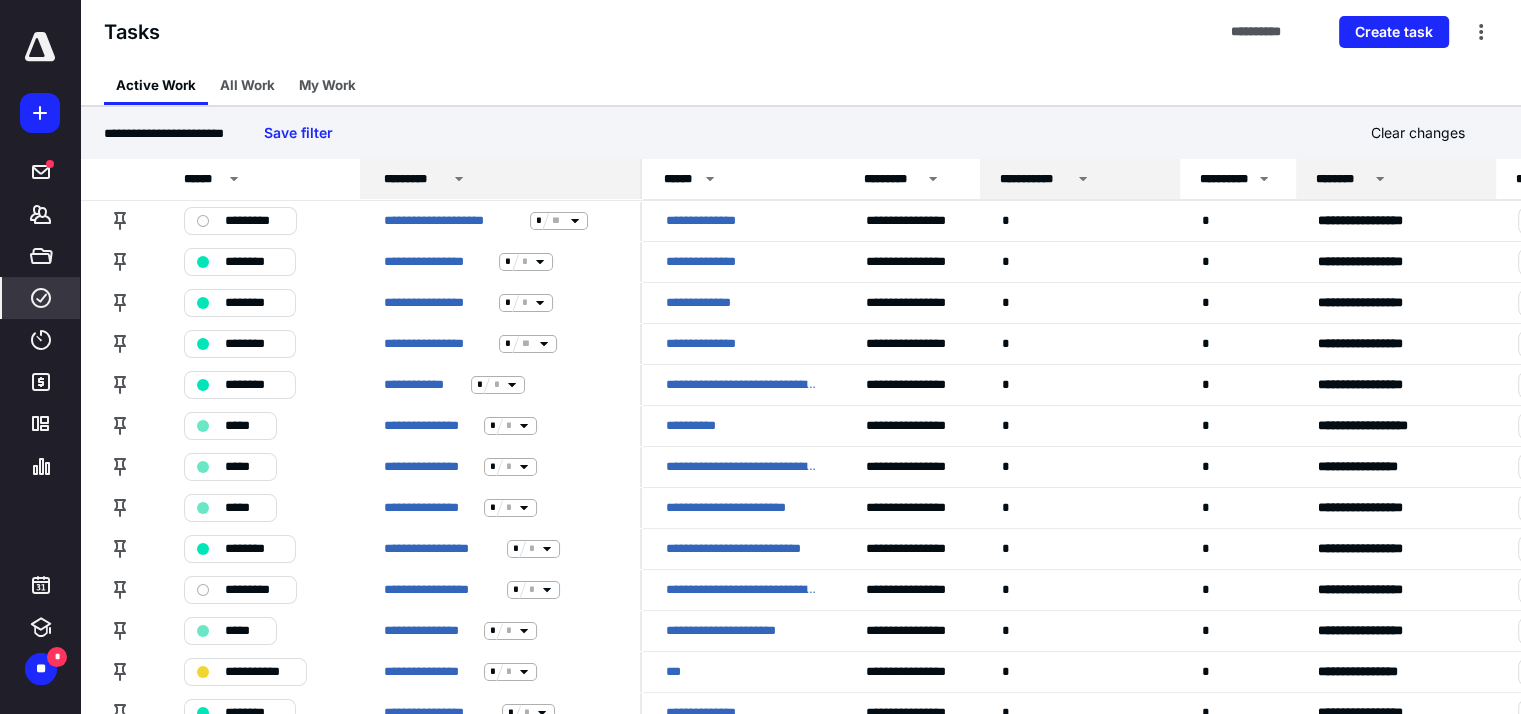 click on "*********" at bounding box center [415, 179] 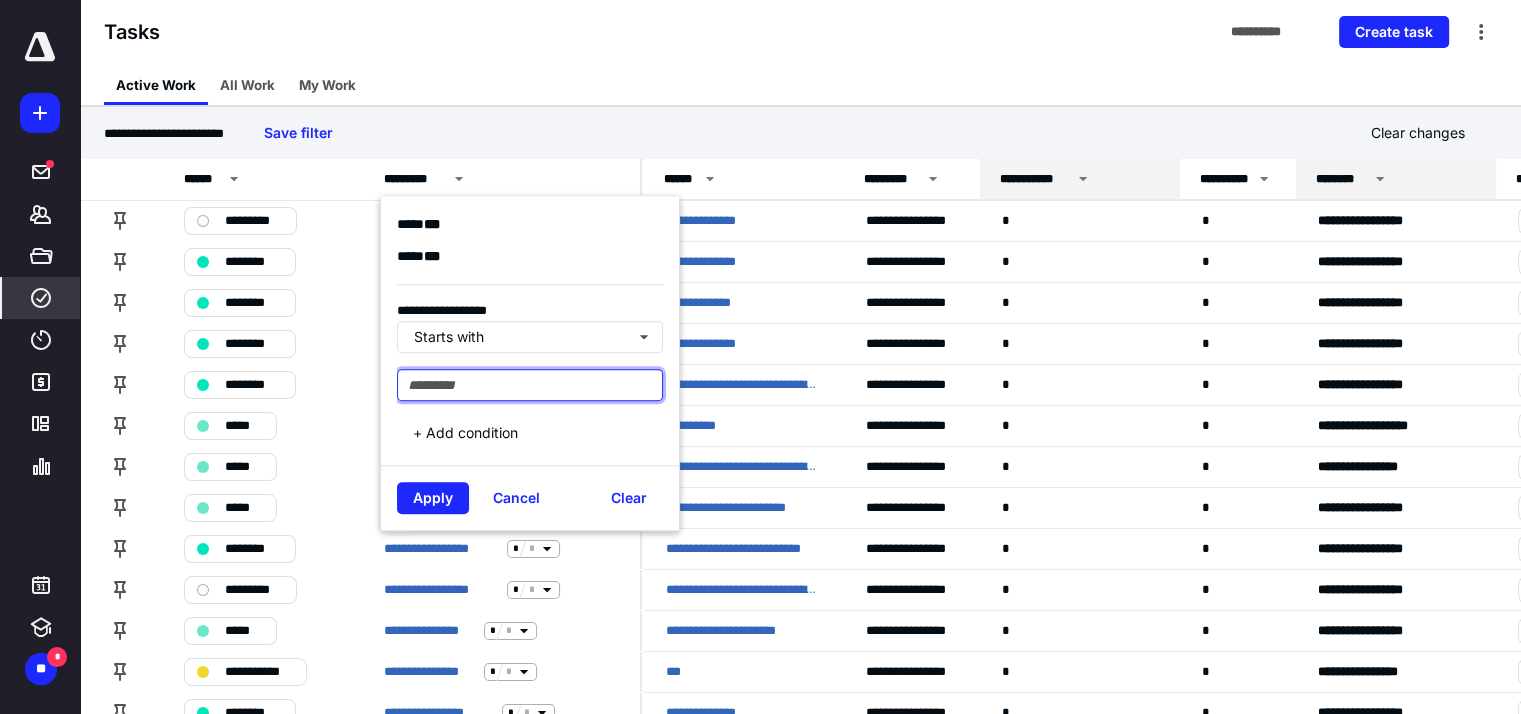 click at bounding box center [530, 385] 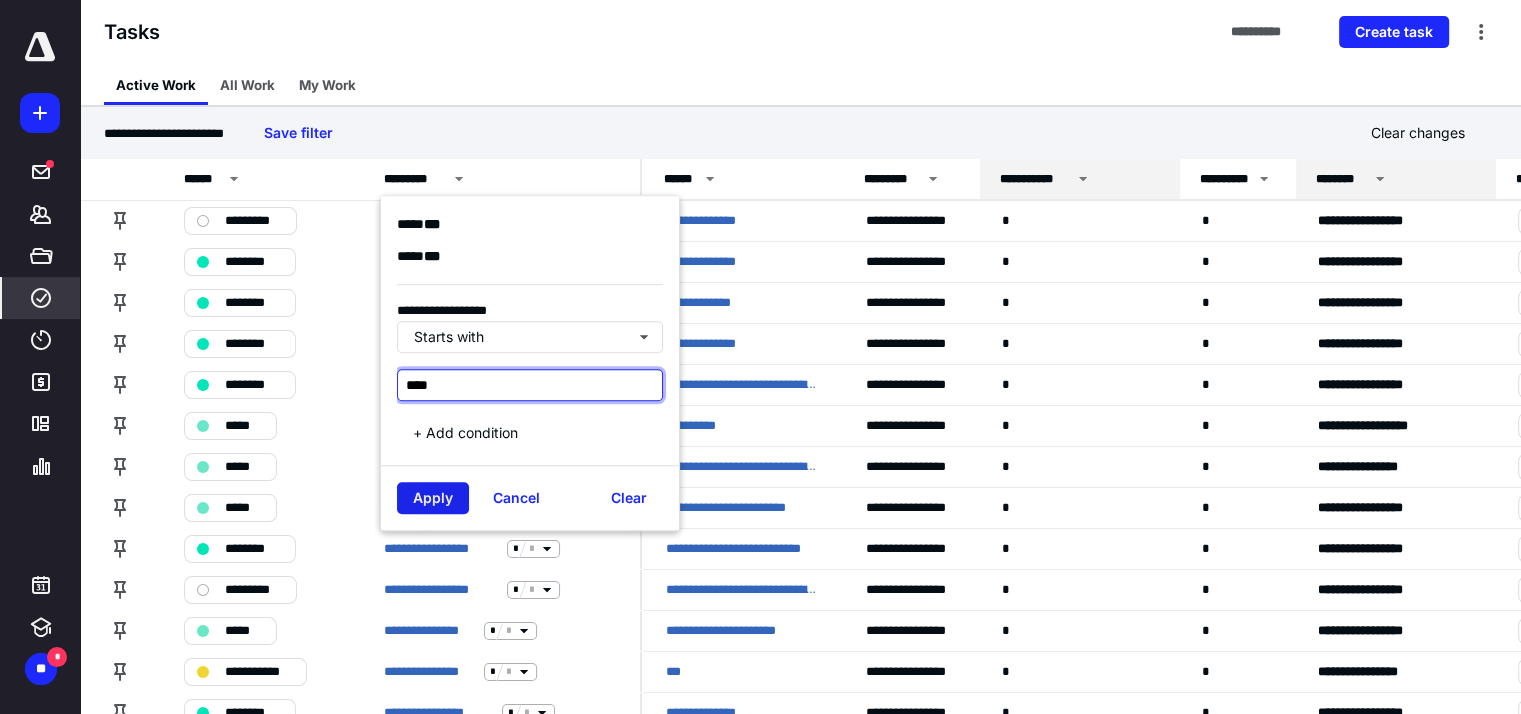 type on "****" 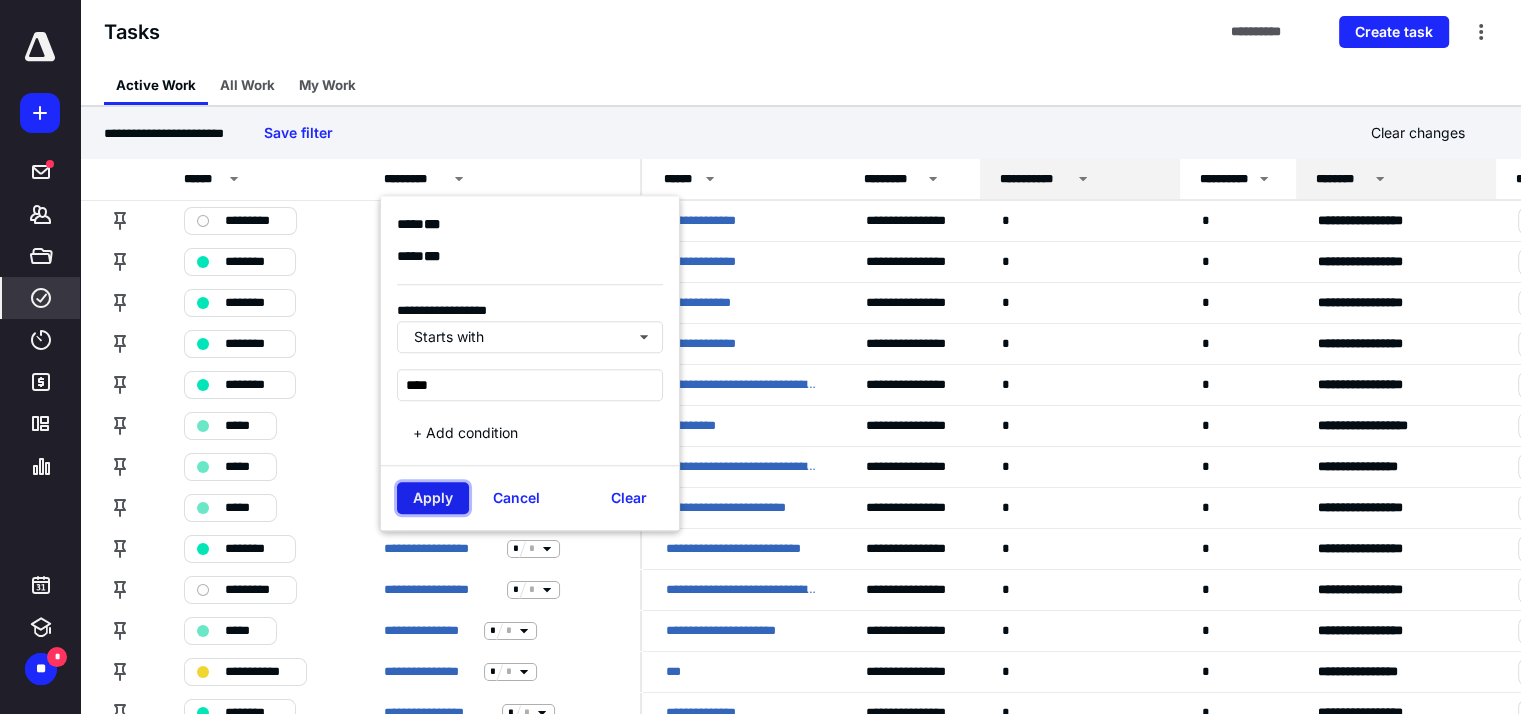 click on "Apply" at bounding box center [433, 498] 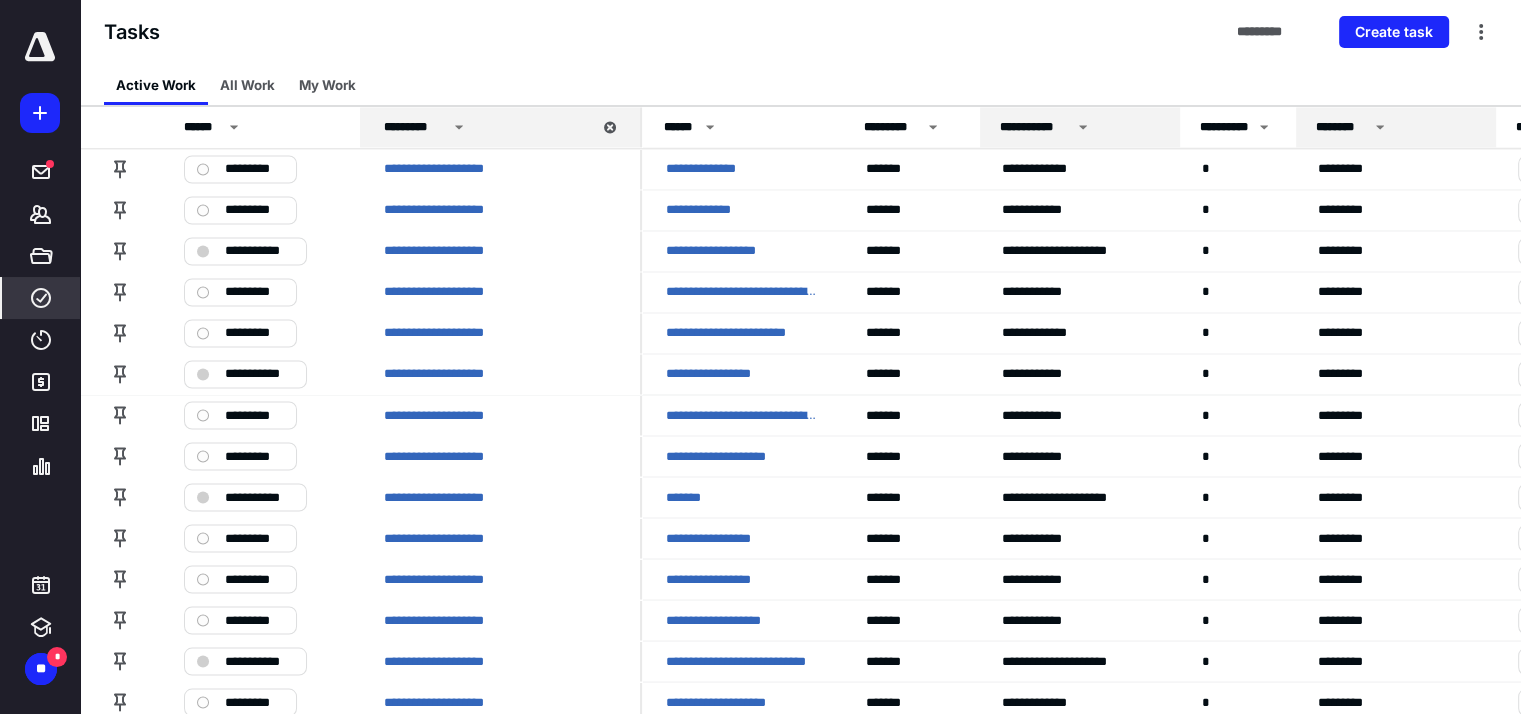 scroll, scrollTop: 3609, scrollLeft: 0, axis: vertical 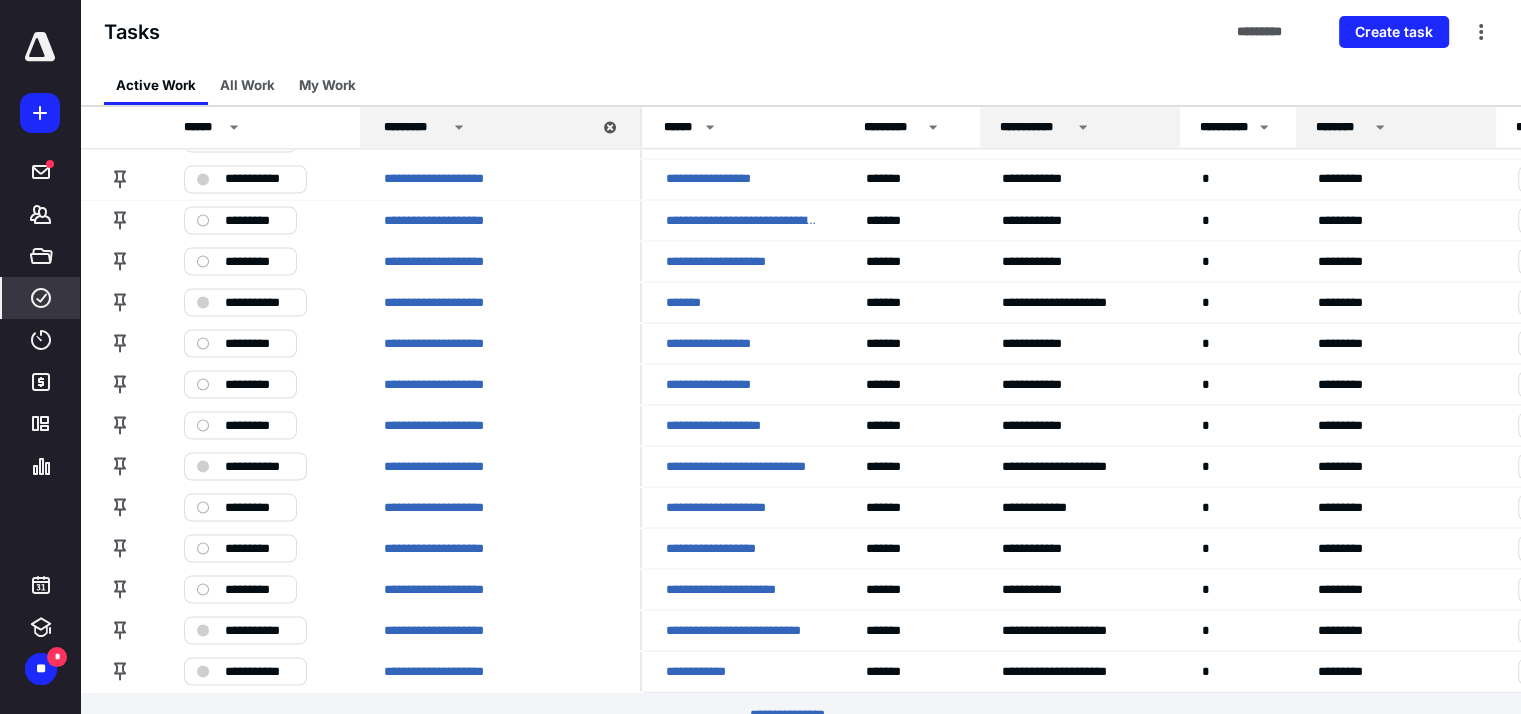 click on "********* *****" at bounding box center (800, 714) 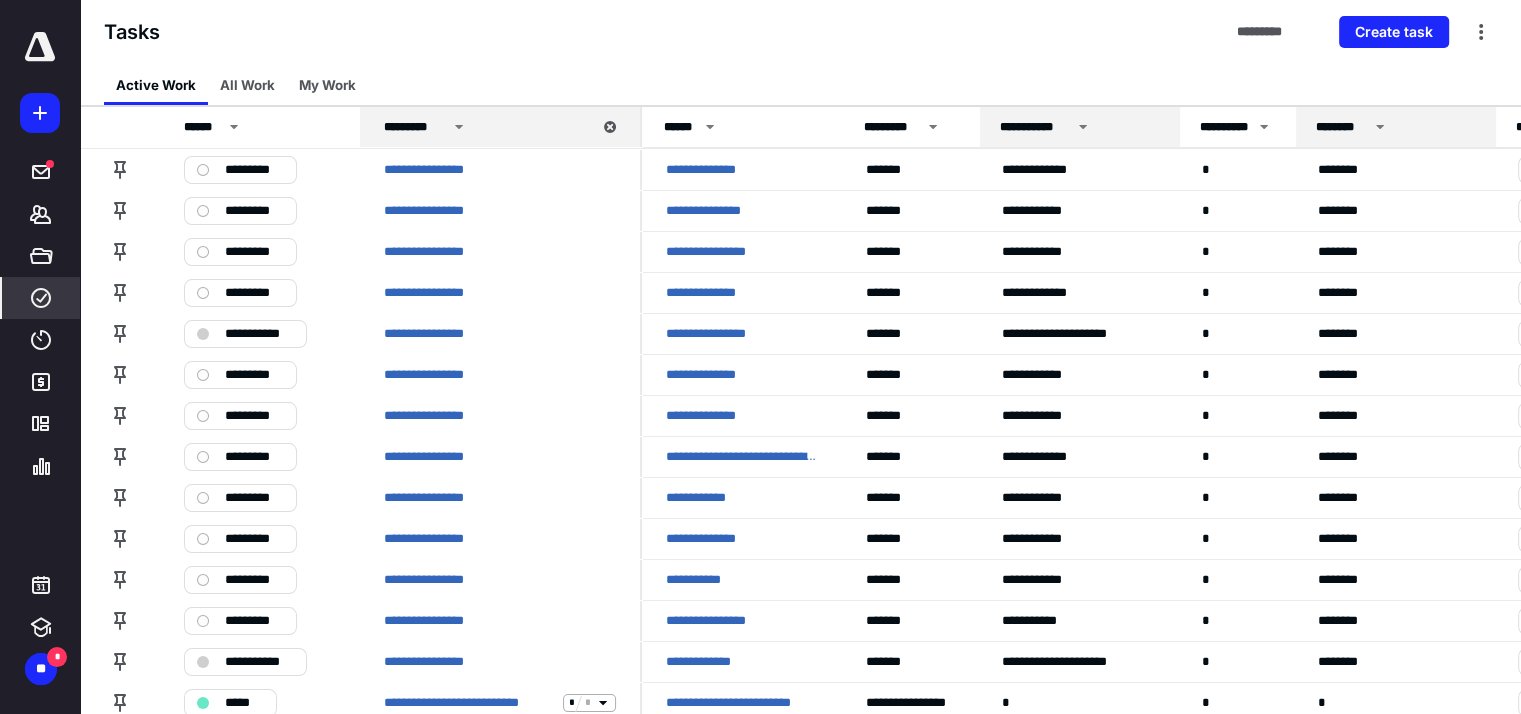 scroll, scrollTop: 7689, scrollLeft: 0, axis: vertical 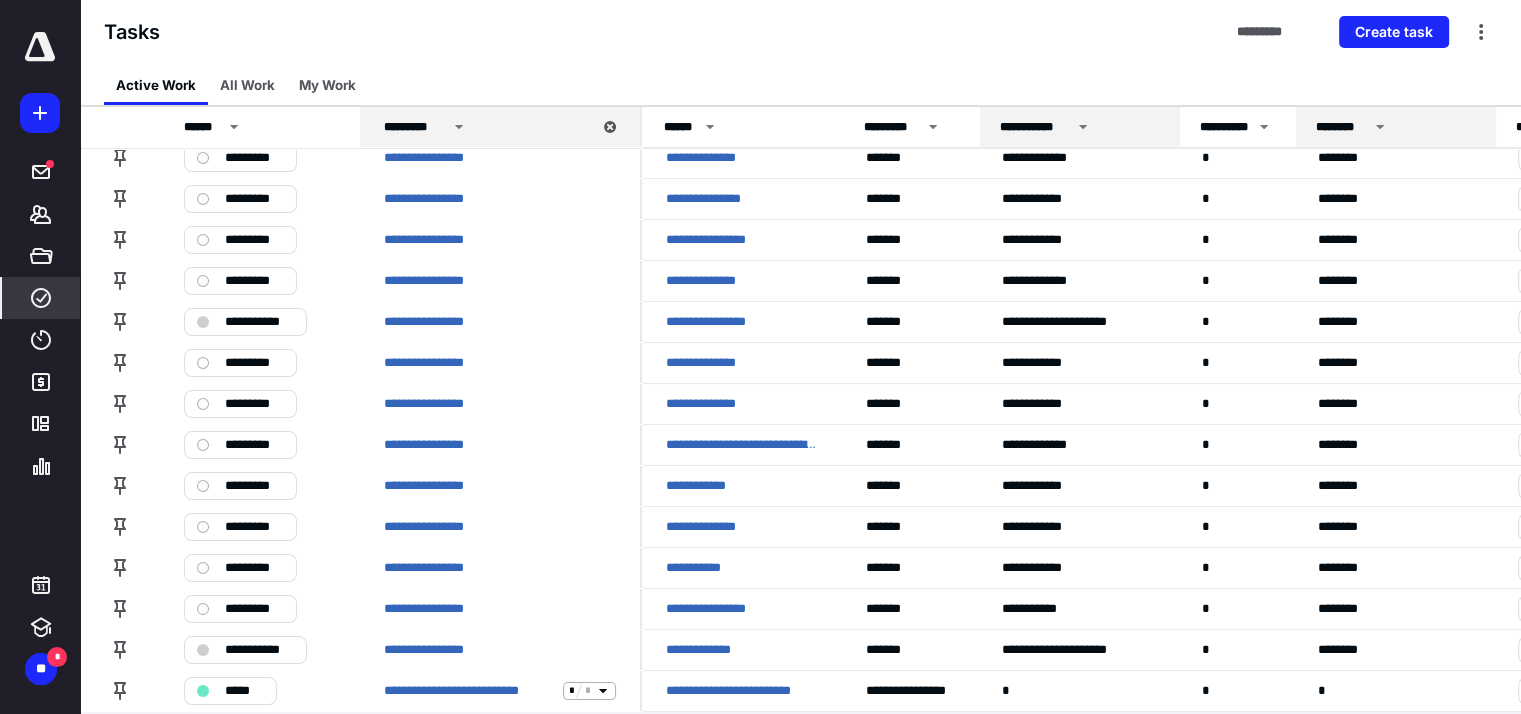 click on "********* *****" at bounding box center (801, 734) 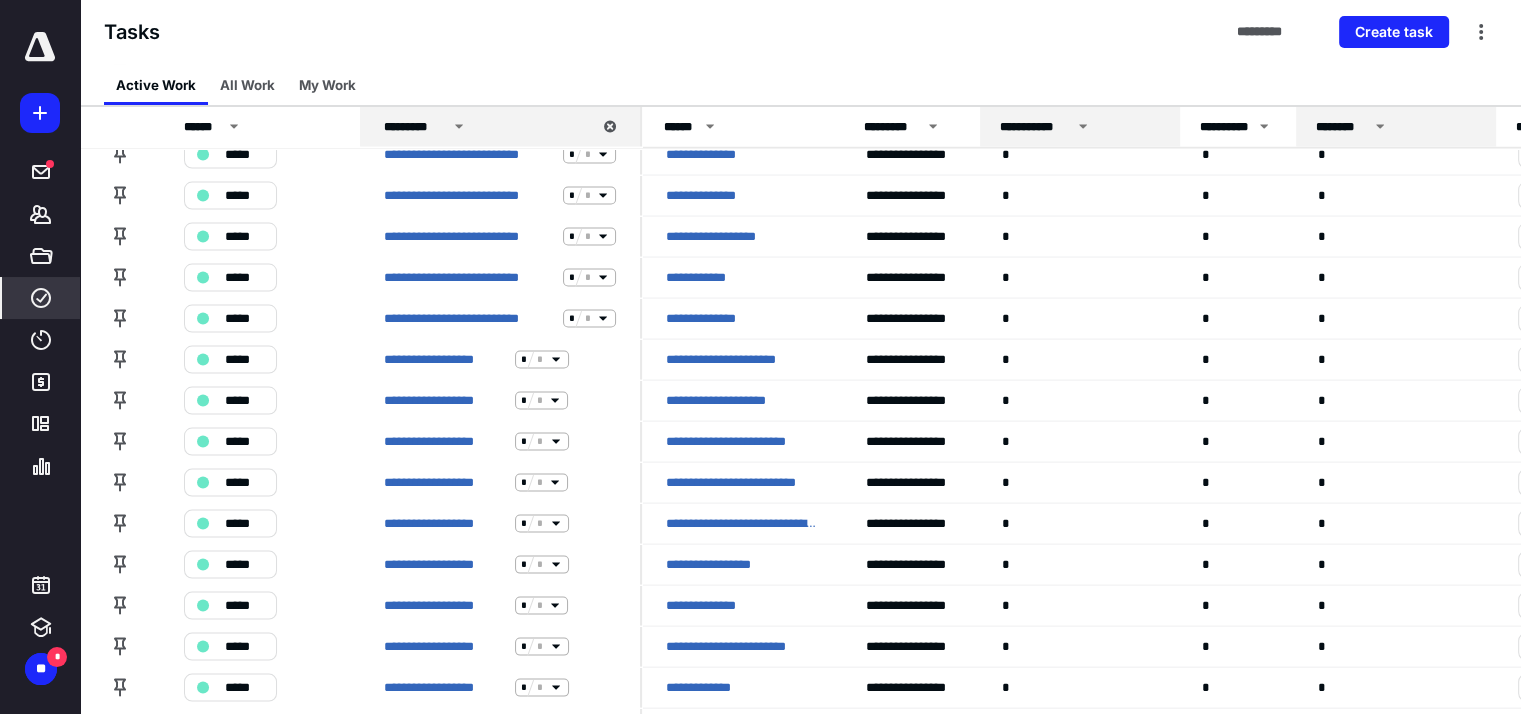 scroll, scrollTop: 11769, scrollLeft: 0, axis: vertical 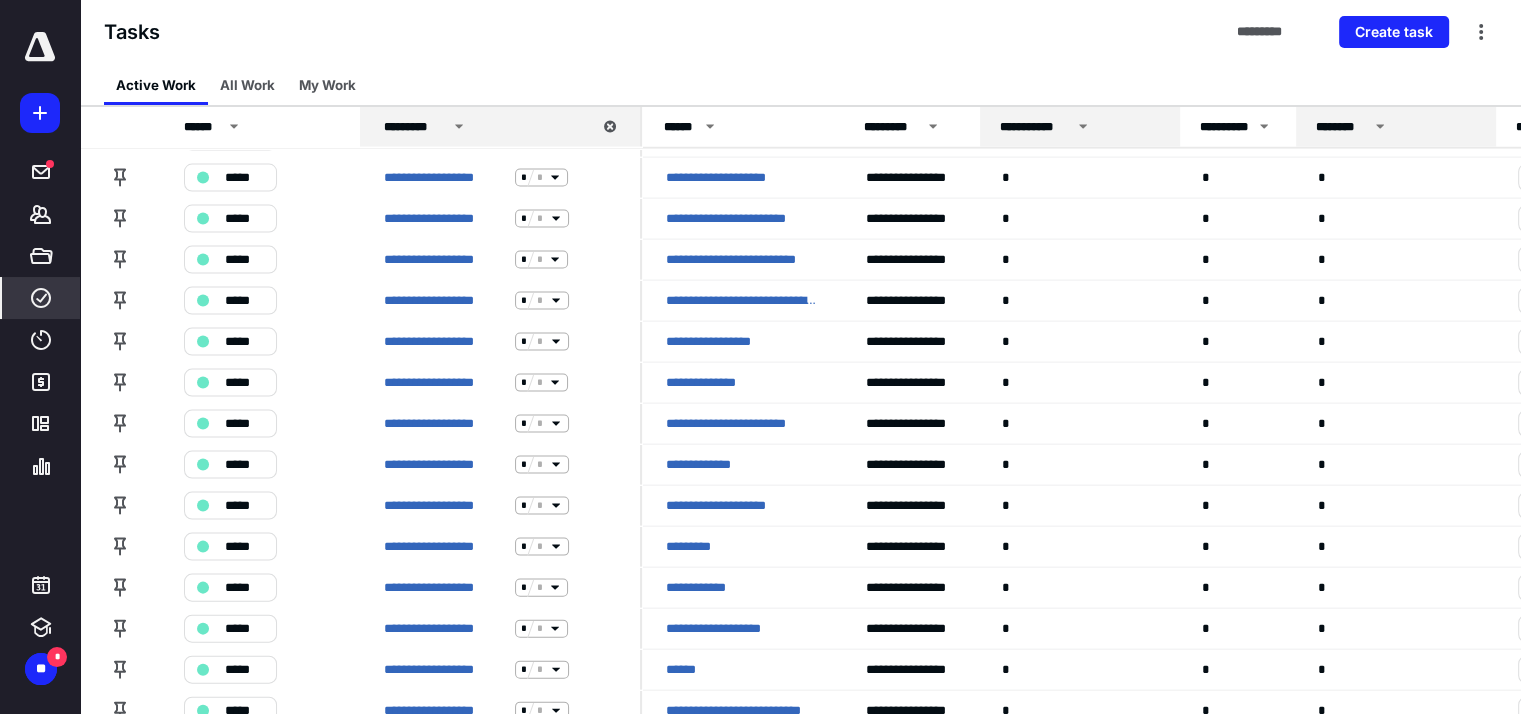 click on "********* *****" at bounding box center [801, 754] 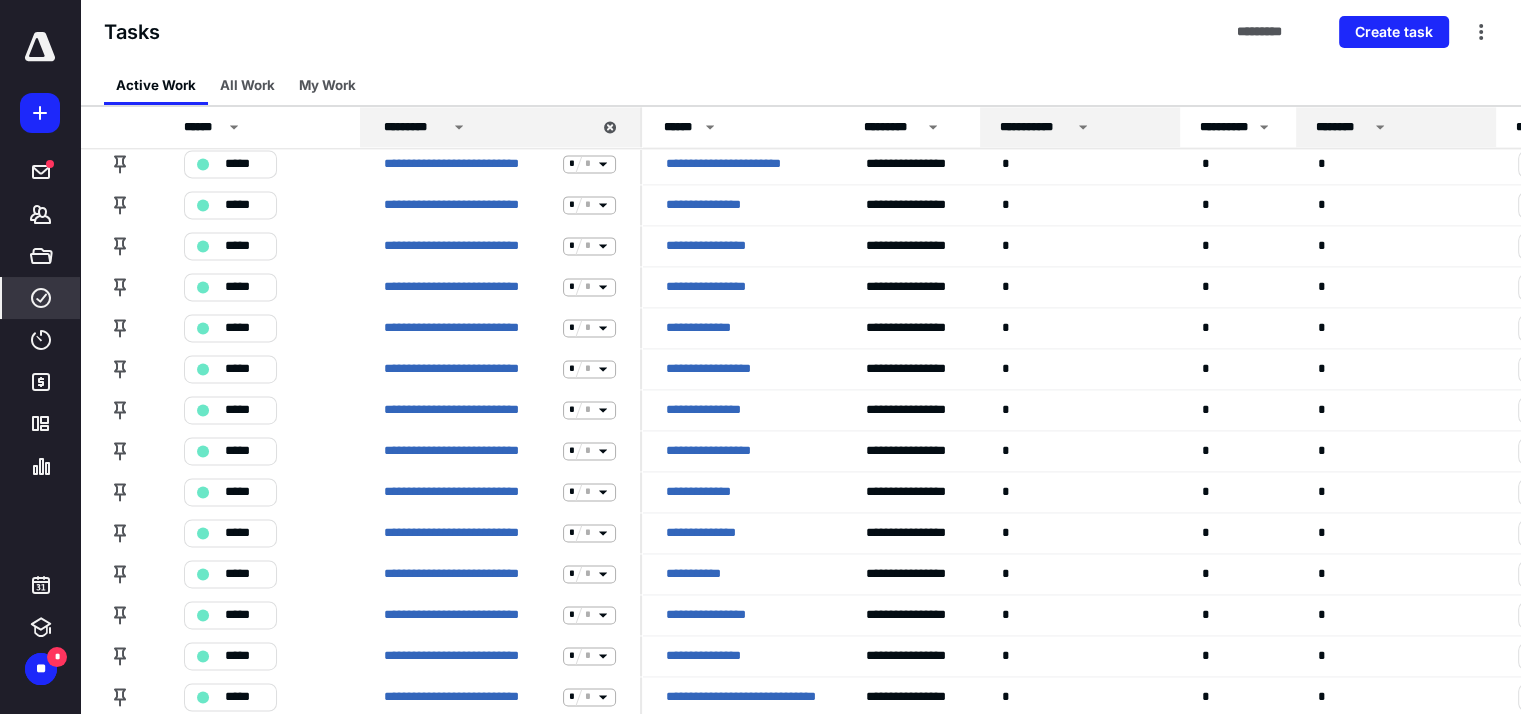 scroll, scrollTop: 10109, scrollLeft: 0, axis: vertical 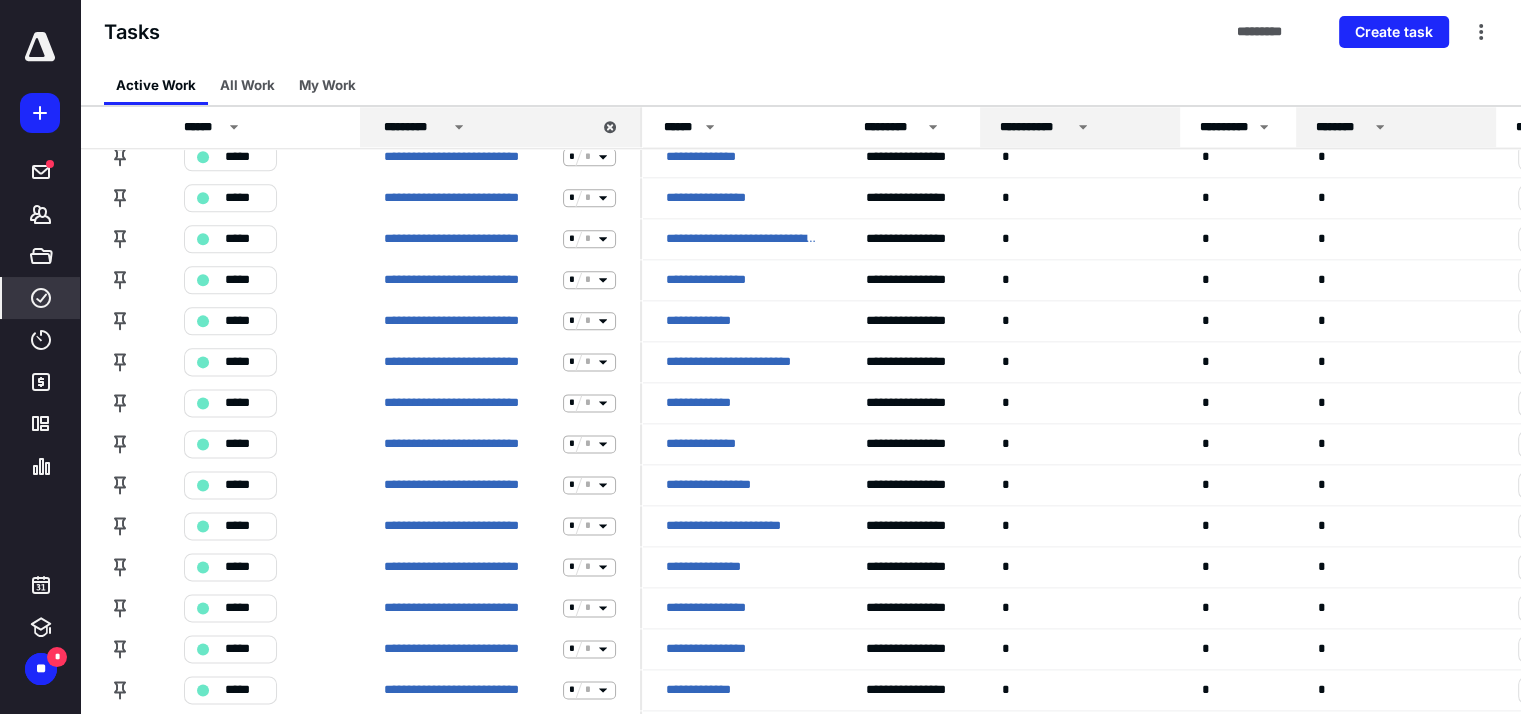 click on "*********" at bounding box center (486, 127) 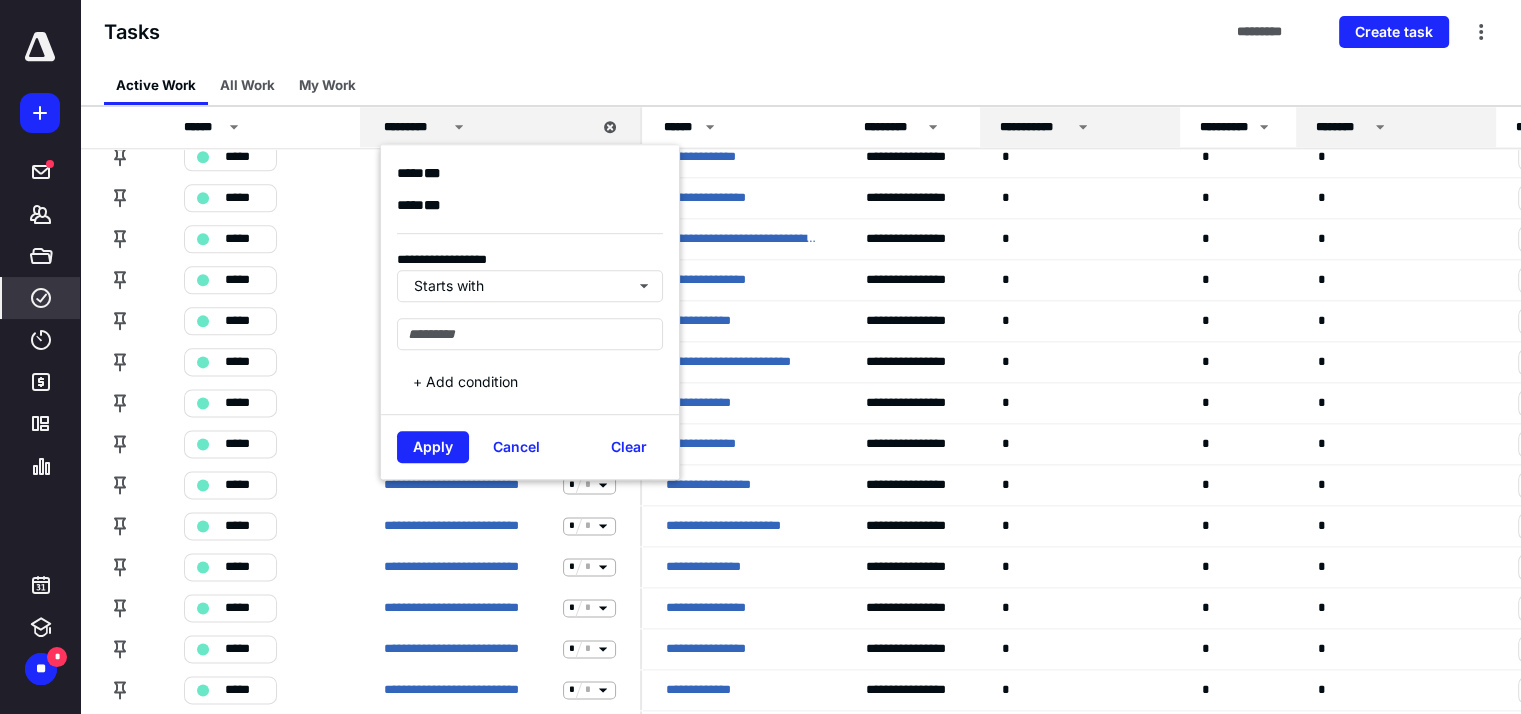type on "****" 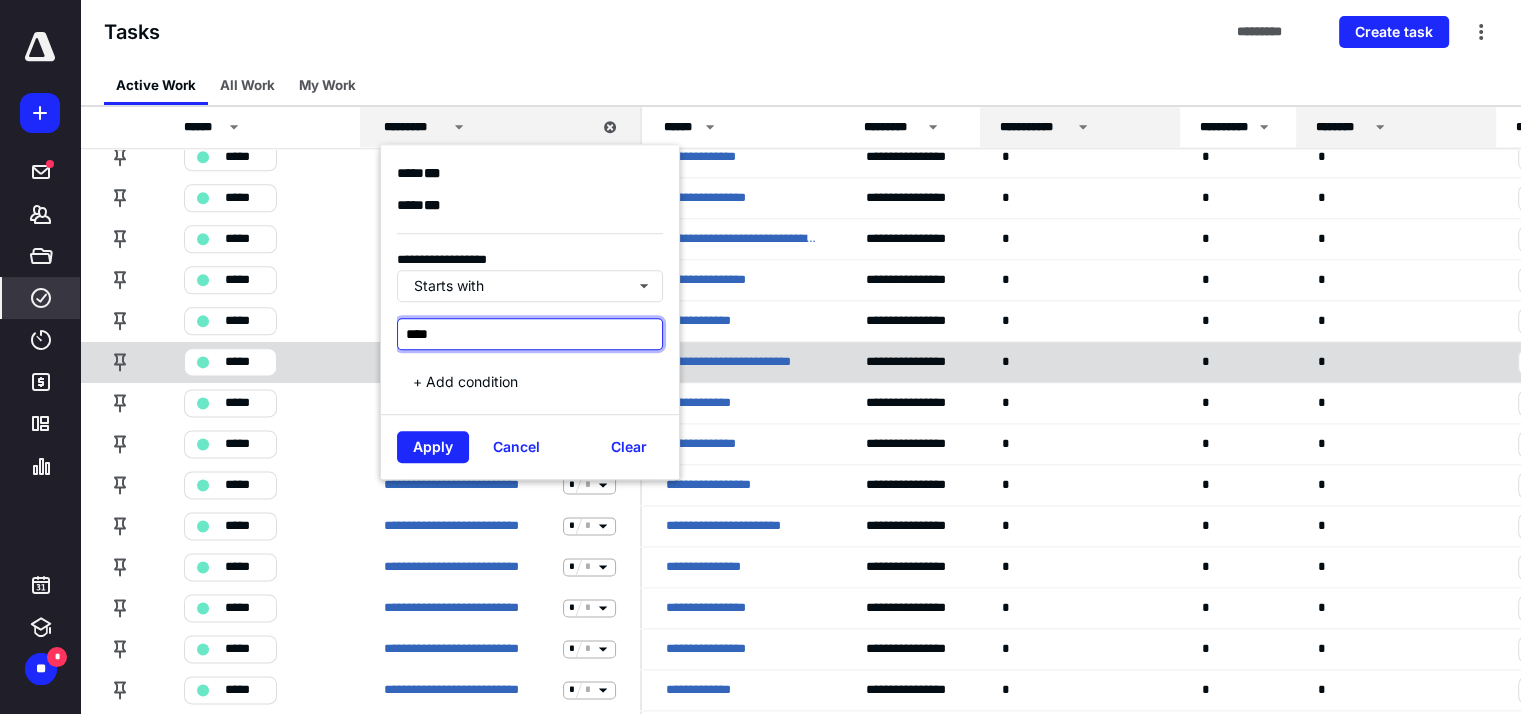 drag, startPoint x: 460, startPoint y: 336, endPoint x: 362, endPoint y: 325, distance: 98.61542 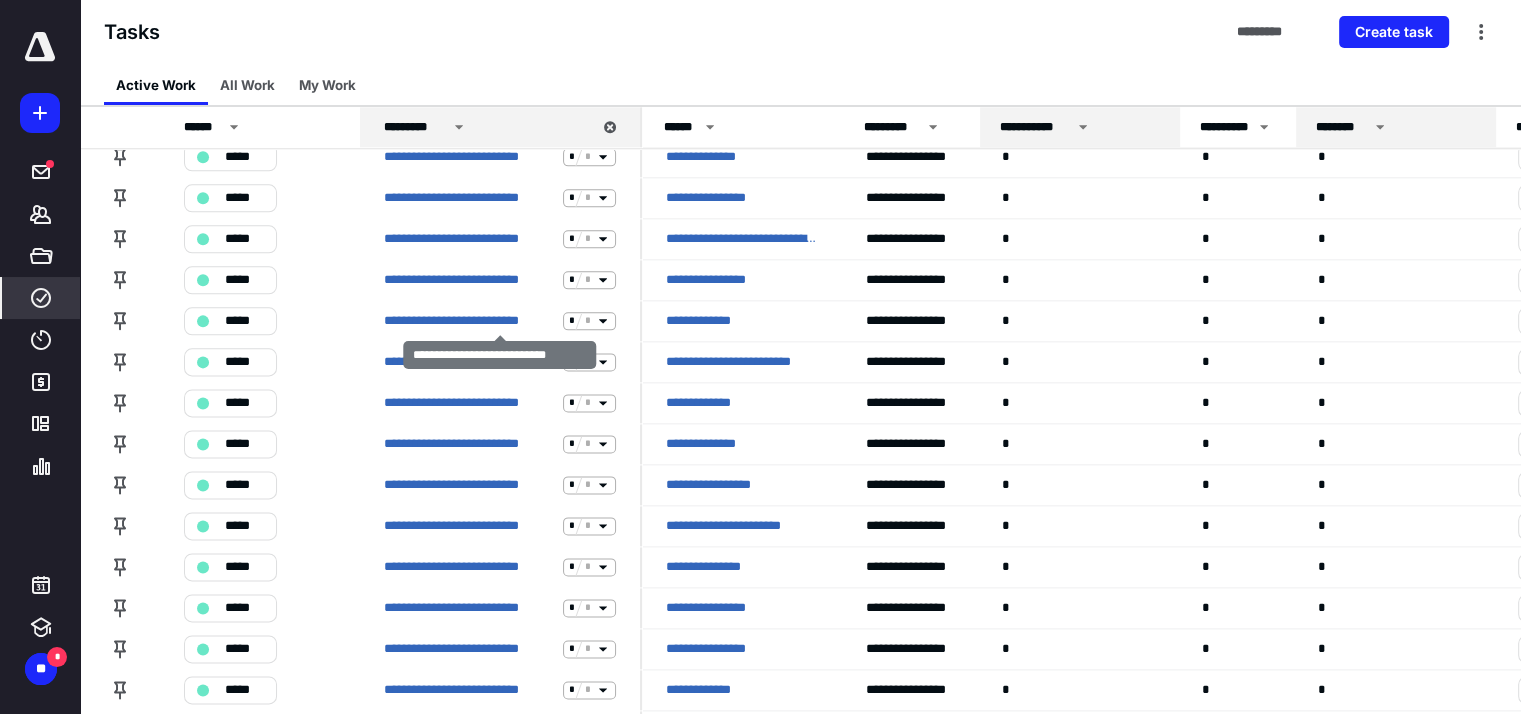 click on "*********" at bounding box center [486, 127] 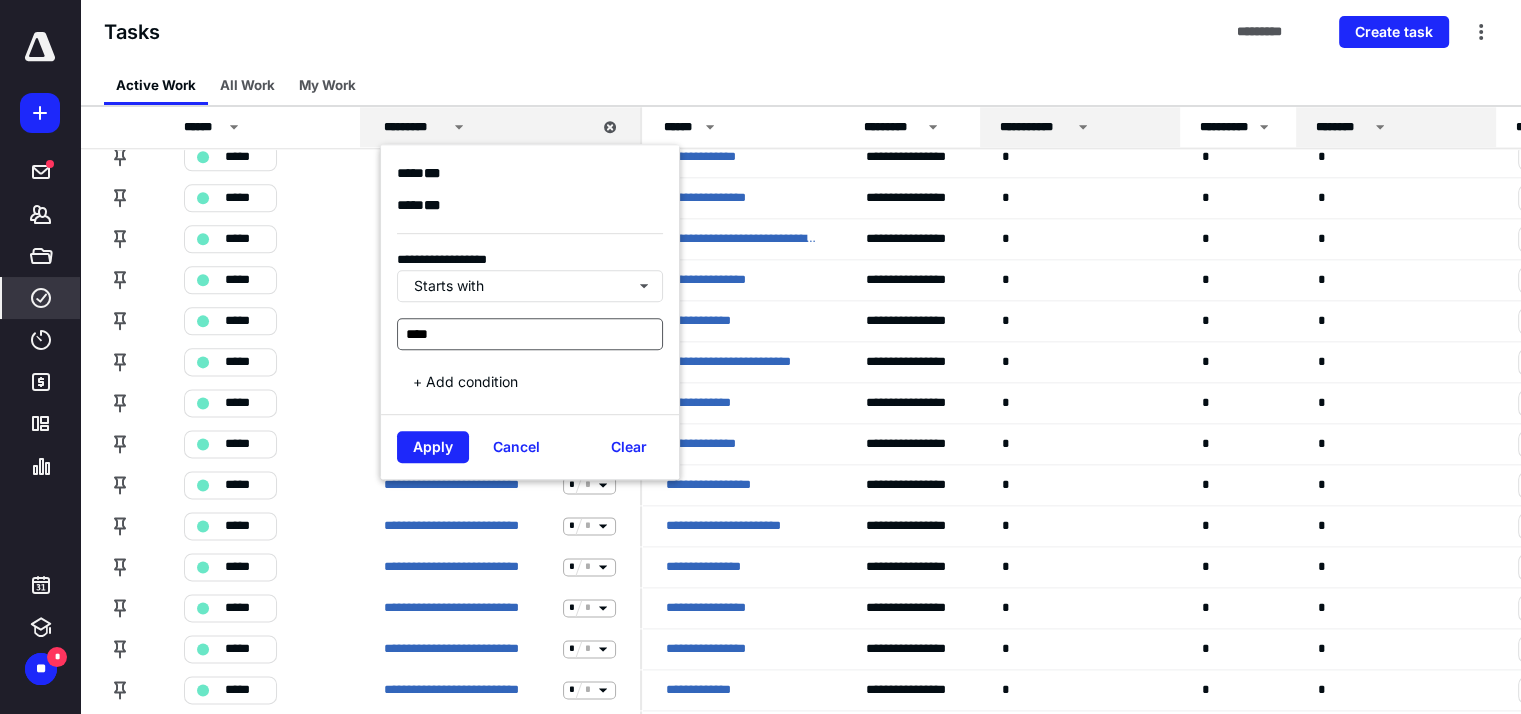 click on "Tasks ********* Create task" at bounding box center [800, 32] 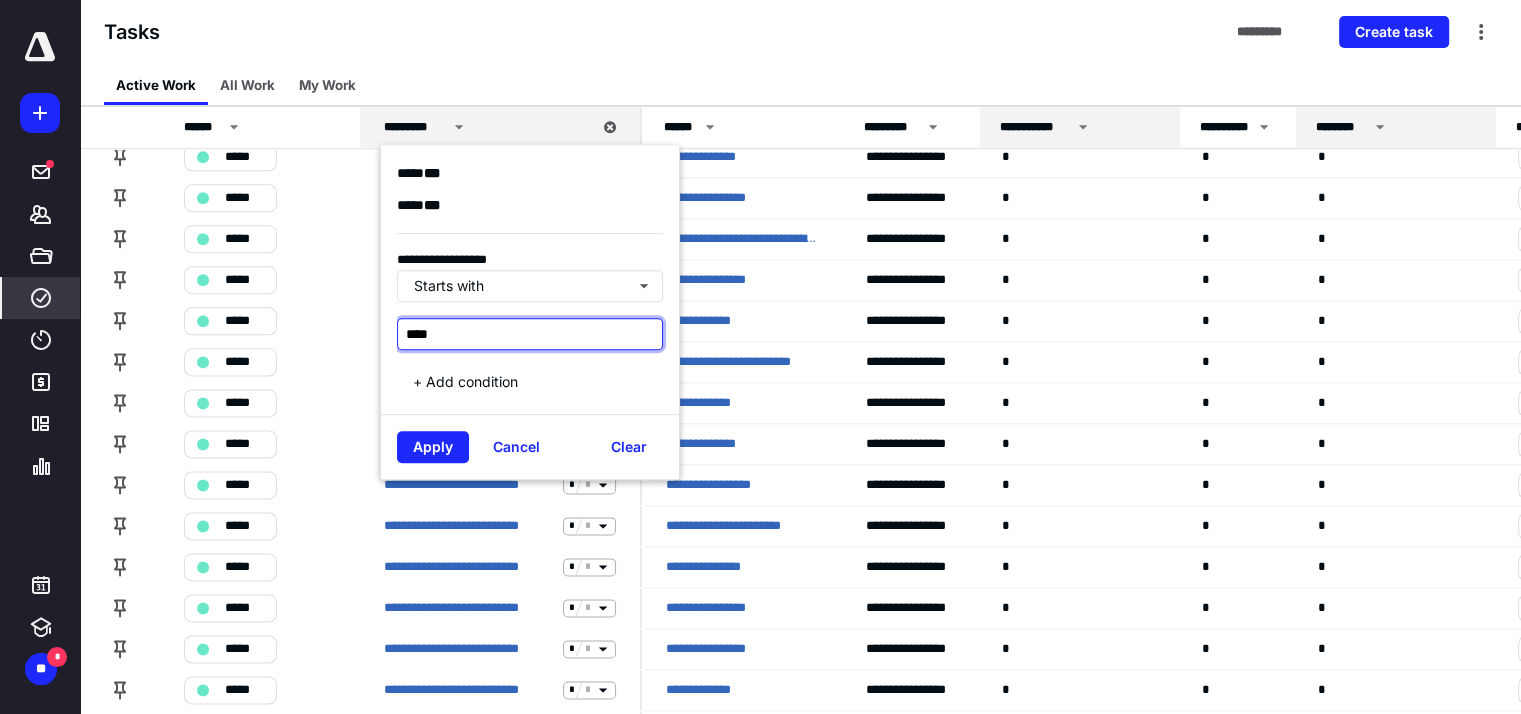 click on "****" at bounding box center [530, 333] 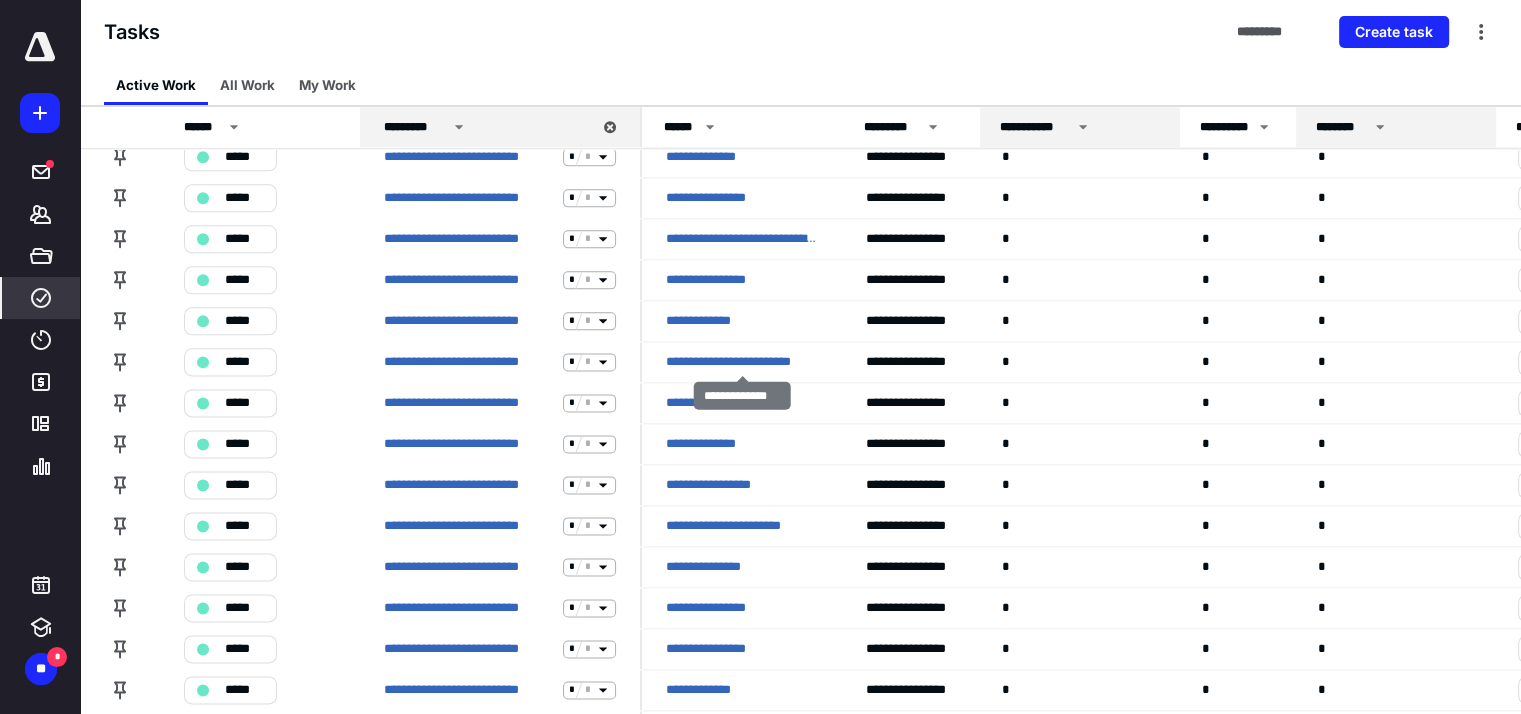click 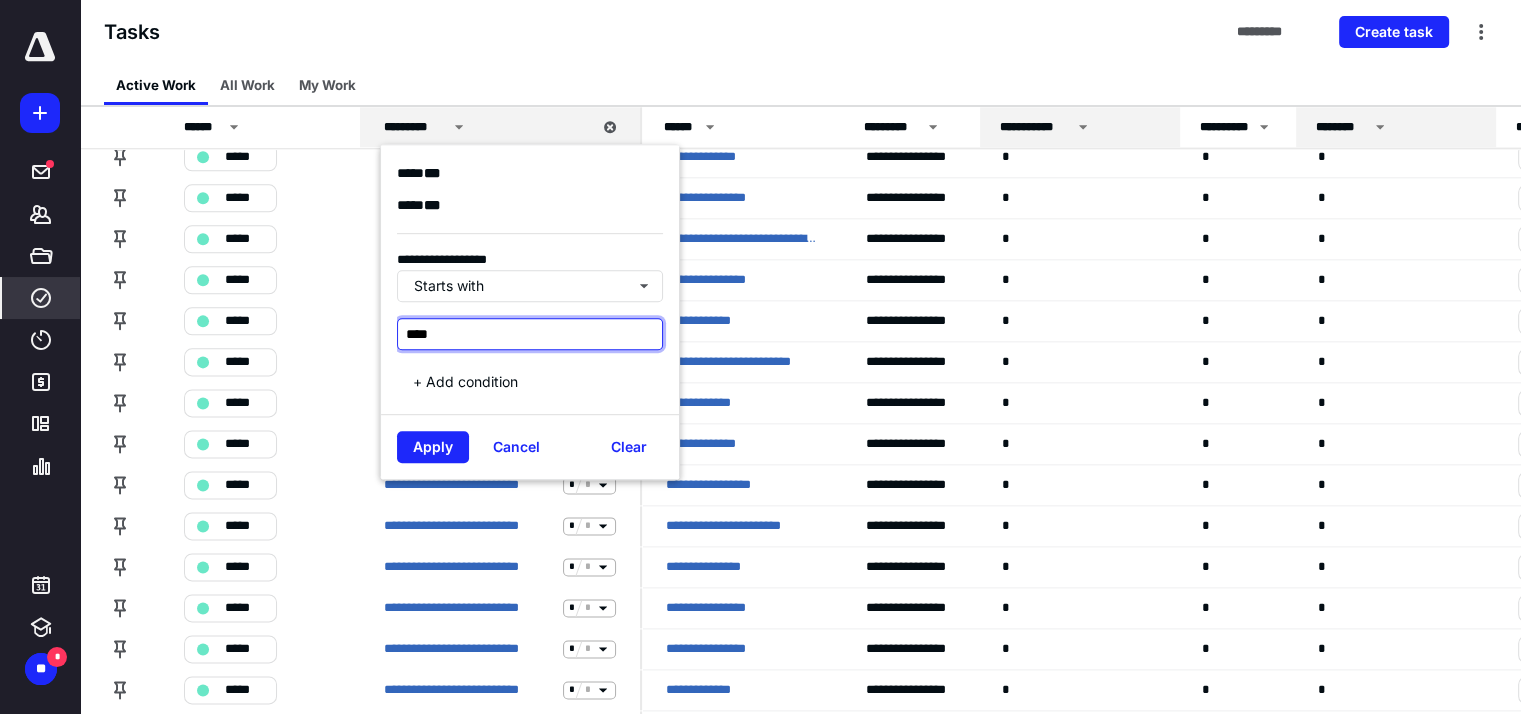 click on "****" at bounding box center (530, 333) 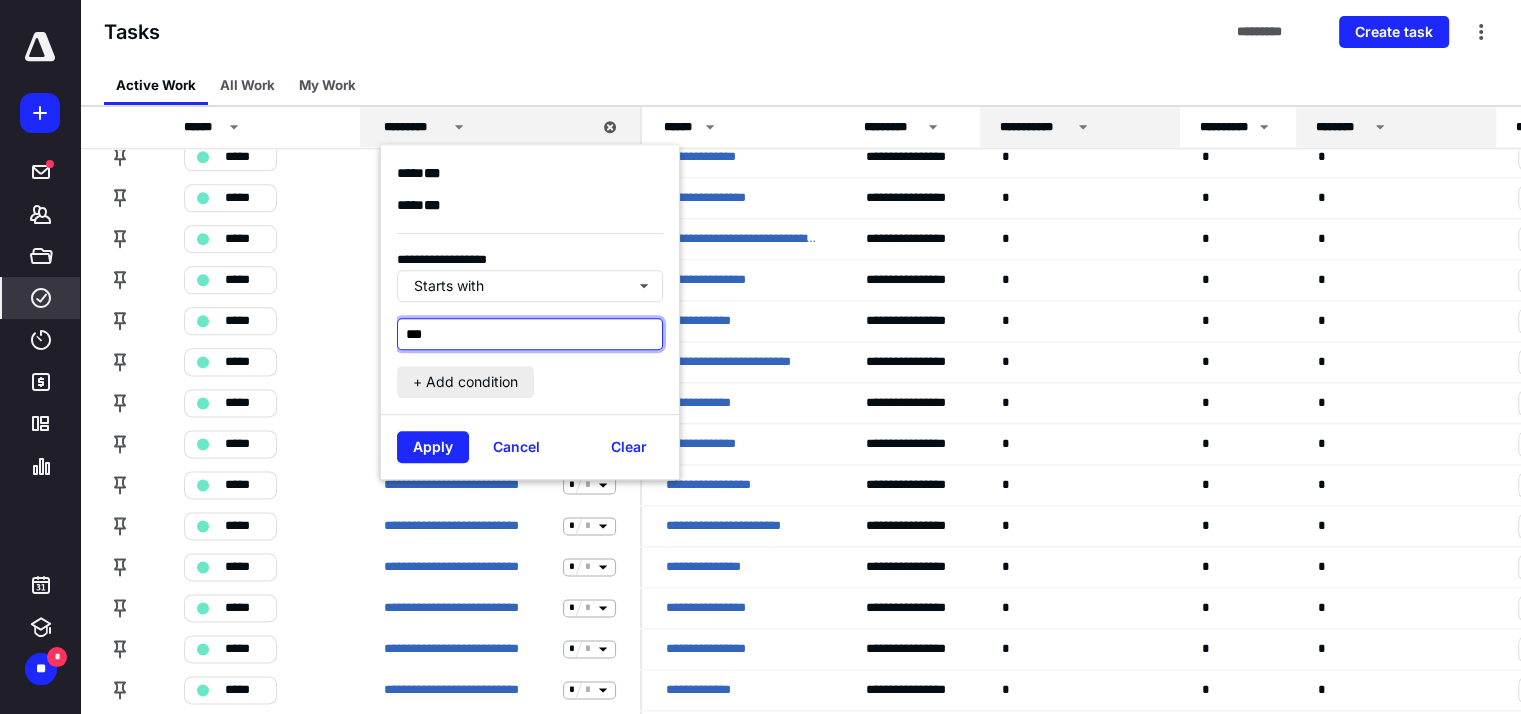 type on "****" 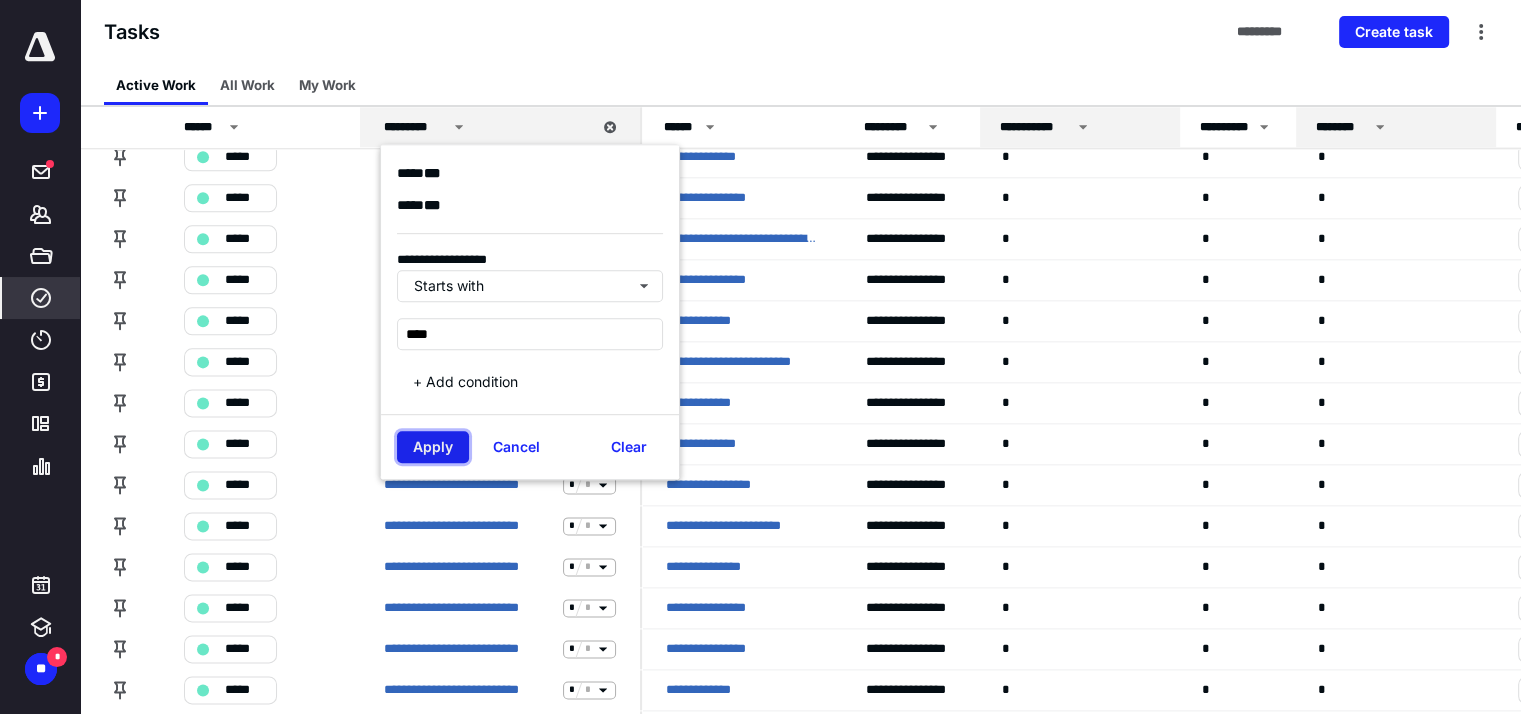 click on "Apply" at bounding box center (433, 446) 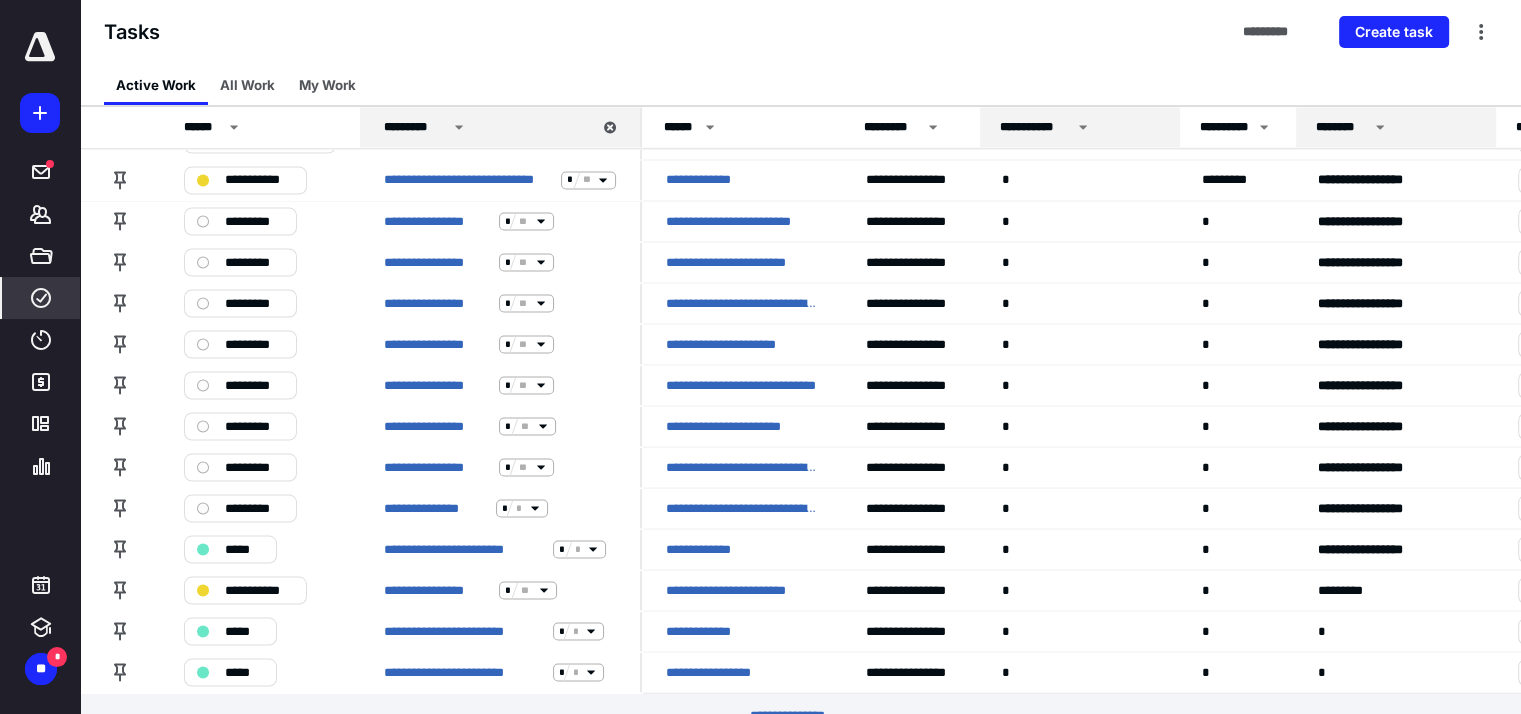 scroll, scrollTop: 3609, scrollLeft: 0, axis: vertical 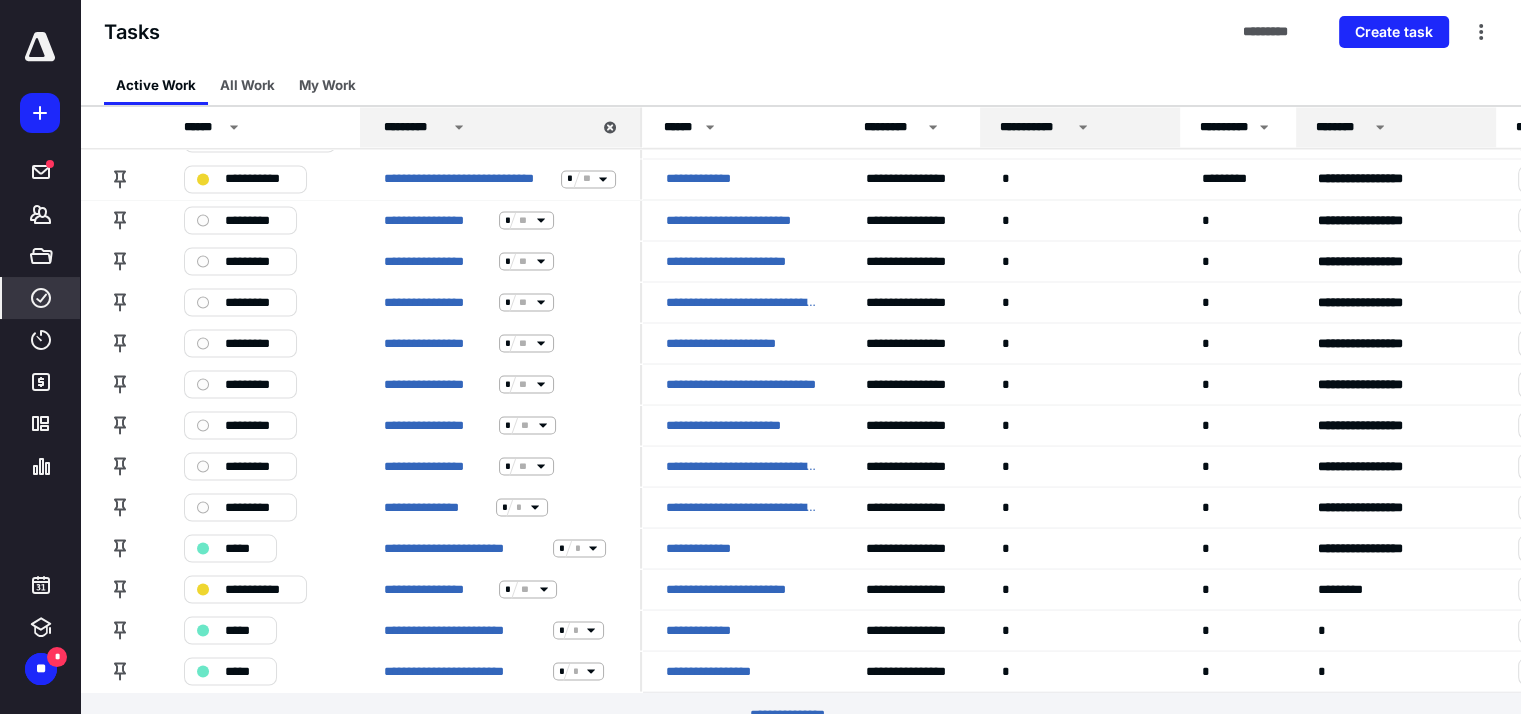 click on "********* *****" at bounding box center (801, 714) 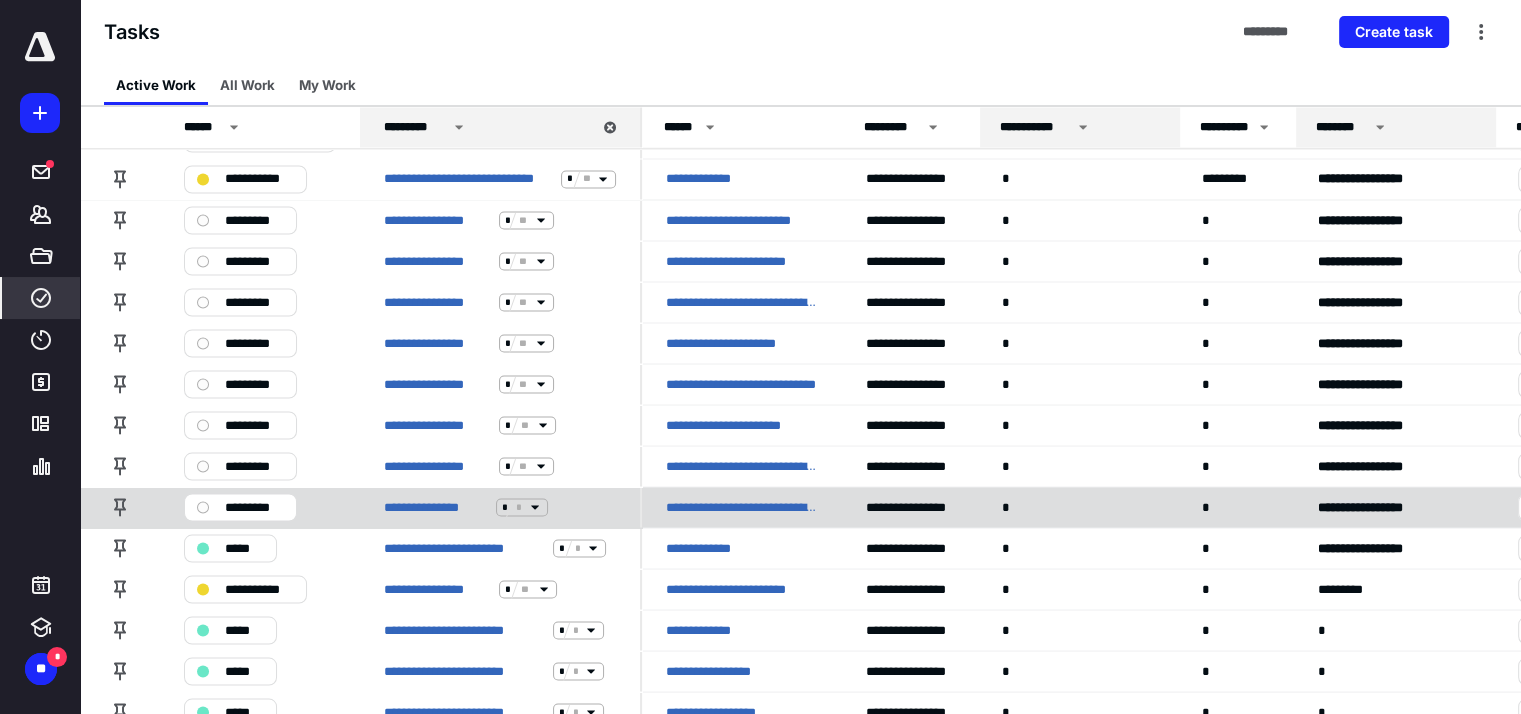 scroll, scrollTop: 4120, scrollLeft: 0, axis: vertical 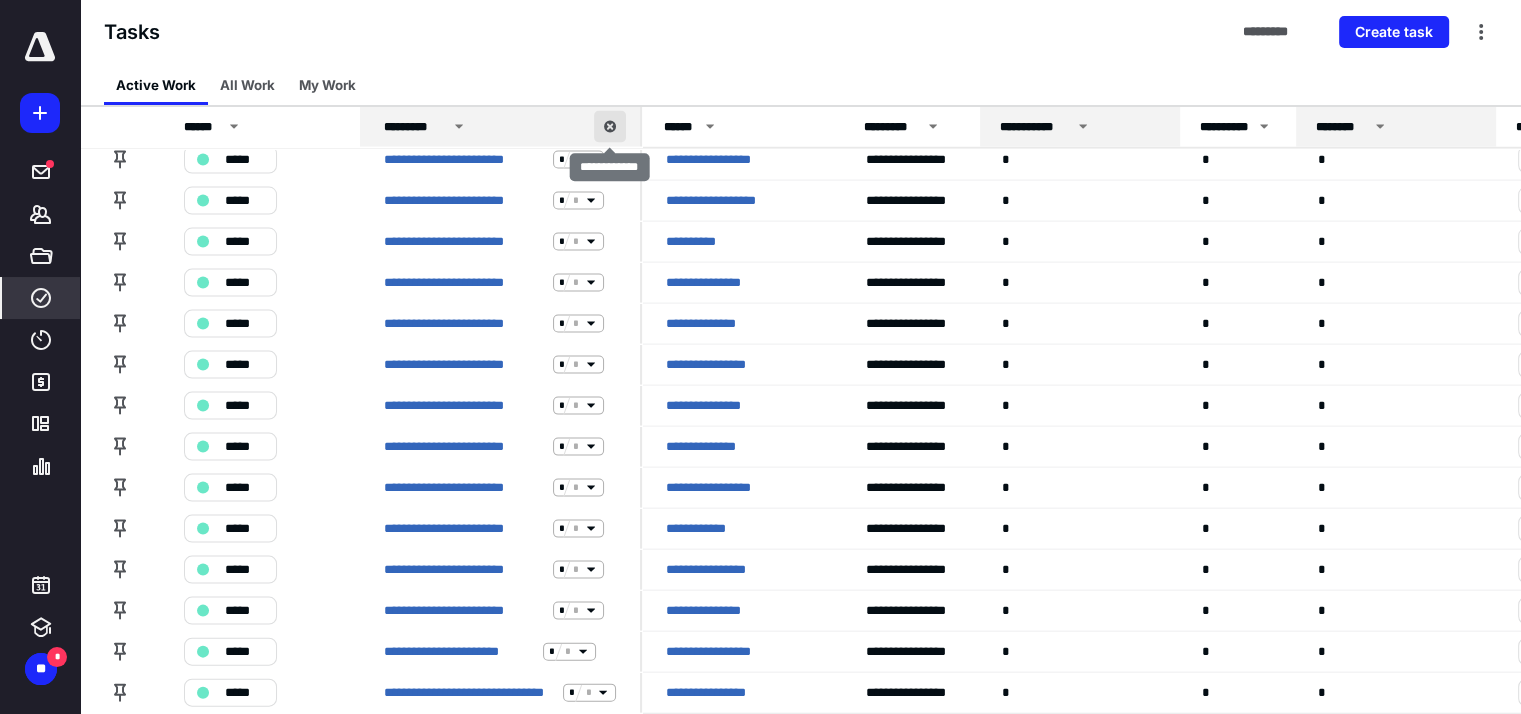 click at bounding box center (610, 127) 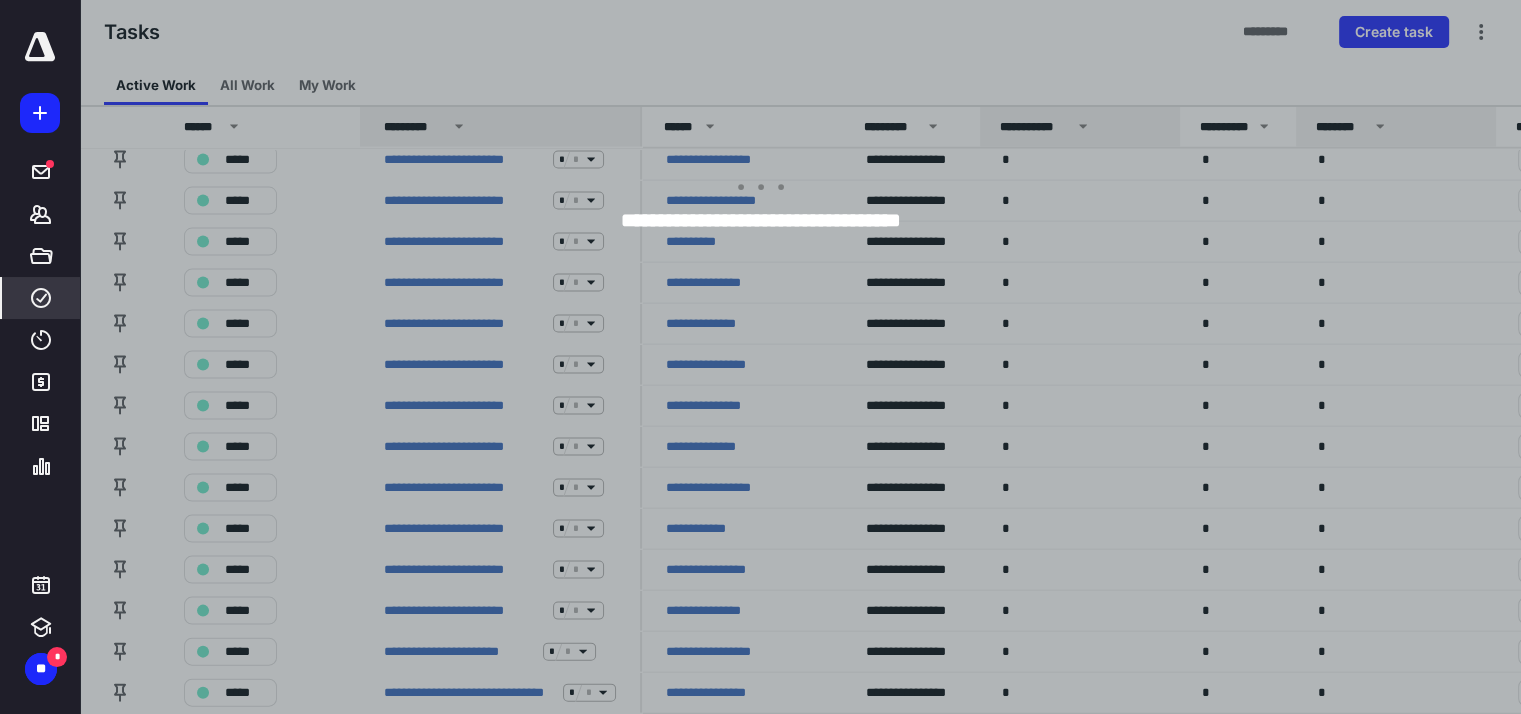 click at bounding box center (840, 357) 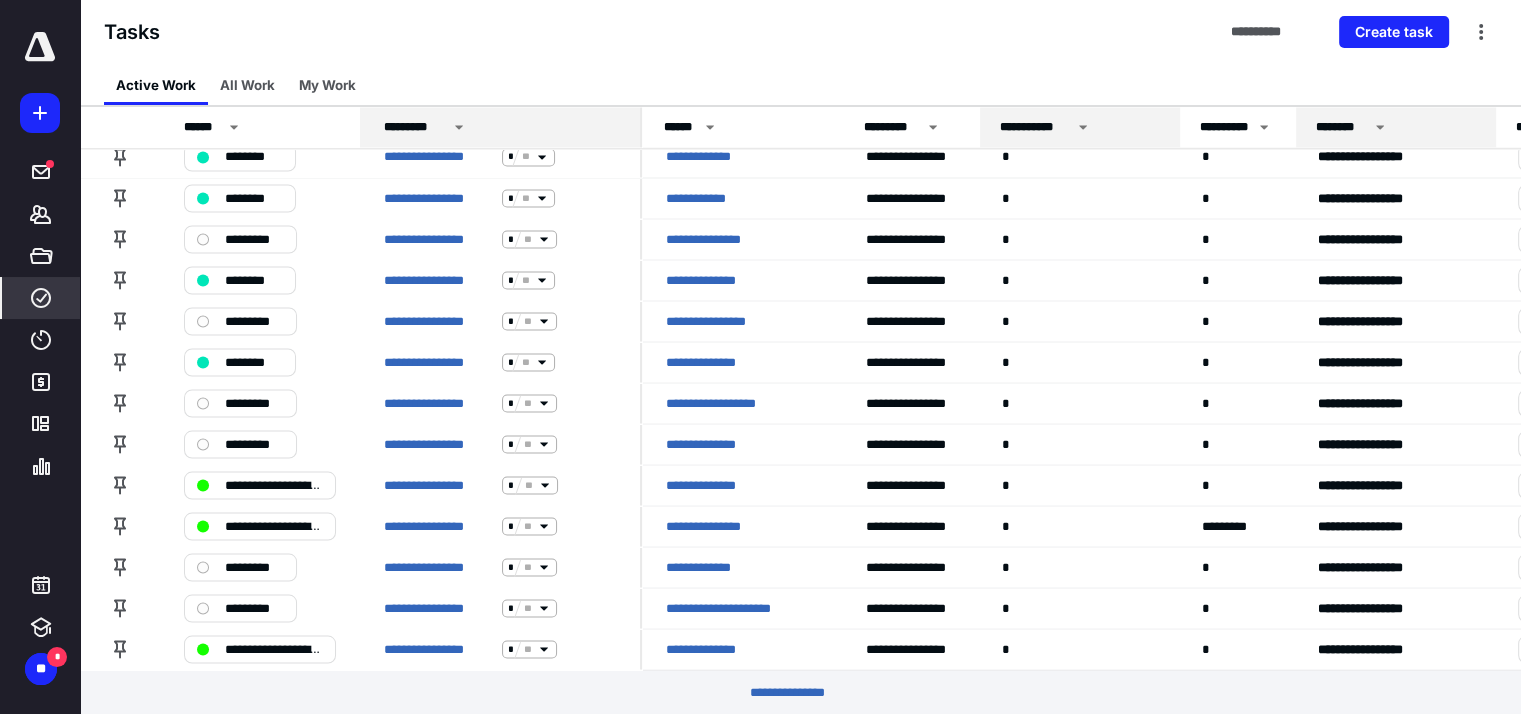 scroll, scrollTop: 3609, scrollLeft: 0, axis: vertical 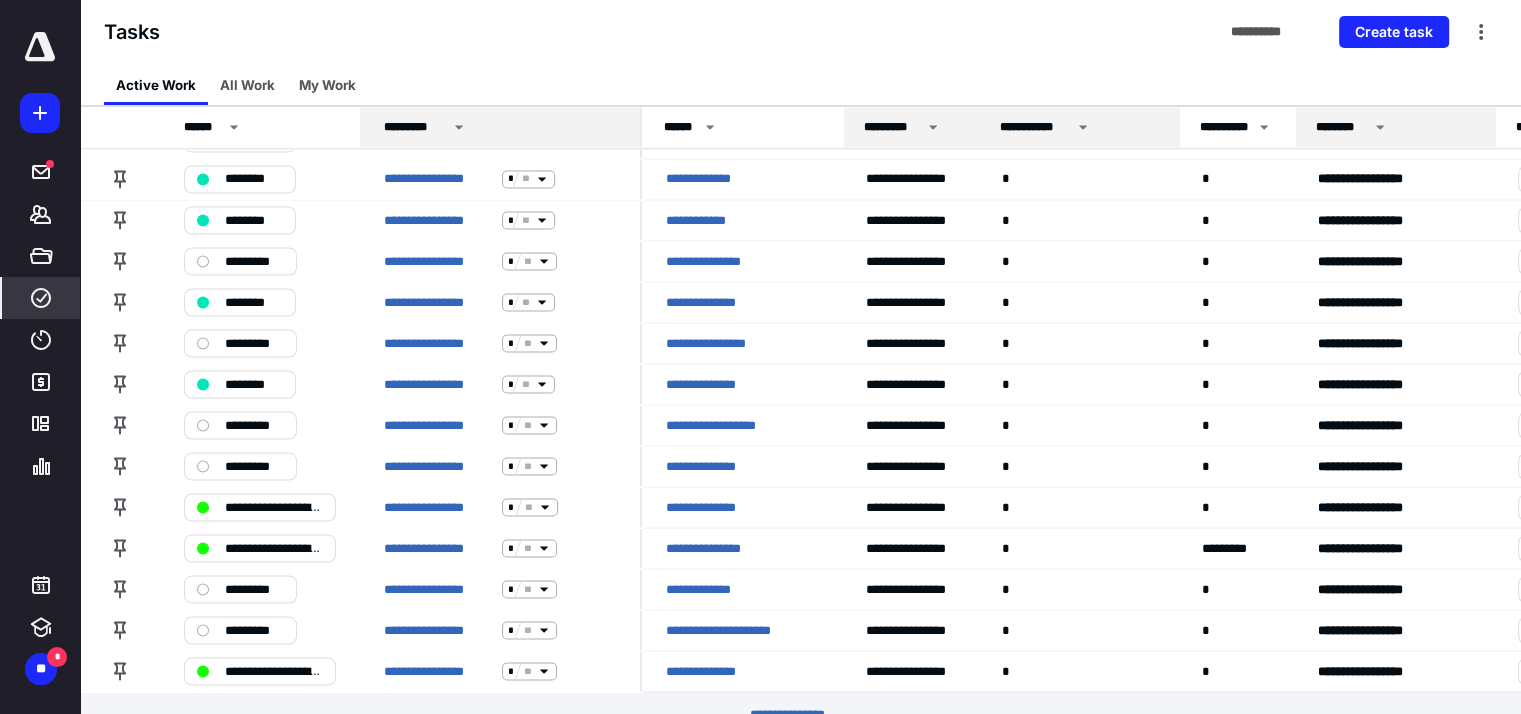 click on "*********" at bounding box center (912, 127) 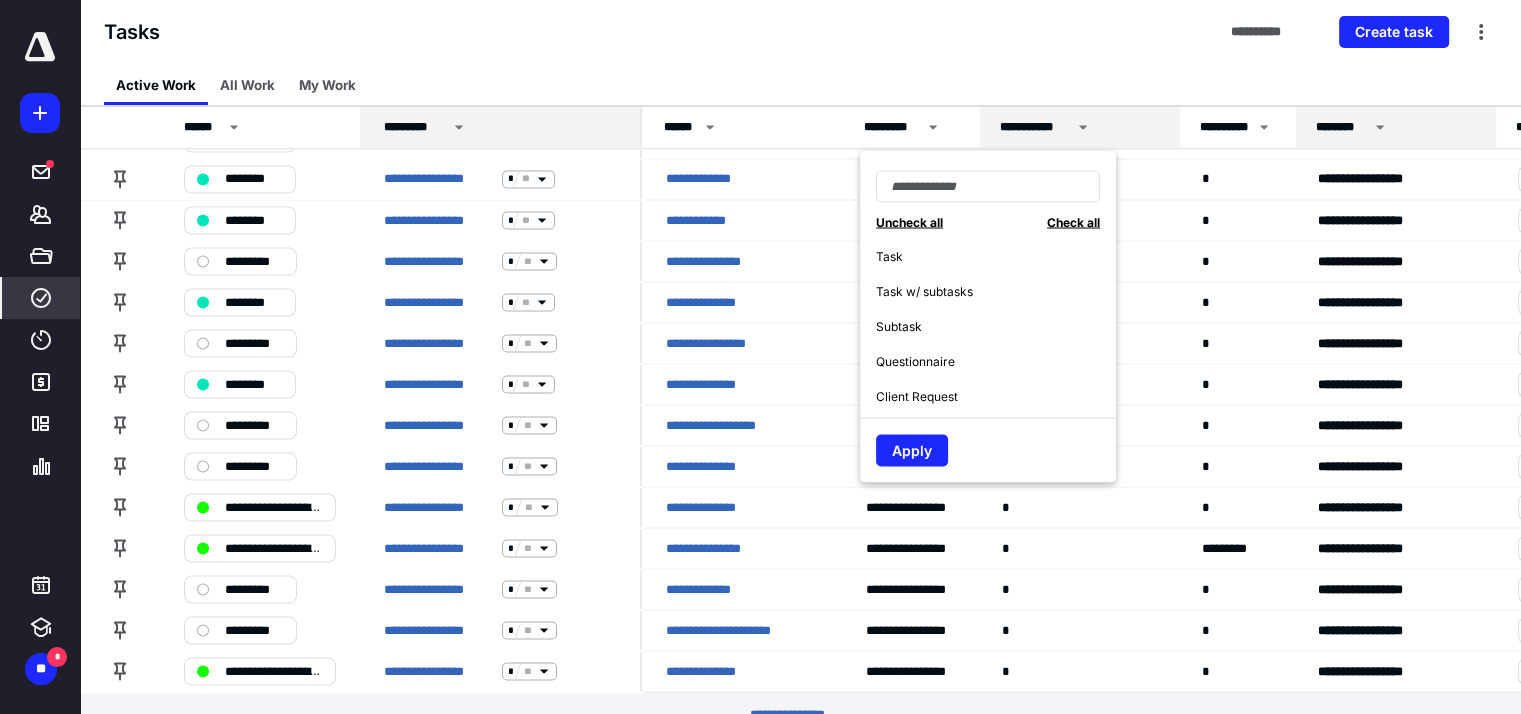 click on "Active Work All Work My Work" at bounding box center [800, 85] 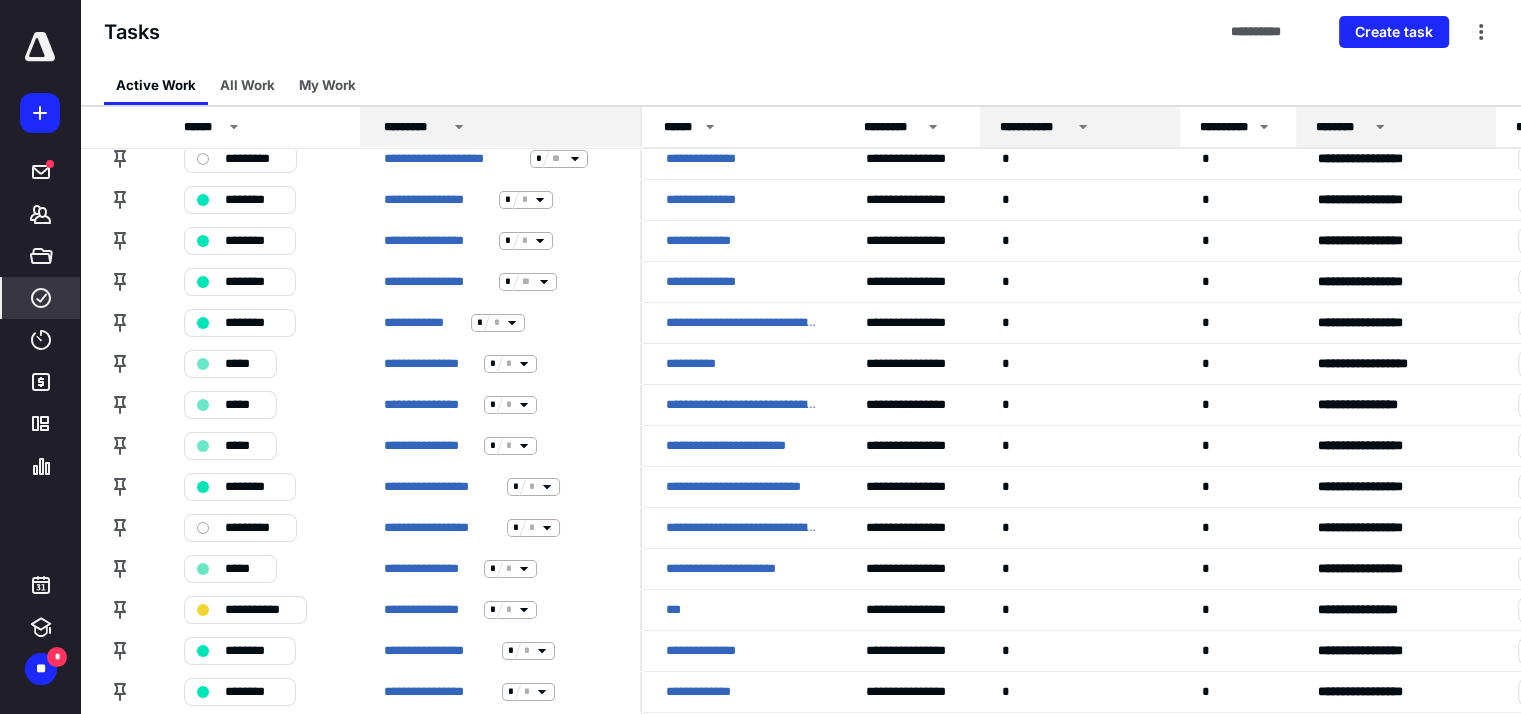 scroll, scrollTop: 0, scrollLeft: 0, axis: both 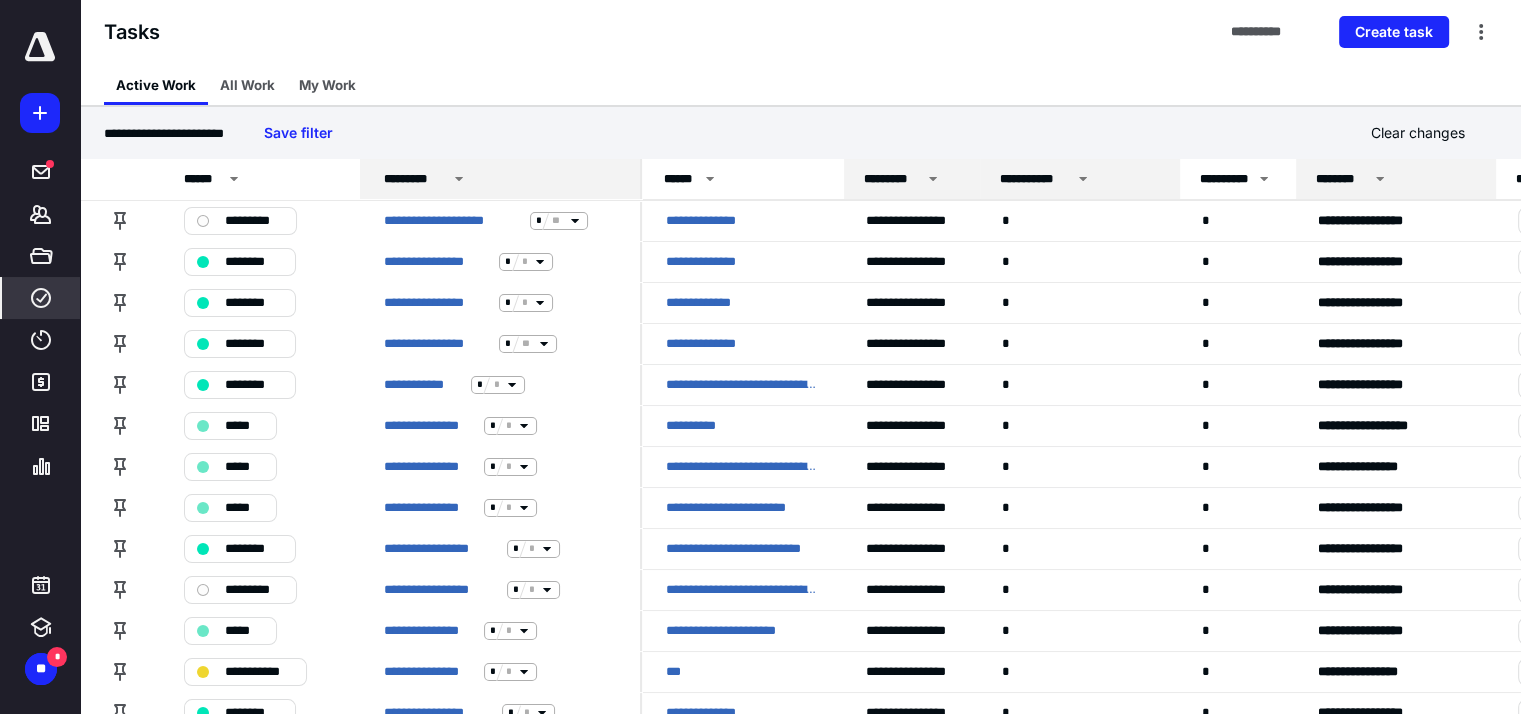 click on "*********" at bounding box center (892, 179) 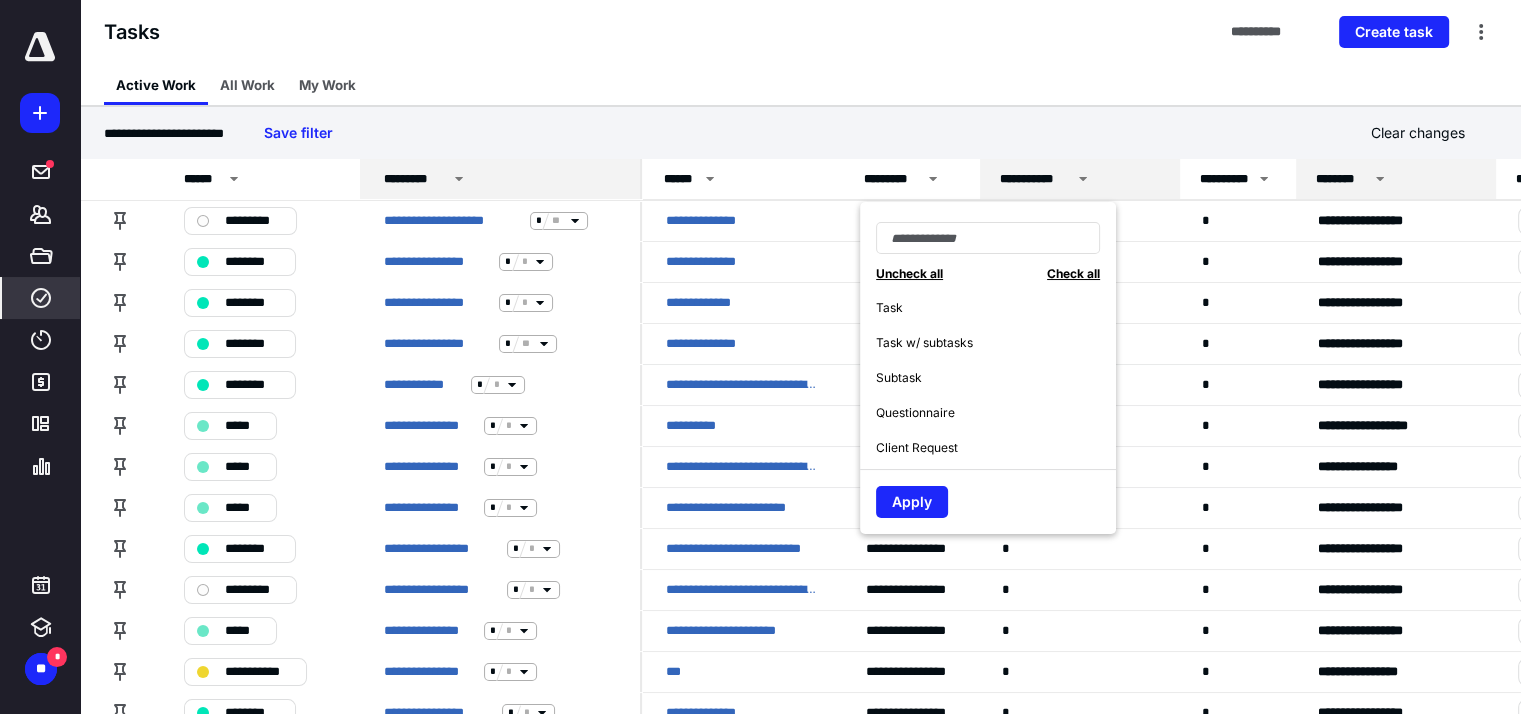 click on "********" at bounding box center [1396, 179] 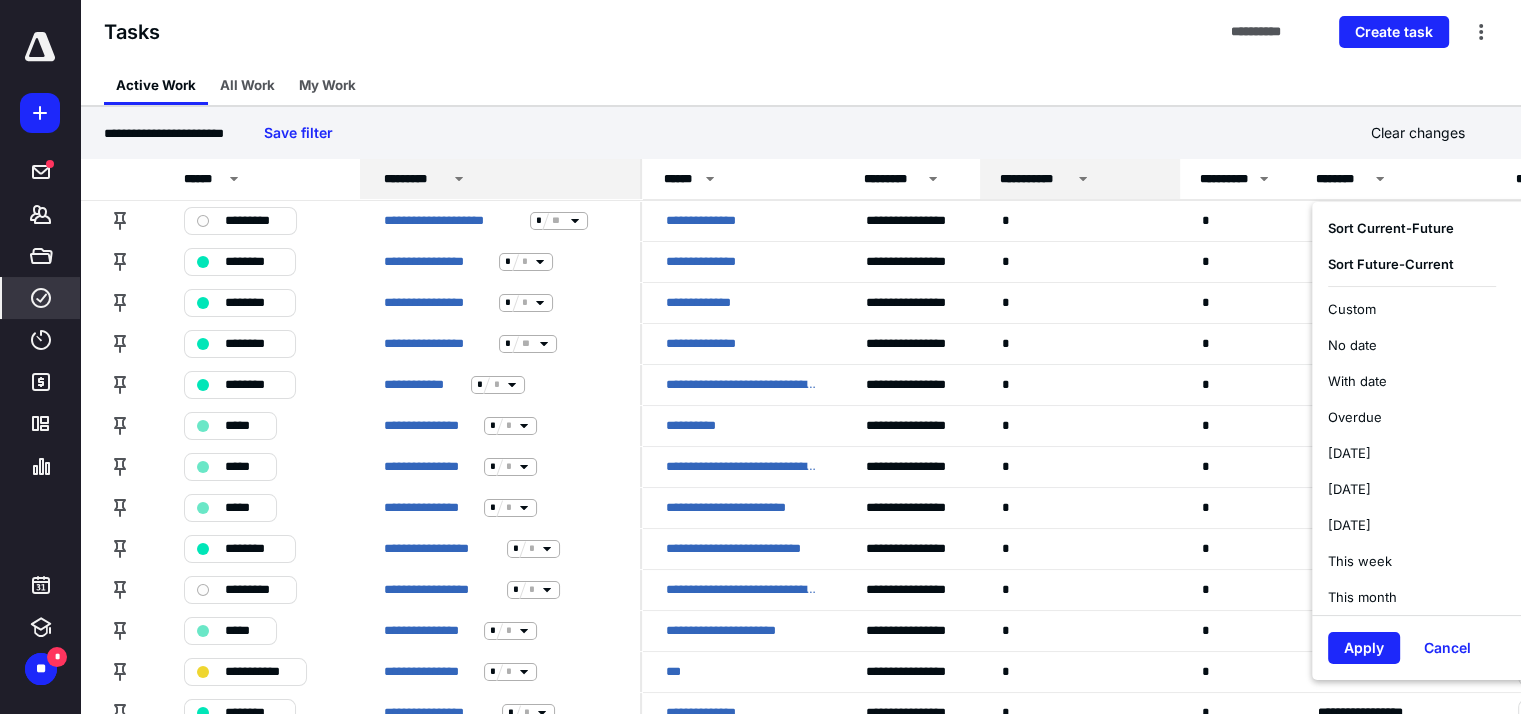 click on "No date" at bounding box center (1352, 345) 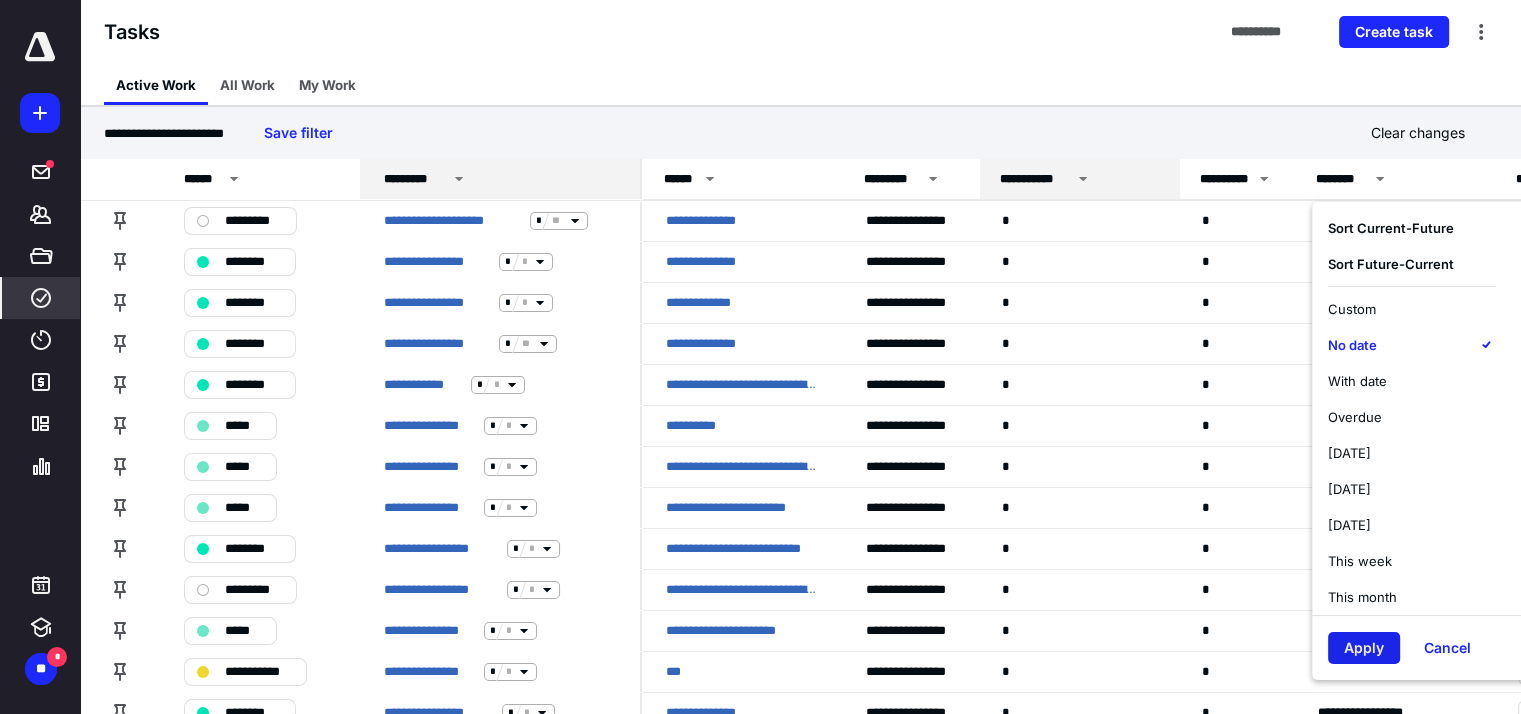 click on "Apply" at bounding box center (1364, 648) 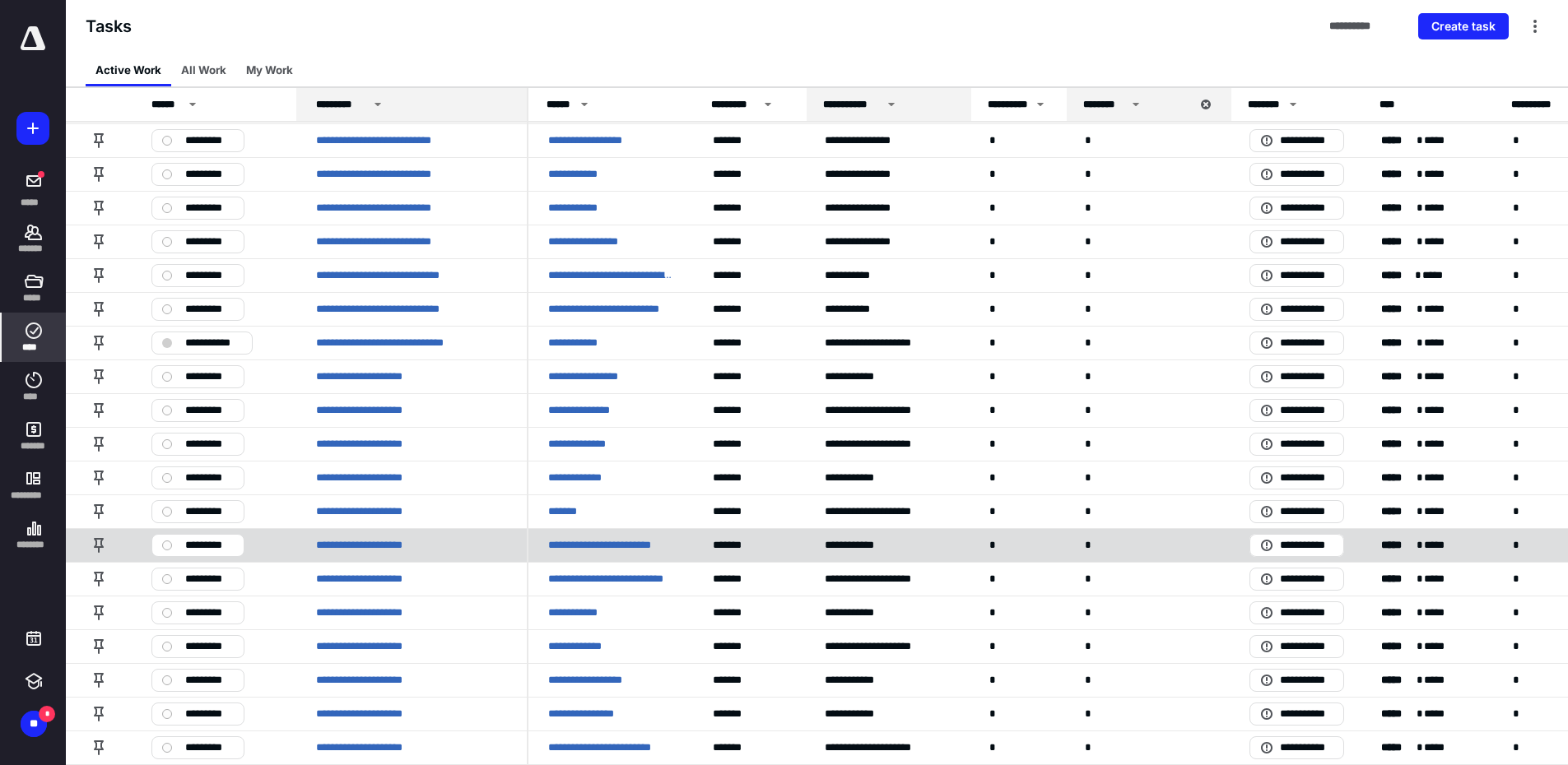 scroll, scrollTop: 2809, scrollLeft: 0, axis: vertical 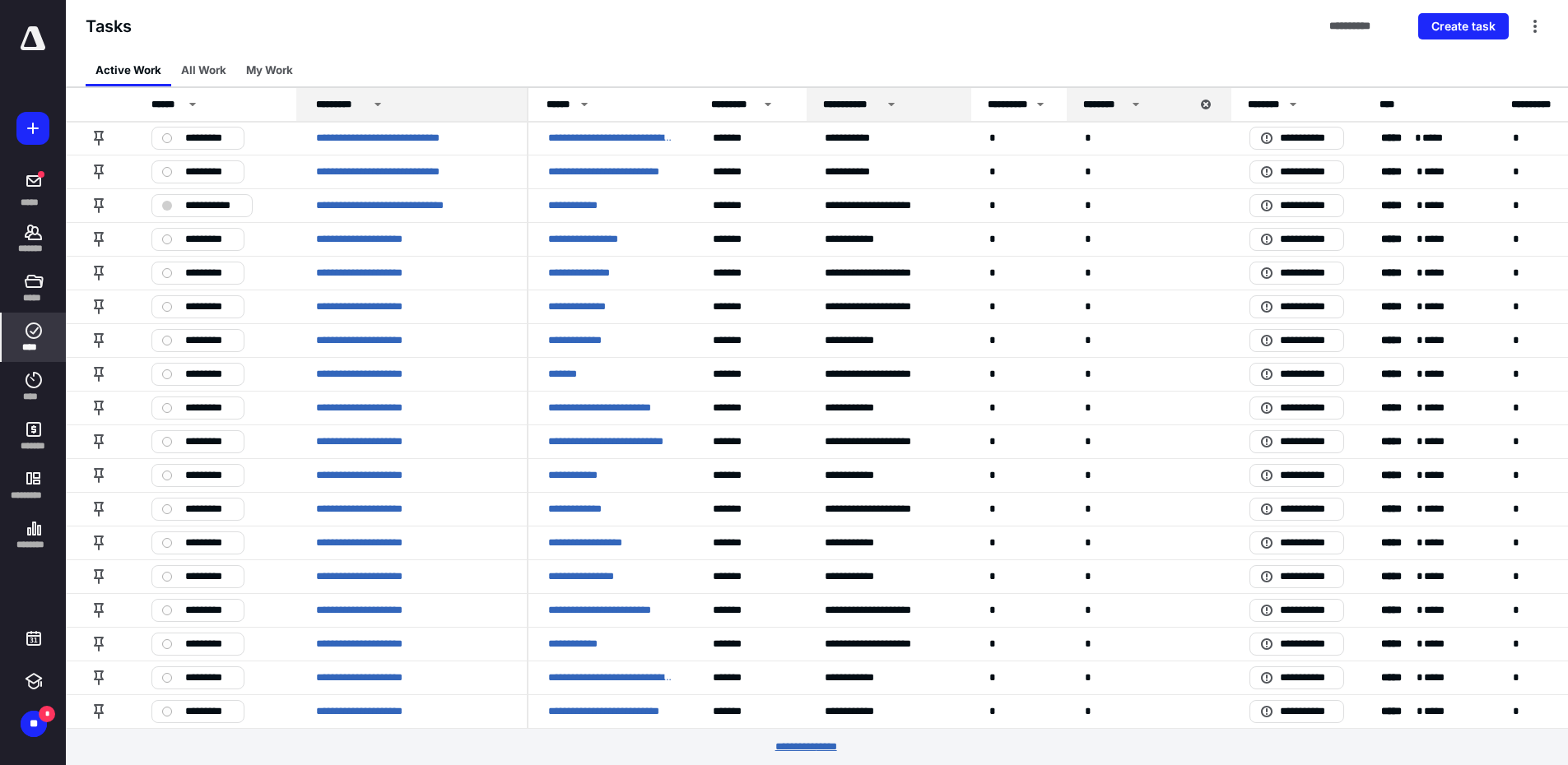 click on "********* *****" at bounding box center [817, 747] 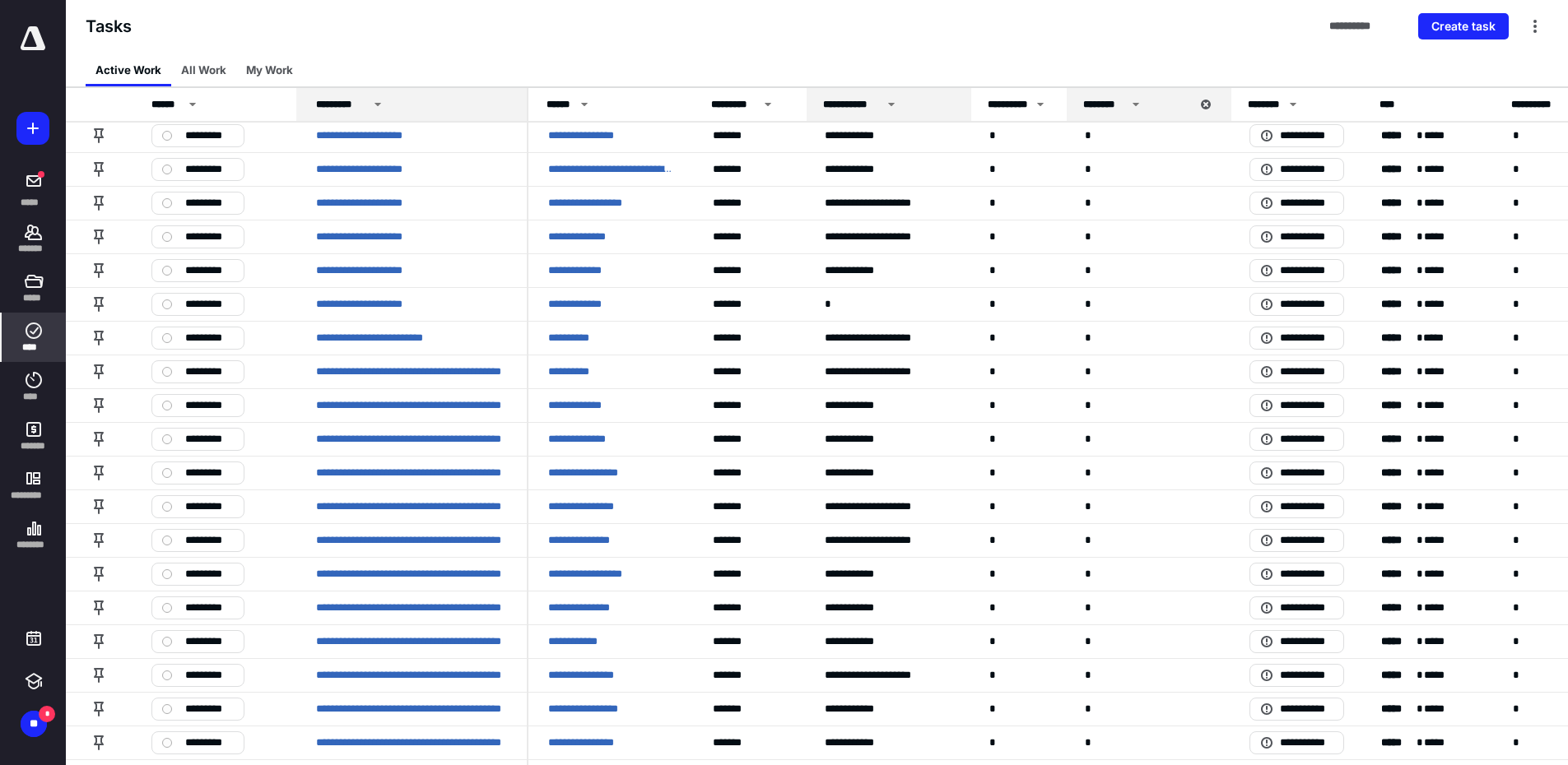 scroll, scrollTop: 6182, scrollLeft: 0, axis: vertical 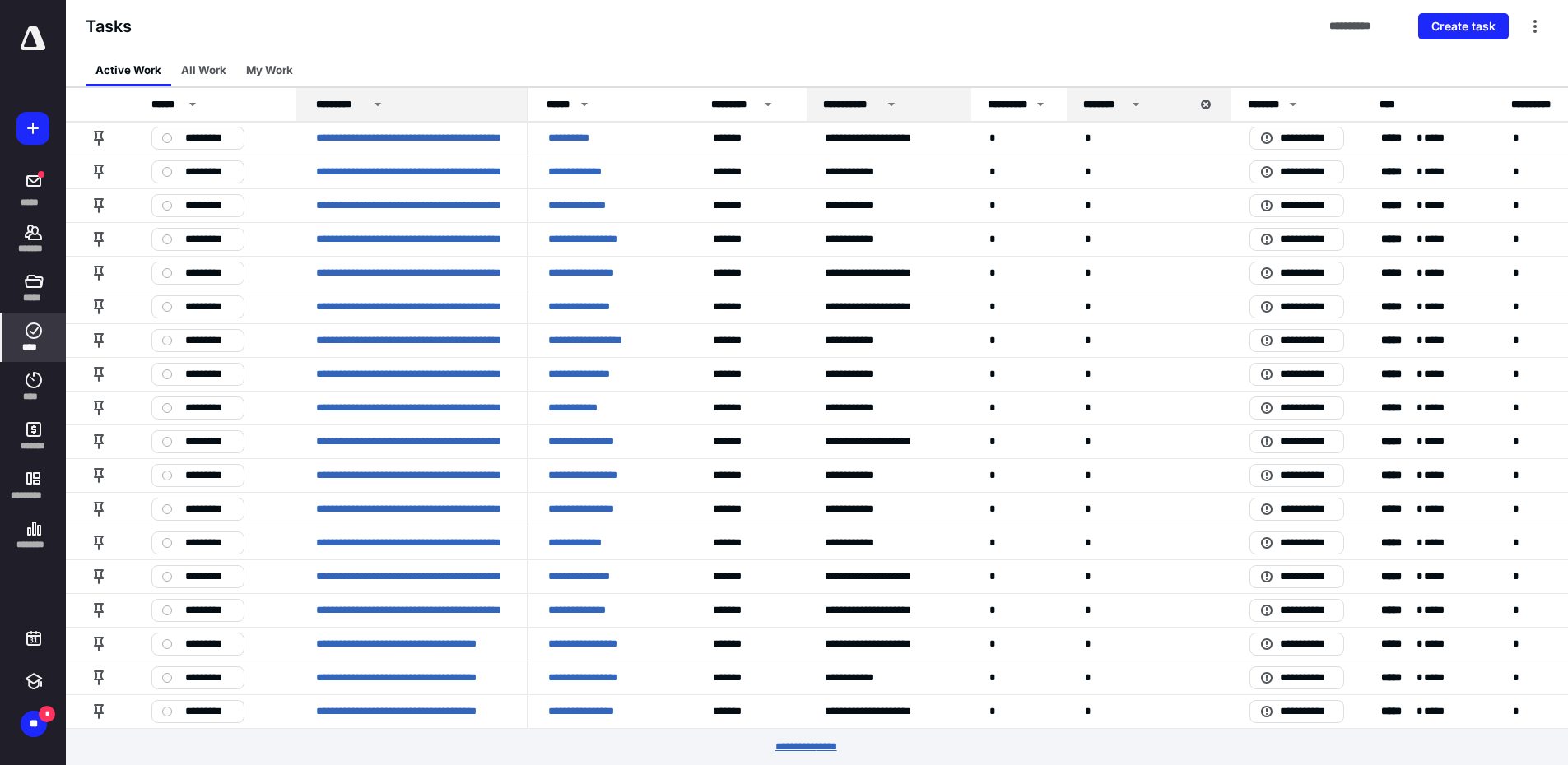 click on "********* *****" at bounding box center (817, 747) 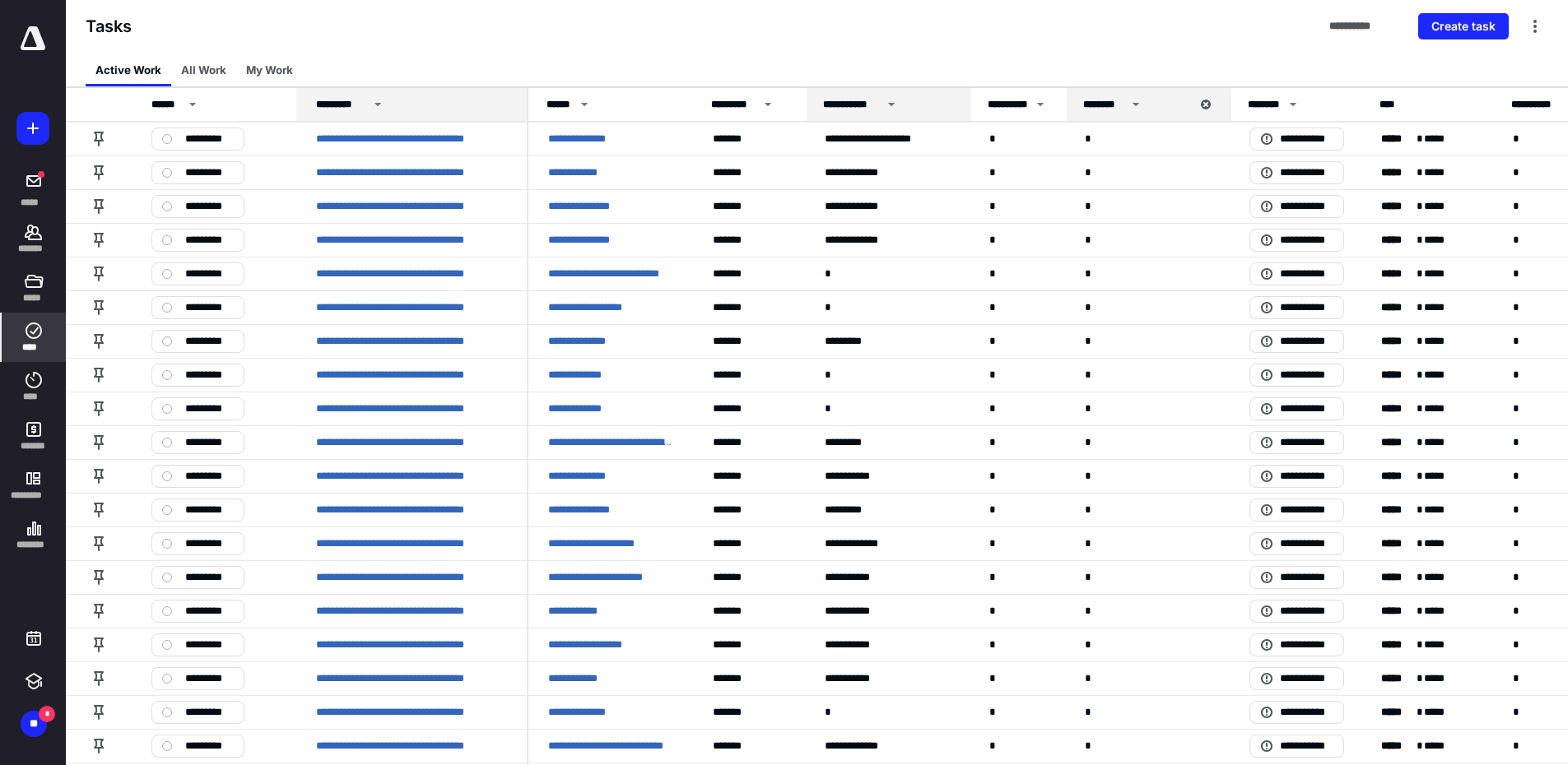 scroll, scrollTop: 9554, scrollLeft: 0, axis: vertical 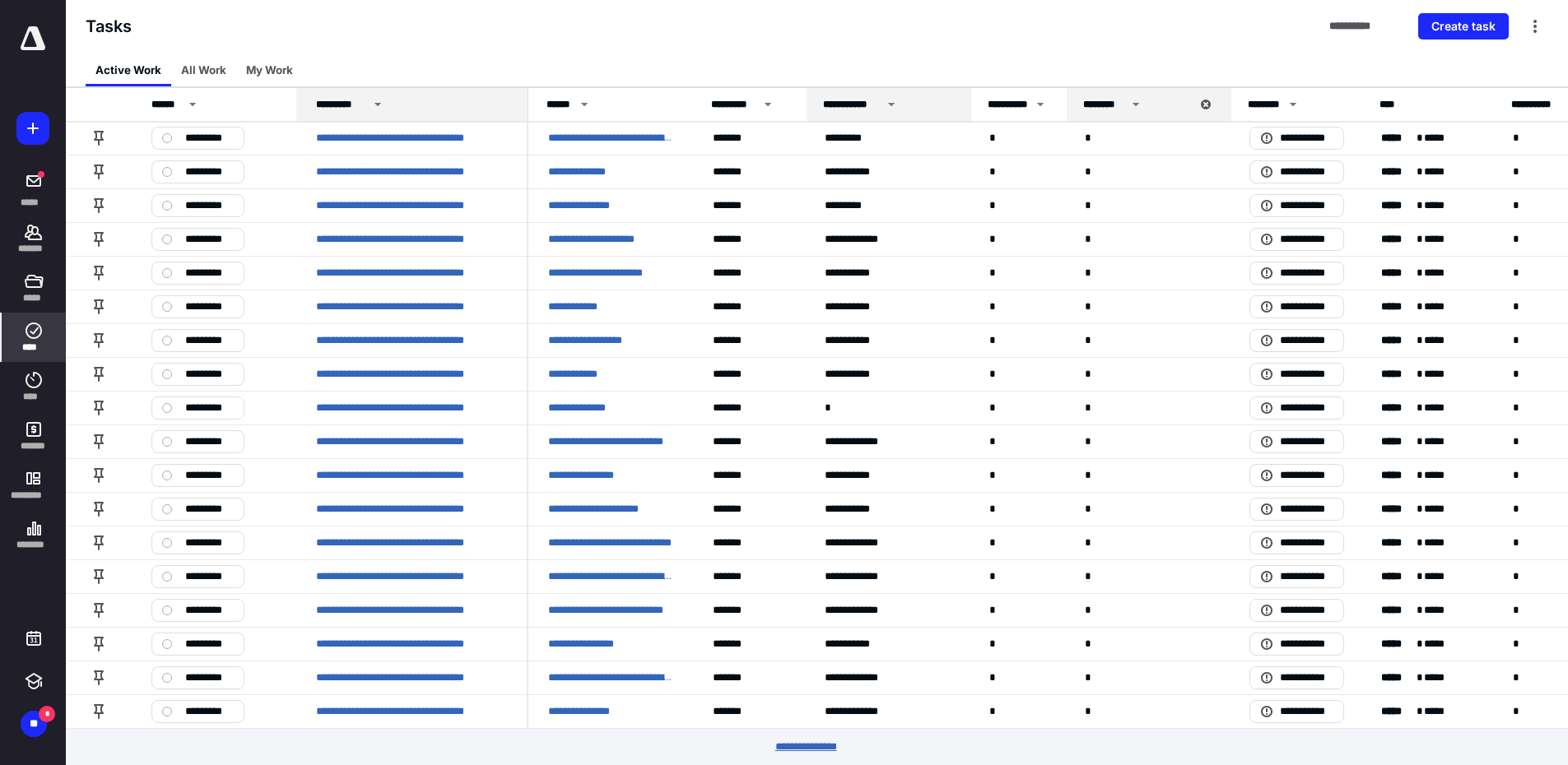 click on "********* *****" at bounding box center (817, 747) 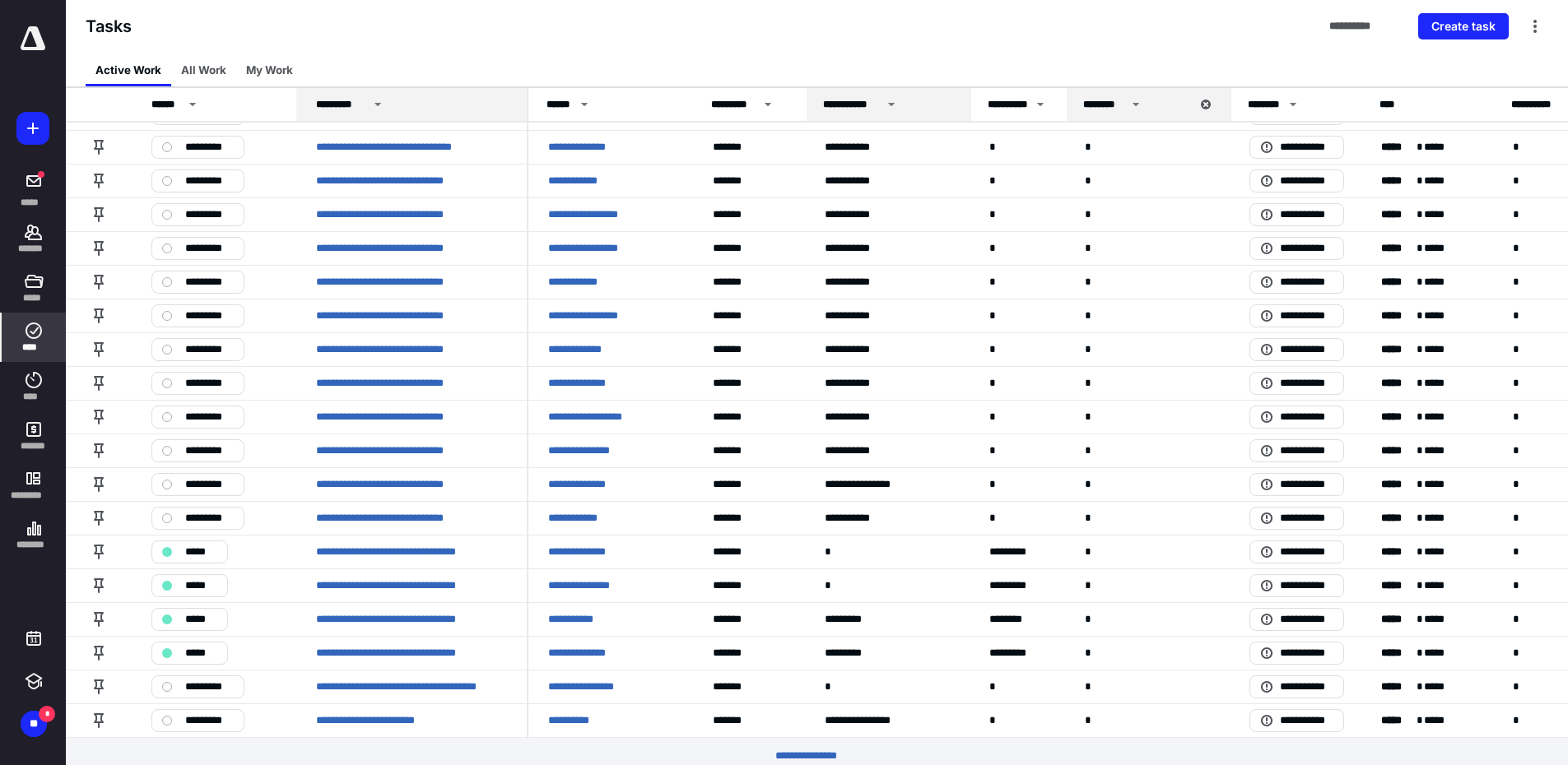 scroll, scrollTop: 12927, scrollLeft: 0, axis: vertical 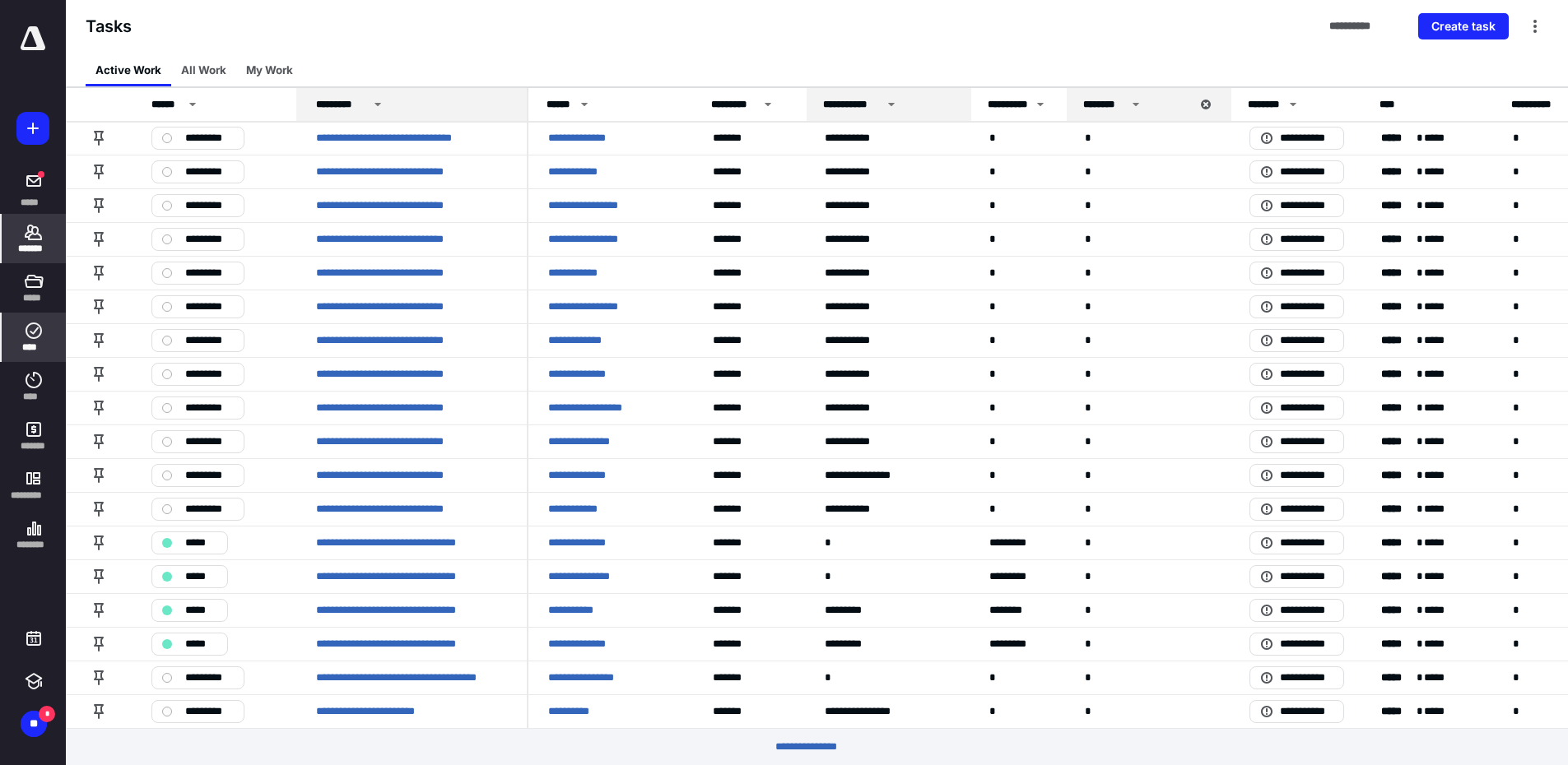 click on "*******" at bounding box center [34, 248] 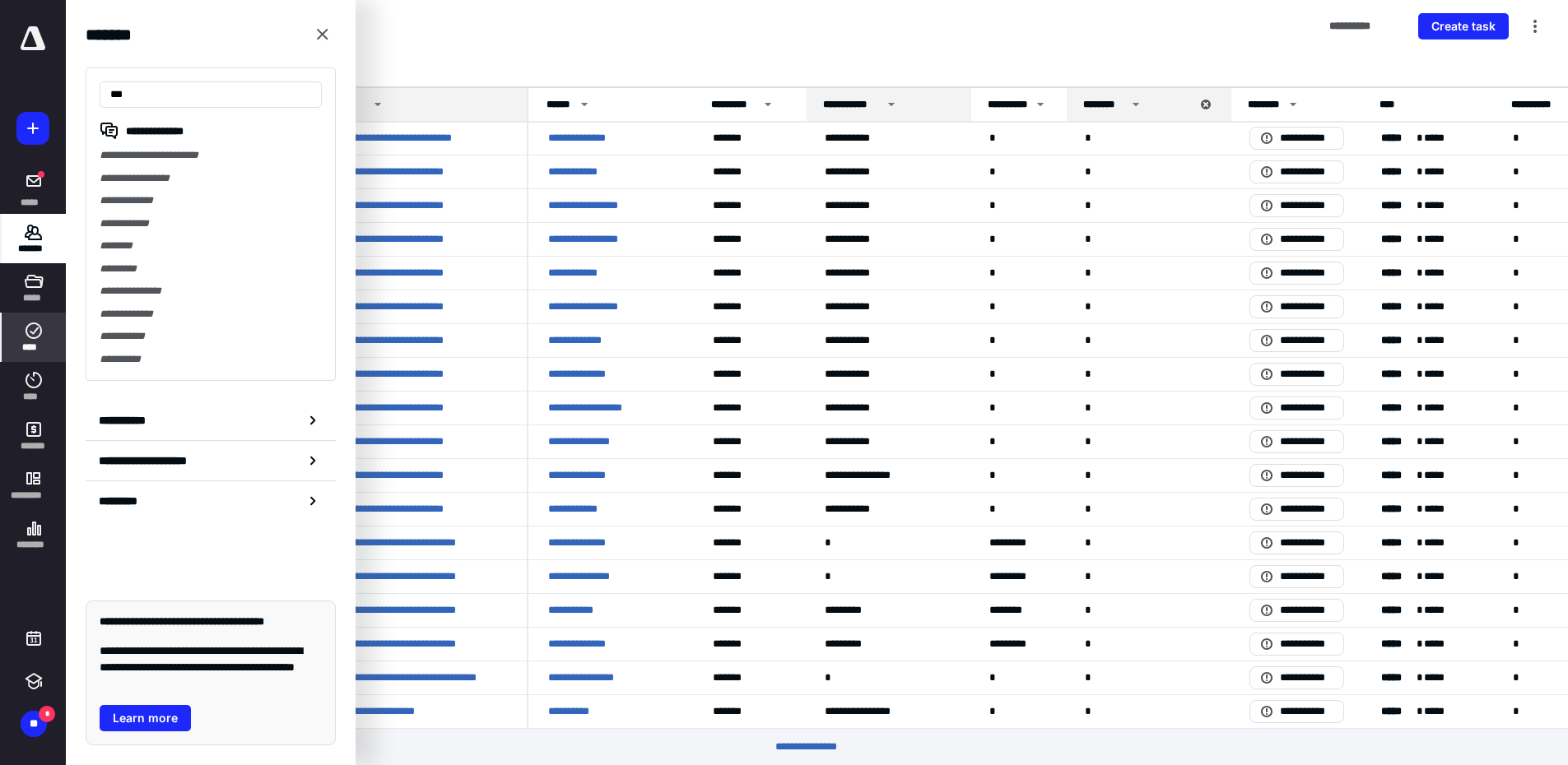 type on "****" 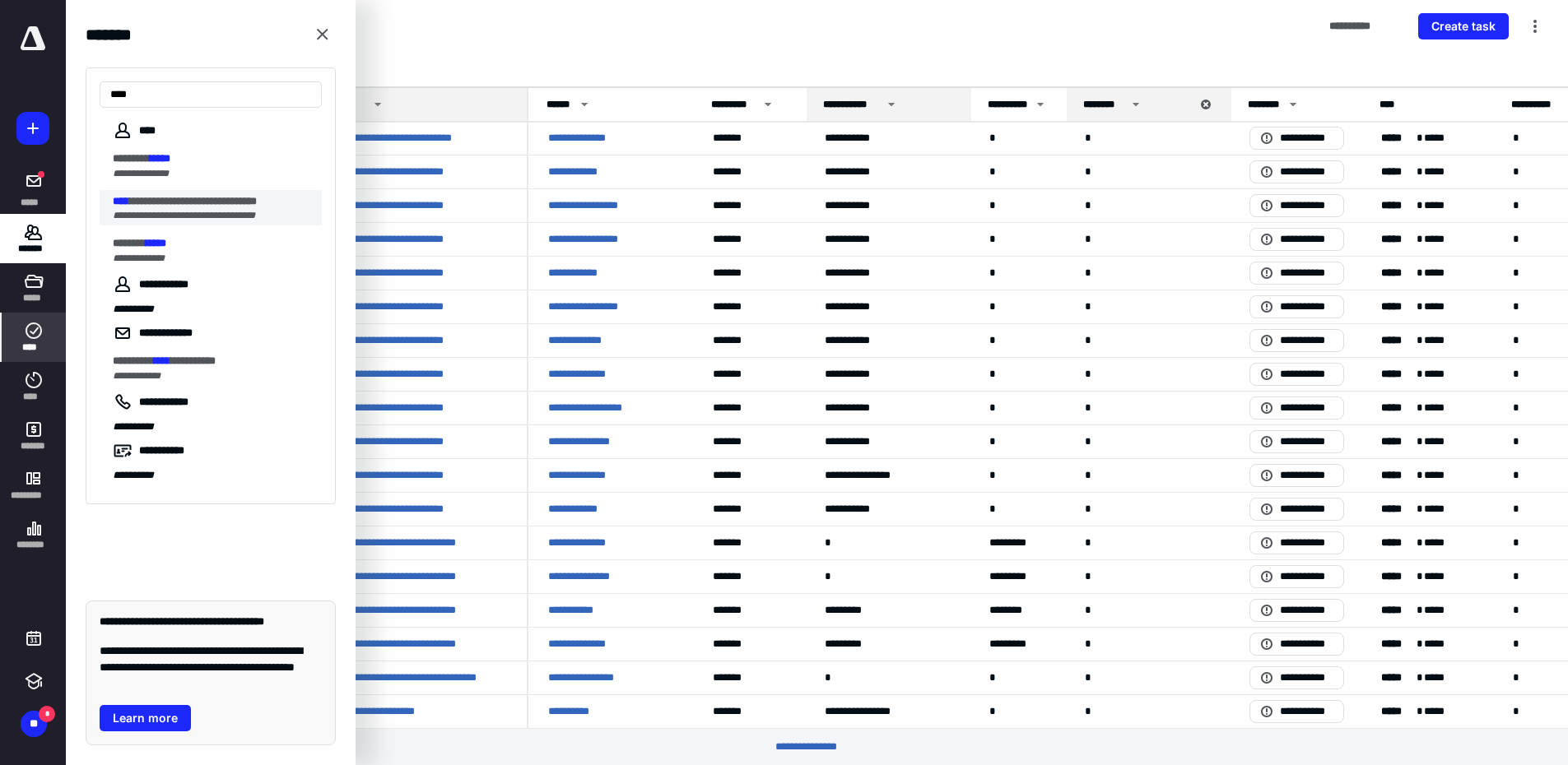 click on "**********" at bounding box center [184, 216] 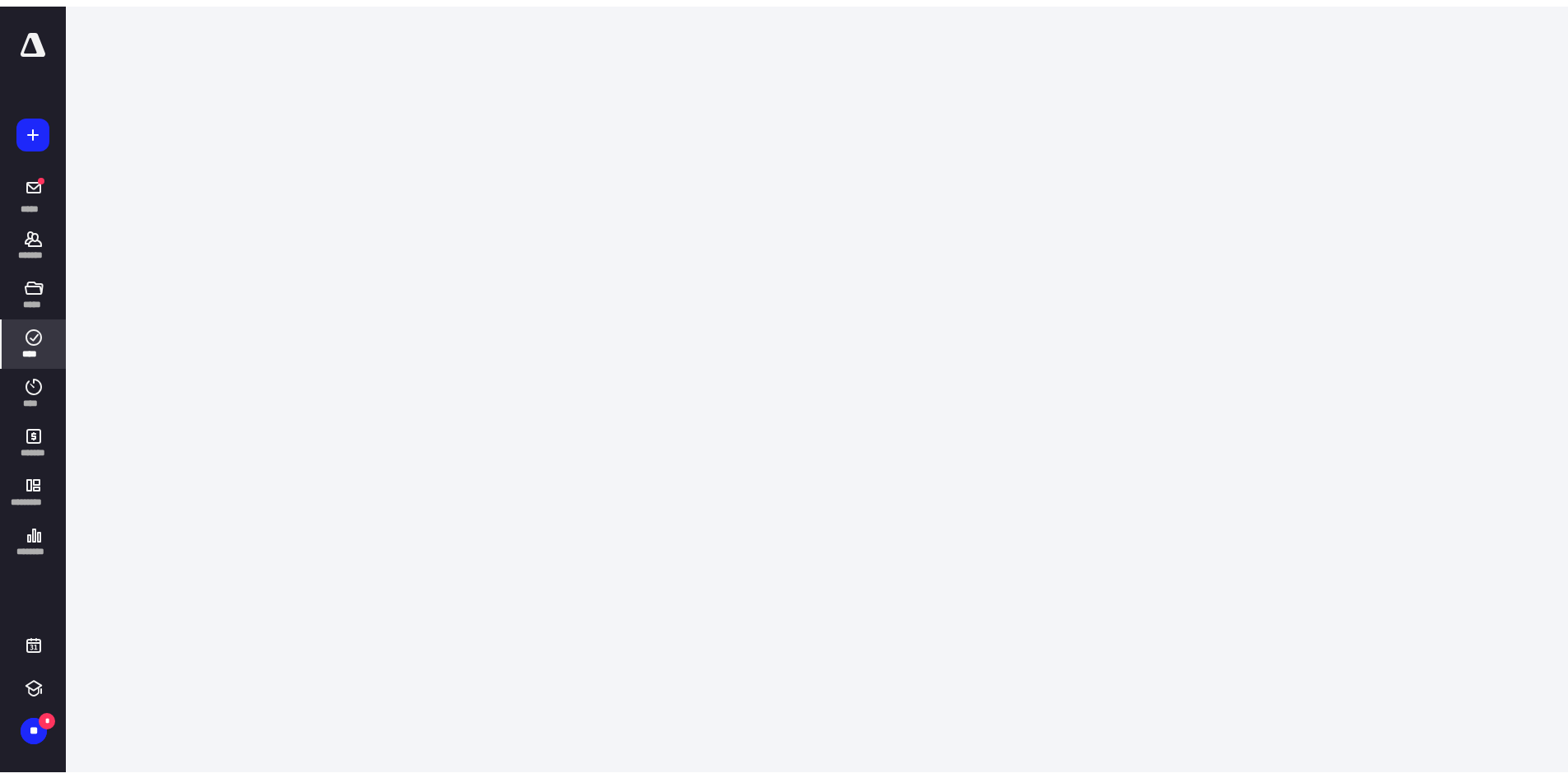 scroll, scrollTop: 0, scrollLeft: 0, axis: both 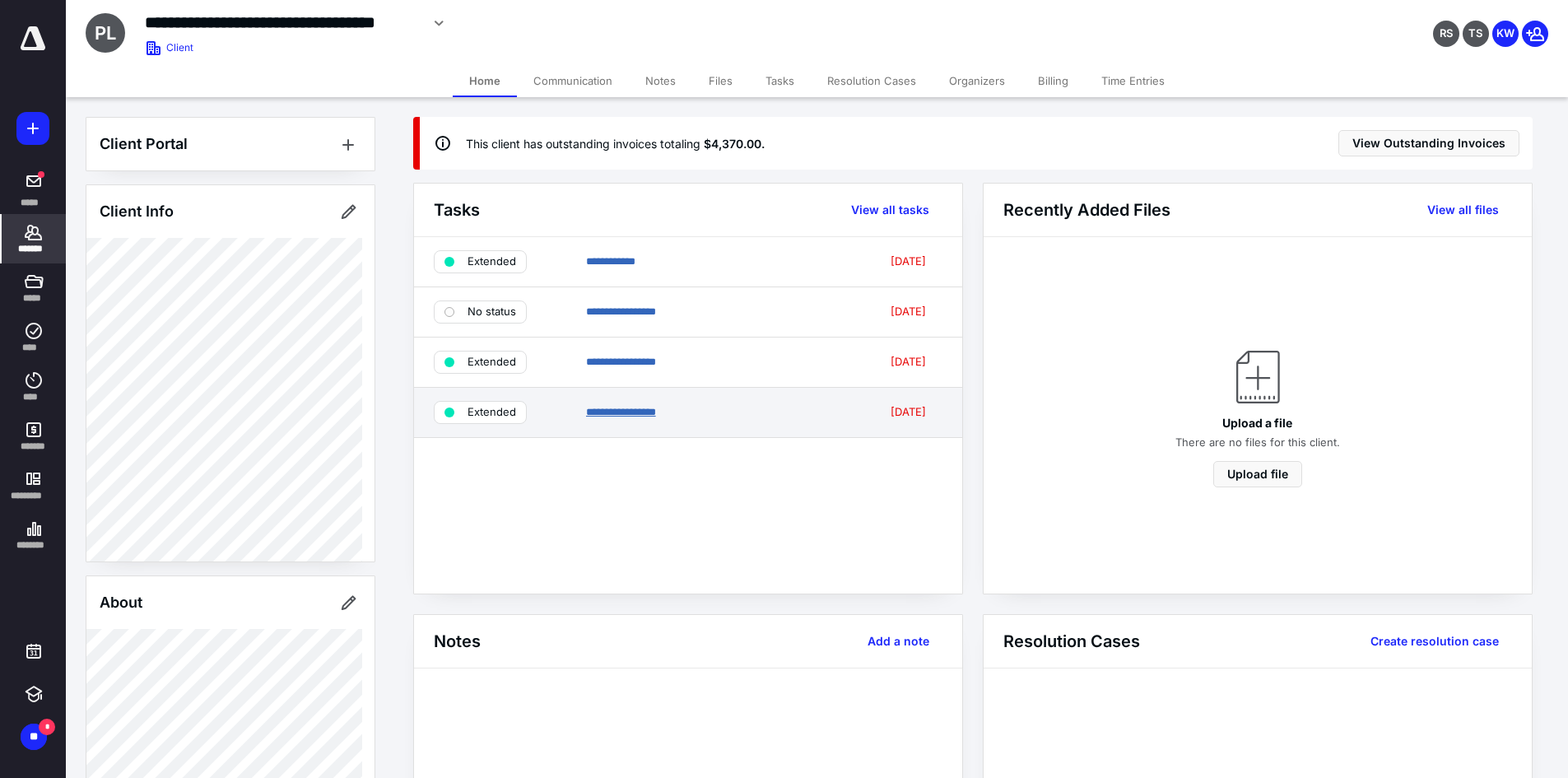 click on "**********" at bounding box center (621, 412) 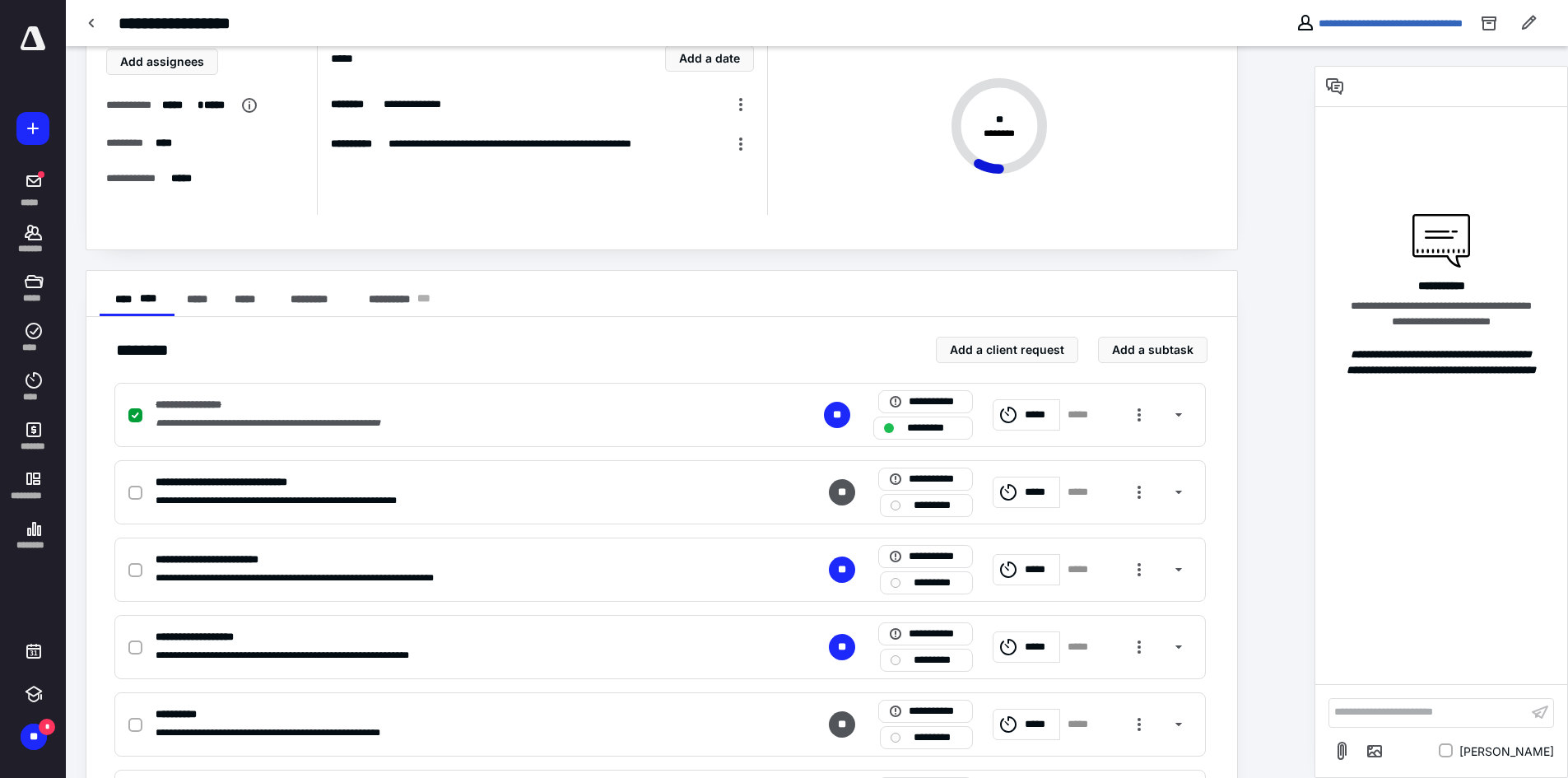 scroll, scrollTop: 180, scrollLeft: 0, axis: vertical 